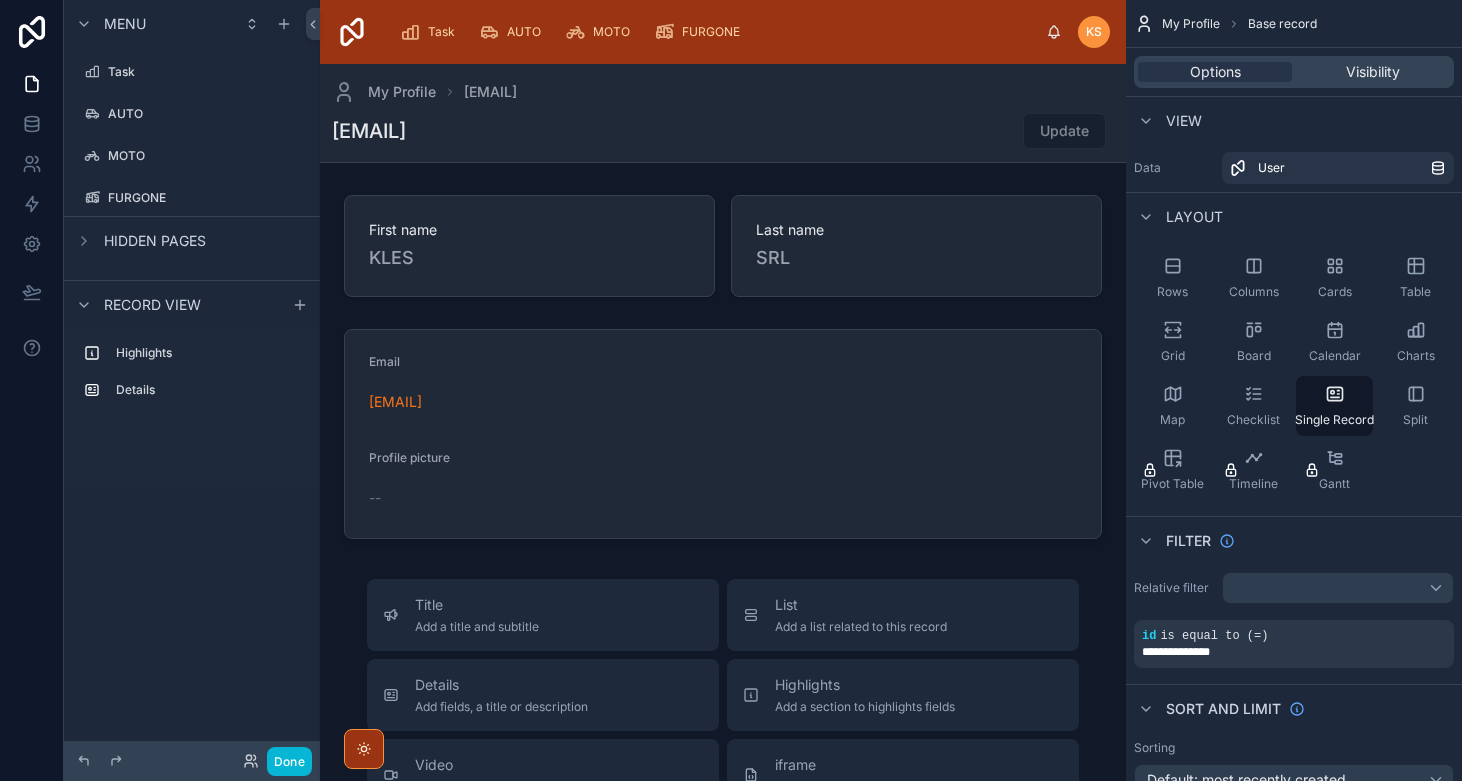 scroll, scrollTop: 0, scrollLeft: 0, axis: both 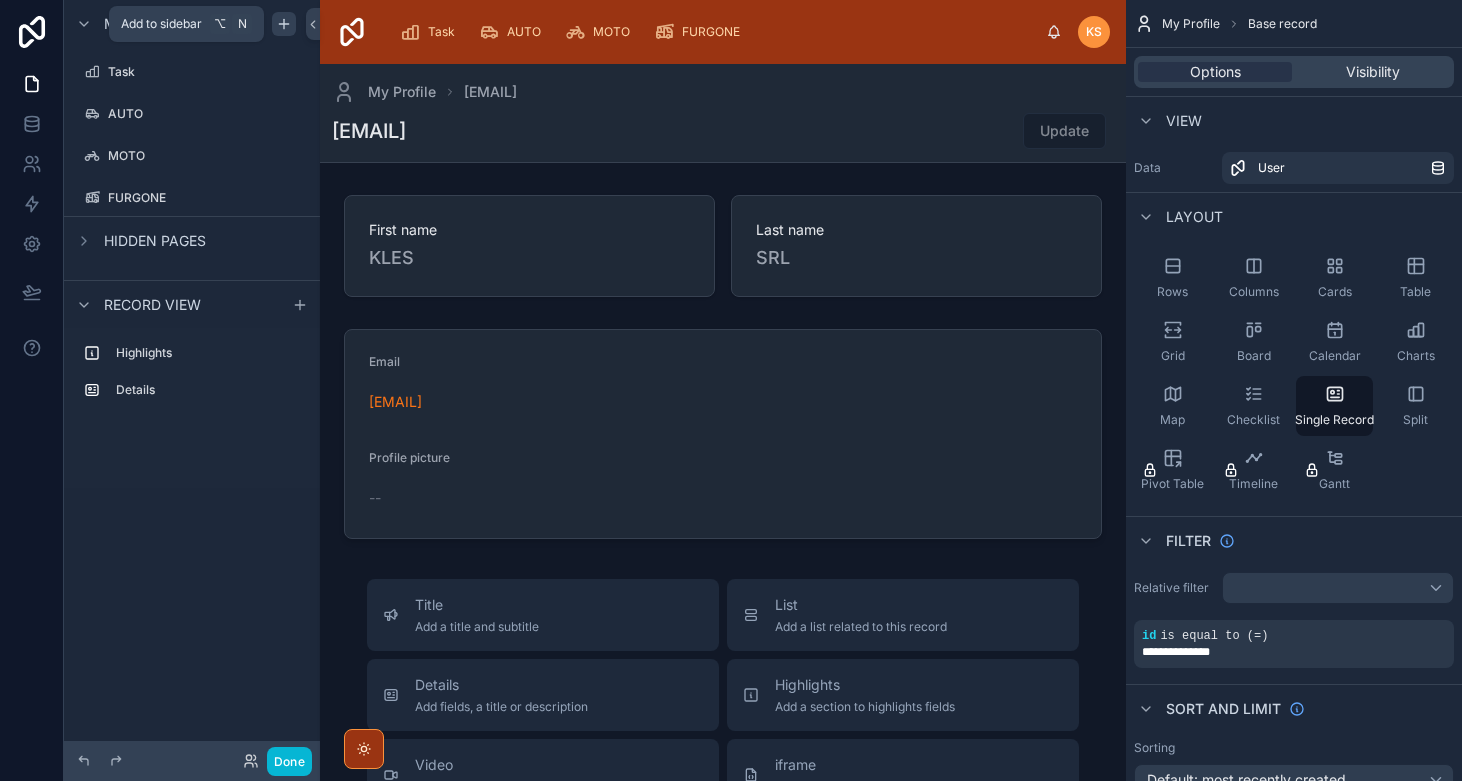 click 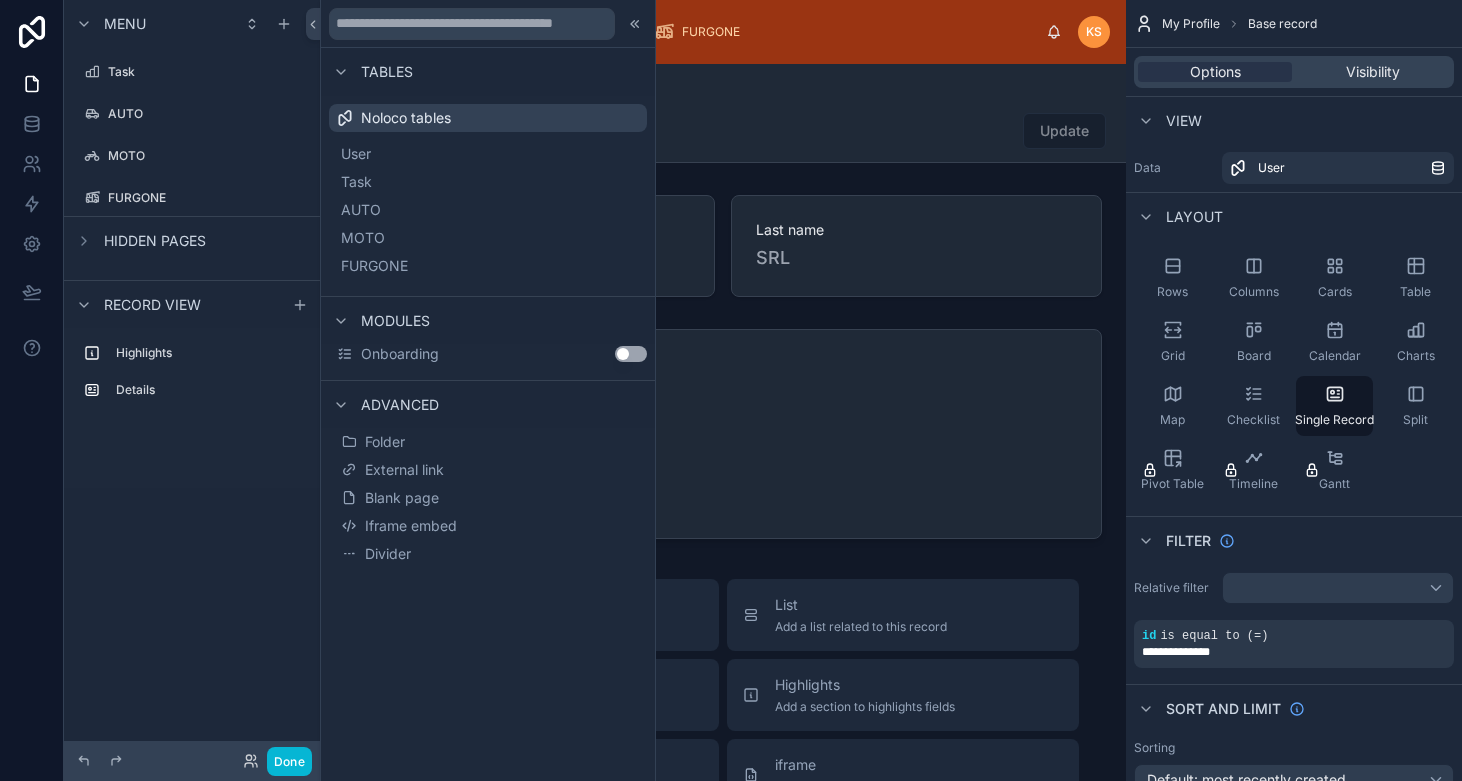 click on "Menu Task AUTO MOTO FURGONE Hidden pages Record view Highlights Details" at bounding box center (192, 378) 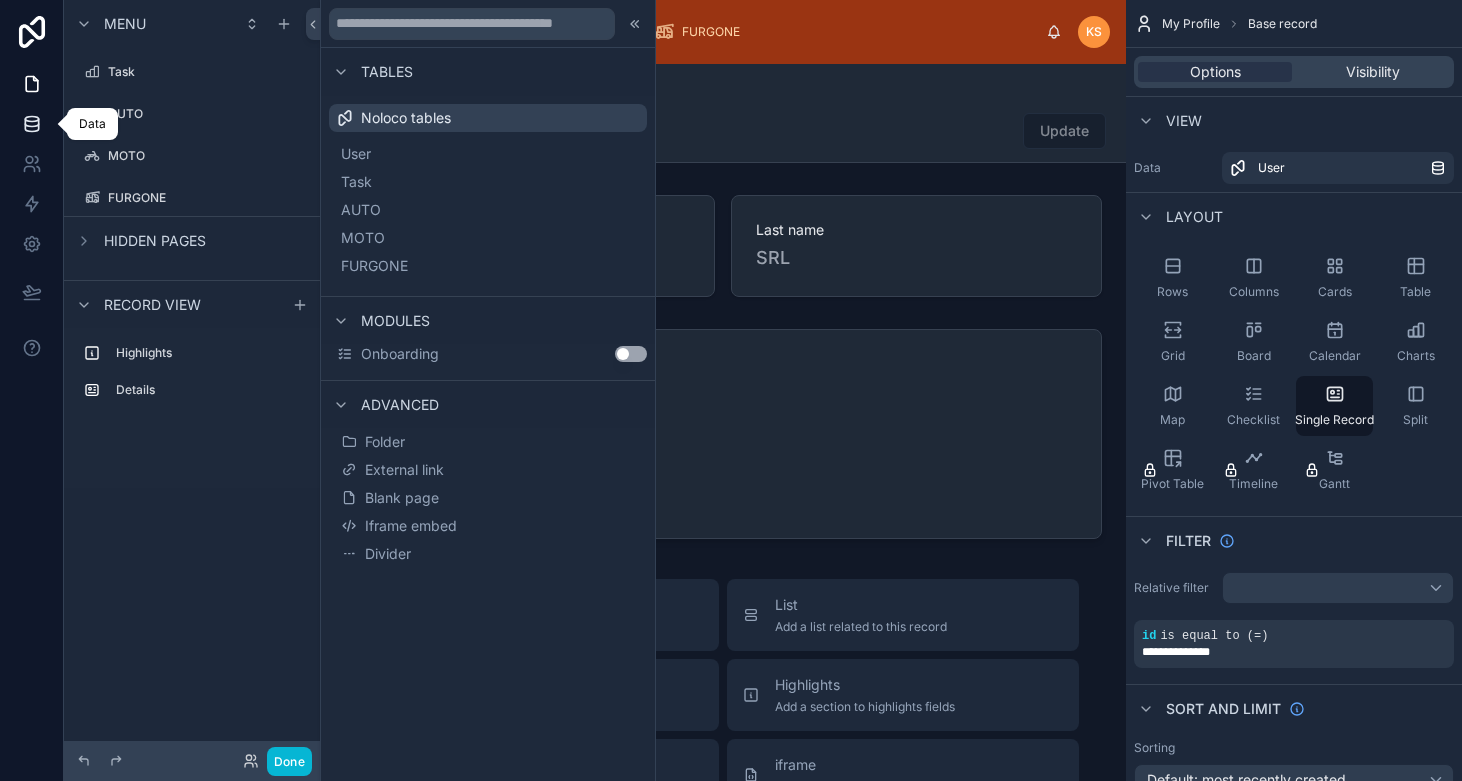 click at bounding box center (31, 124) 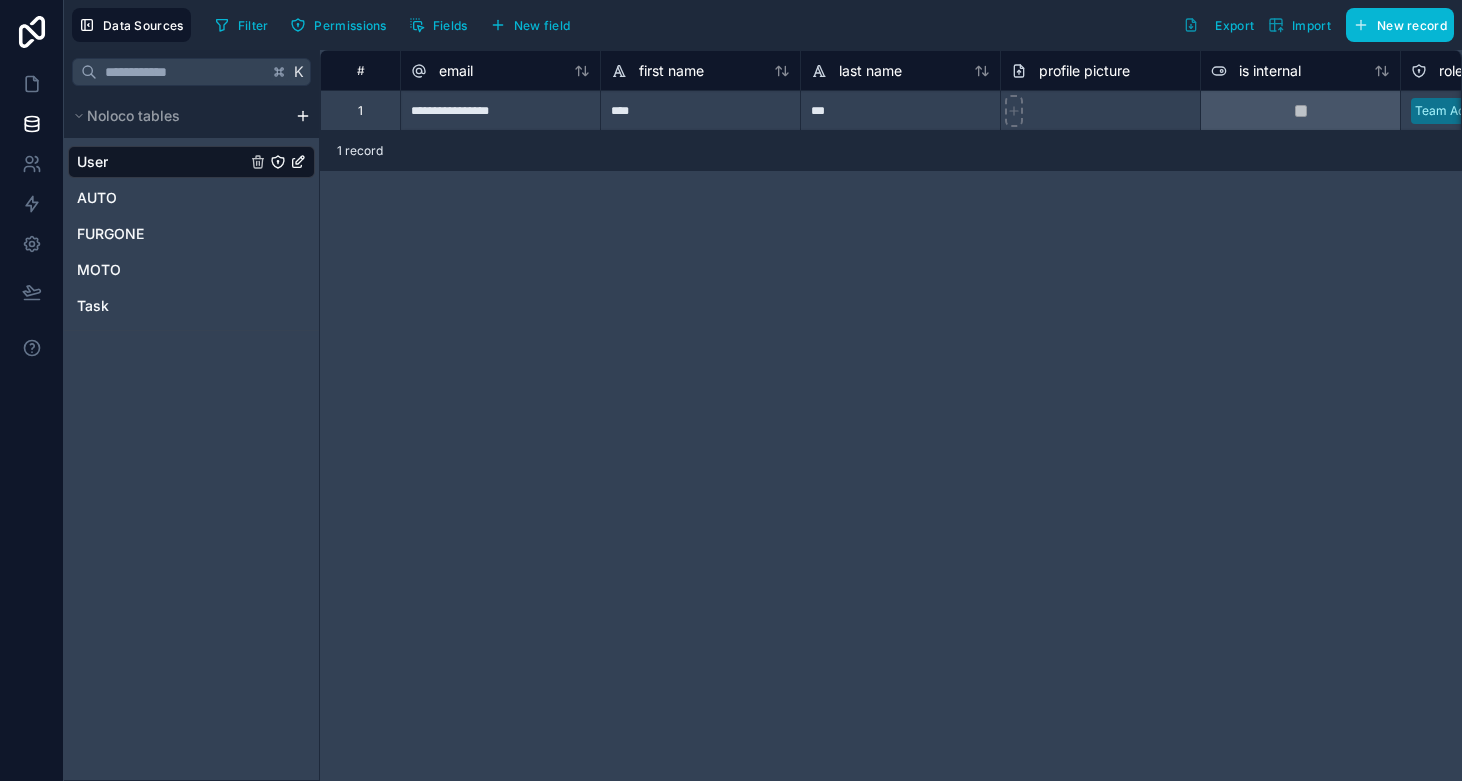 click on "K Noloco tables User AUTO FURGONE MOTO Task" at bounding box center [192, 415] 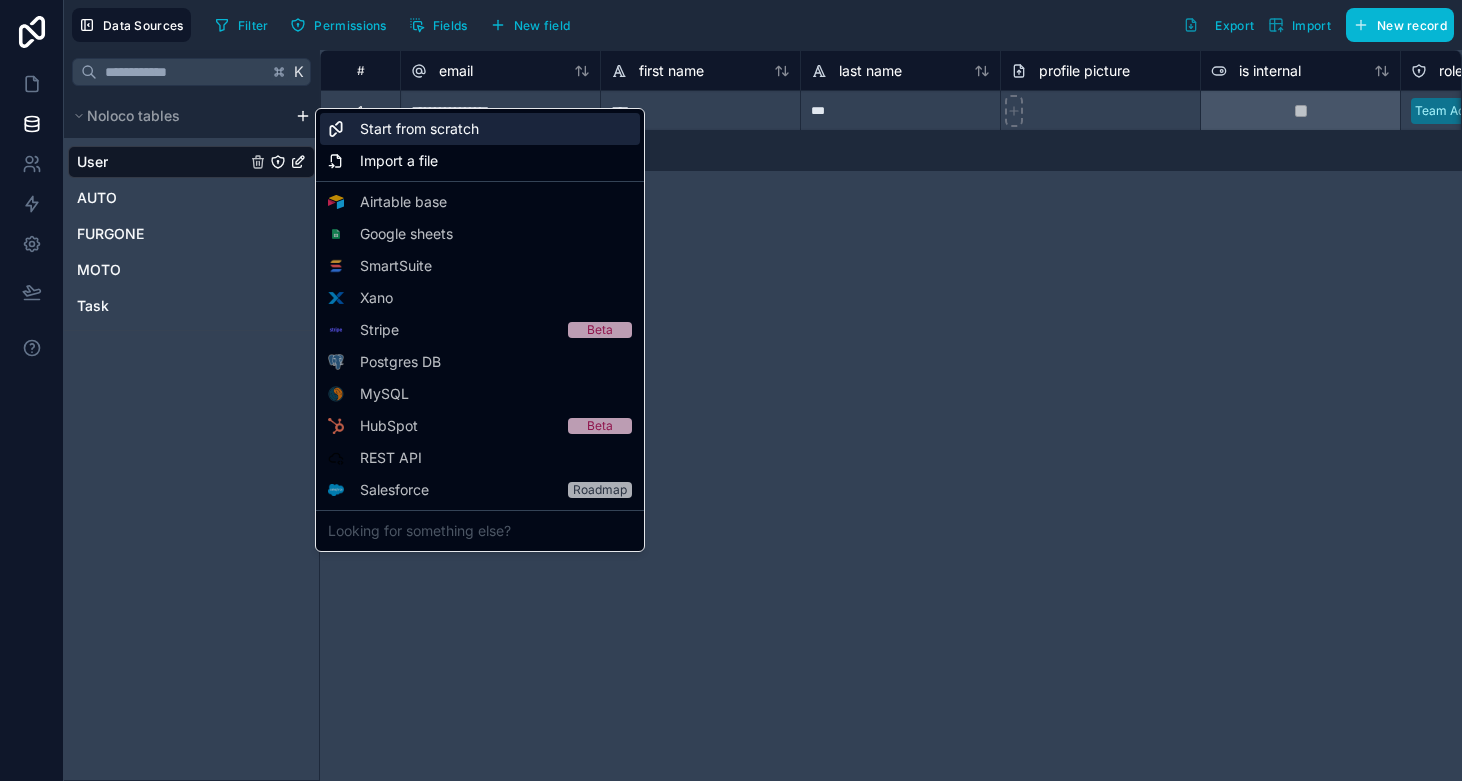 click on "Start from scratch" at bounding box center [480, 129] 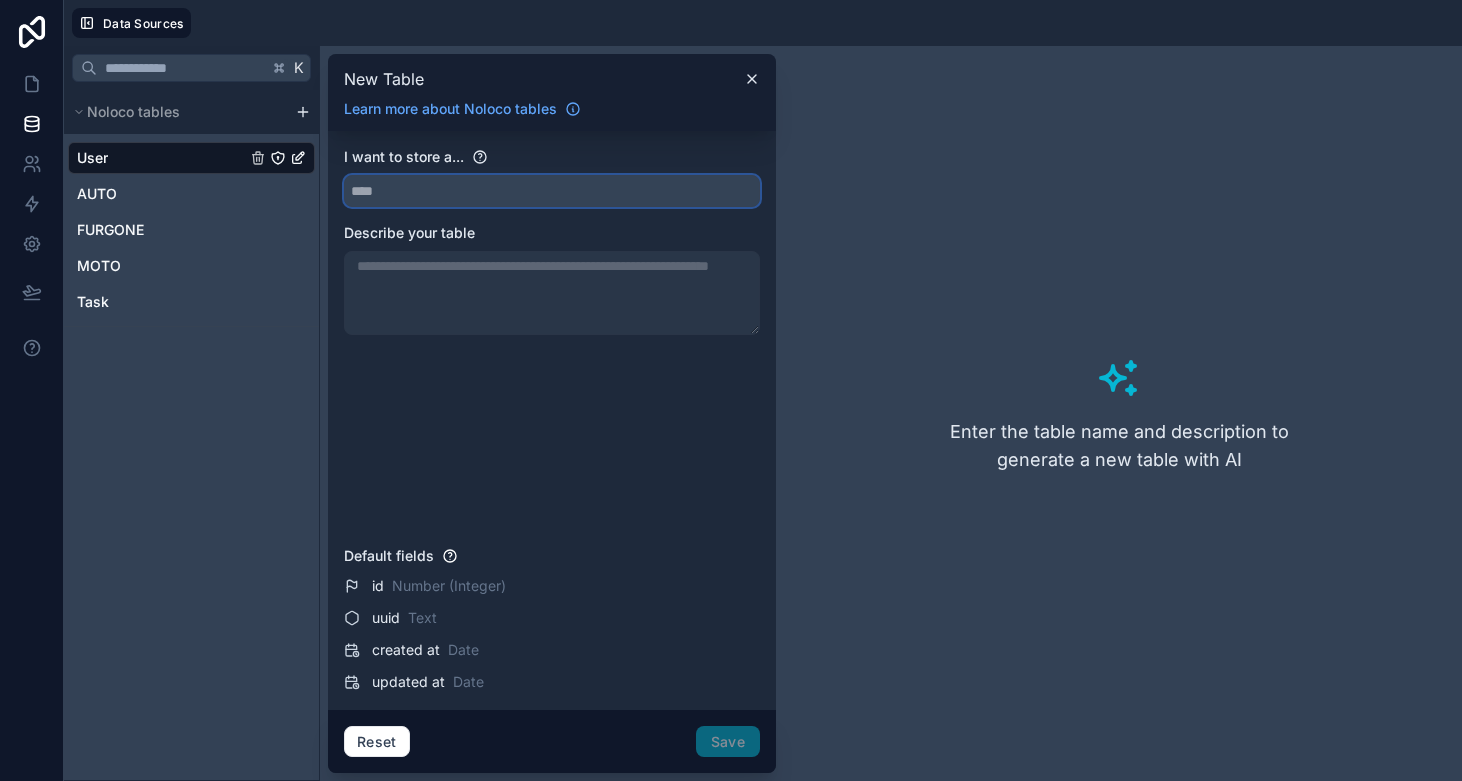 click at bounding box center [552, 191] 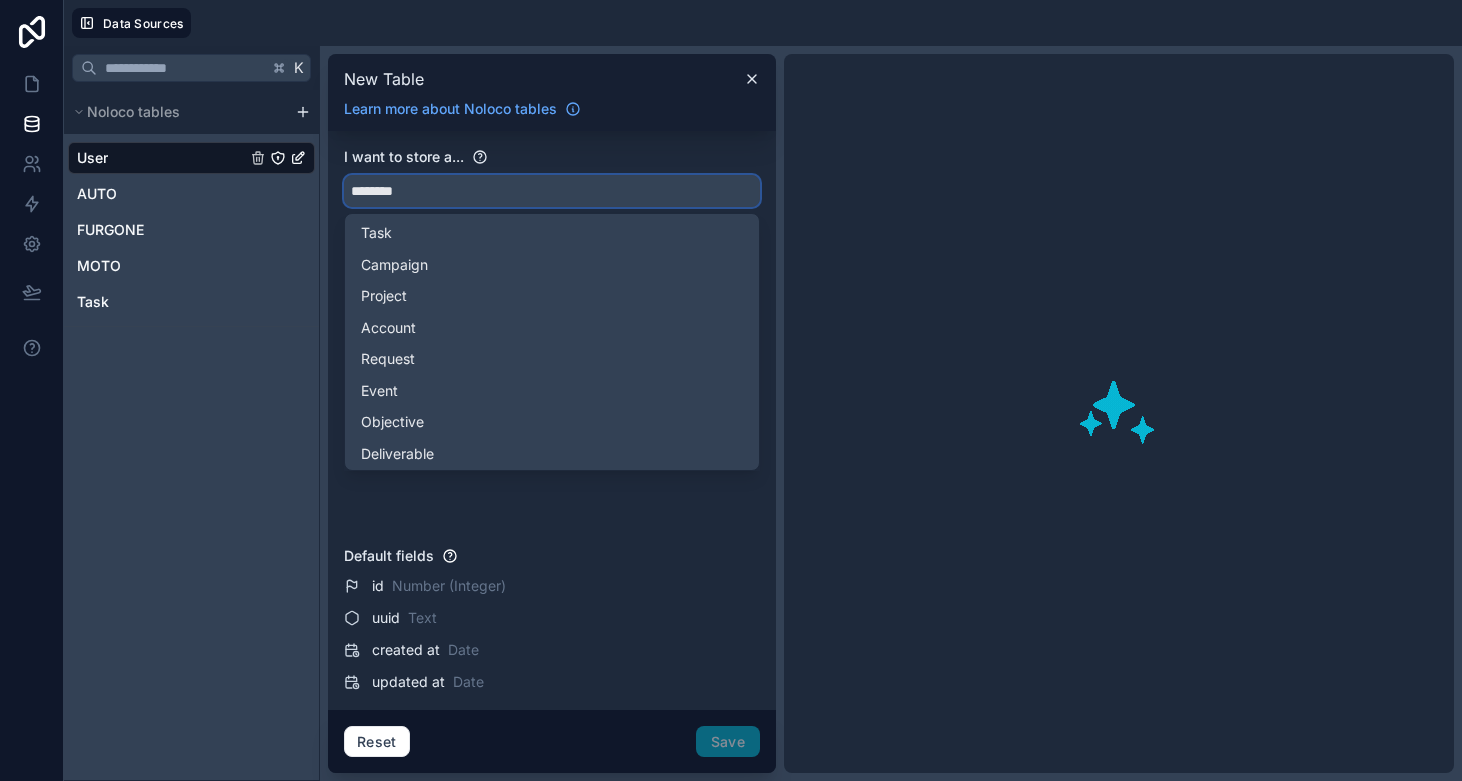 click on "*******" at bounding box center (552, 191) 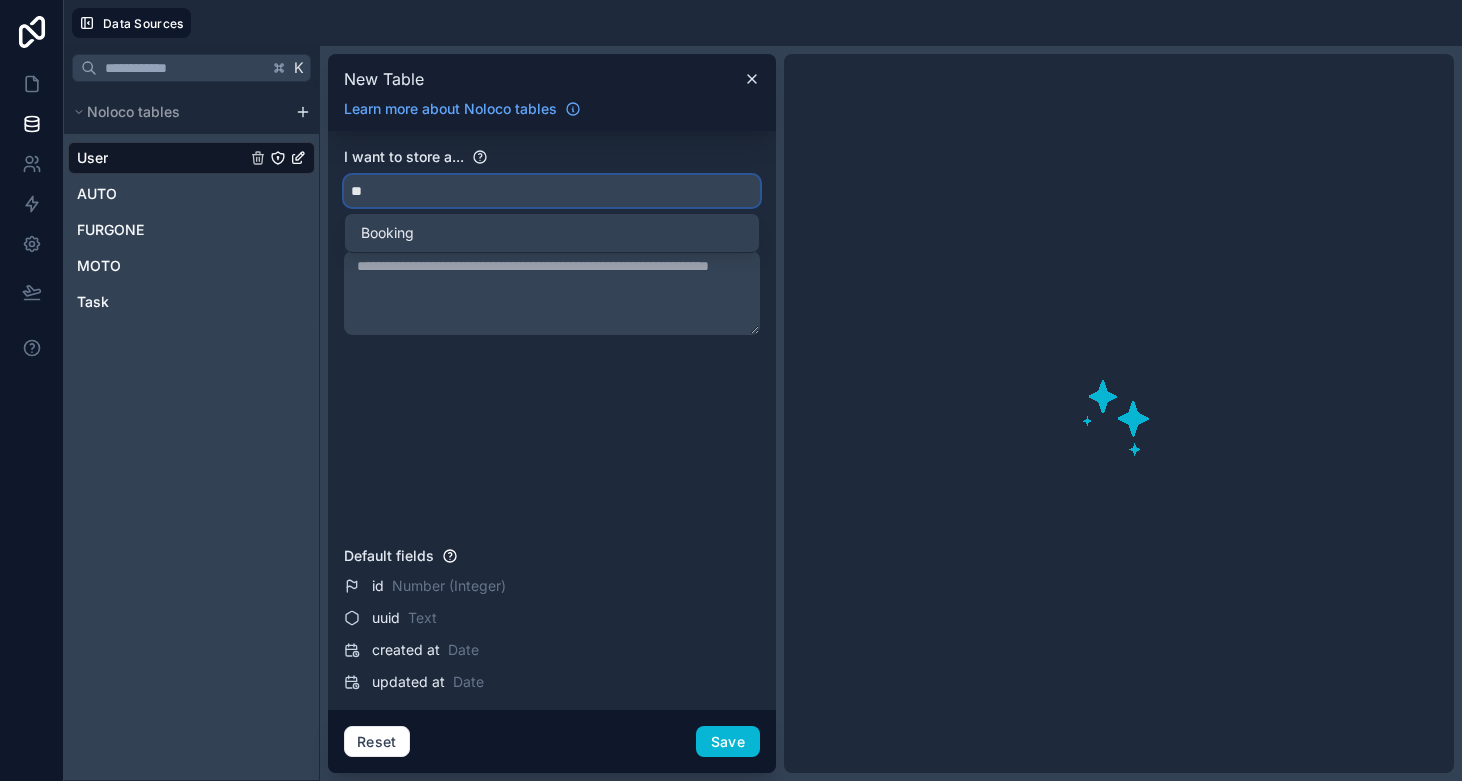 type on "*" 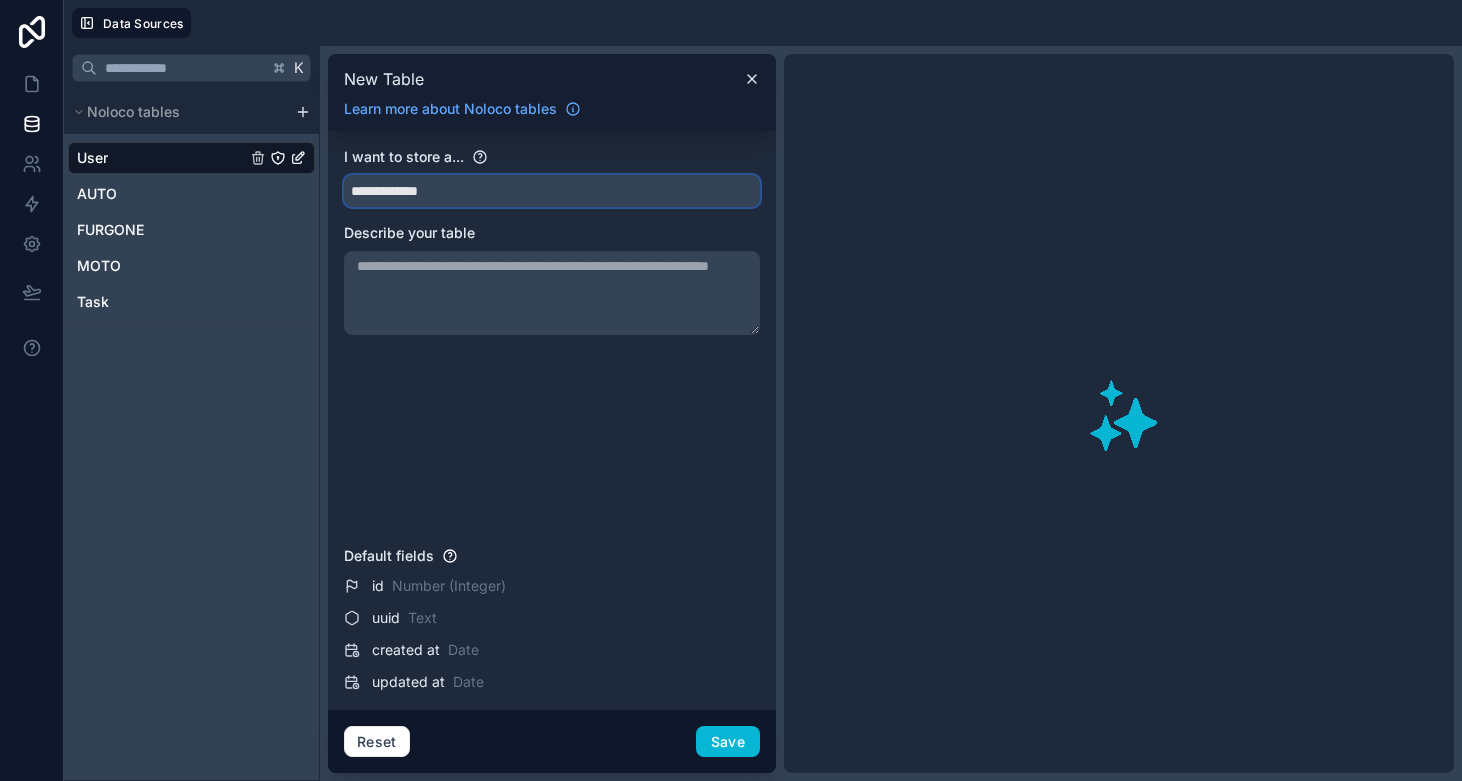 click on "**********" at bounding box center [552, 191] 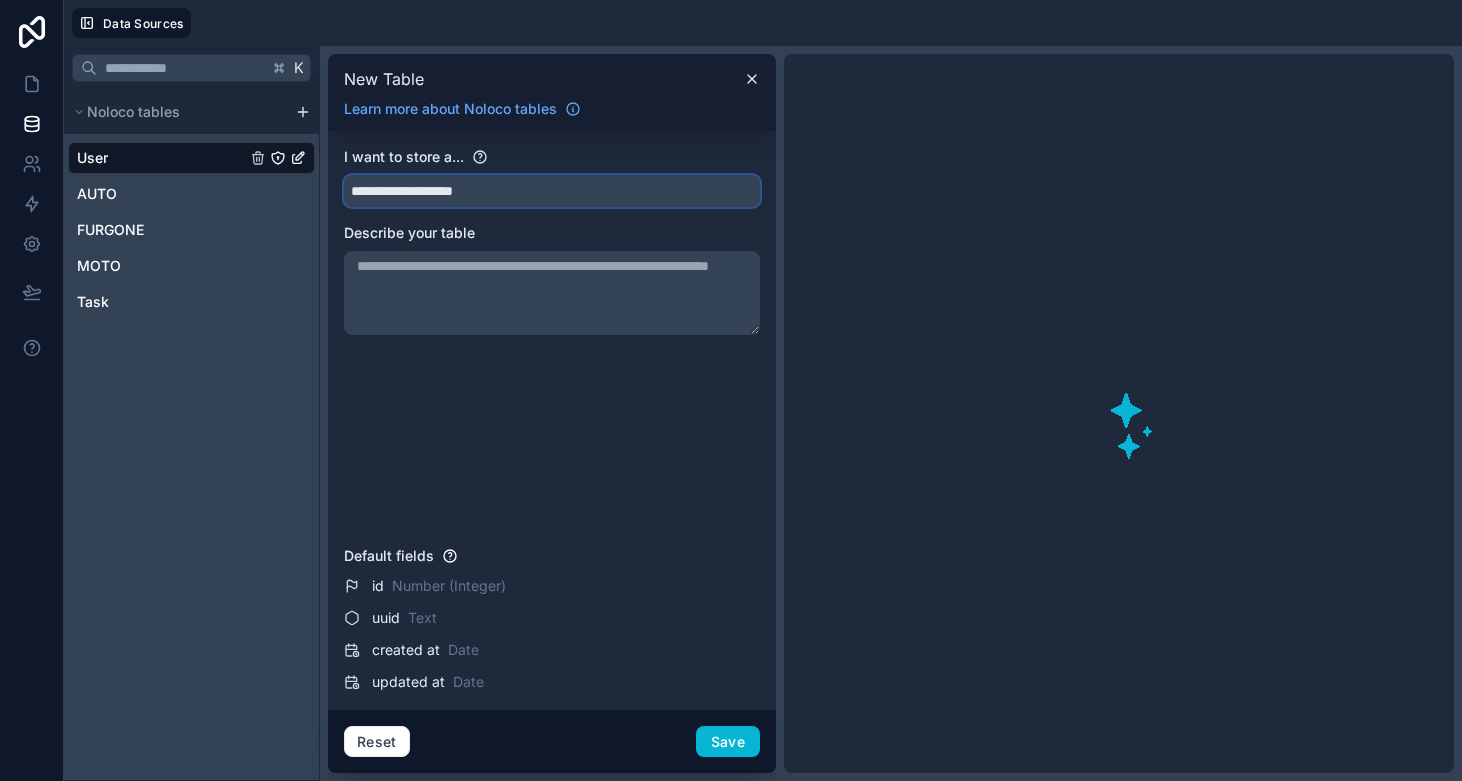 type on "**********" 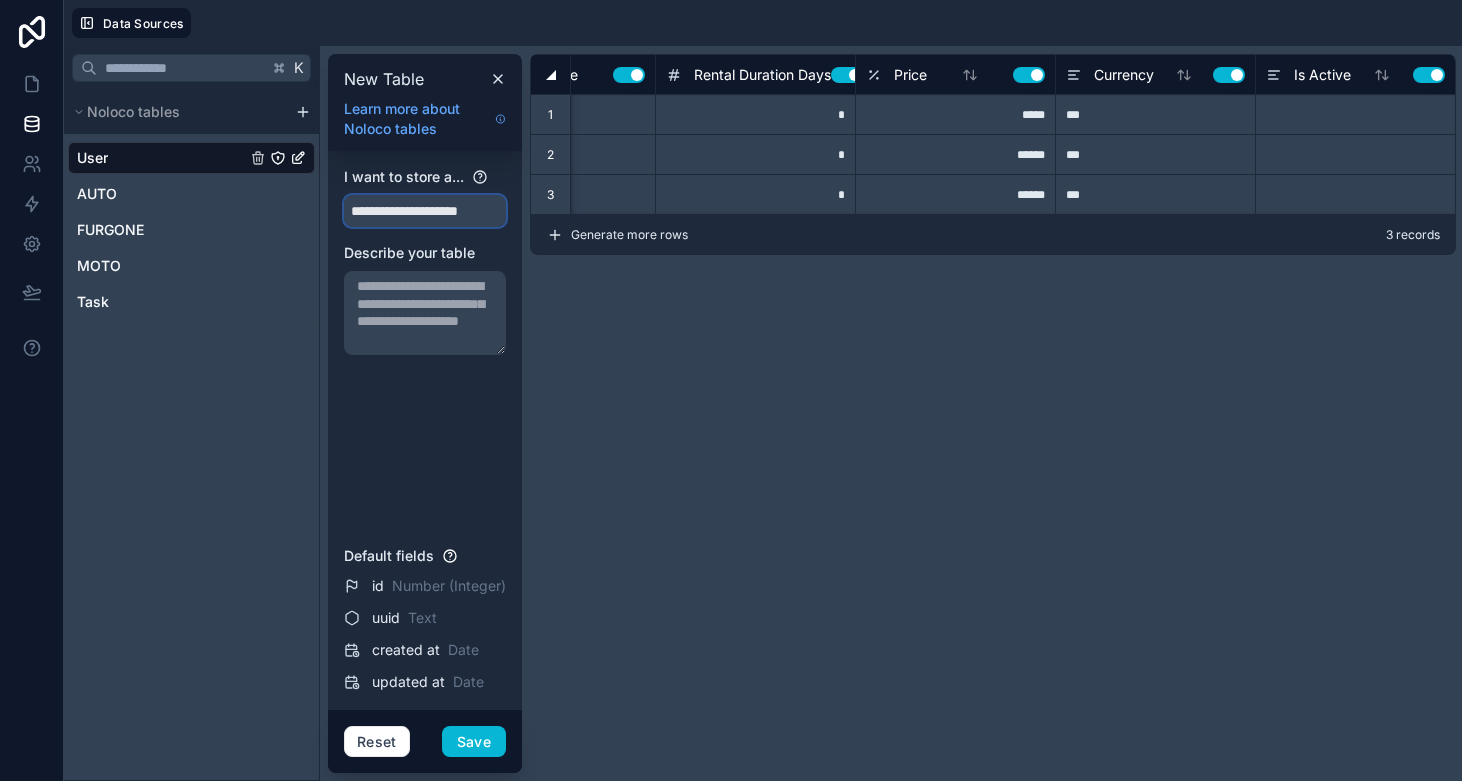 scroll, scrollTop: 0, scrollLeft: 115, axis: horizontal 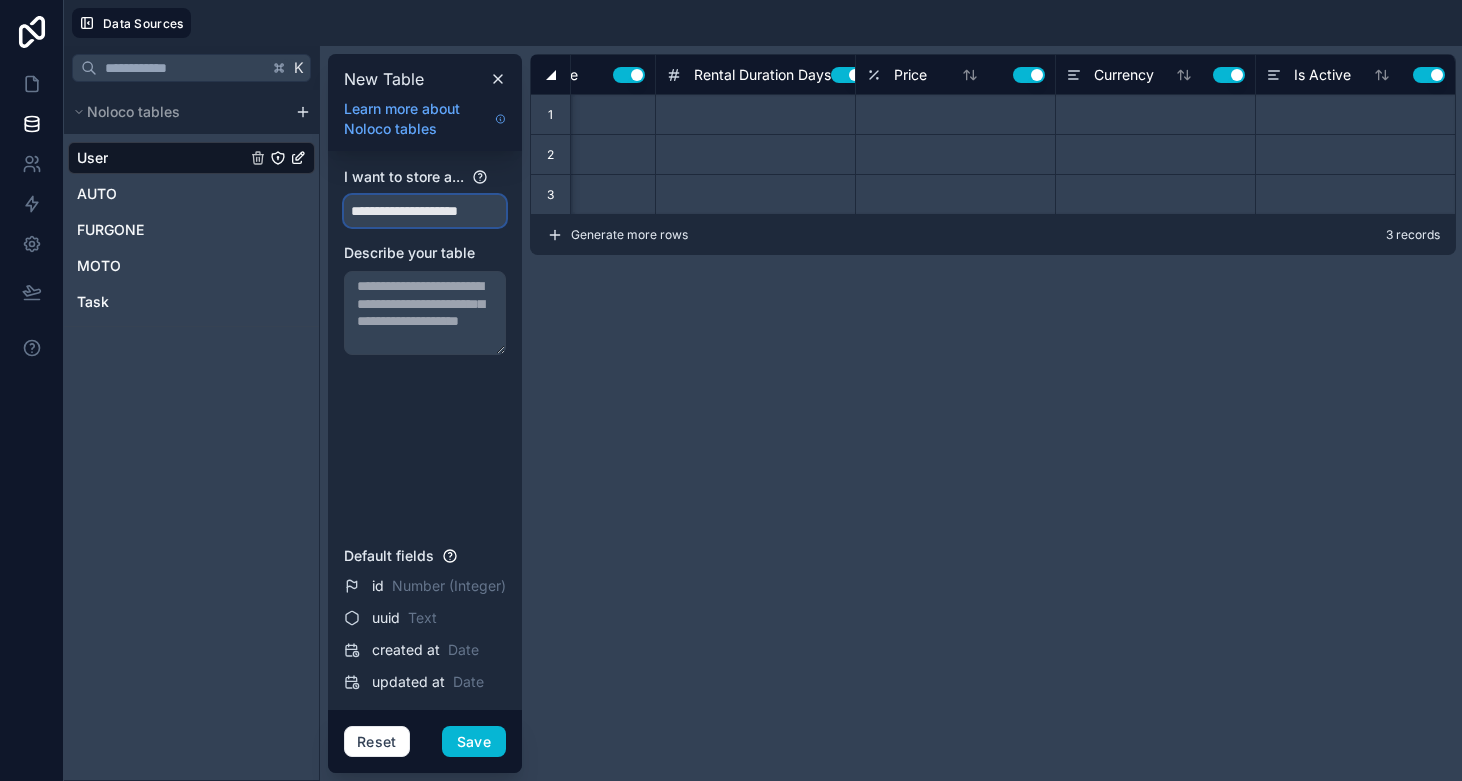 type on "******" 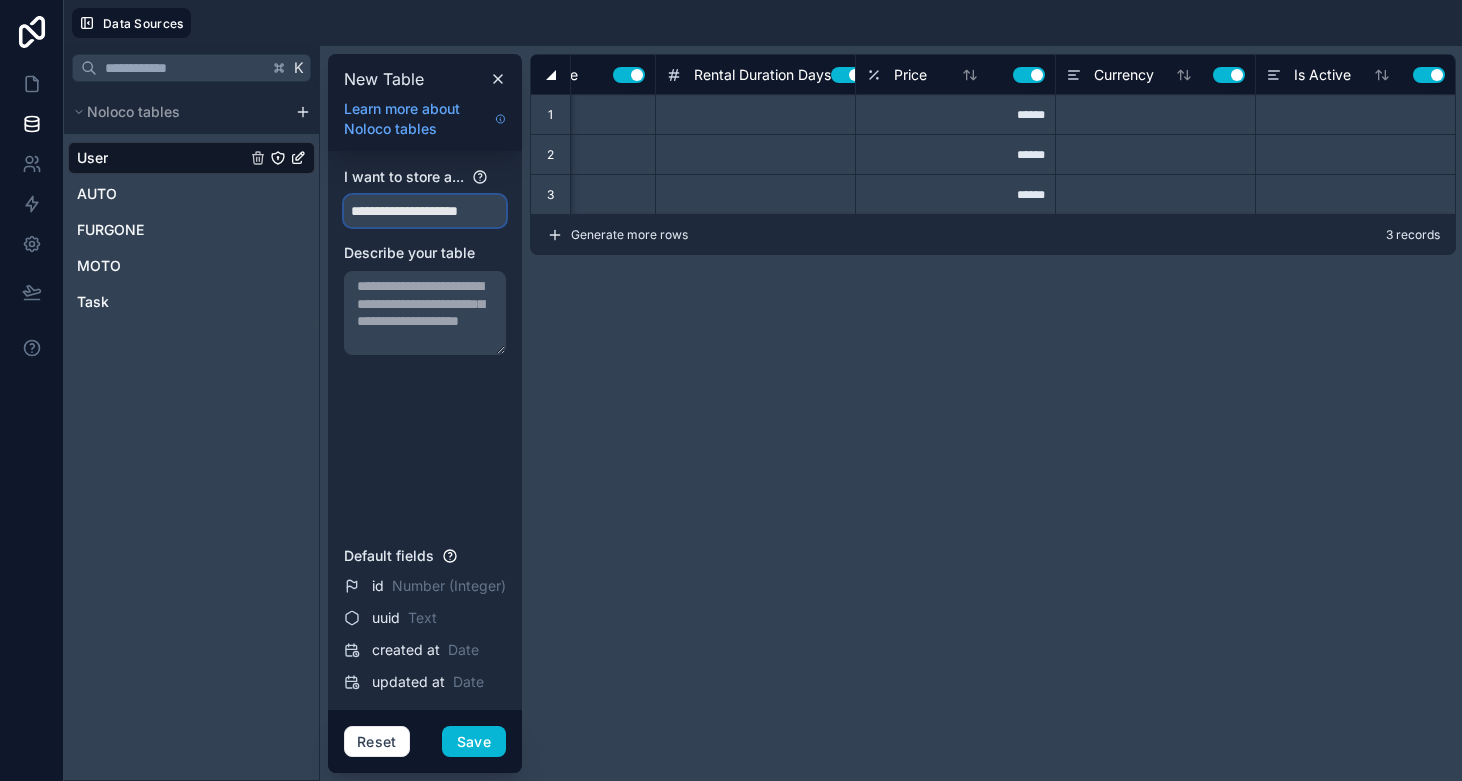 scroll, scrollTop: 1, scrollLeft: 0, axis: vertical 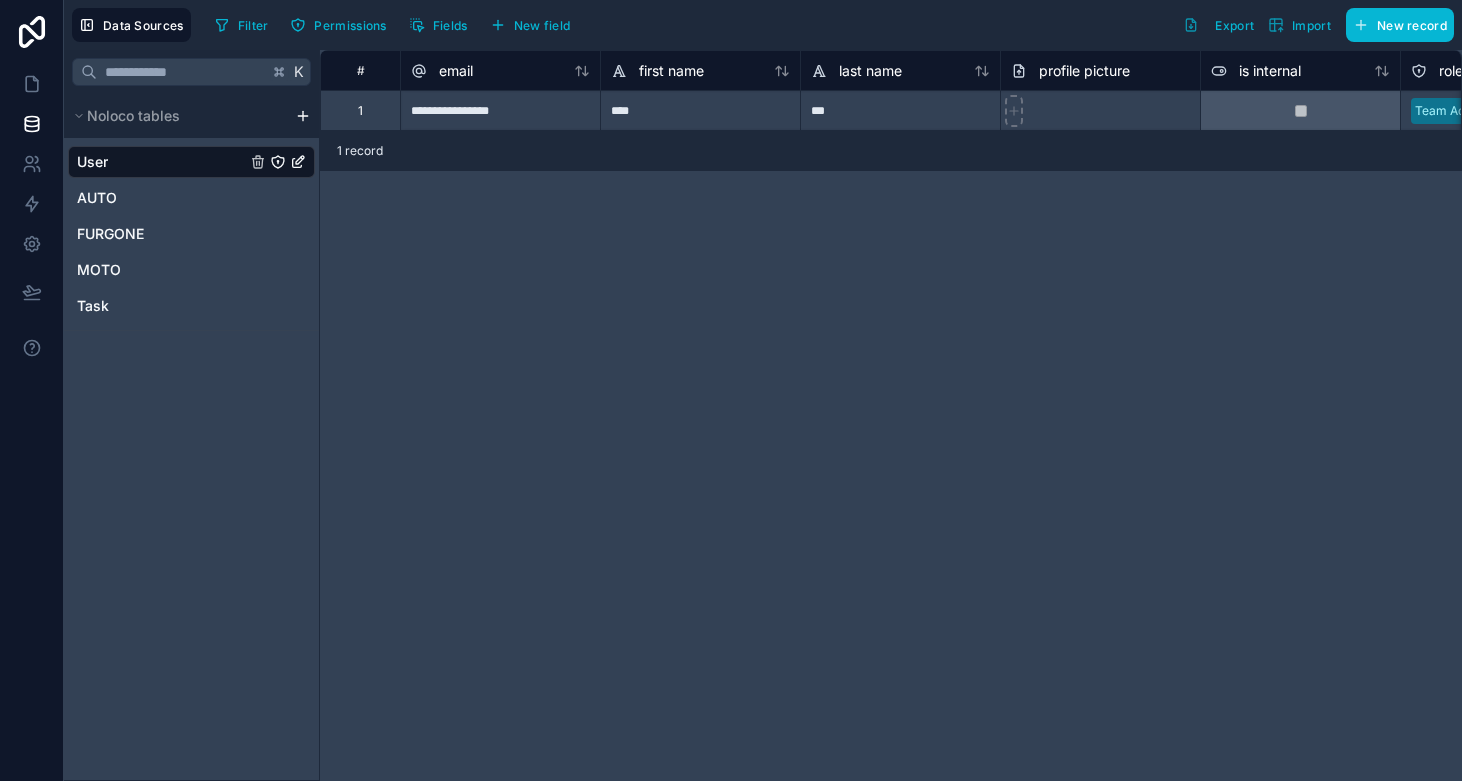 click on "**********" at bounding box center [731, 390] 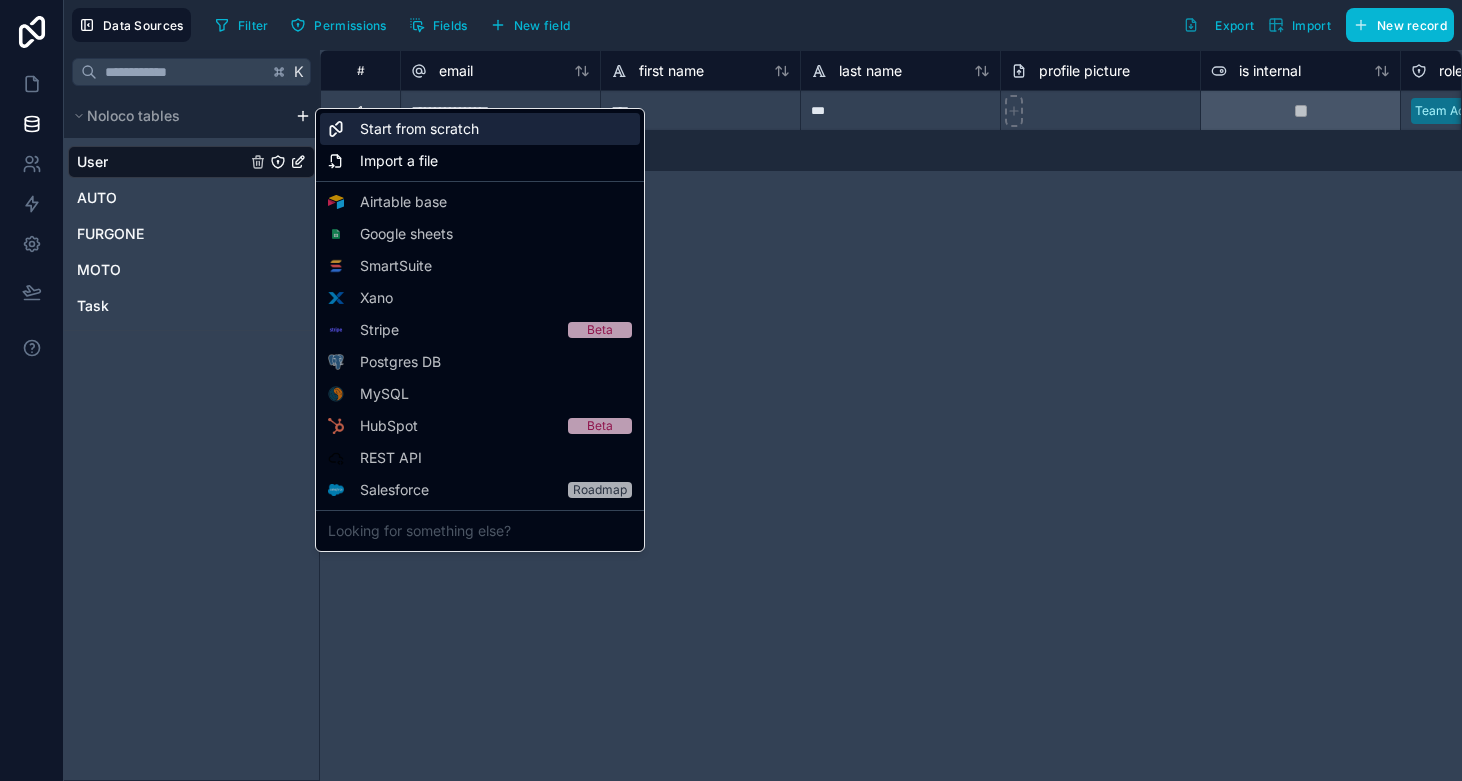 click 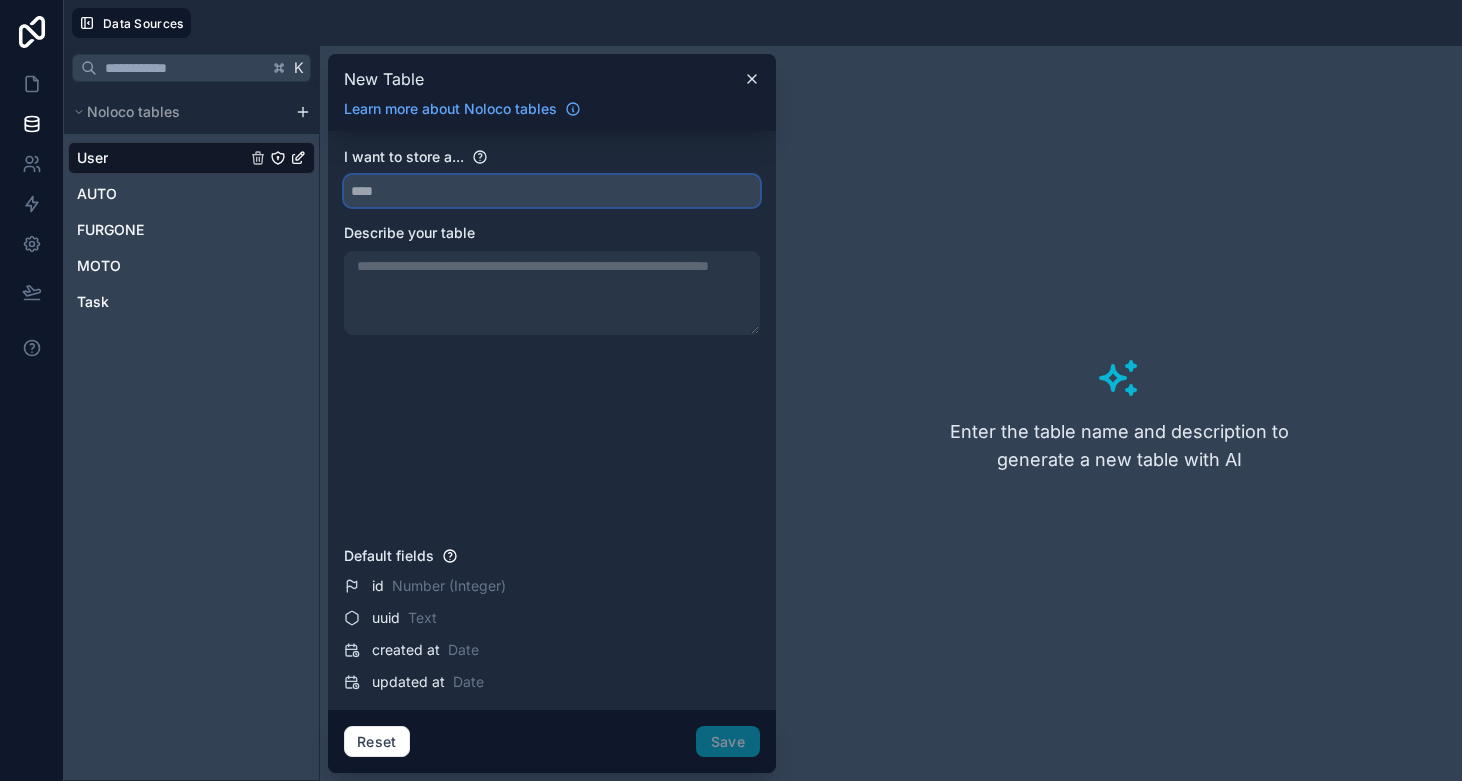 click at bounding box center [552, 191] 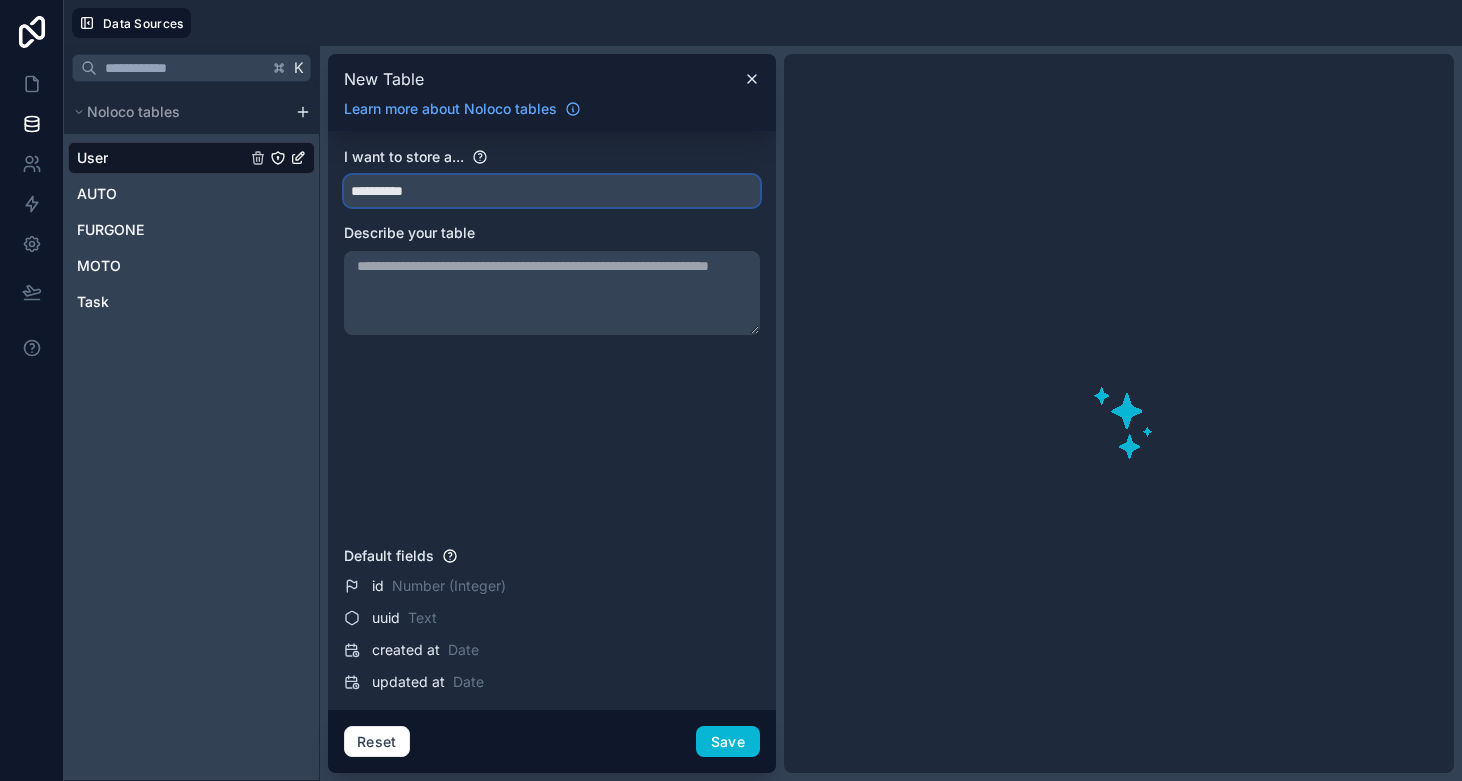 type on "**********" 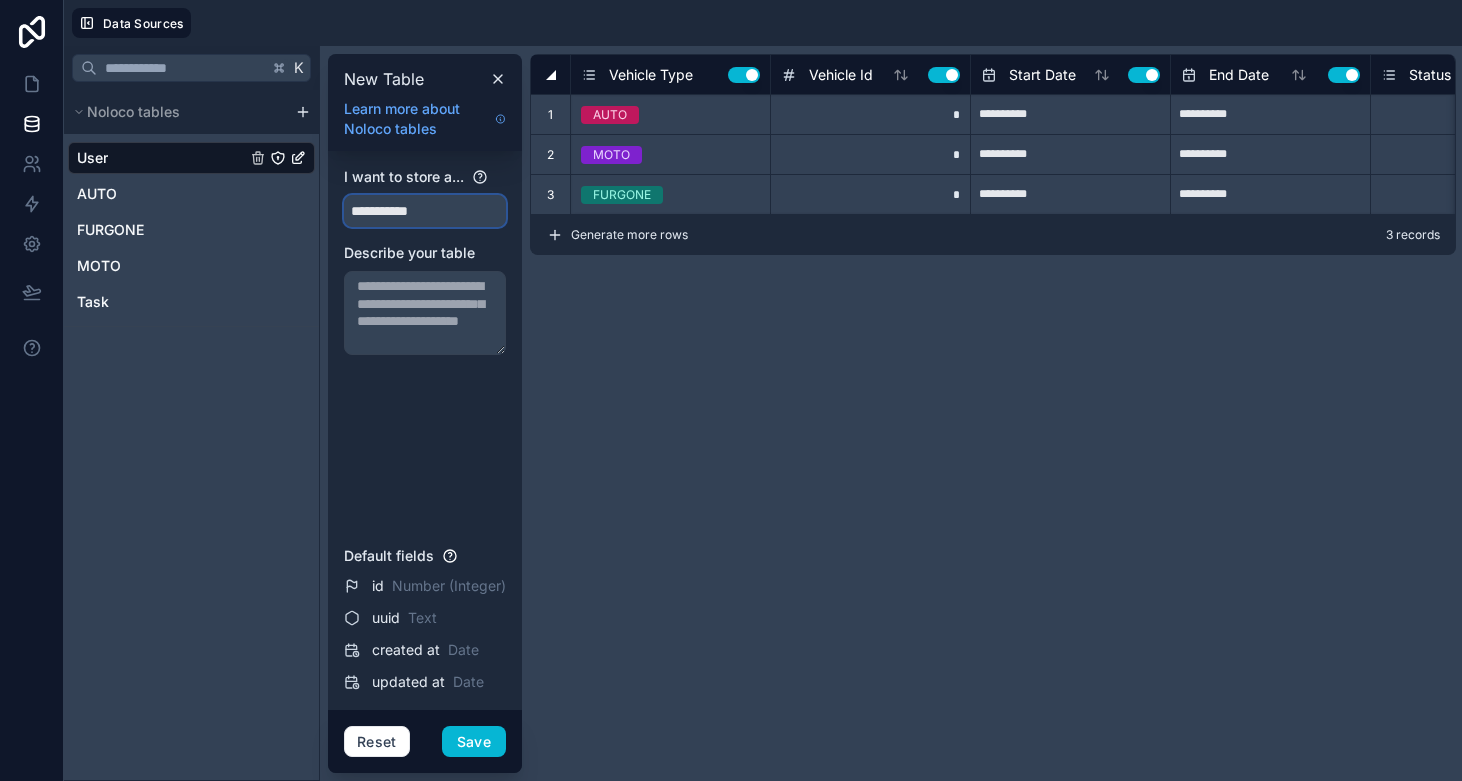 type on "***" 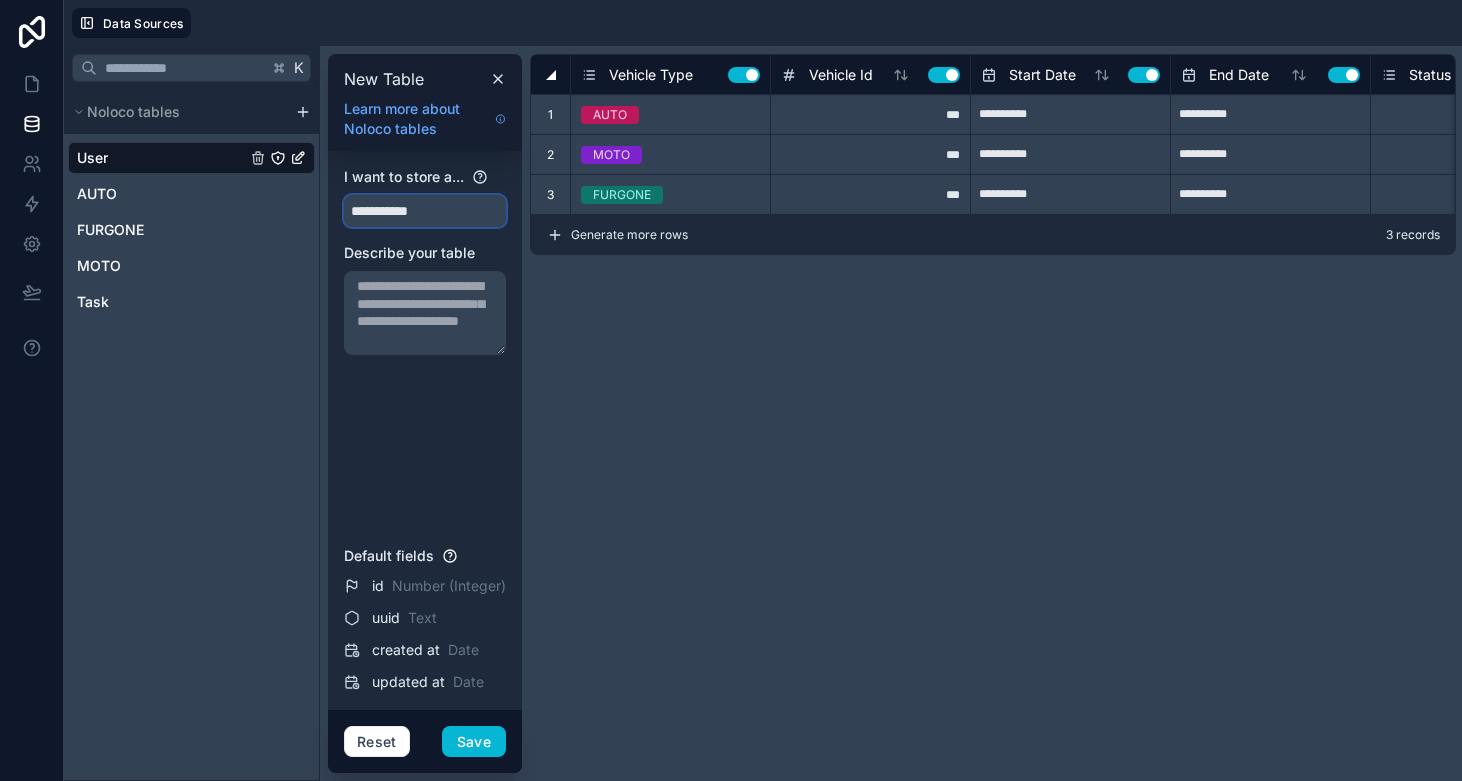 type on "**********" 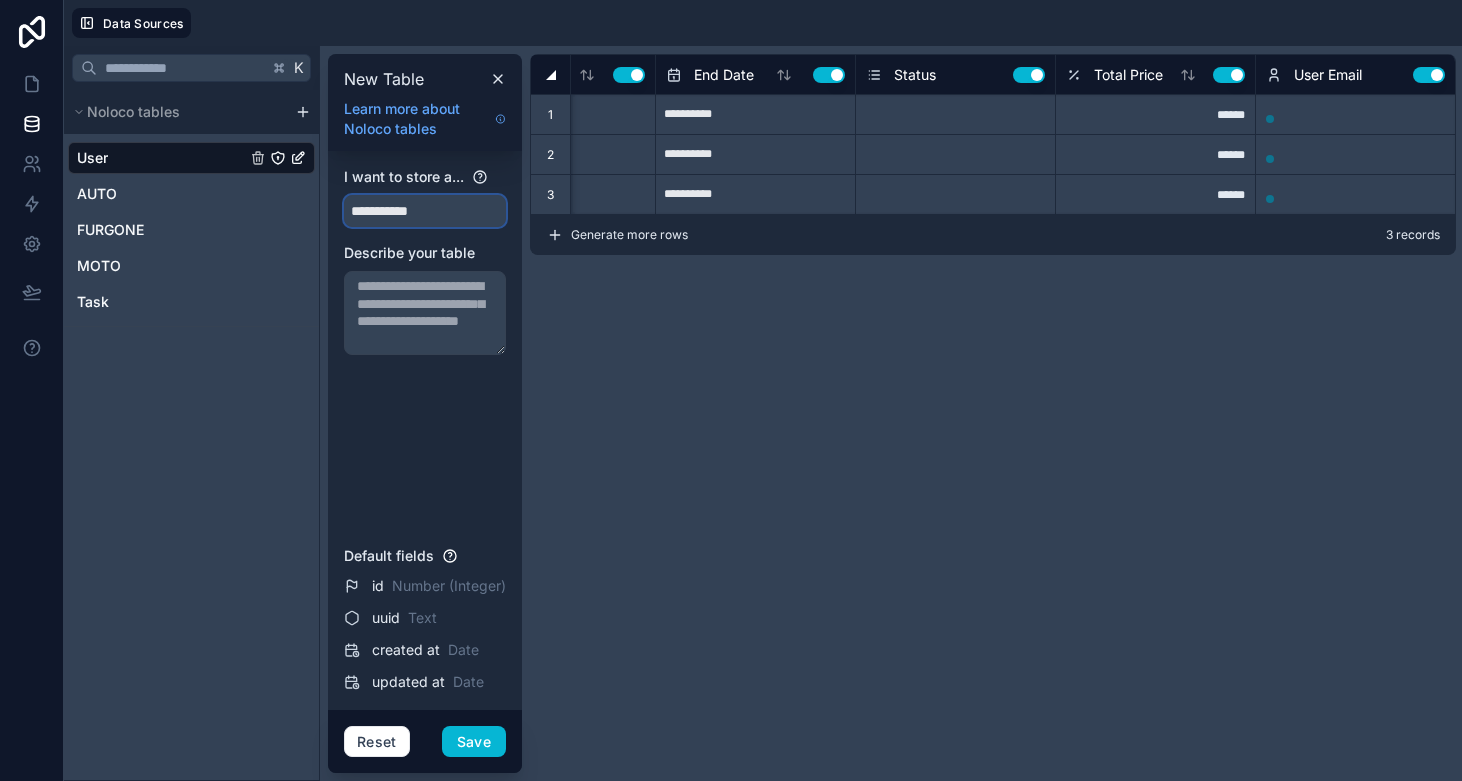 scroll, scrollTop: 0, scrollLeft: 515, axis: horizontal 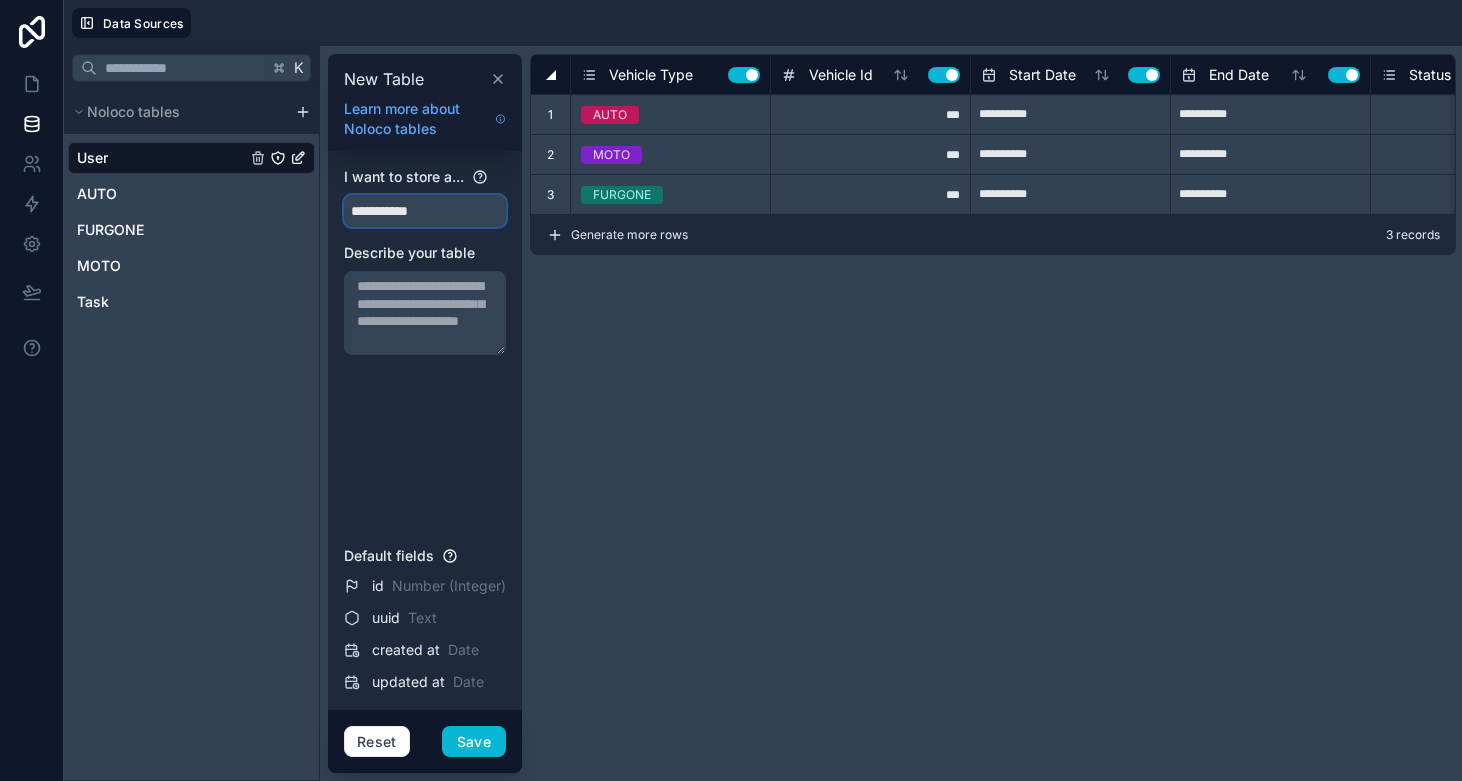 type on "**********" 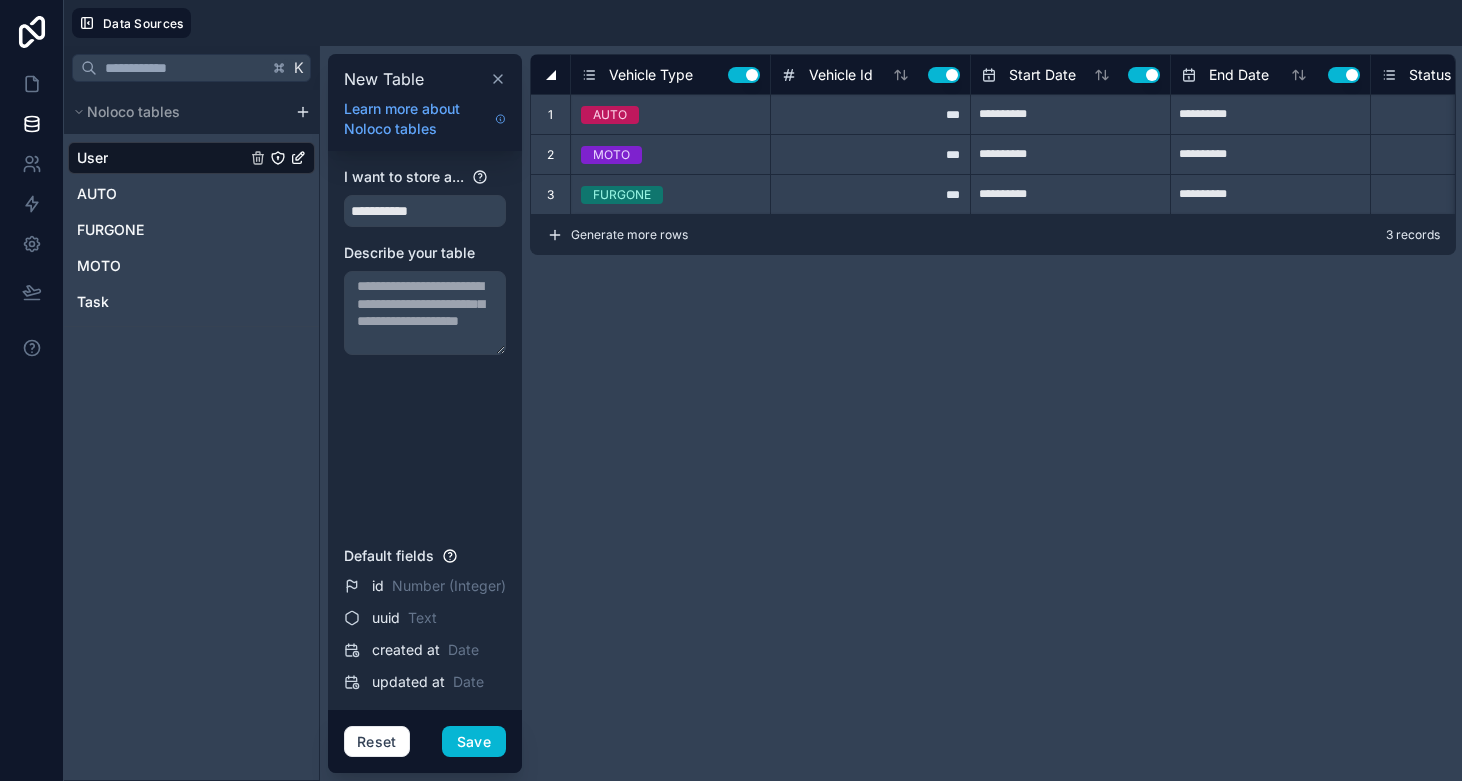 click 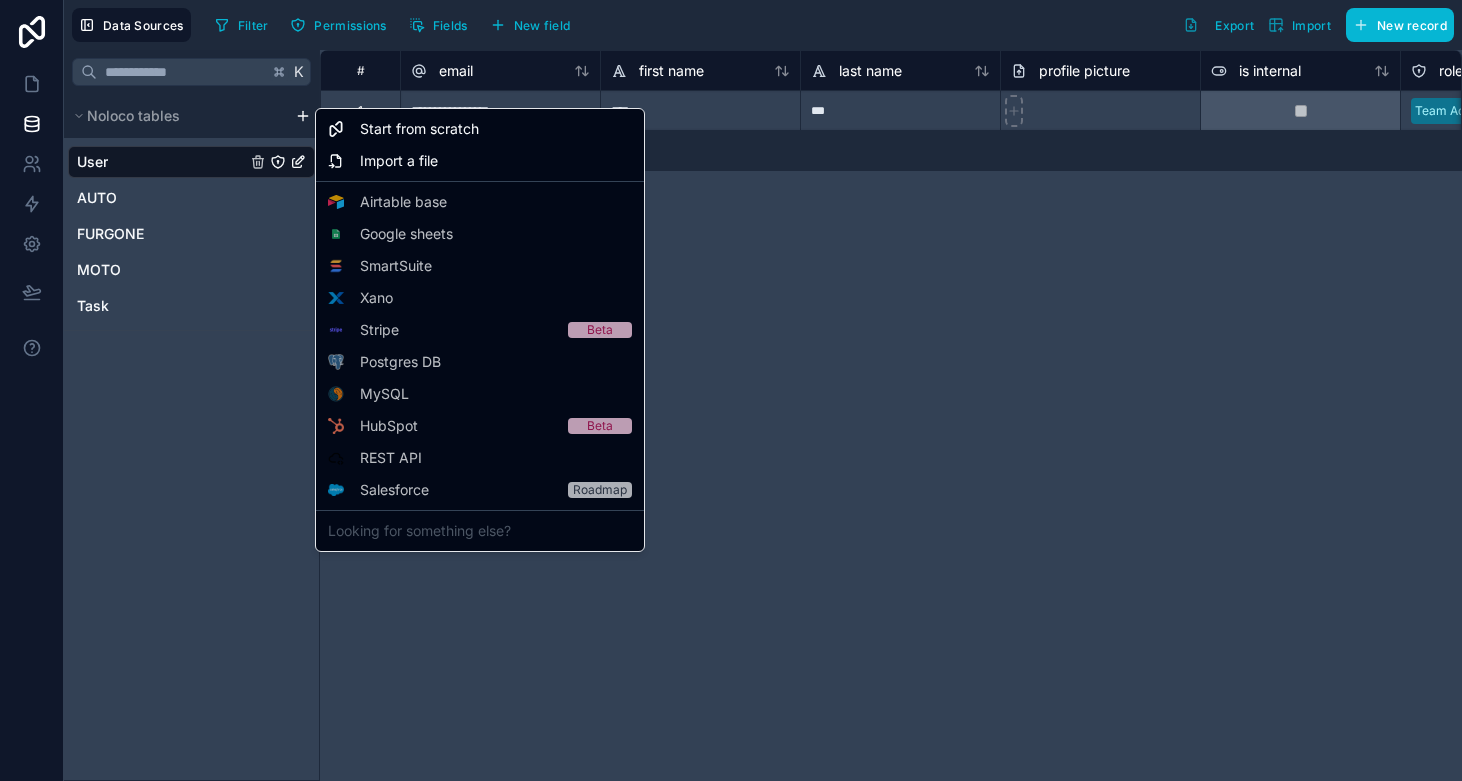 click on "**********" at bounding box center [731, 390] 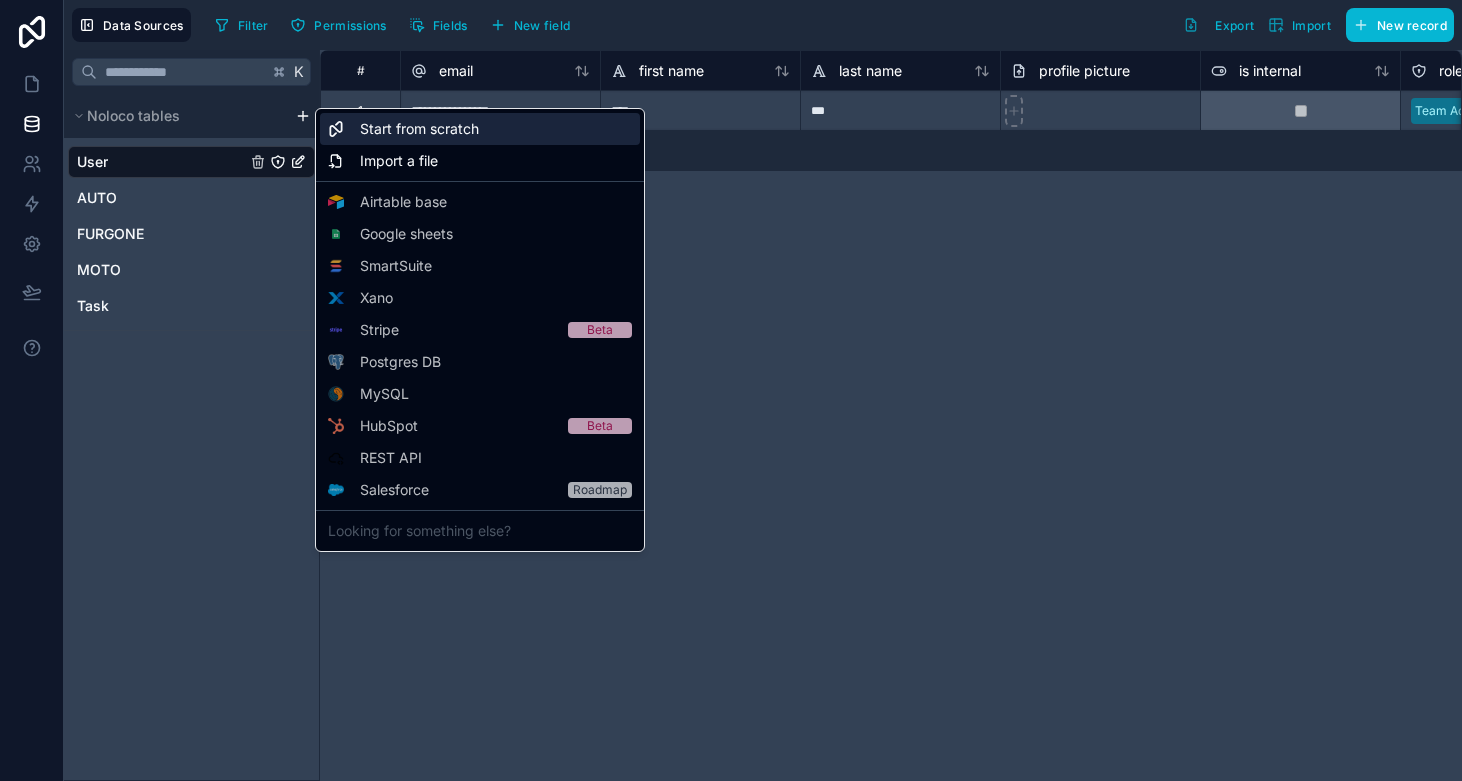 click on "Start from scratch" at bounding box center [419, 129] 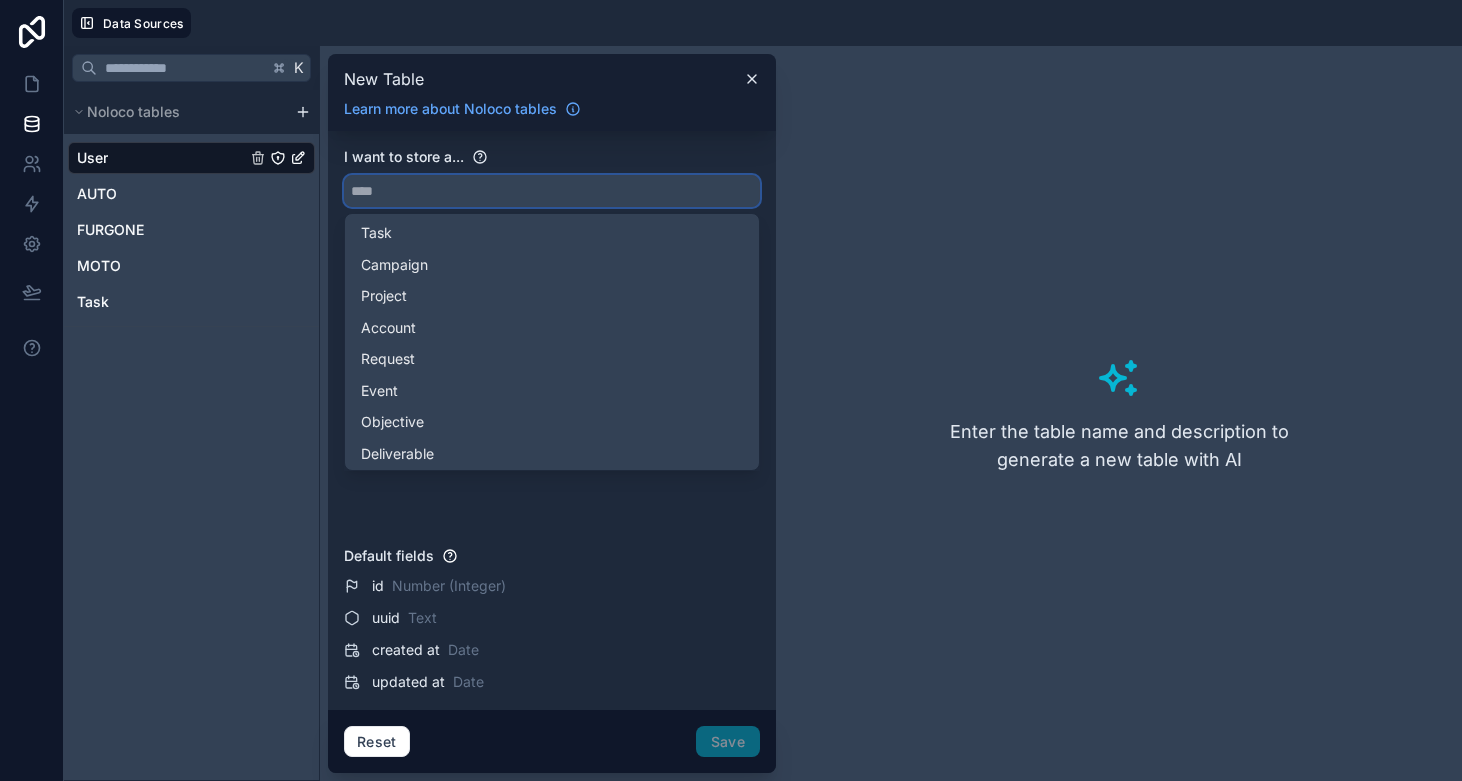 click at bounding box center [552, 191] 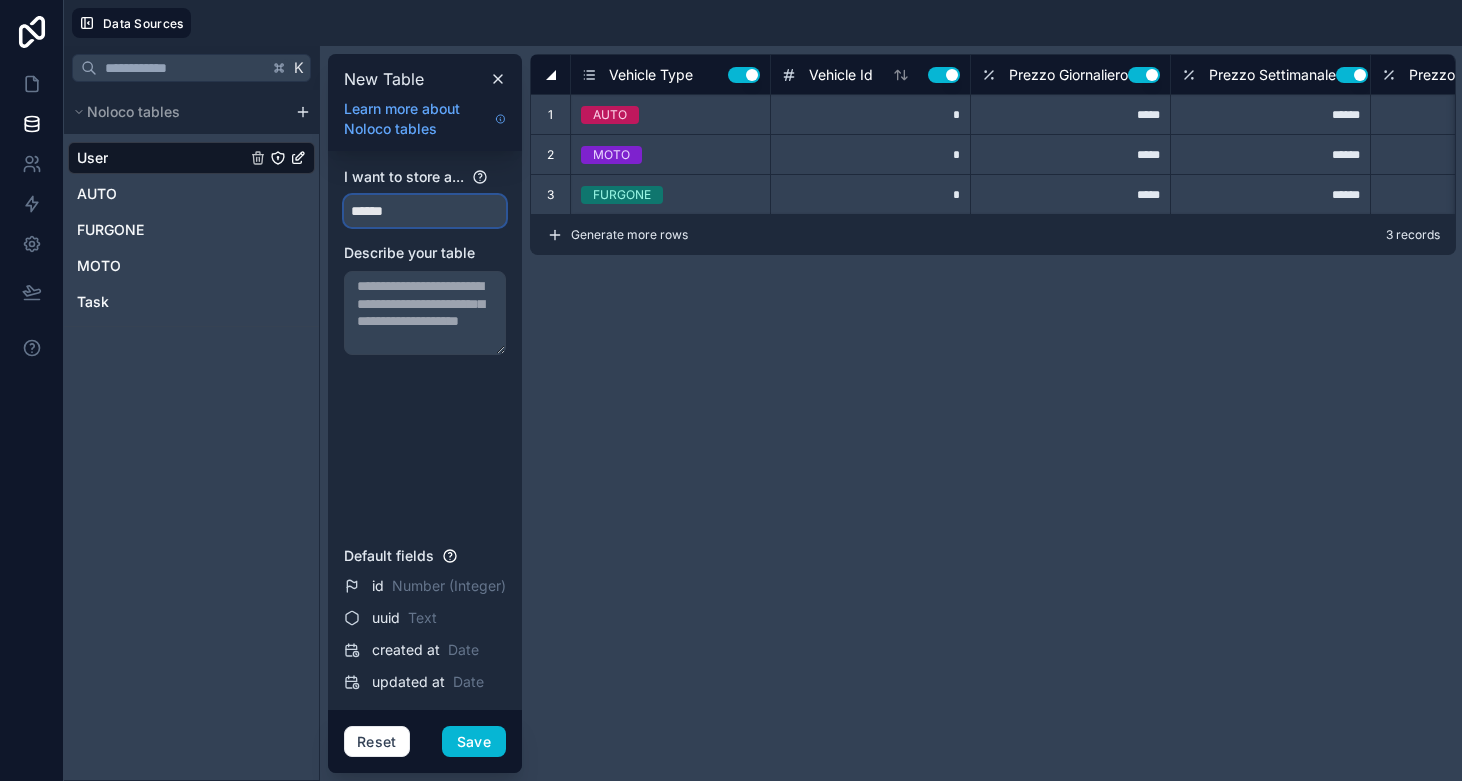 type on "******" 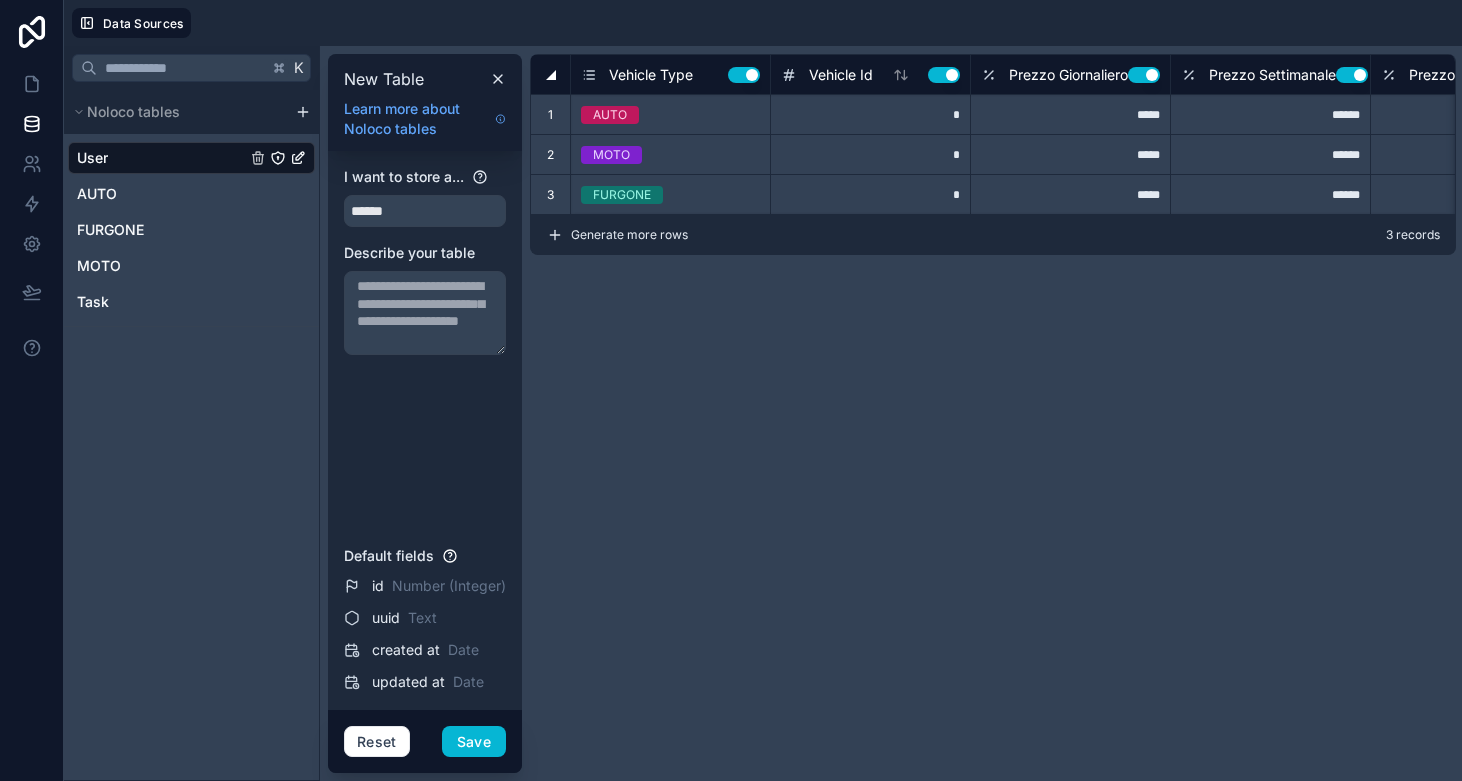 click on "Use setting" at bounding box center (744, 75) 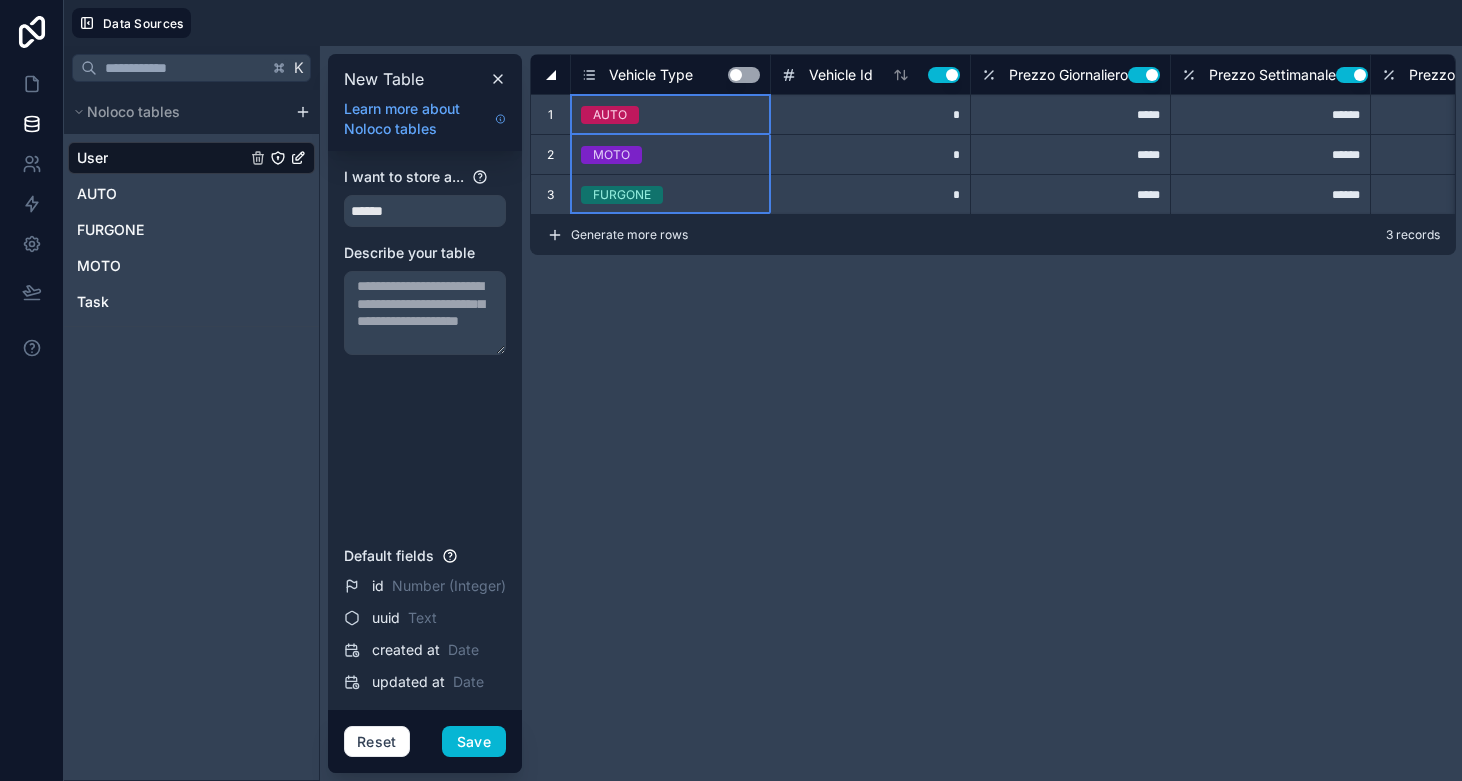click on "Use setting" at bounding box center (744, 75) 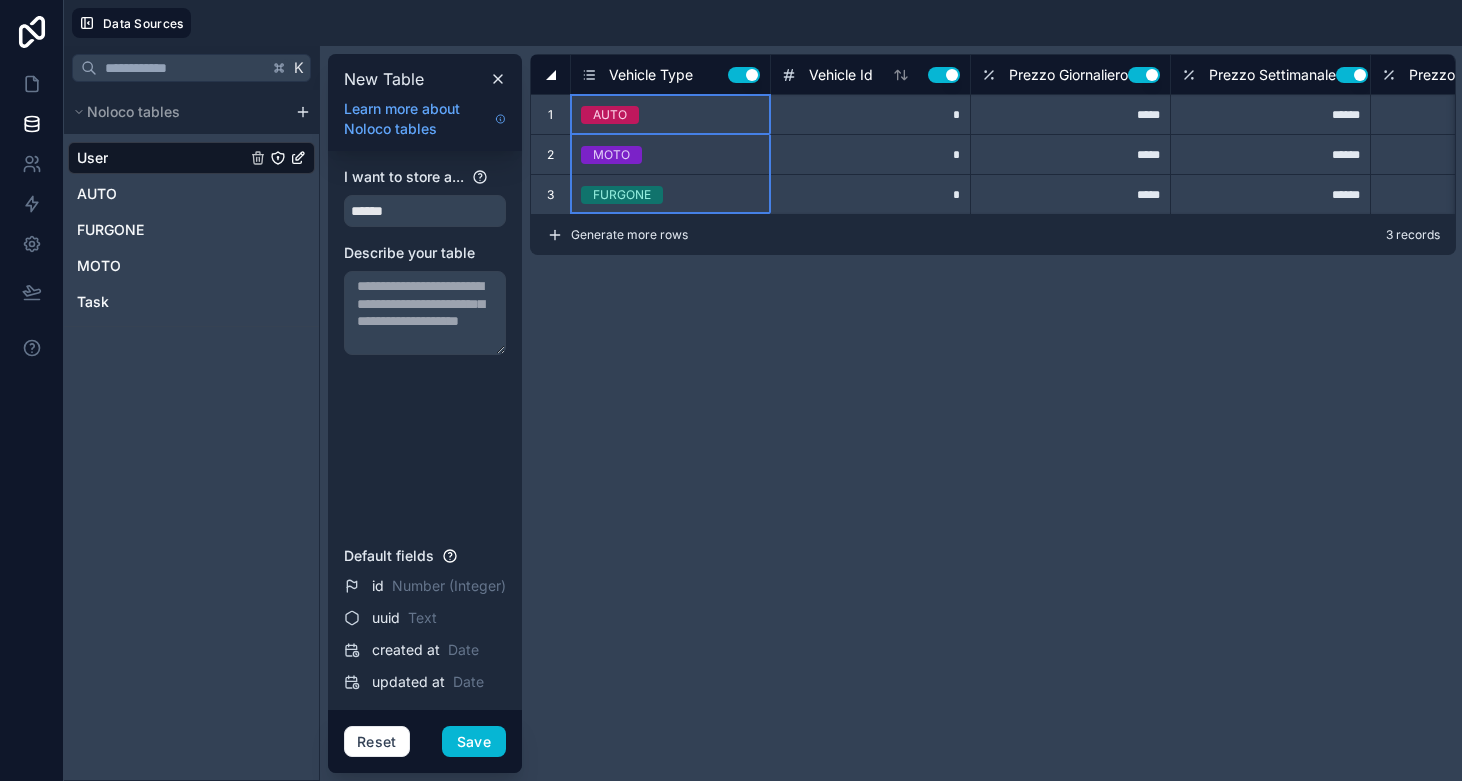 click on "Vehicle Id Use setting" at bounding box center (870, 74) 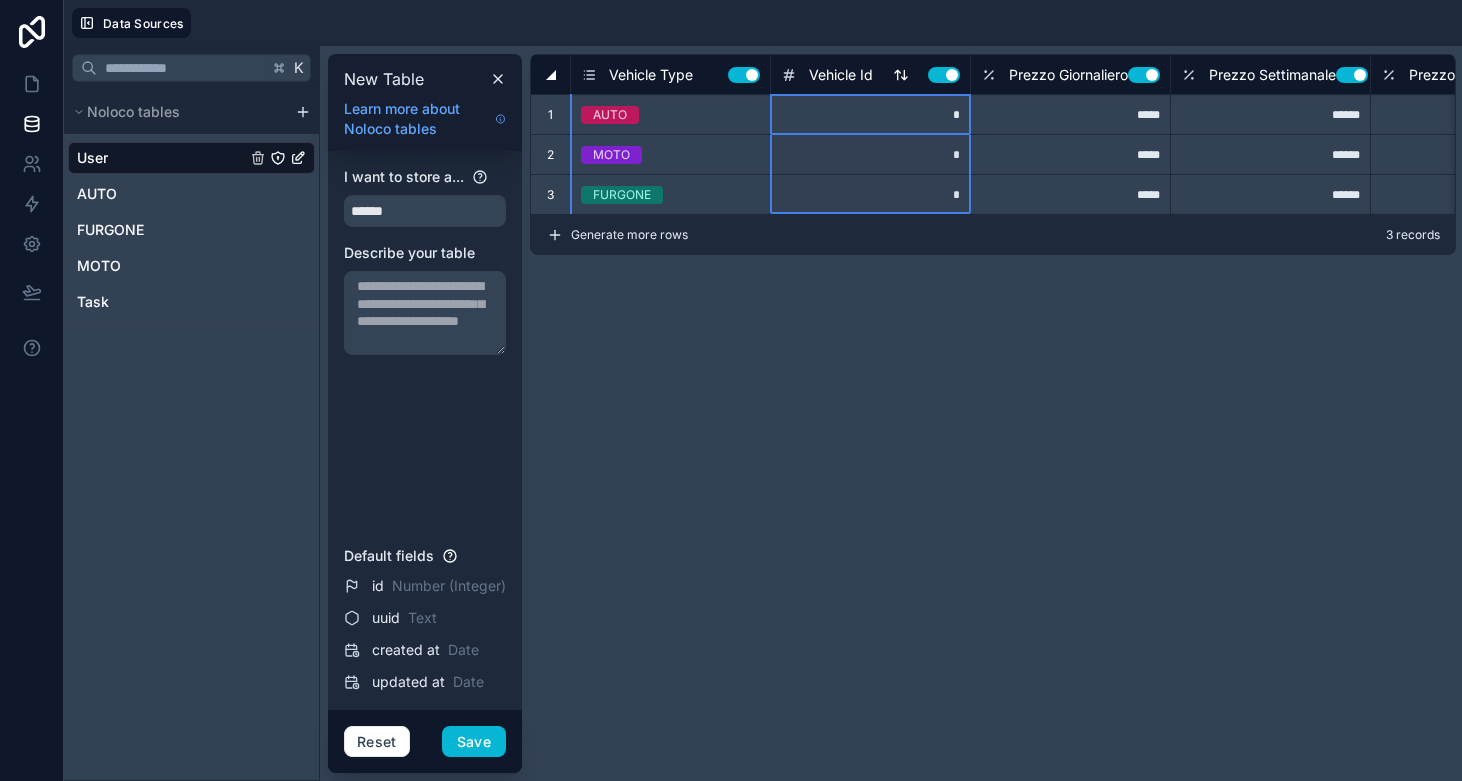 click on "Use setting" at bounding box center (944, 75) 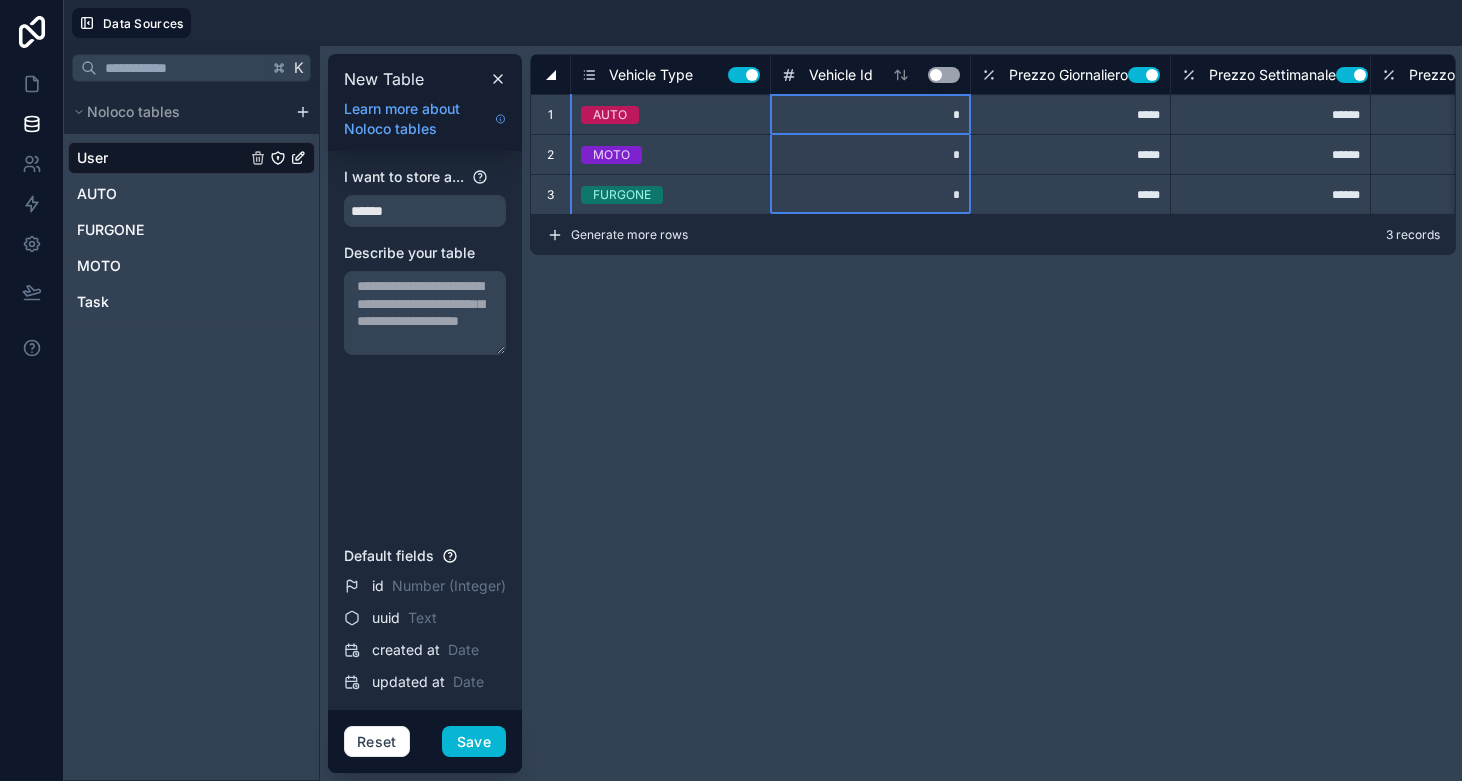 click on "Use setting" at bounding box center [744, 75] 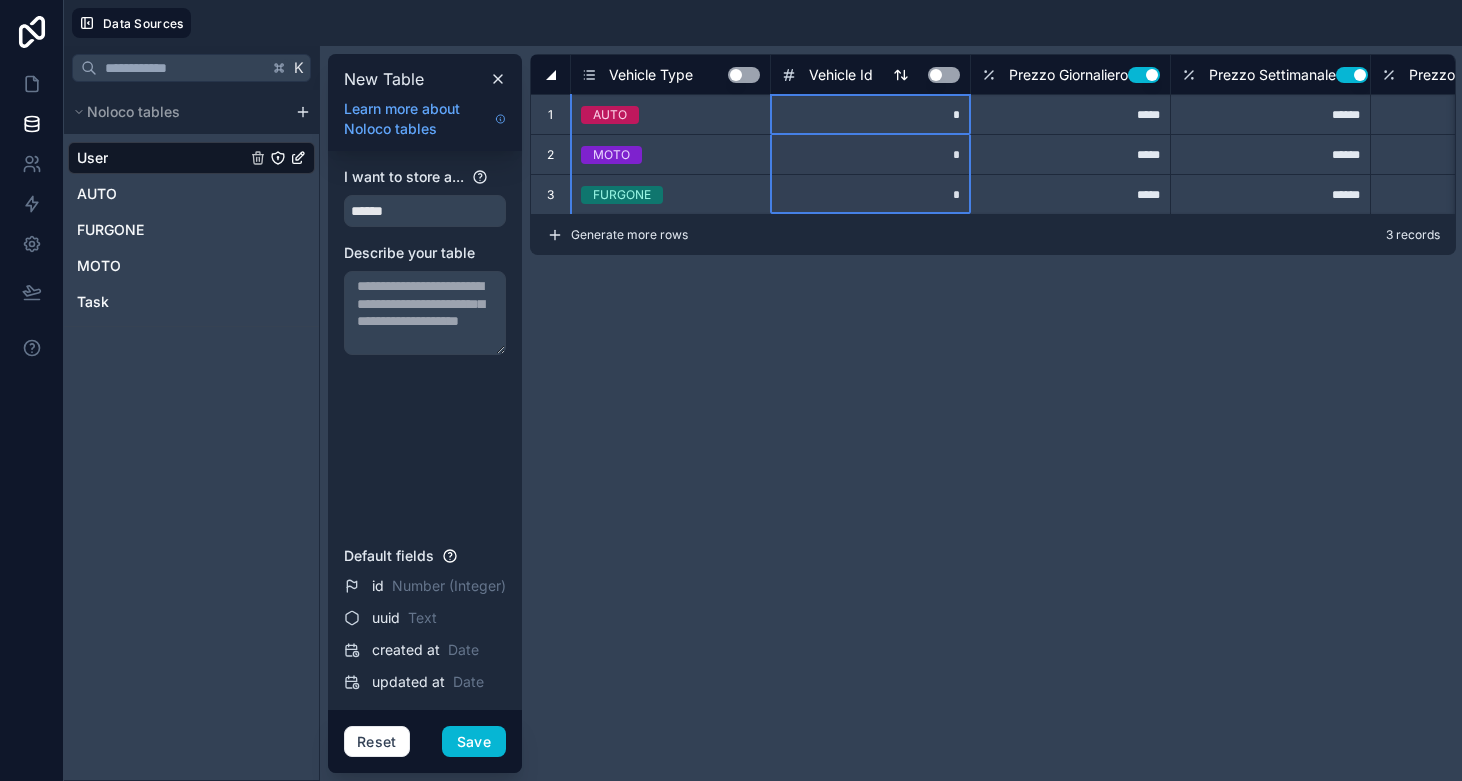 click on "Use setting" at bounding box center [944, 75] 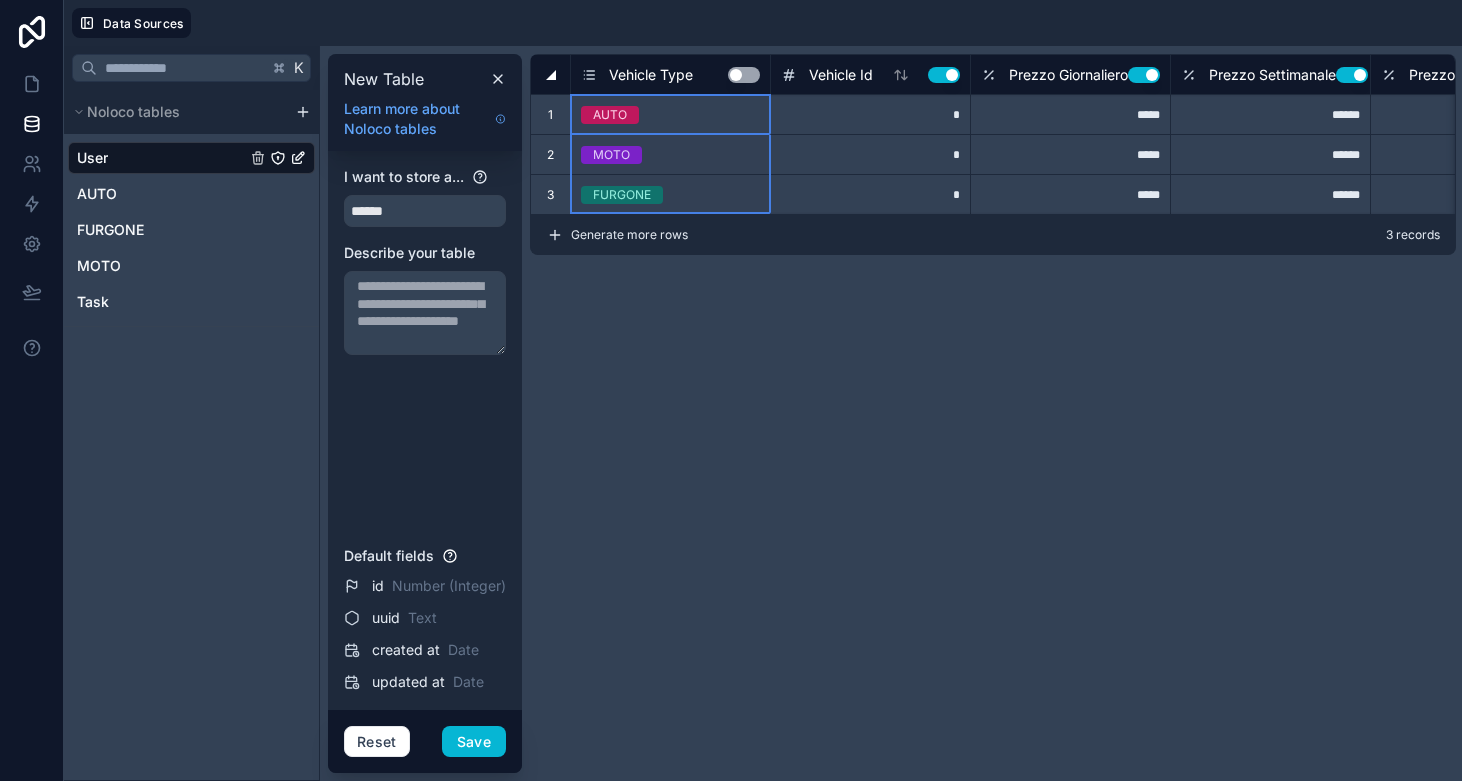 click on "Vehicle Type Use setting" at bounding box center [670, 75] 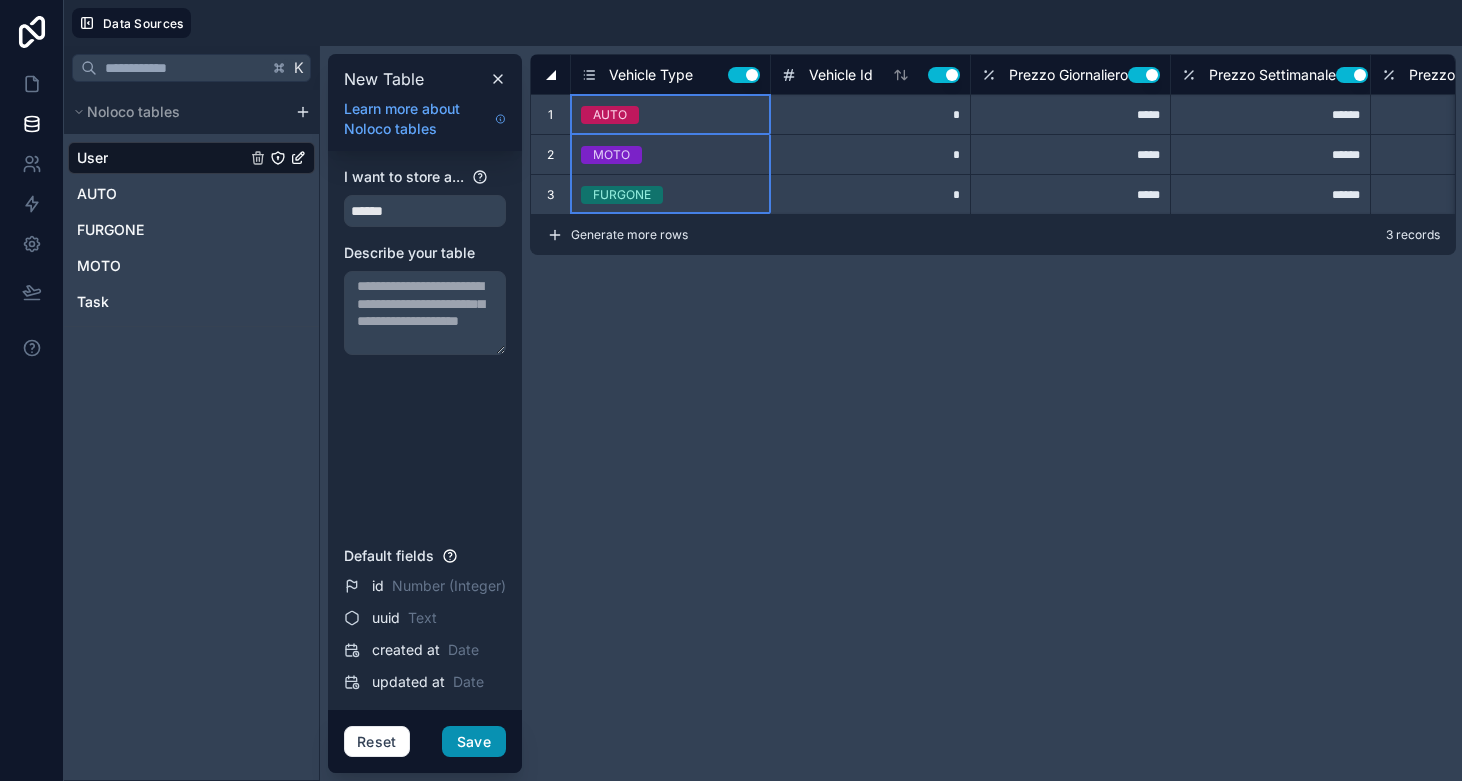 click on "Save" at bounding box center (474, 742) 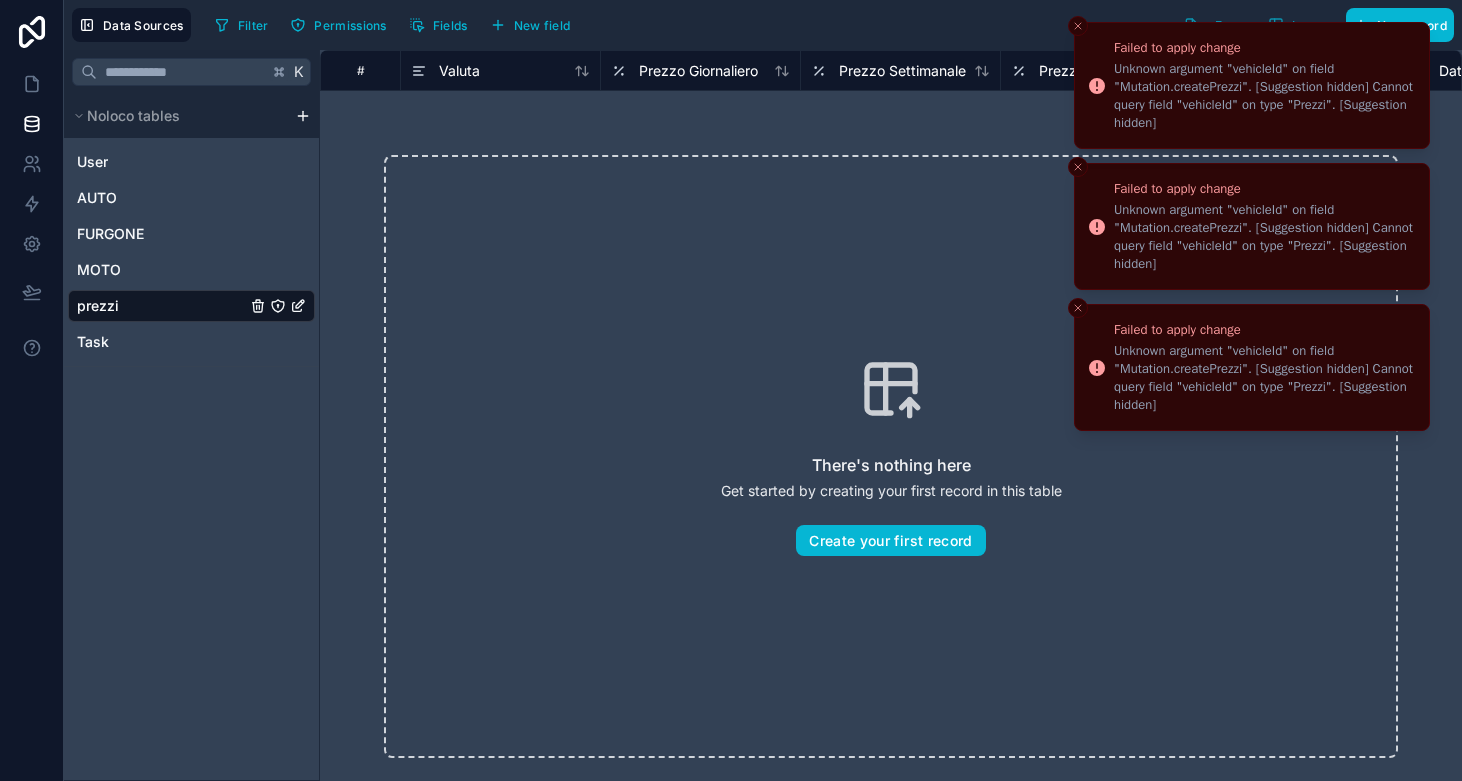 click 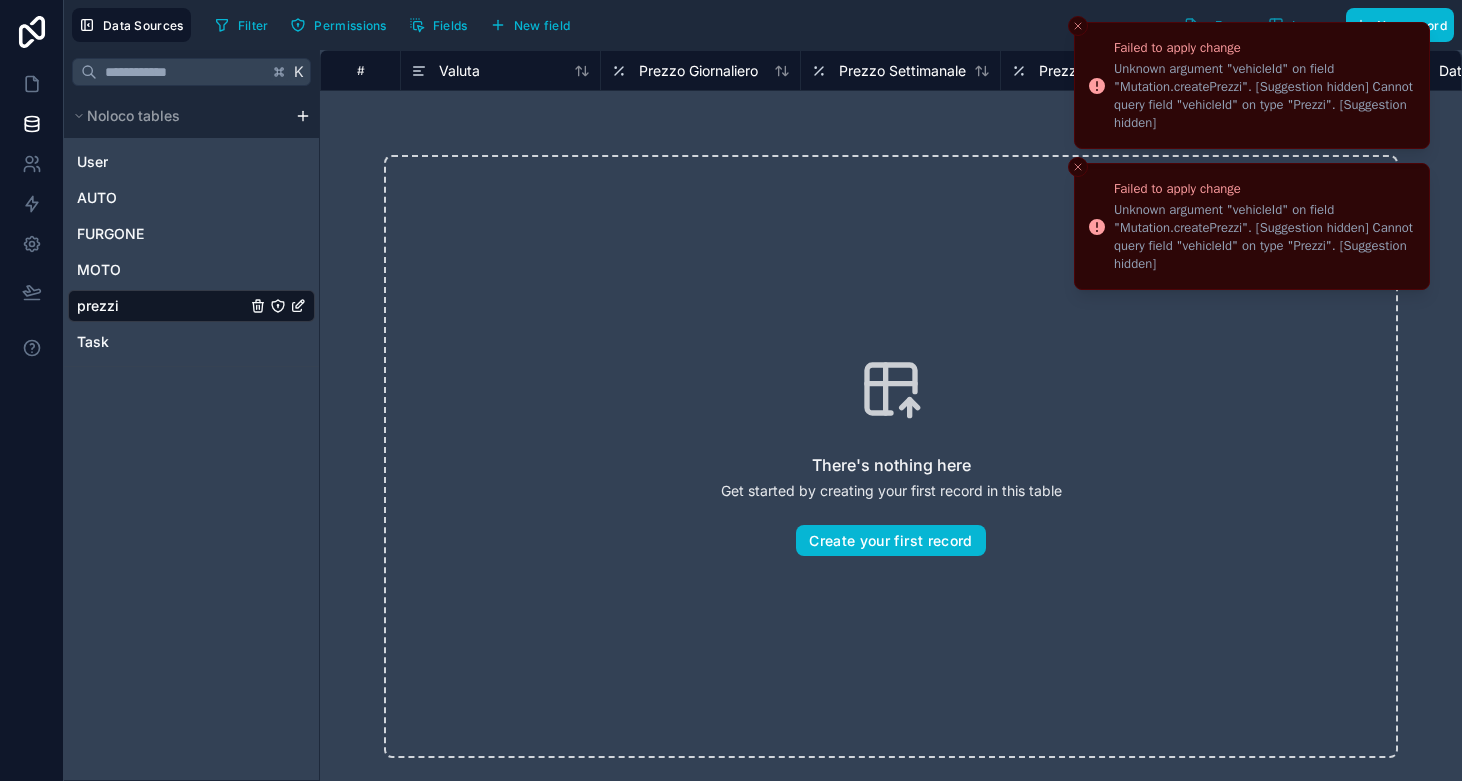 click 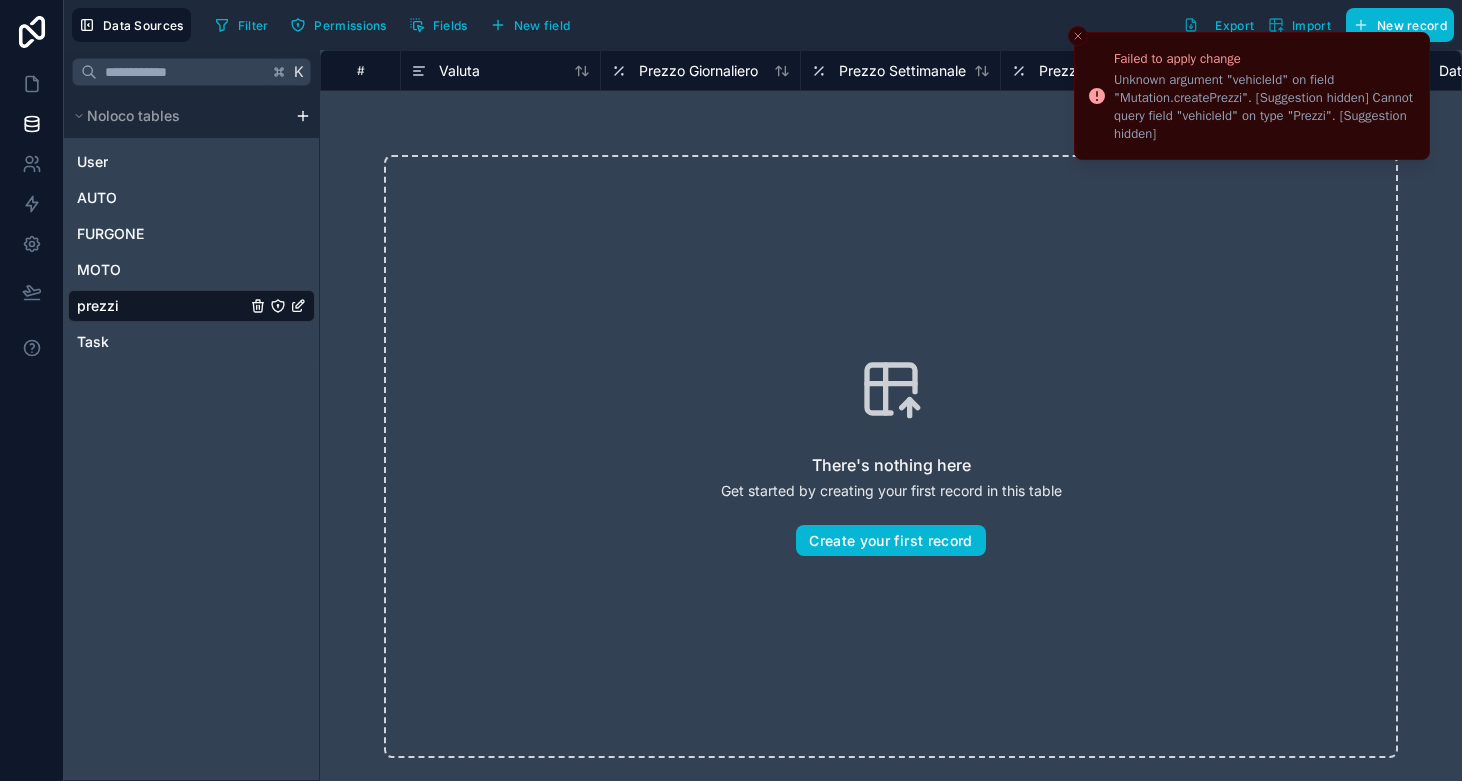 click at bounding box center (1078, 36) 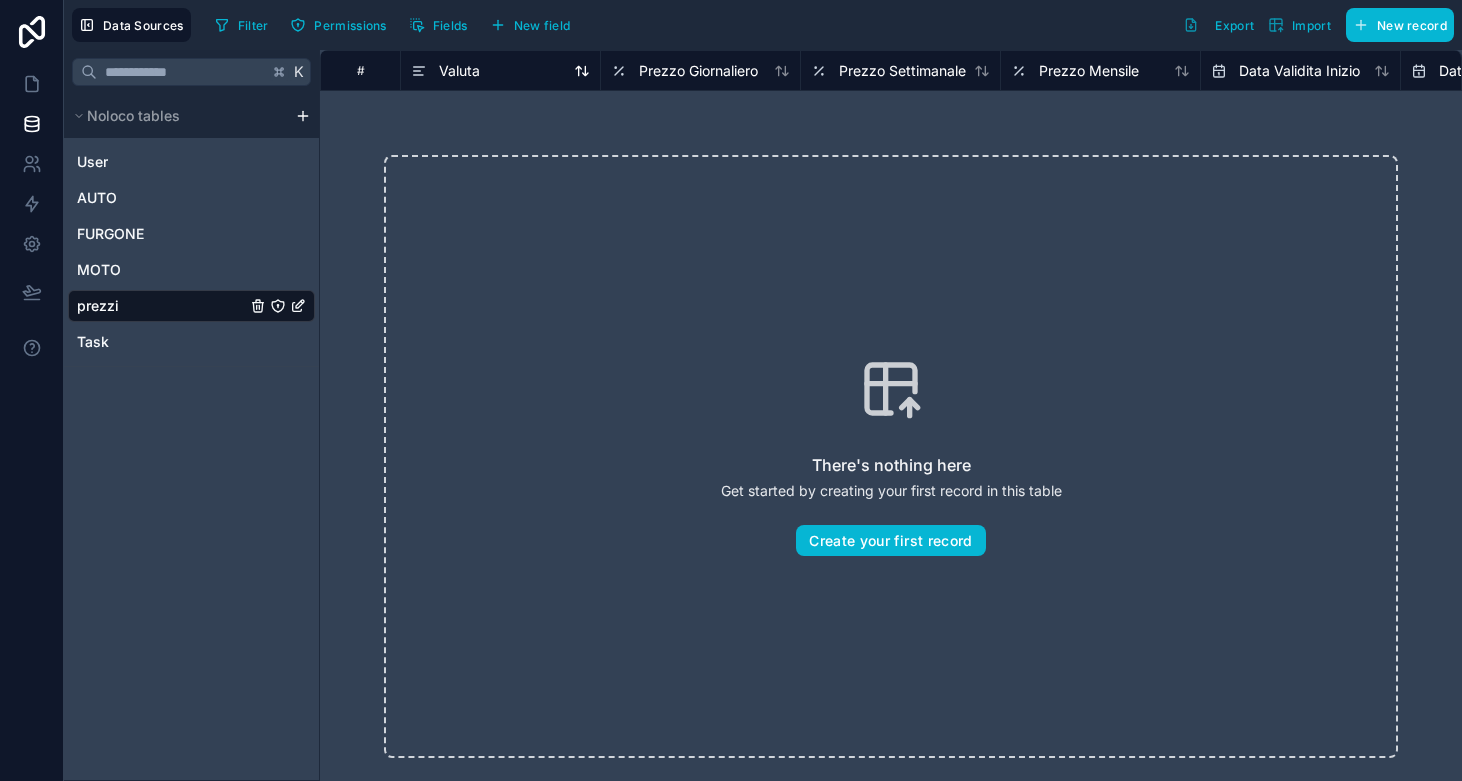 click on "Valuta" at bounding box center [459, 71] 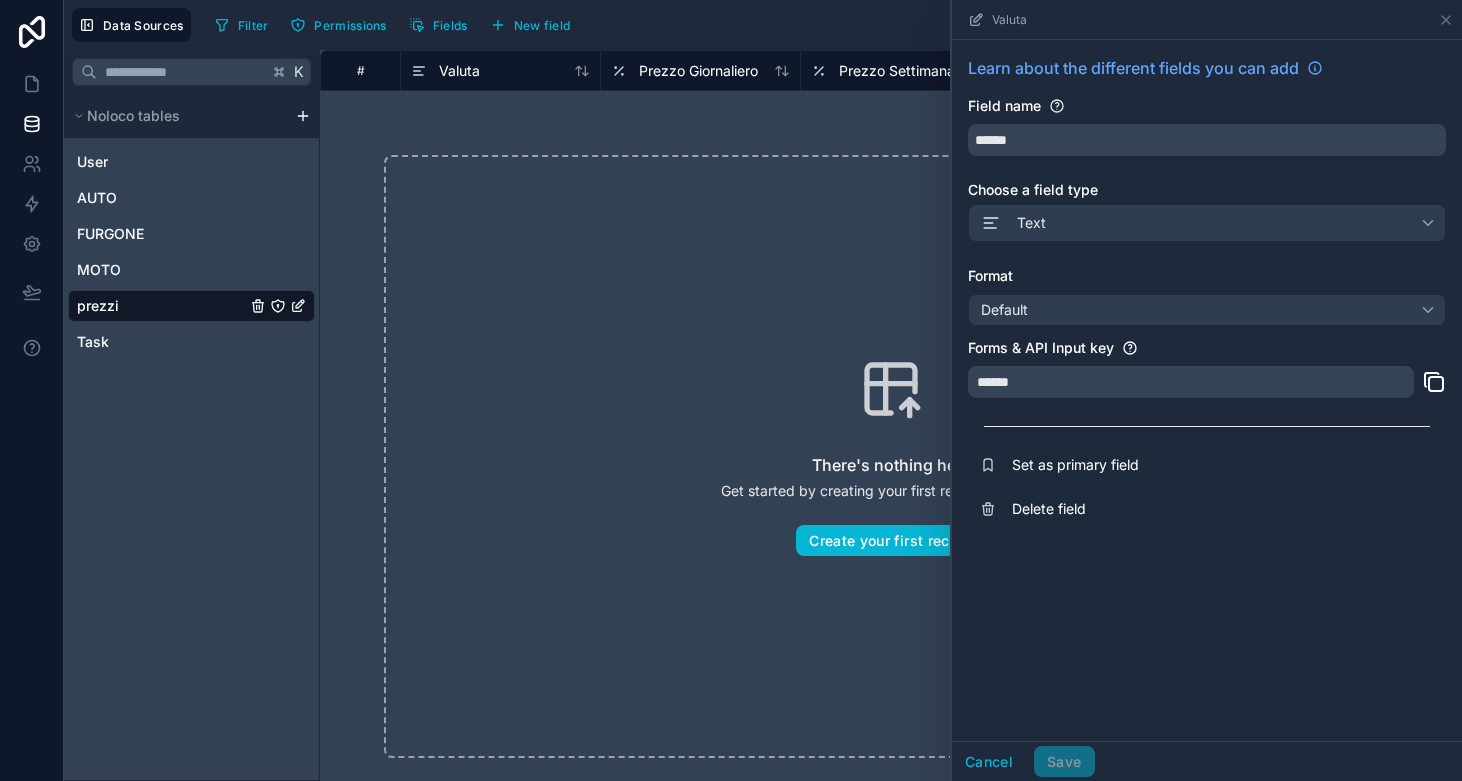 click on "There's nothing here" at bounding box center [891, 465] 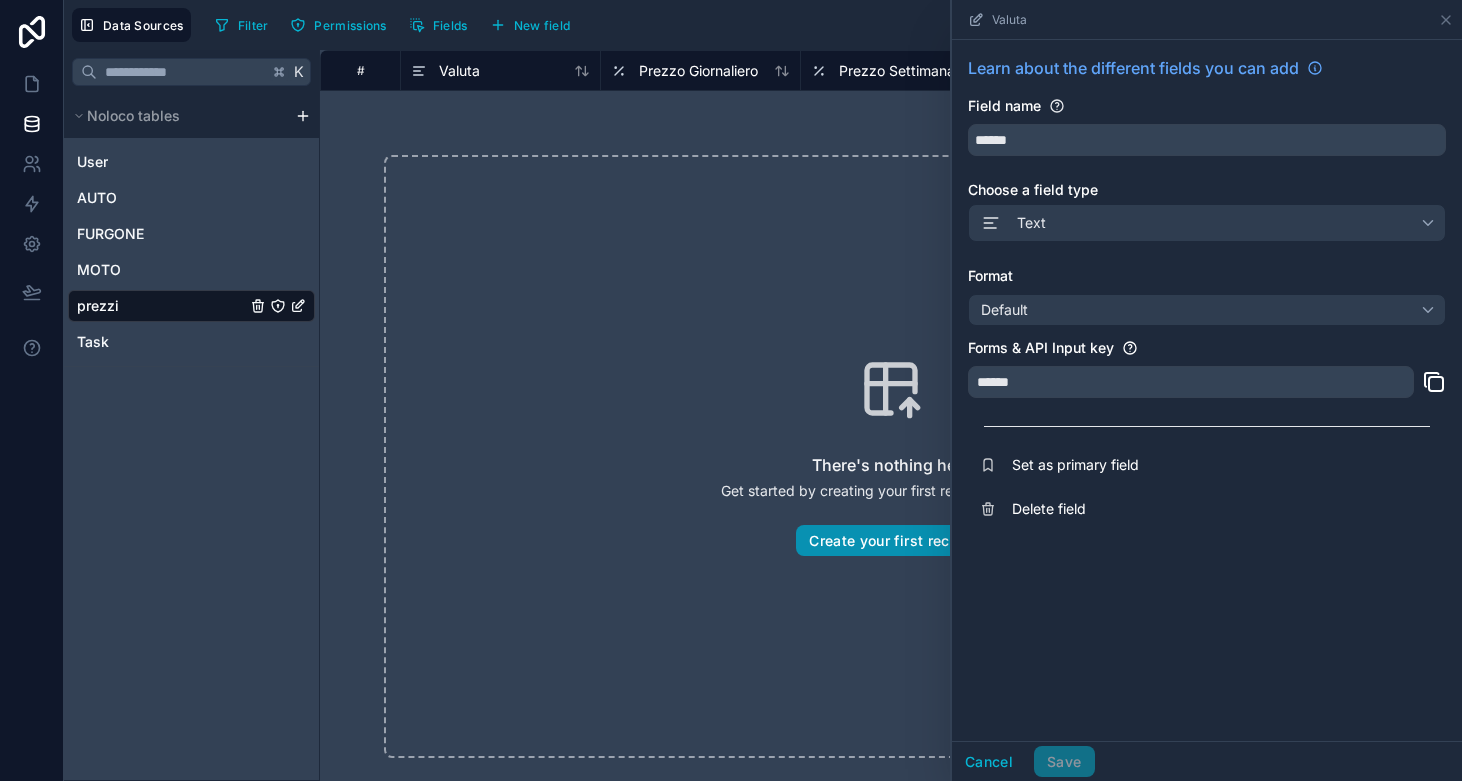 click on "Create your first record" at bounding box center (890, 541) 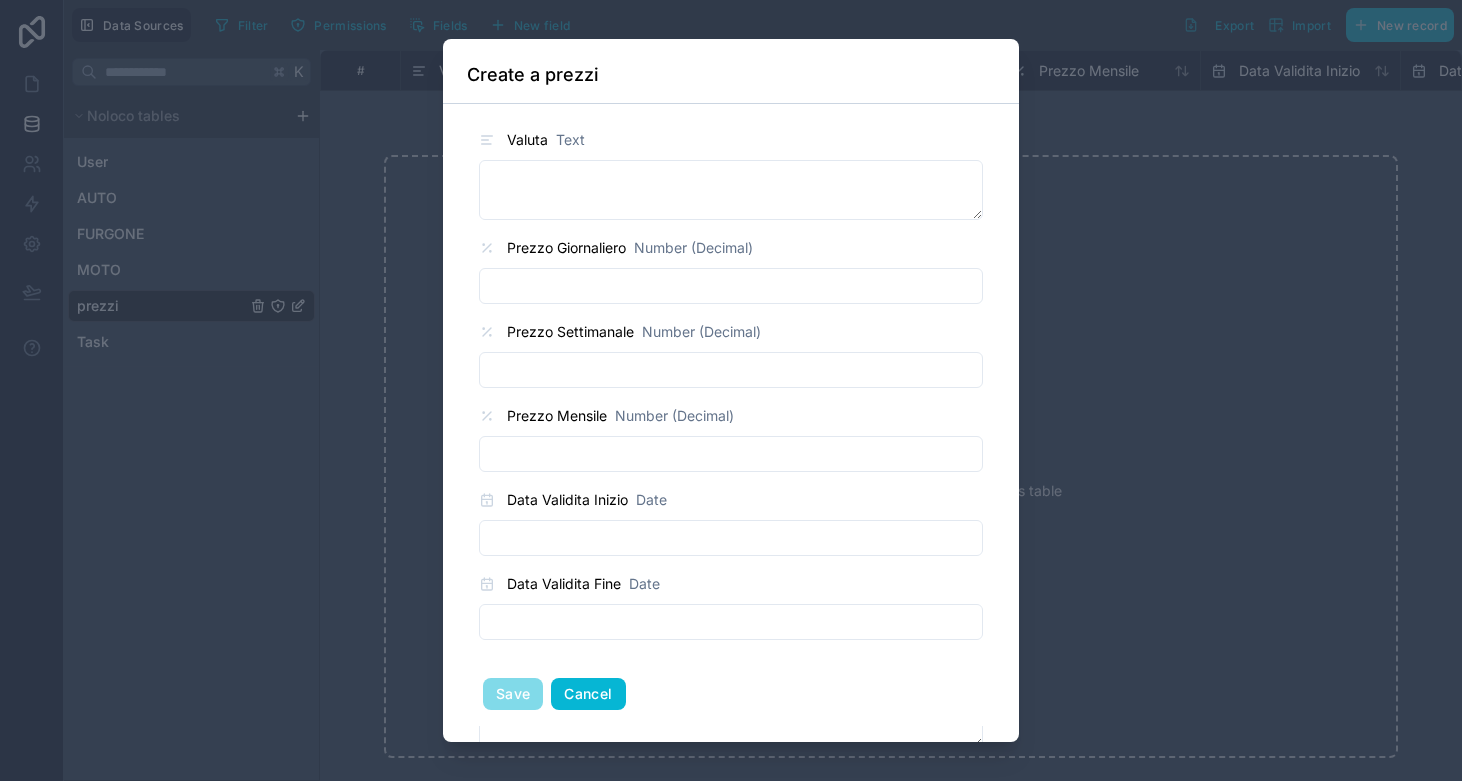 click on "Cancel" at bounding box center (588, 694) 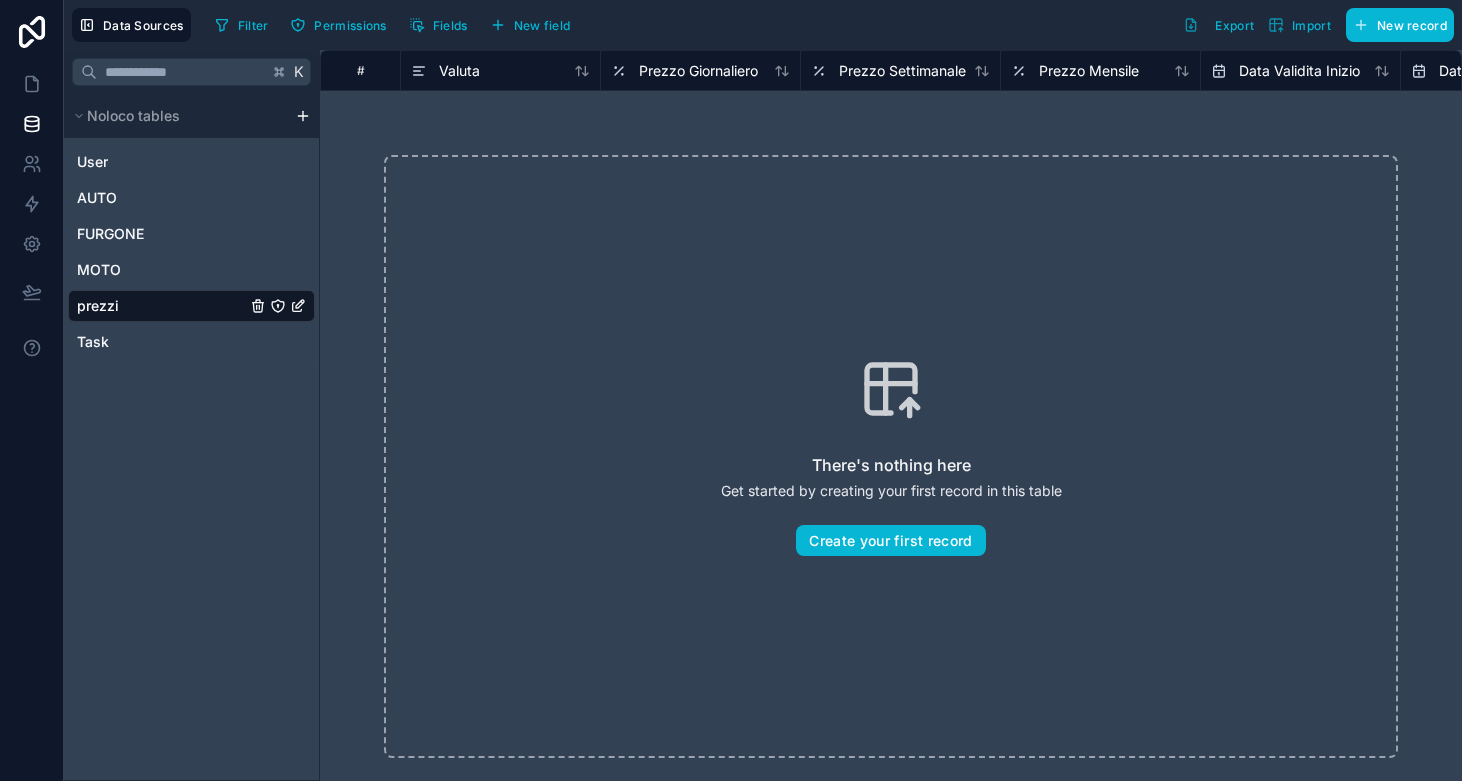 click on "There's nothing here Get started by creating your first record in this table Create your first record" at bounding box center (891, 456) 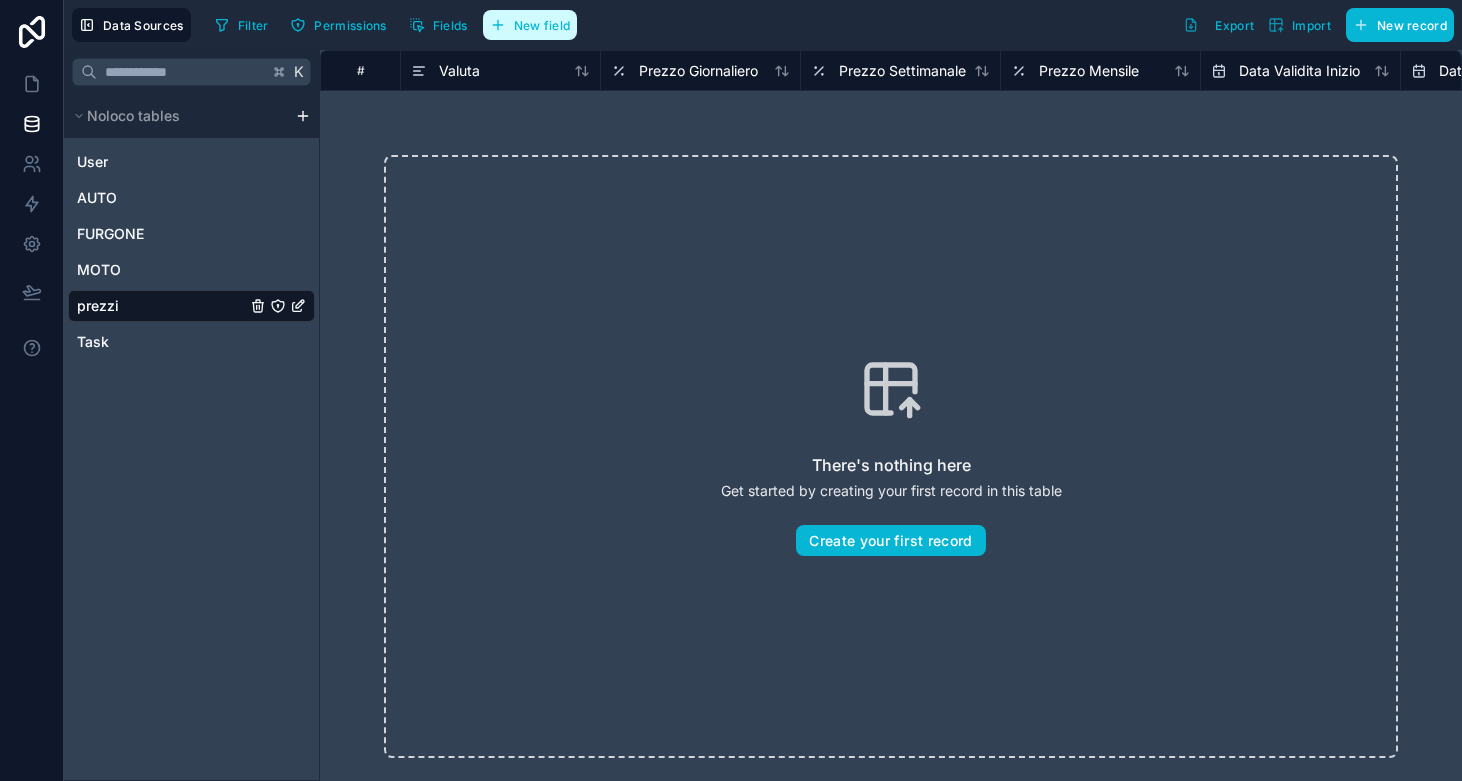 click on "New field" at bounding box center [542, 25] 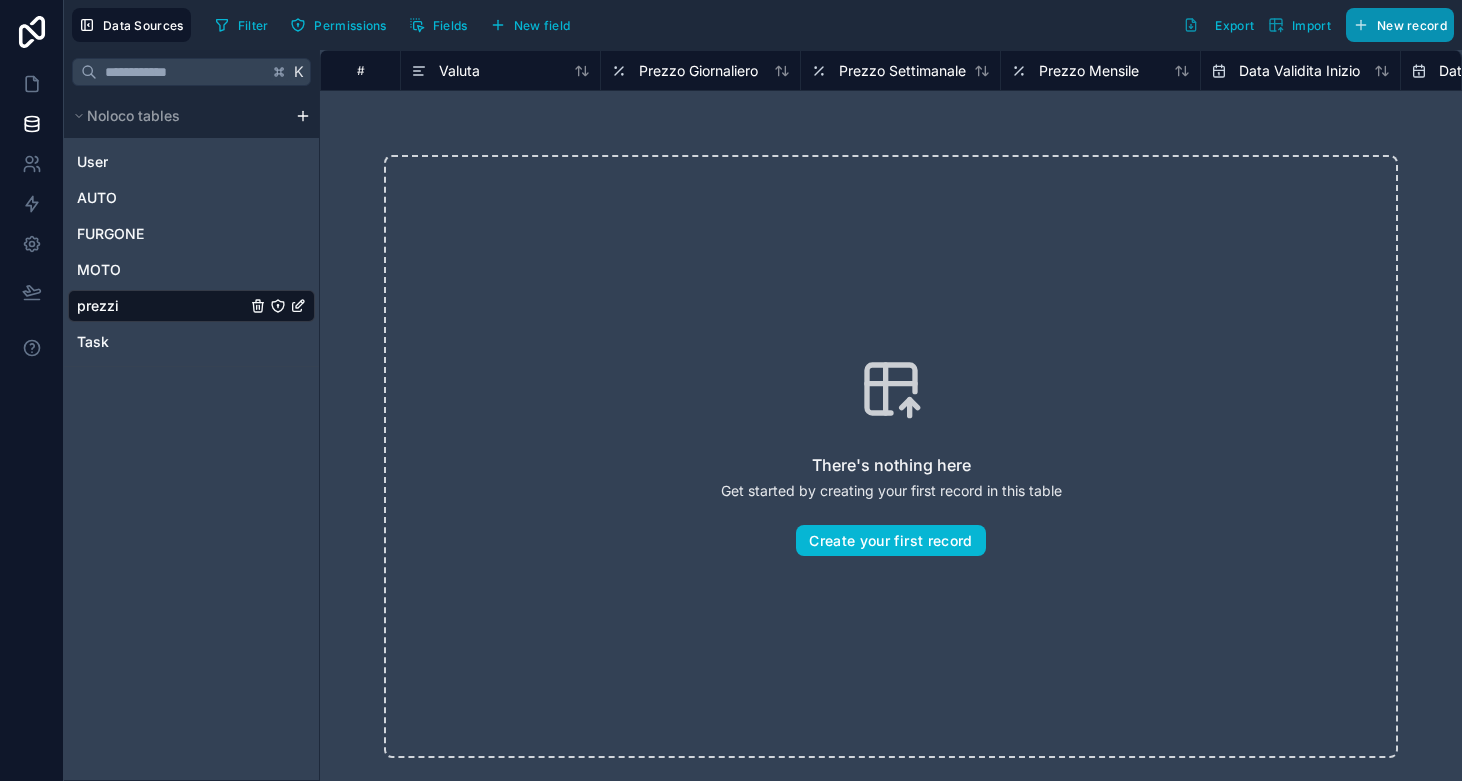 click on "New record" at bounding box center (1400, 25) 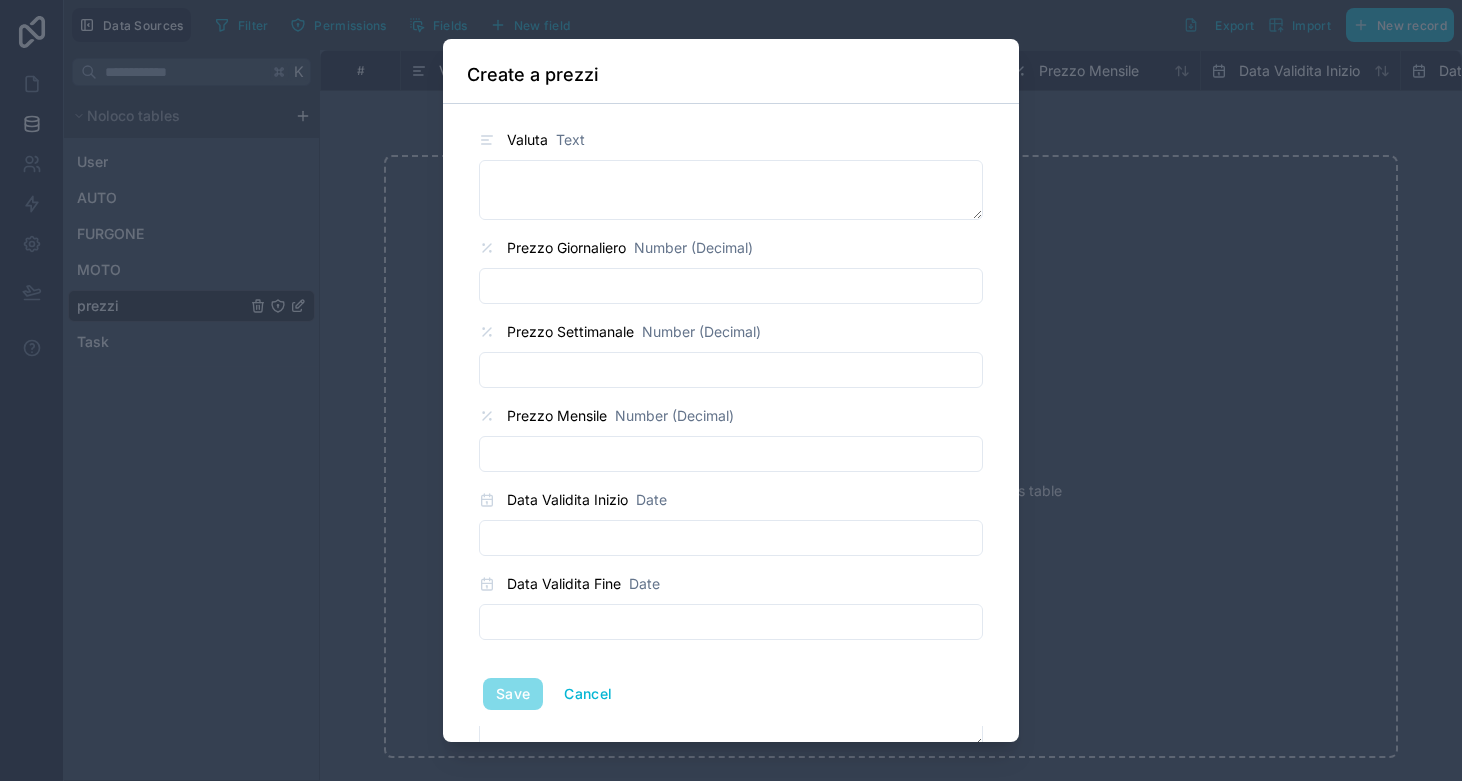 scroll, scrollTop: 0, scrollLeft: 0, axis: both 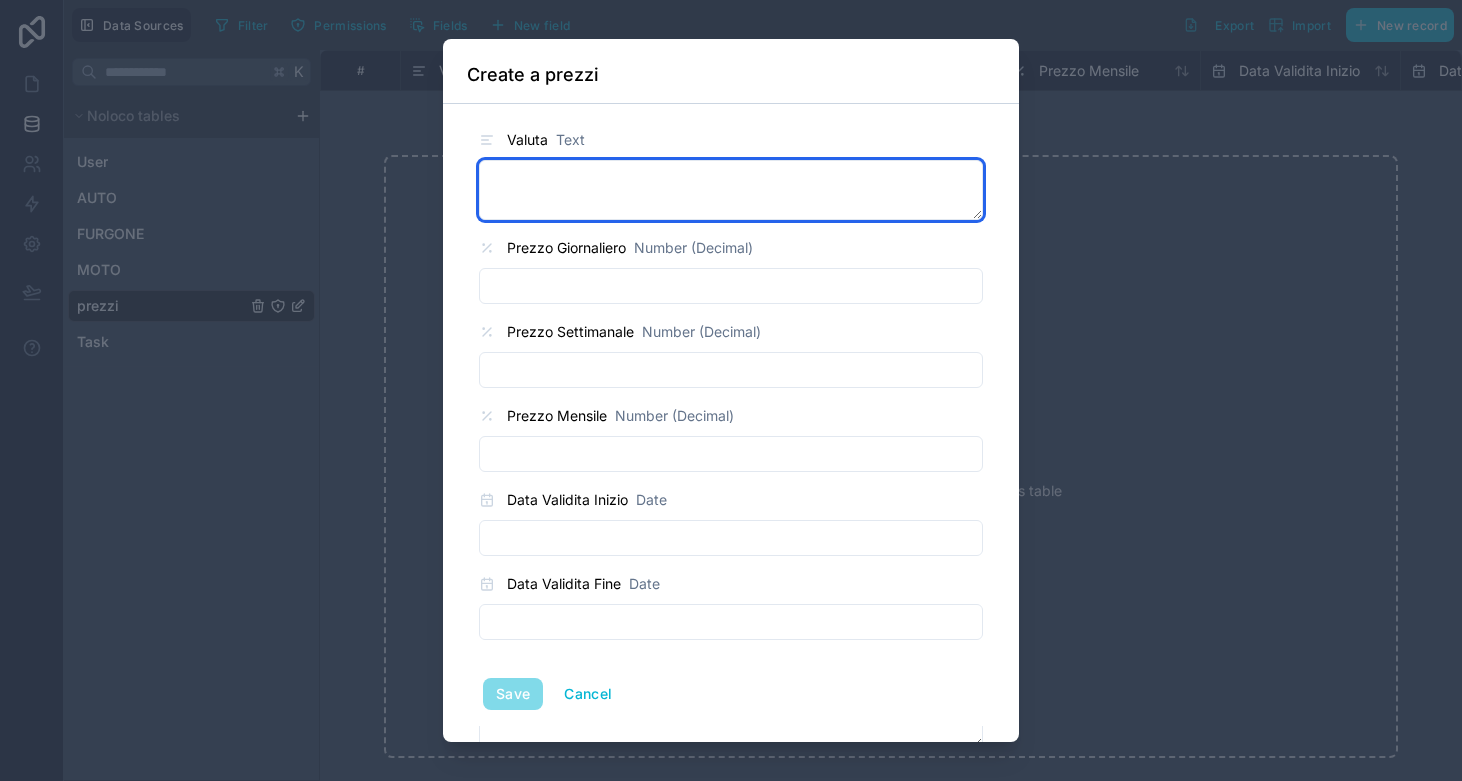 click at bounding box center [731, 190] 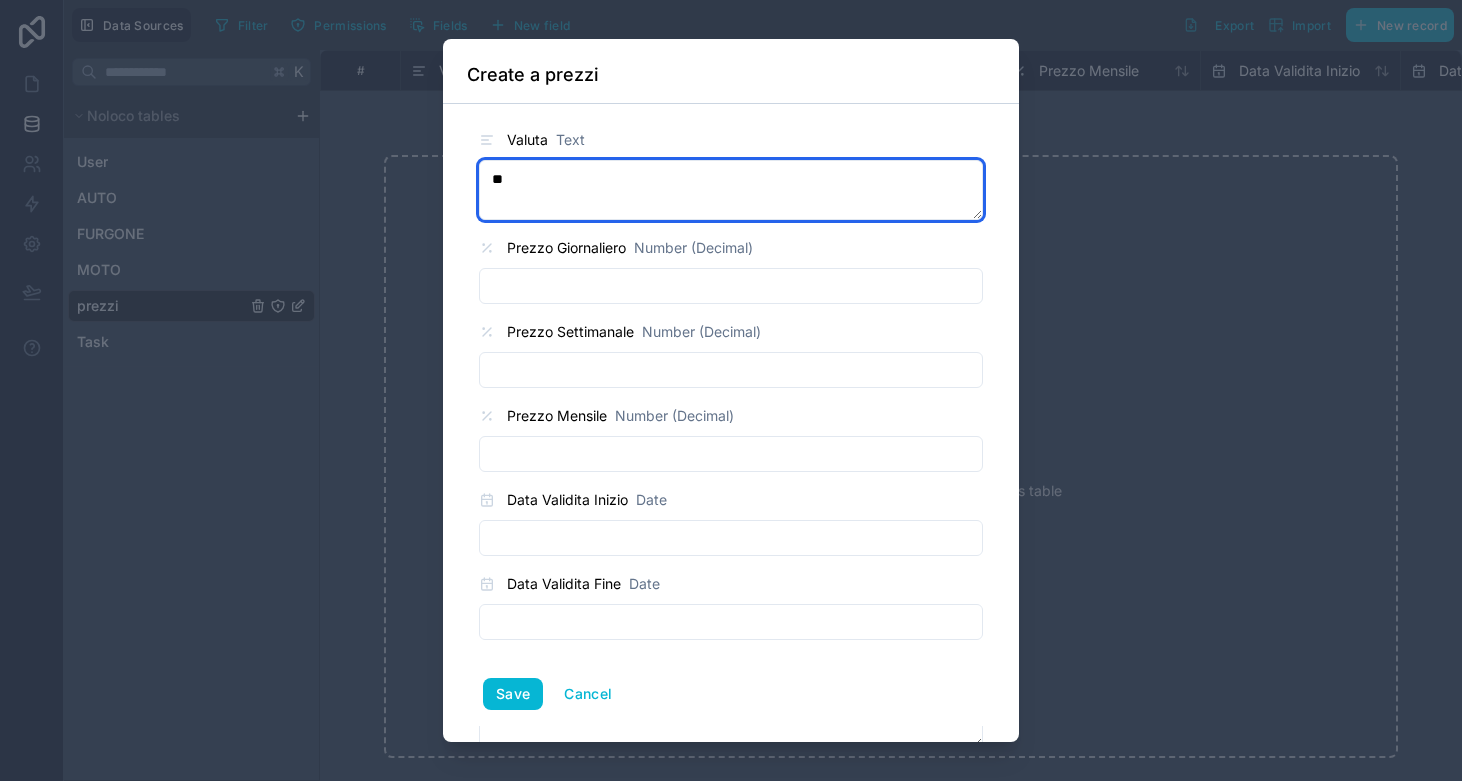 type on "*" 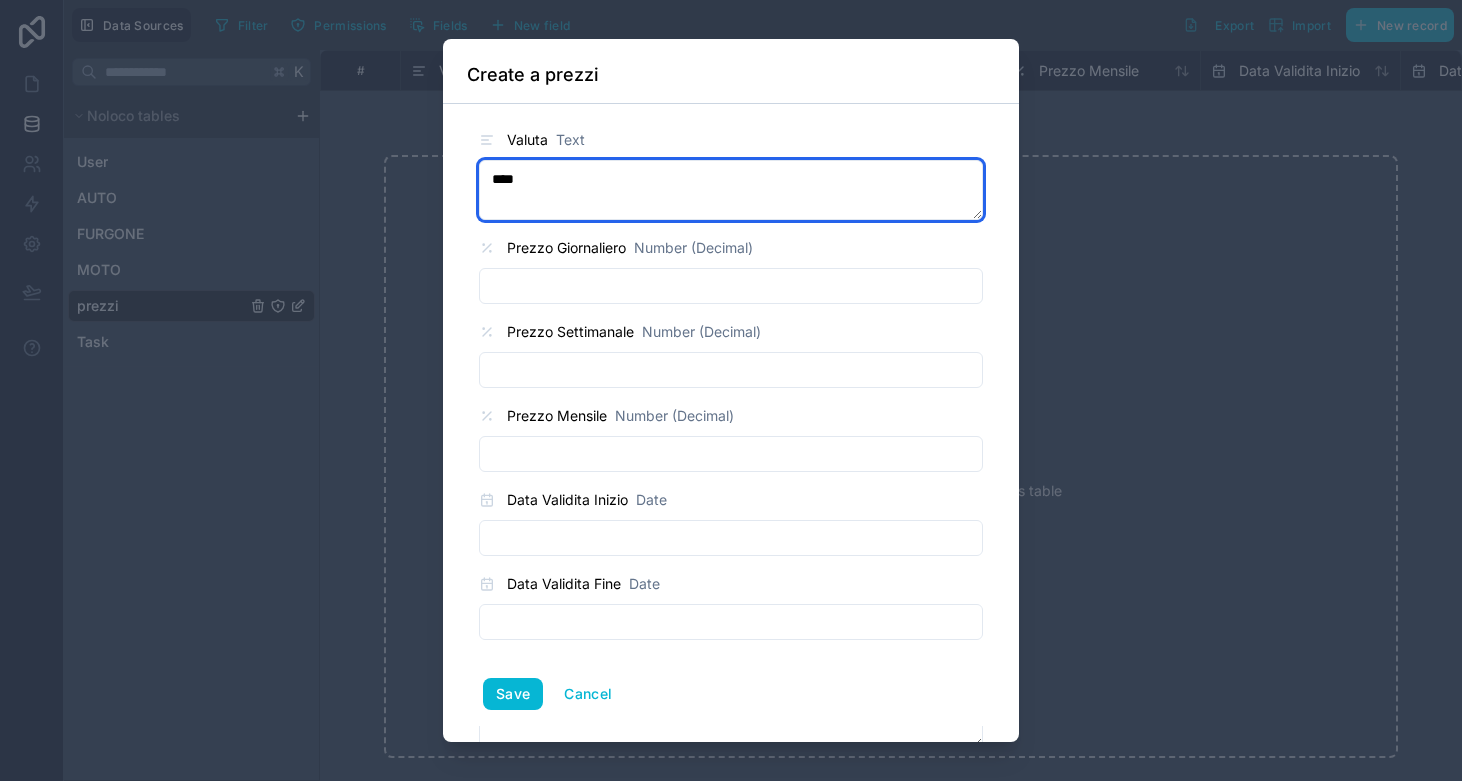 type on "****" 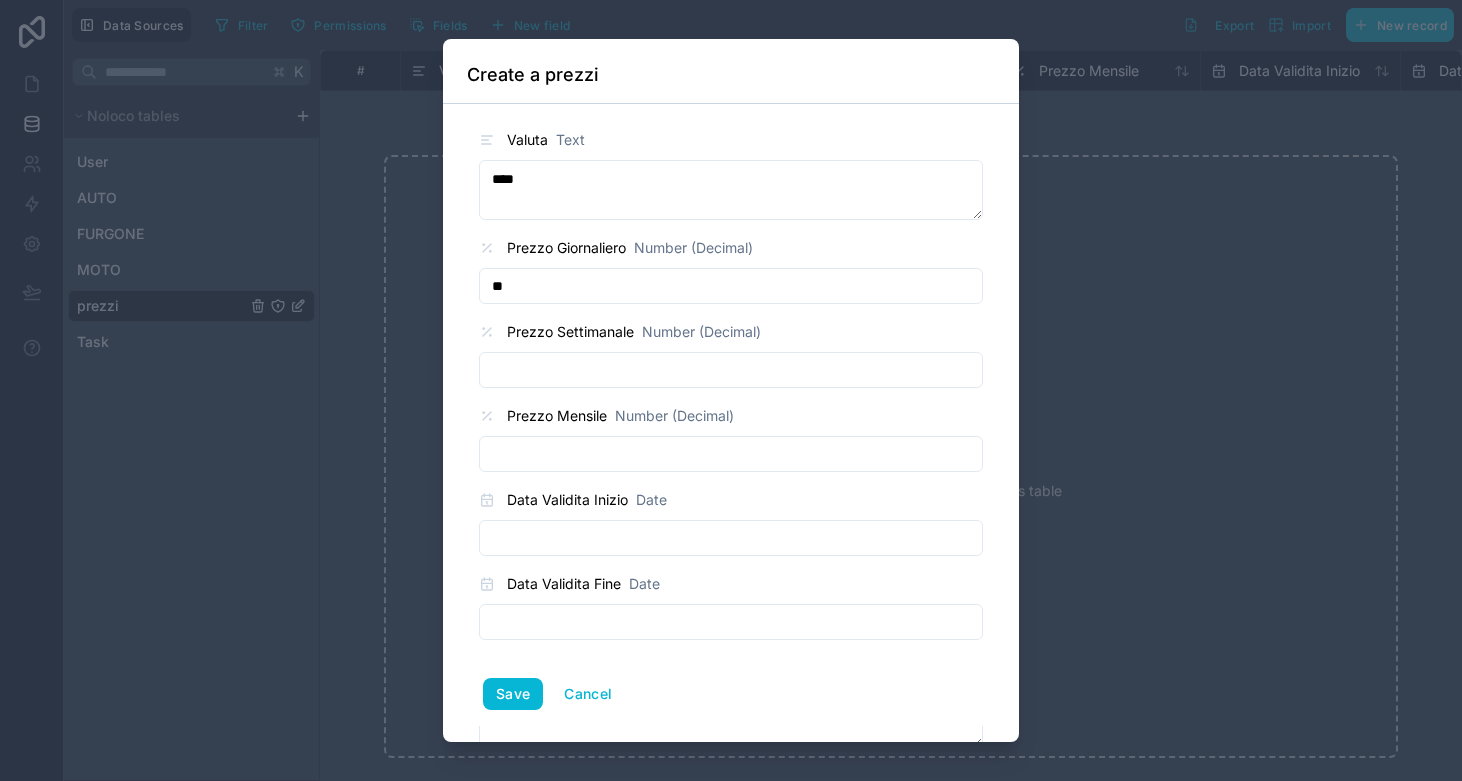 type on "**" 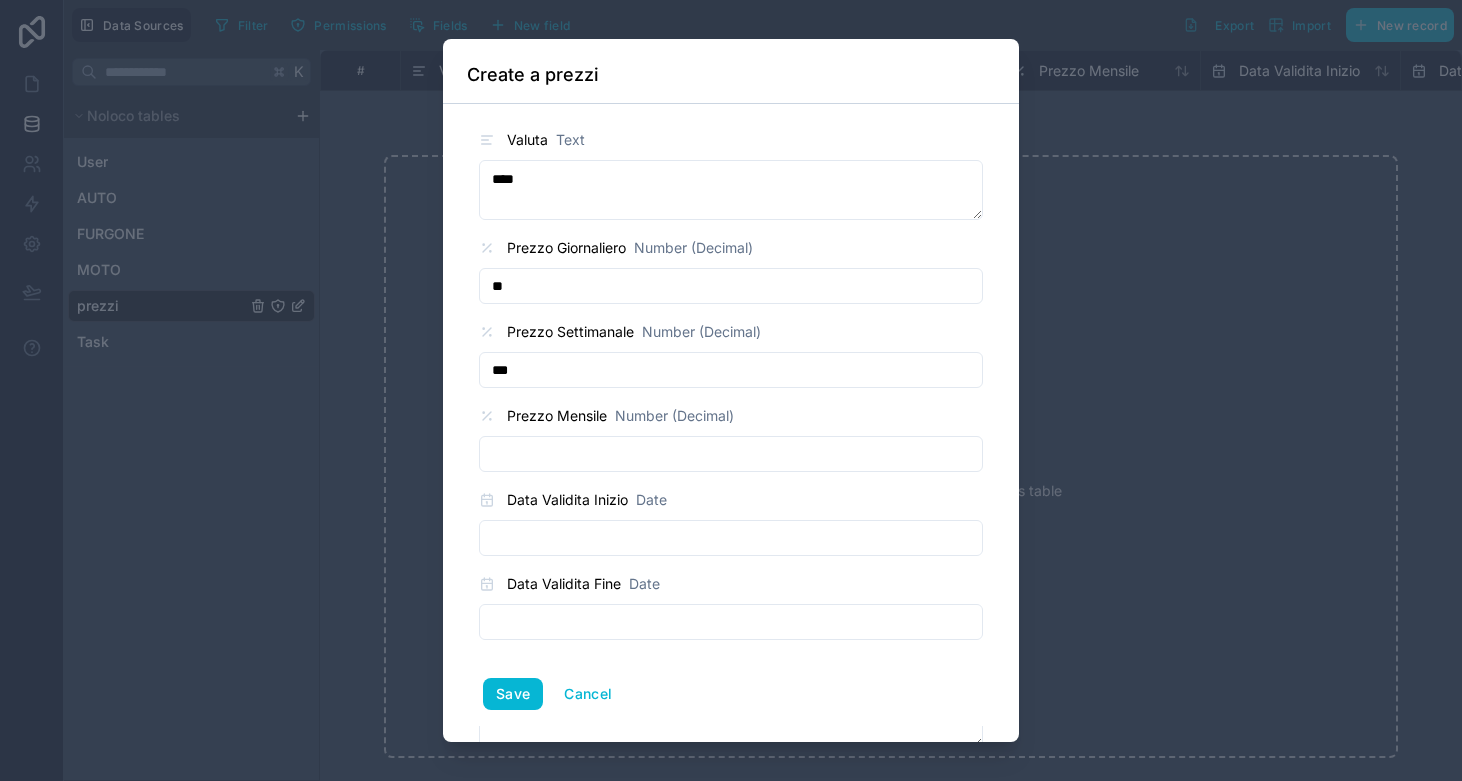 type on "***" 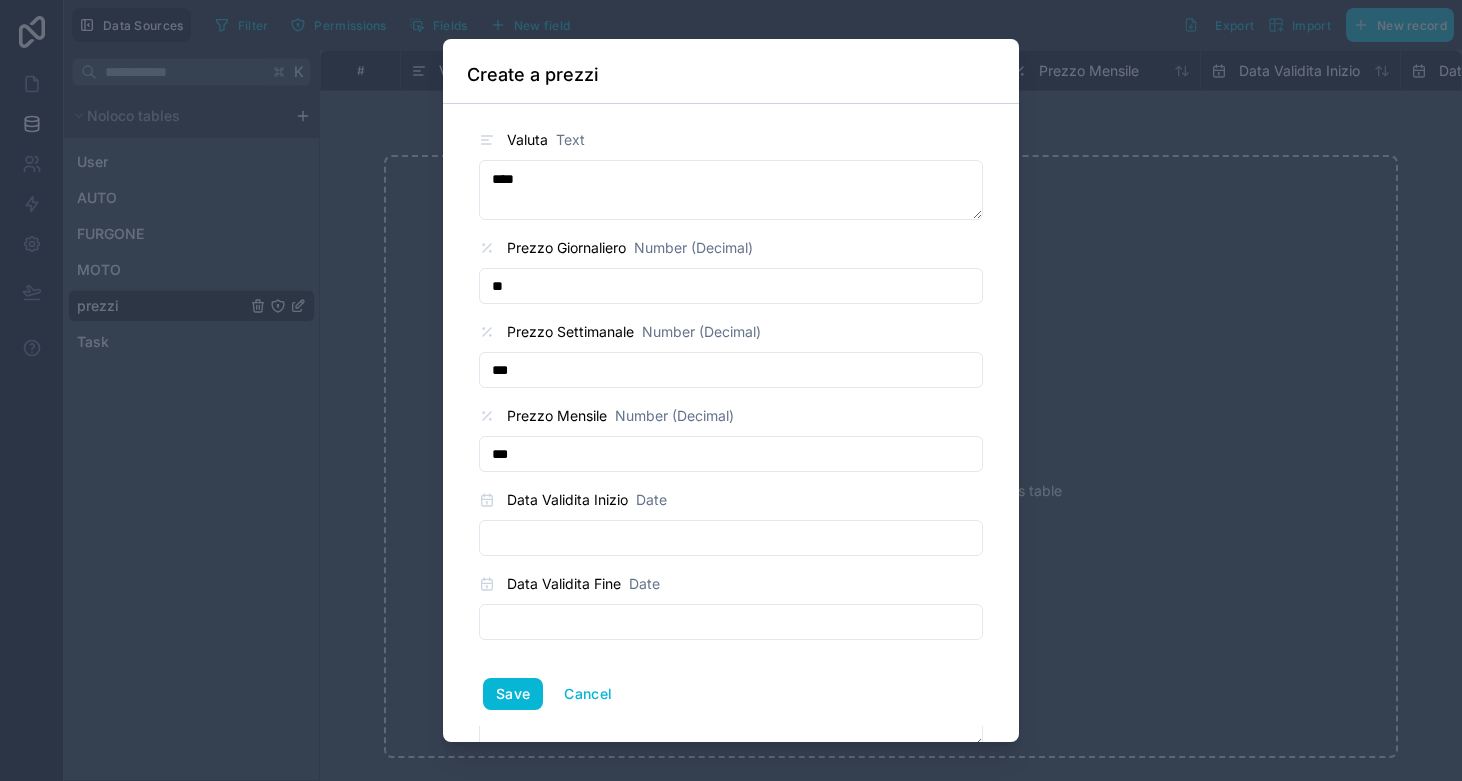 type on "***" 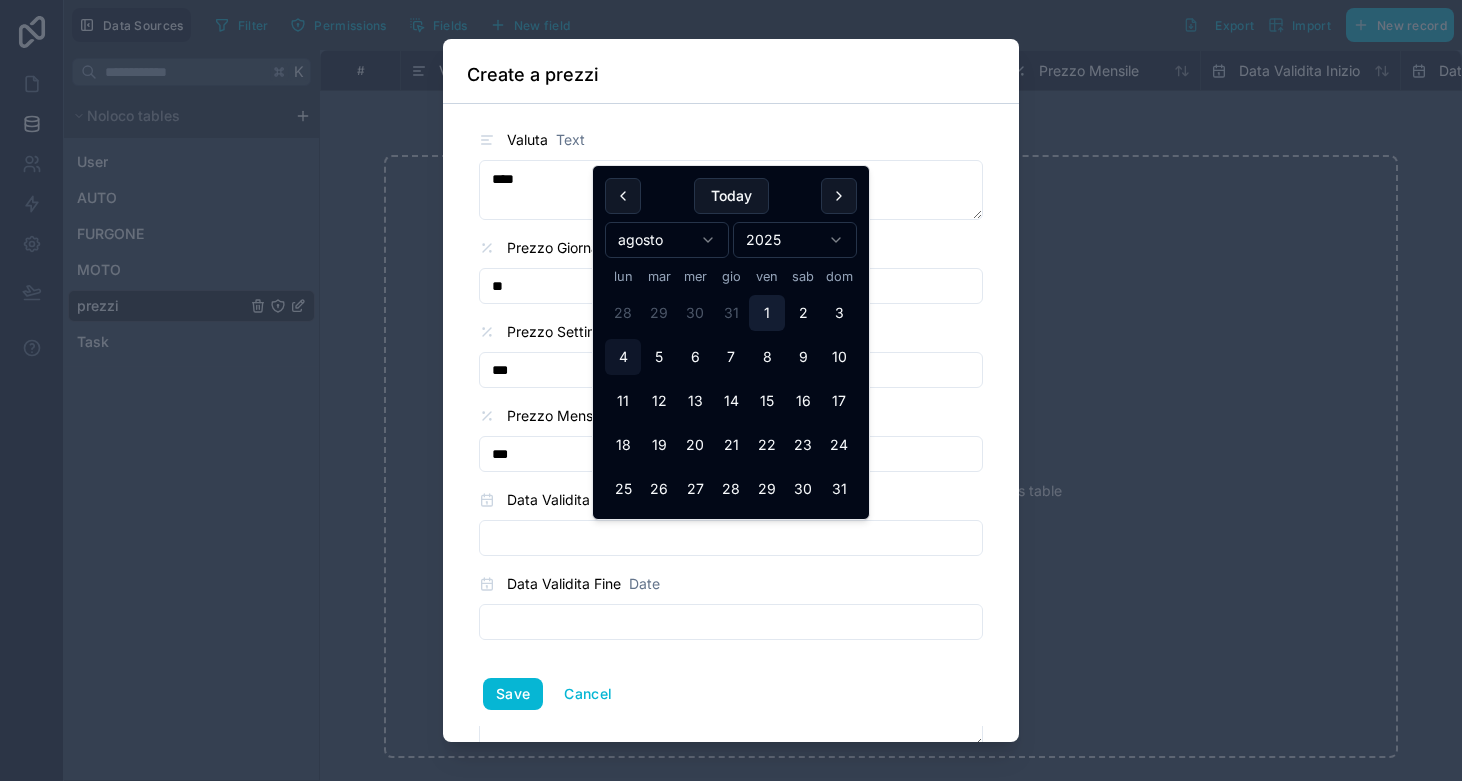 click on "1" at bounding box center [767, 313] 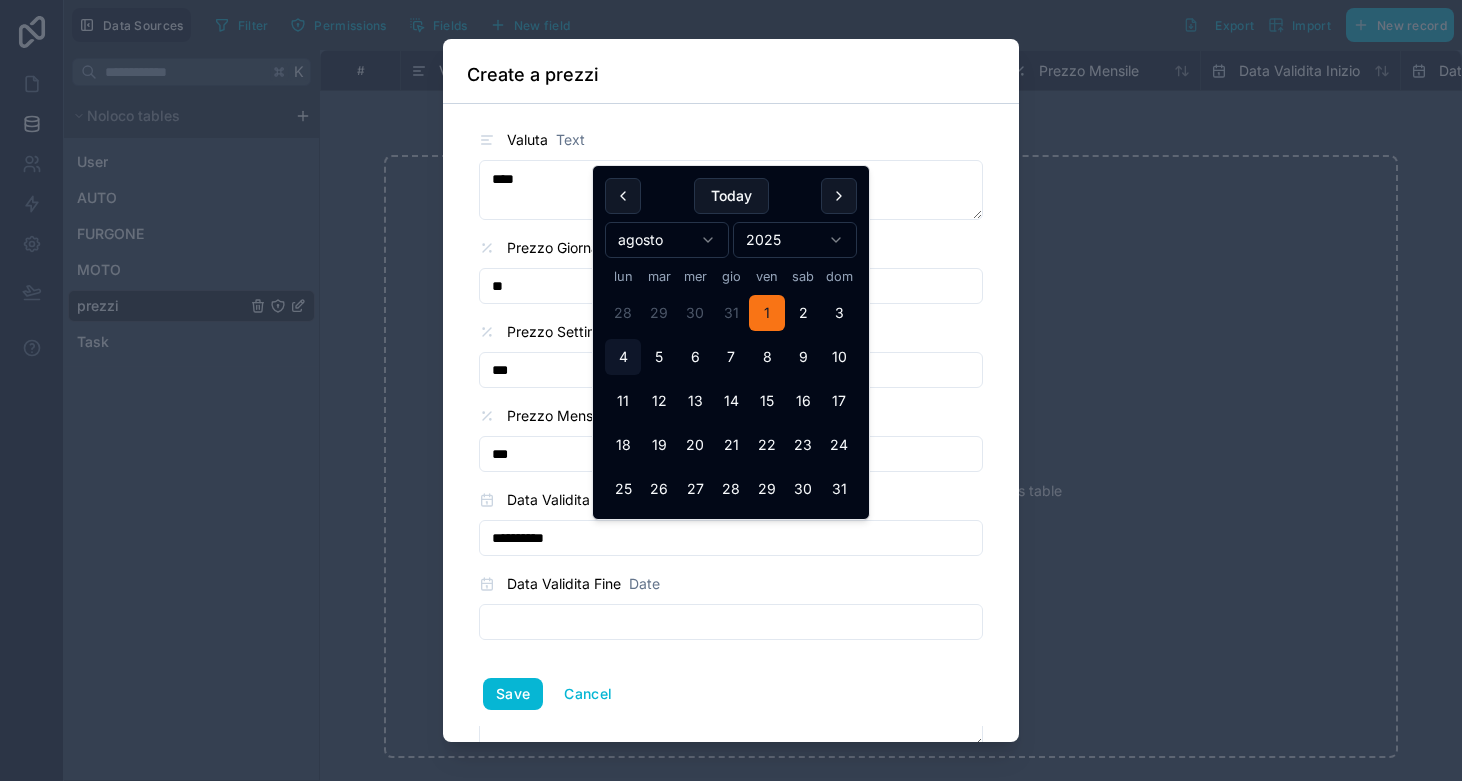 type 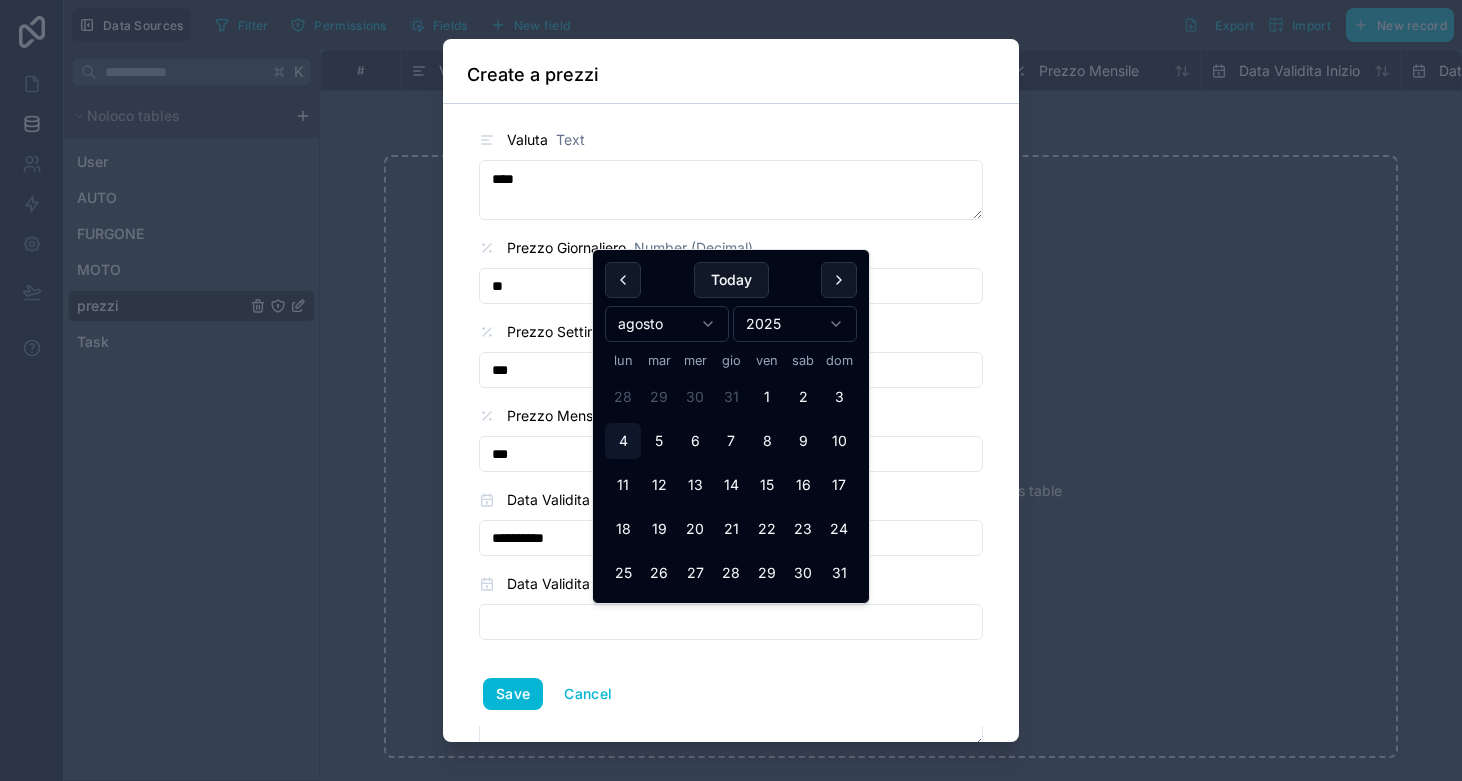 click at bounding box center [731, 622] 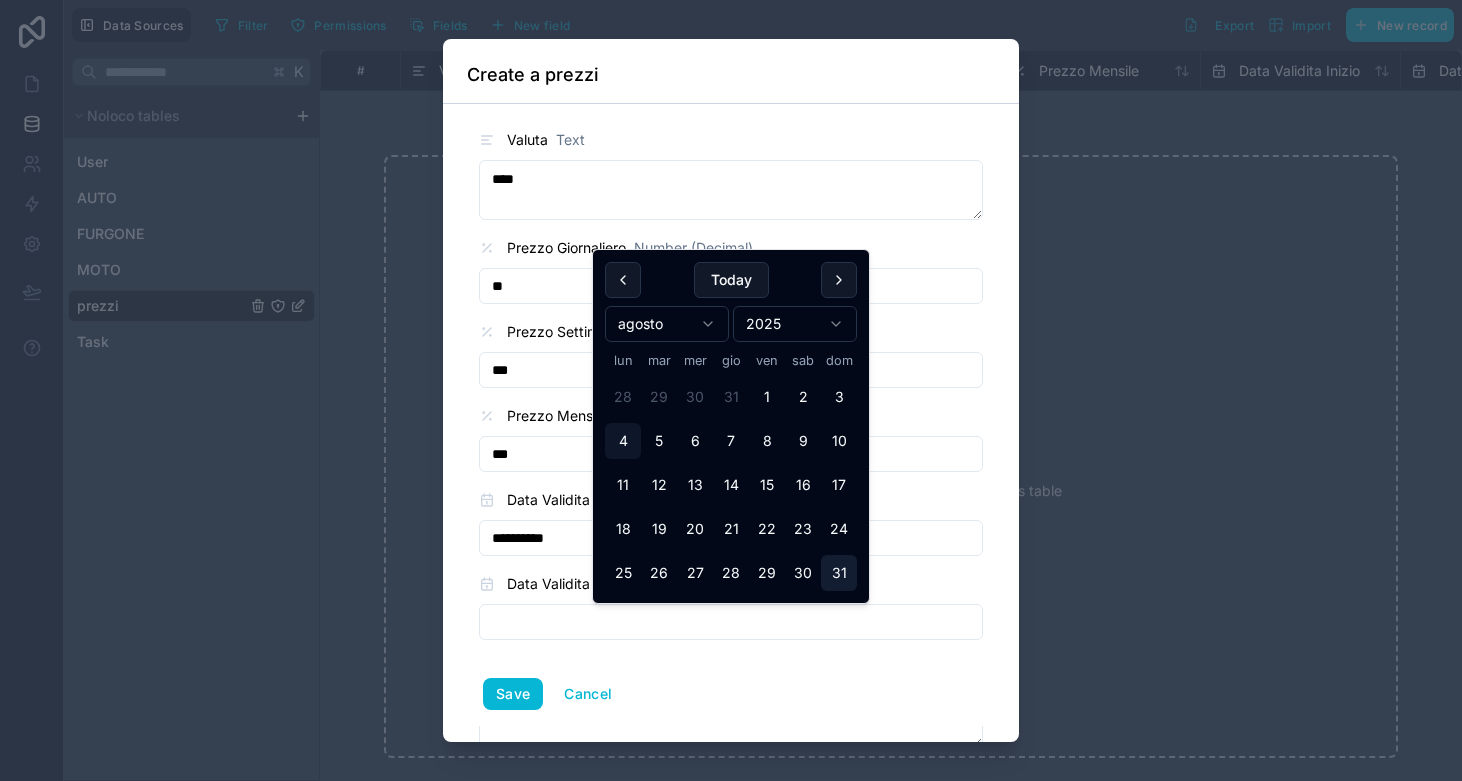 click on "31" at bounding box center (839, 573) 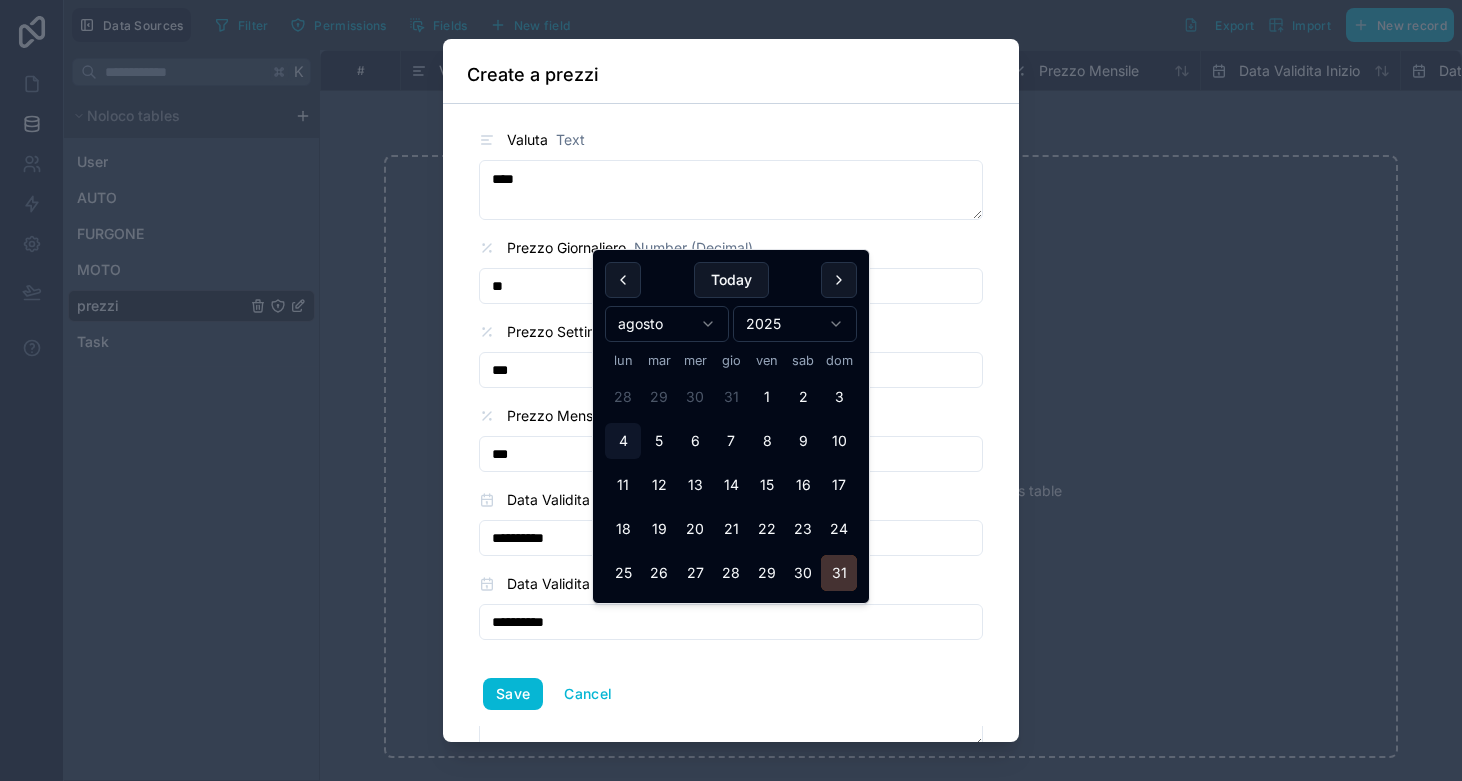 click on "31" at bounding box center (839, 573) 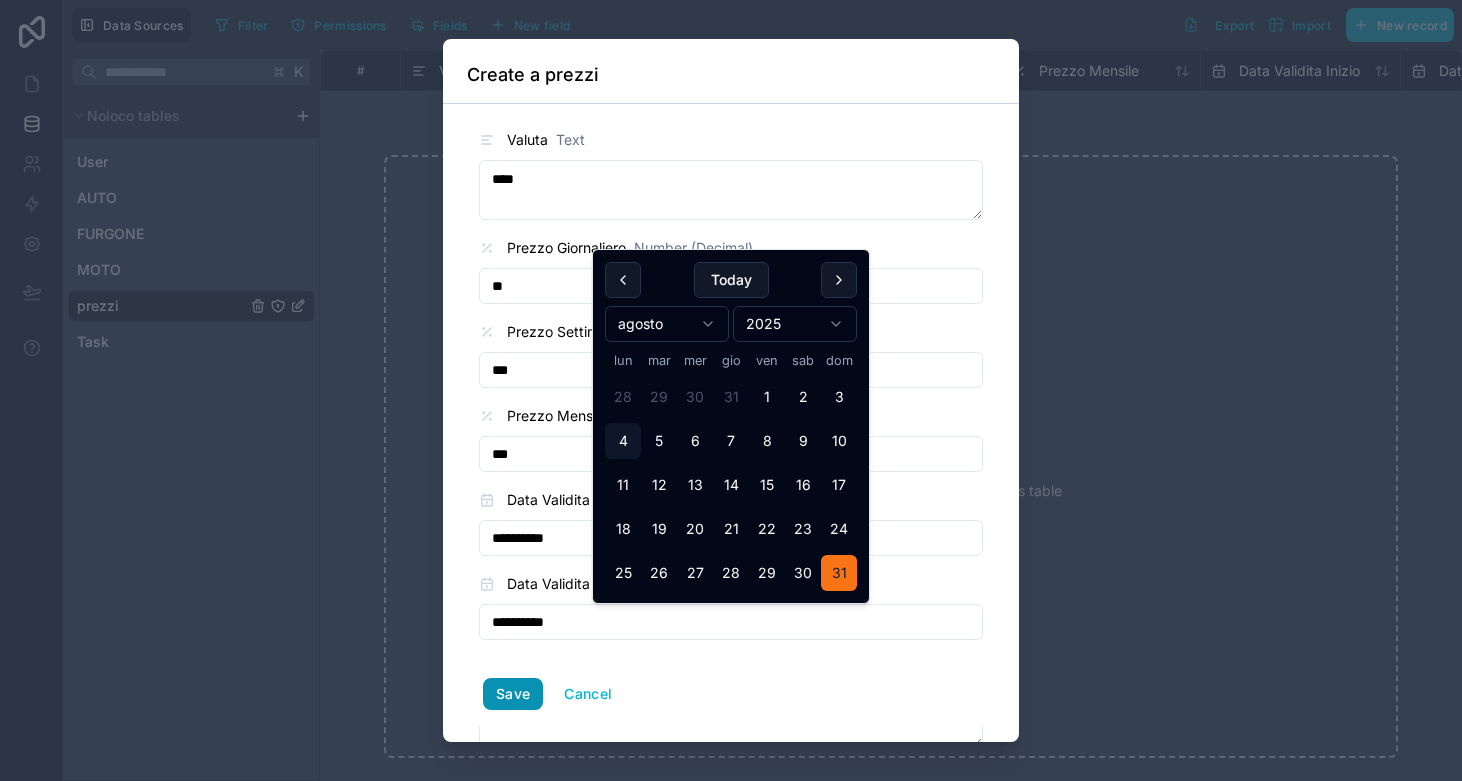 click on "Save" at bounding box center [513, 694] 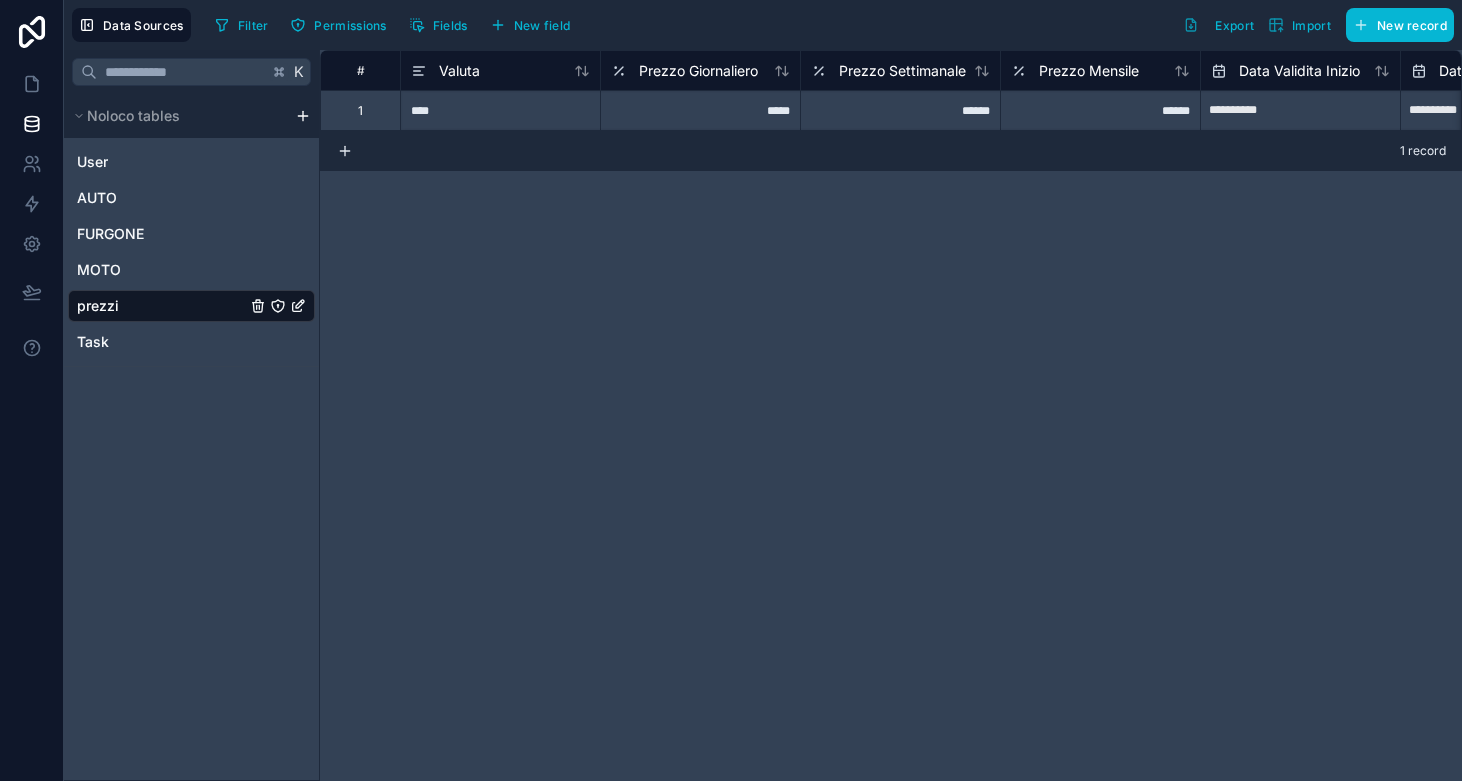scroll, scrollTop: 0, scrollLeft: 0, axis: both 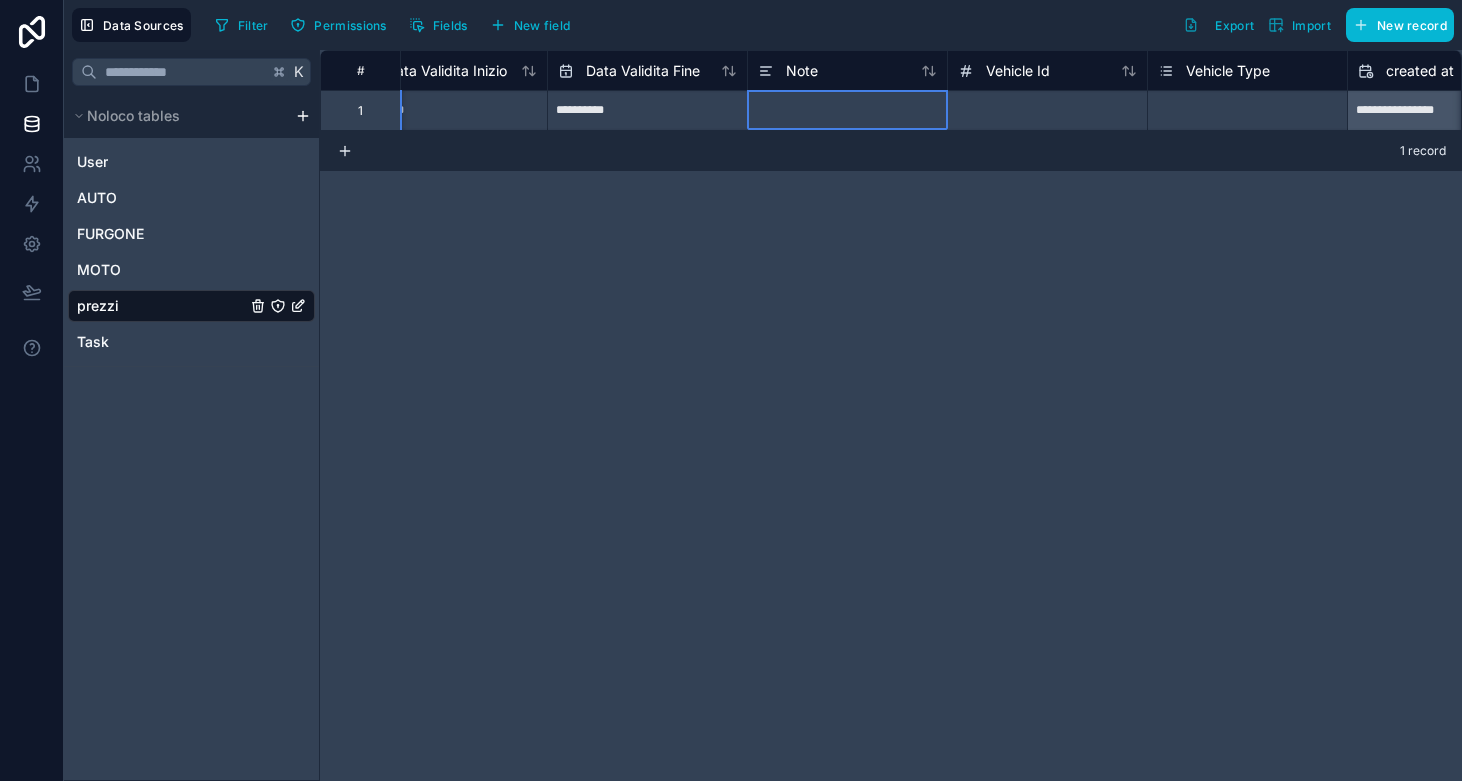click at bounding box center (847, 110) 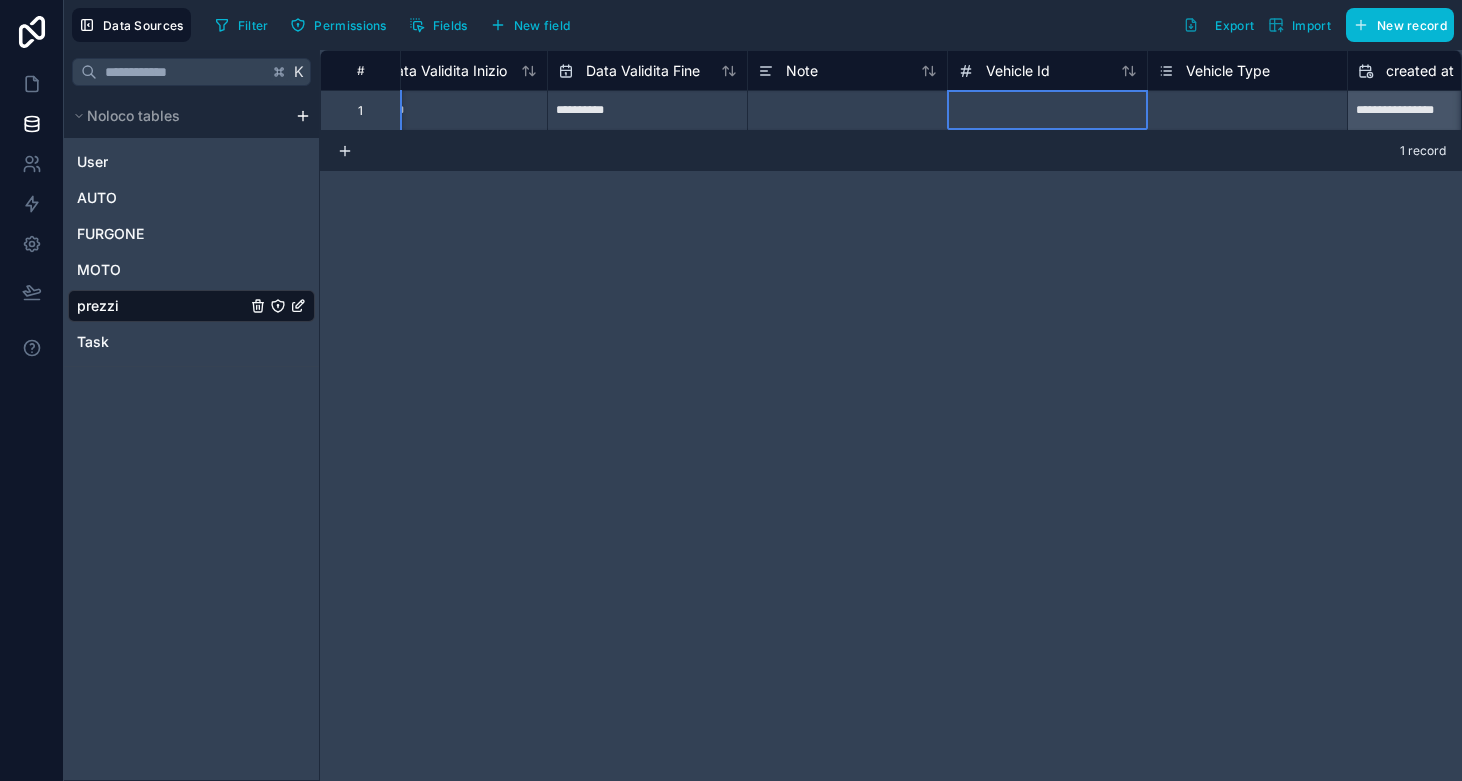 click at bounding box center [1047, 110] 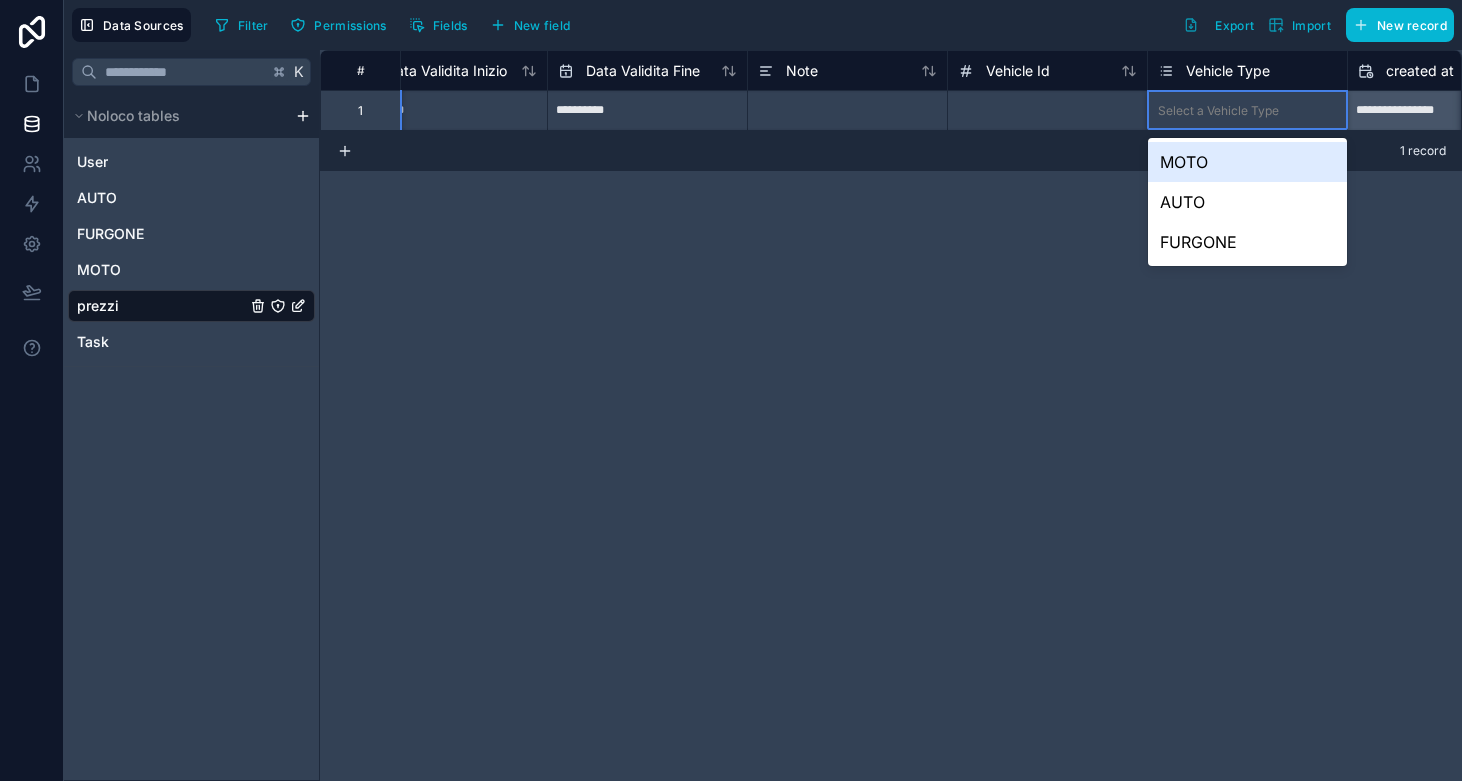 click on "Select a Vehicle Type" at bounding box center [1218, 111] 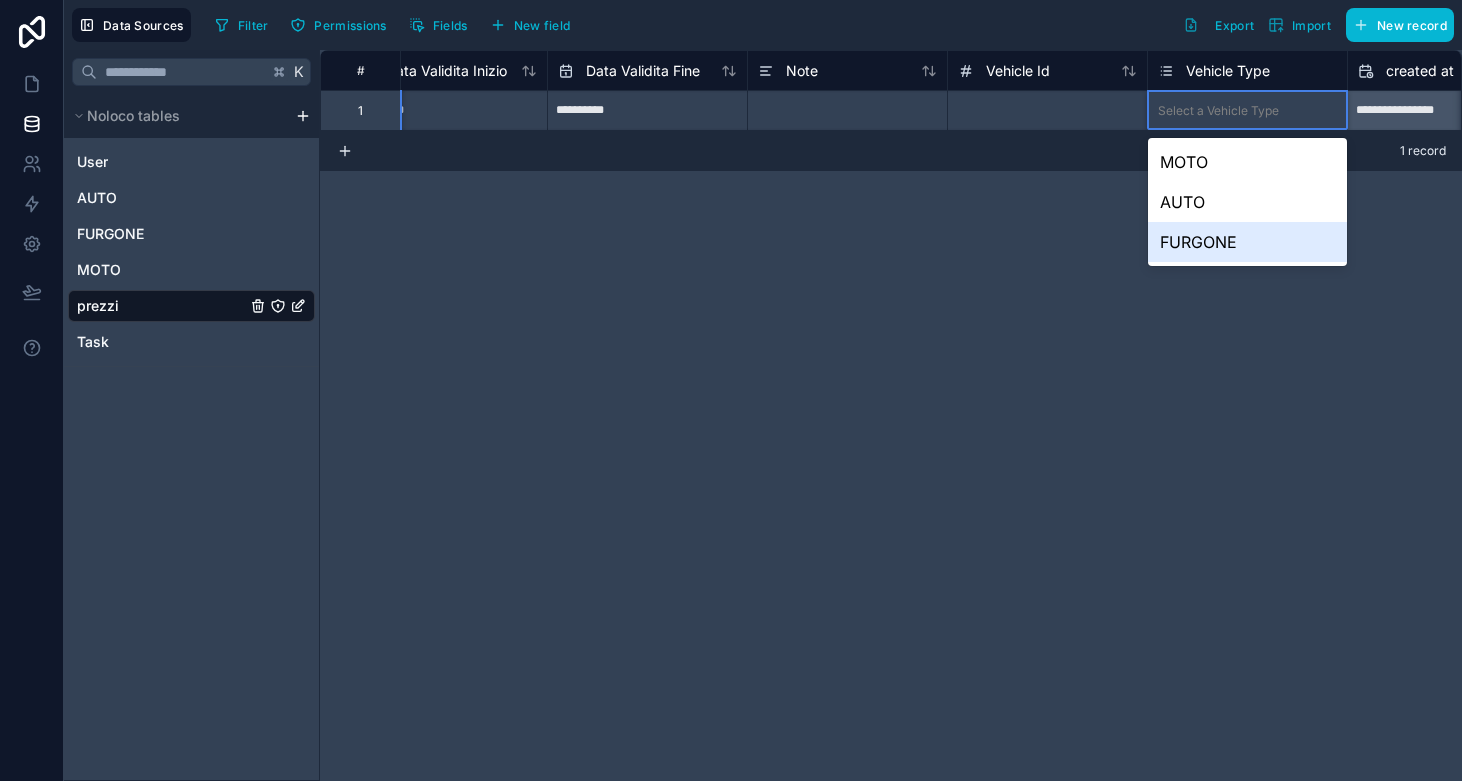 click on "**********" at bounding box center [891, 415] 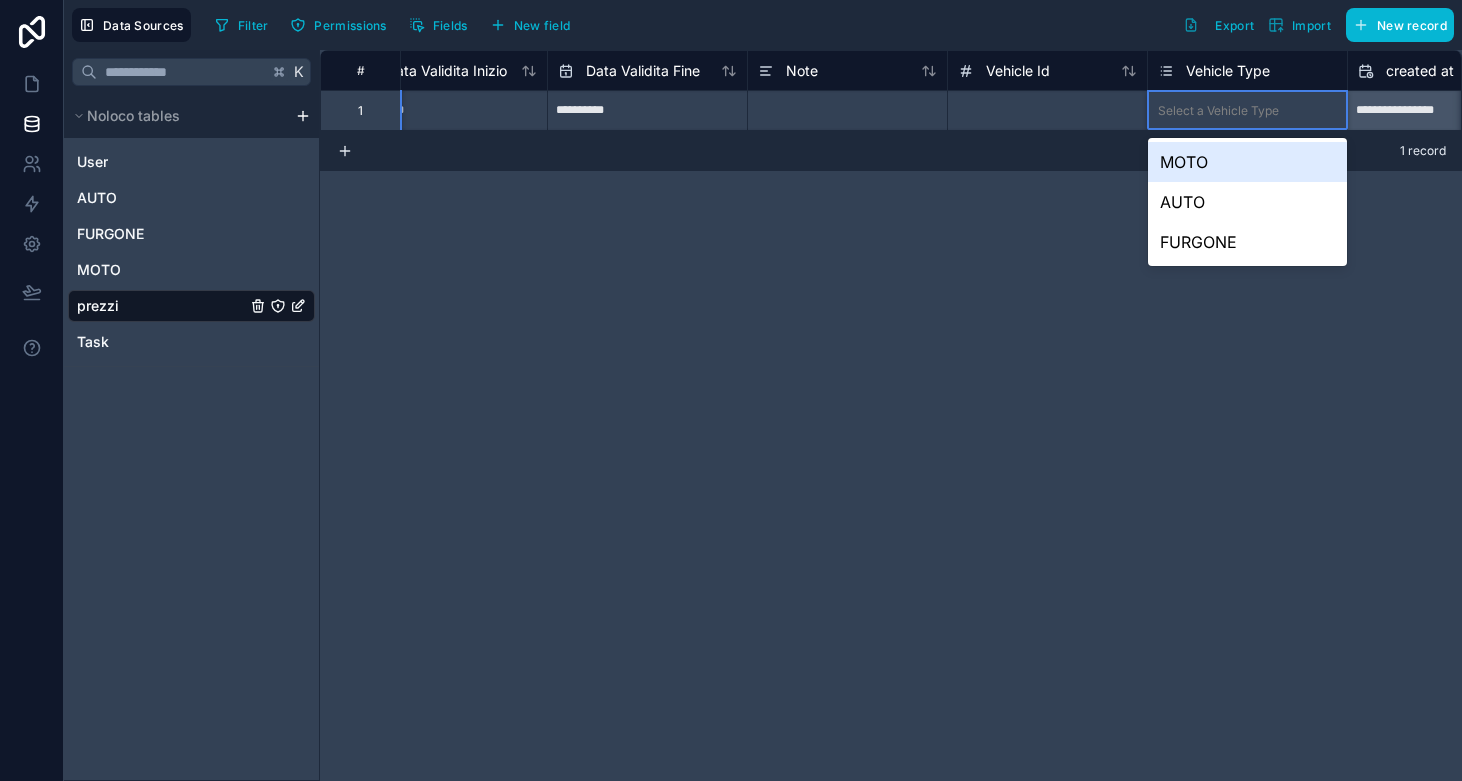 click on "1 record" at bounding box center (891, 151) 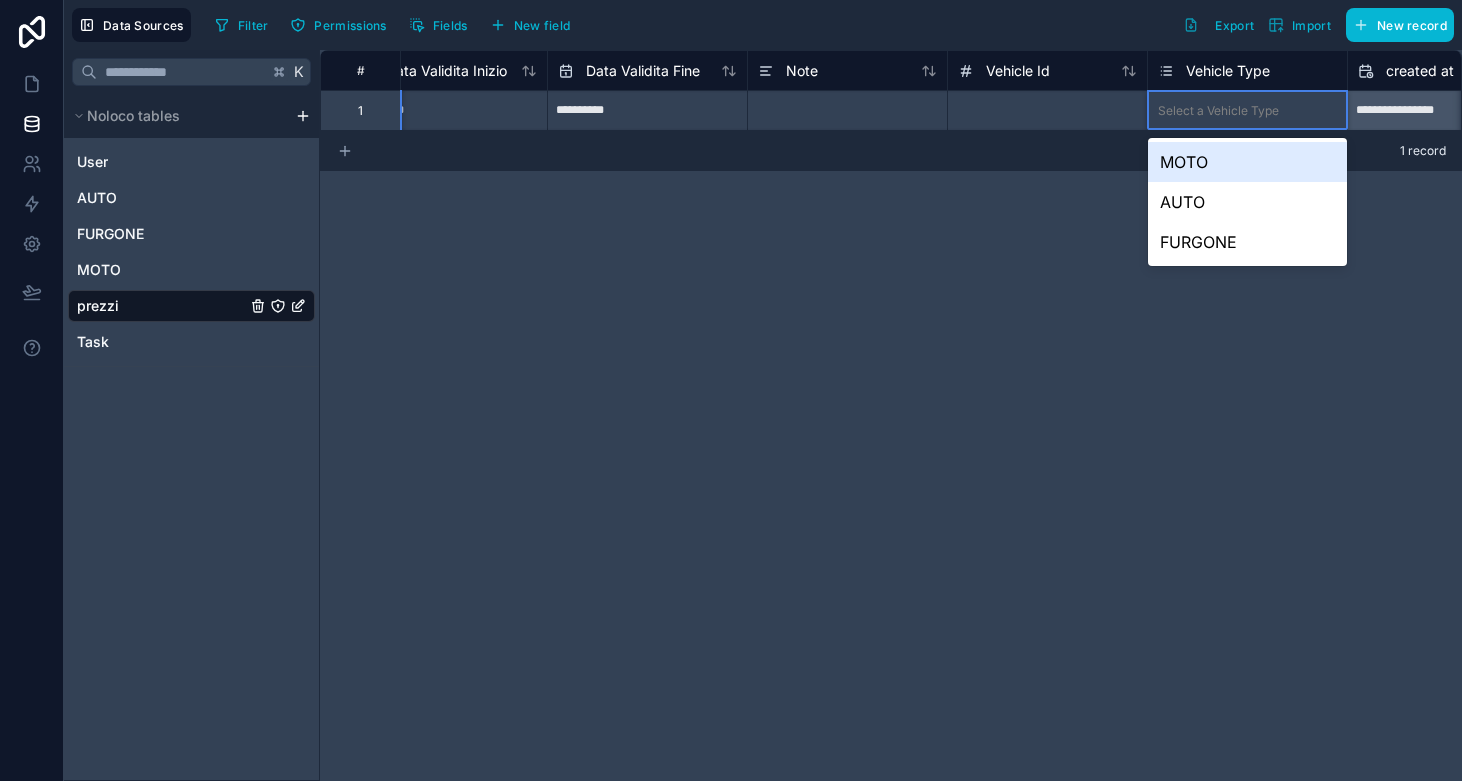 click 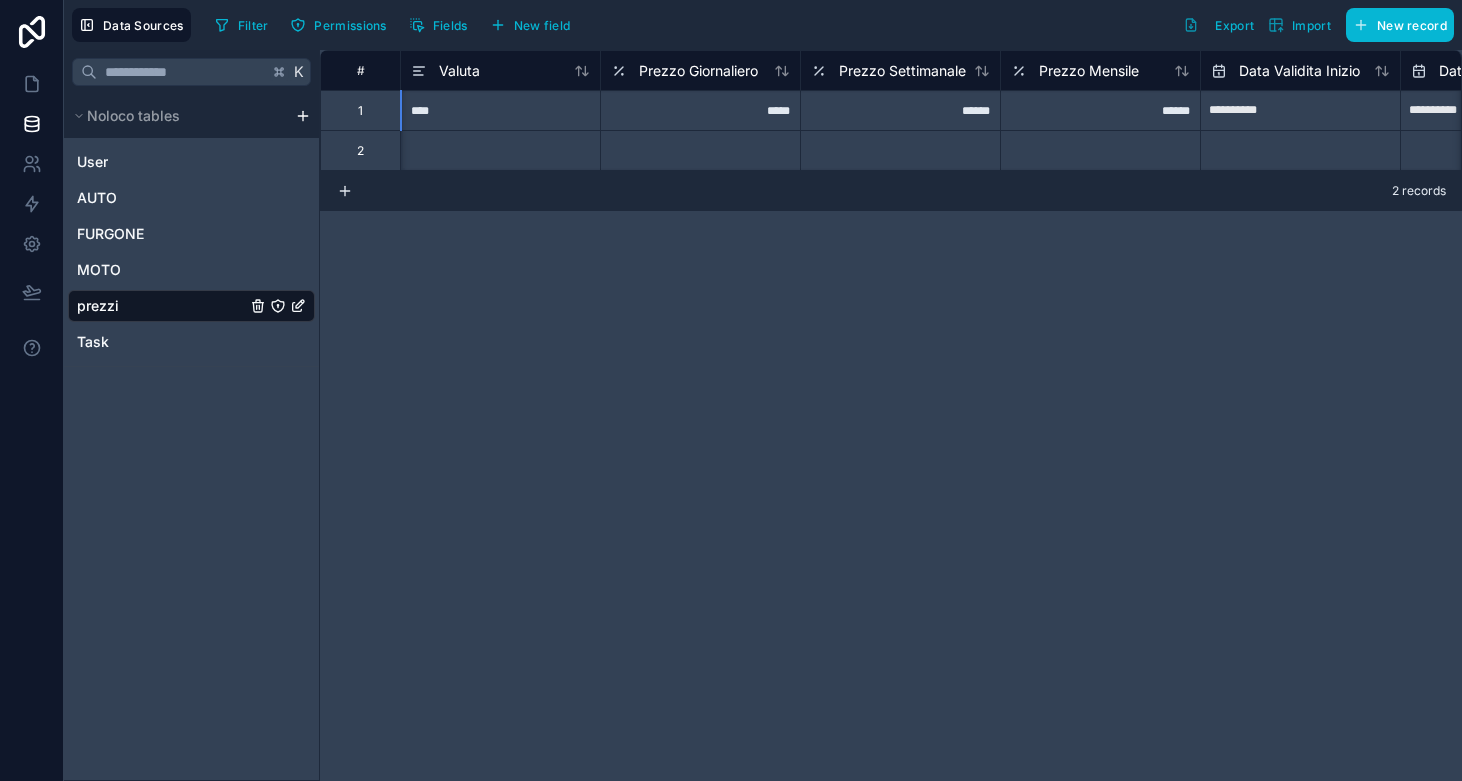 scroll, scrollTop: 0, scrollLeft: 0, axis: both 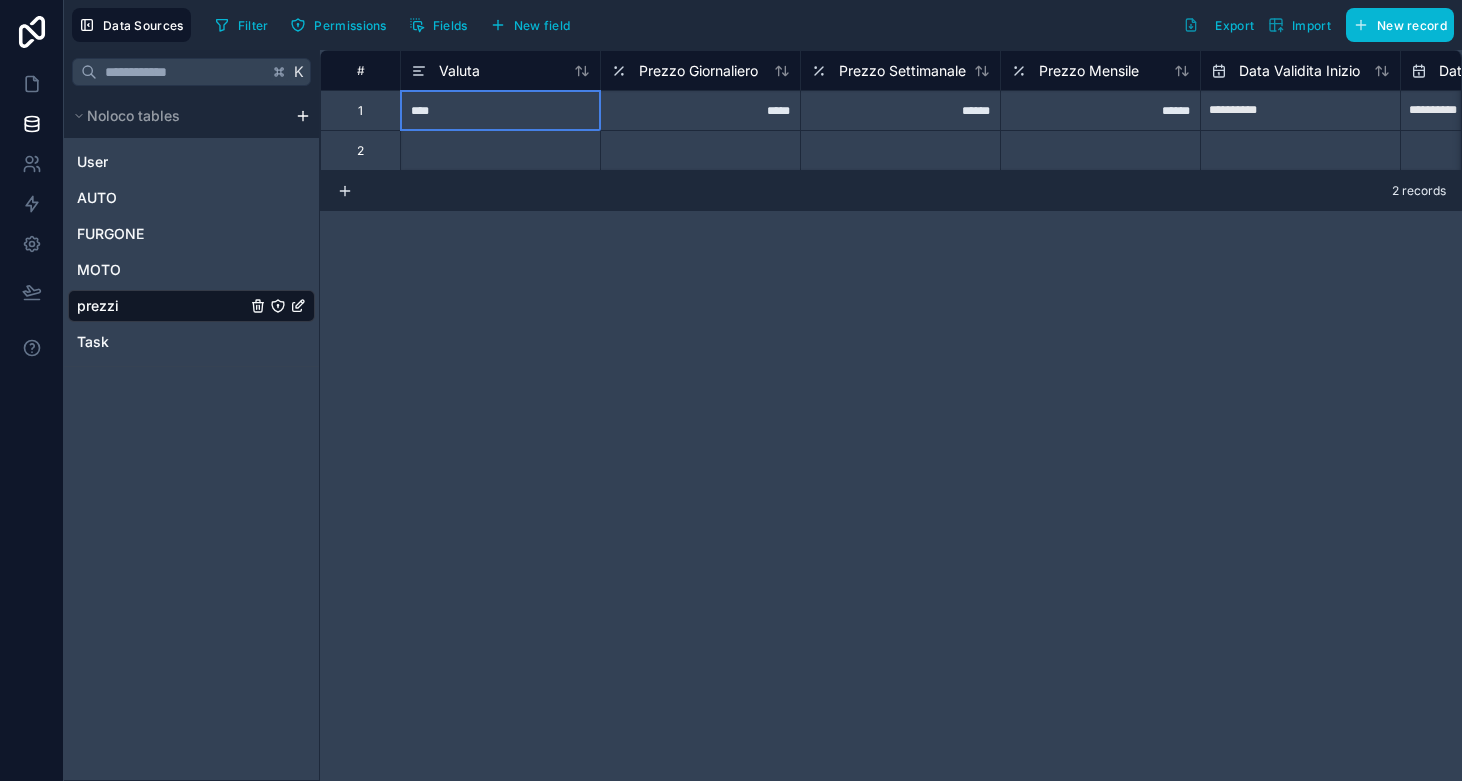 click on "****" at bounding box center [500, 110] 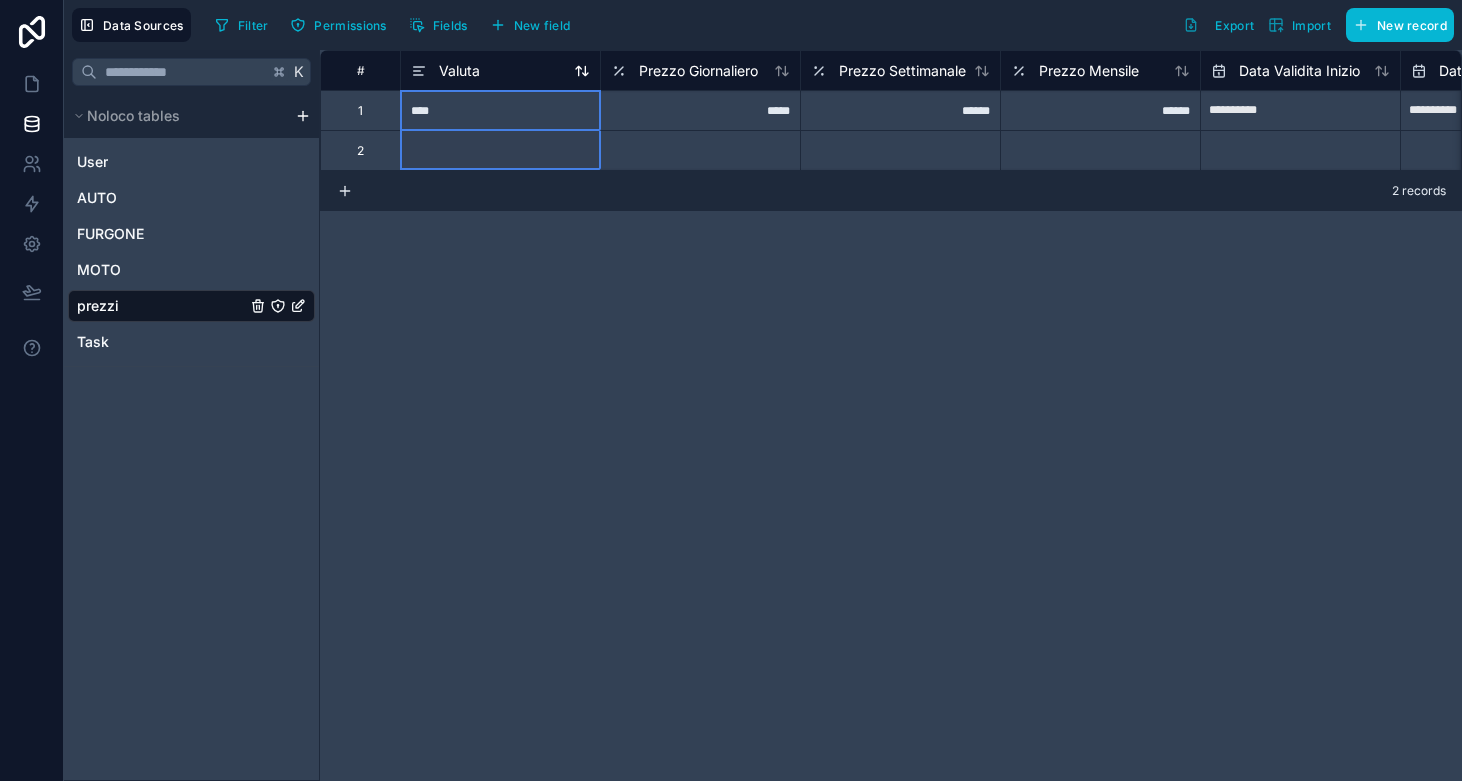 click on "Valuta" at bounding box center (459, 71) 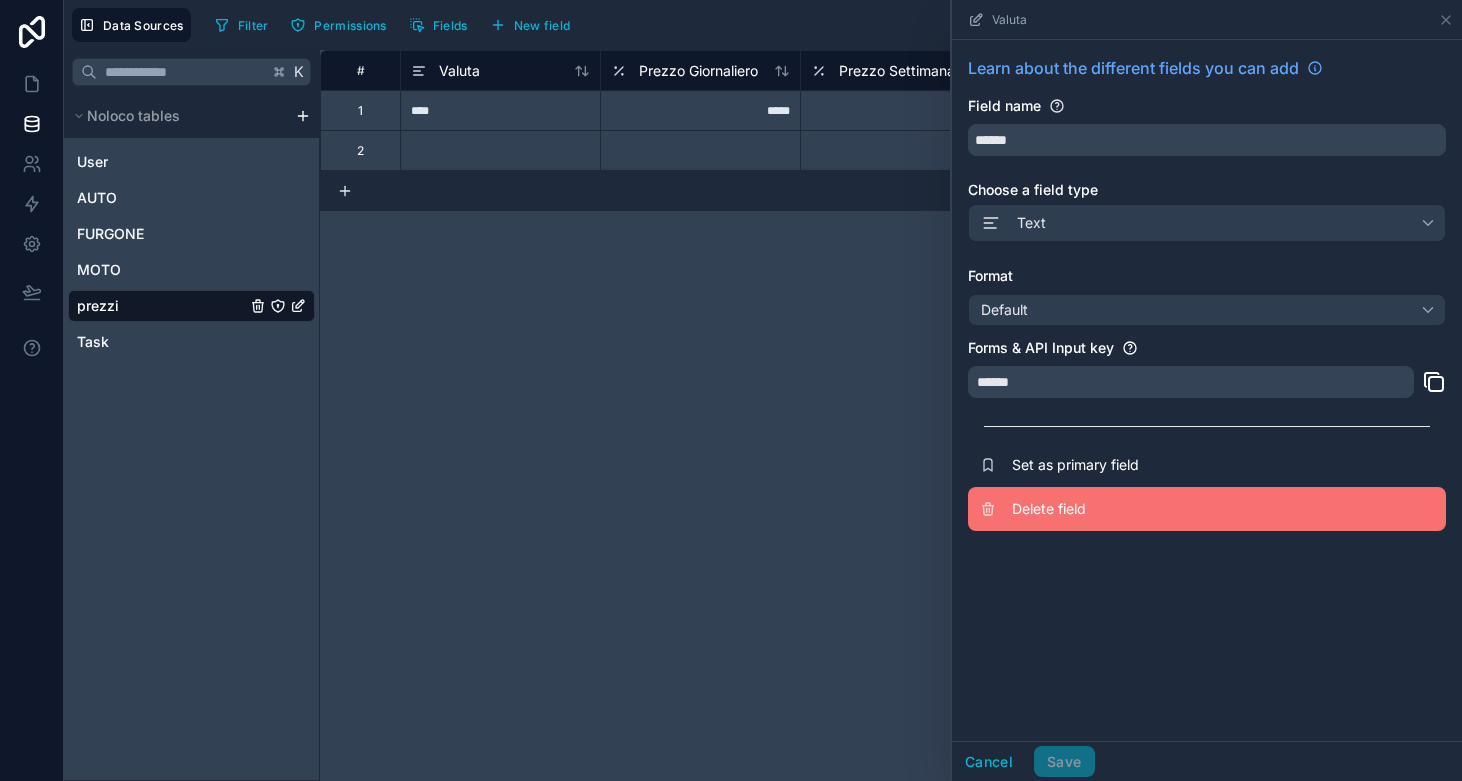 click on "Delete field" at bounding box center (1156, 509) 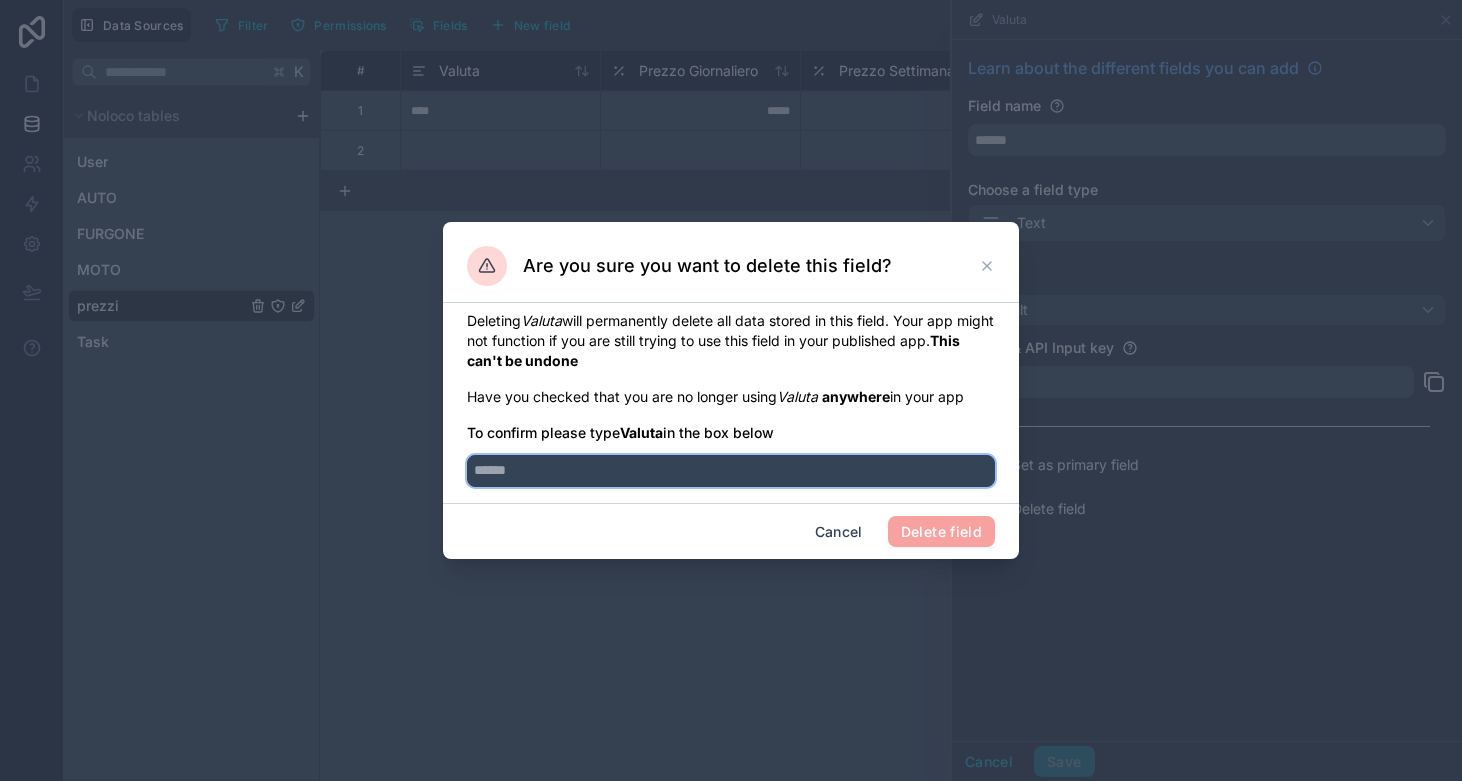click at bounding box center (731, 471) 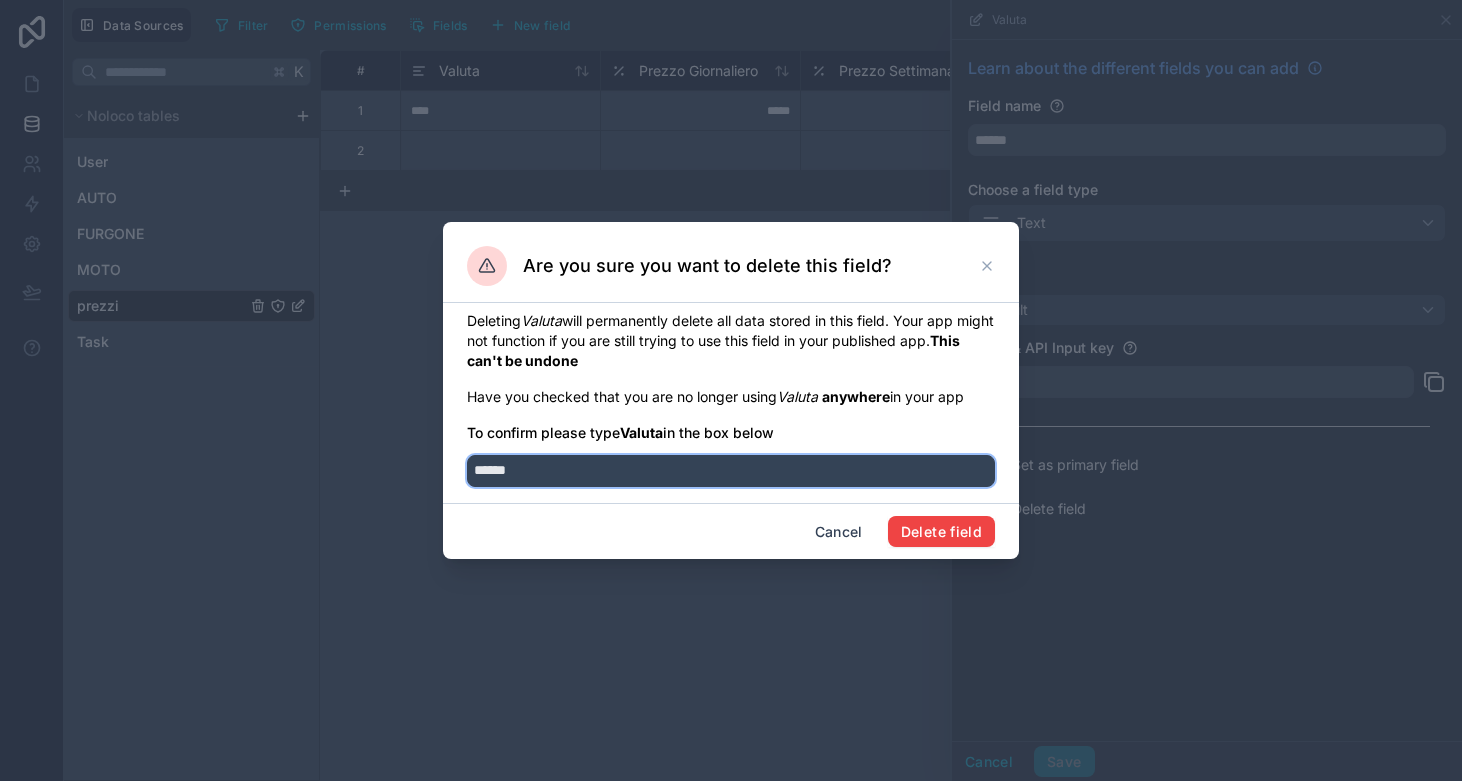 type on "******" 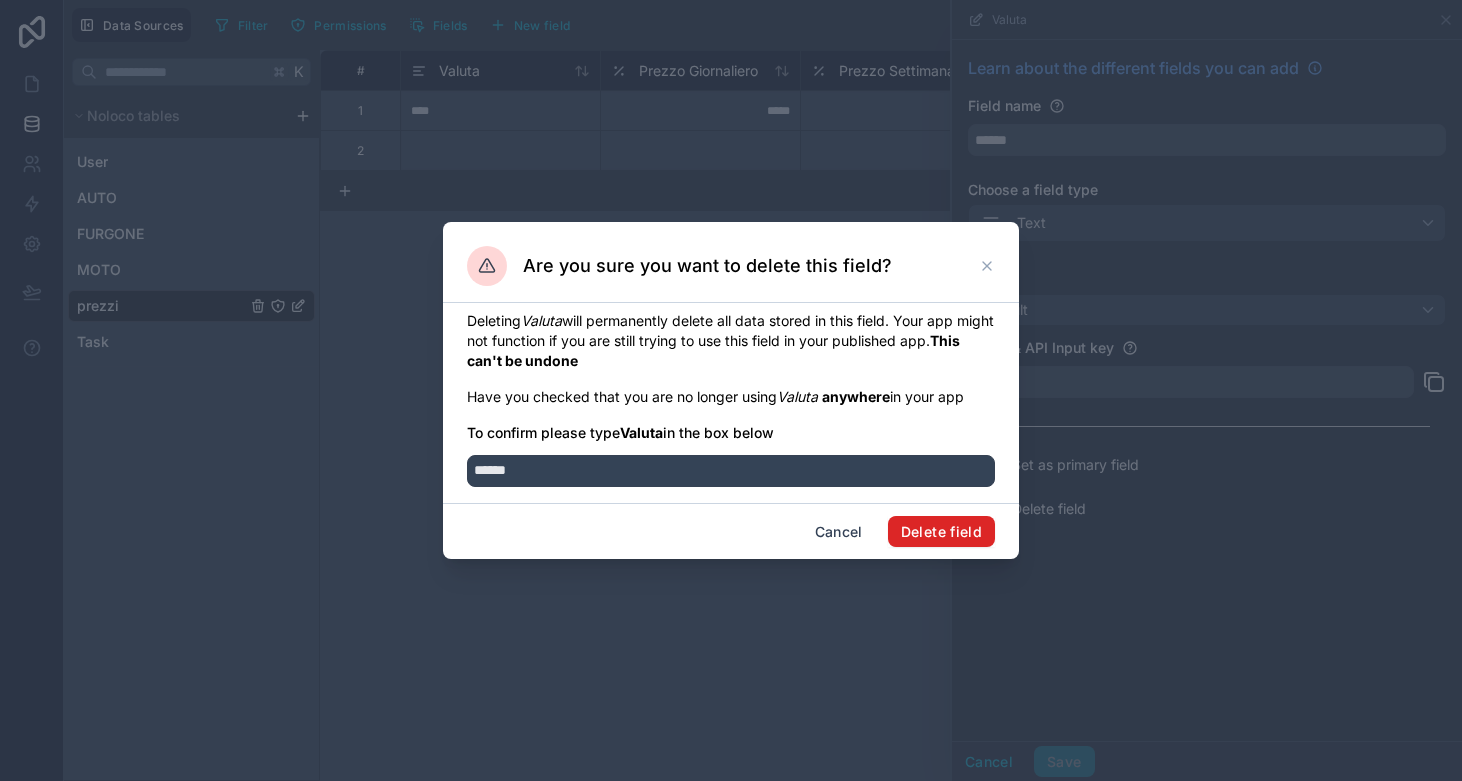 click on "Delete field" at bounding box center (941, 532) 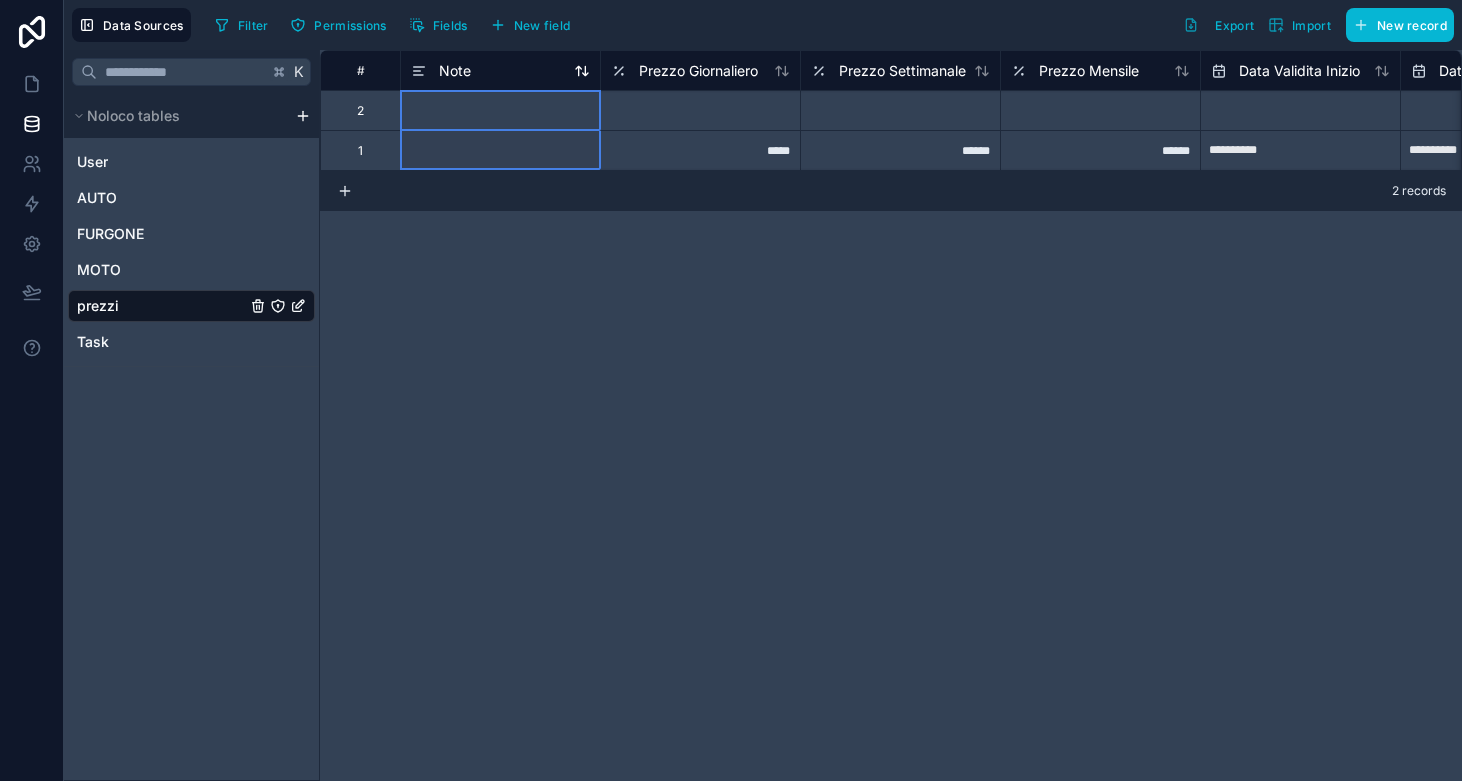 click on "Note" at bounding box center (500, 71) 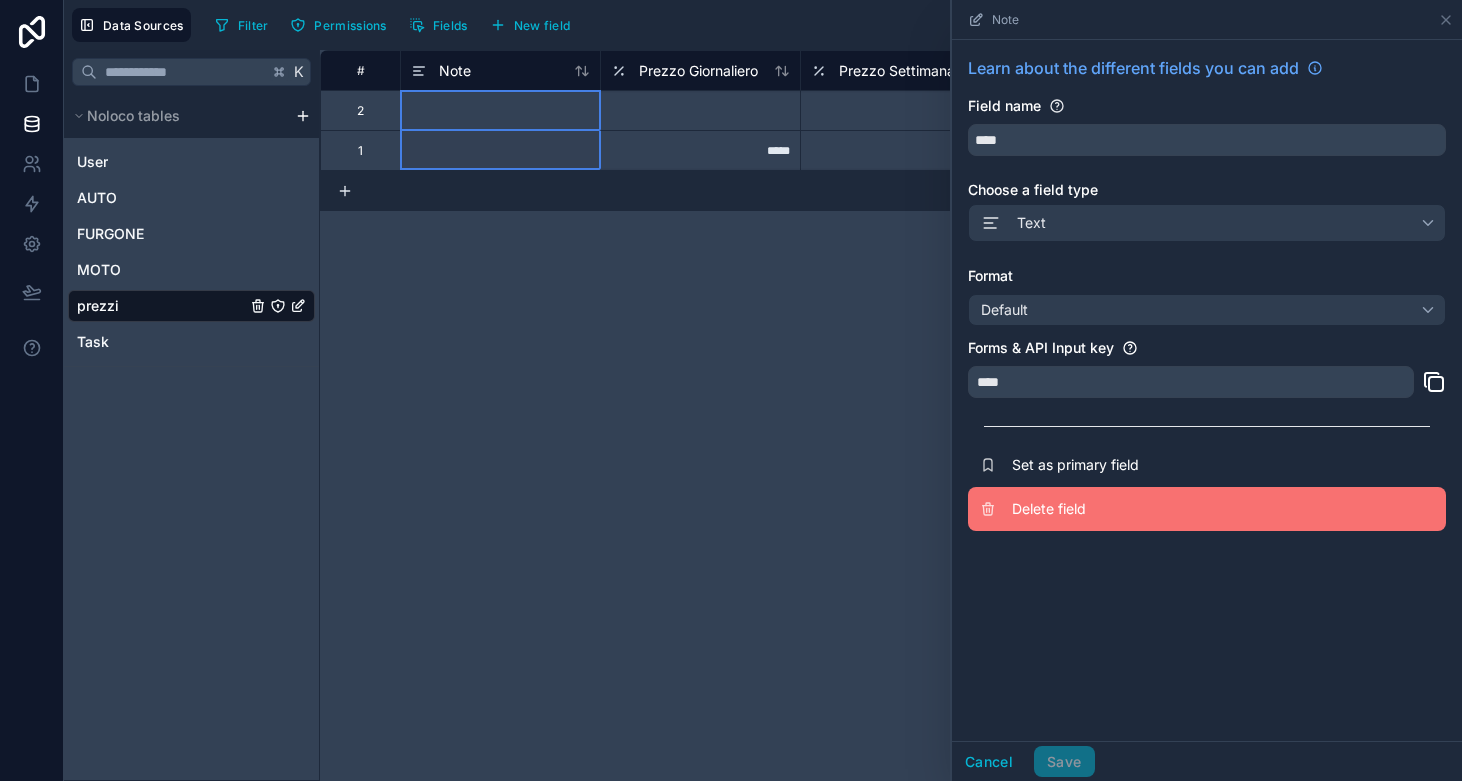click on "Delete field" at bounding box center (1207, 509) 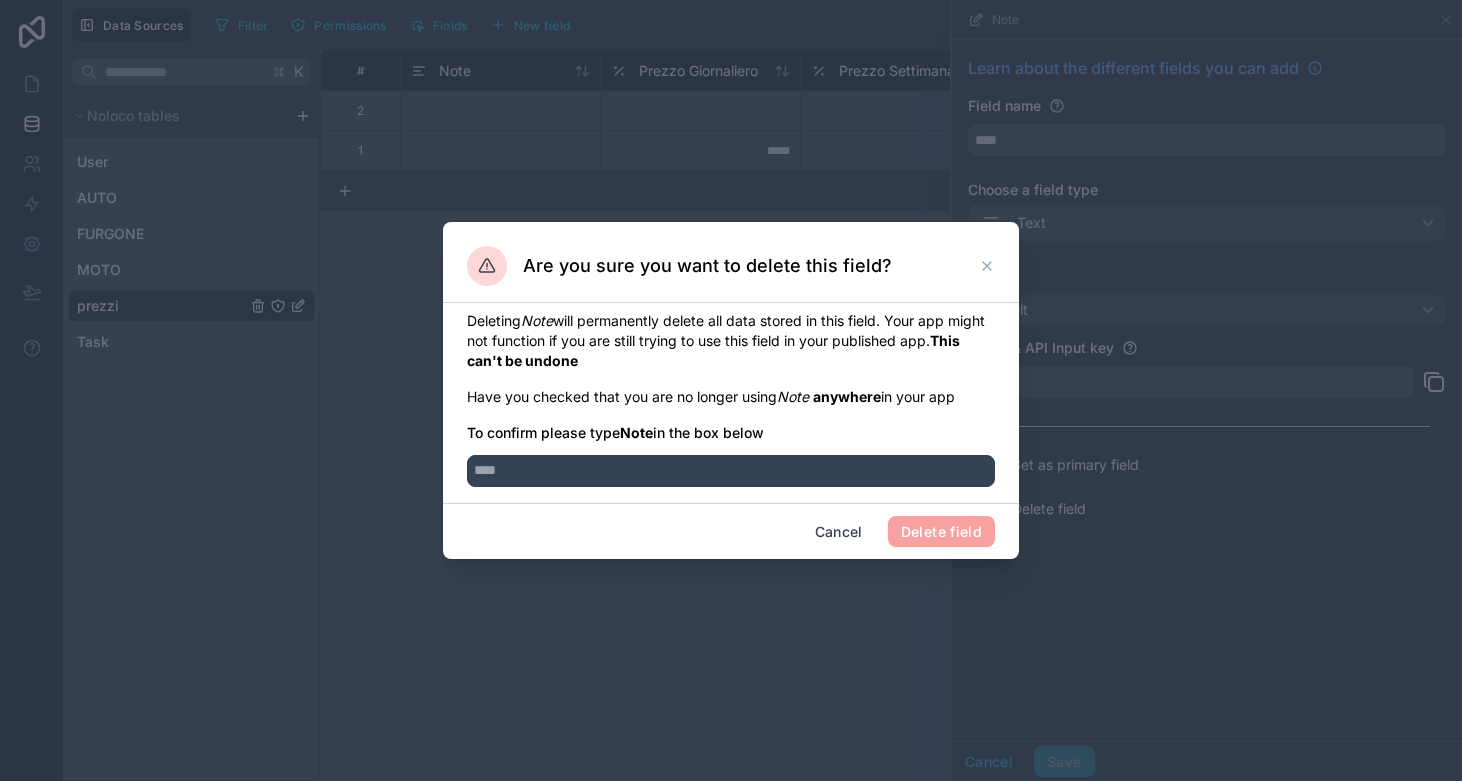 click at bounding box center [731, 465] 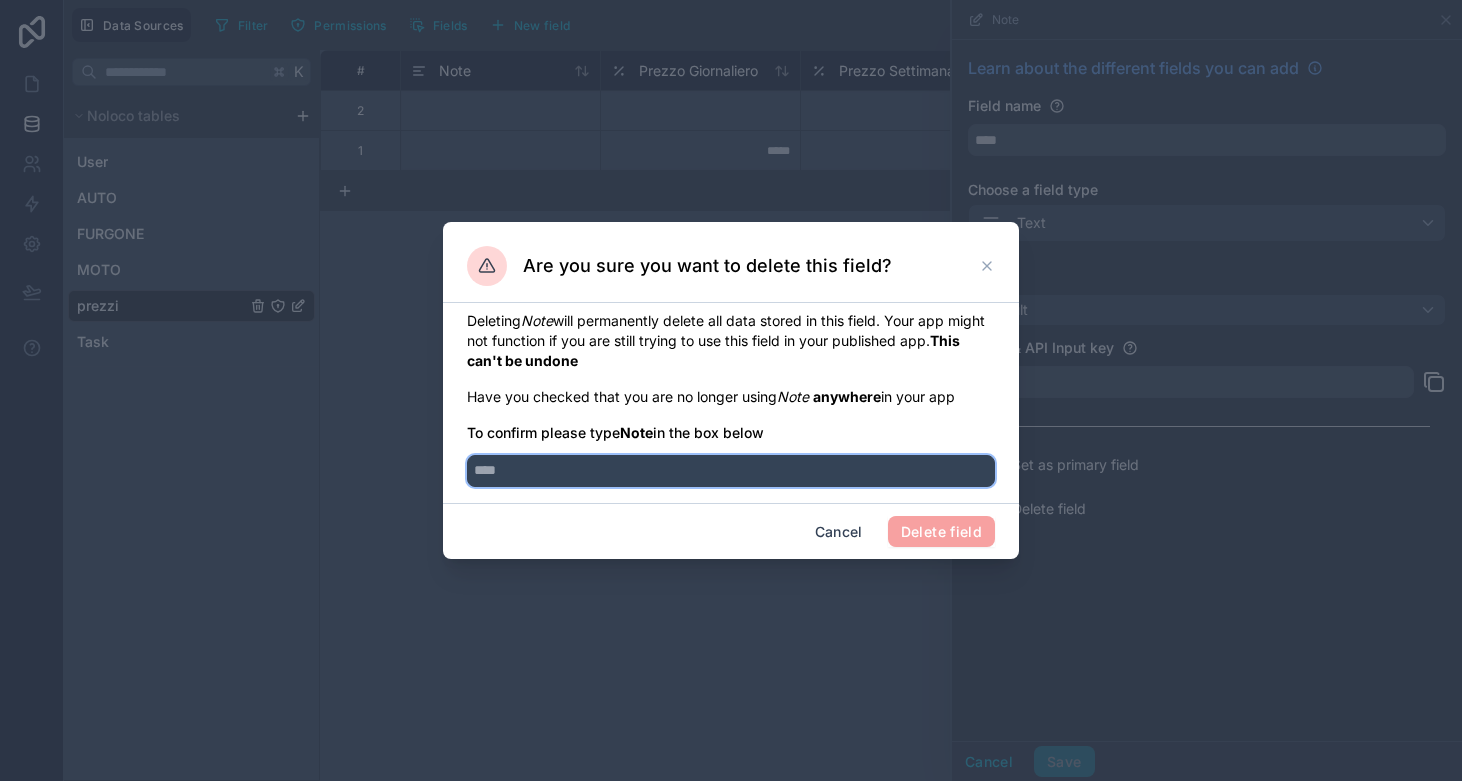 click at bounding box center [731, 471] 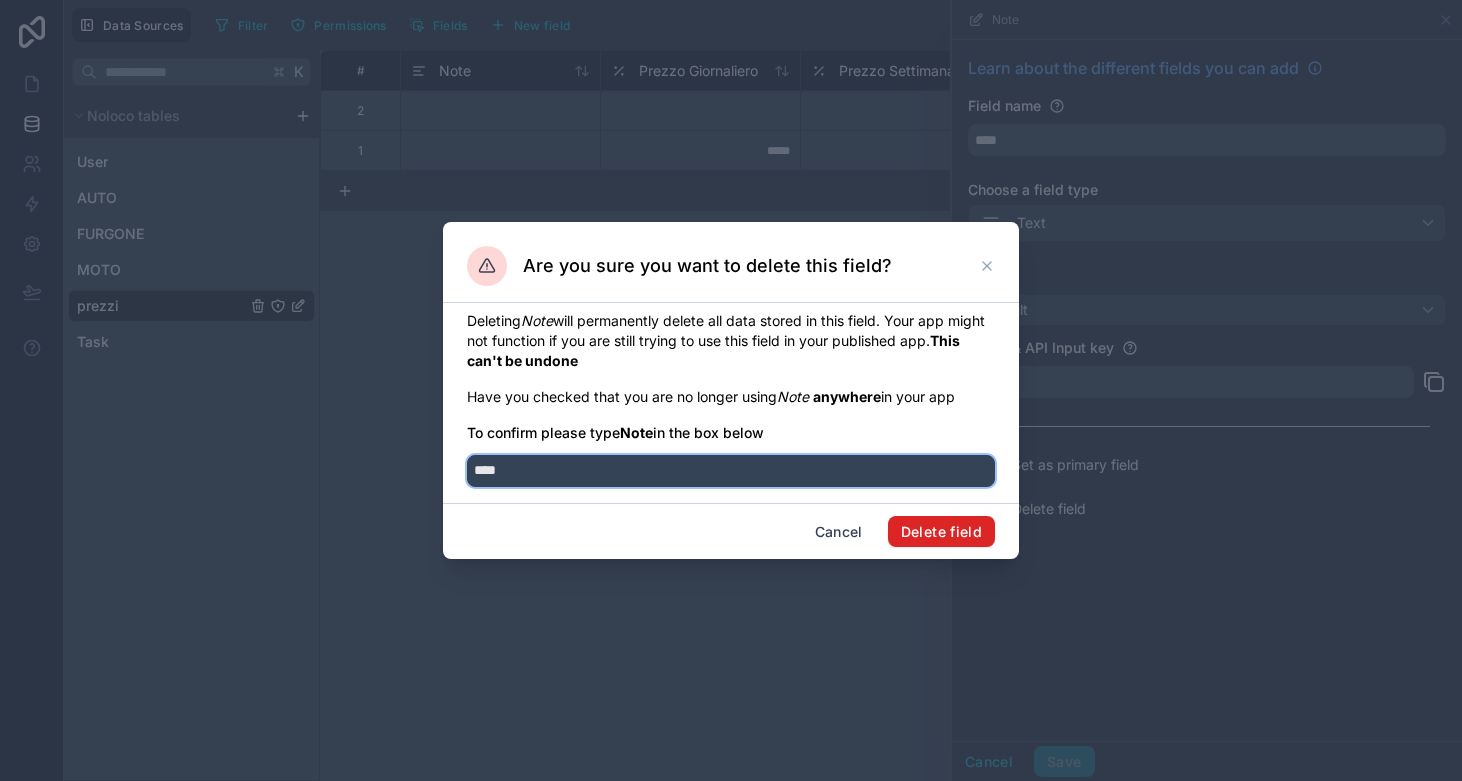 type on "****" 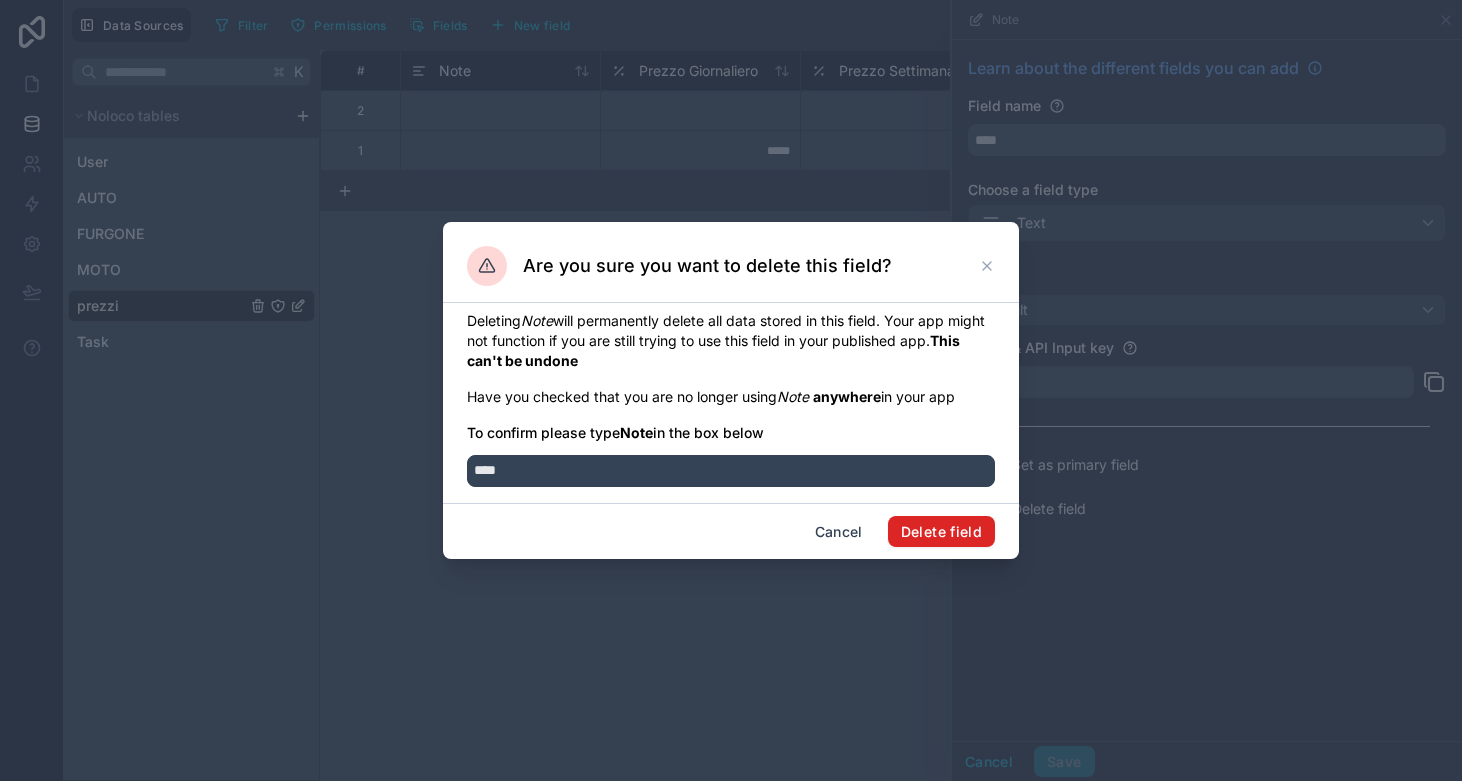 click on "Delete field" at bounding box center [941, 532] 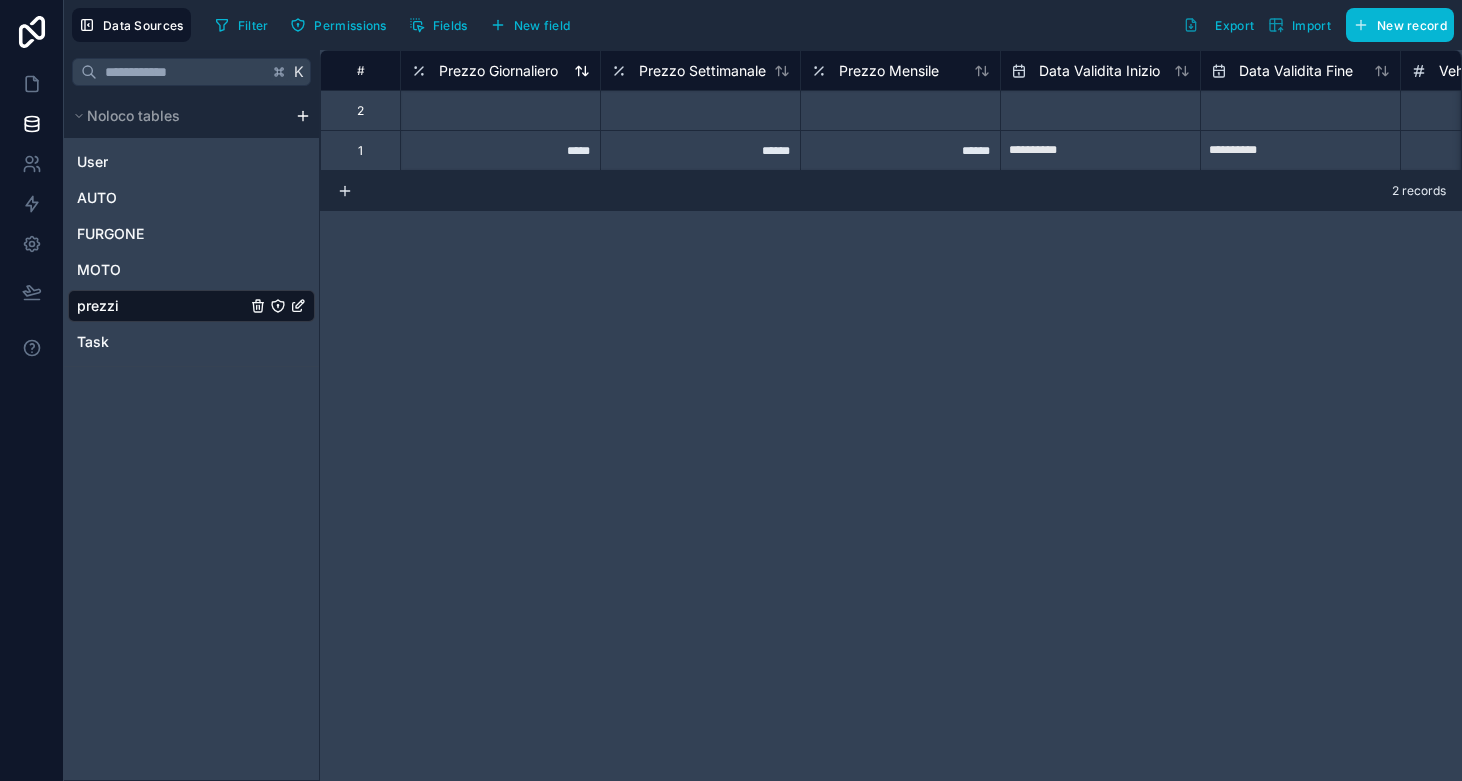 click on "Prezzo Giornaliero" at bounding box center [498, 71] 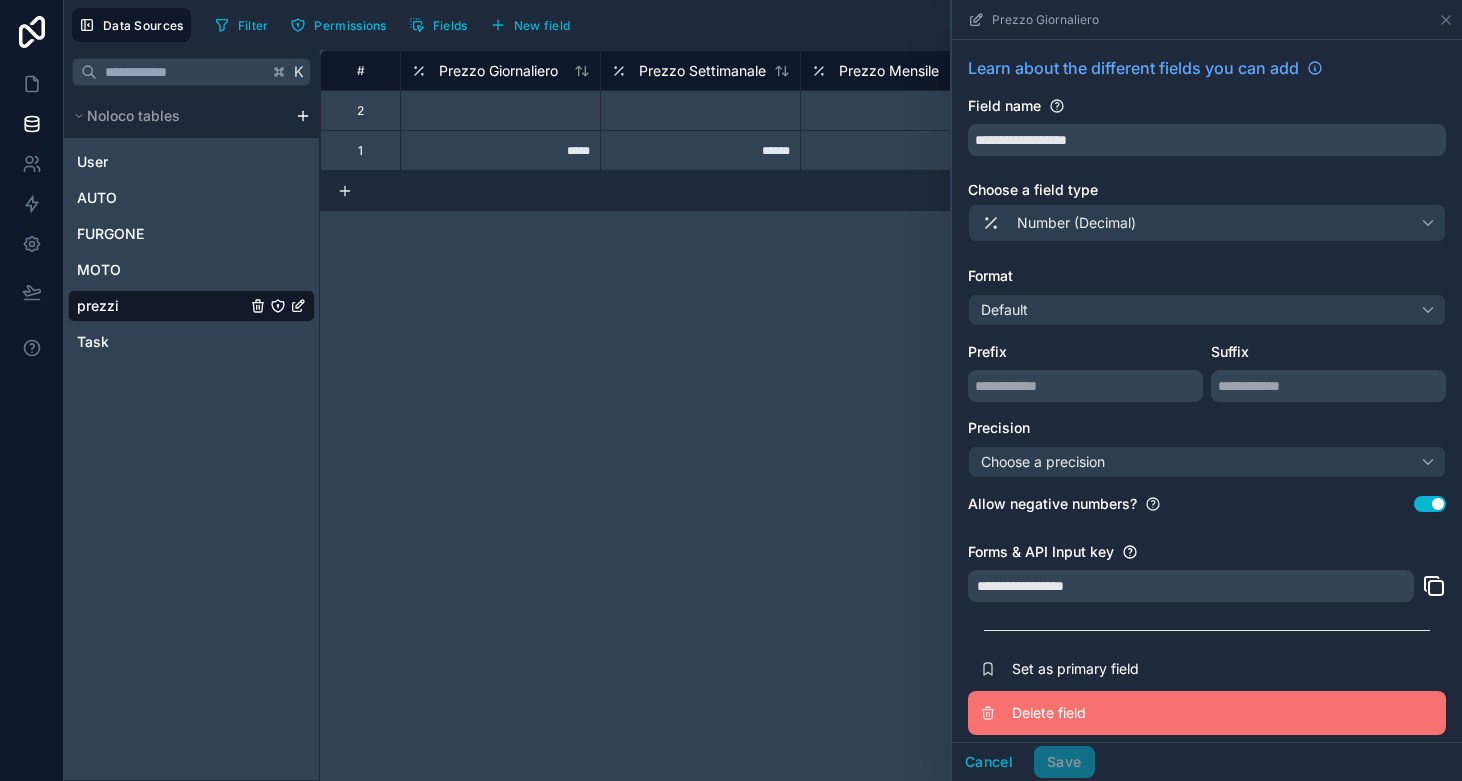 click on "Delete field" at bounding box center (1207, 713) 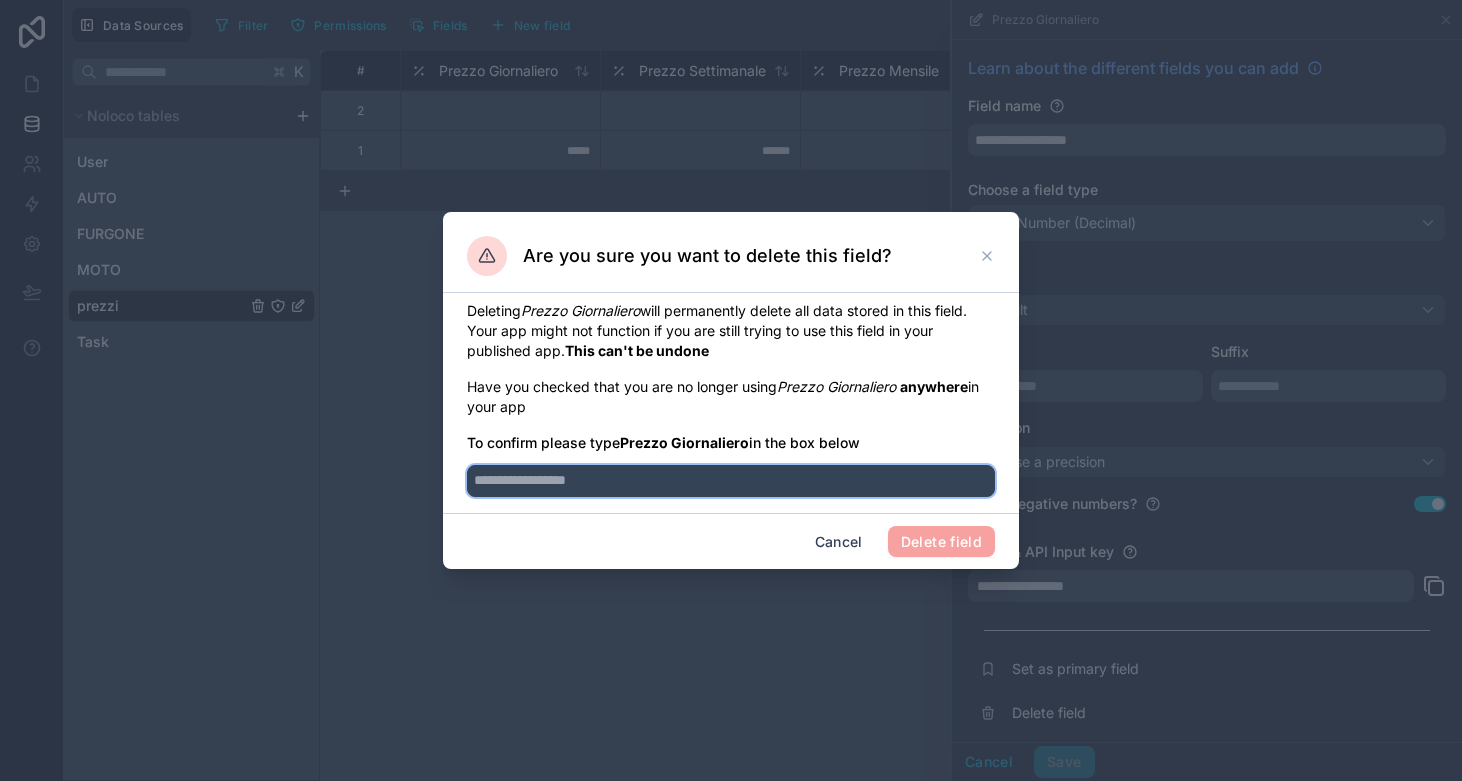 click at bounding box center (731, 481) 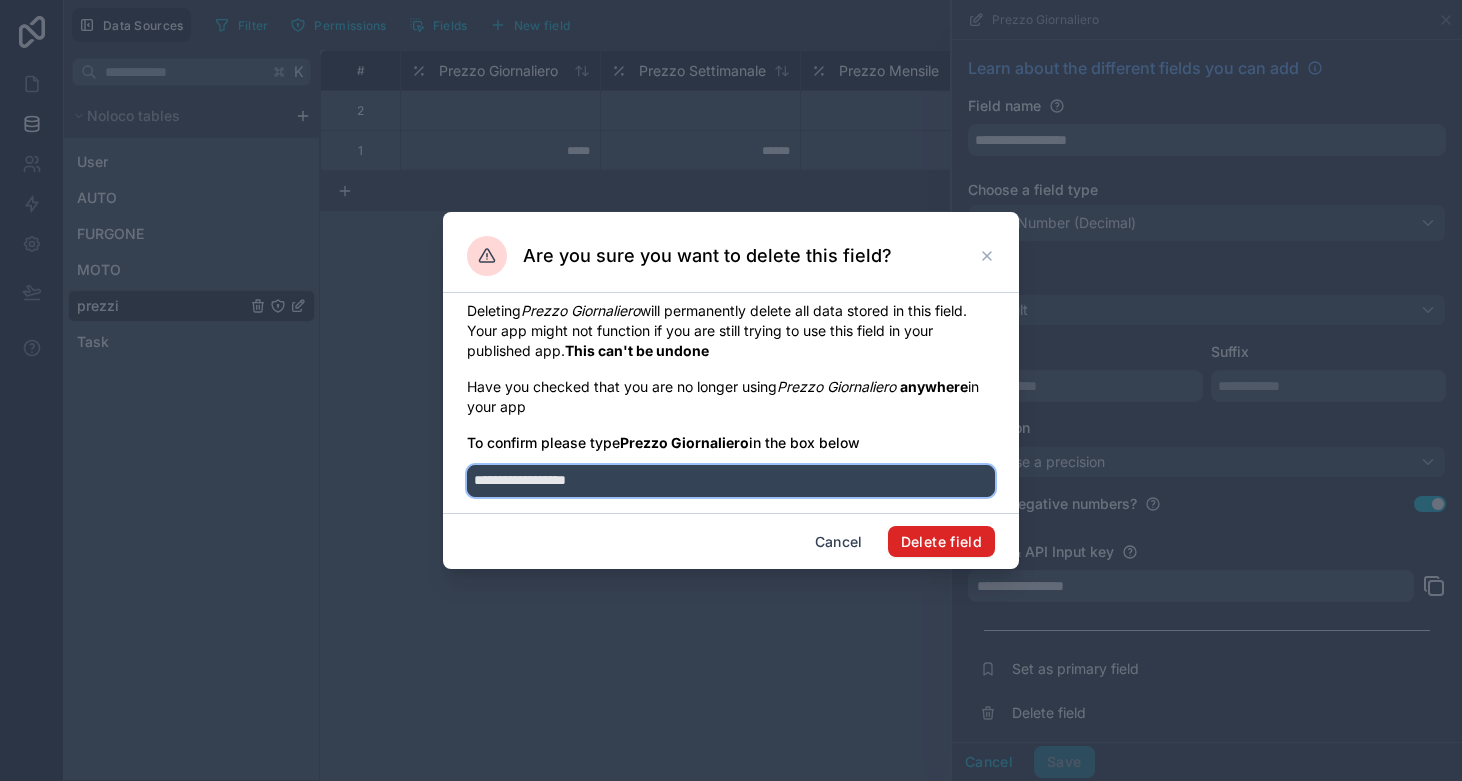 type on "**********" 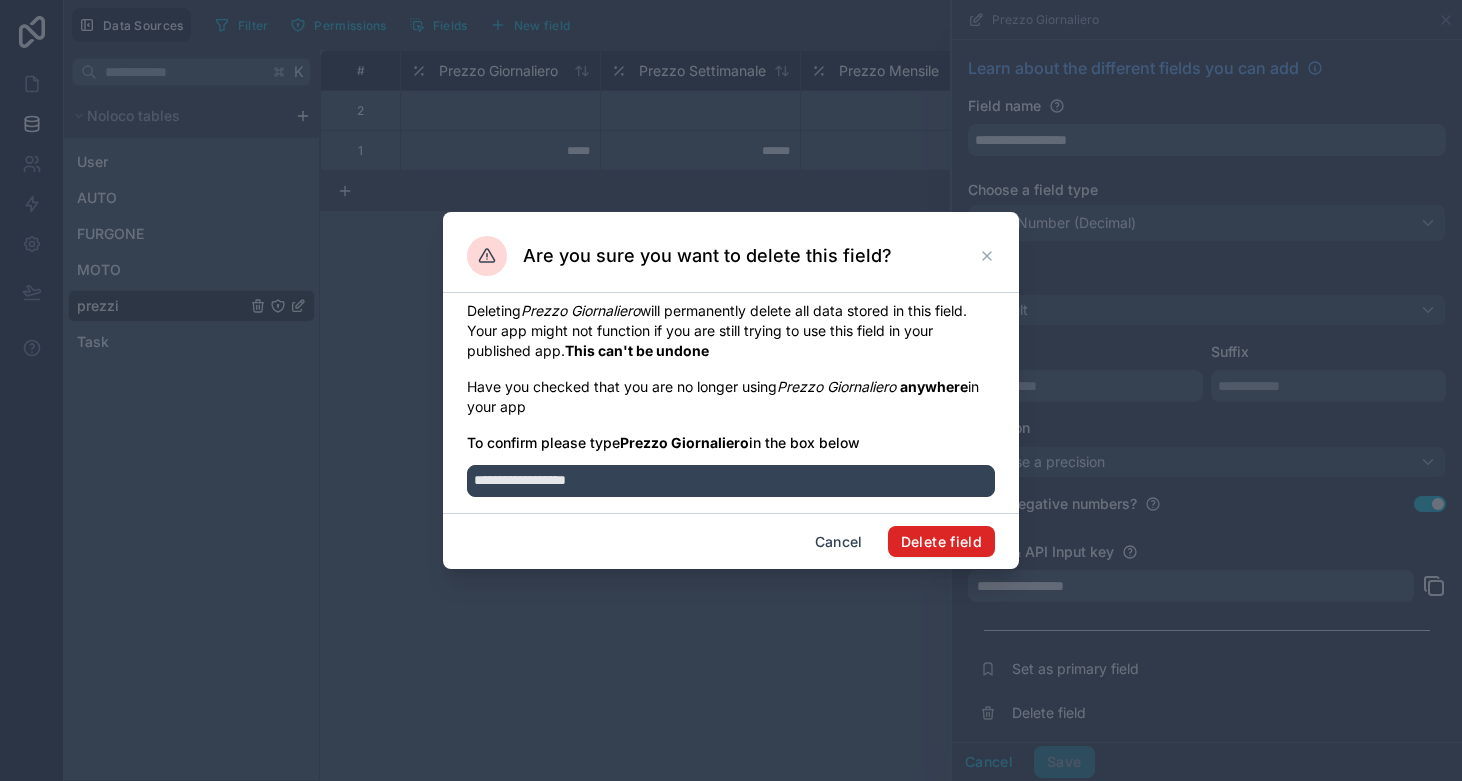 click on "Delete field" at bounding box center (941, 542) 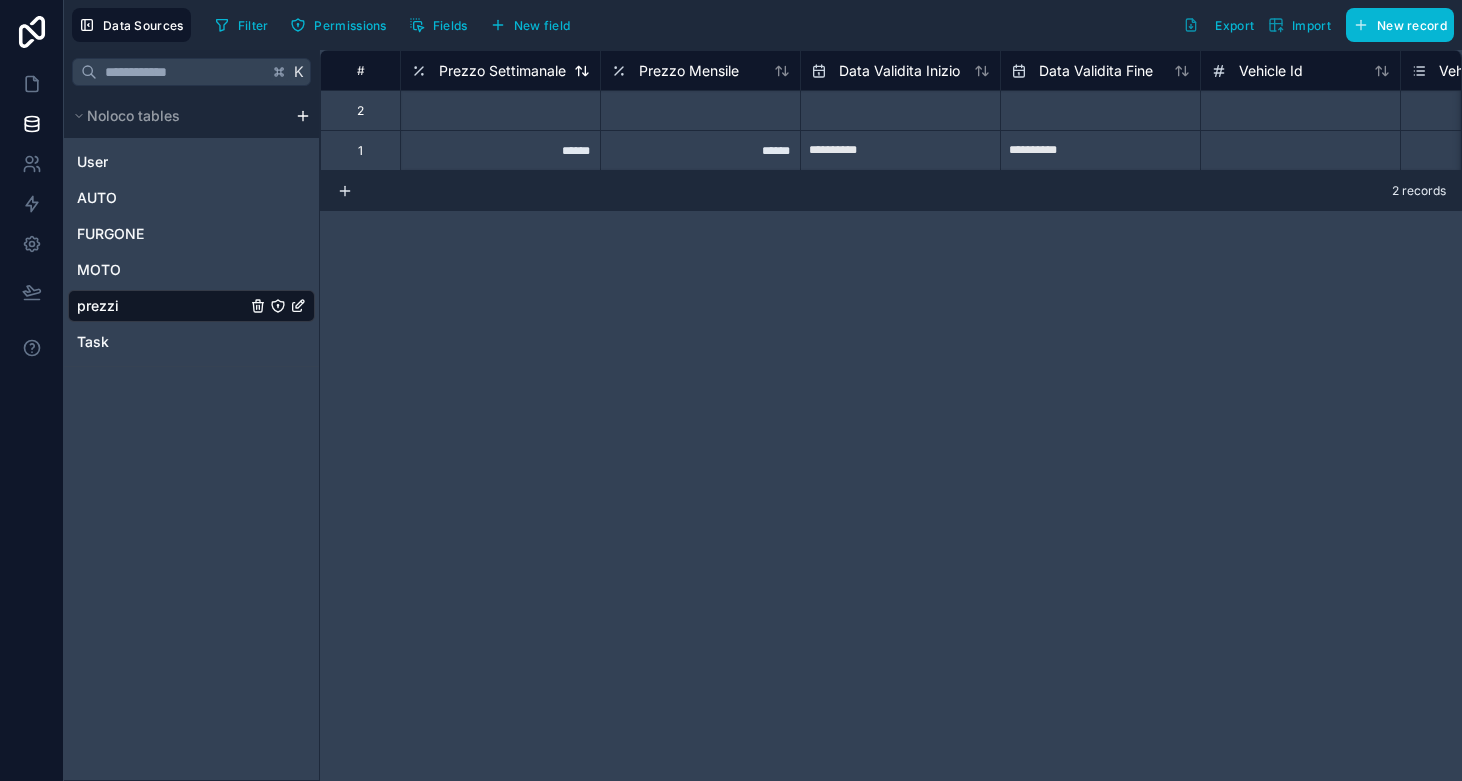 click on "Prezzo Settimanale" at bounding box center (502, 71) 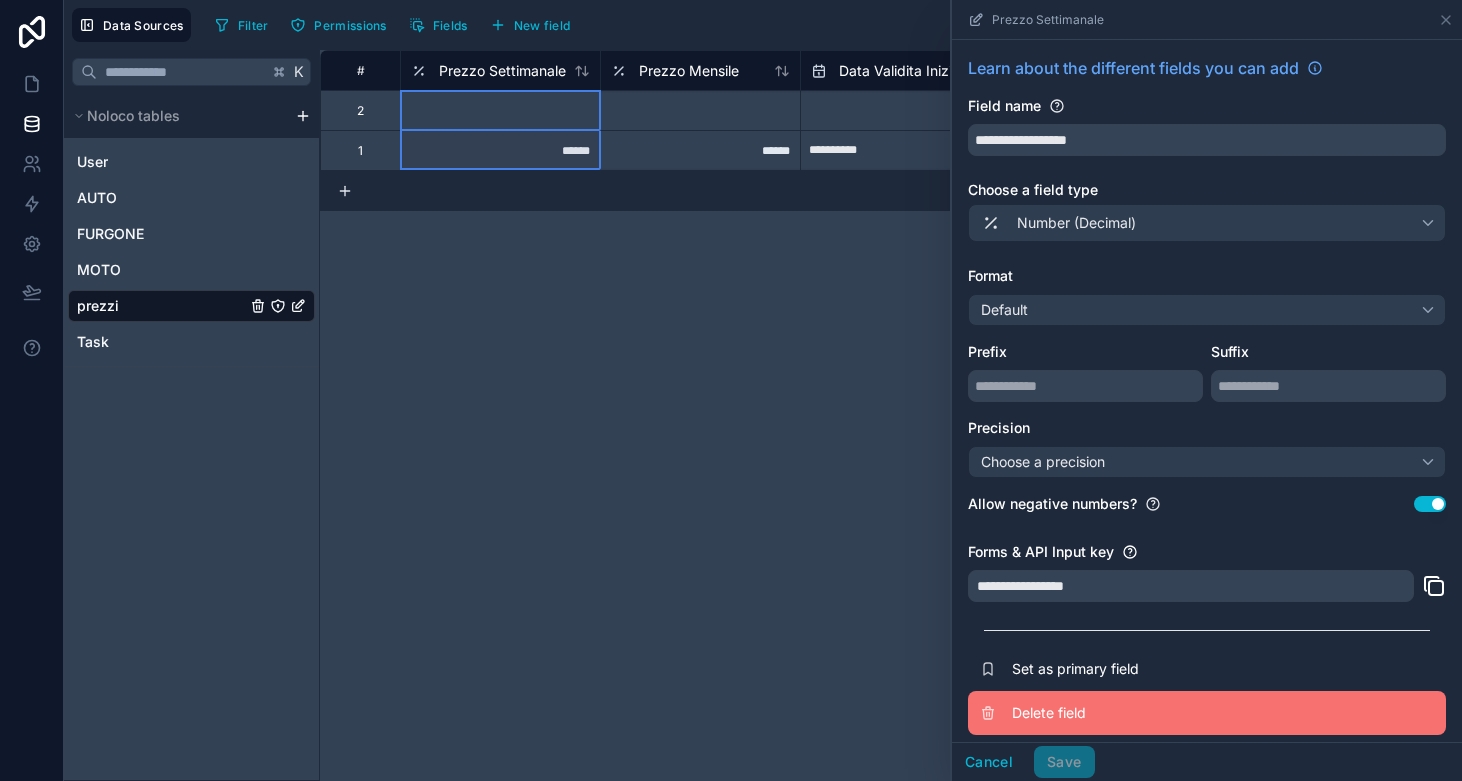 click on "Delete field" at bounding box center (1156, 713) 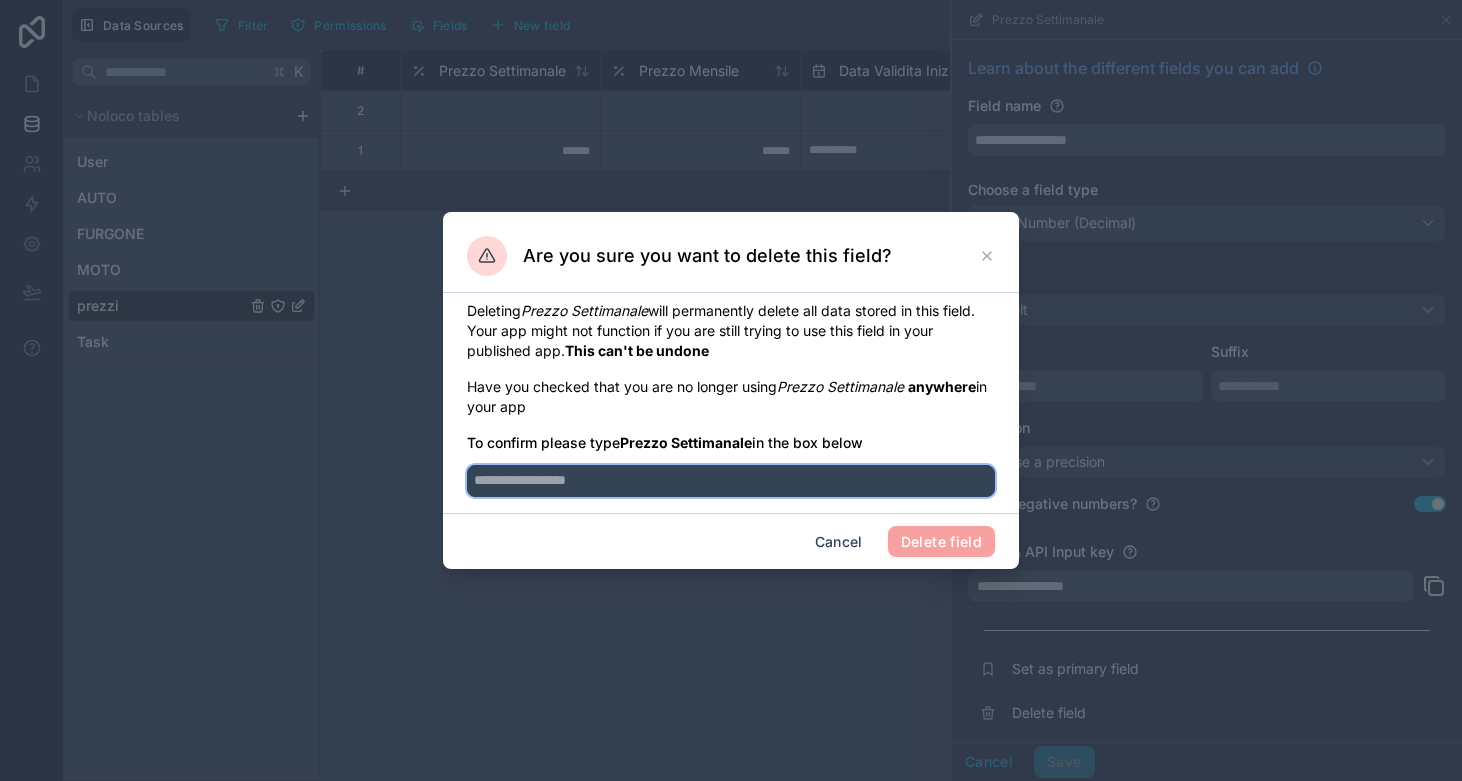 click at bounding box center (731, 481) 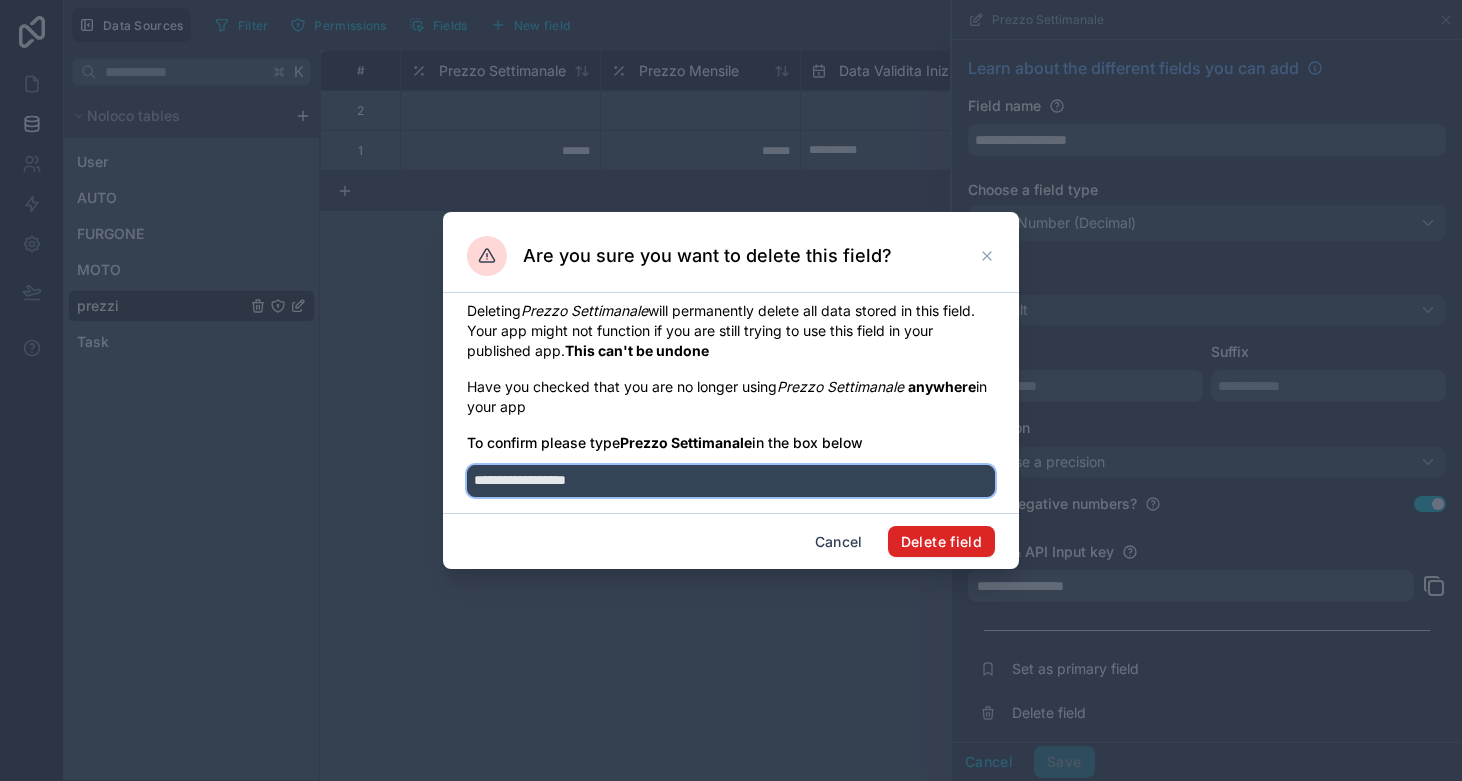 type on "**********" 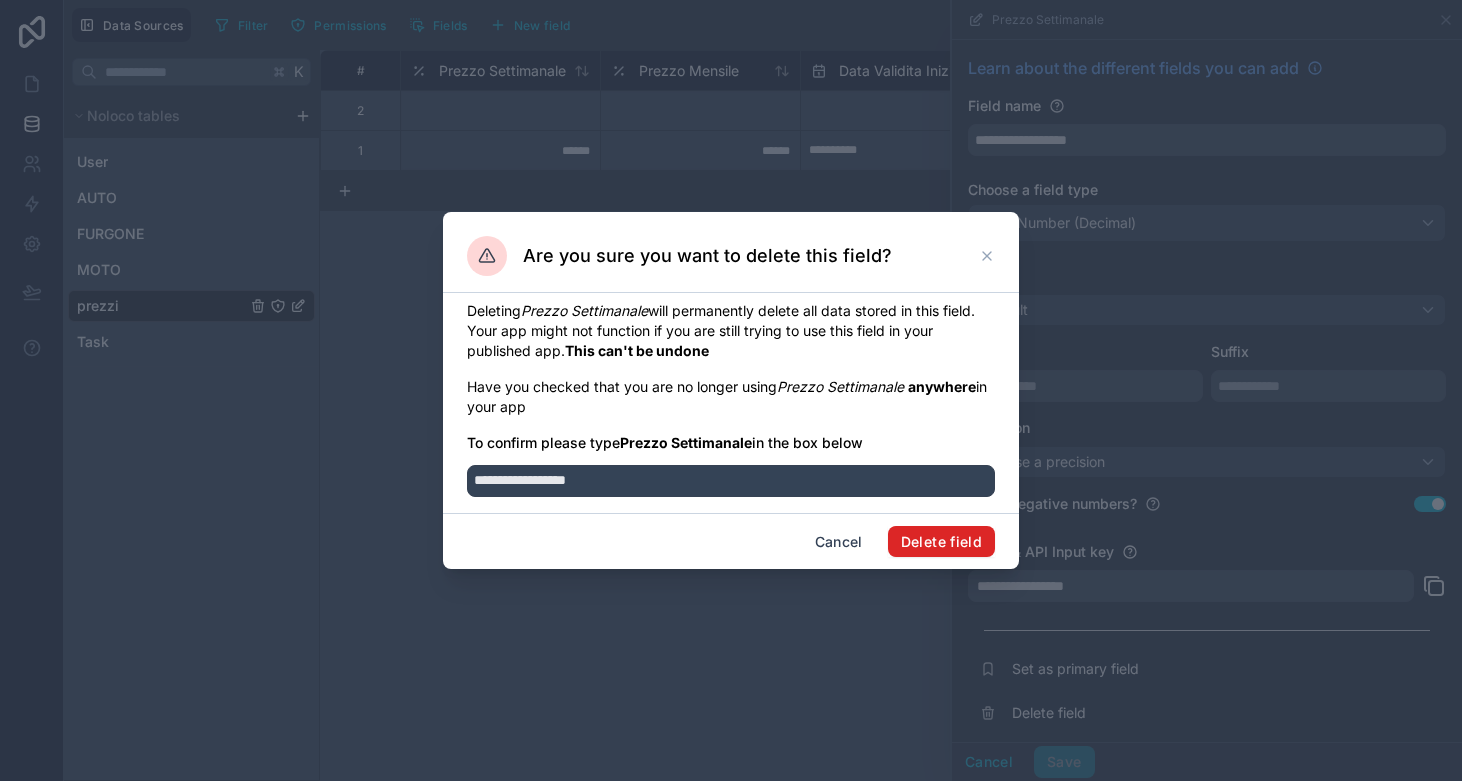 click on "Delete field" at bounding box center (941, 542) 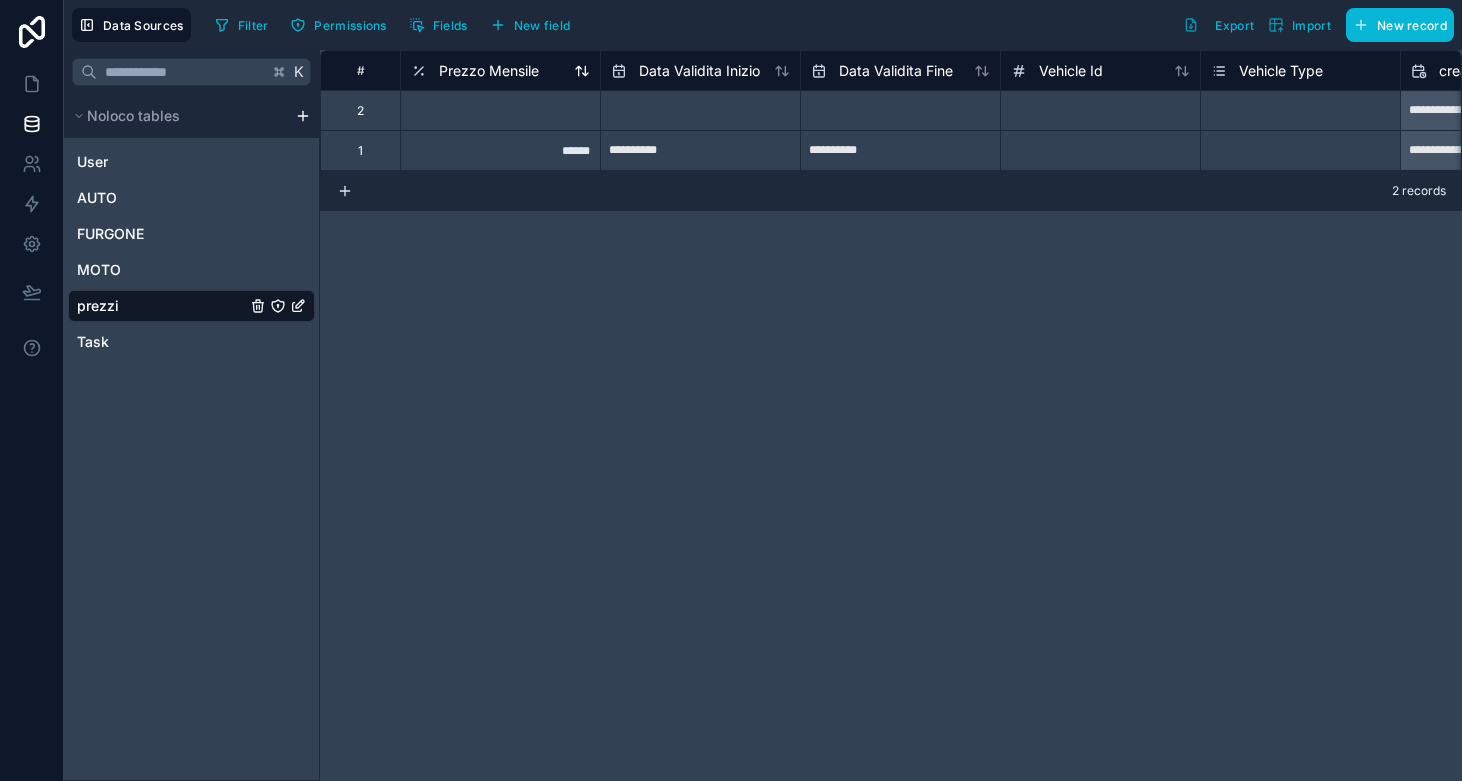 click on "Prezzo Mensile" at bounding box center [475, 71] 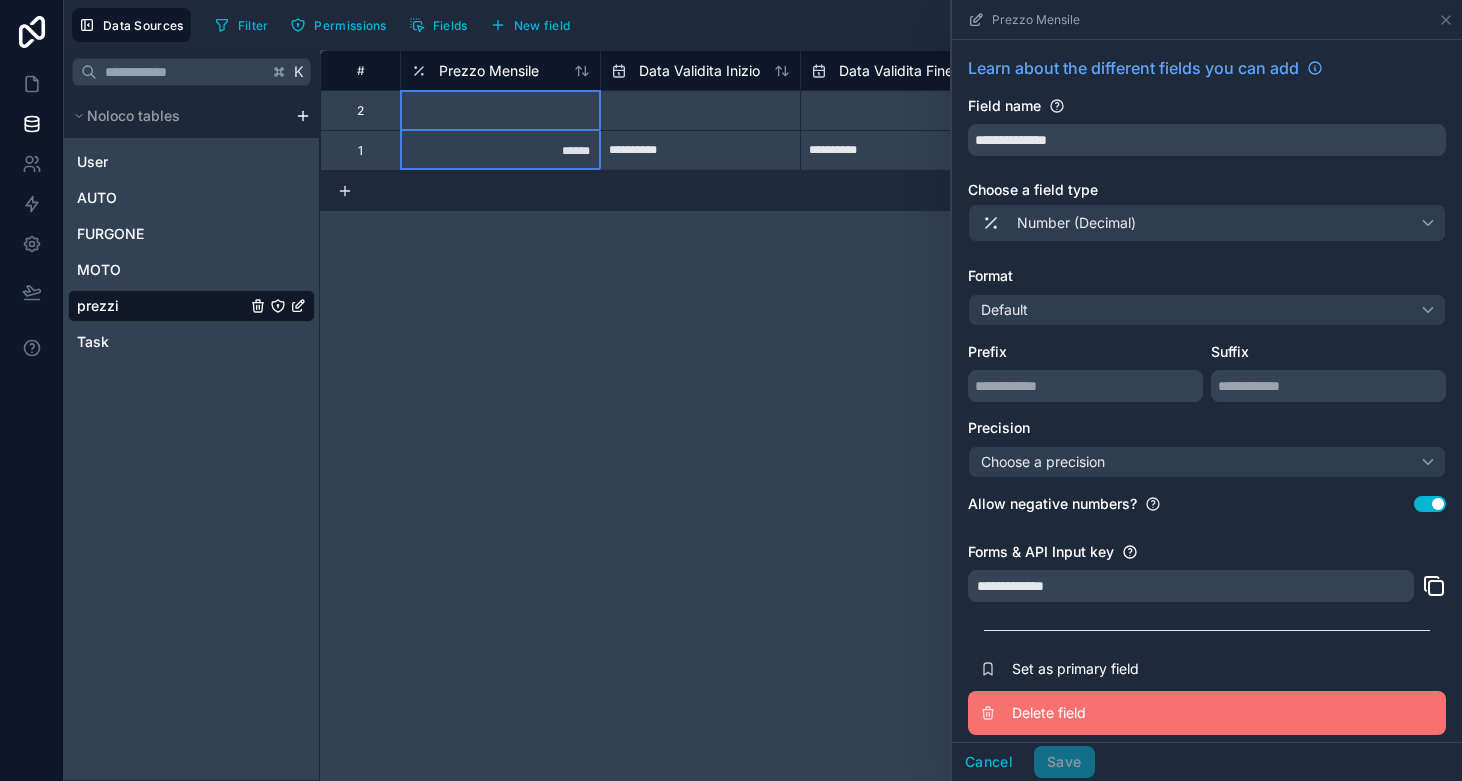 click on "Delete field" at bounding box center (1156, 713) 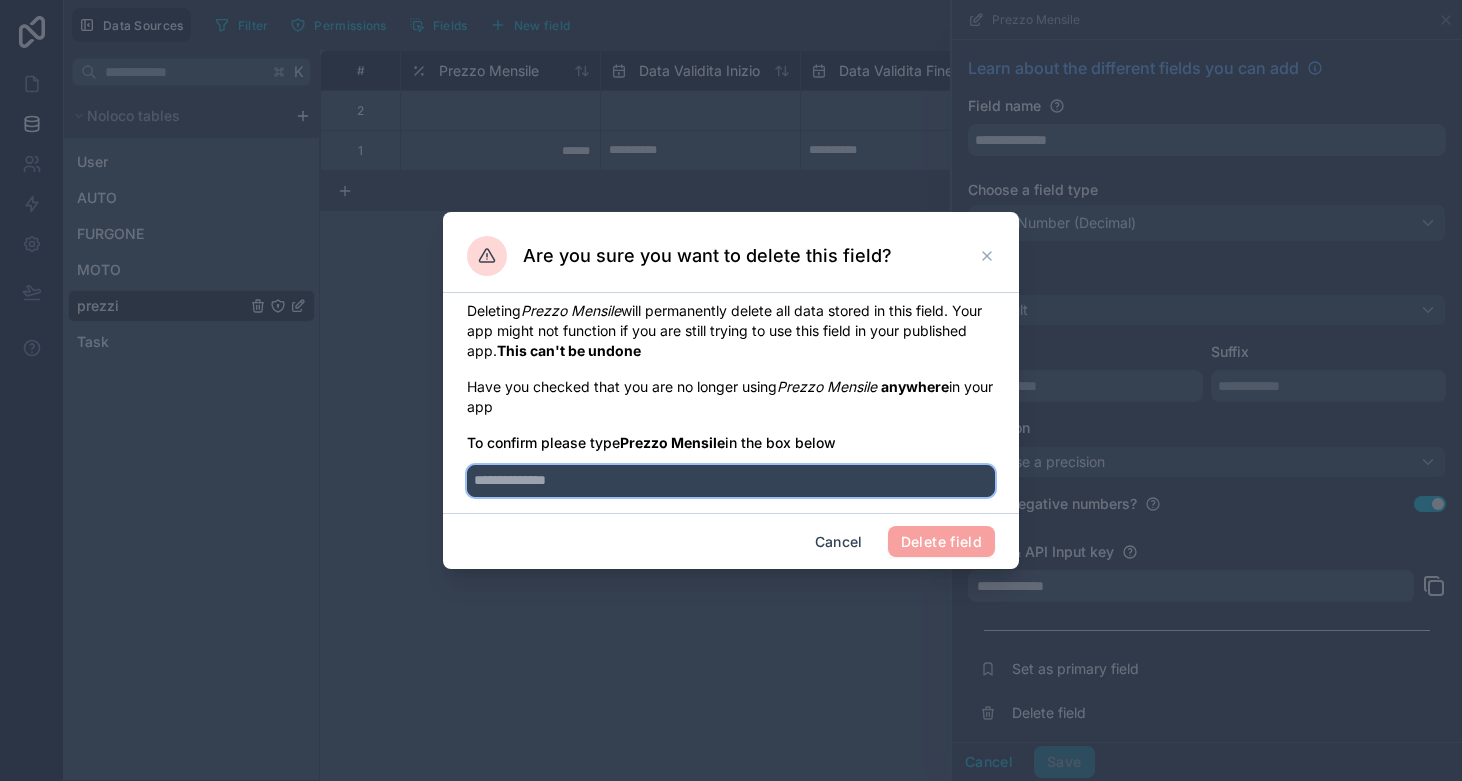 click at bounding box center [731, 481] 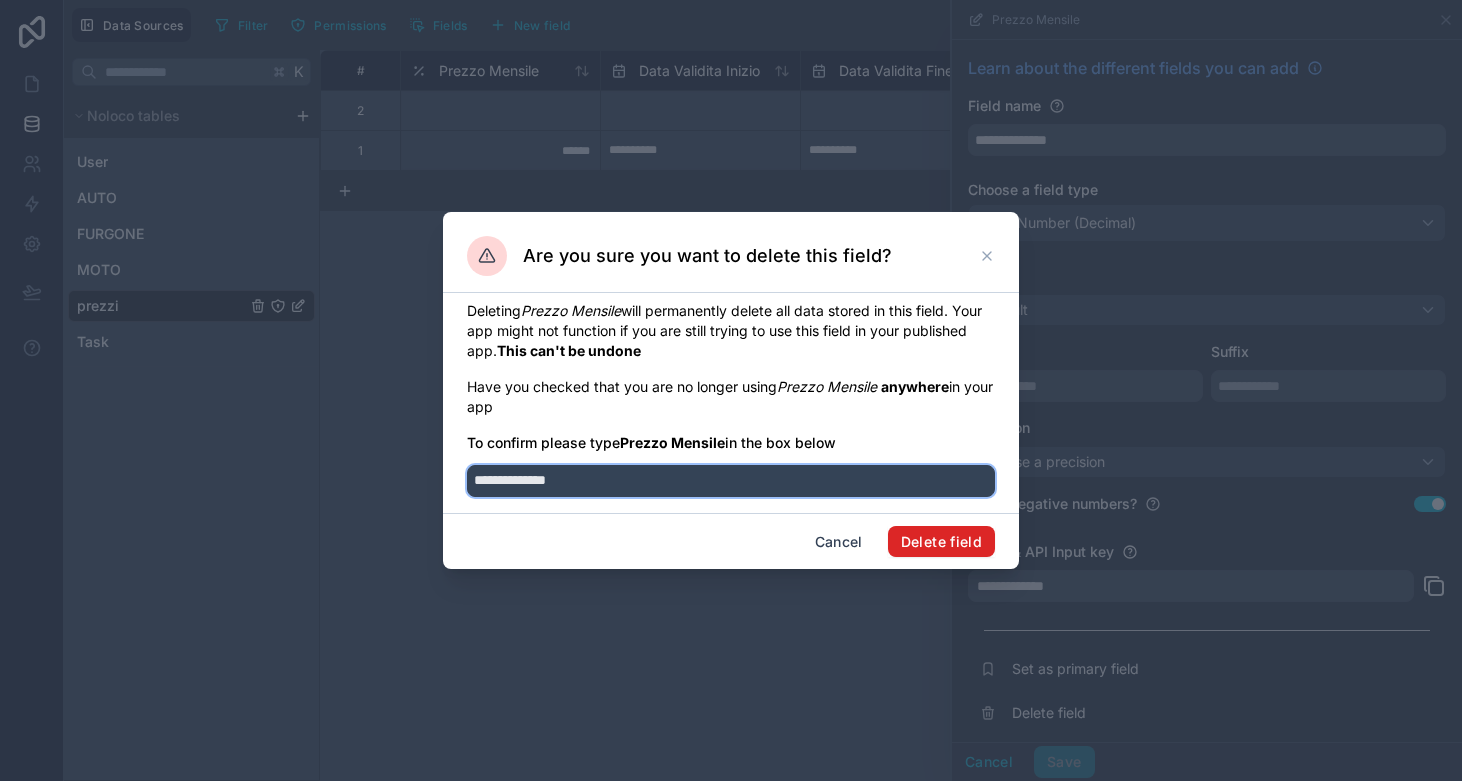 type on "**********" 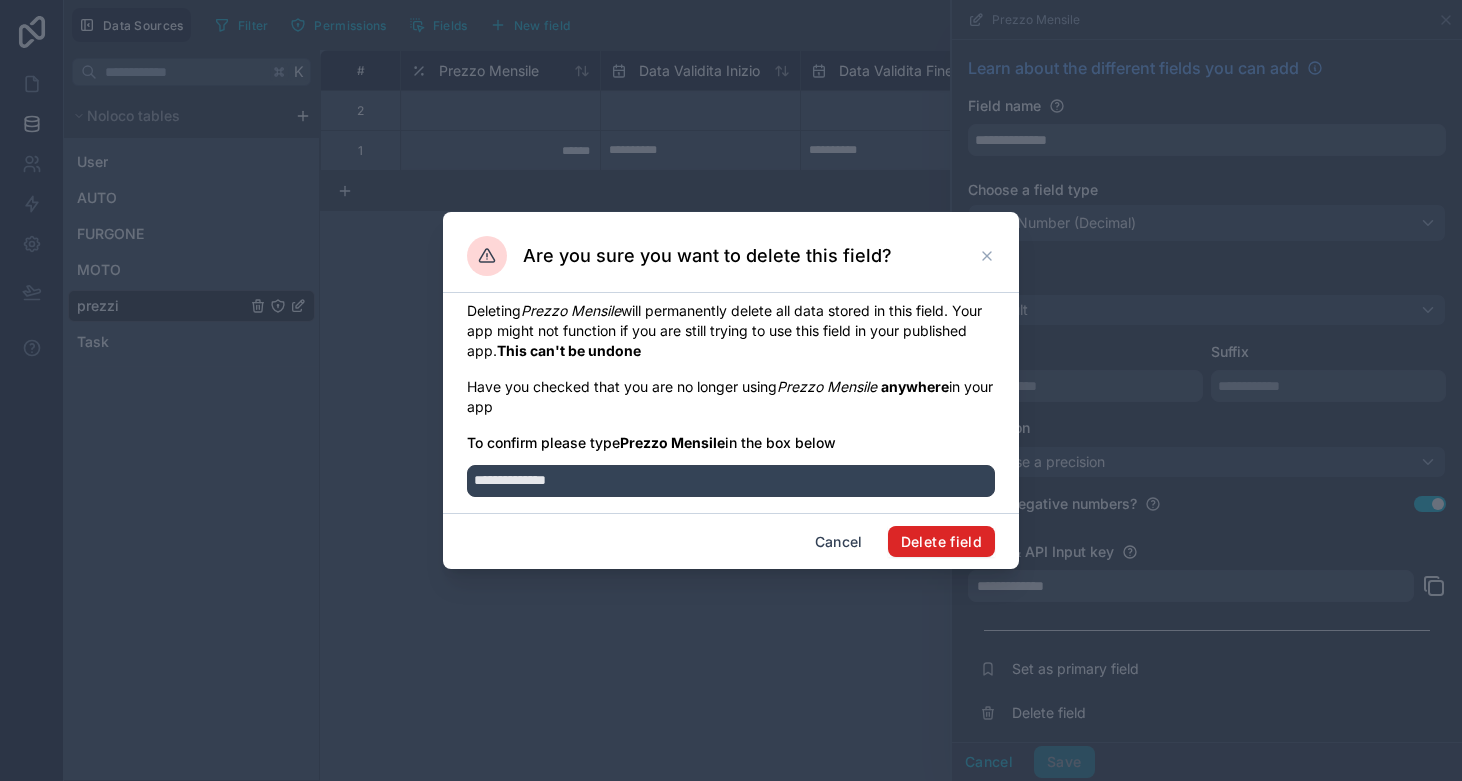 click on "Delete field" at bounding box center [941, 542] 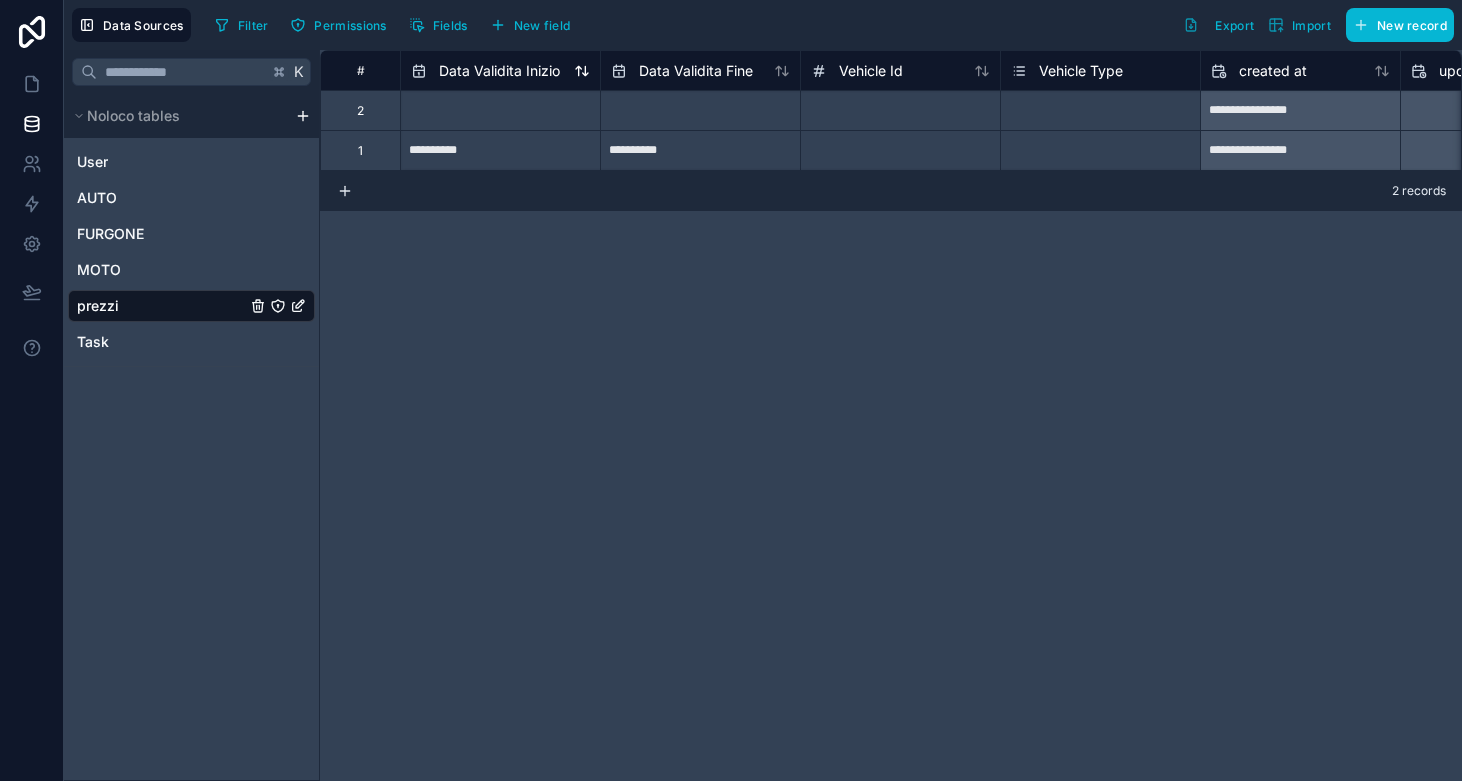 click on "Data Validita Inizio" at bounding box center (499, 71) 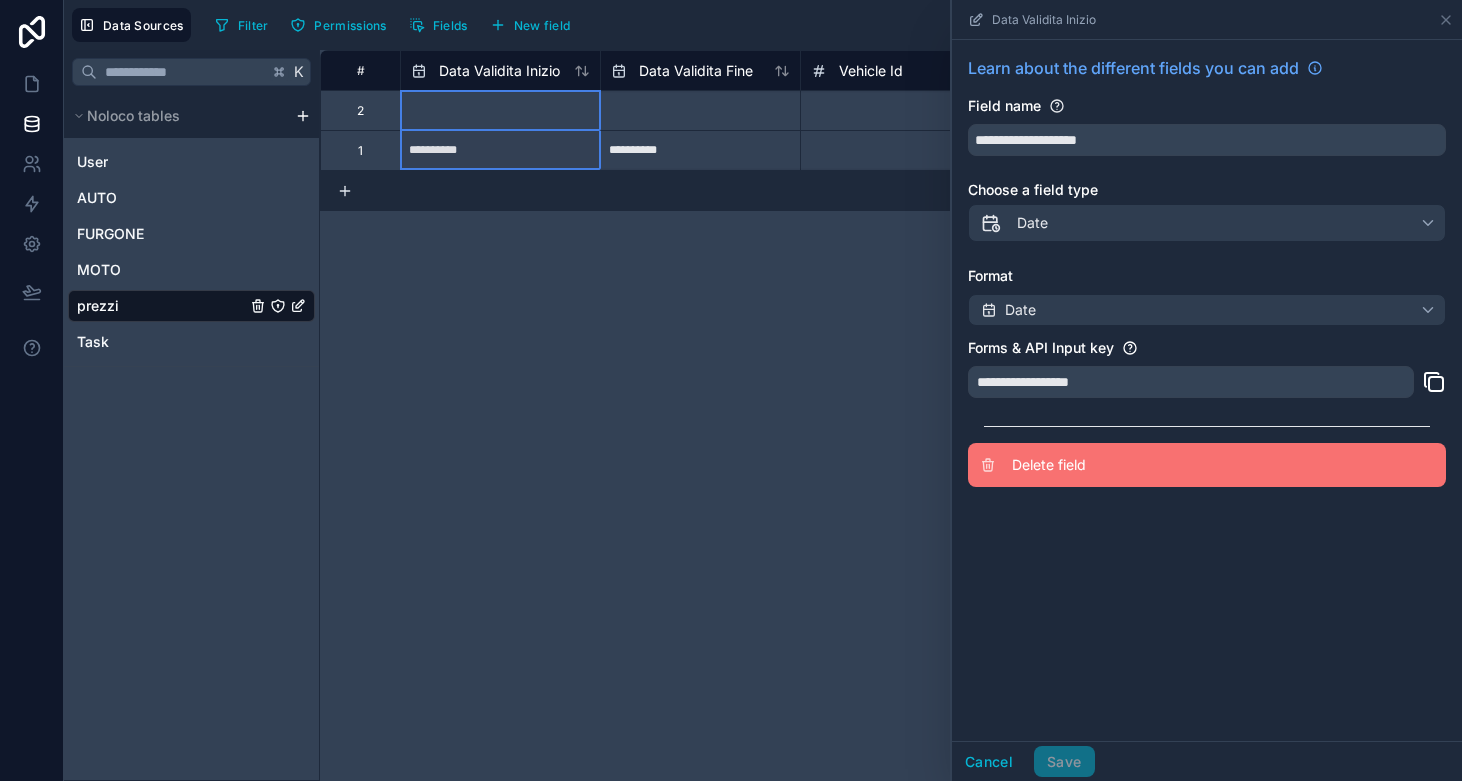 click on "Delete field" at bounding box center (1207, 465) 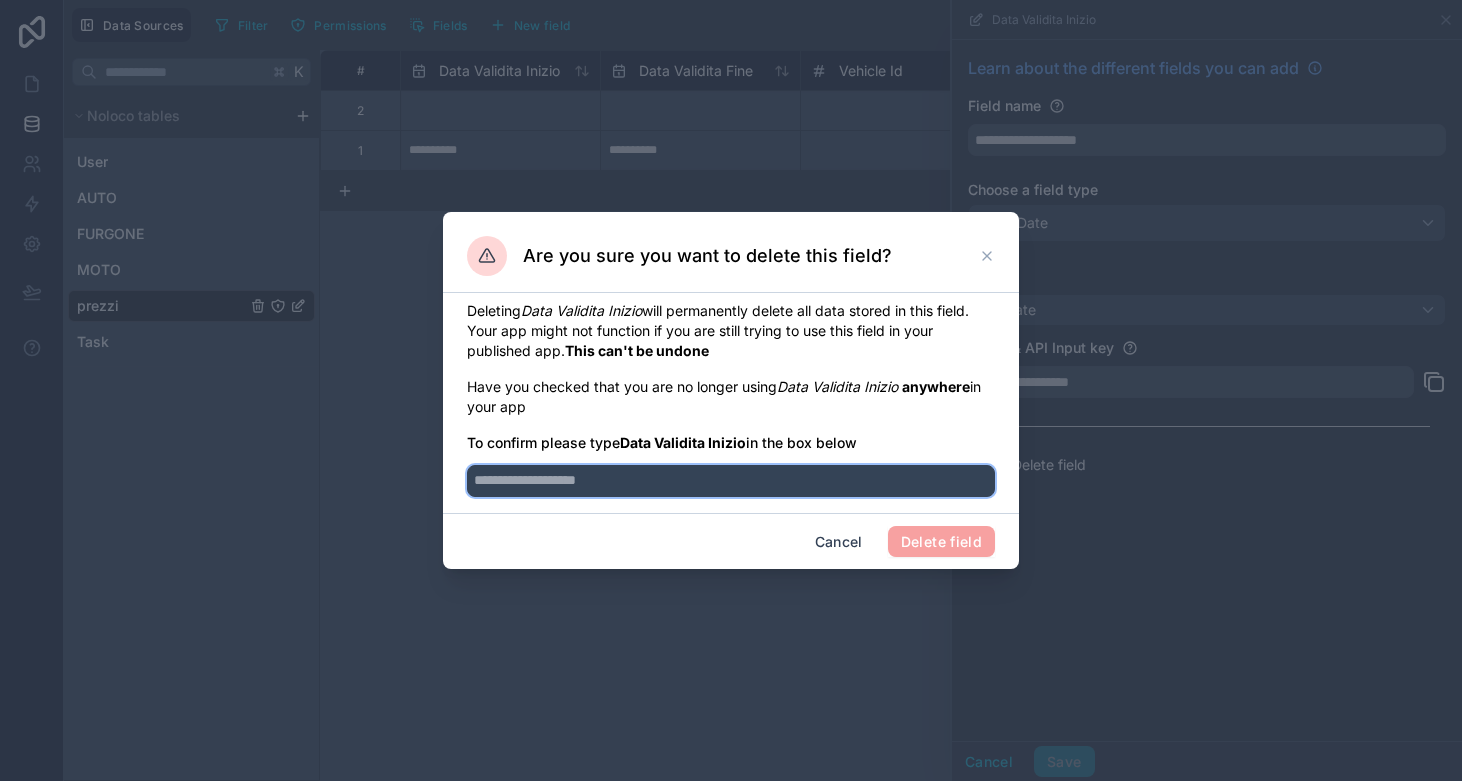 click at bounding box center (731, 481) 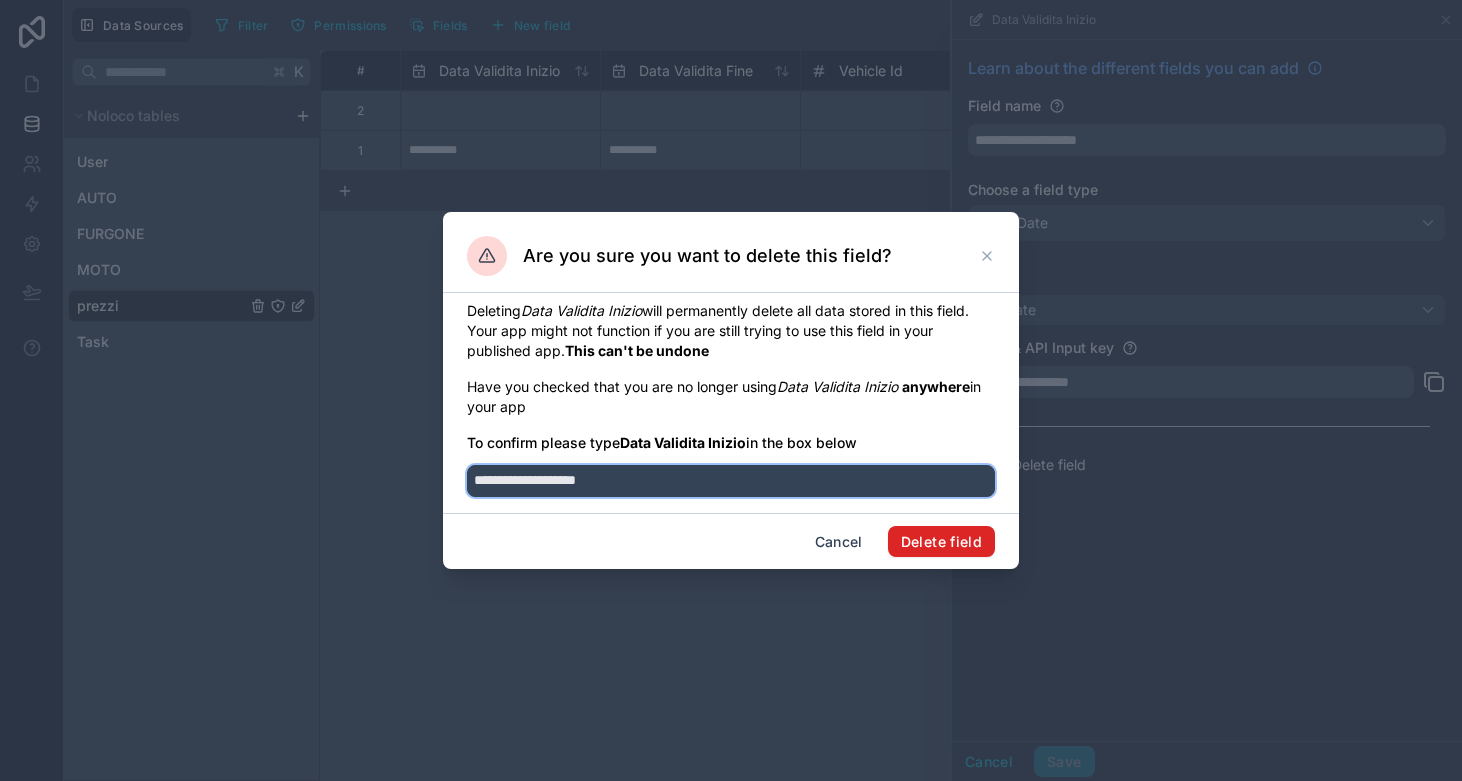 type on "**********" 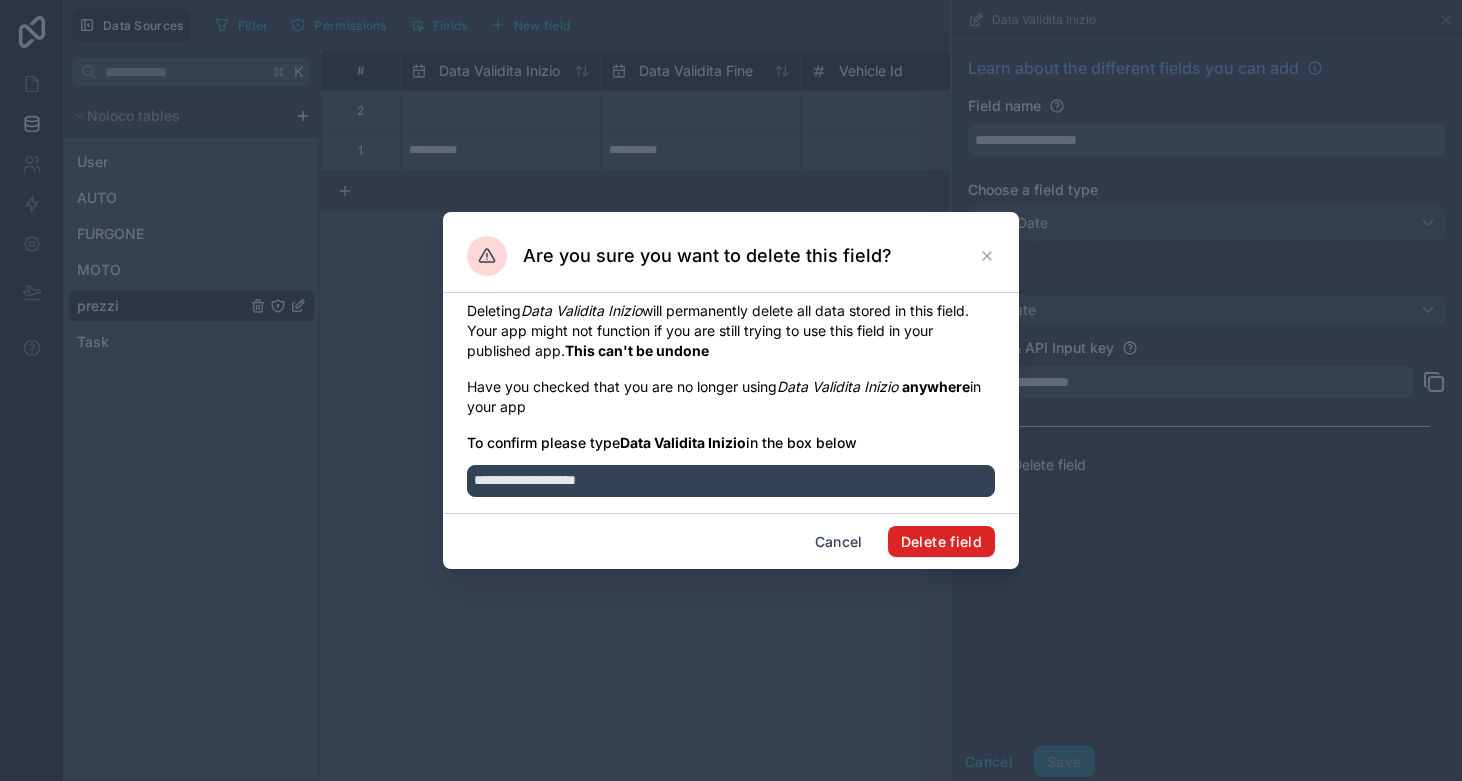 click on "Delete field" at bounding box center [941, 542] 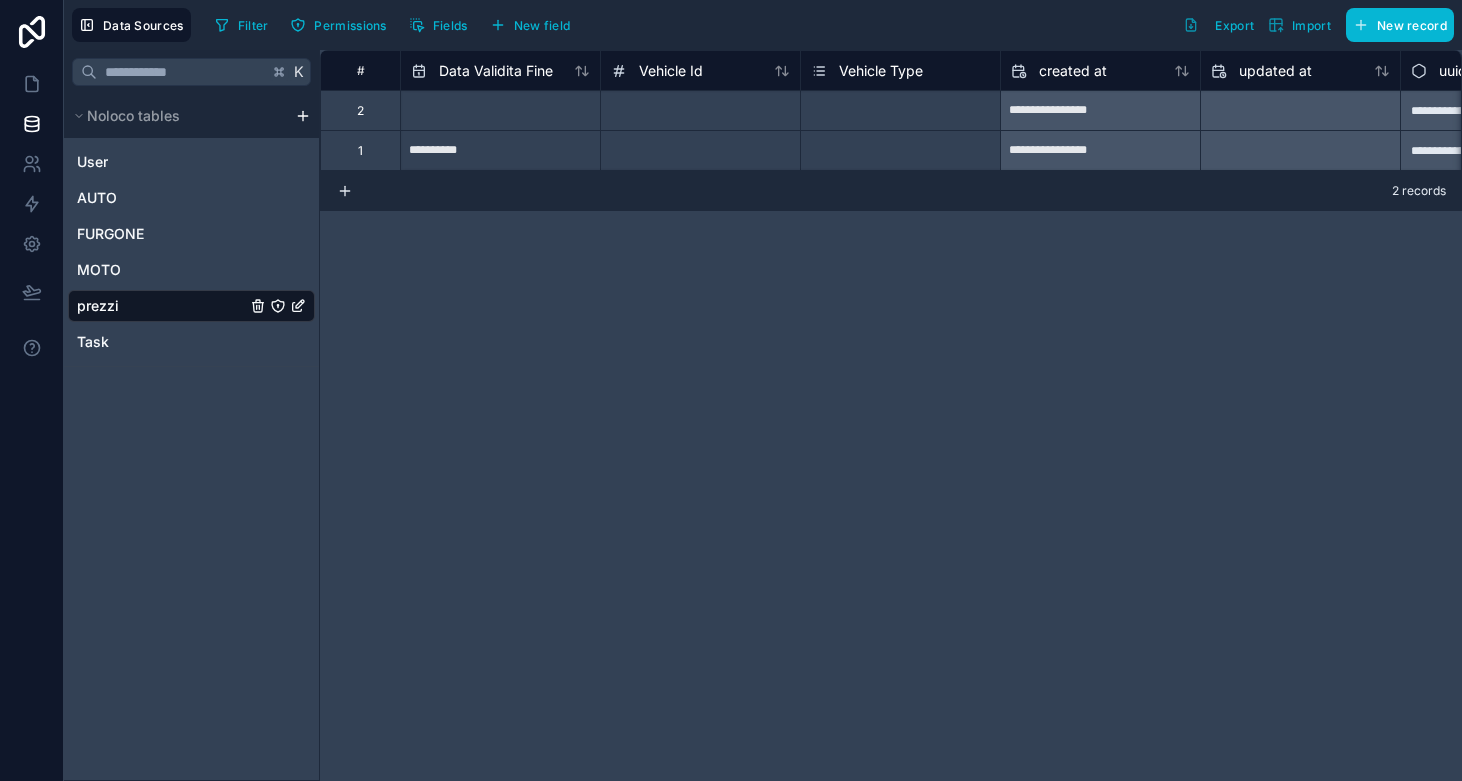 click on "Data Validita Fine" at bounding box center (500, 70) 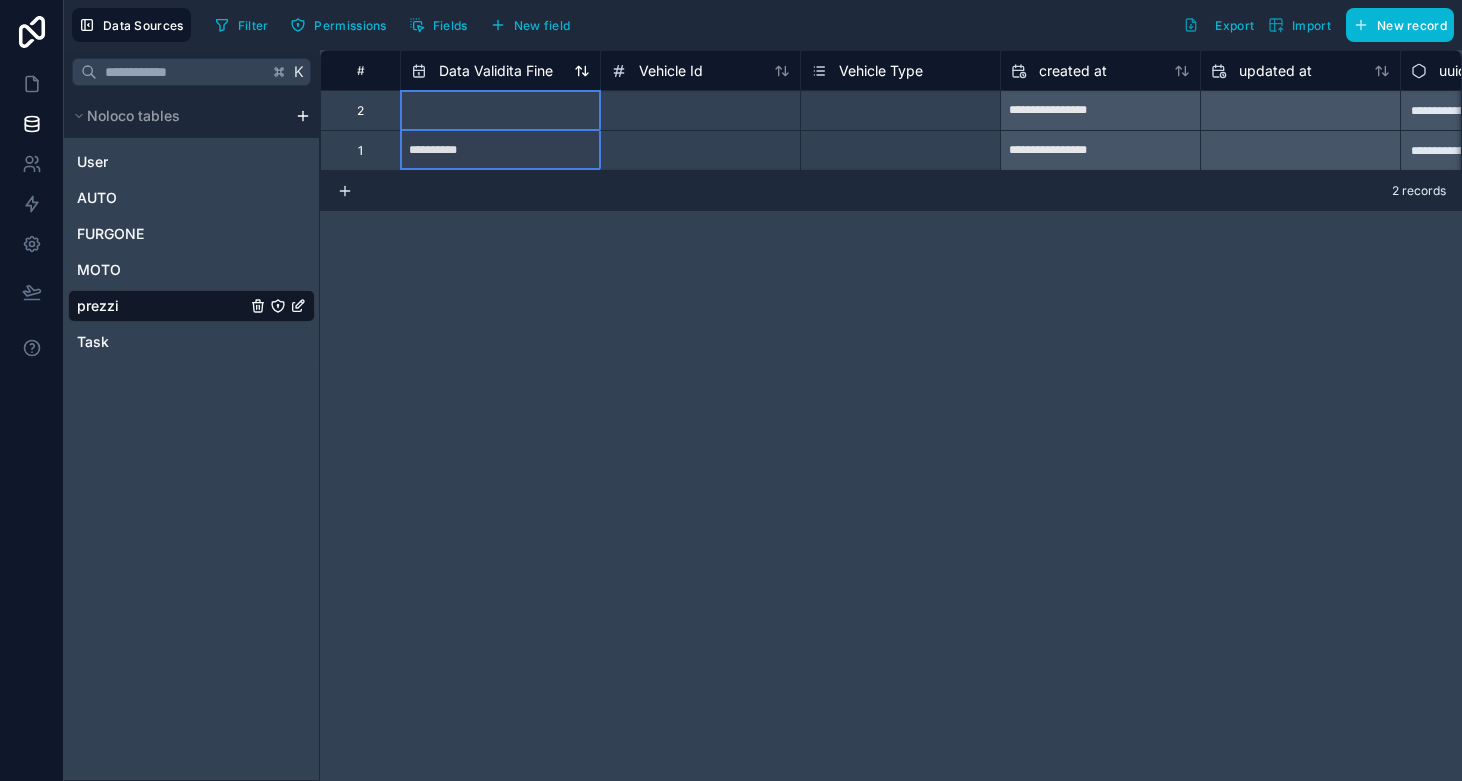 click on "Data Validita Fine" at bounding box center (496, 71) 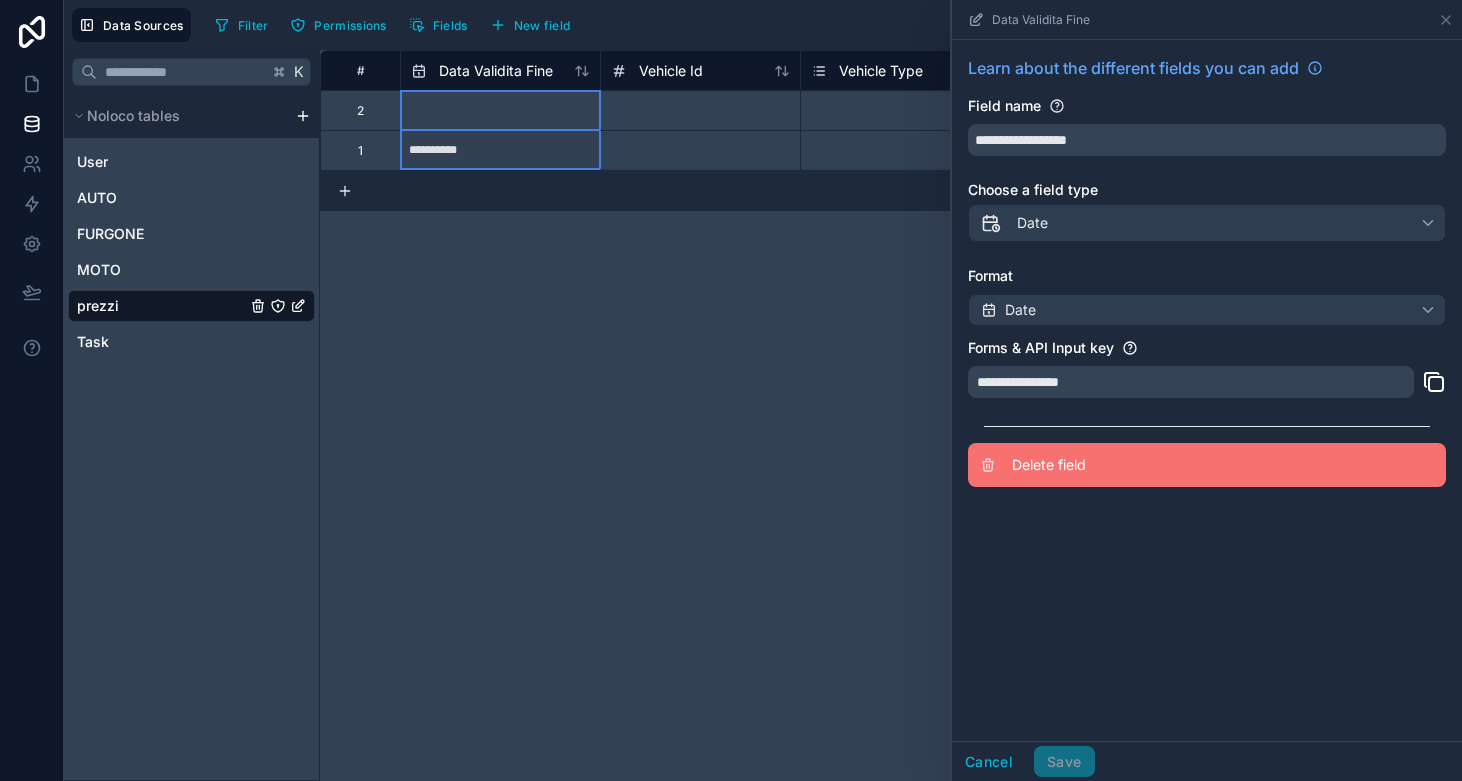 click on "Delete field" at bounding box center [1156, 465] 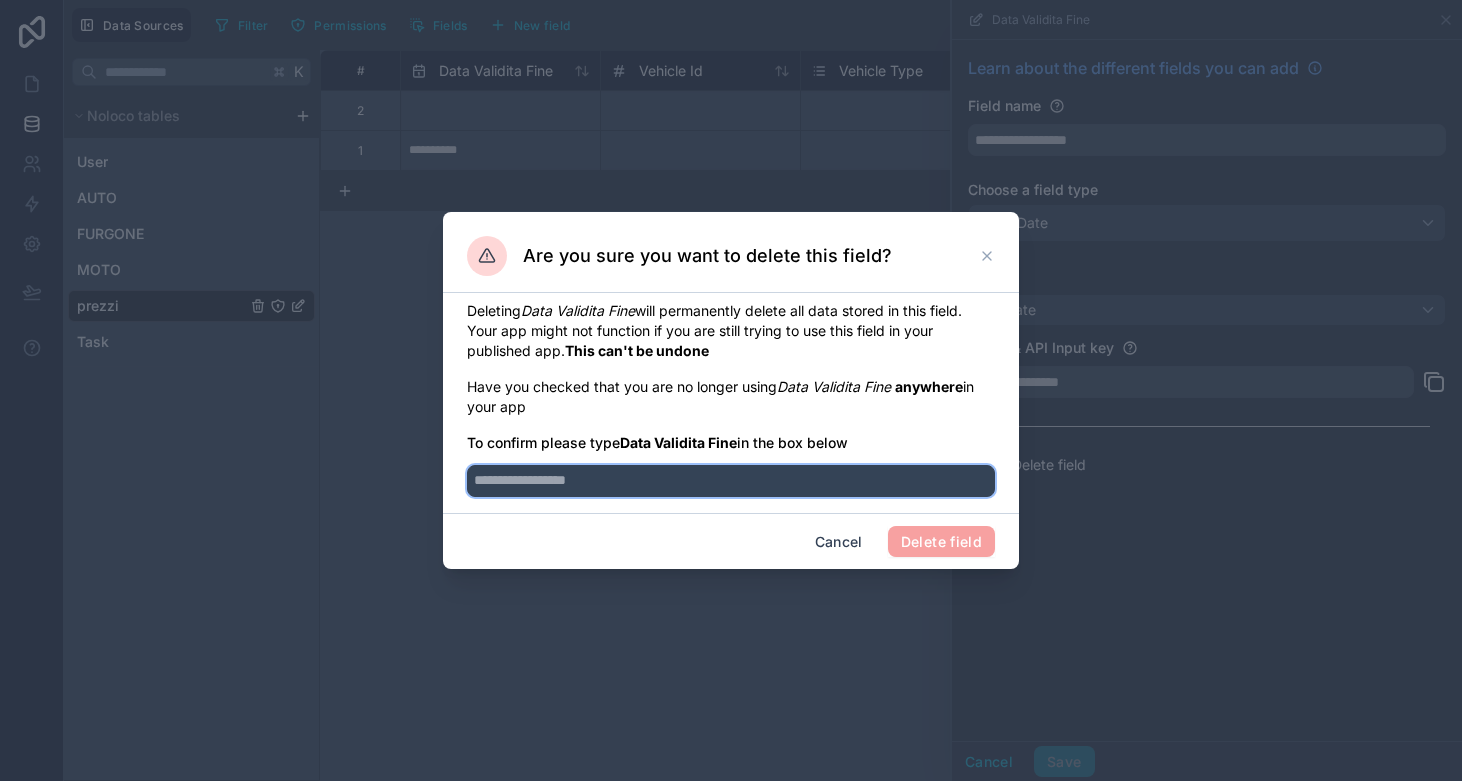 click at bounding box center (731, 481) 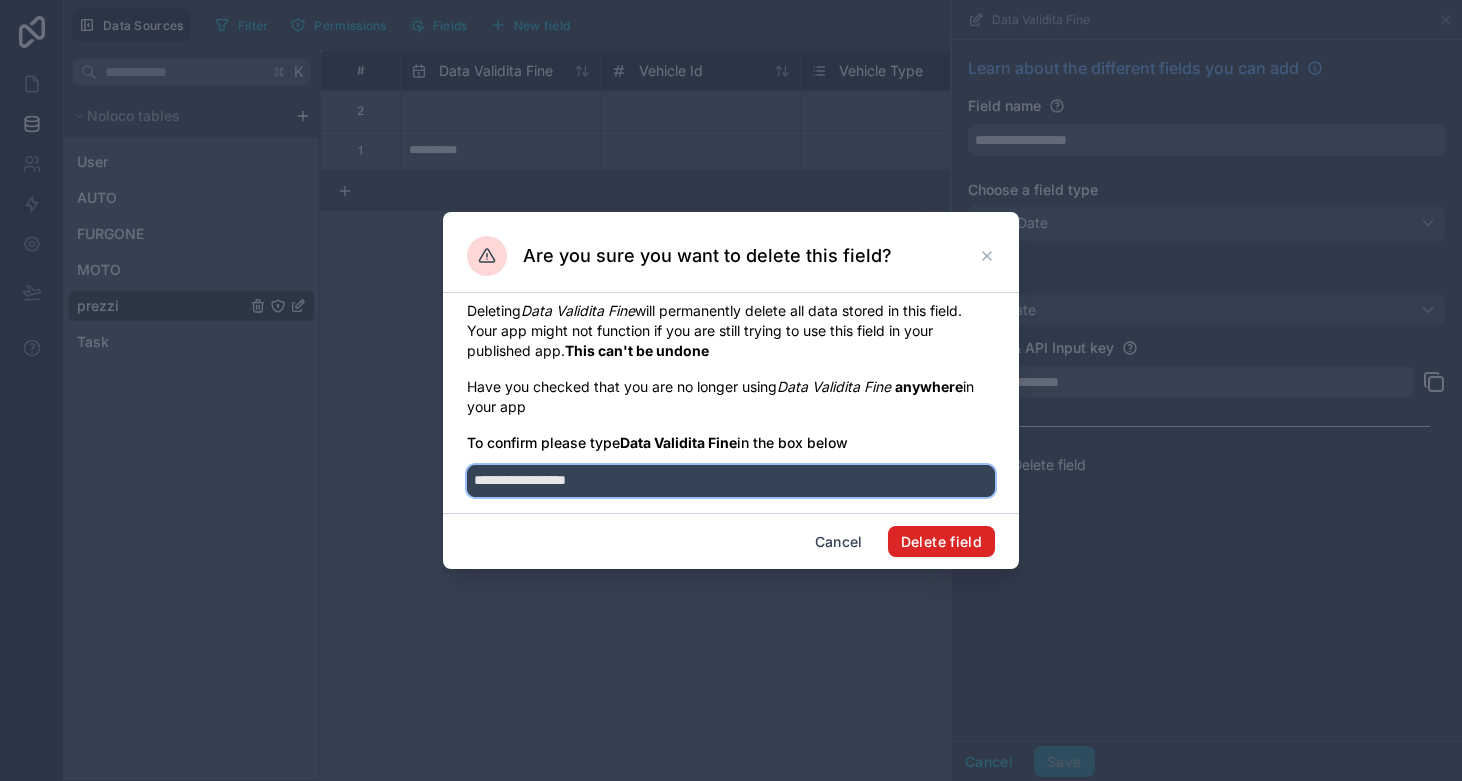type on "**********" 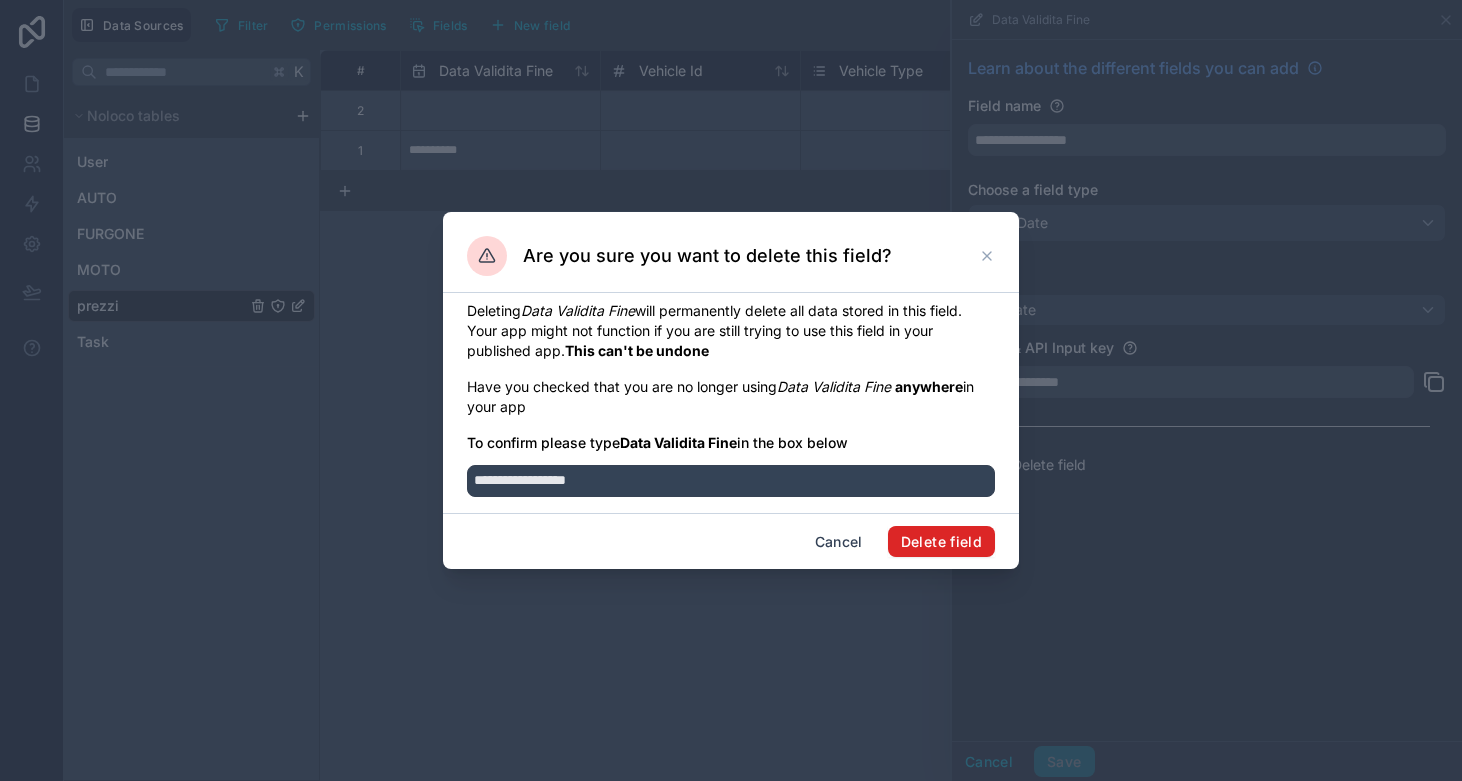 click on "Delete field" at bounding box center (941, 542) 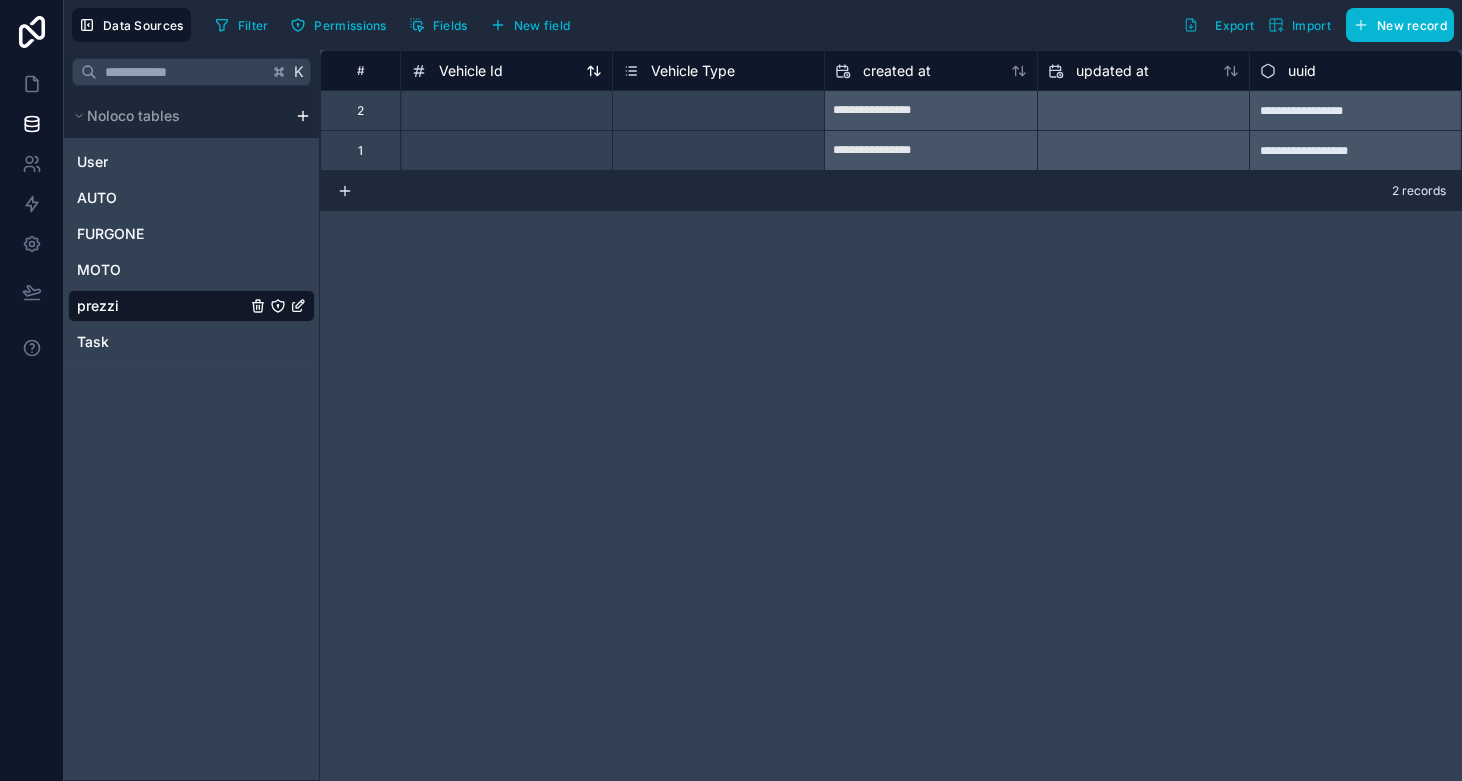 click on "Vehicle Id" at bounding box center (471, 71) 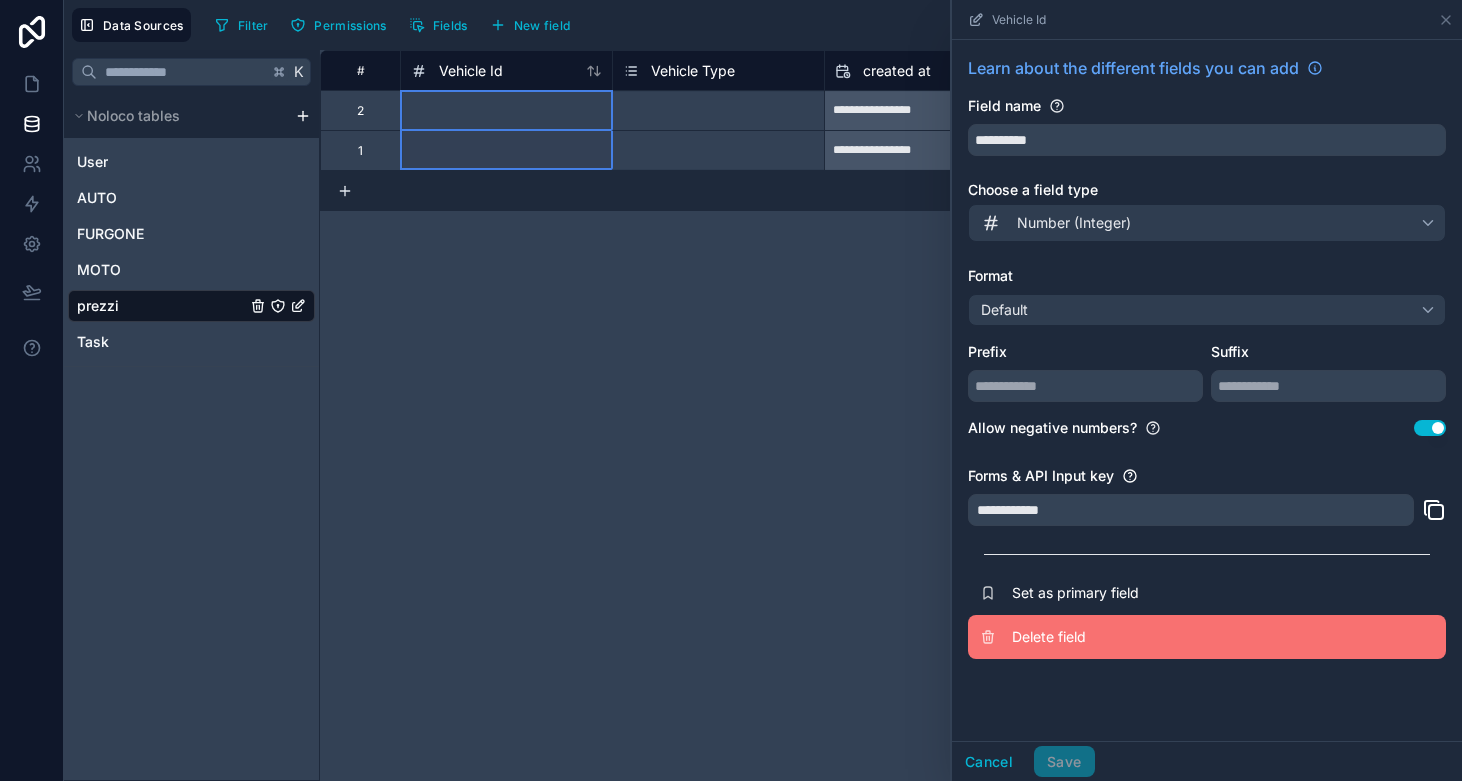click on "Delete field" at bounding box center [1156, 637] 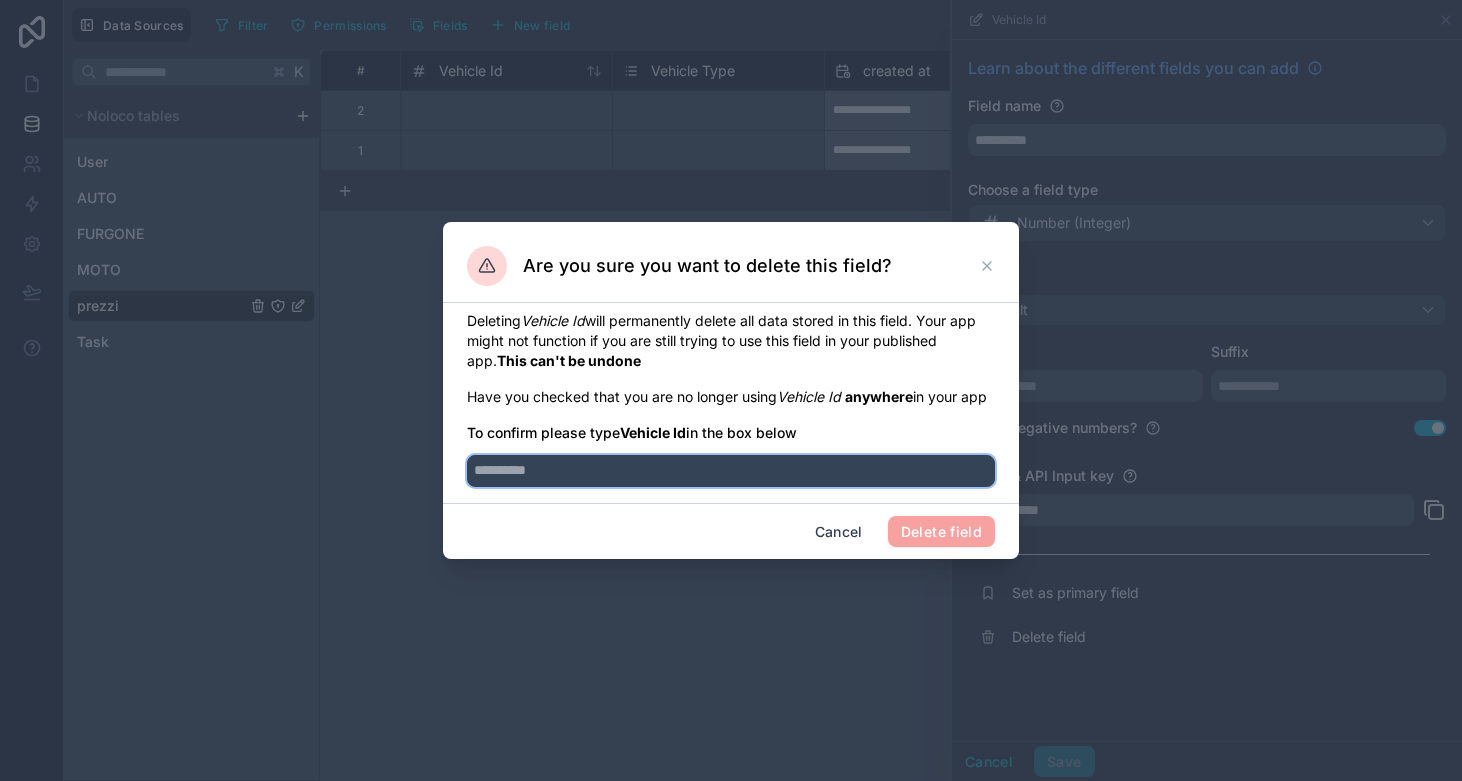click at bounding box center (731, 471) 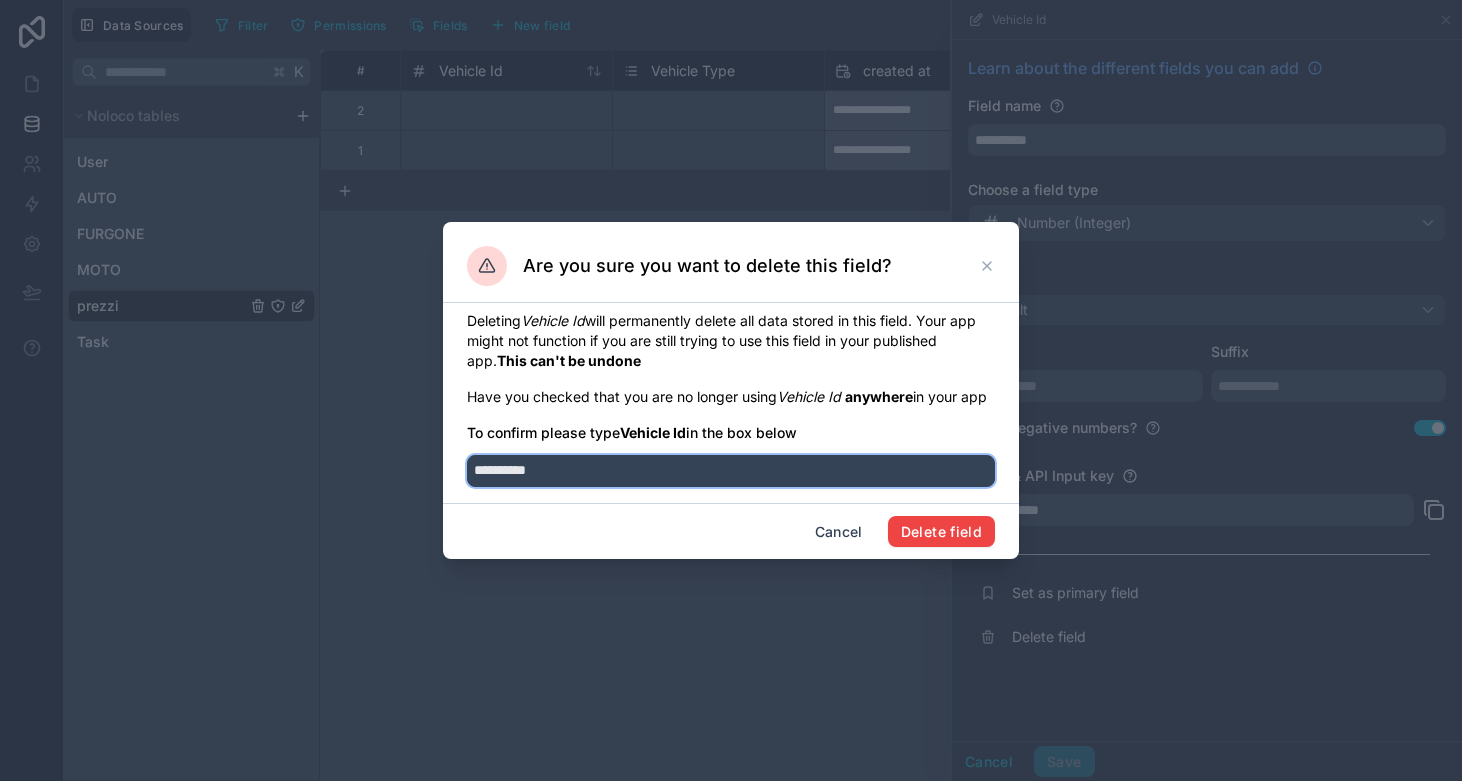 type on "**********" 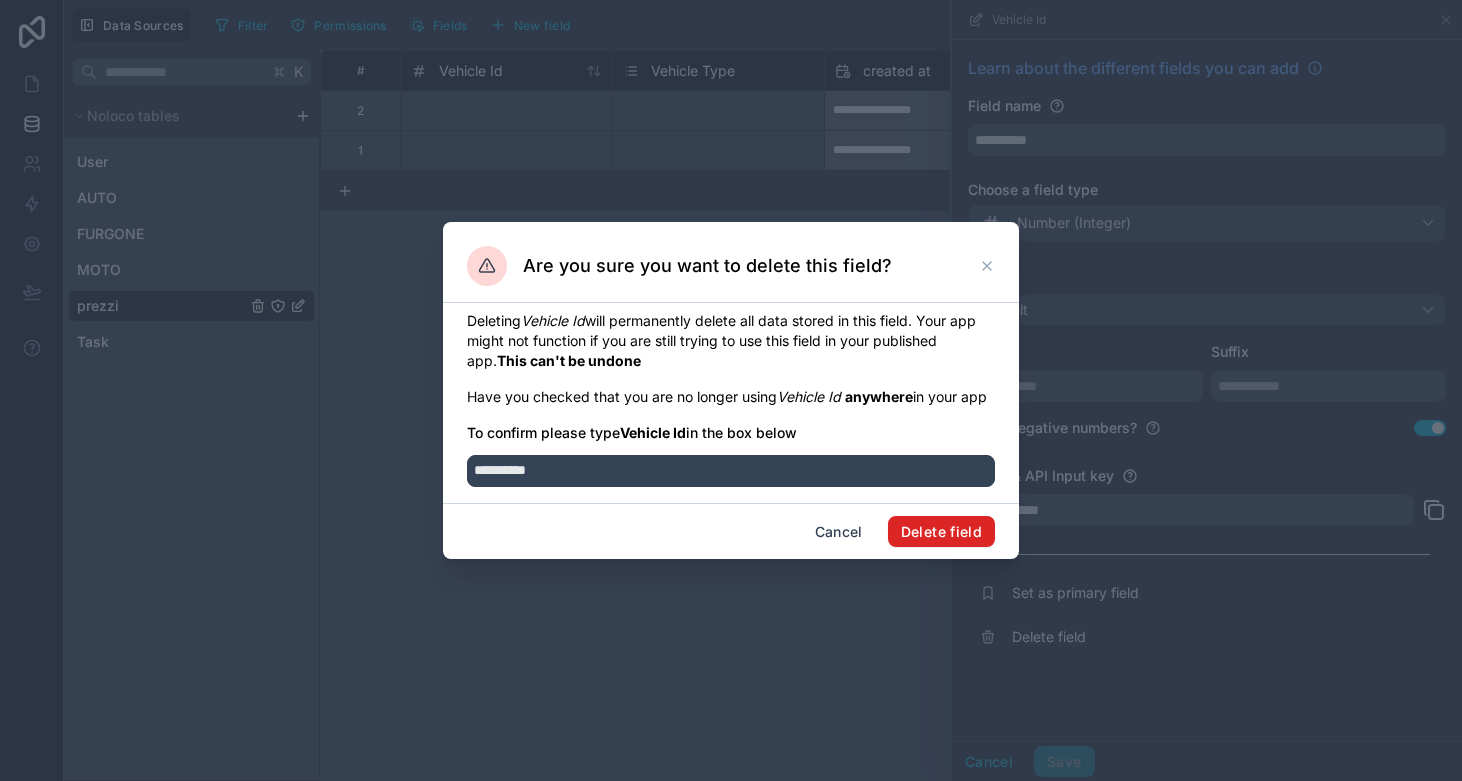 click on "Delete field" at bounding box center (941, 532) 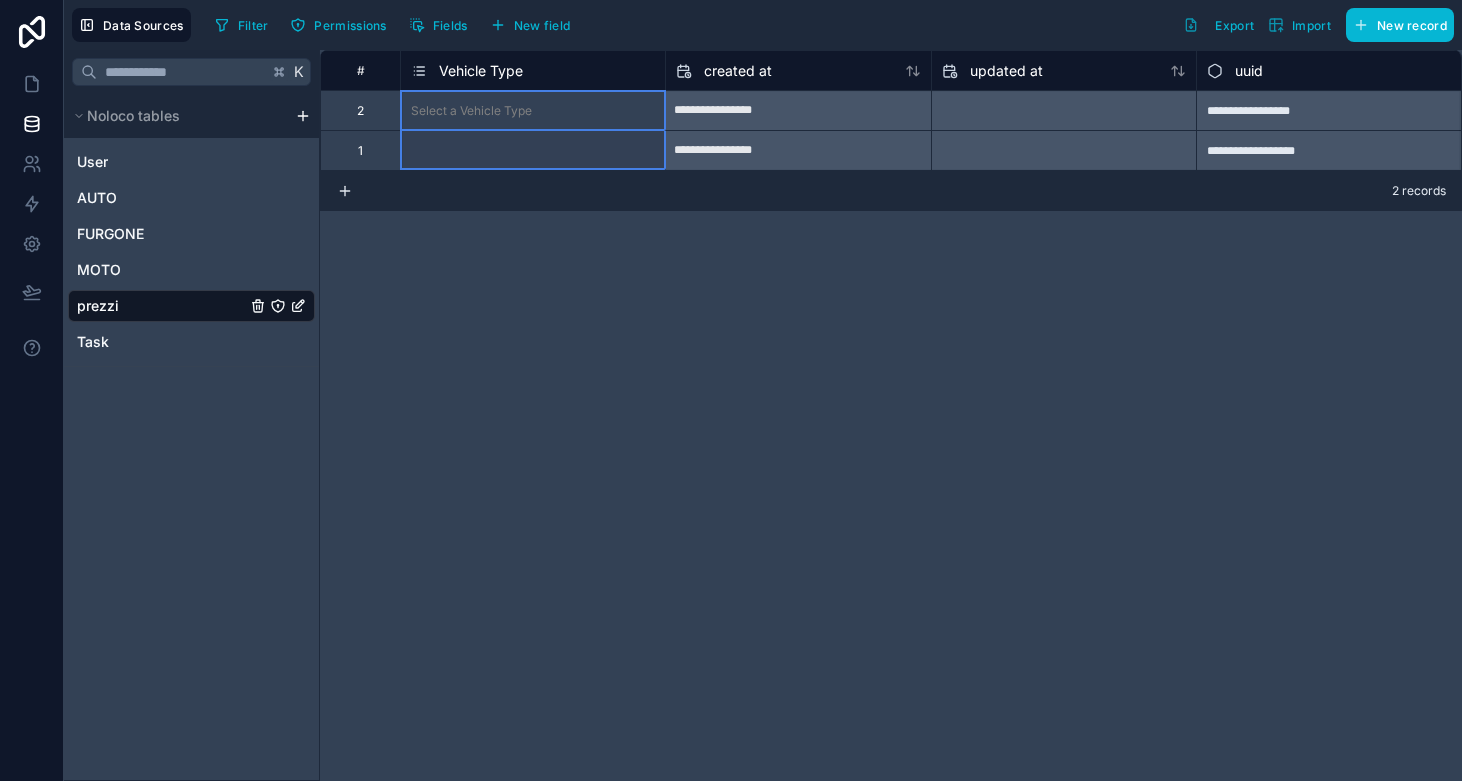 click on "Vehicle Type" at bounding box center (532, 70) 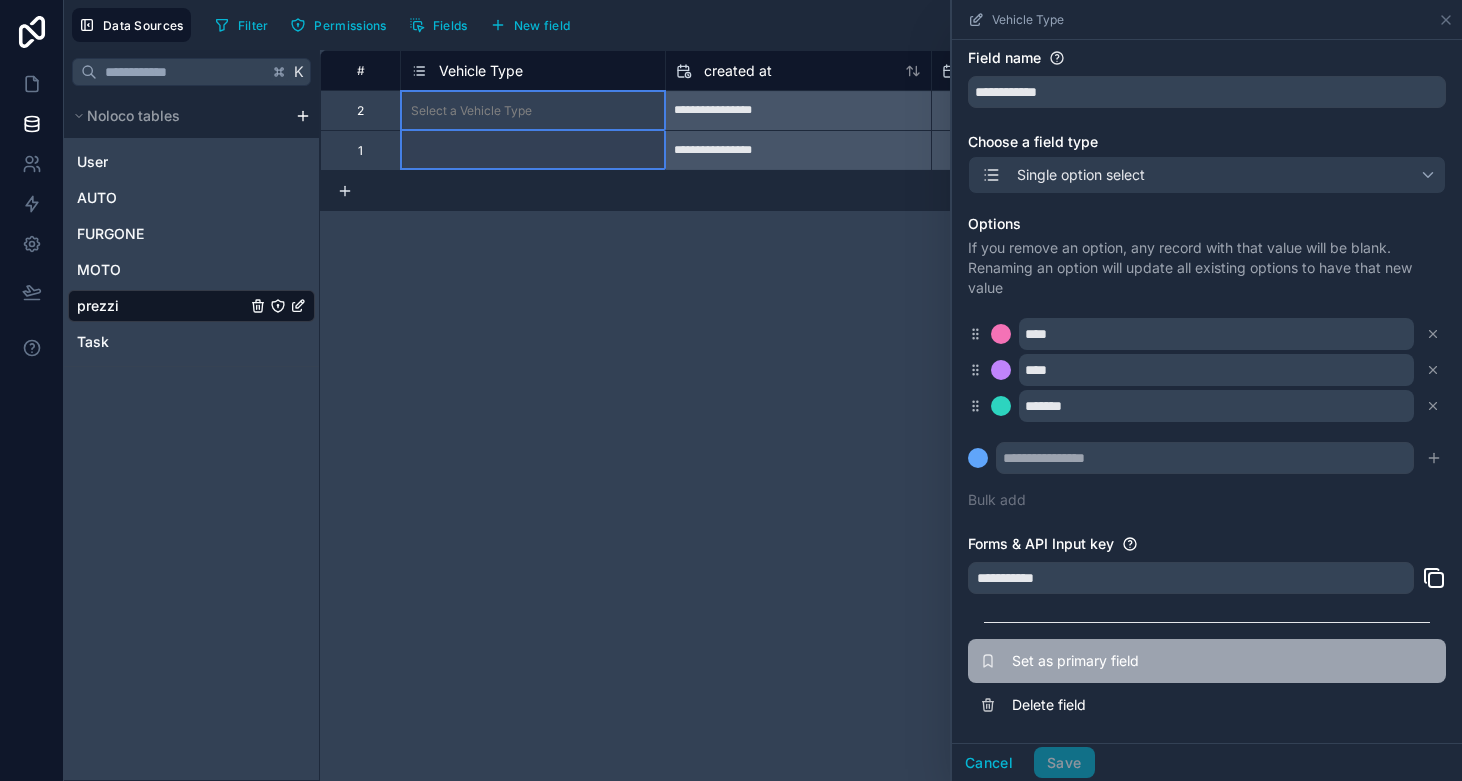 scroll, scrollTop: 48, scrollLeft: 0, axis: vertical 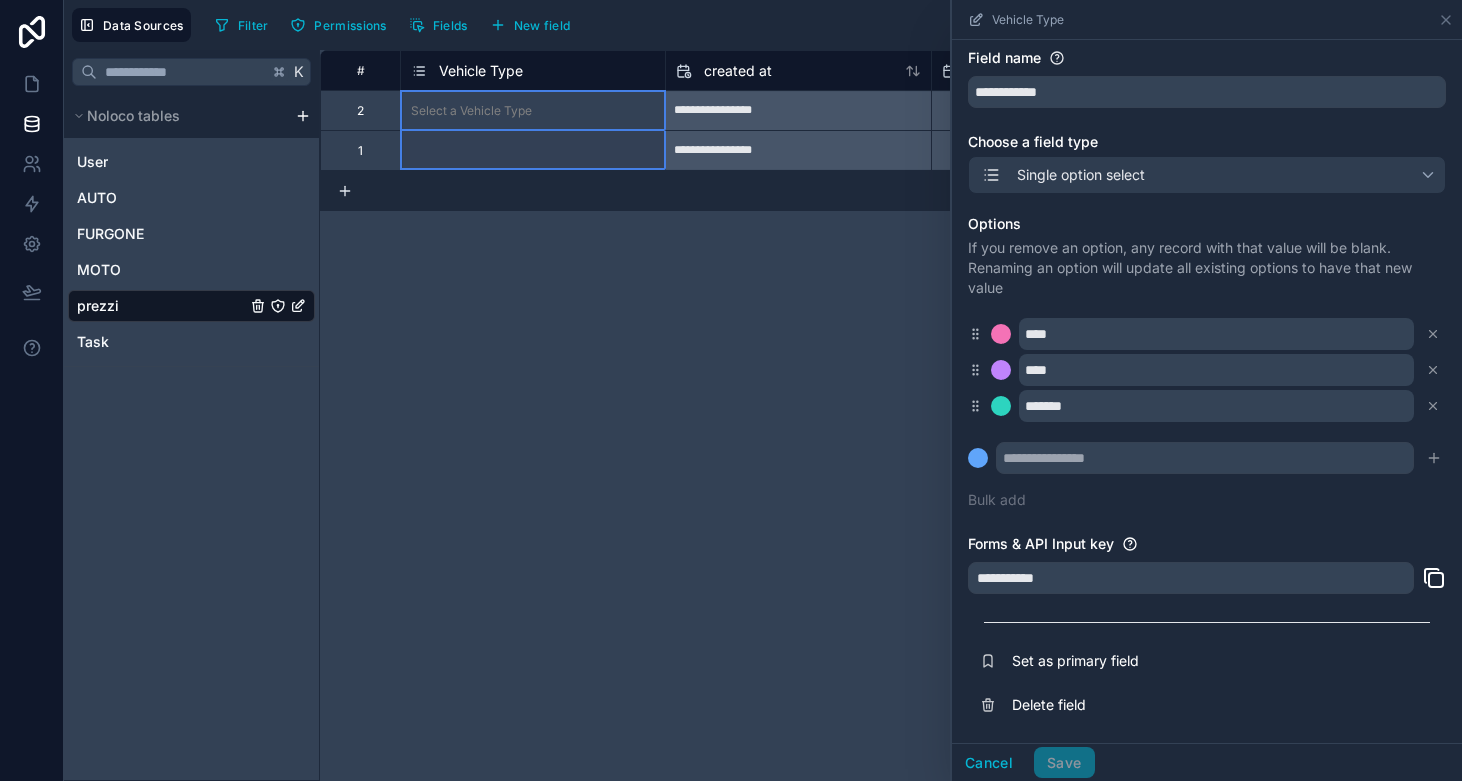 click on "**********" at bounding box center [891, 415] 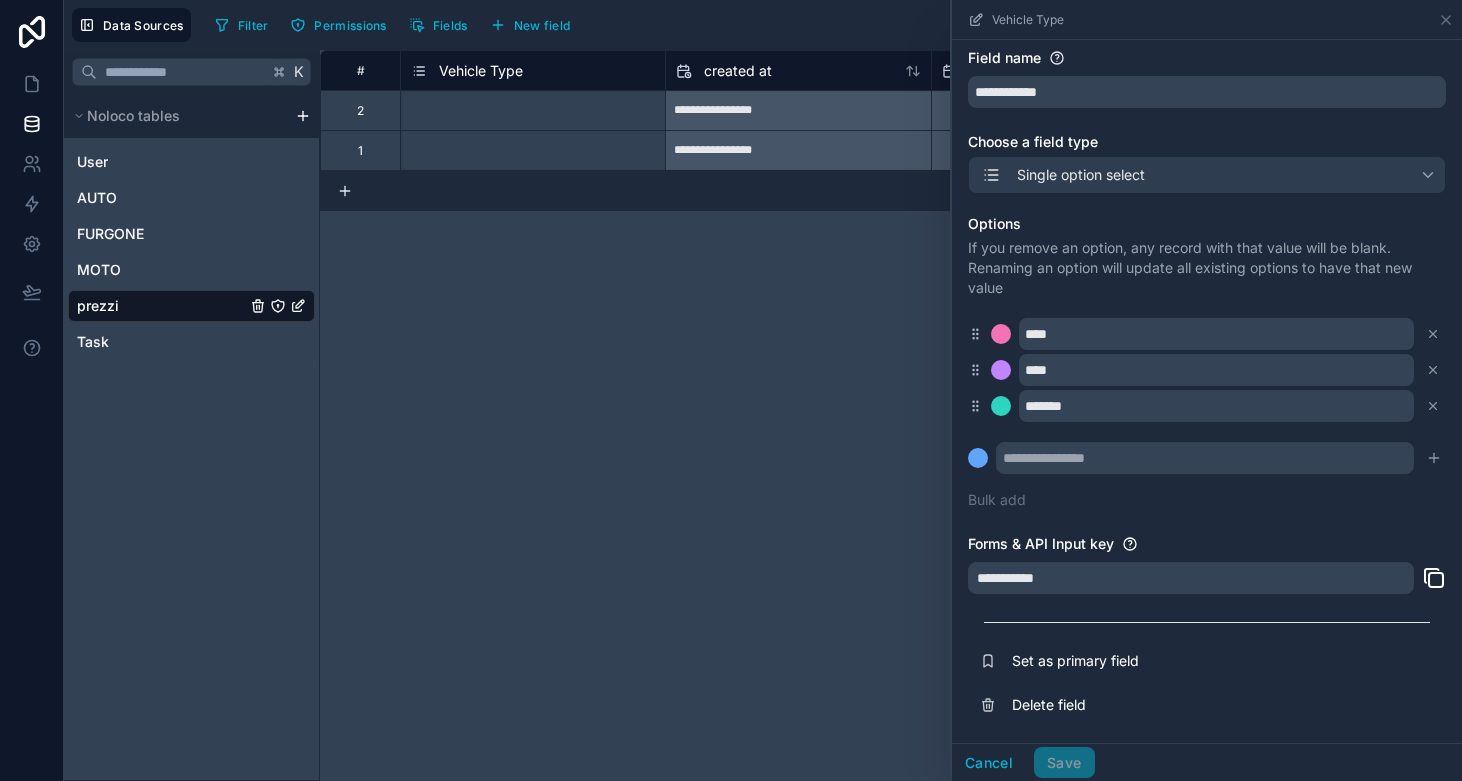 click on "**********" at bounding box center (891, 415) 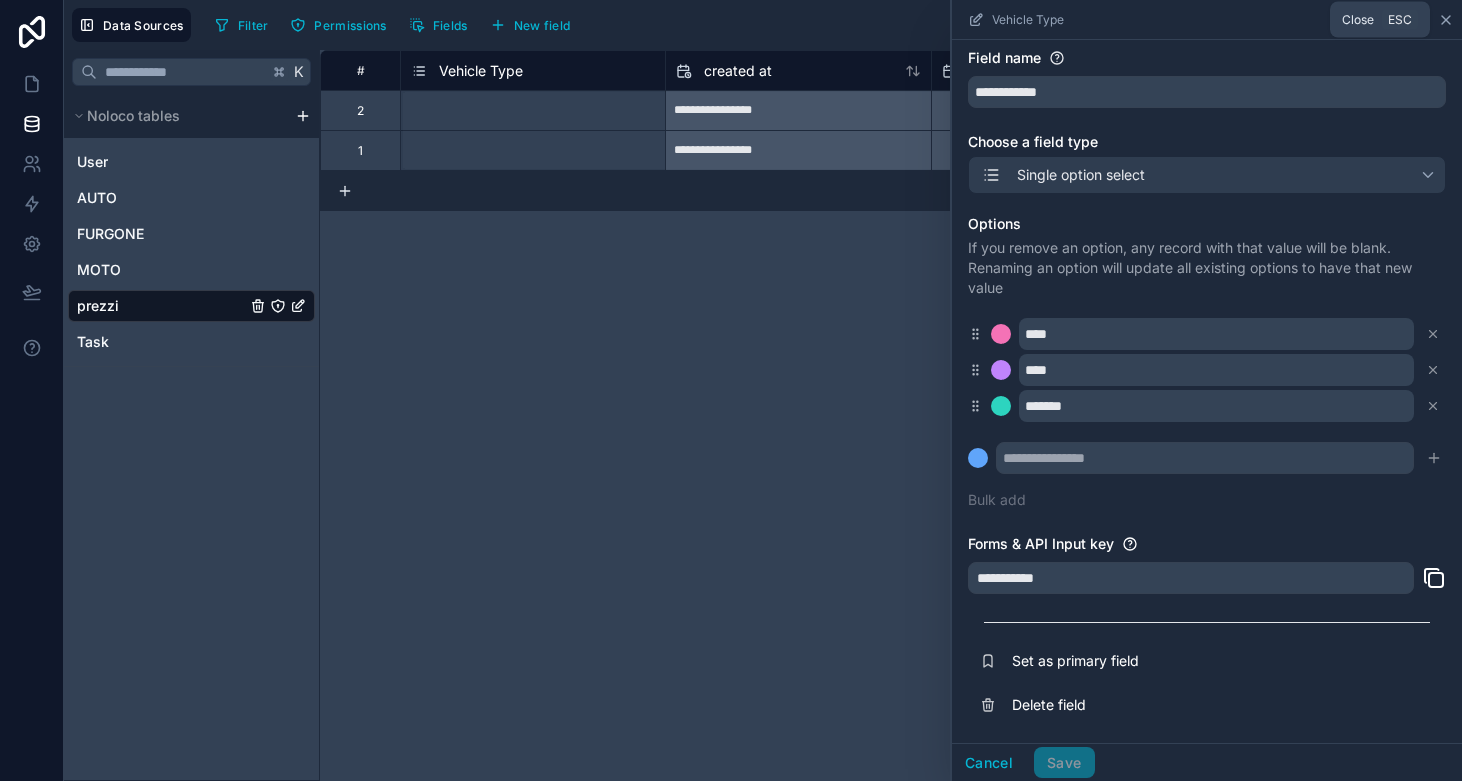 click 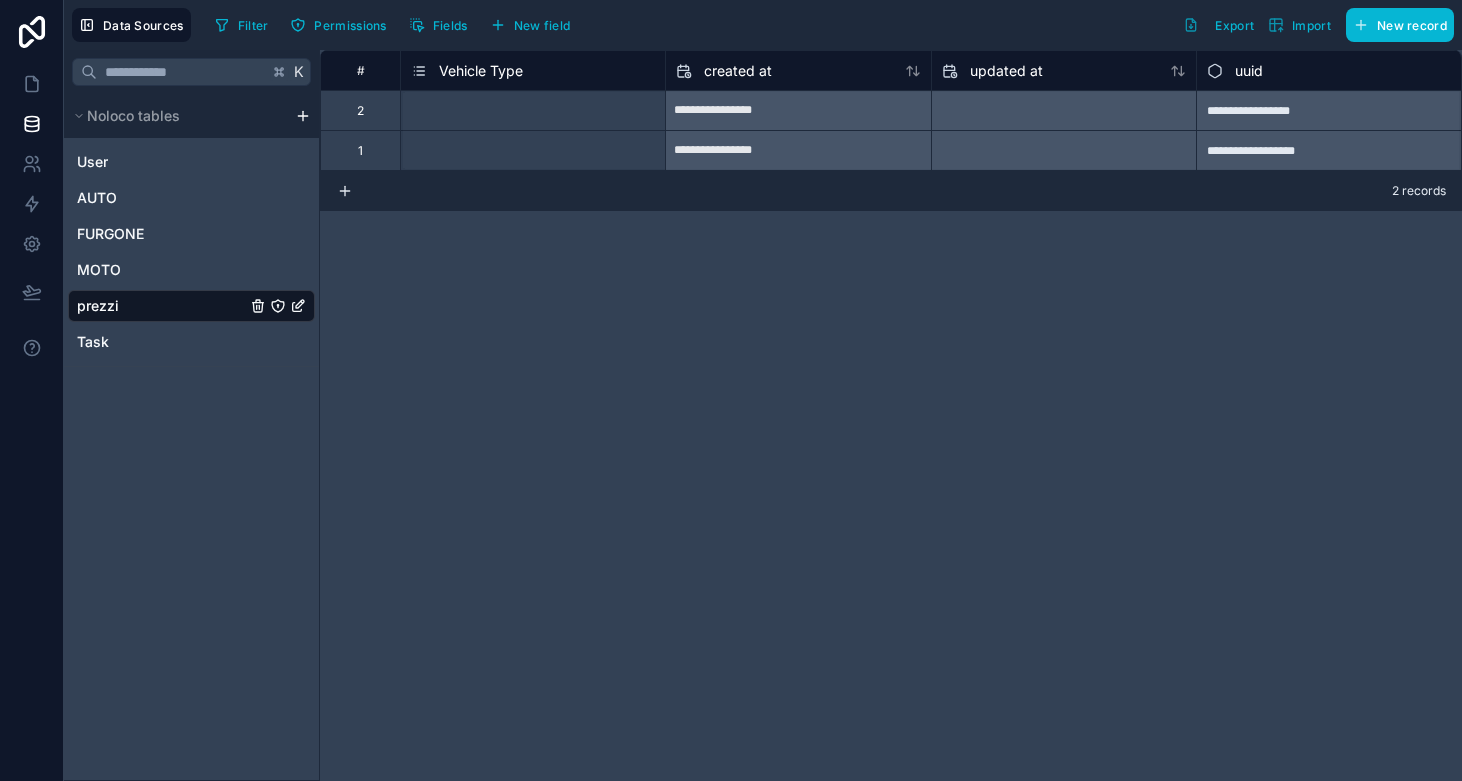 click on "New record" at bounding box center (1400, 25) 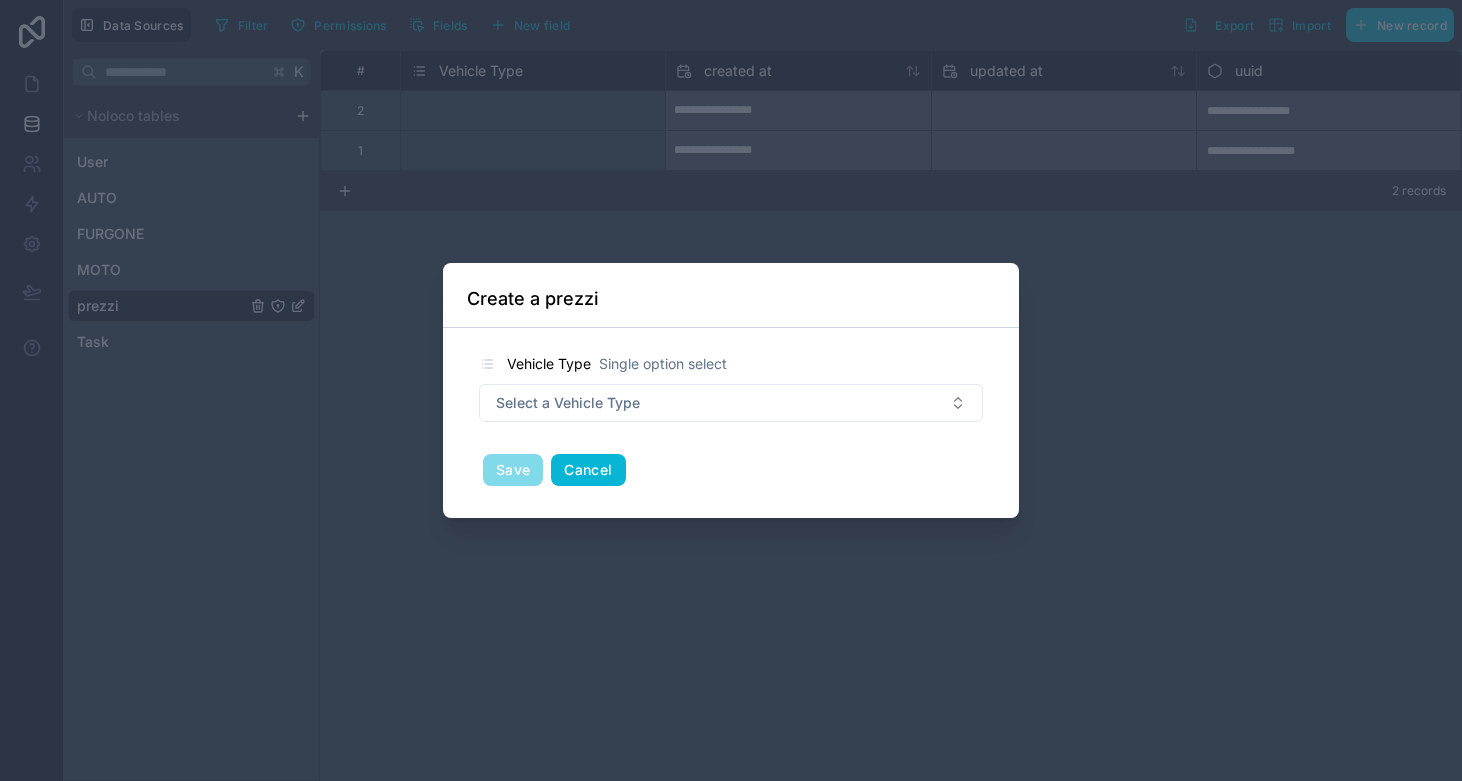 click on "Cancel" at bounding box center [588, 470] 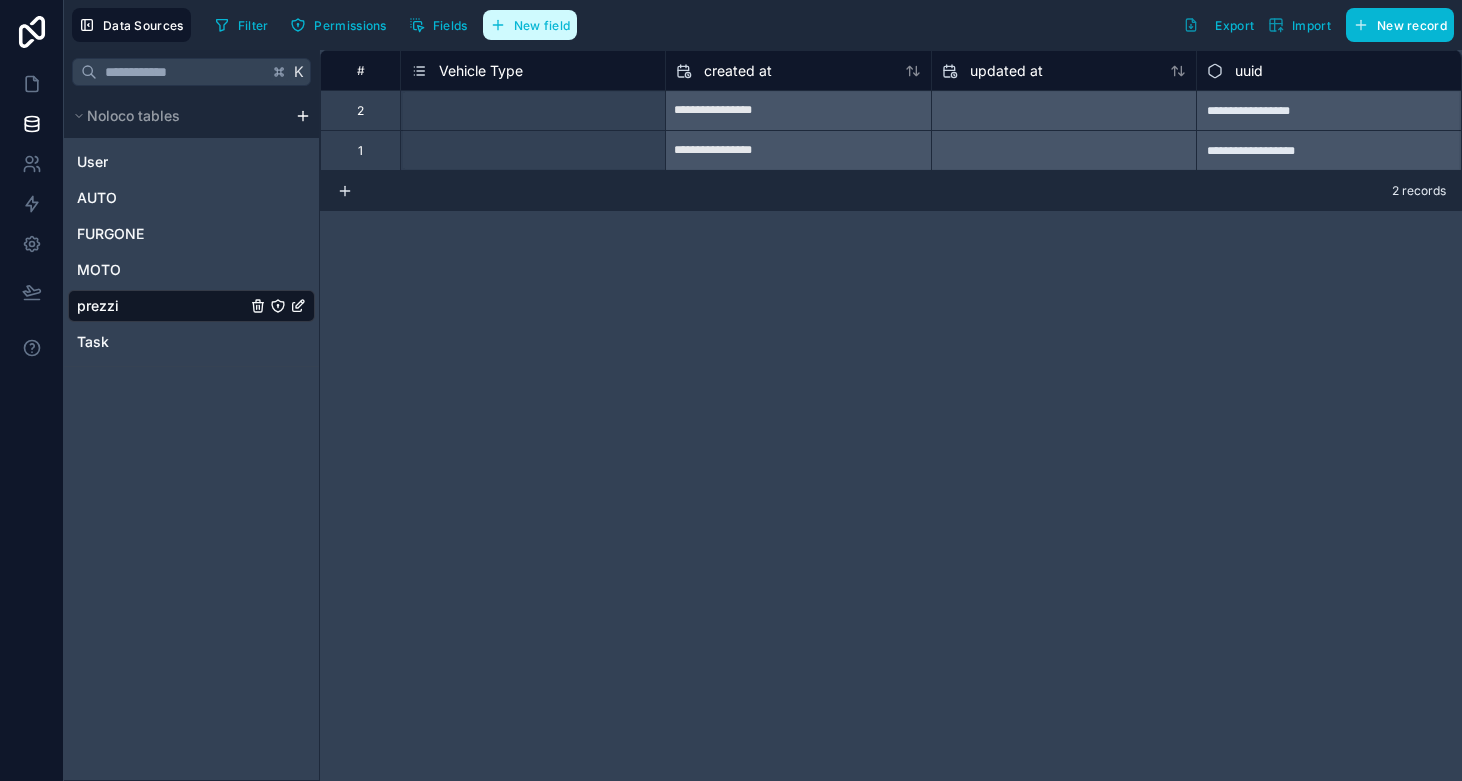 click on "New field" at bounding box center (530, 25) 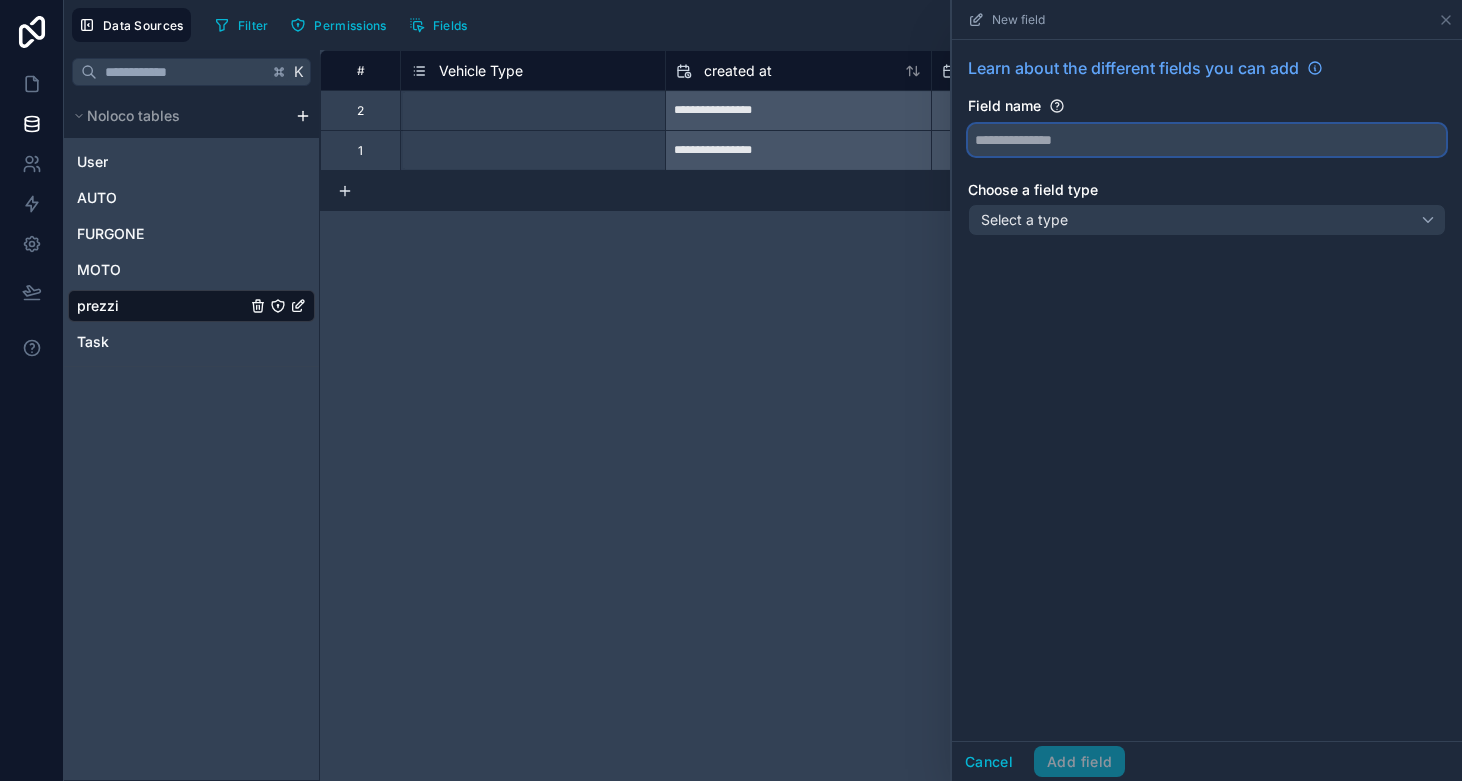 click at bounding box center (1207, 140) 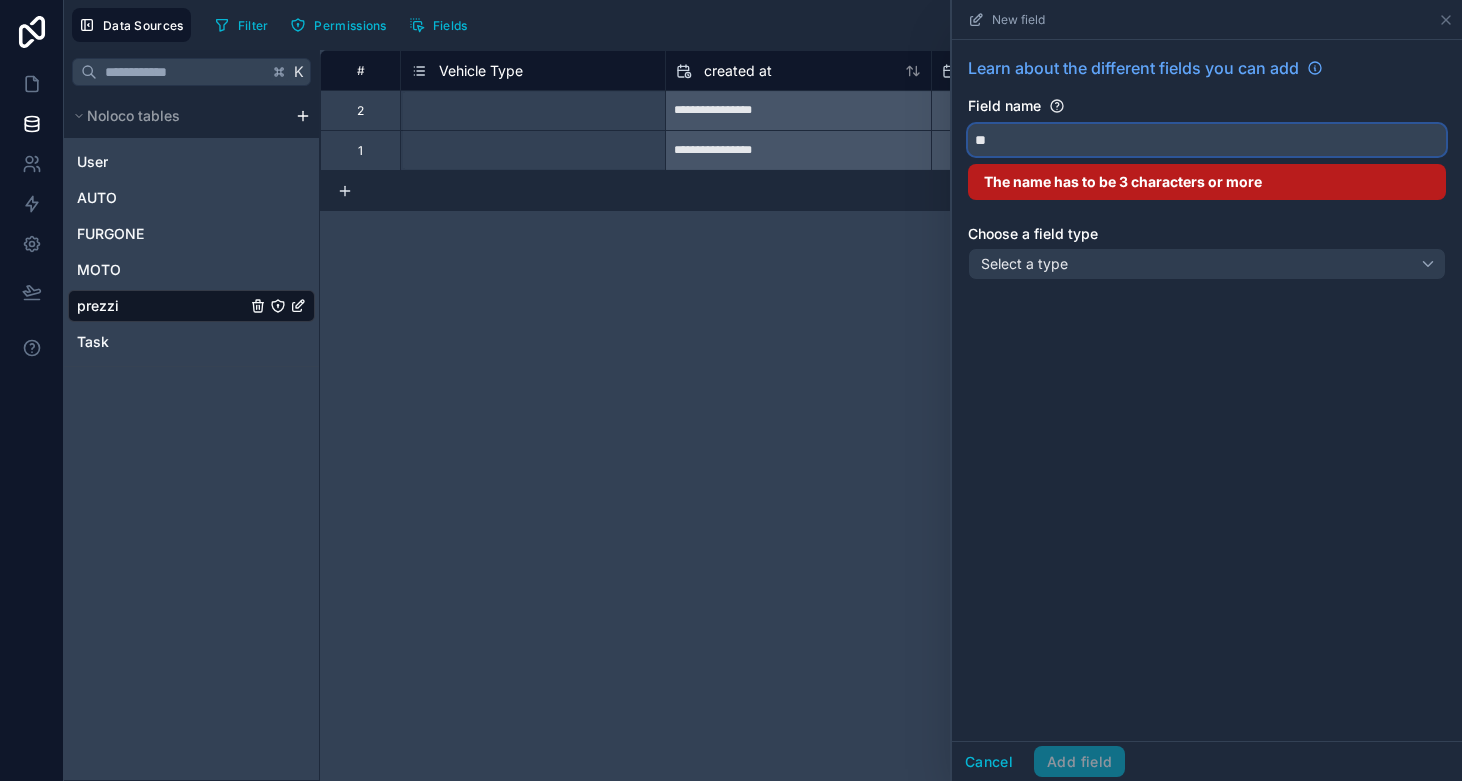 click on "*" at bounding box center [1207, 140] 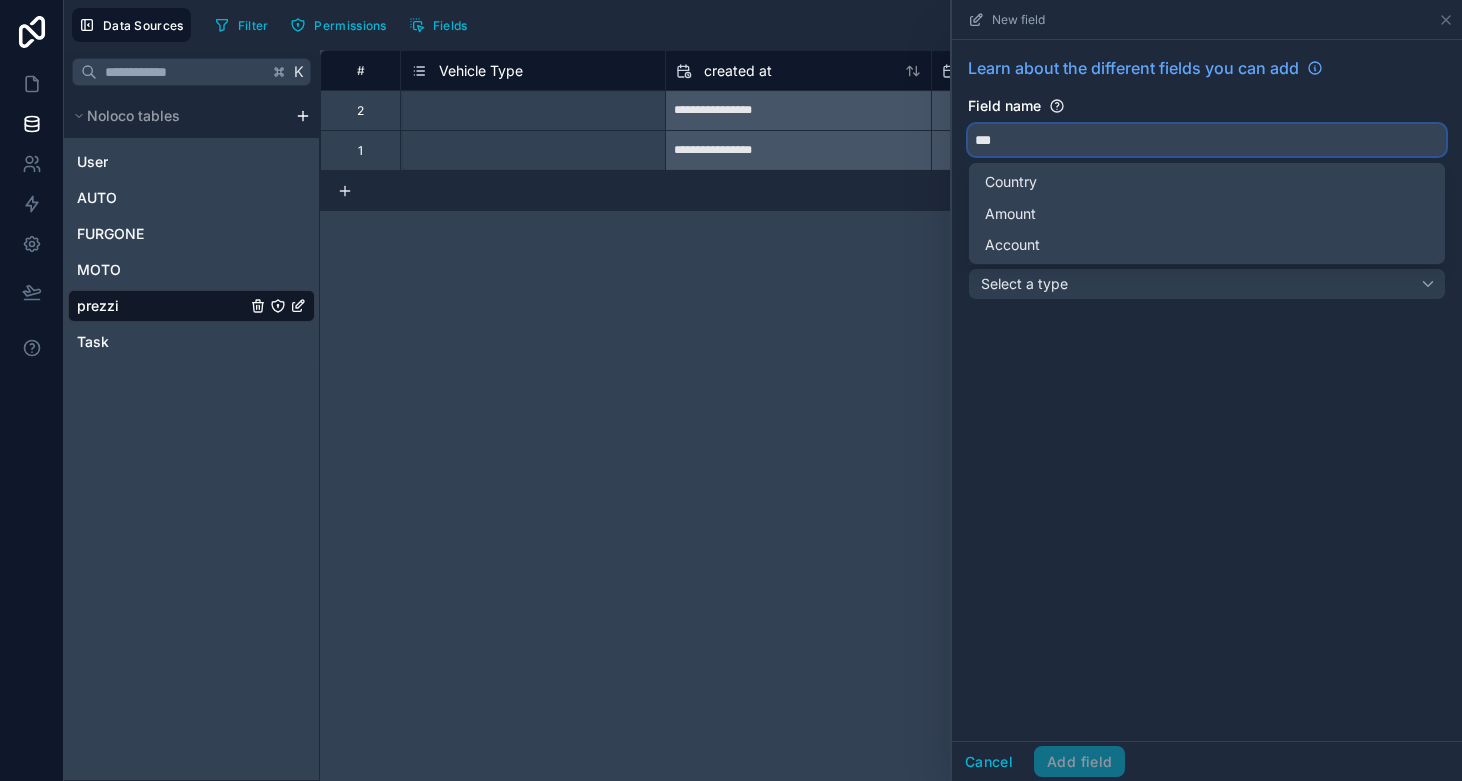 click on "**" at bounding box center (1207, 140) 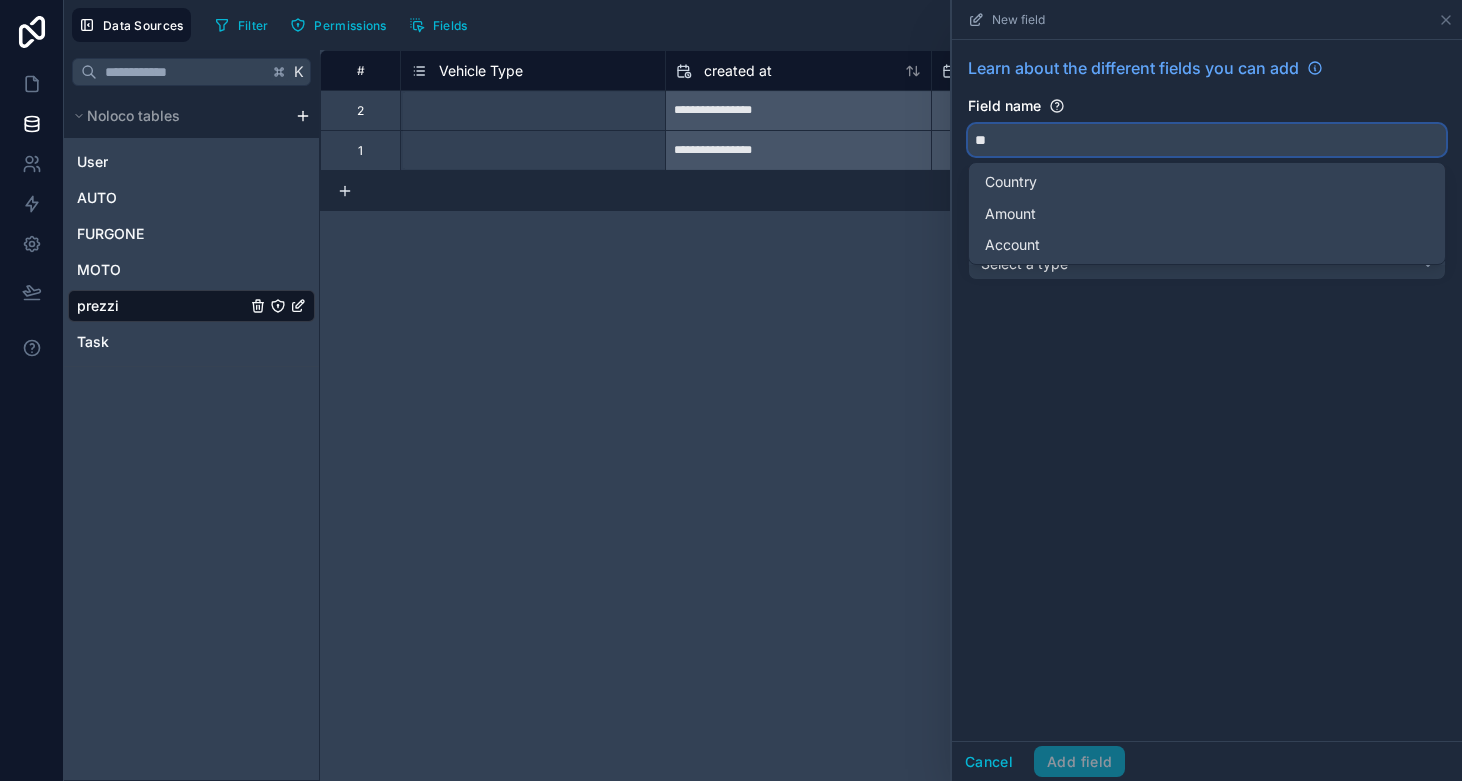 type on "*" 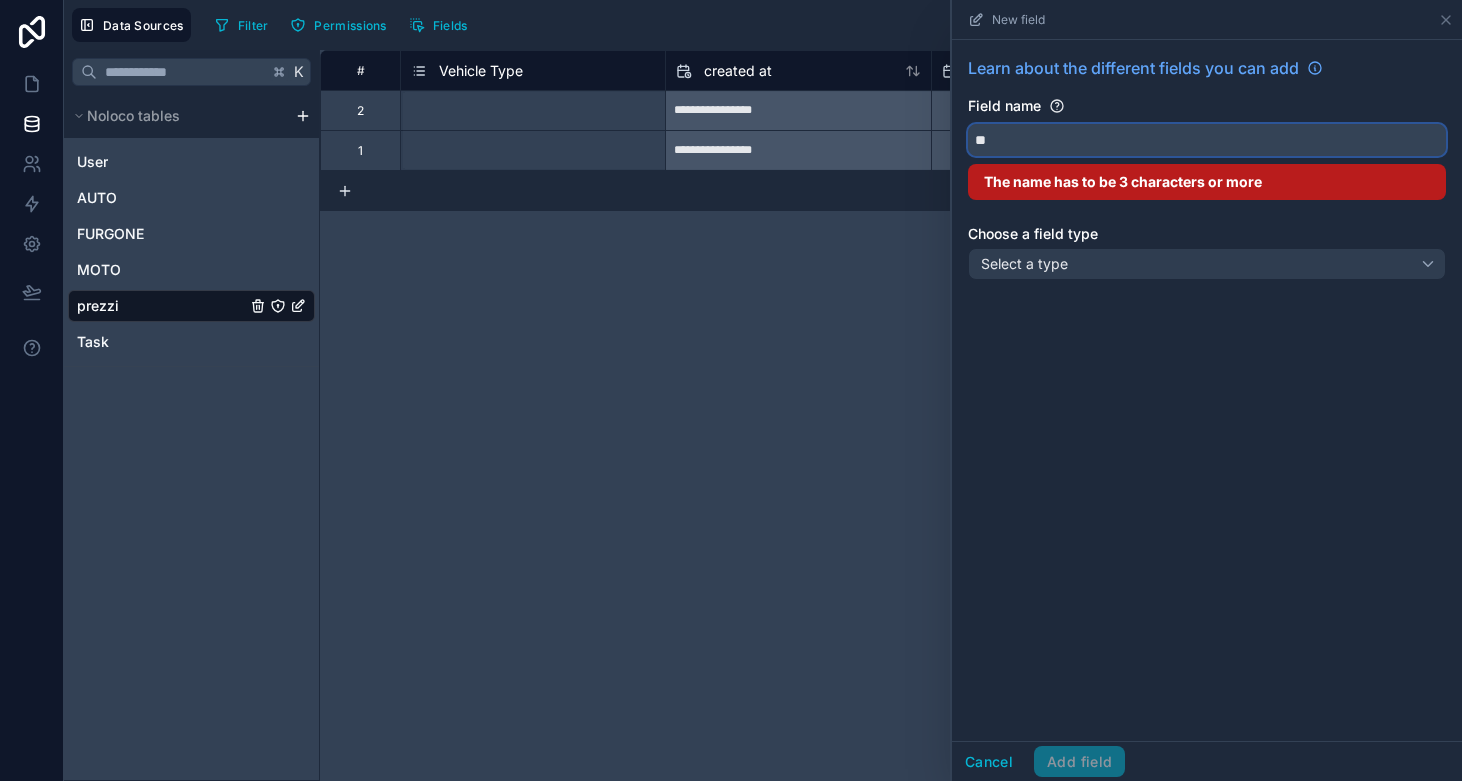 click on "*" at bounding box center (1207, 140) 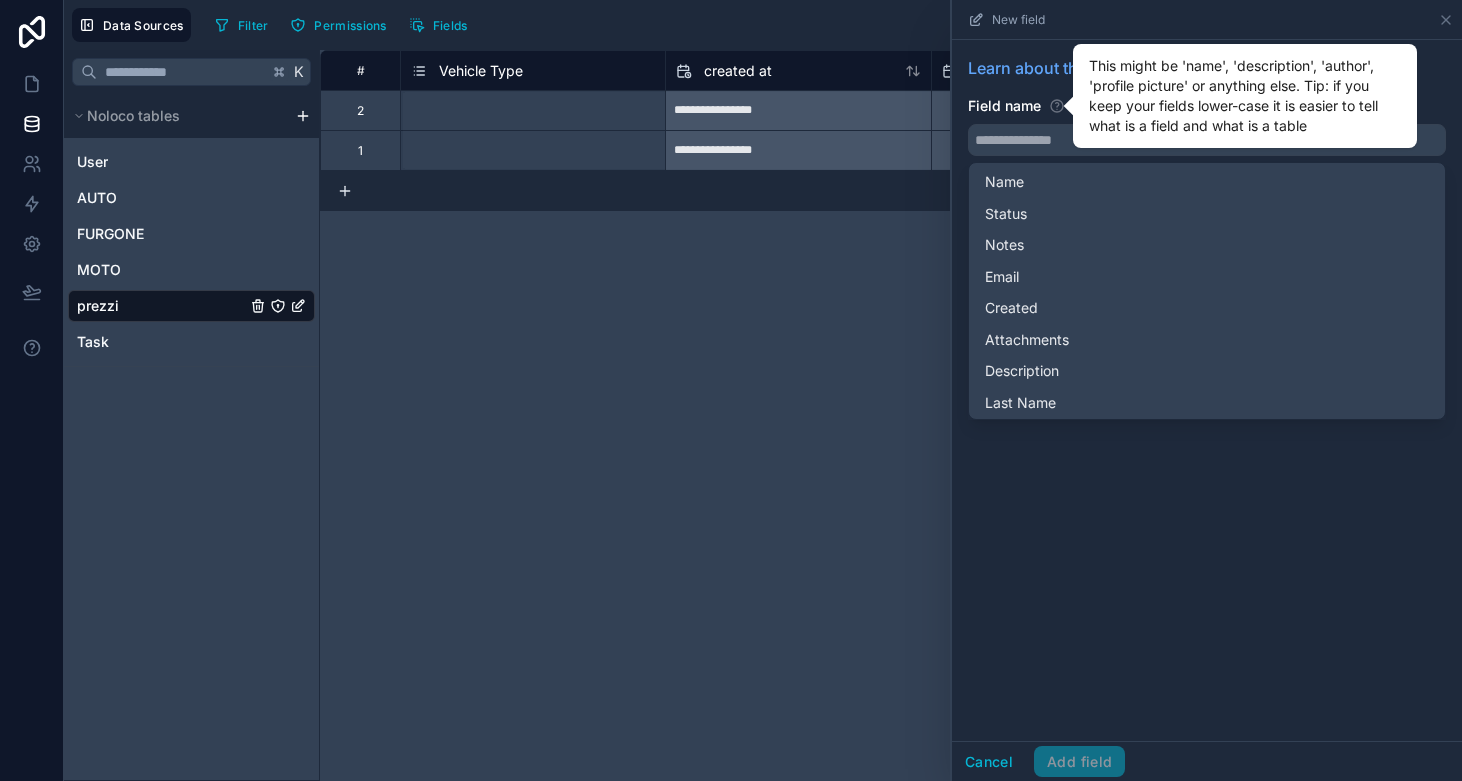 click 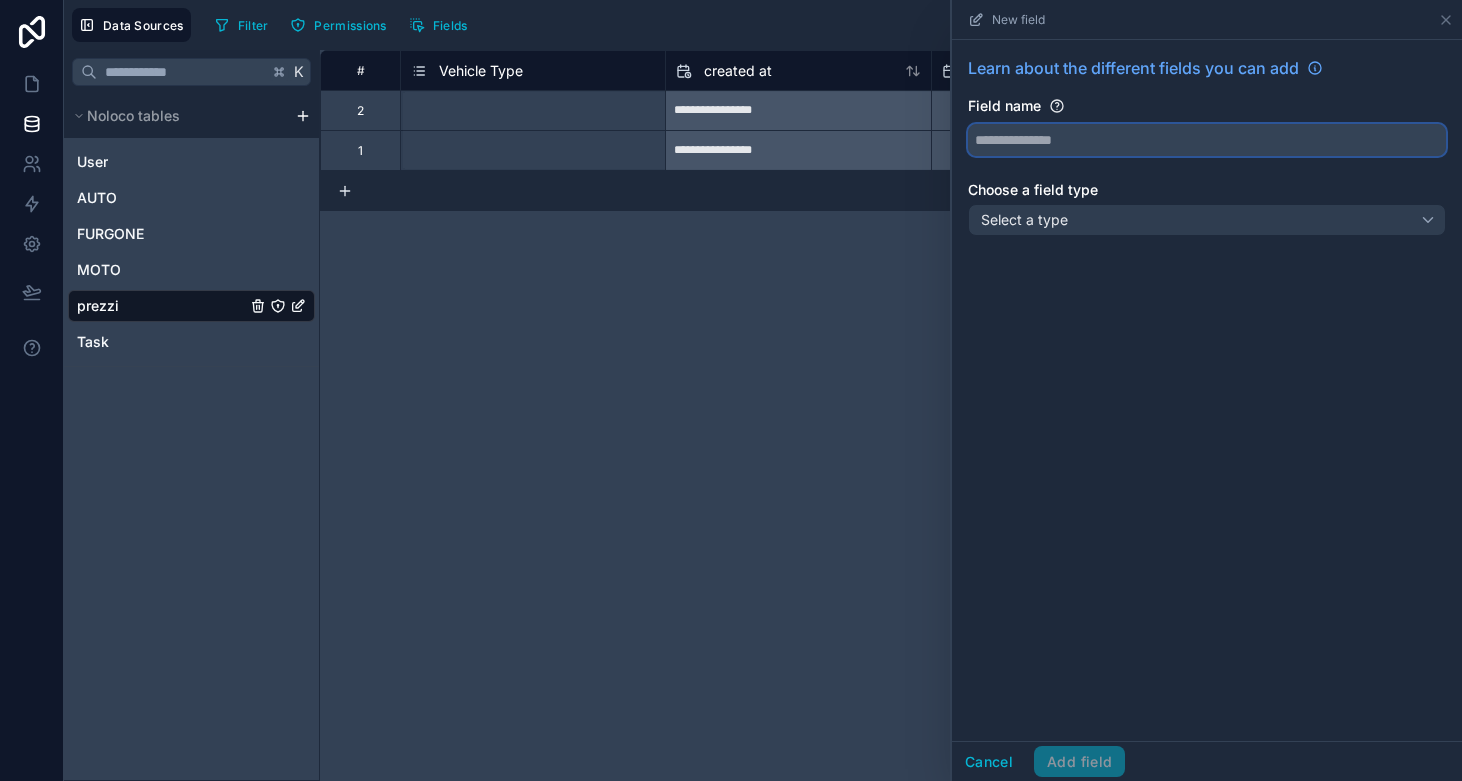 click at bounding box center [1207, 140] 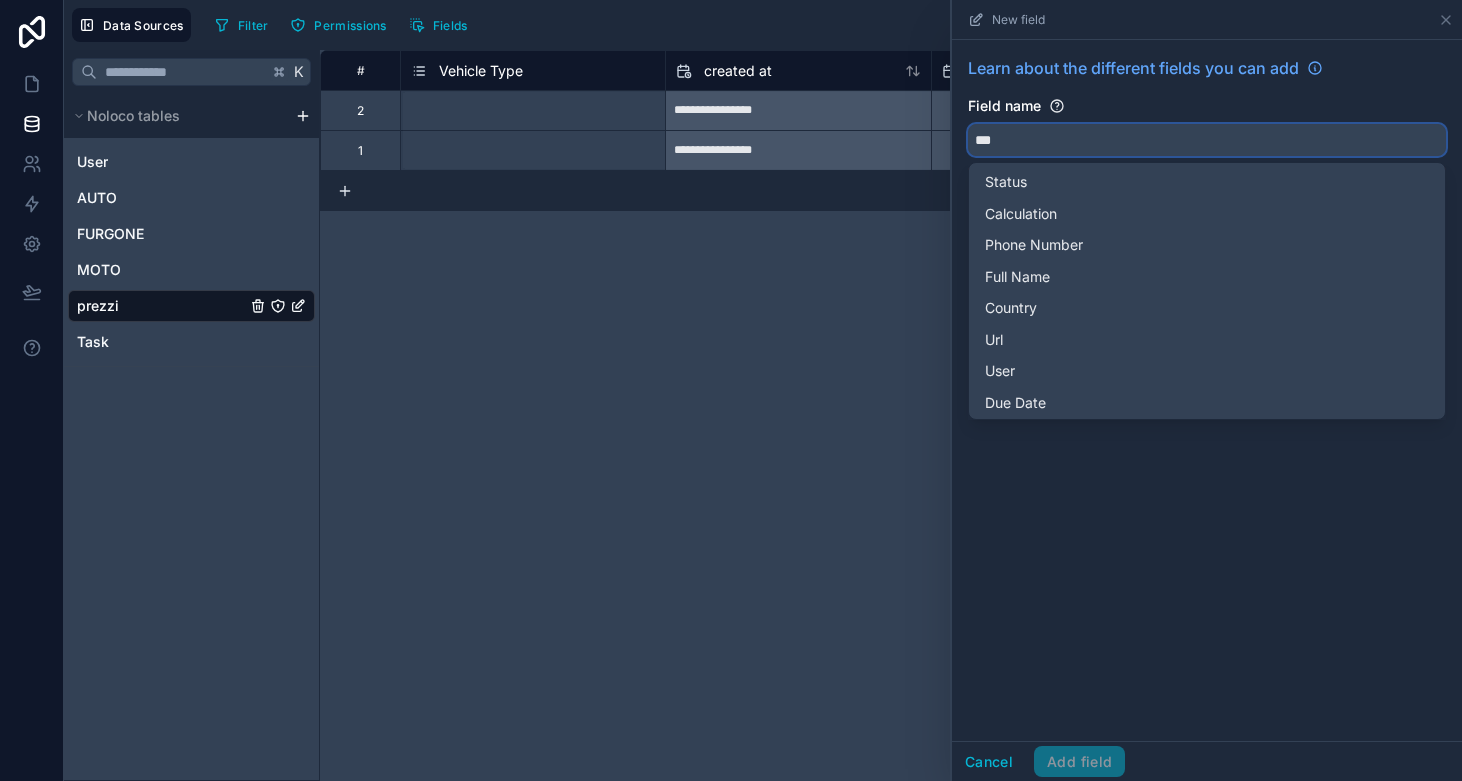 click on "**" at bounding box center [1207, 140] 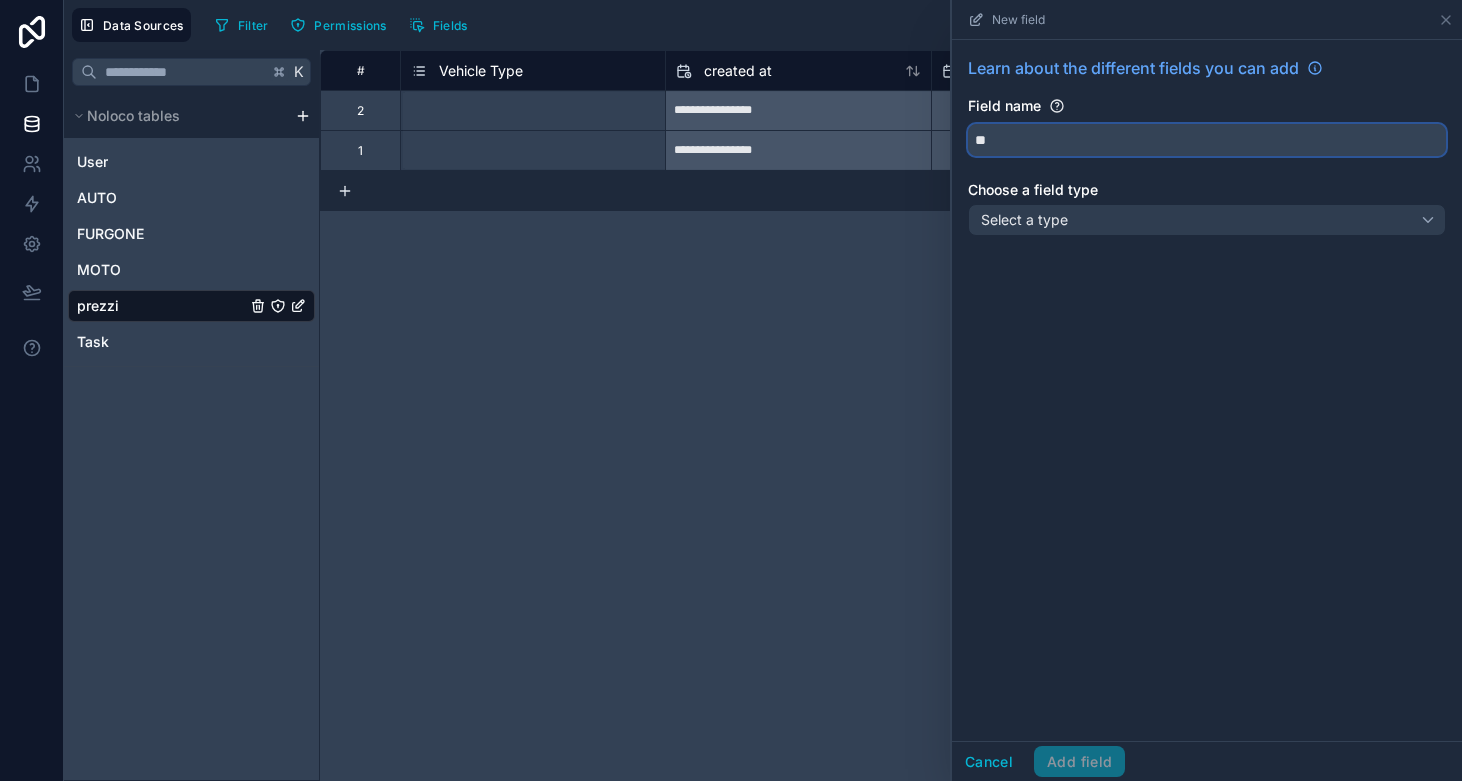 type on "*" 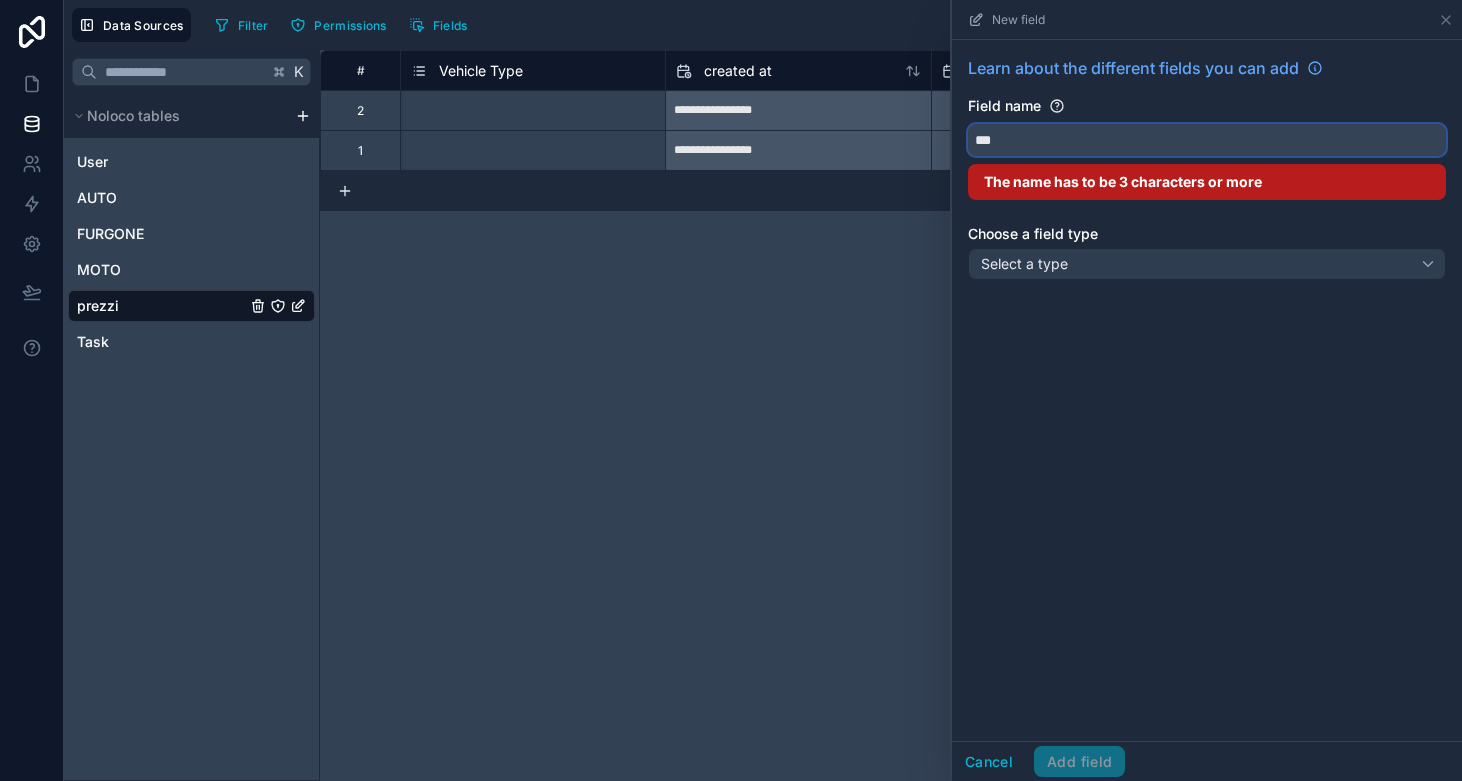 click on "**" at bounding box center [1207, 140] 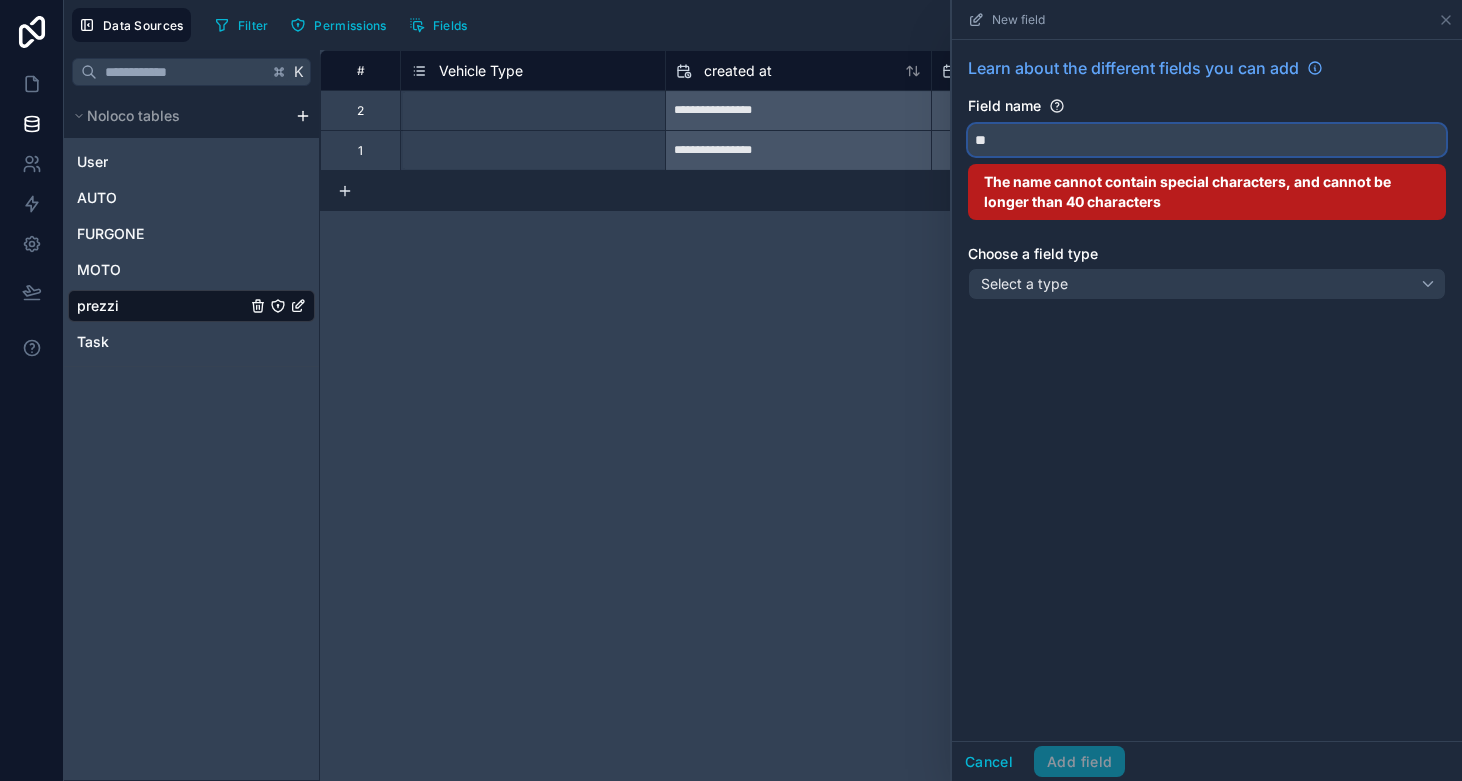 type on "*" 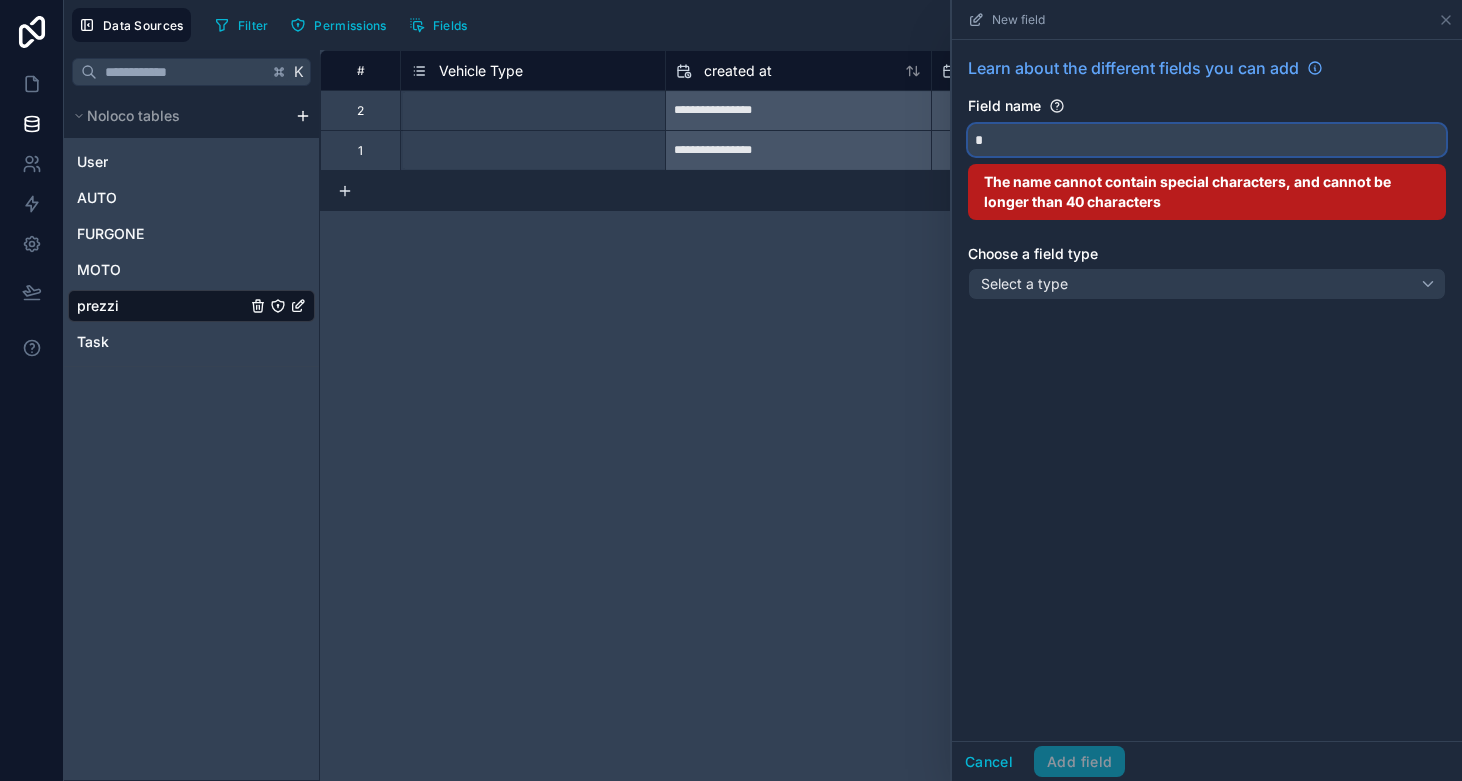 type 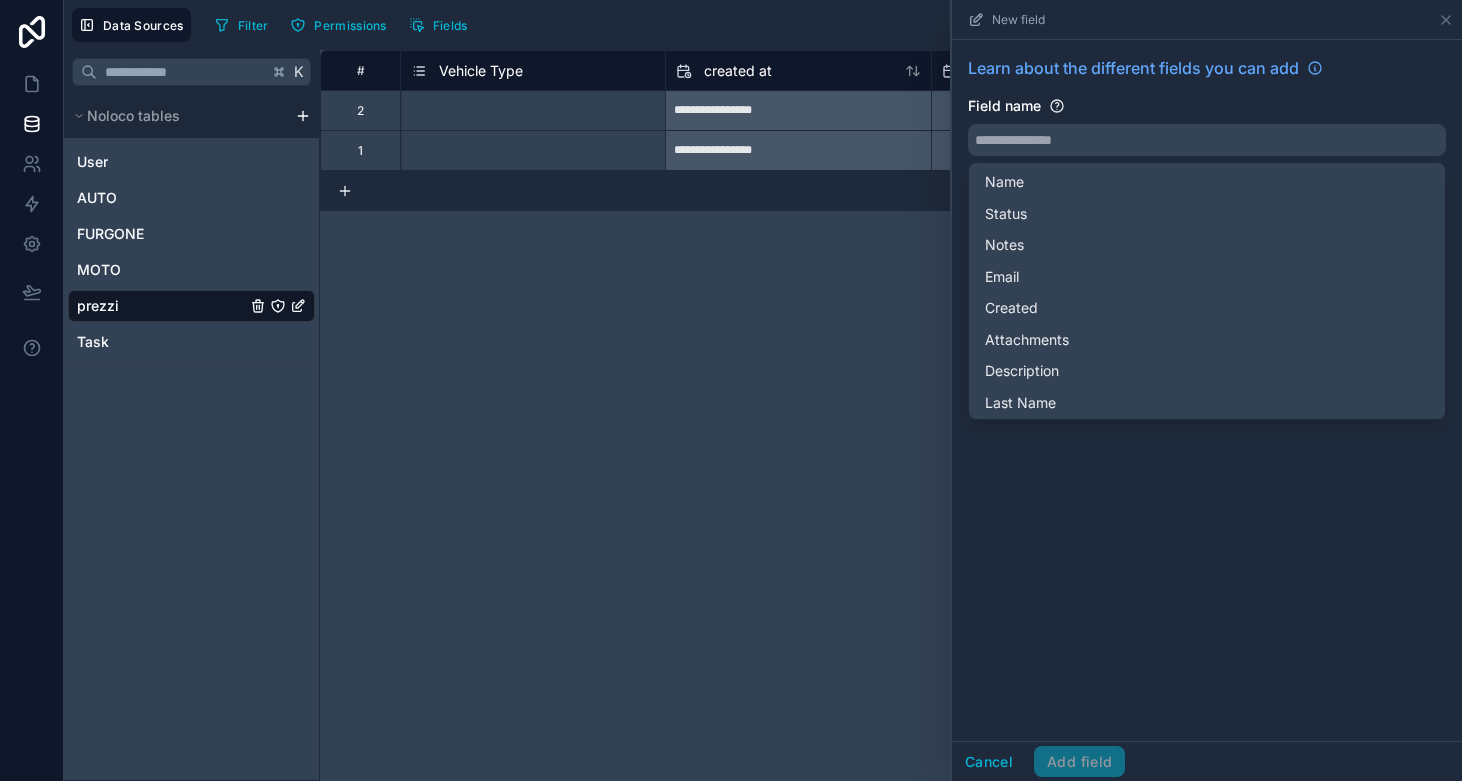 click on "**********" at bounding box center [891, 415] 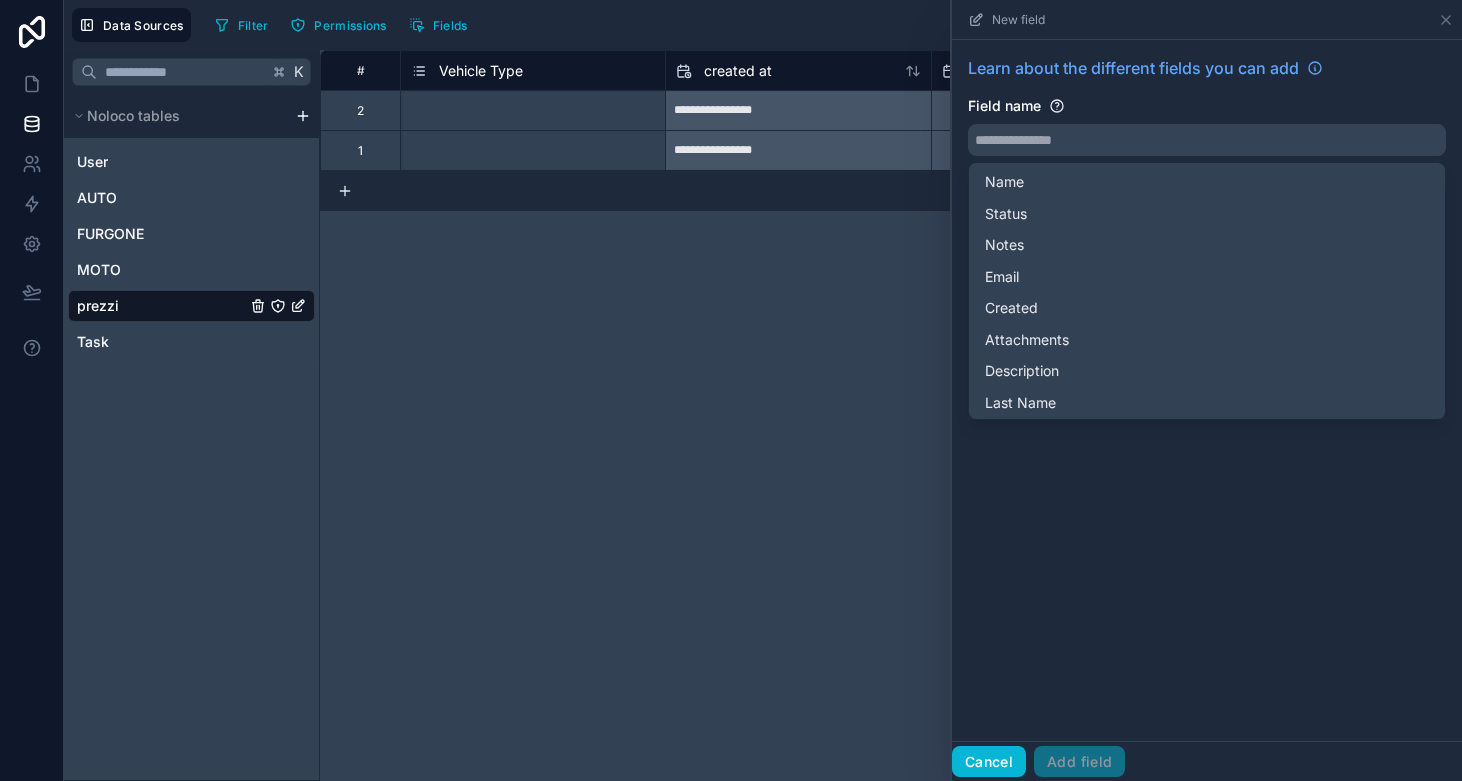 click on "Cancel" at bounding box center [989, 762] 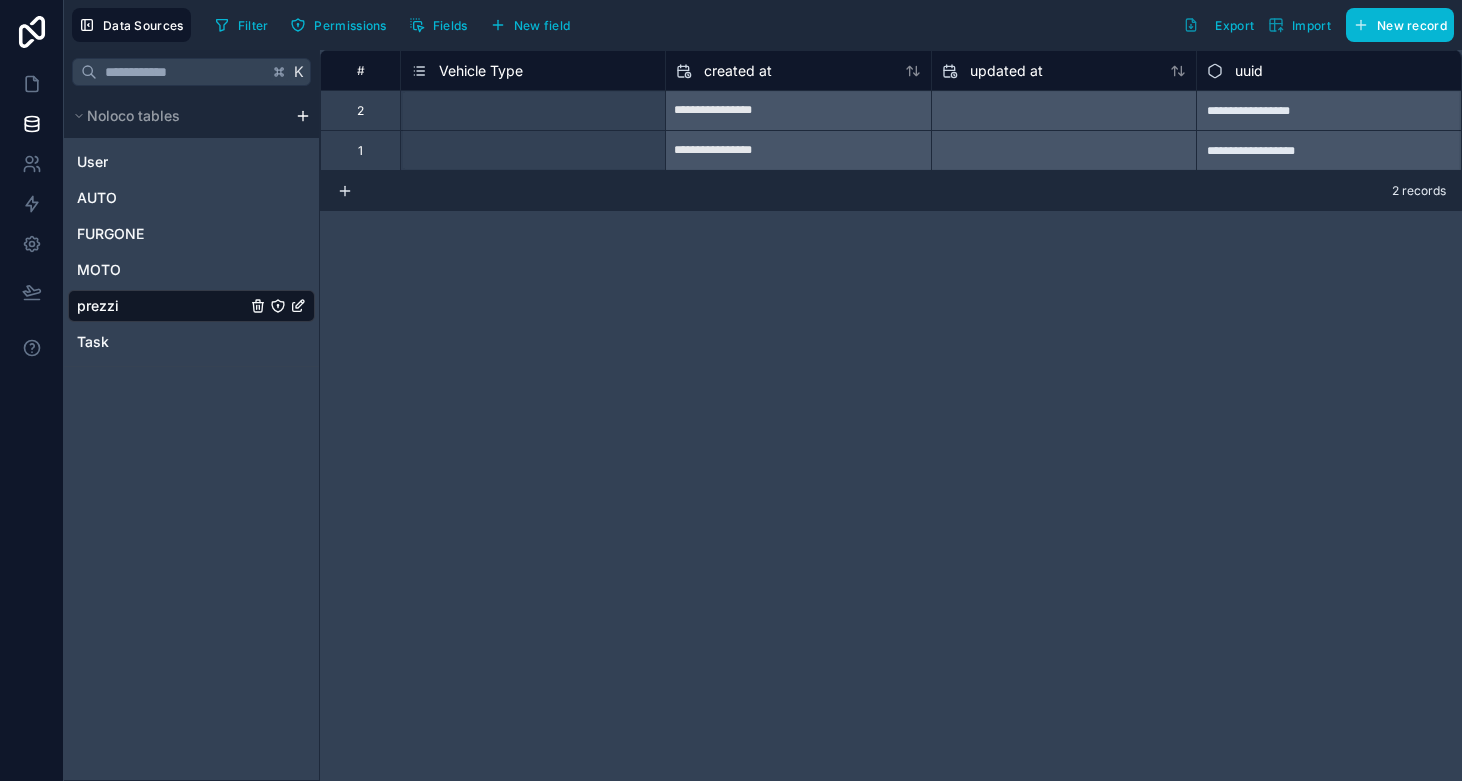 click on "**********" at bounding box center [891, 415] 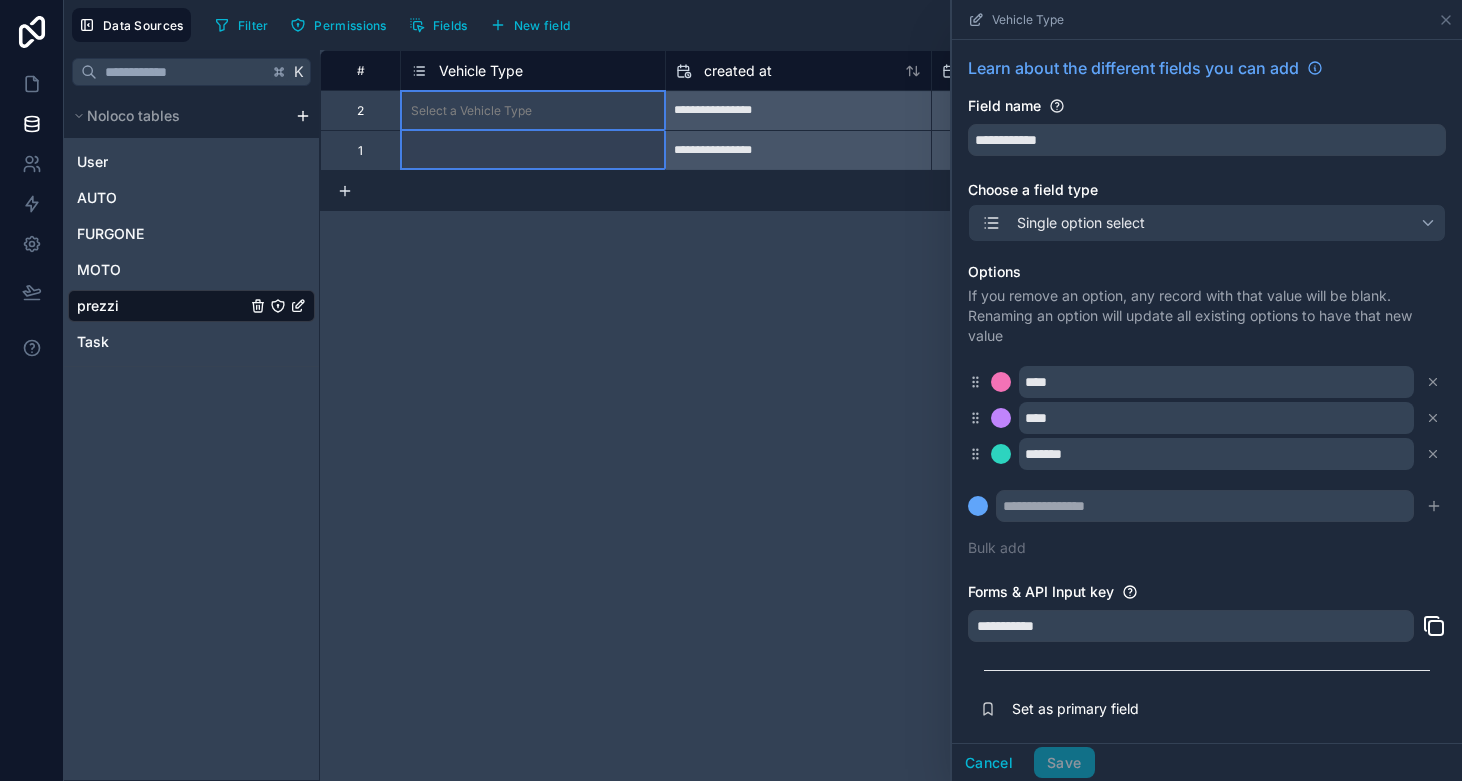 scroll, scrollTop: 0, scrollLeft: 0, axis: both 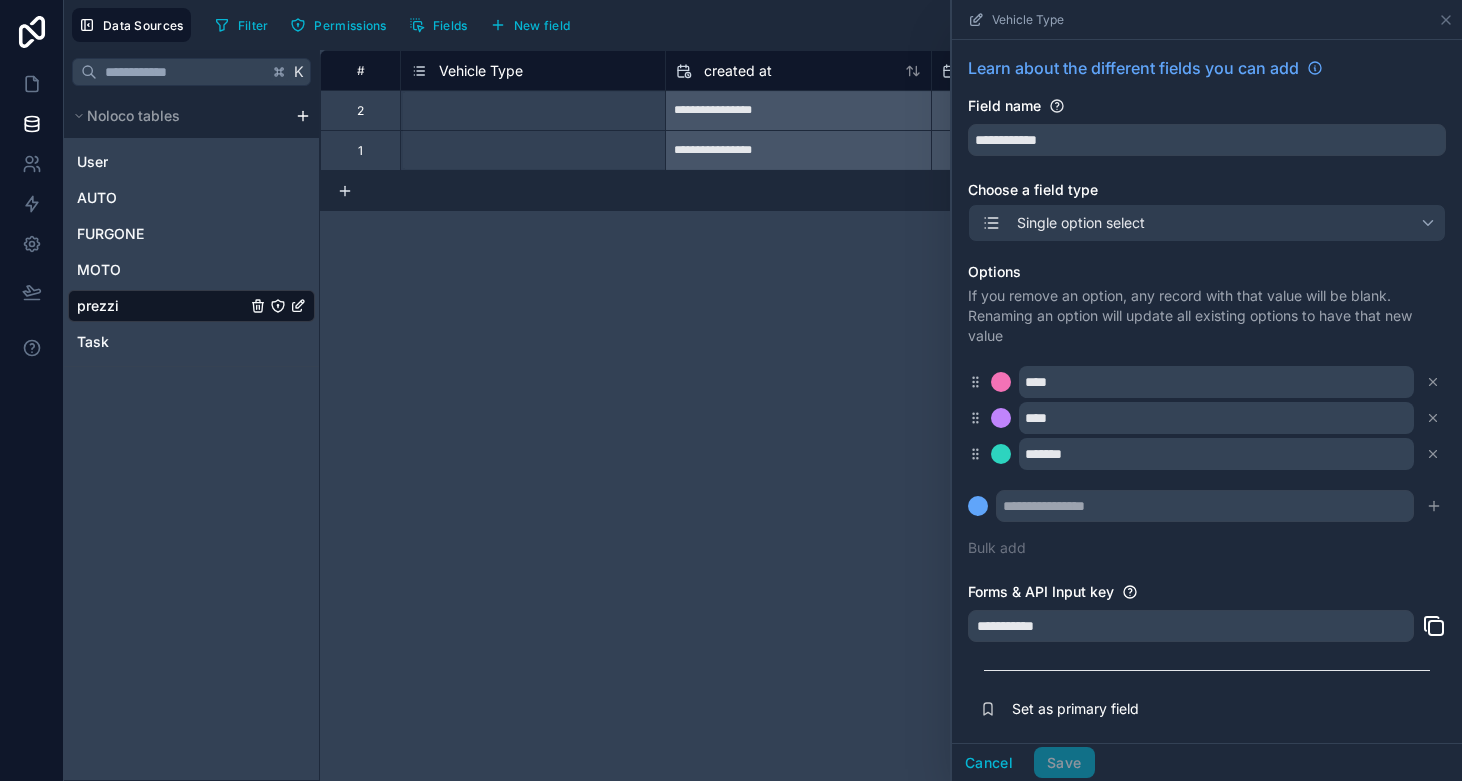 click on "Single option select" at bounding box center [1081, 223] 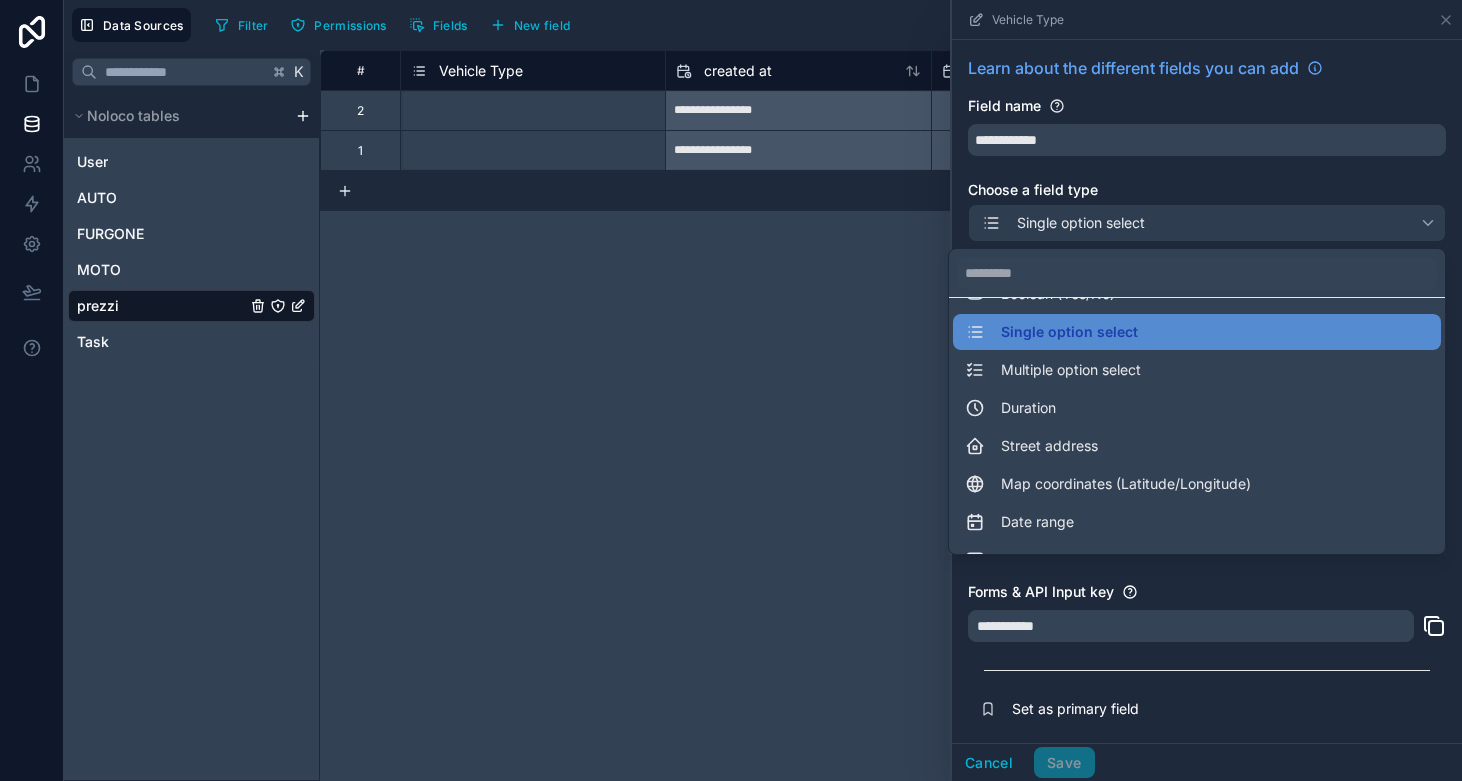 scroll, scrollTop: 192, scrollLeft: 0, axis: vertical 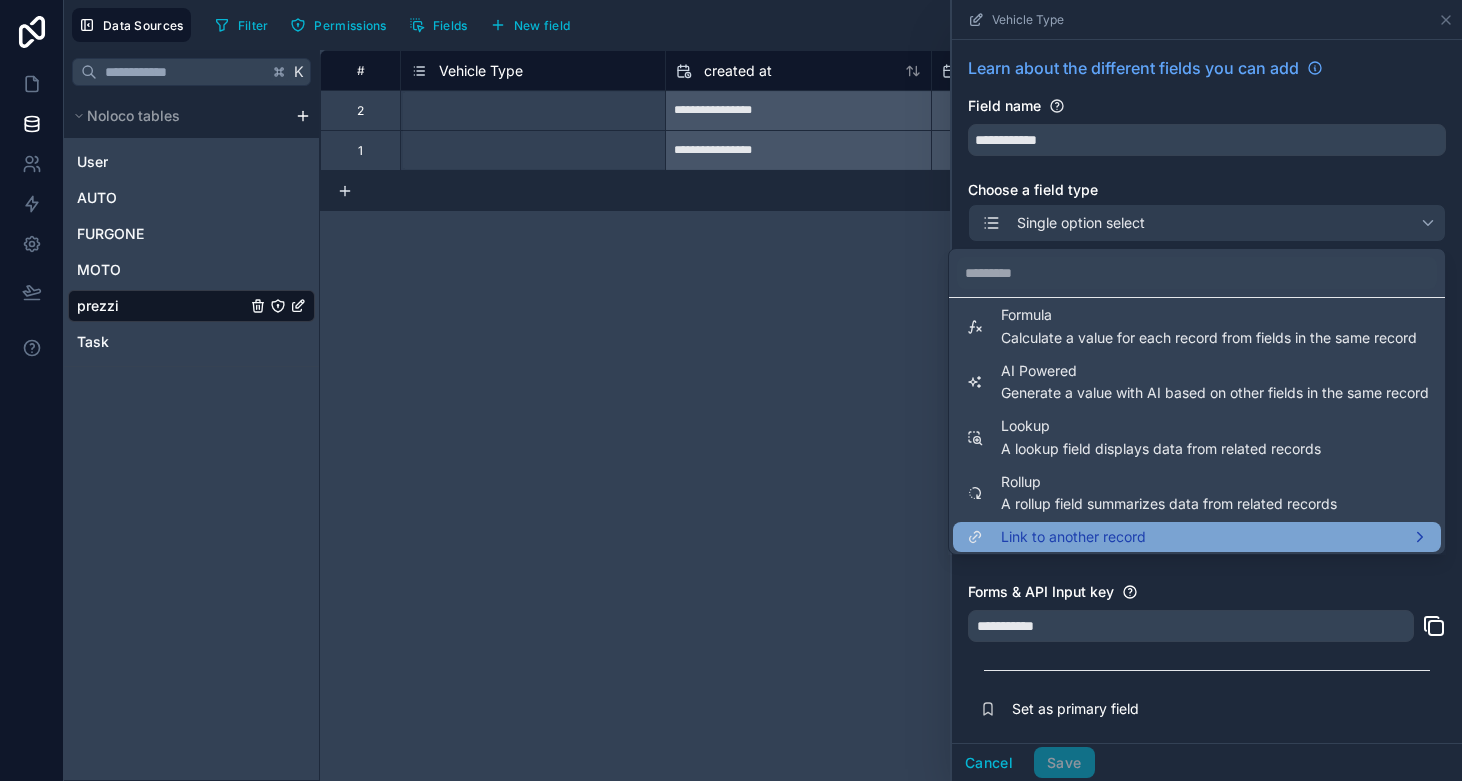 click on "Link to another record" at bounding box center (1197, 537) 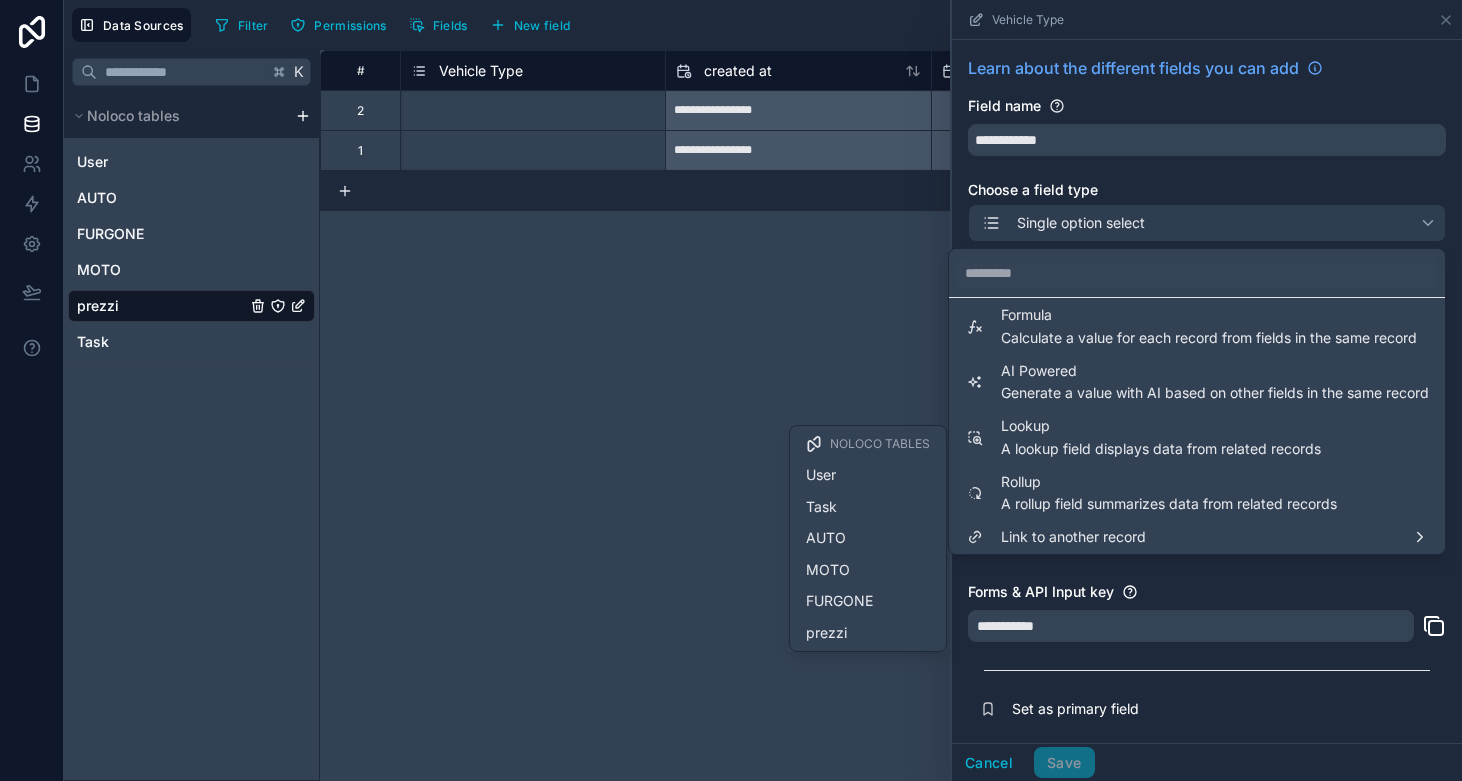 click on "**********" at bounding box center [891, 415] 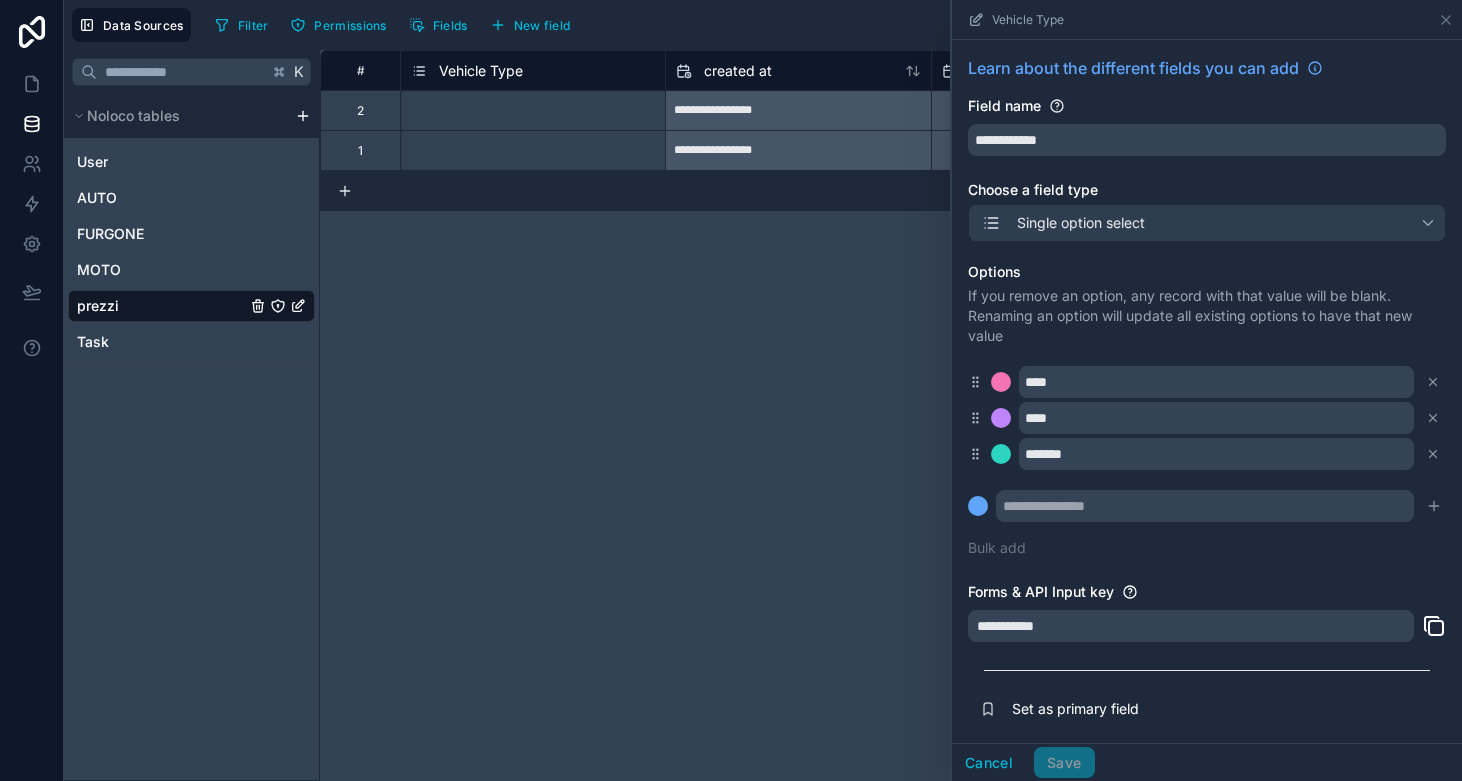 click on "**********" at bounding box center [891, 415] 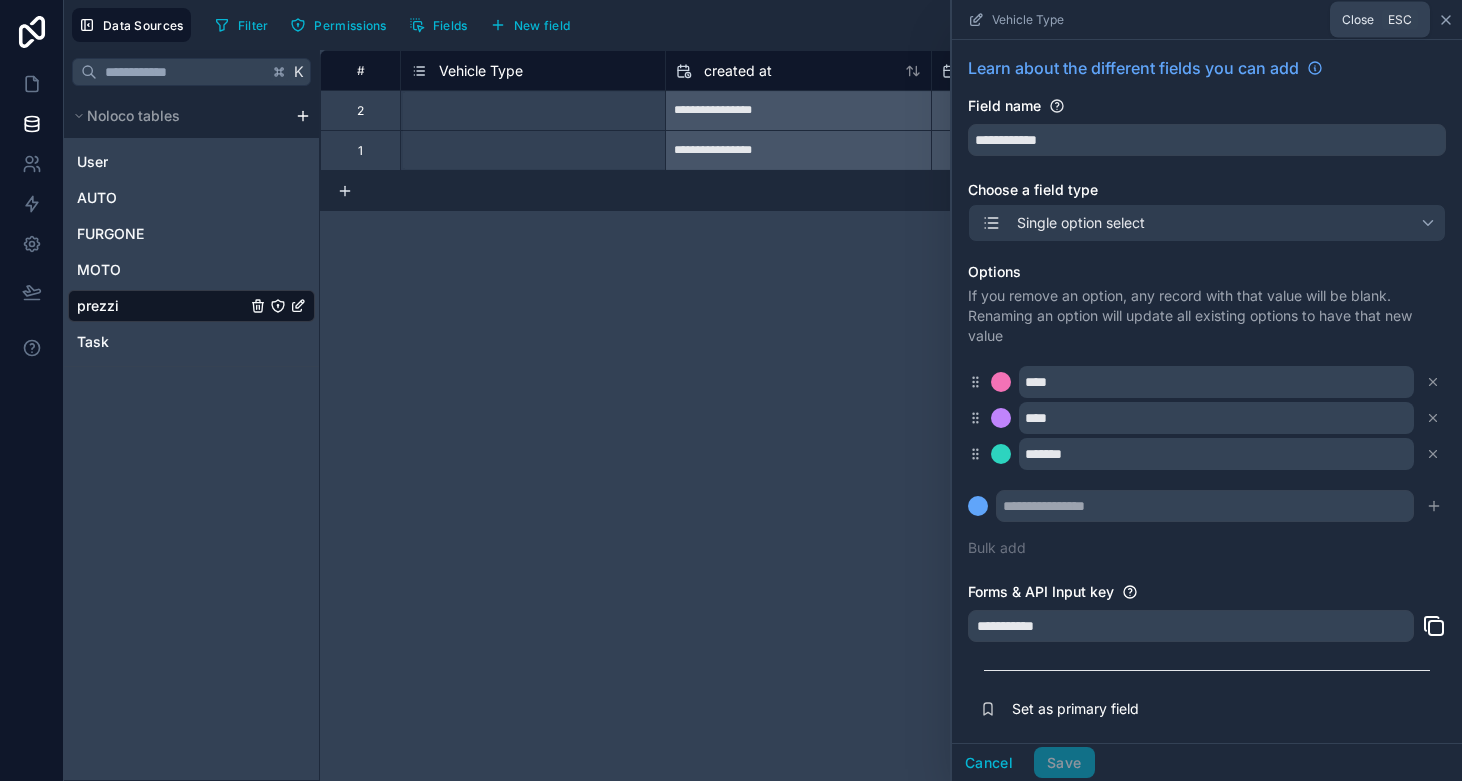 click 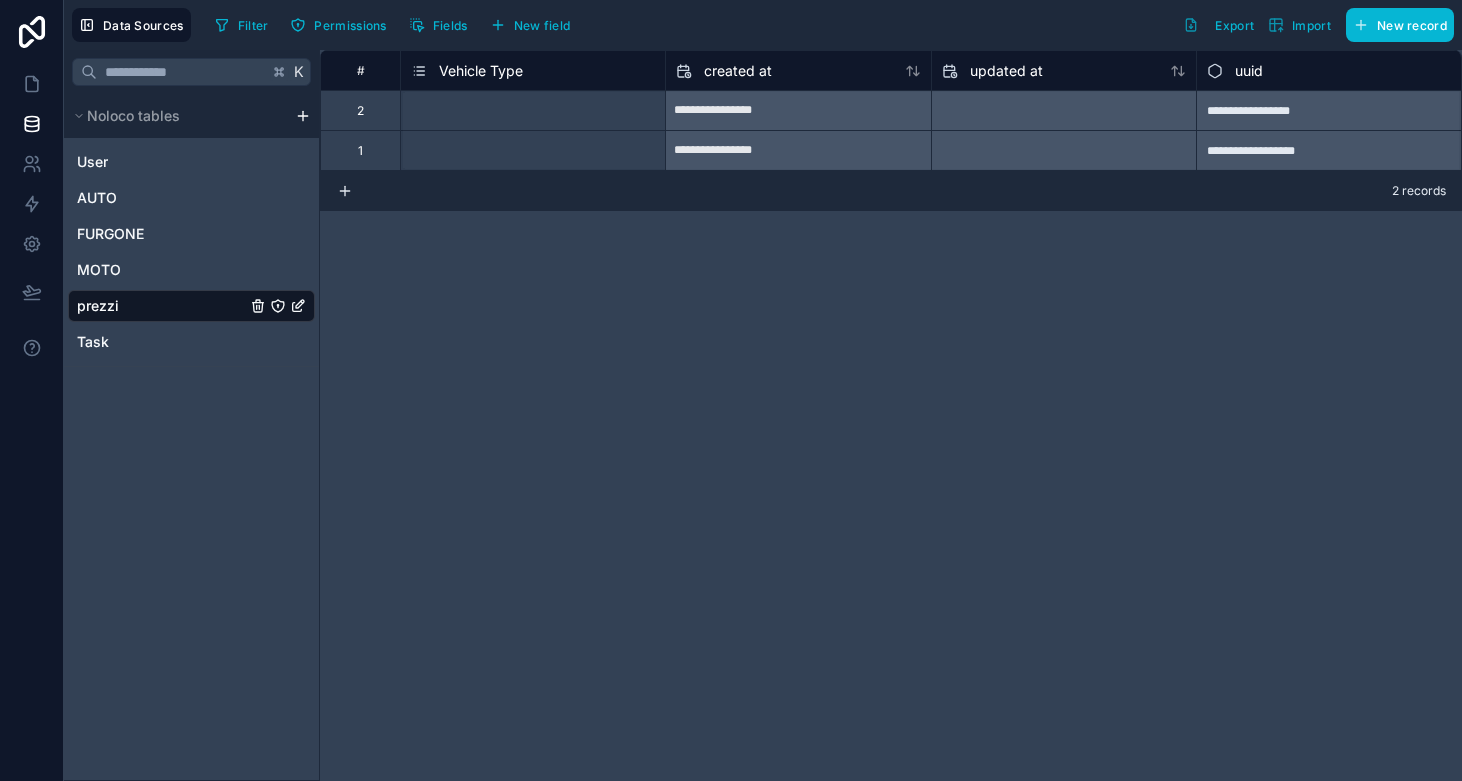 click on "**********" at bounding box center [891, 415] 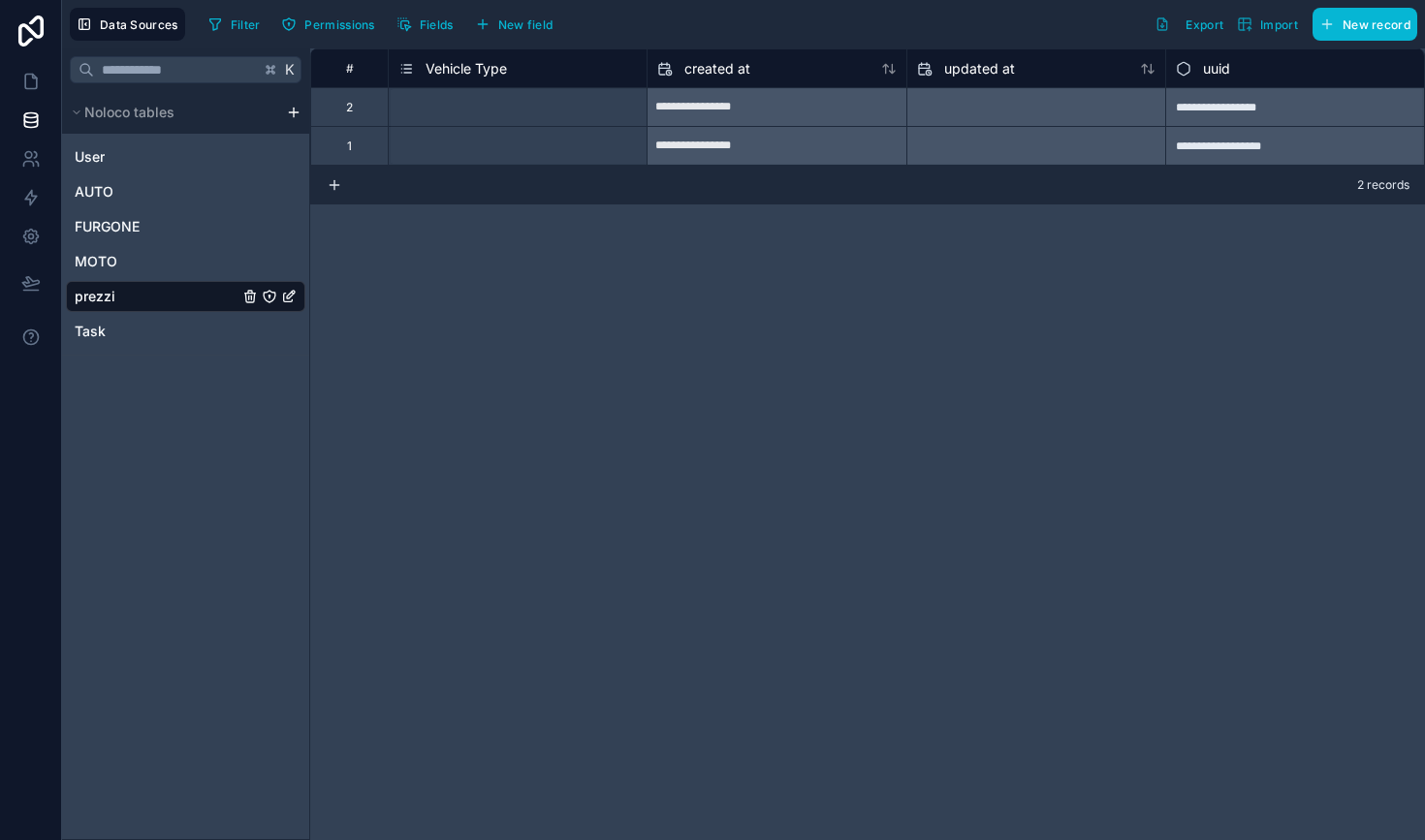 click on "**********" at bounding box center (868, 444) 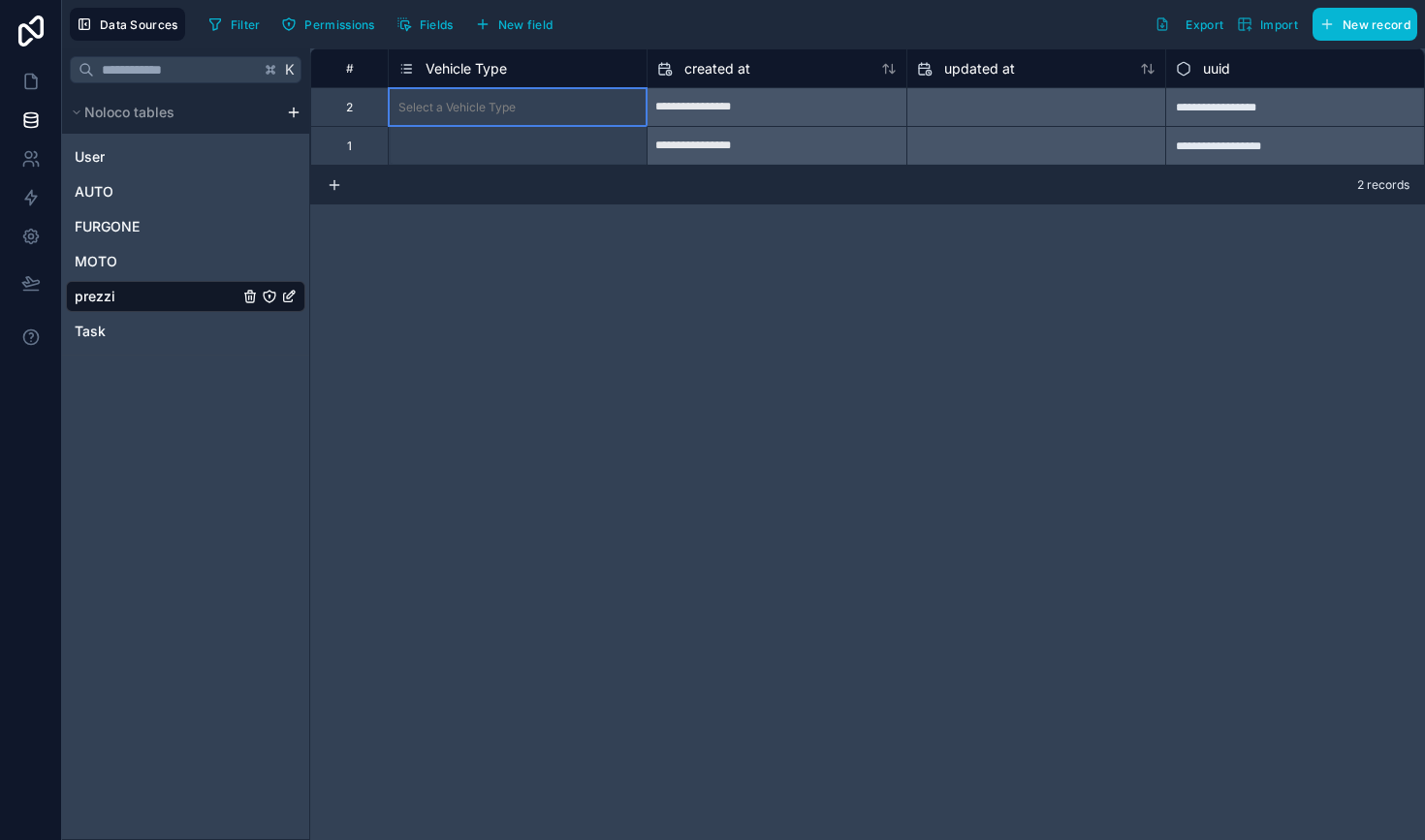 click on "Select a Vehicle Type" at bounding box center (518, 107) 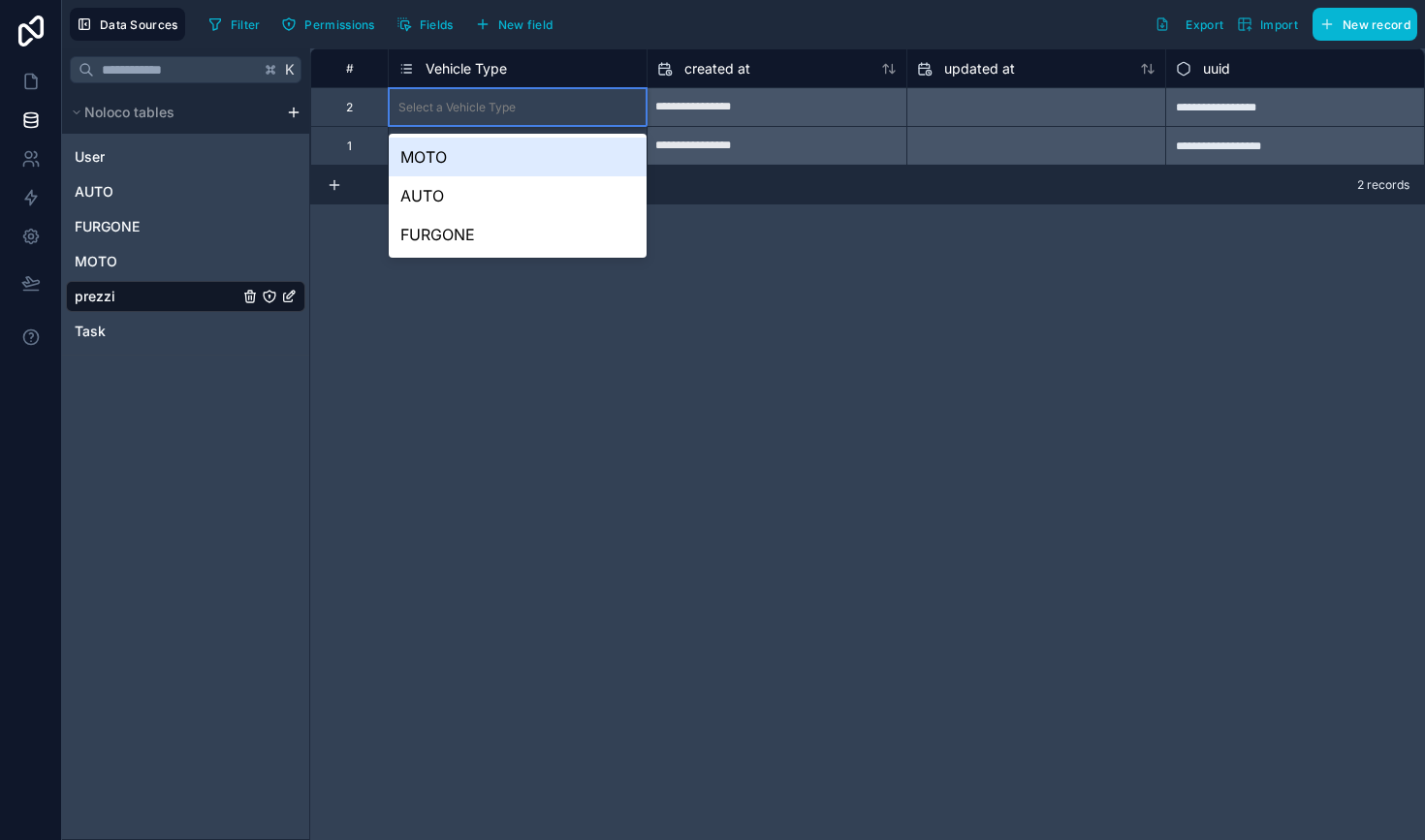 click on "Select a Vehicle Type" at bounding box center (518, 108) 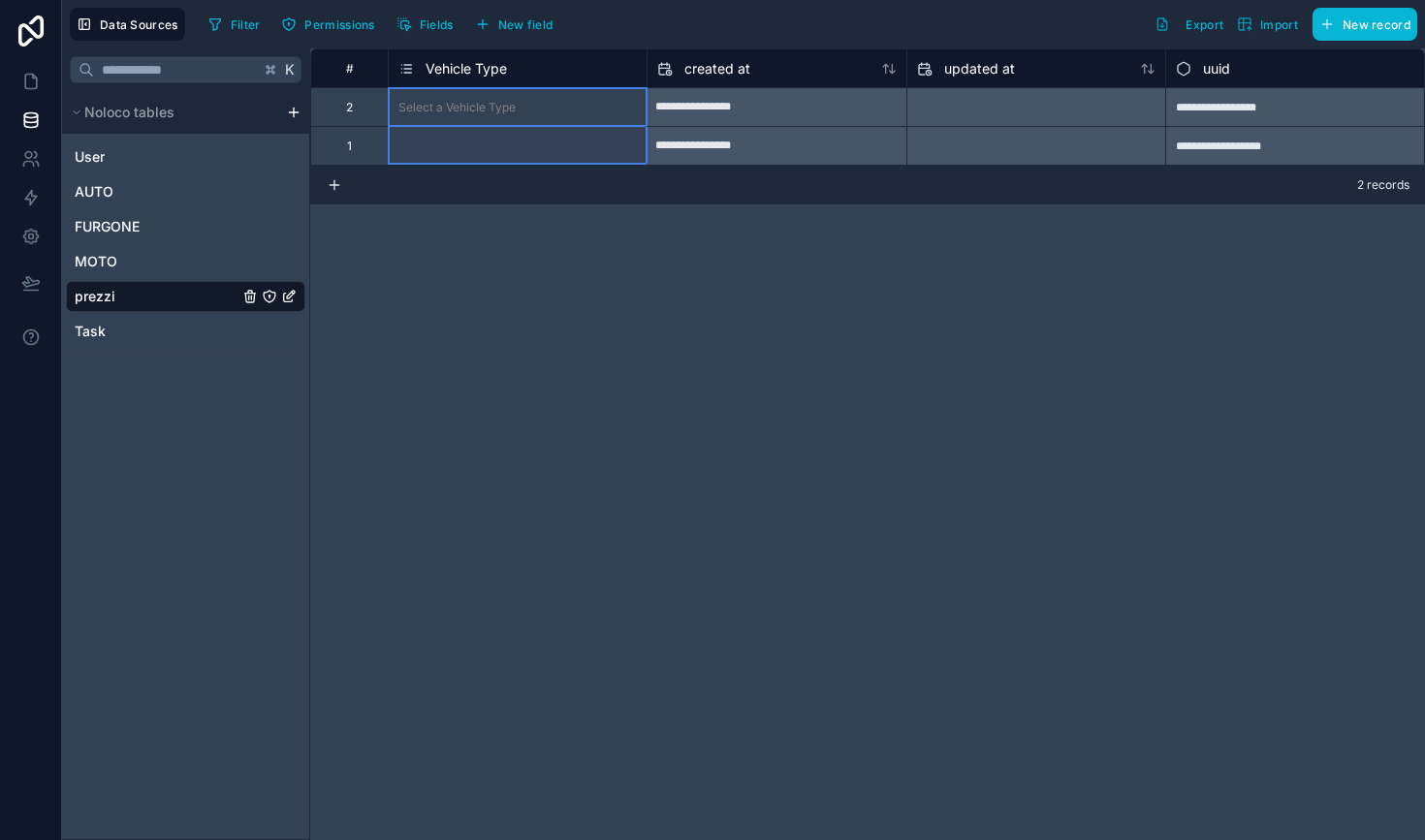 click on "Vehicle Type" at bounding box center (518, 69) 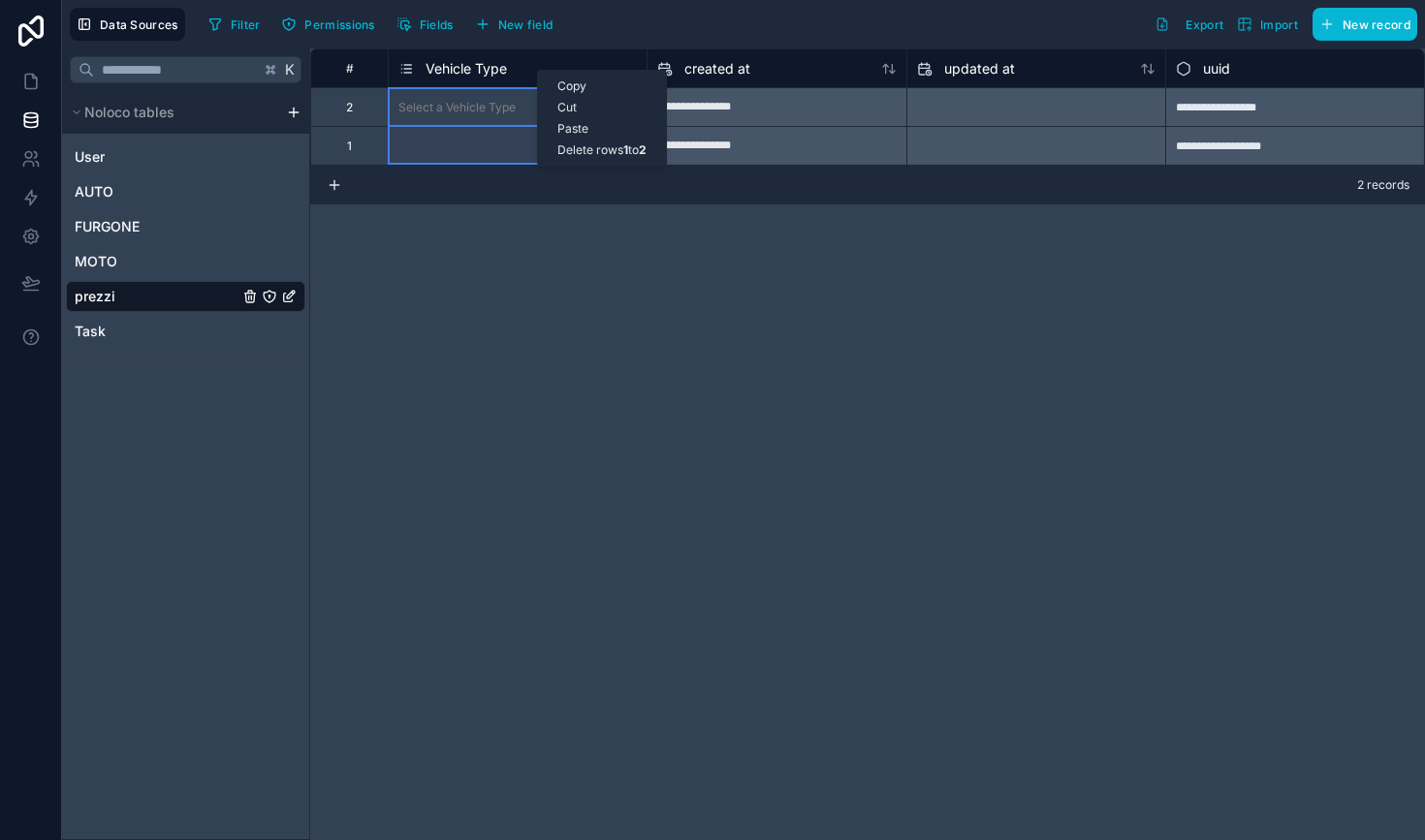 click on "Vehicle Type" at bounding box center (466, 69) 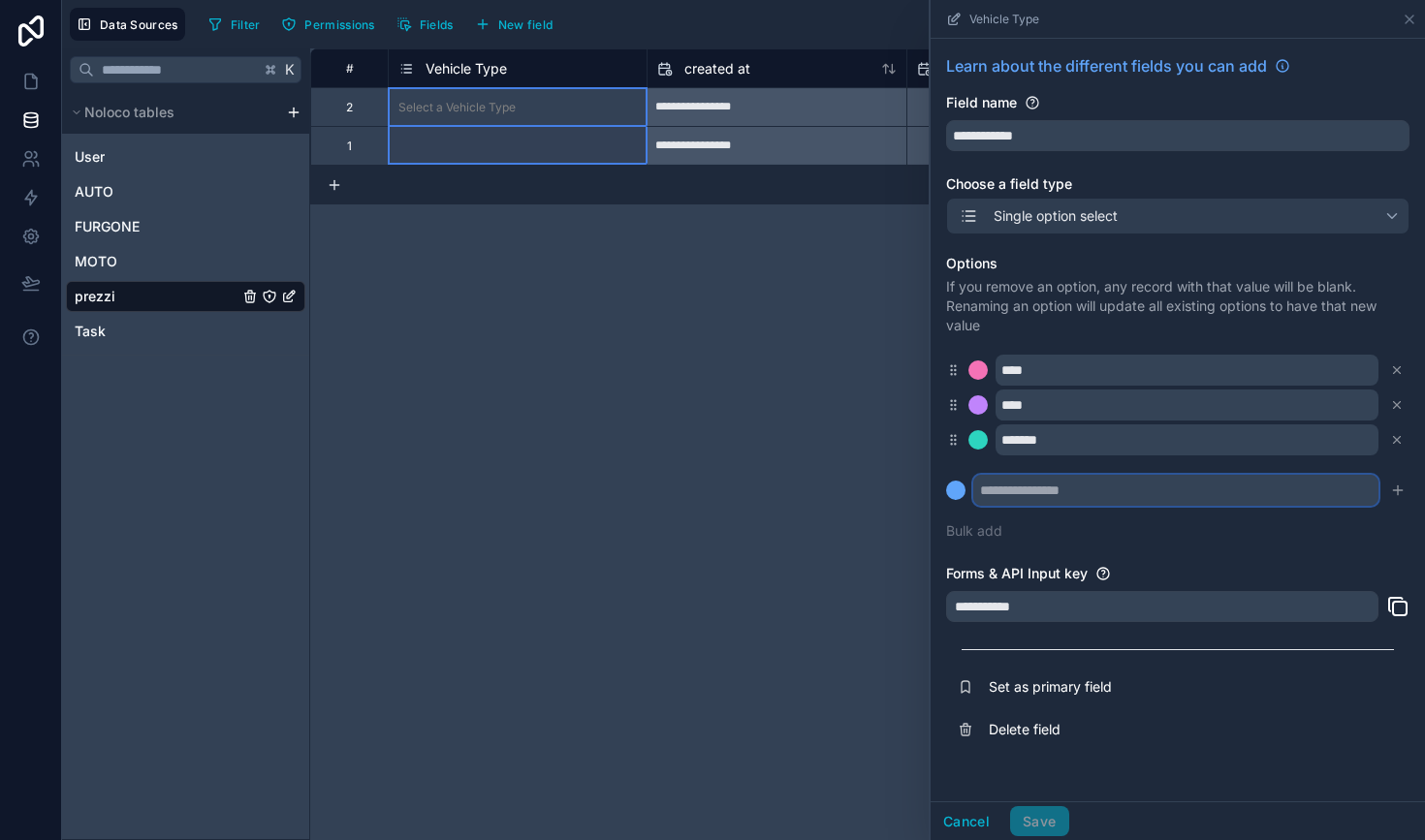 click at bounding box center (1176, 490) 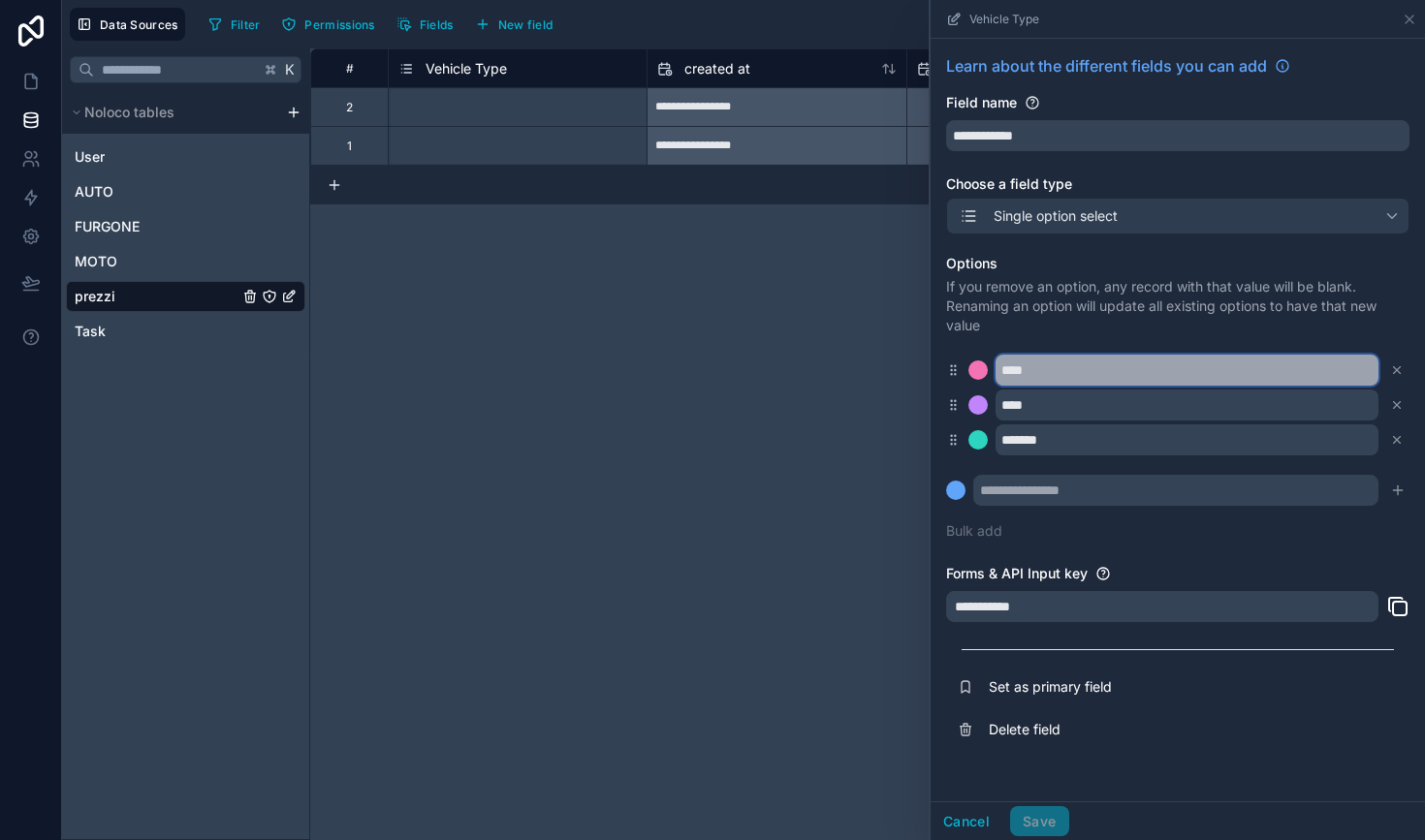 click on "****" at bounding box center [1187, 370] 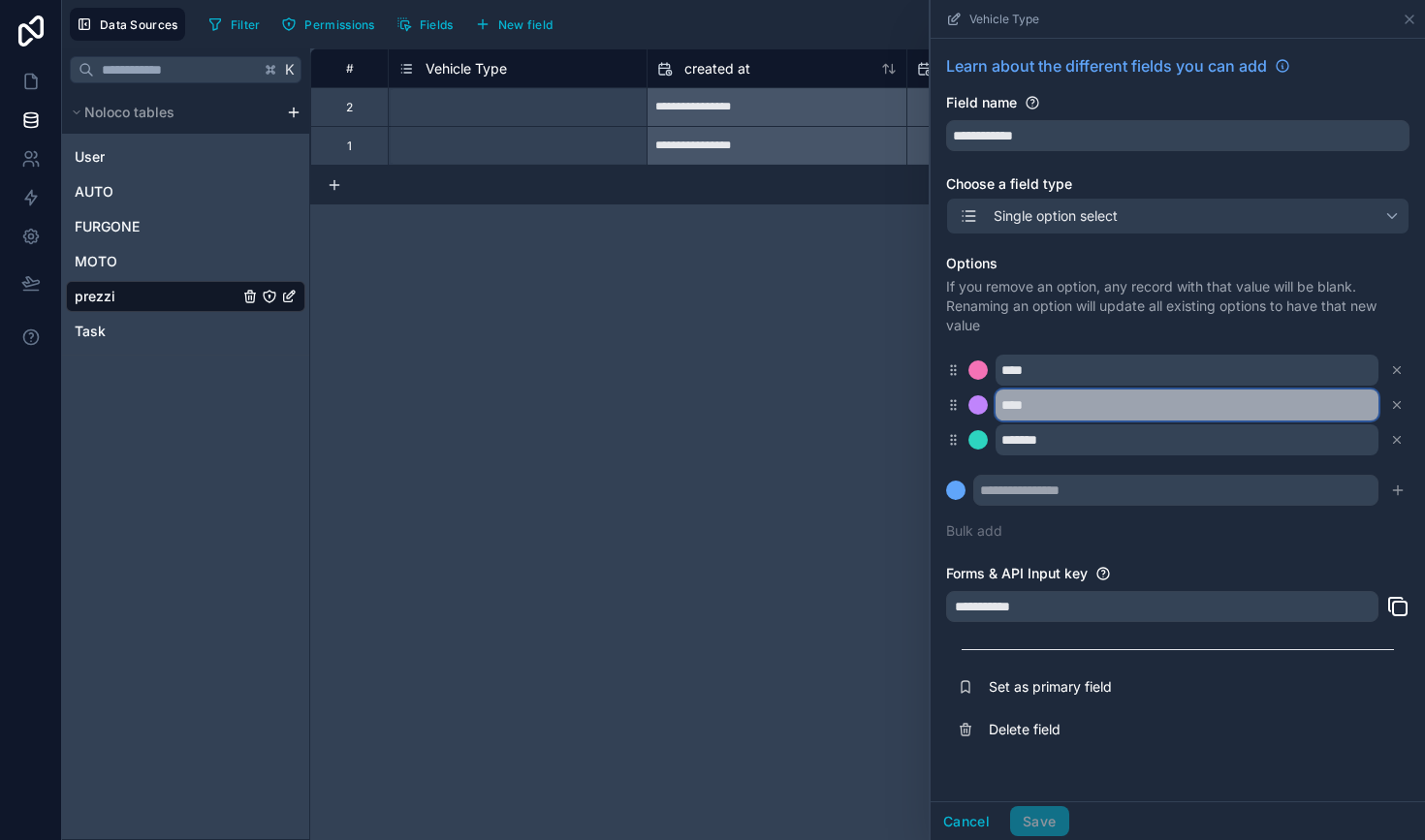 click on "****" at bounding box center [1187, 405] 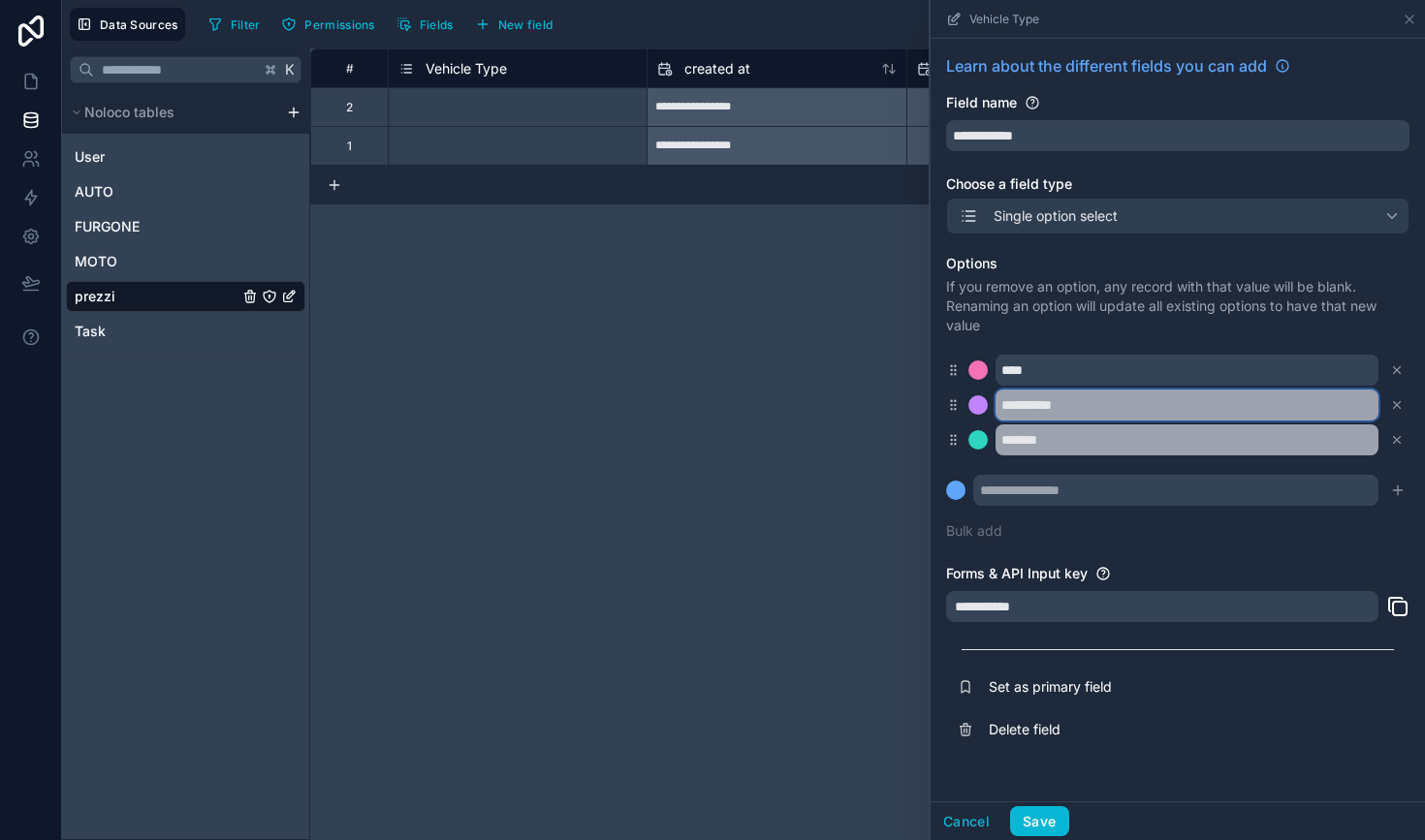 type on "**********" 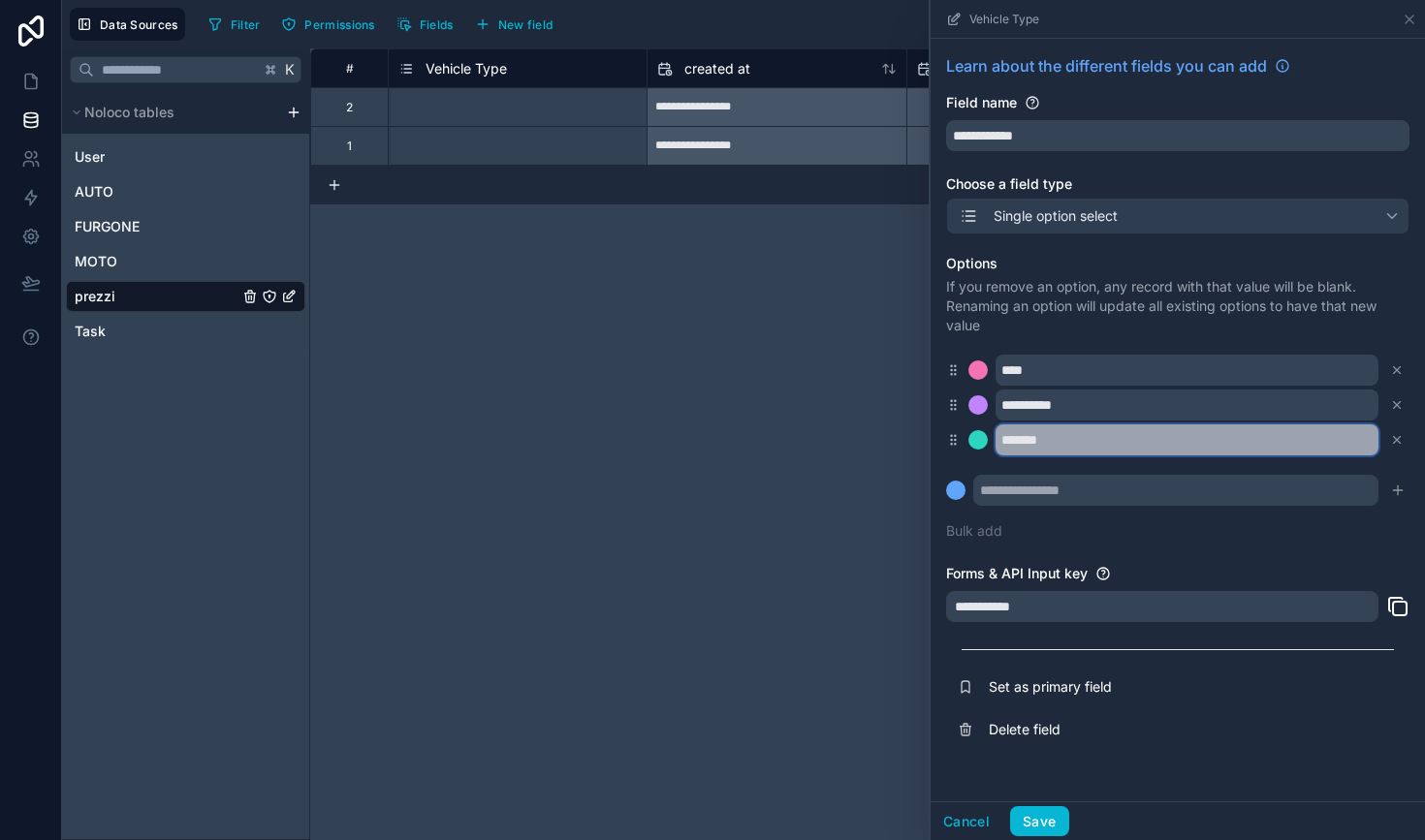 click on "*******" at bounding box center (1187, 440) 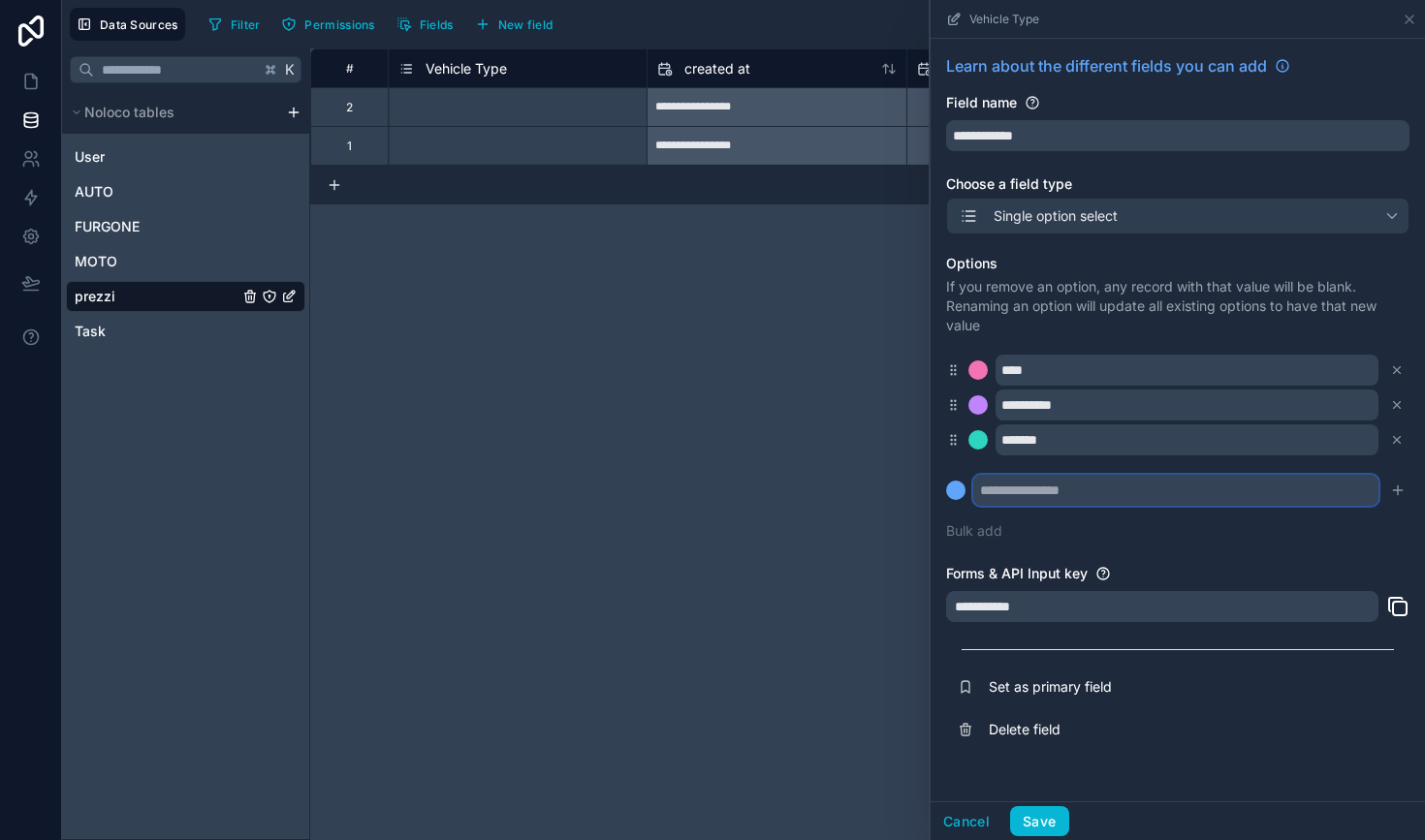 click at bounding box center [1176, 490] 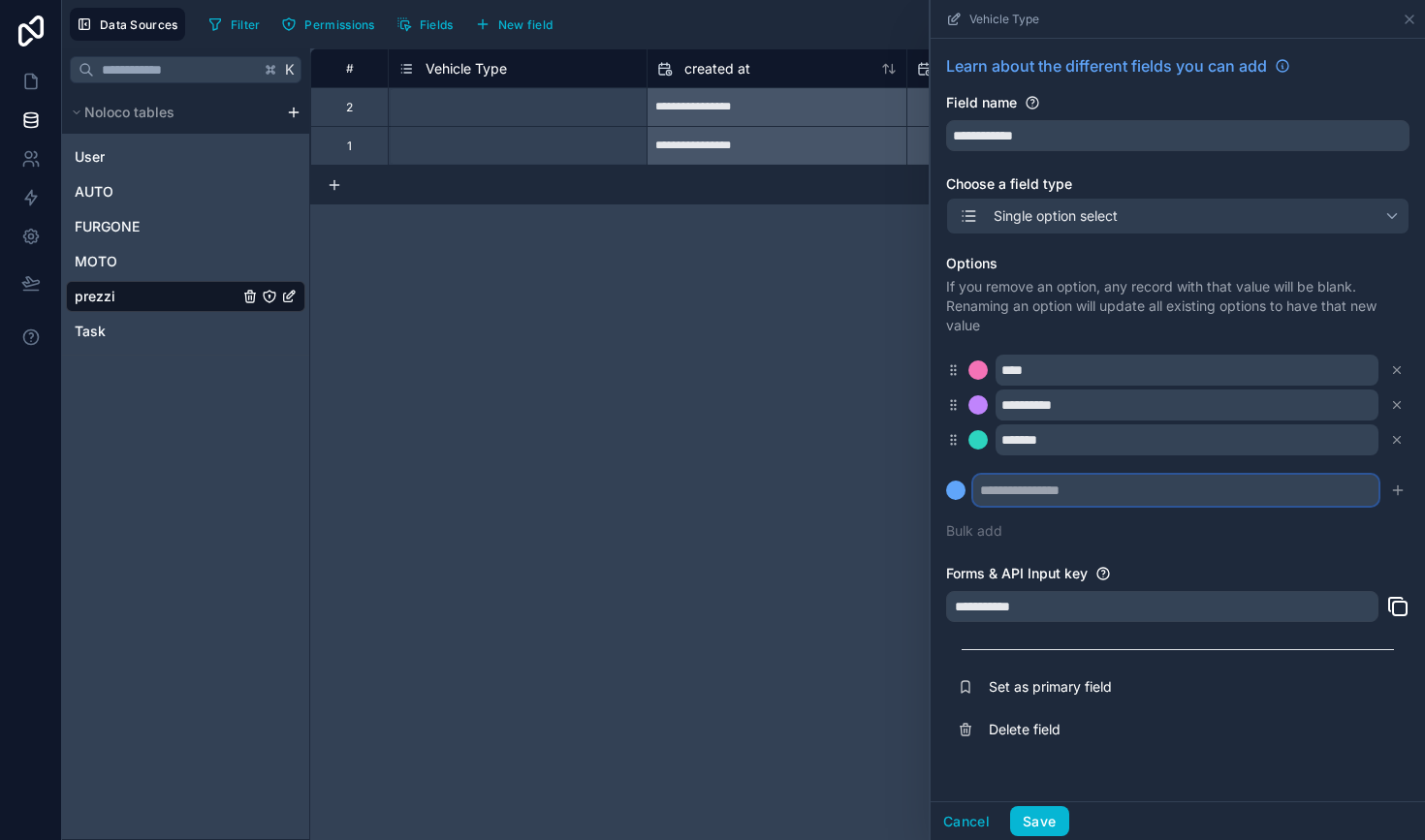 click at bounding box center [1176, 490] 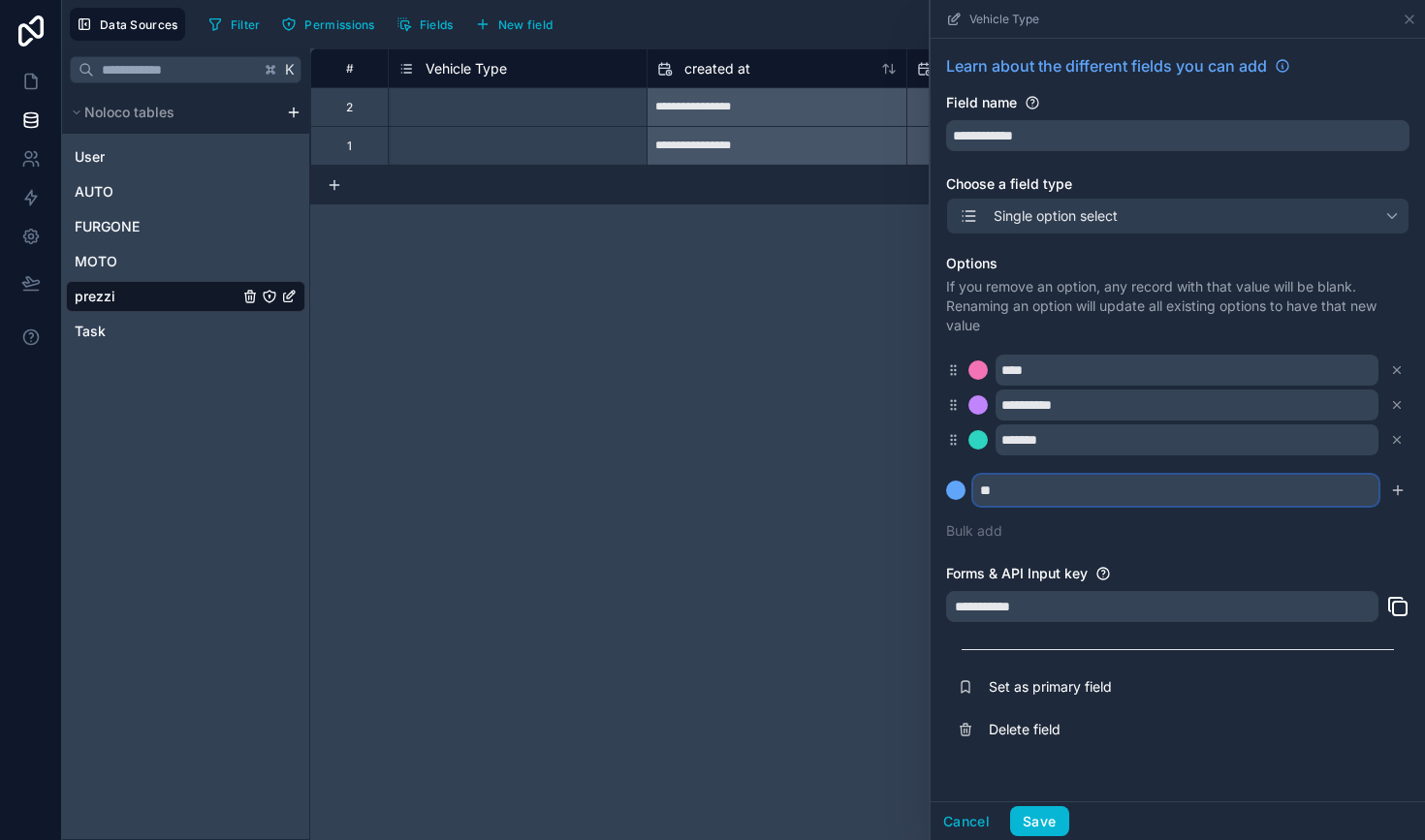 type on "*" 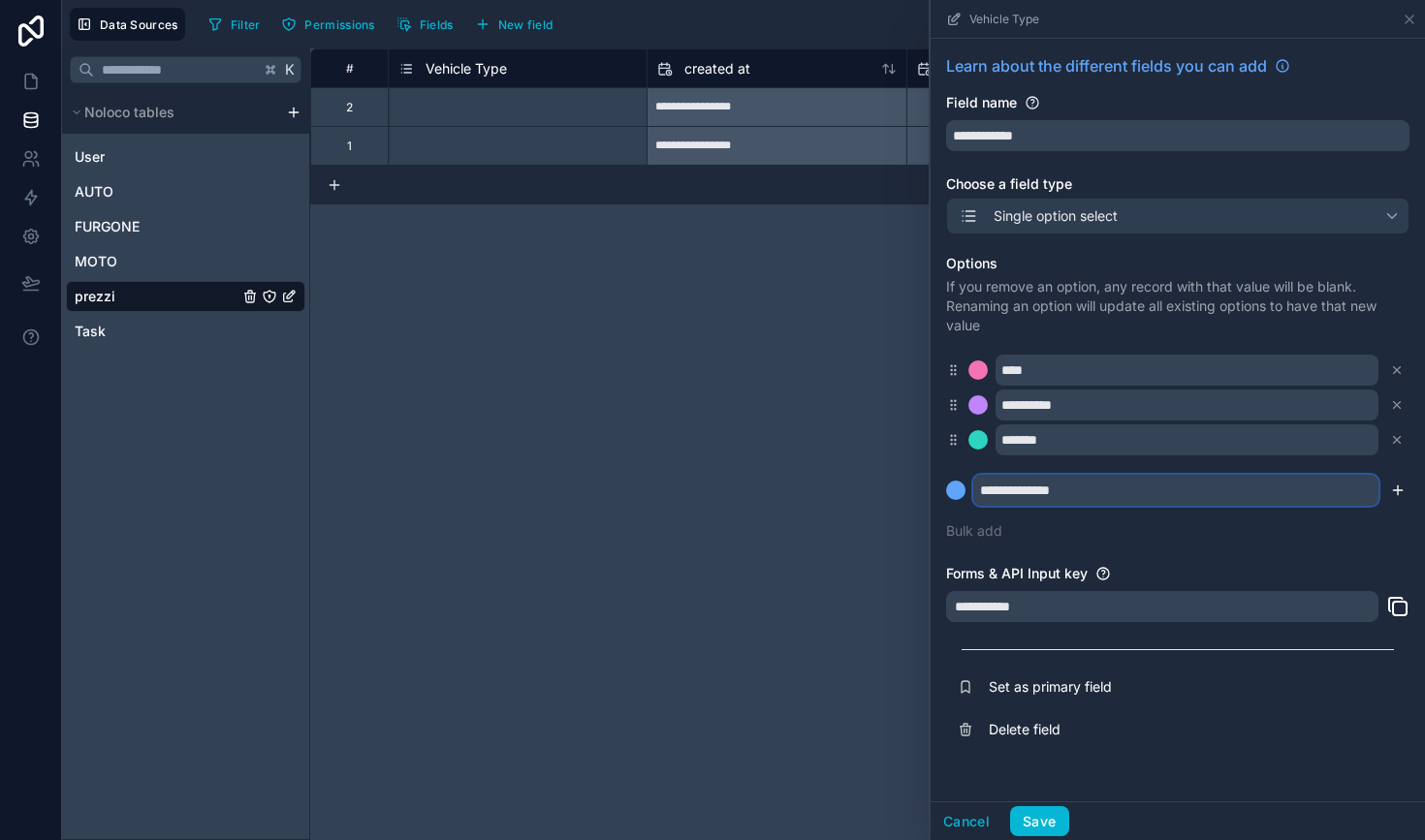type on "**********" 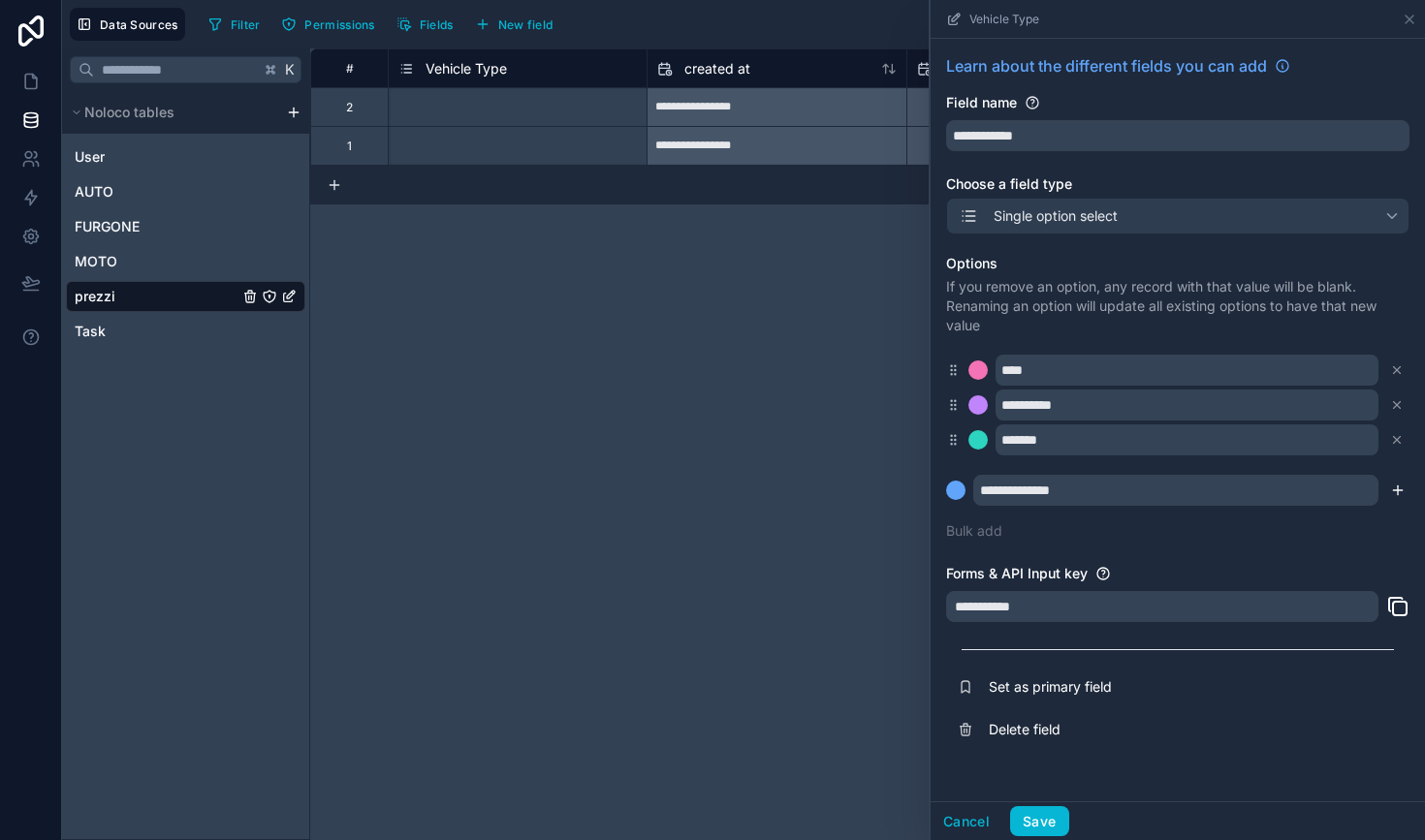 click 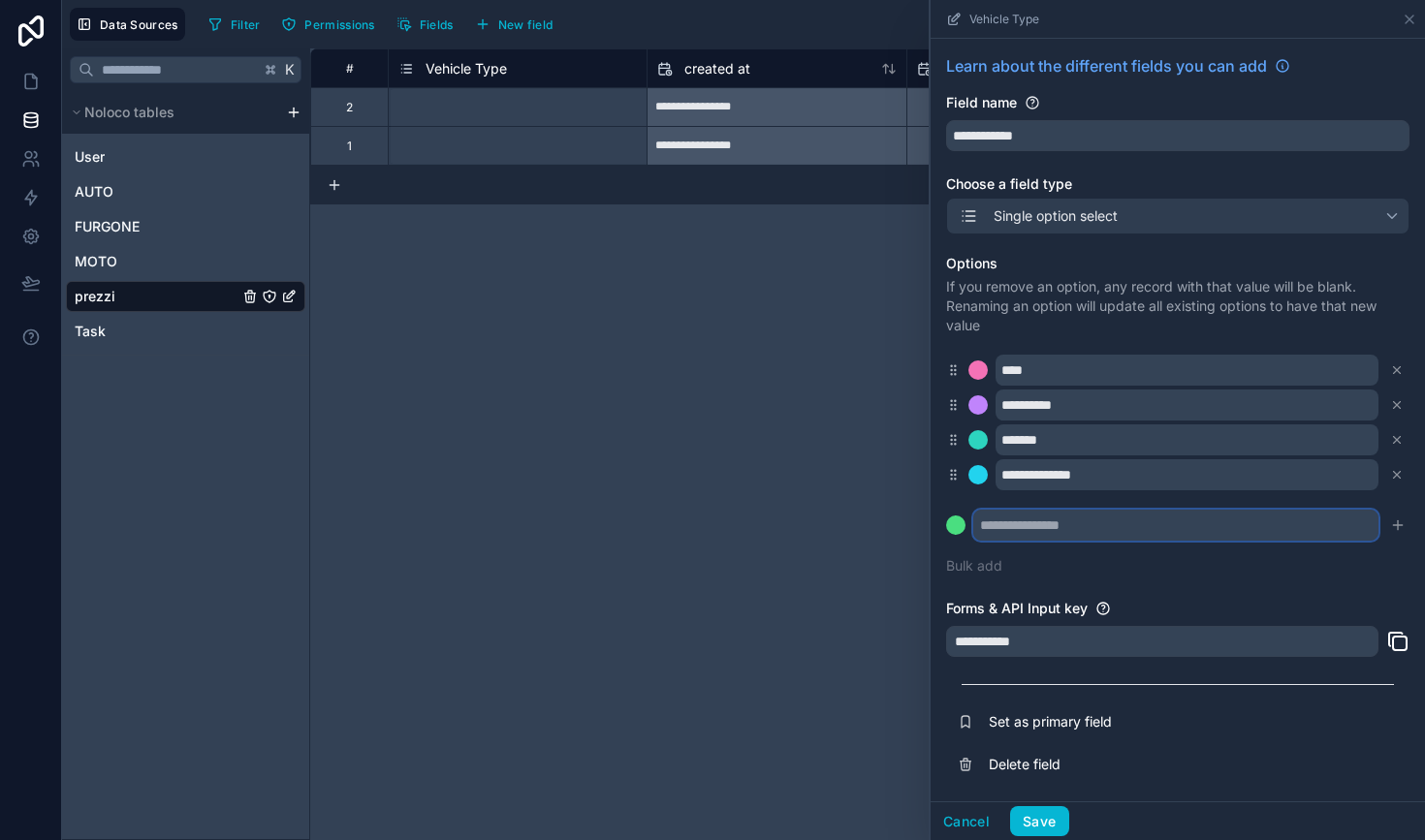 click at bounding box center [1176, 525] 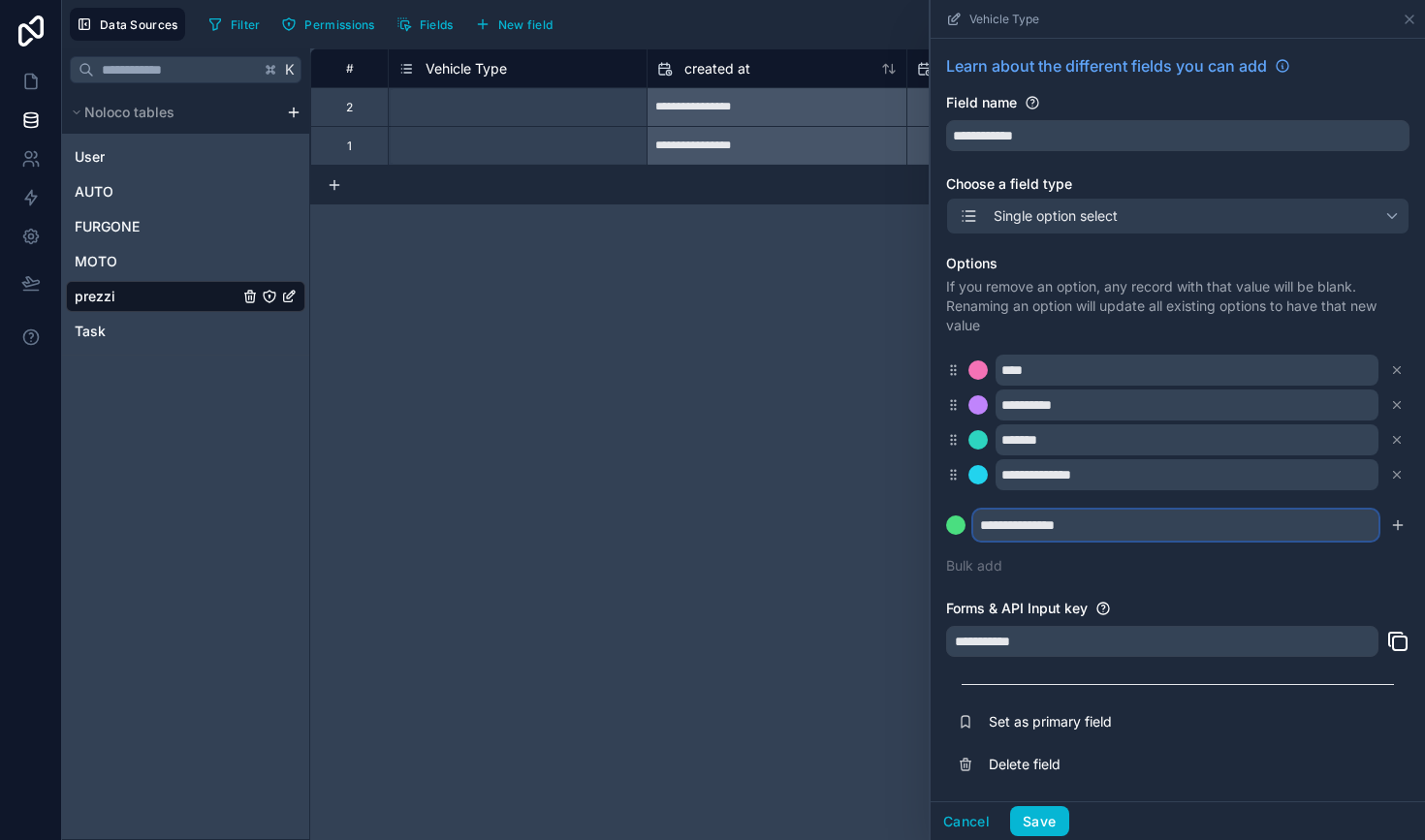 type on "**********" 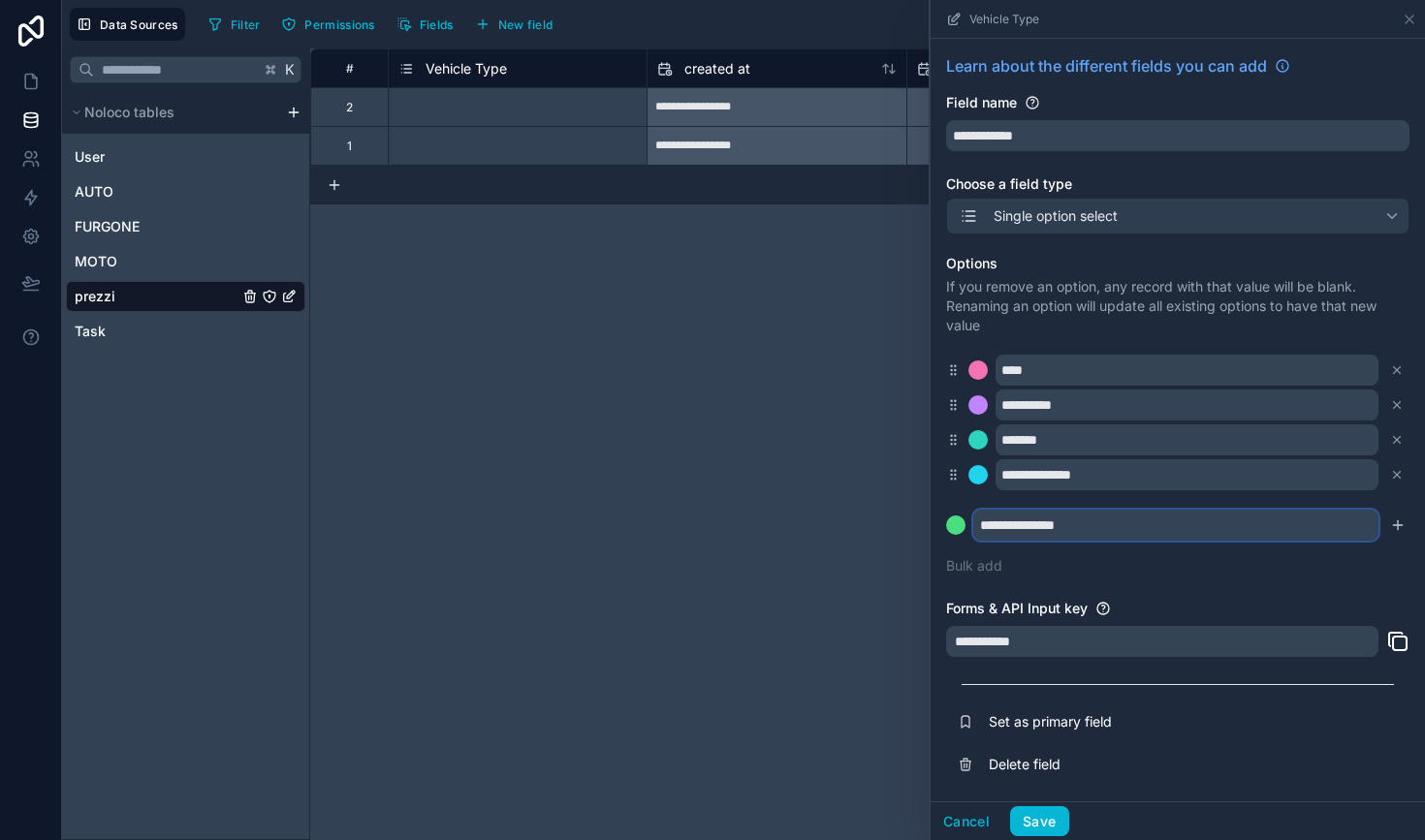 click at bounding box center [956, 525] 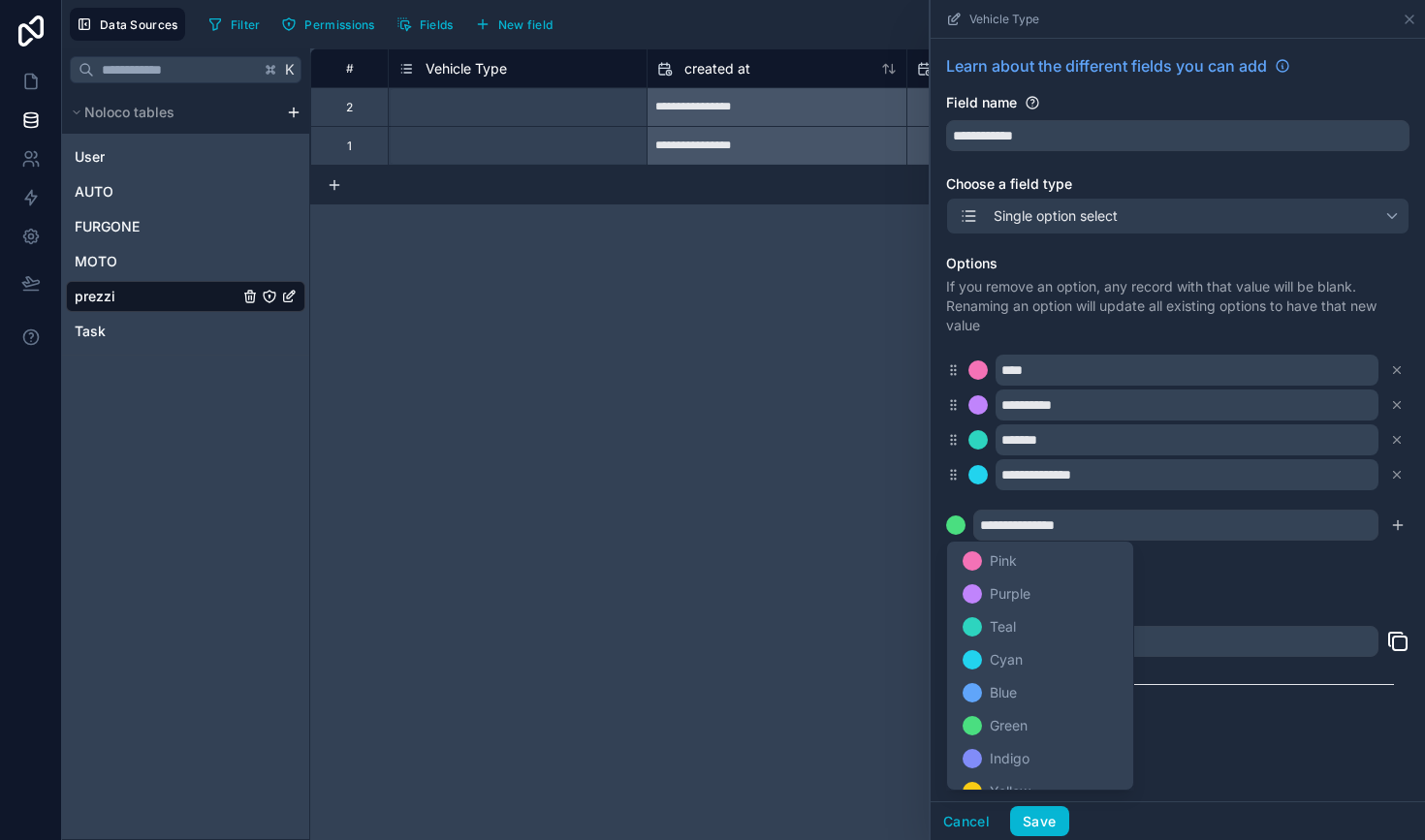click at bounding box center (1178, 420) 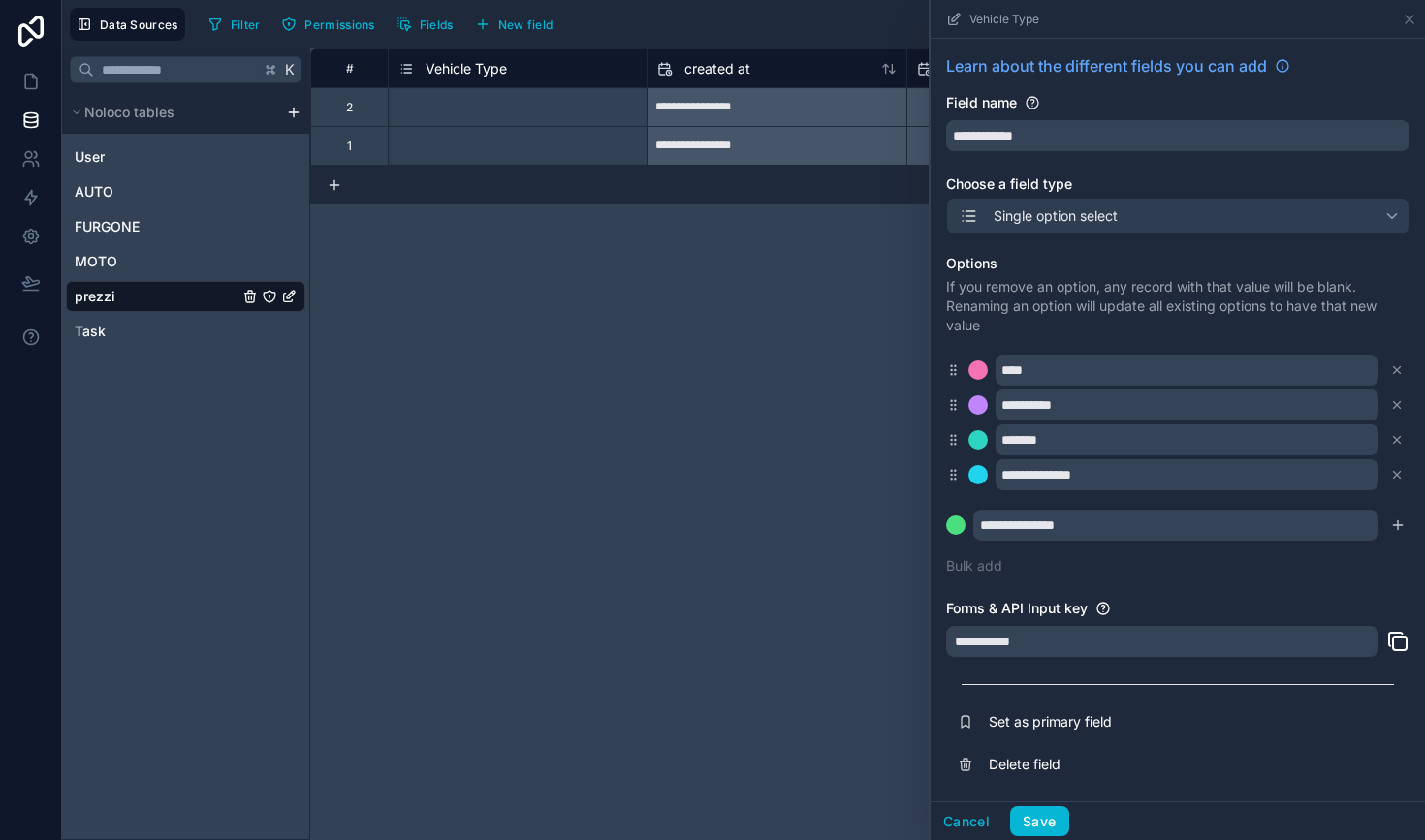 click 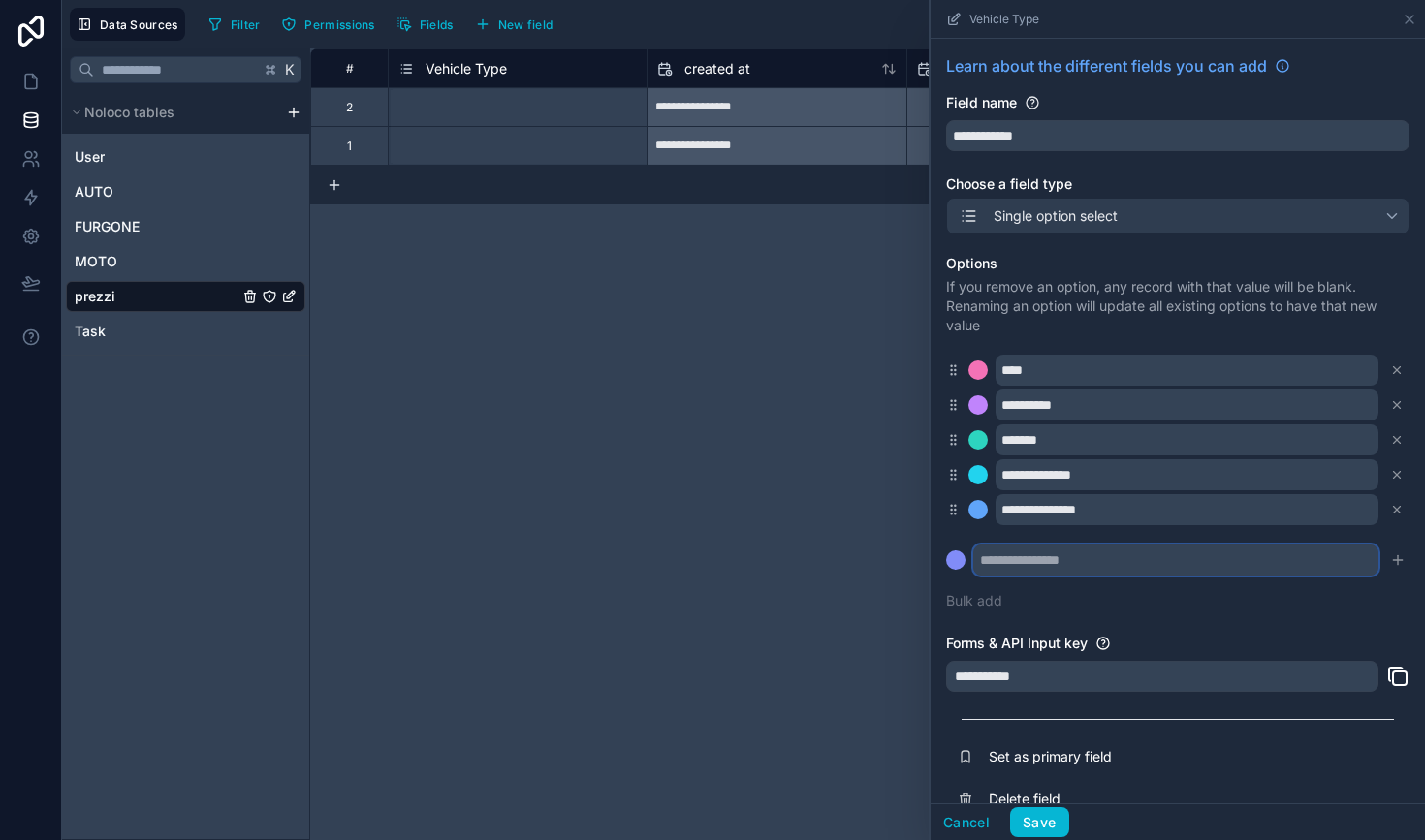 click at bounding box center (1176, 560) 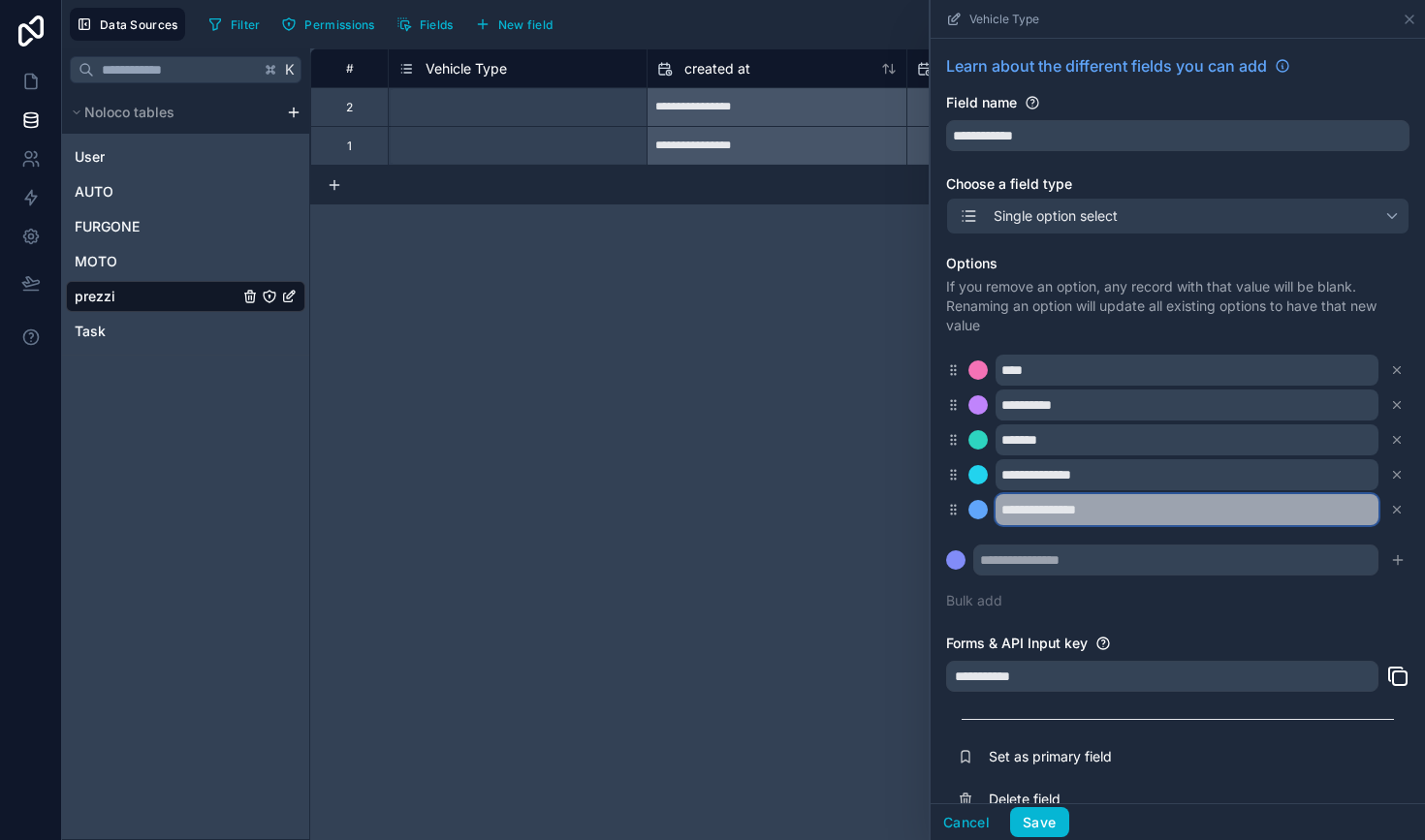 click on "**********" at bounding box center [1187, 510] 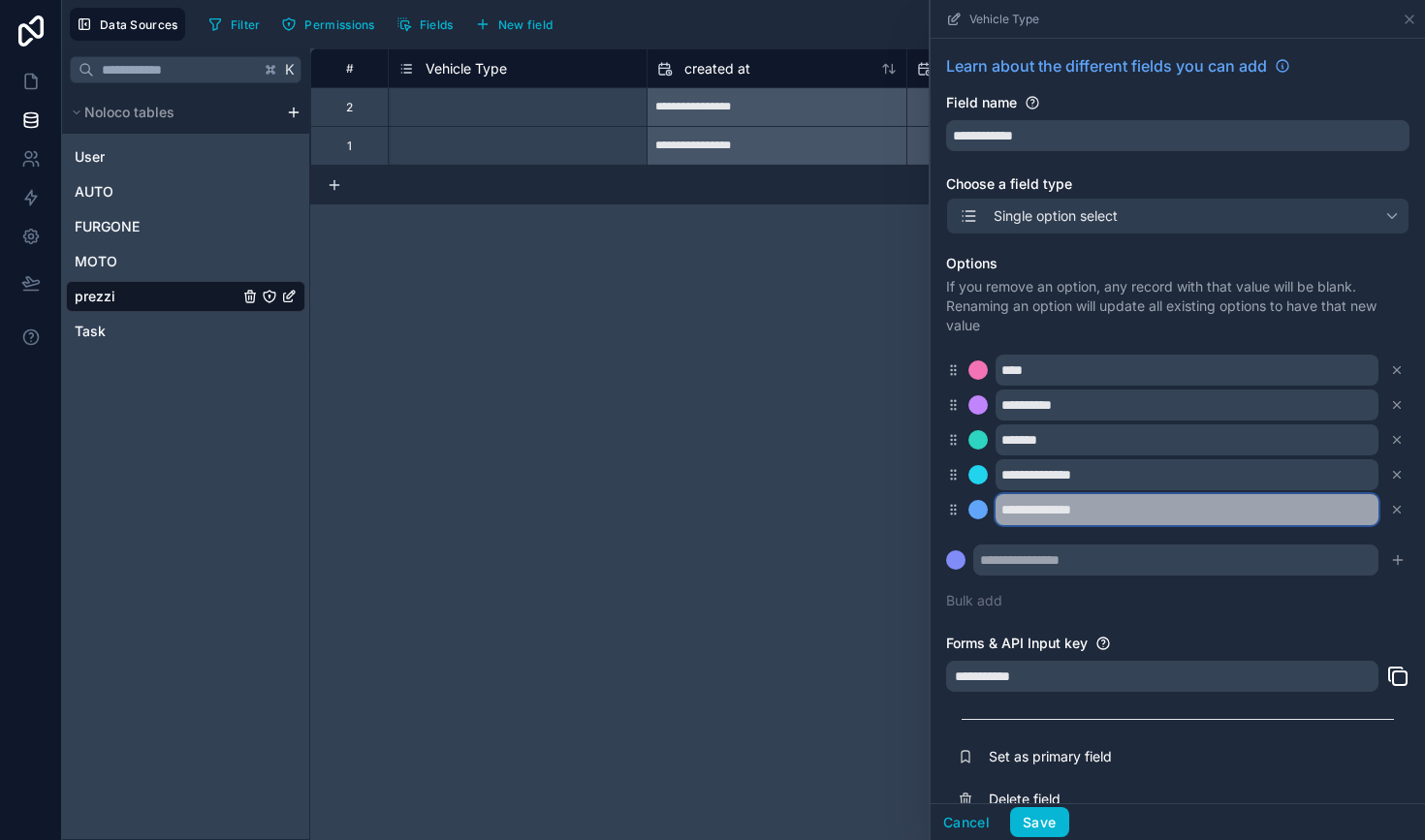 type on "**********" 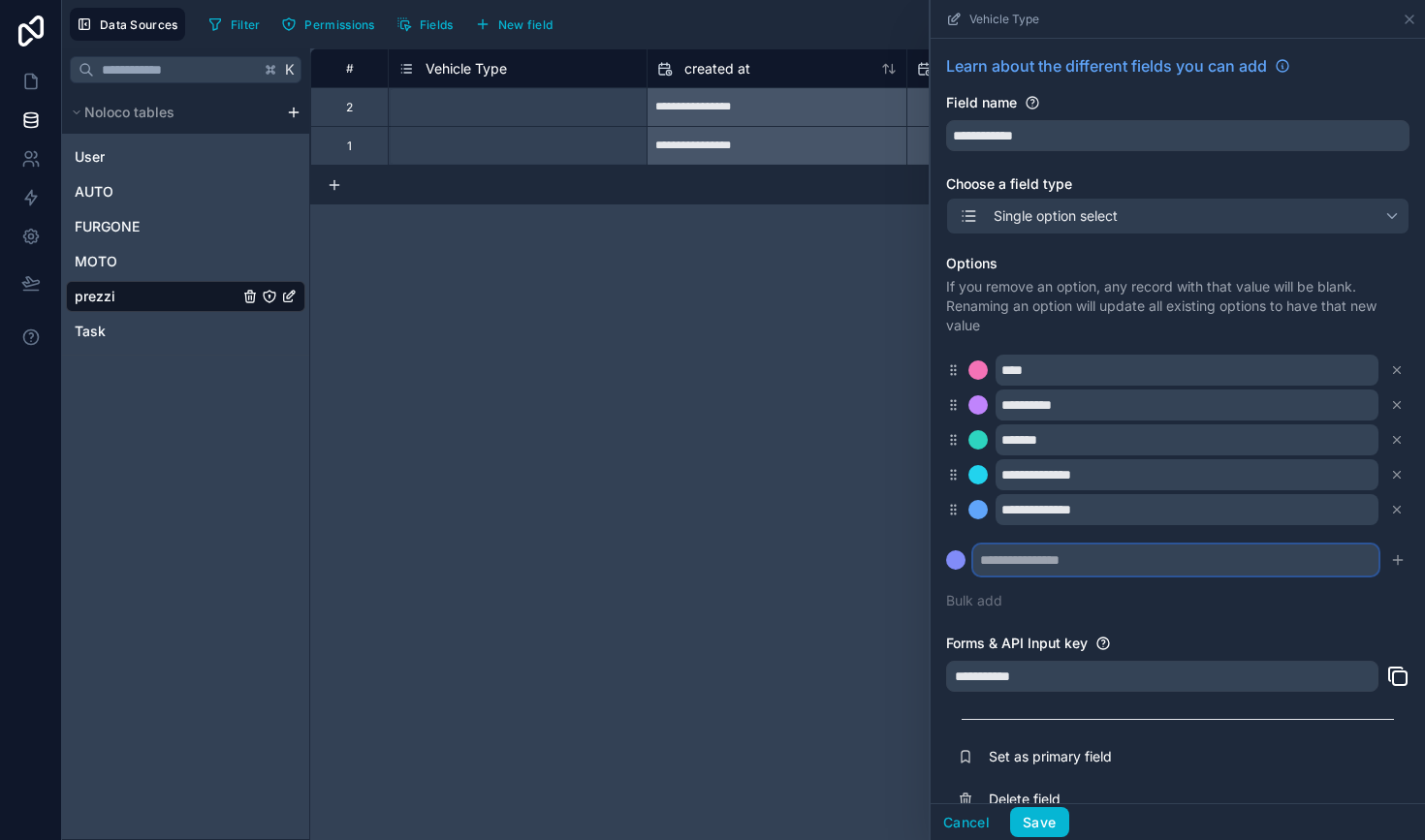 click at bounding box center (1176, 560) 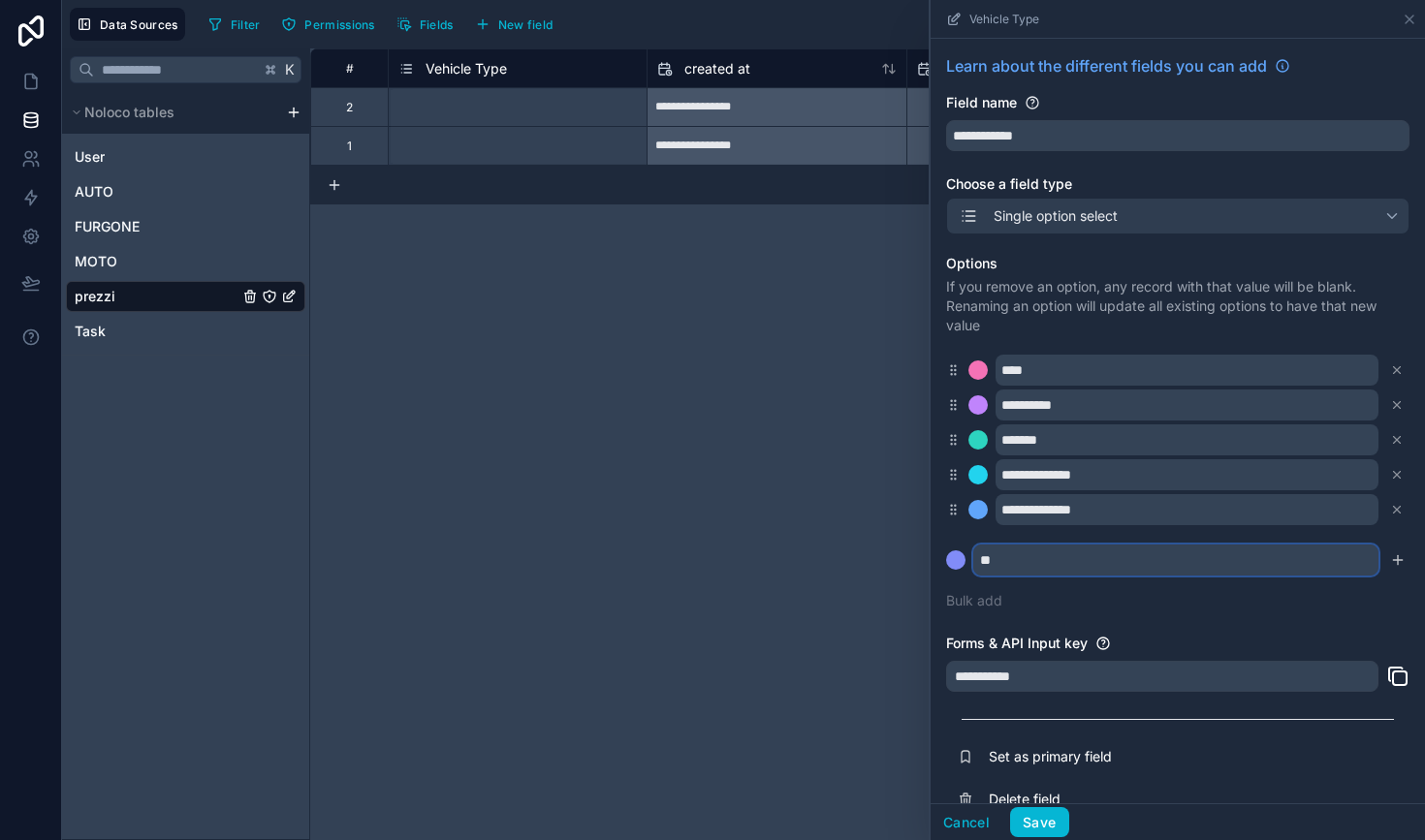type on "*" 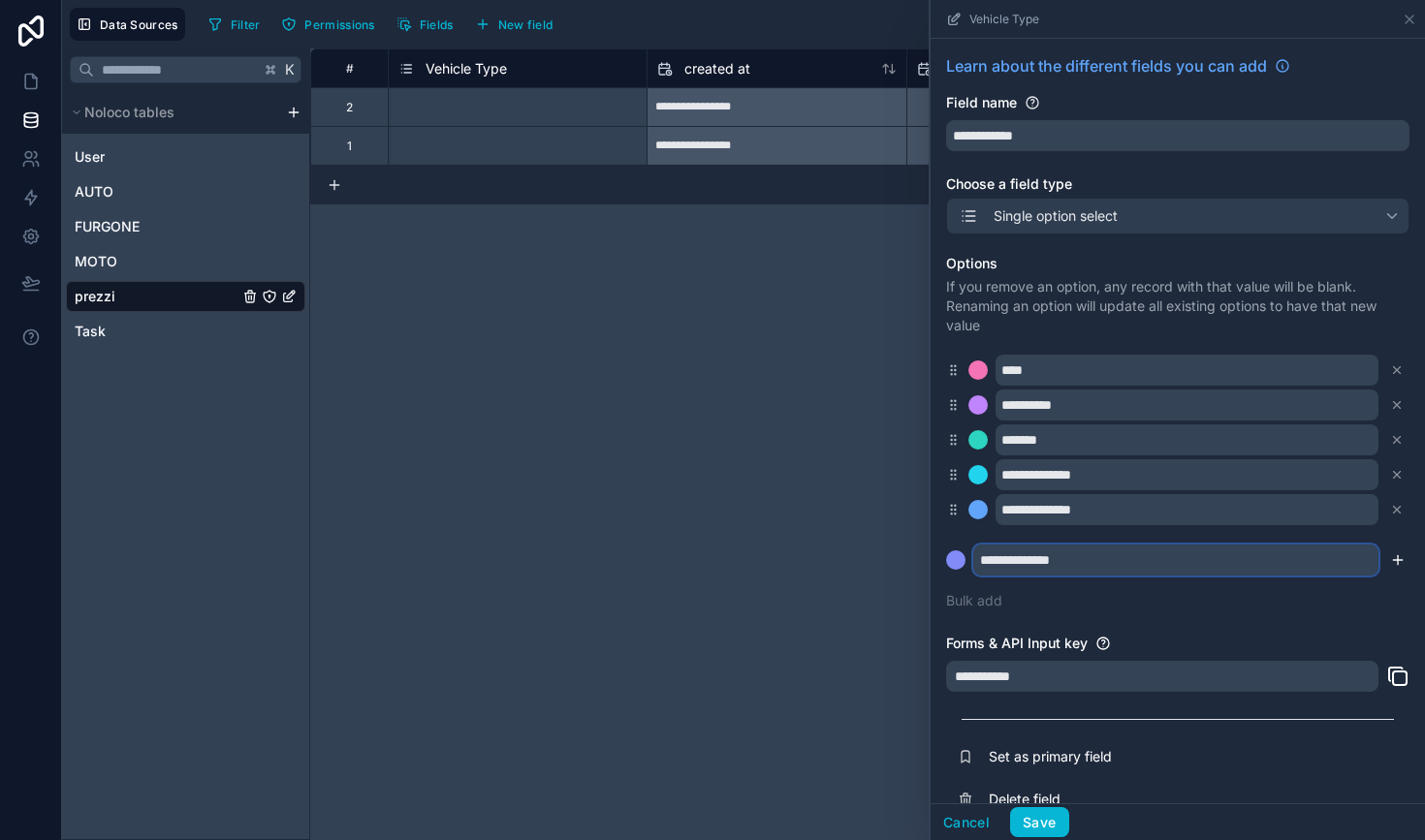 type on "**********" 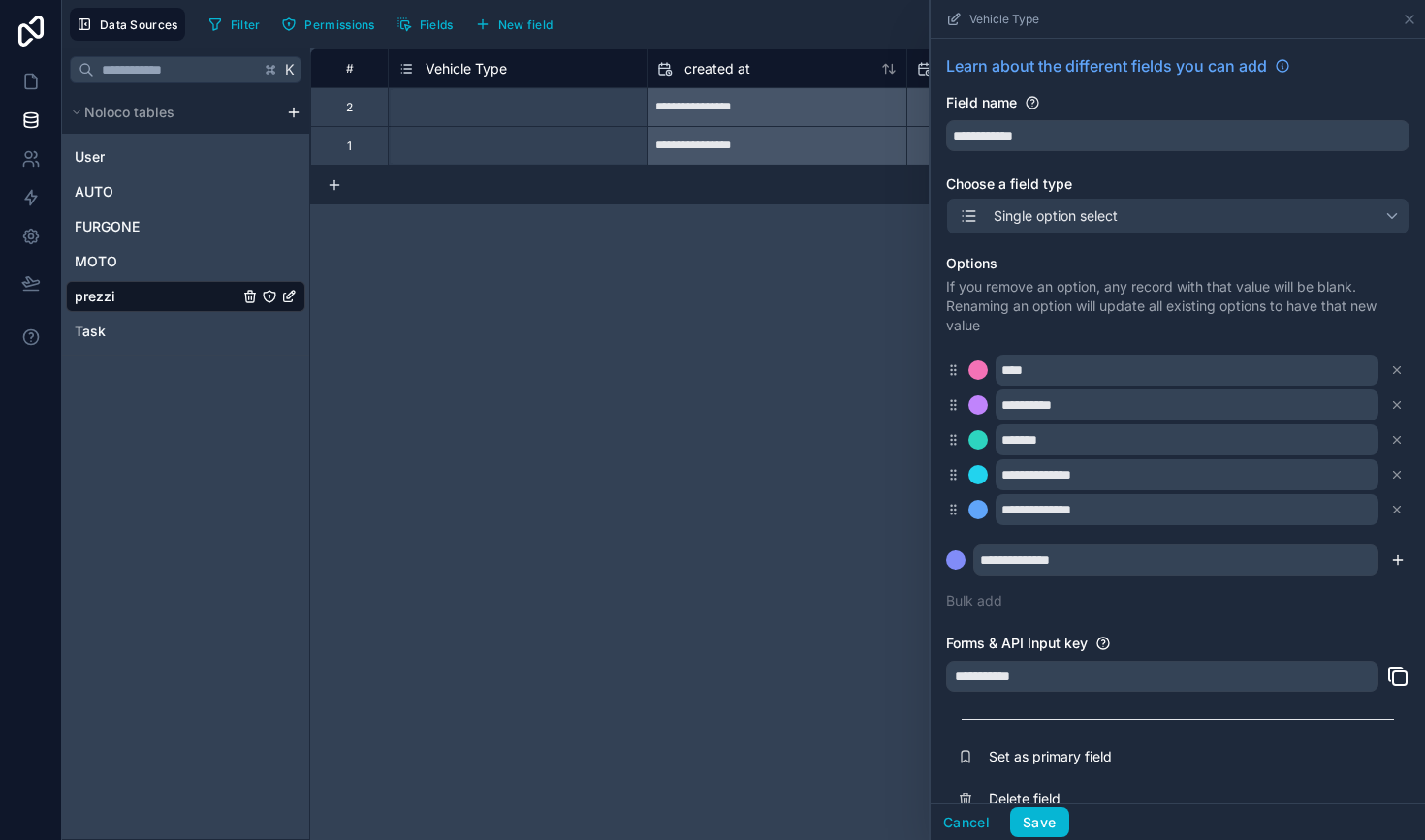 click 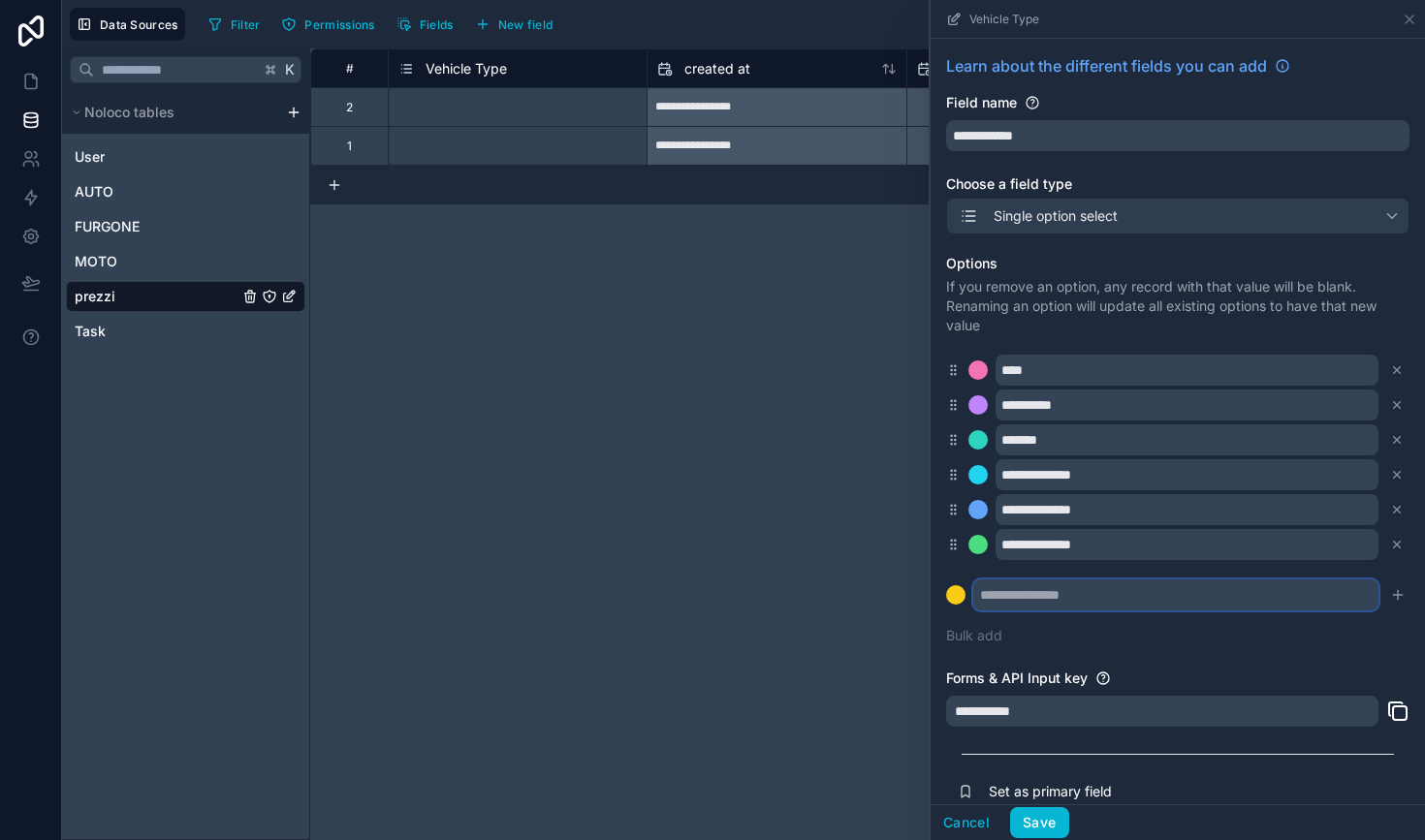 click at bounding box center [1176, 595] 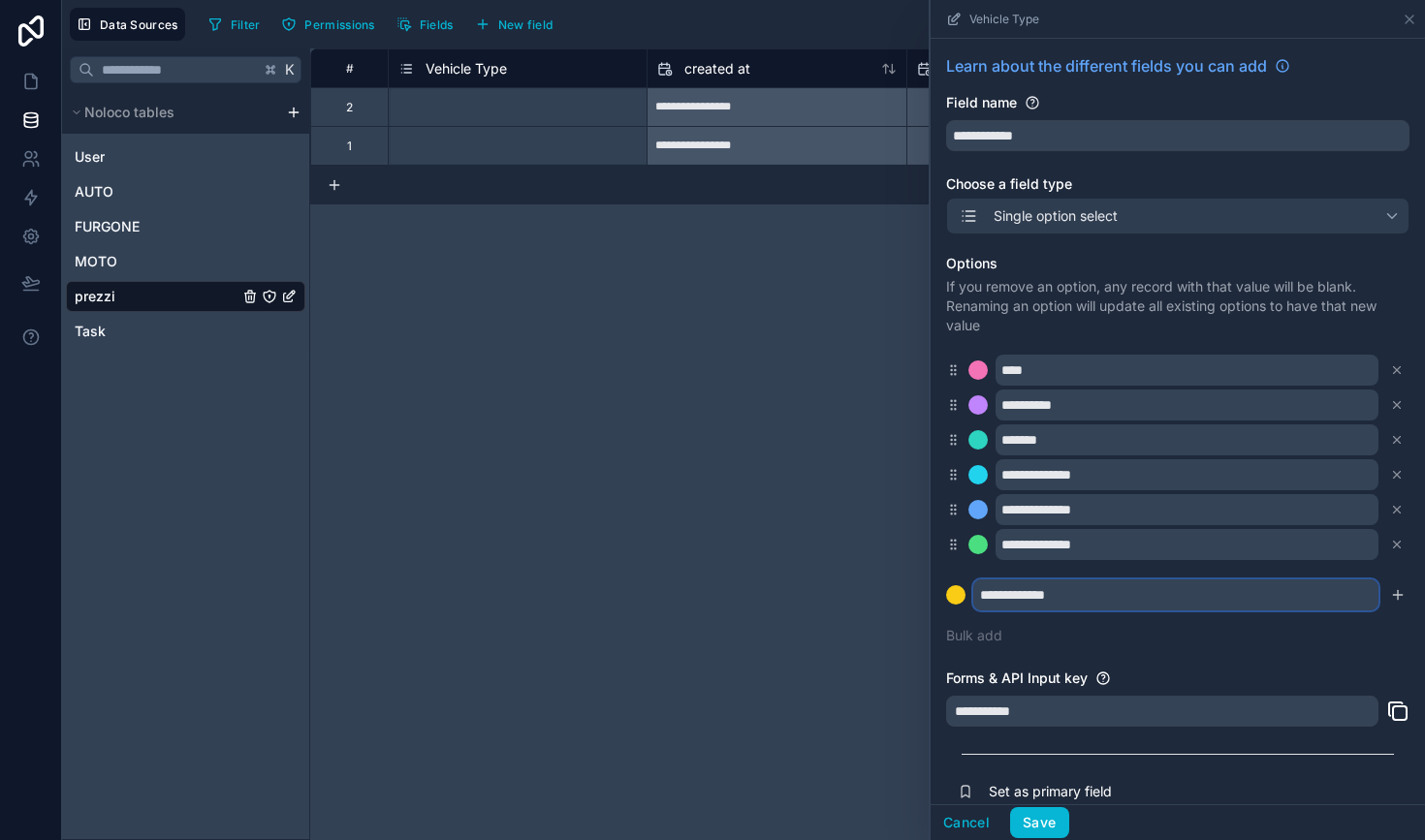 type on "**********" 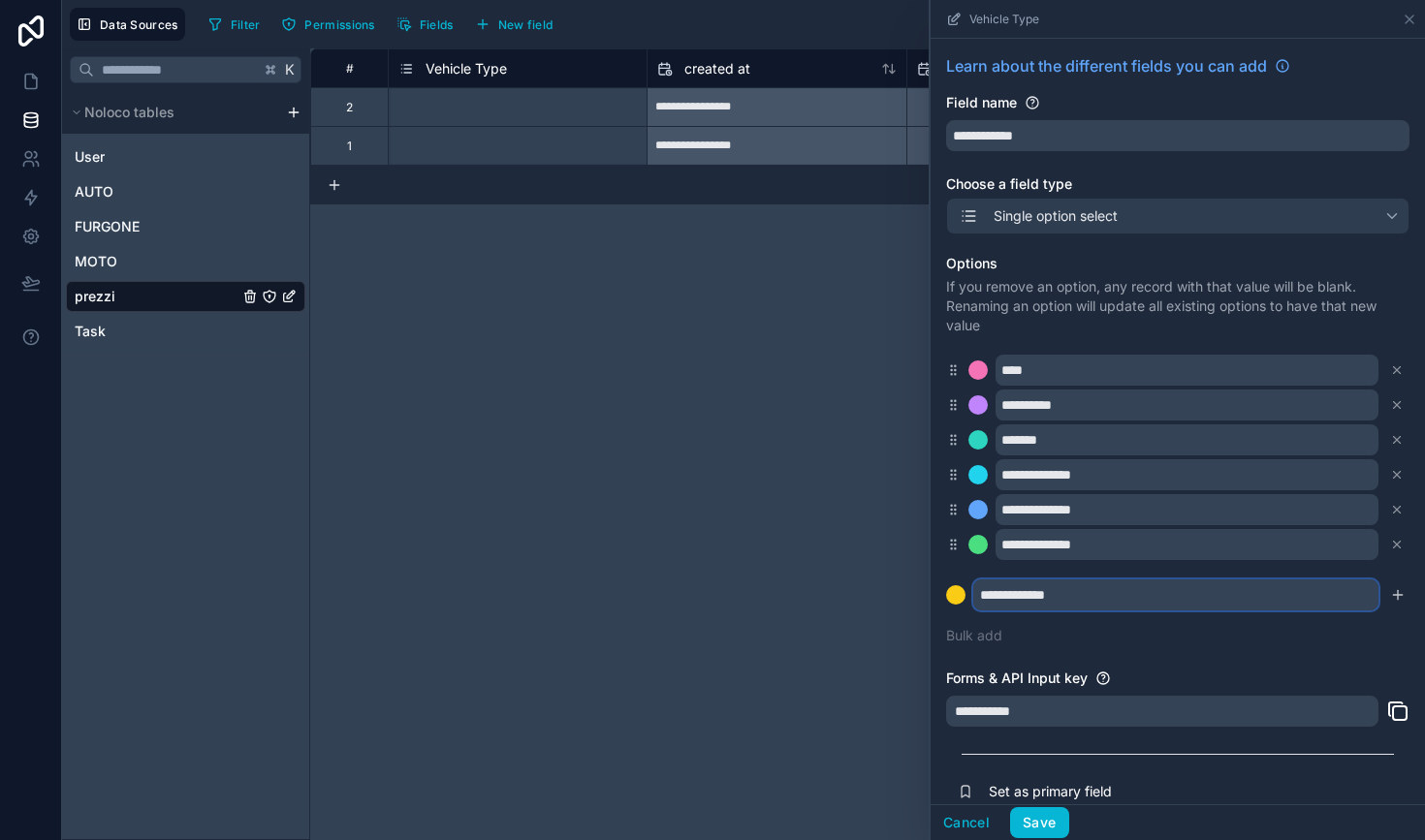 click at bounding box center [956, 595] 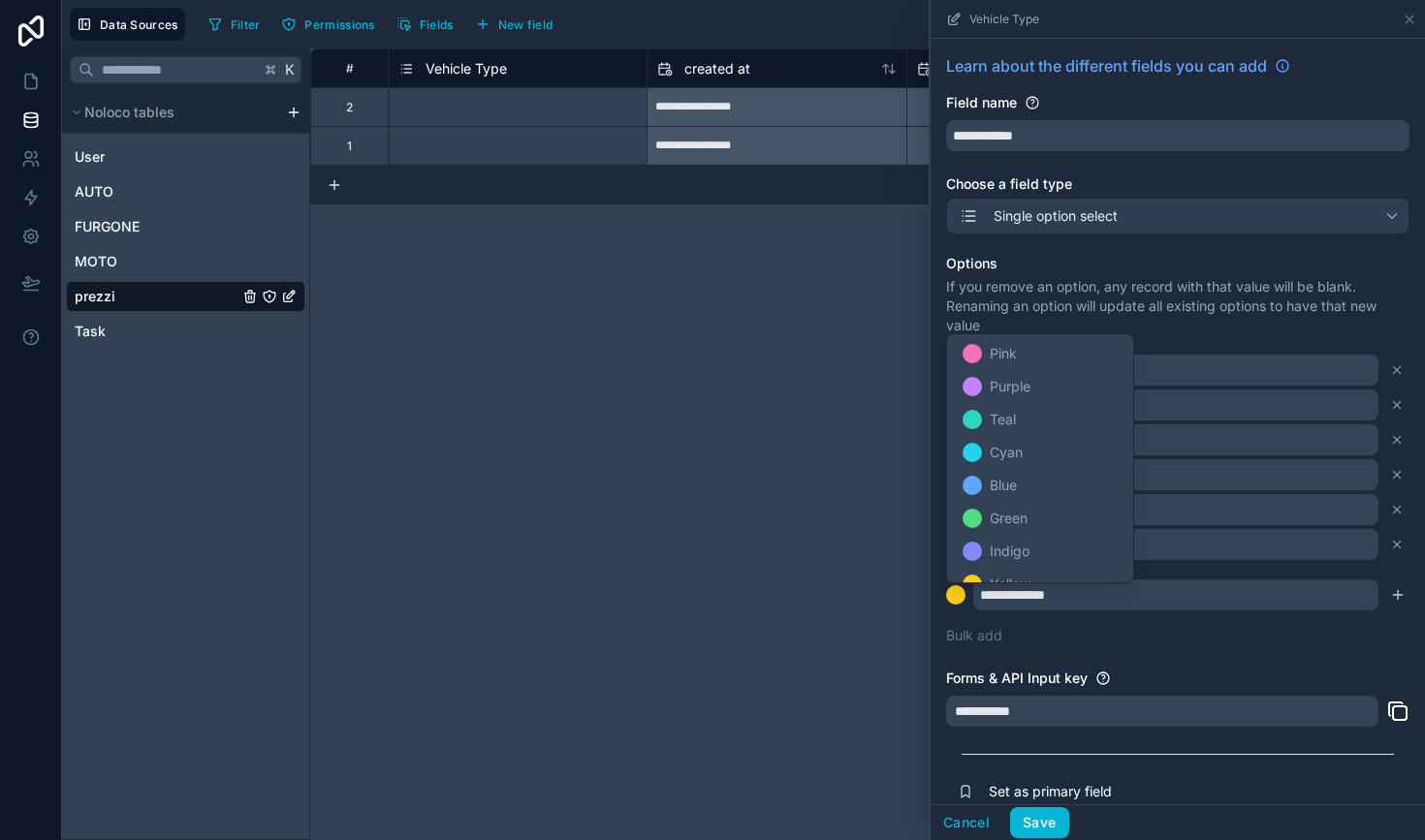 click at bounding box center [1178, 420] 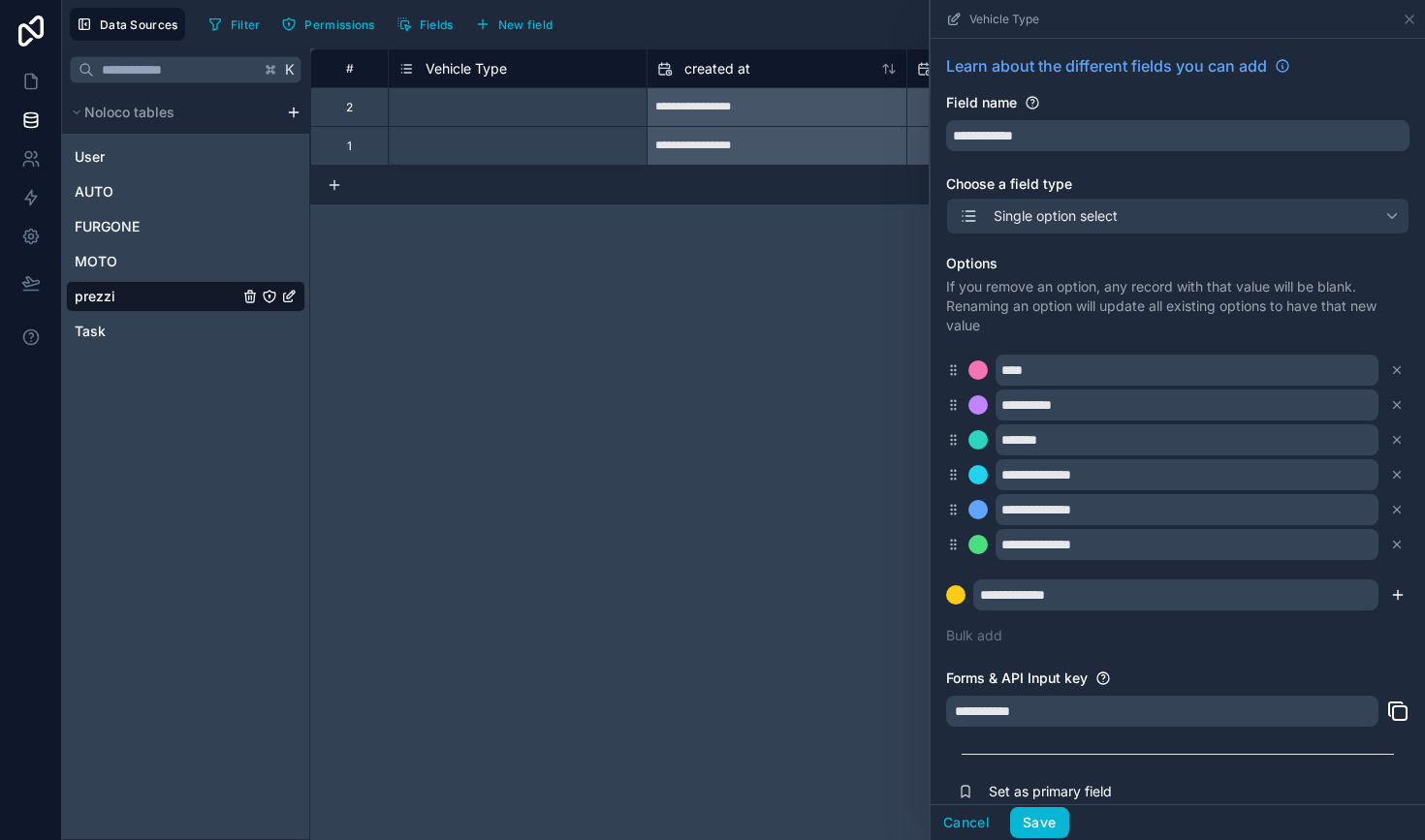 click 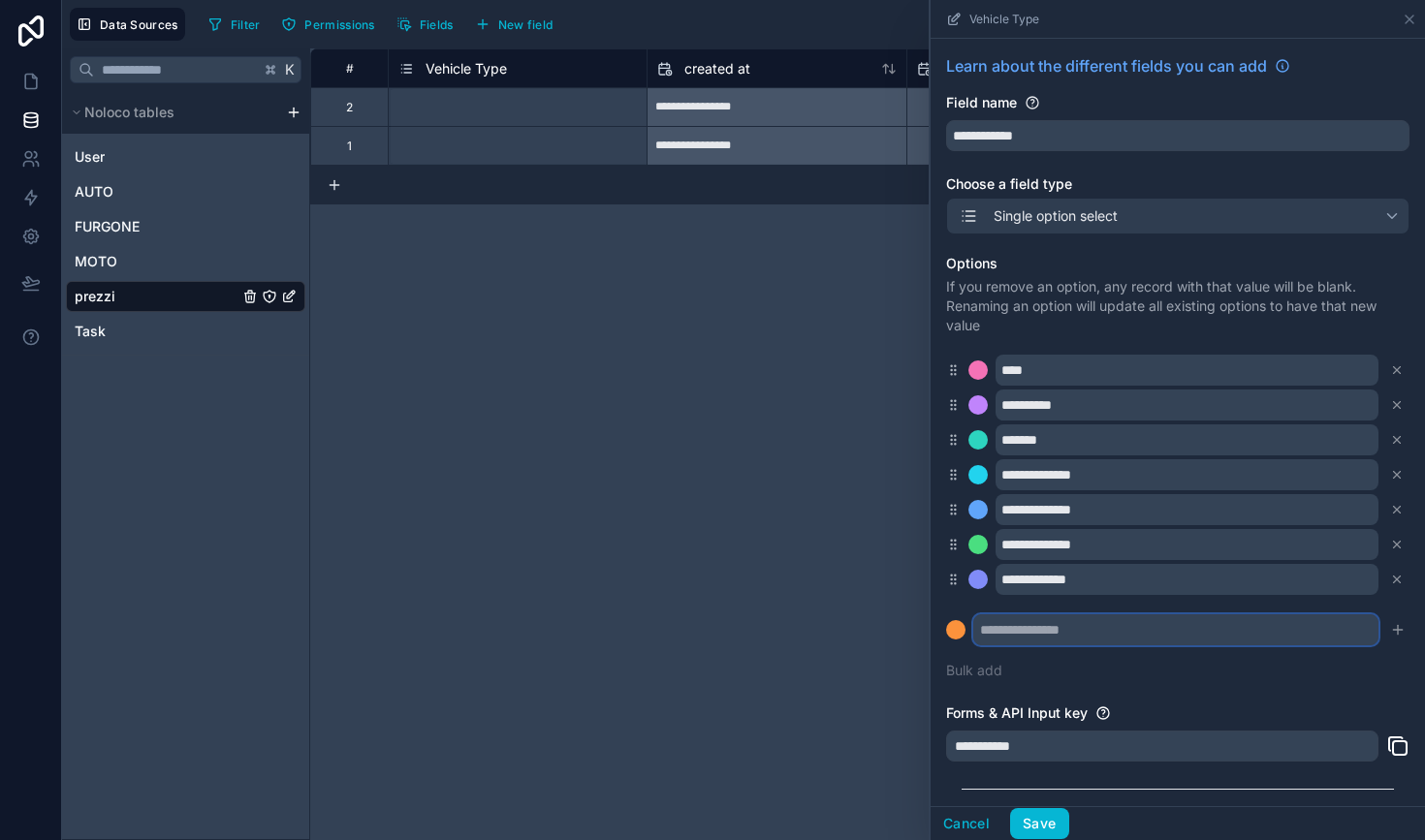 click at bounding box center [1176, 630] 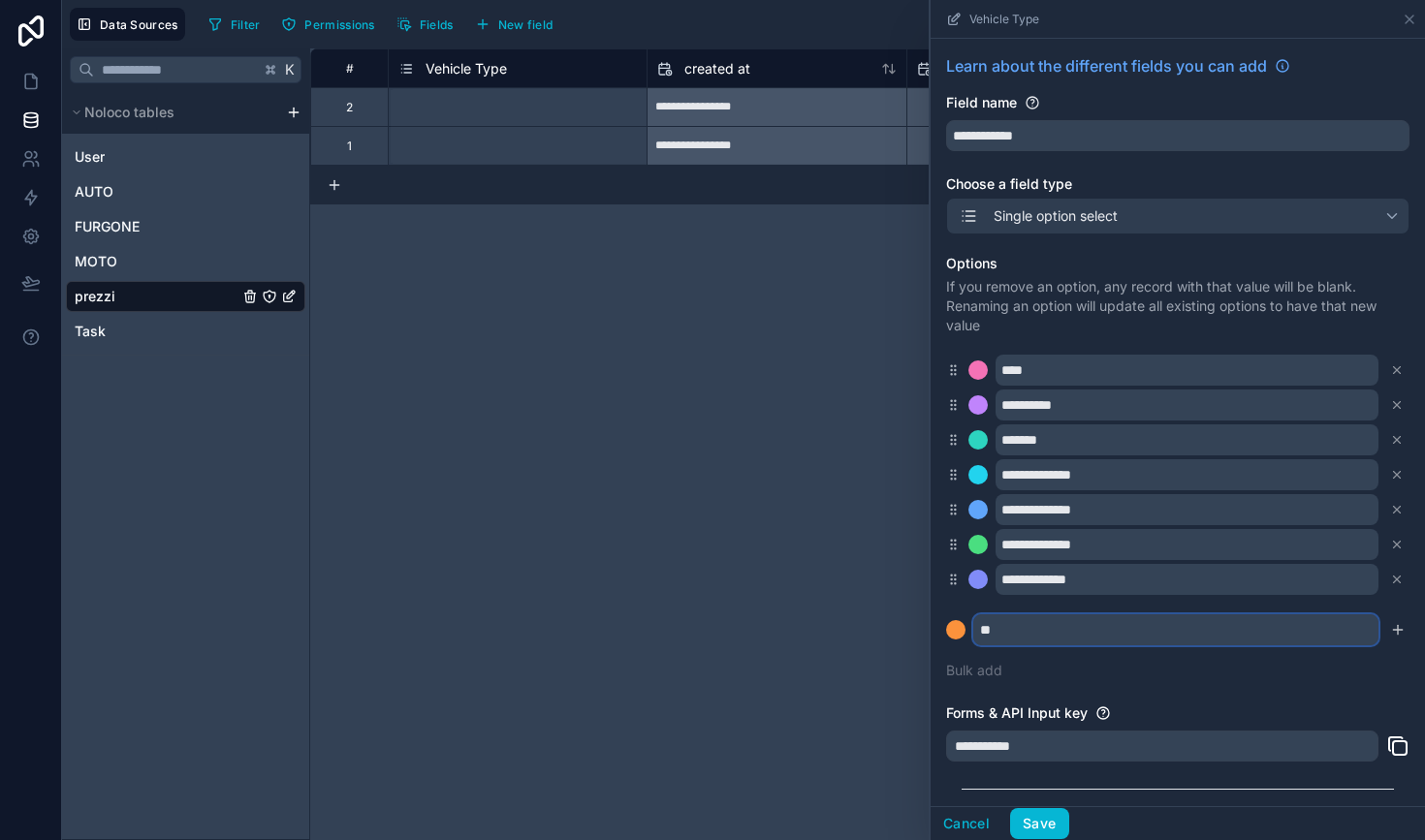 type on "*" 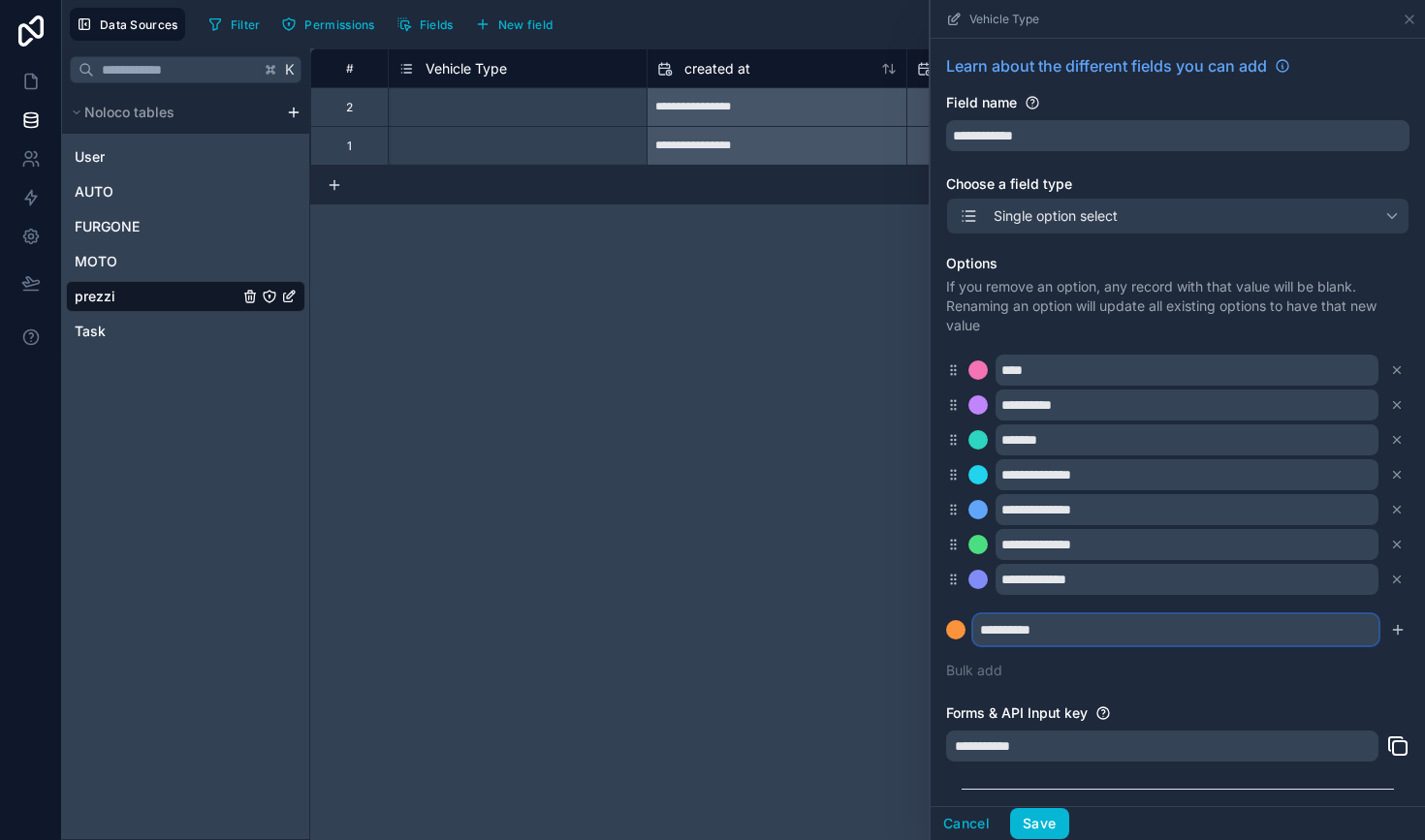 type on "**********" 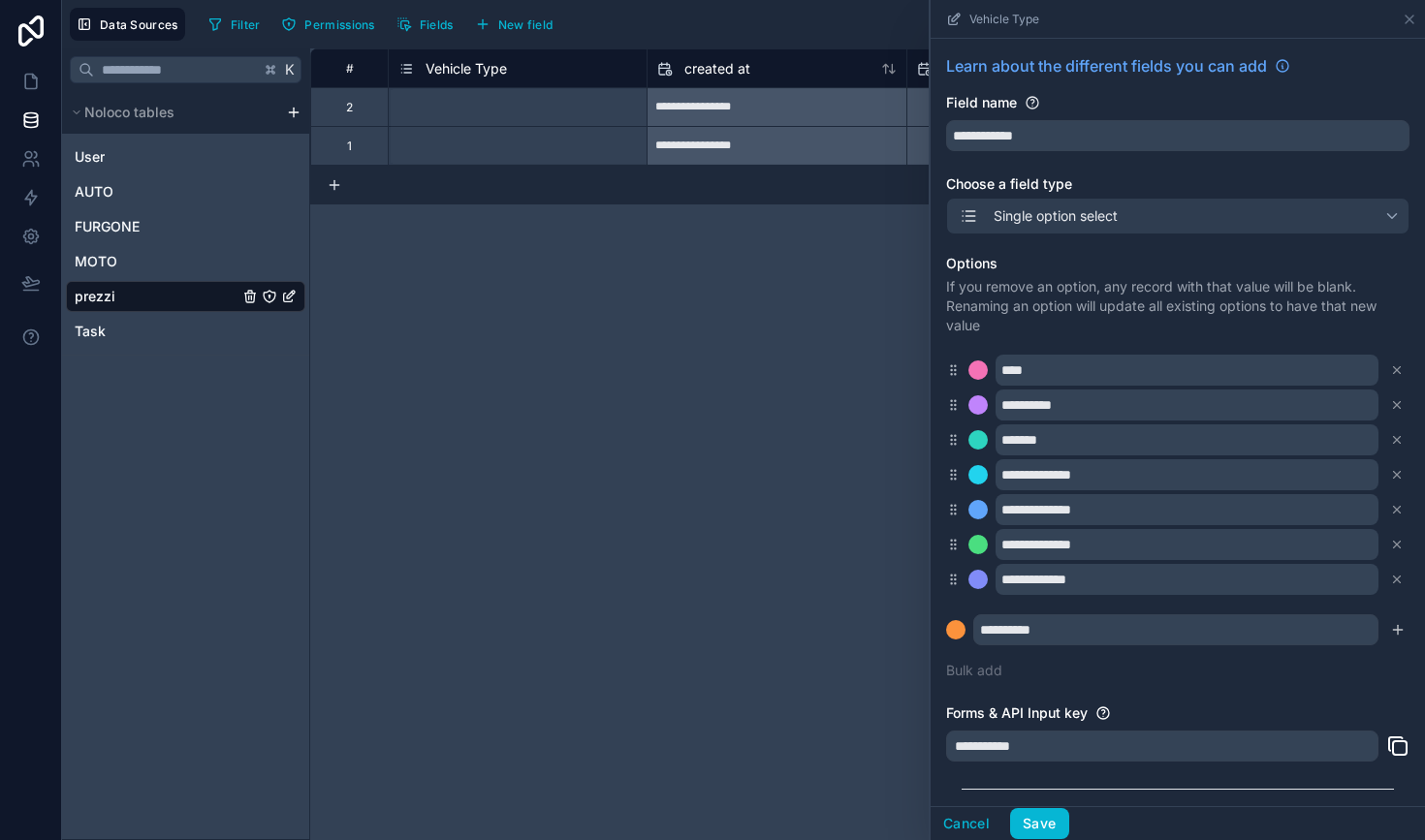 click on "**********" at bounding box center (1178, 467) 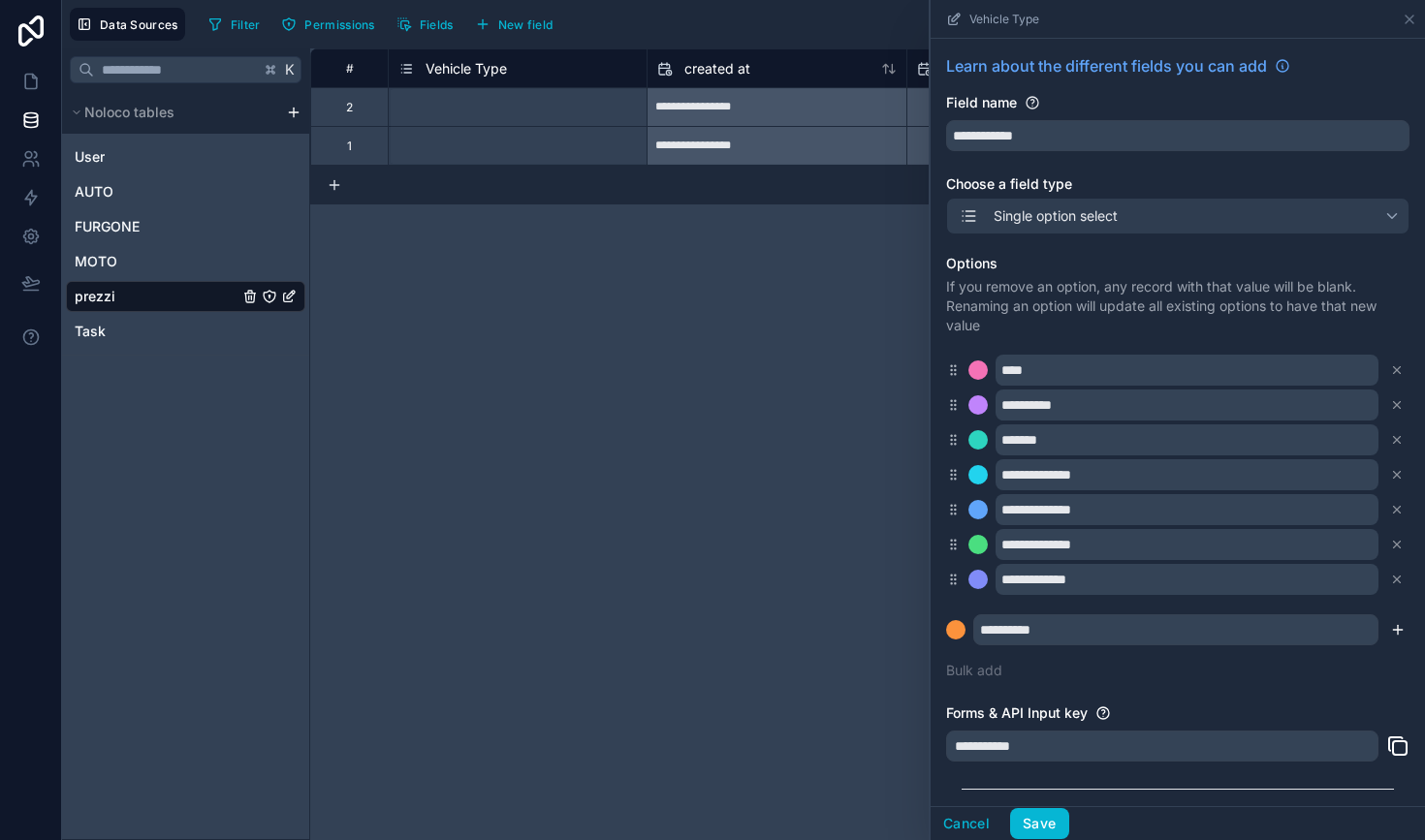 click at bounding box center (1398, 630) 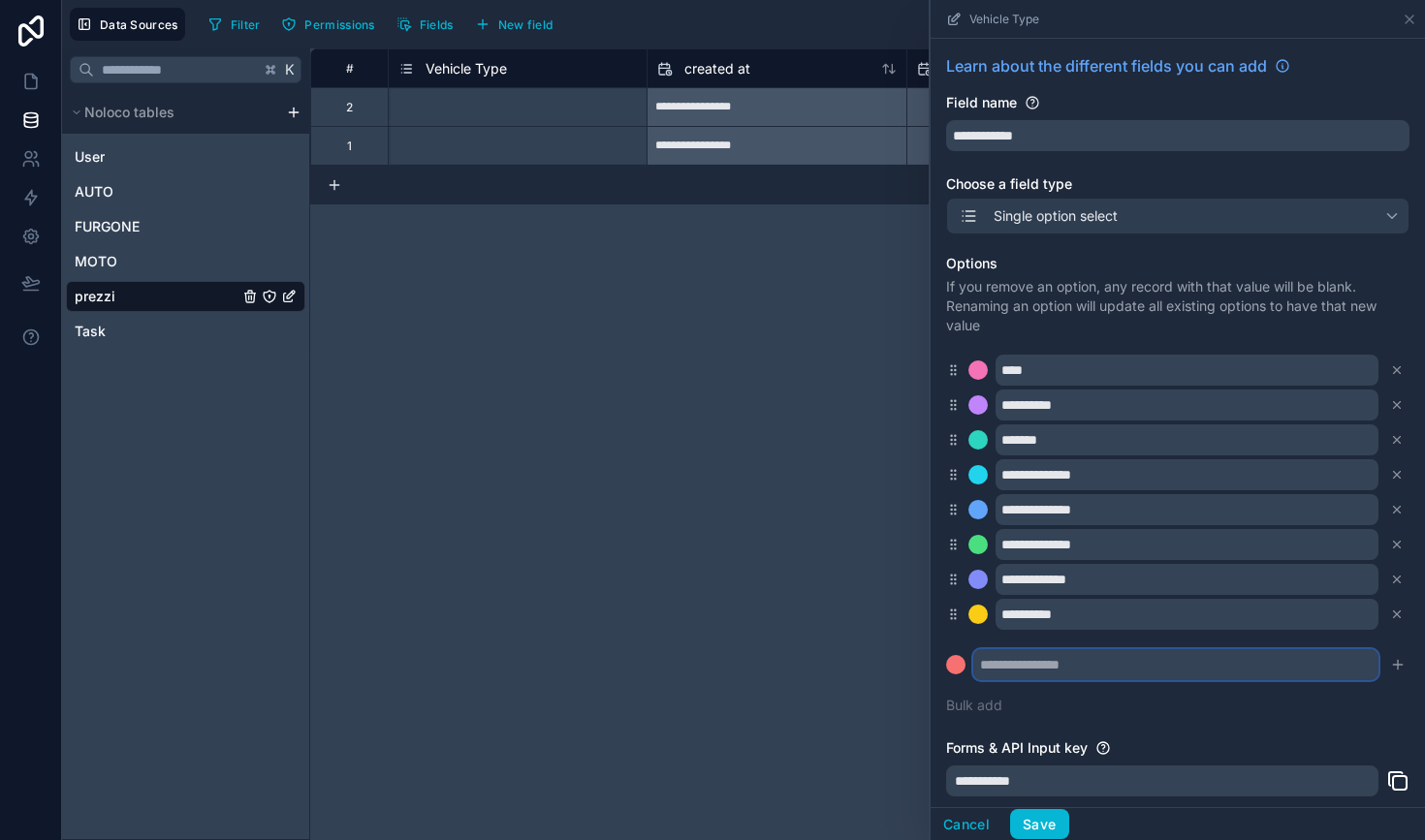 click at bounding box center [1176, 665] 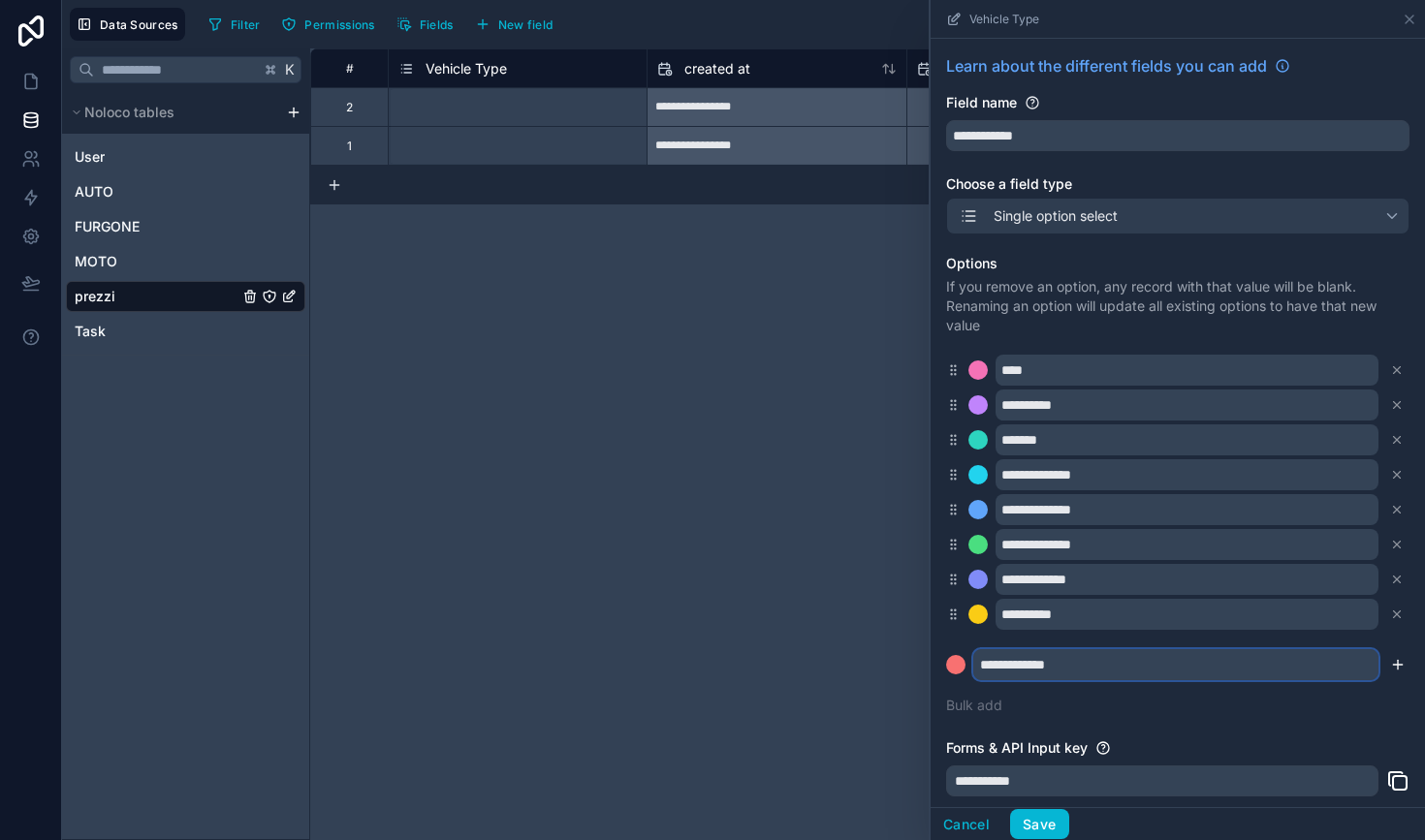 type on "**********" 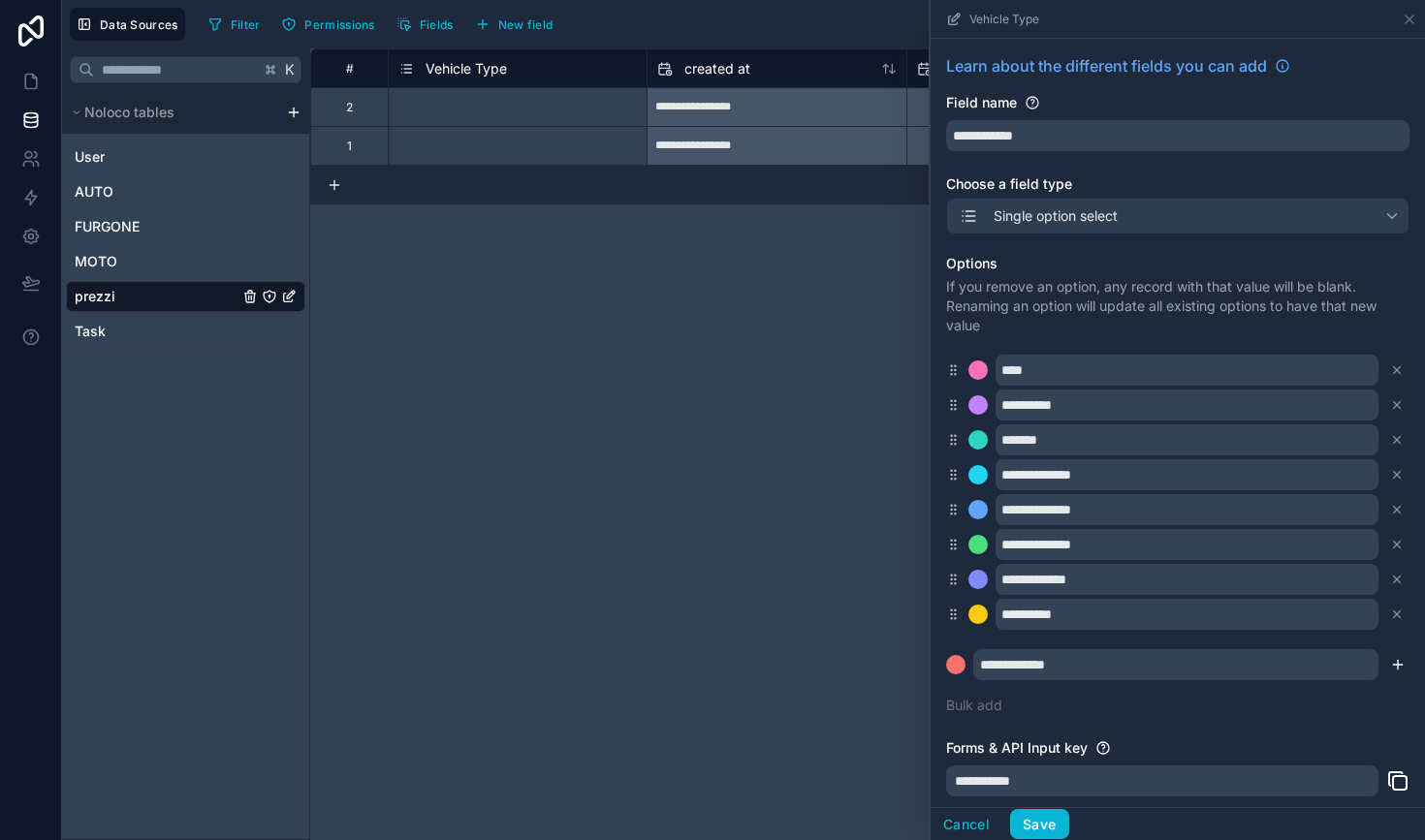click 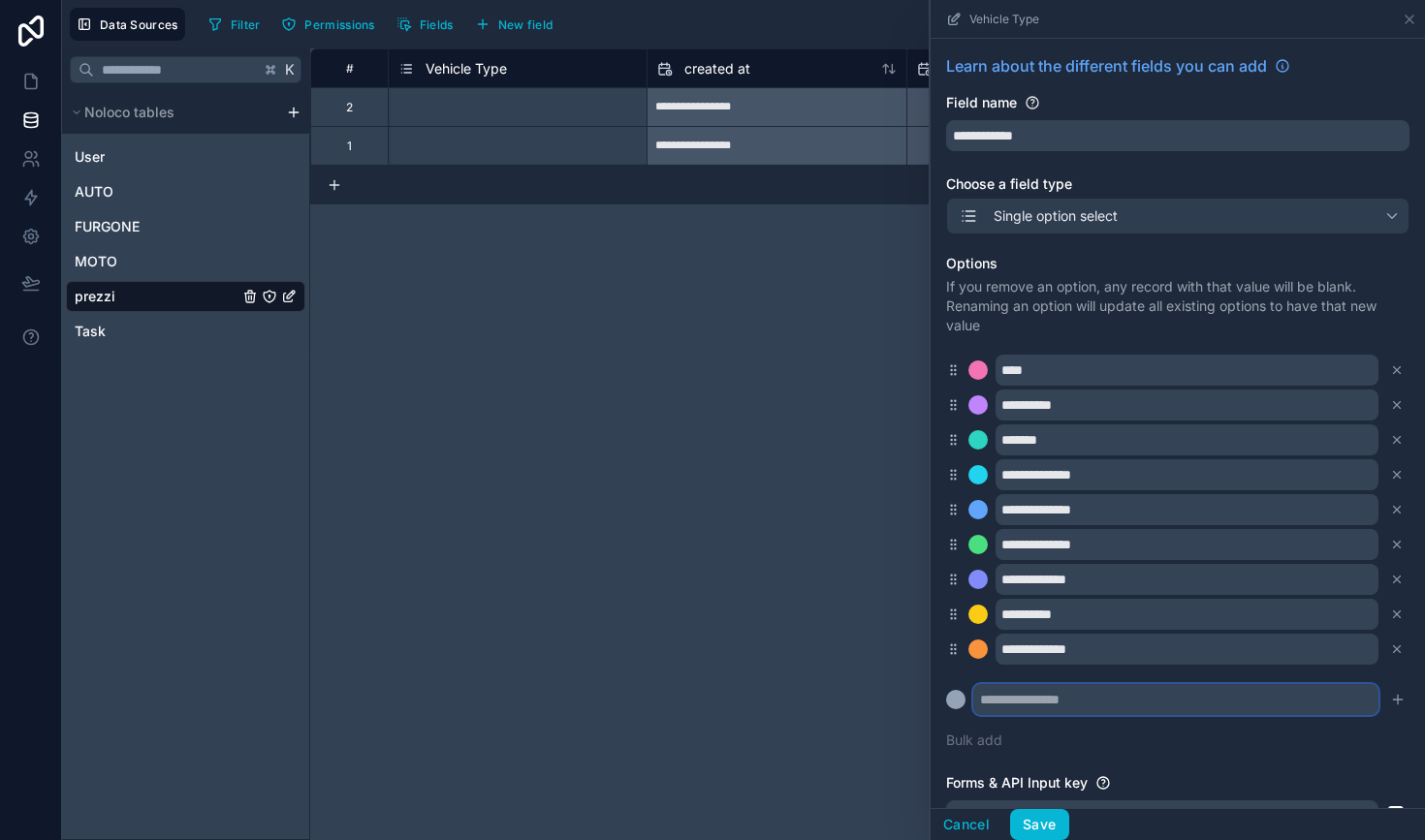 click at bounding box center [1176, 700] 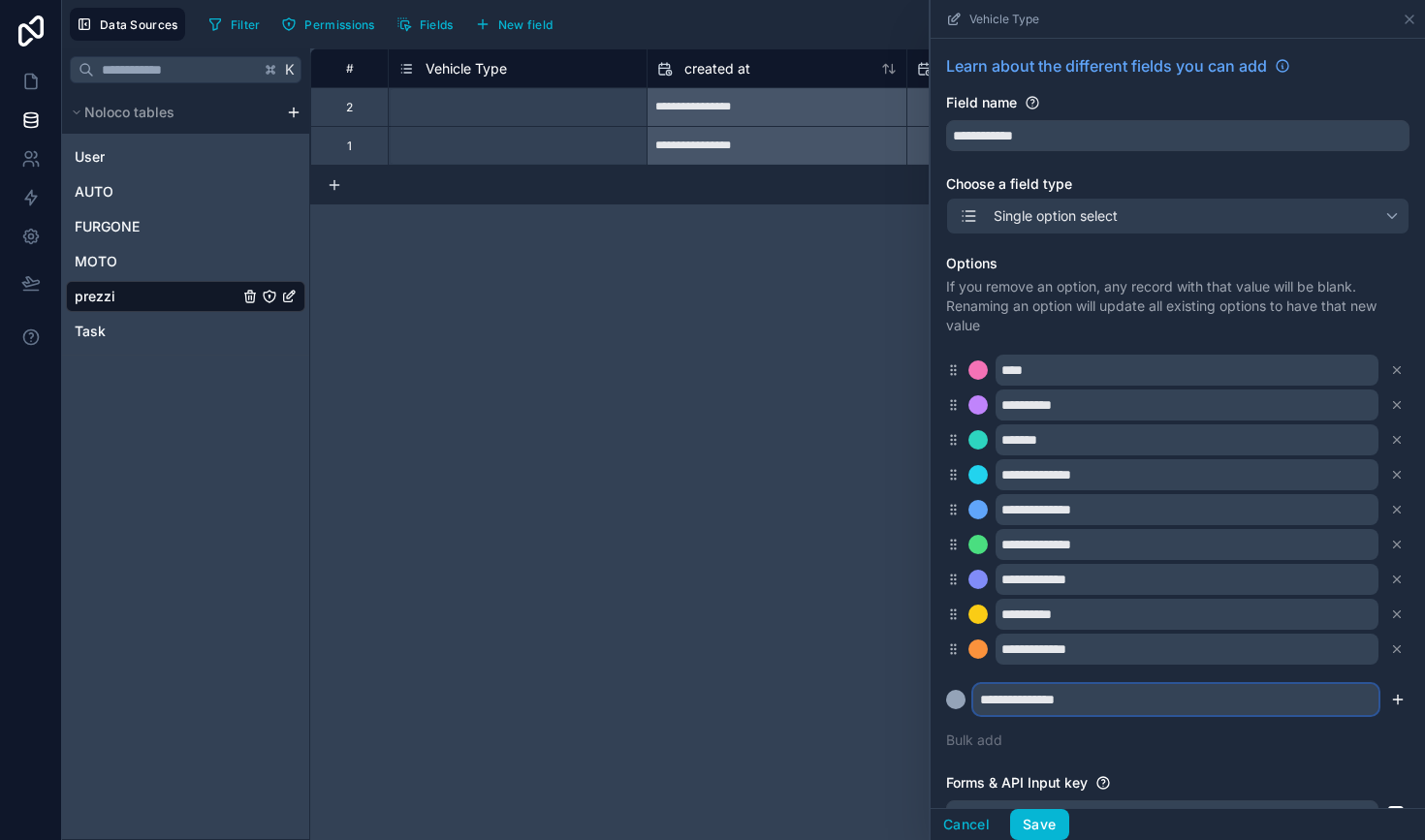 type on "**********" 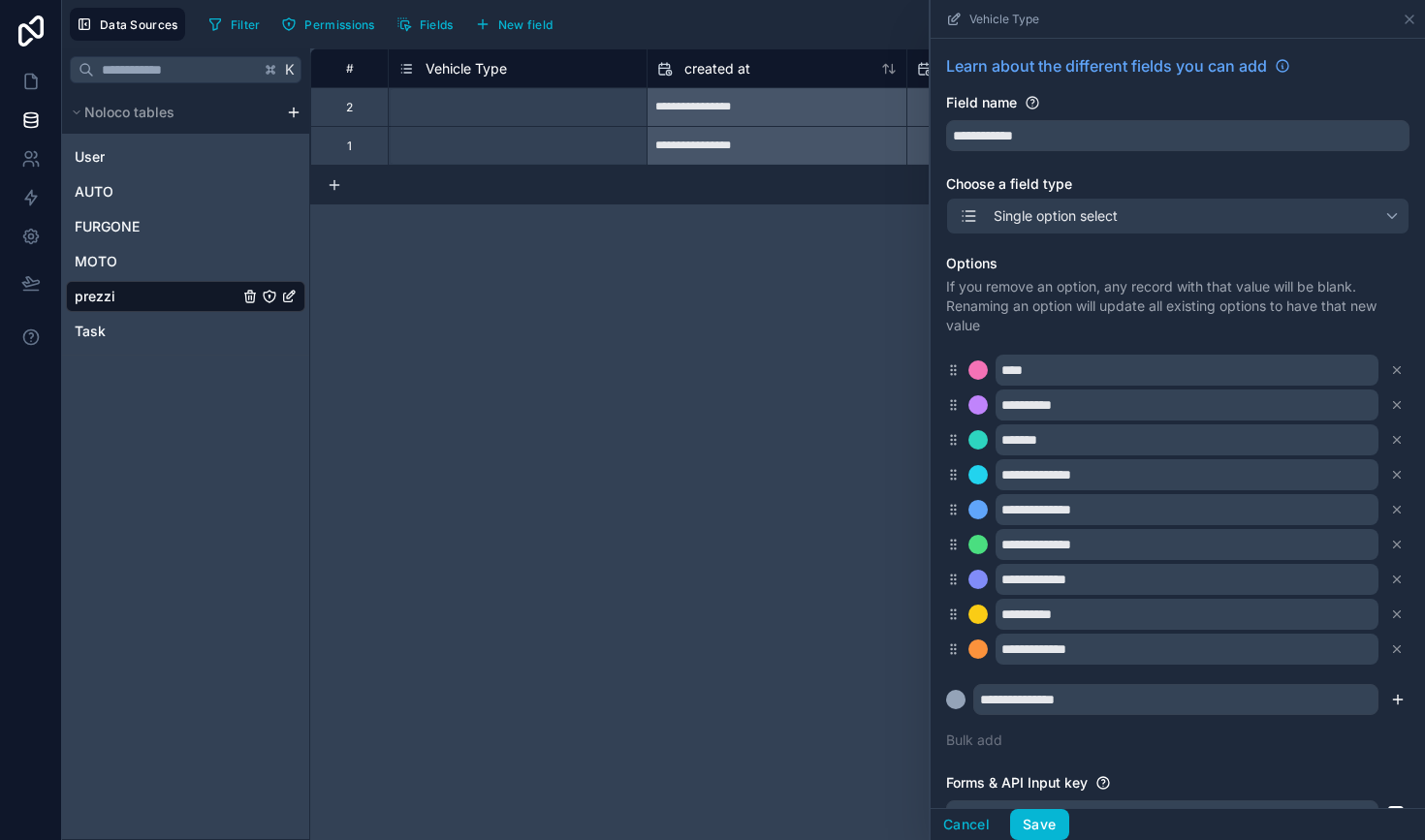 click 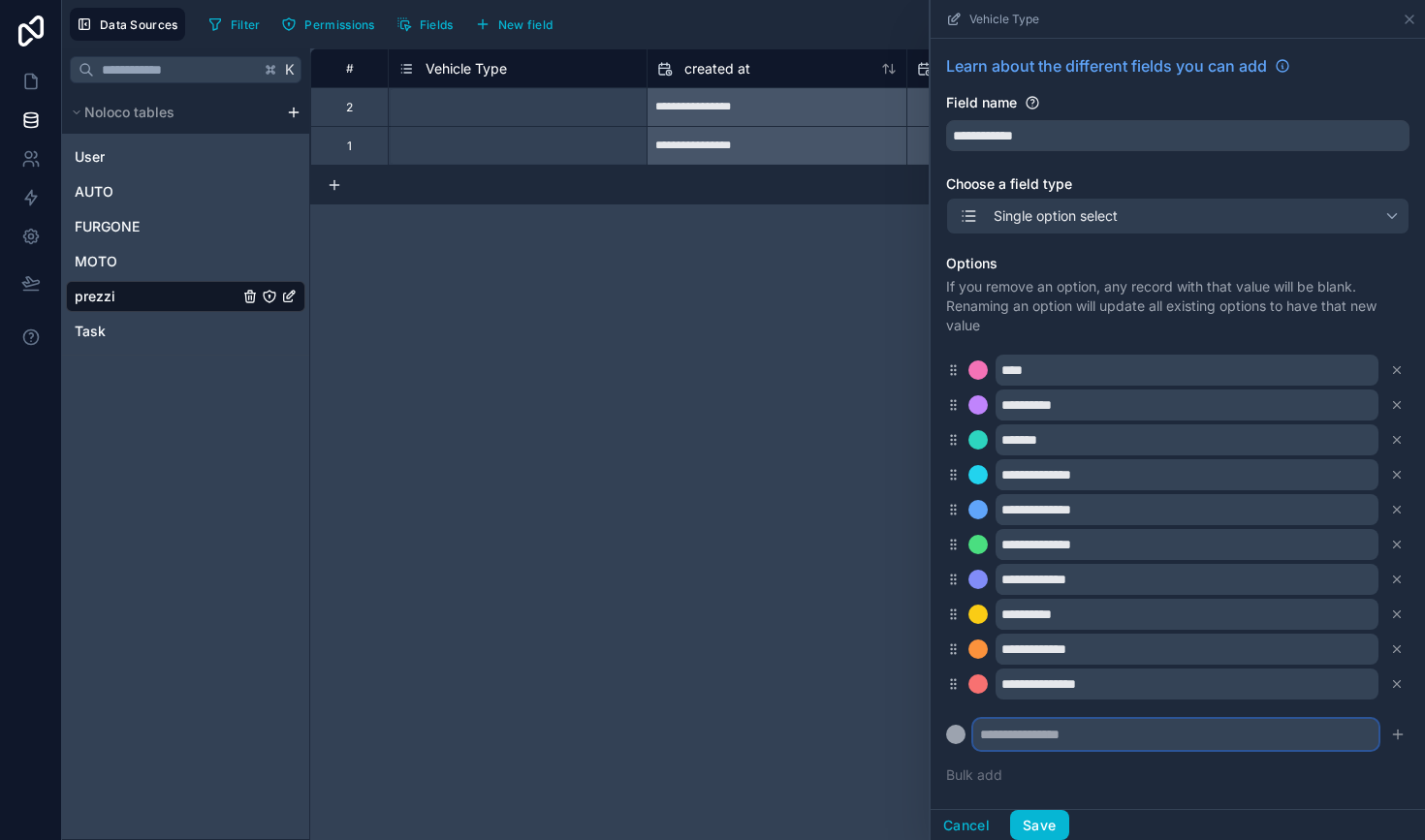 click at bounding box center [1176, 734] 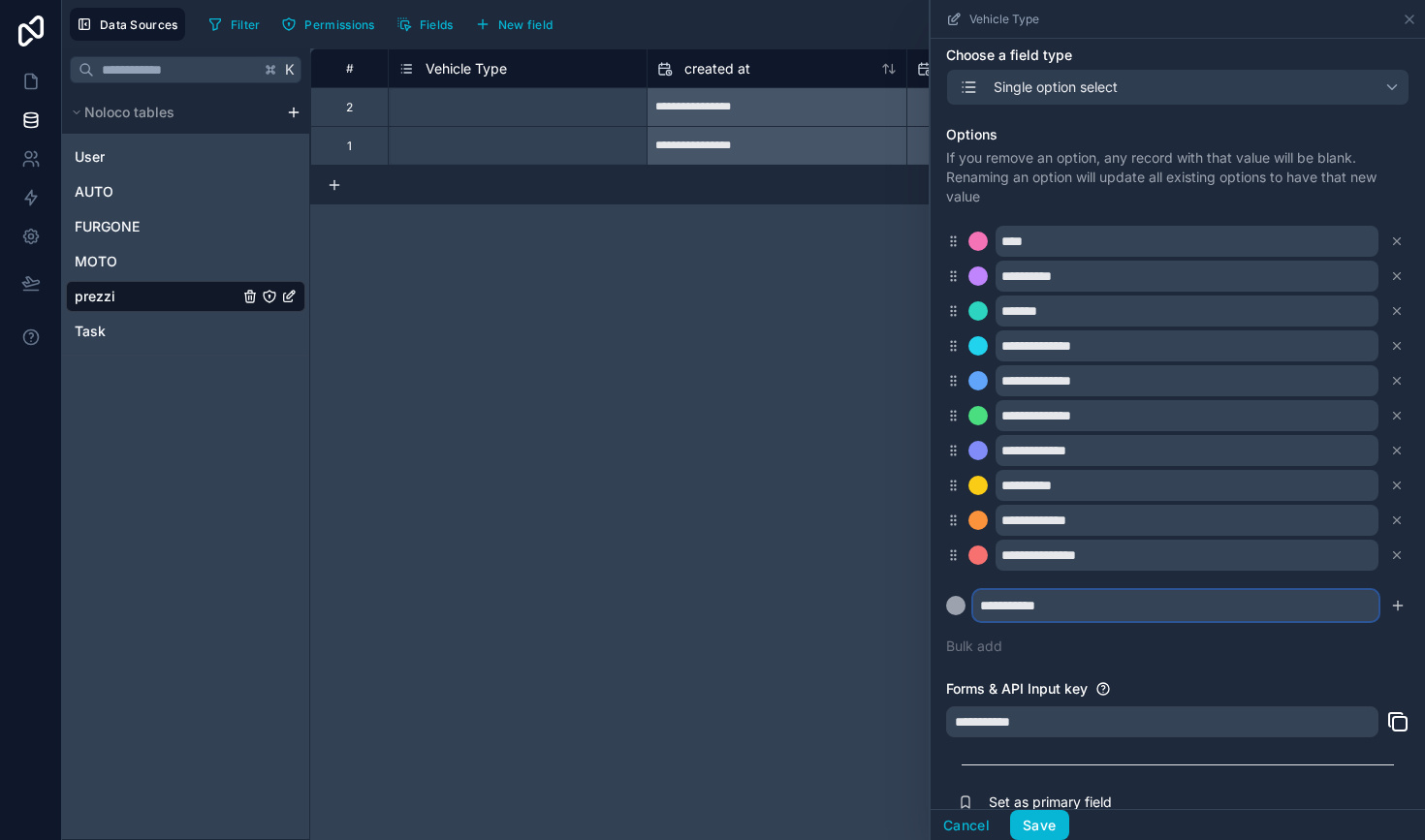 scroll, scrollTop: 138, scrollLeft: 0, axis: vertical 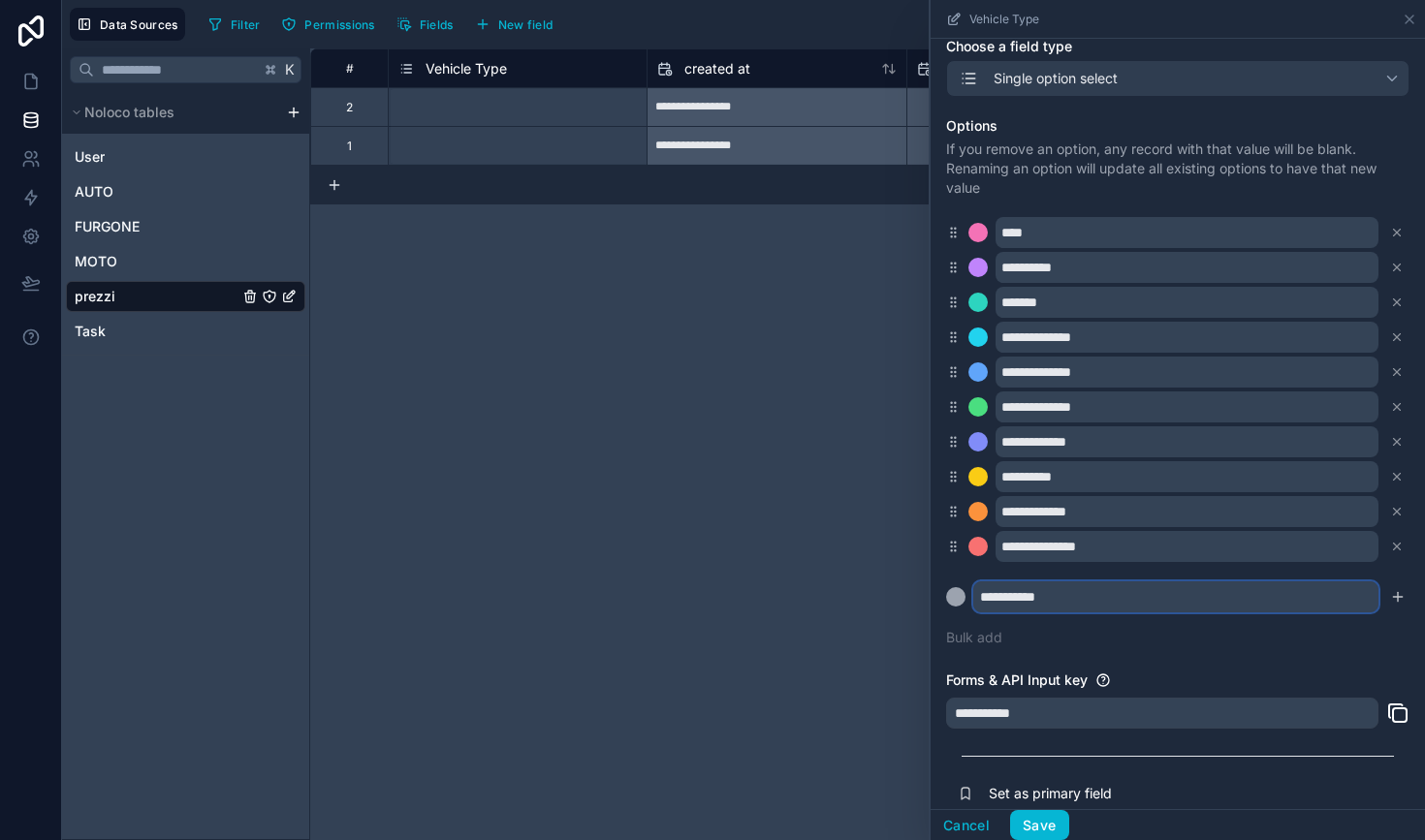 type on "**********" 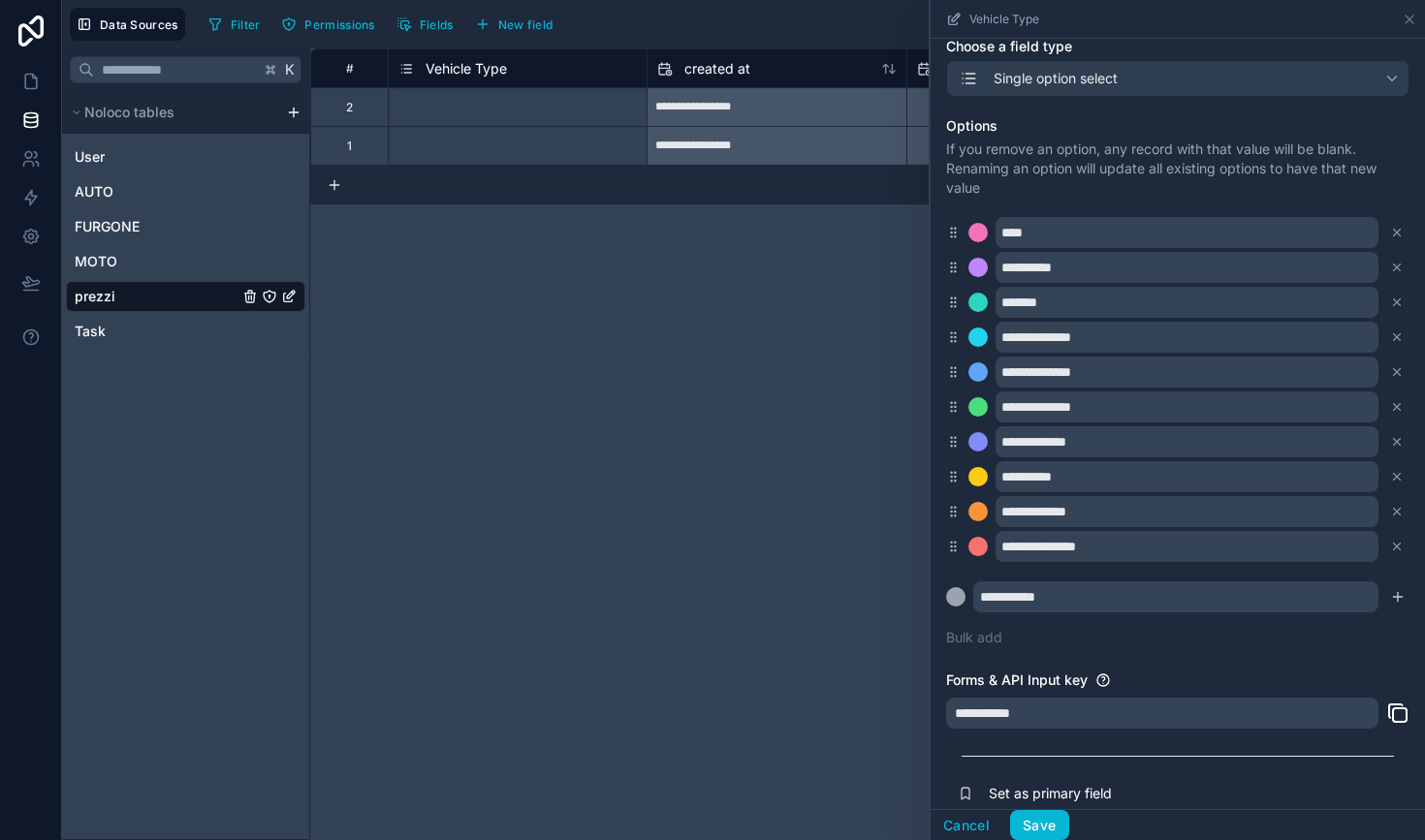 click on "**********" at bounding box center (1178, 382) 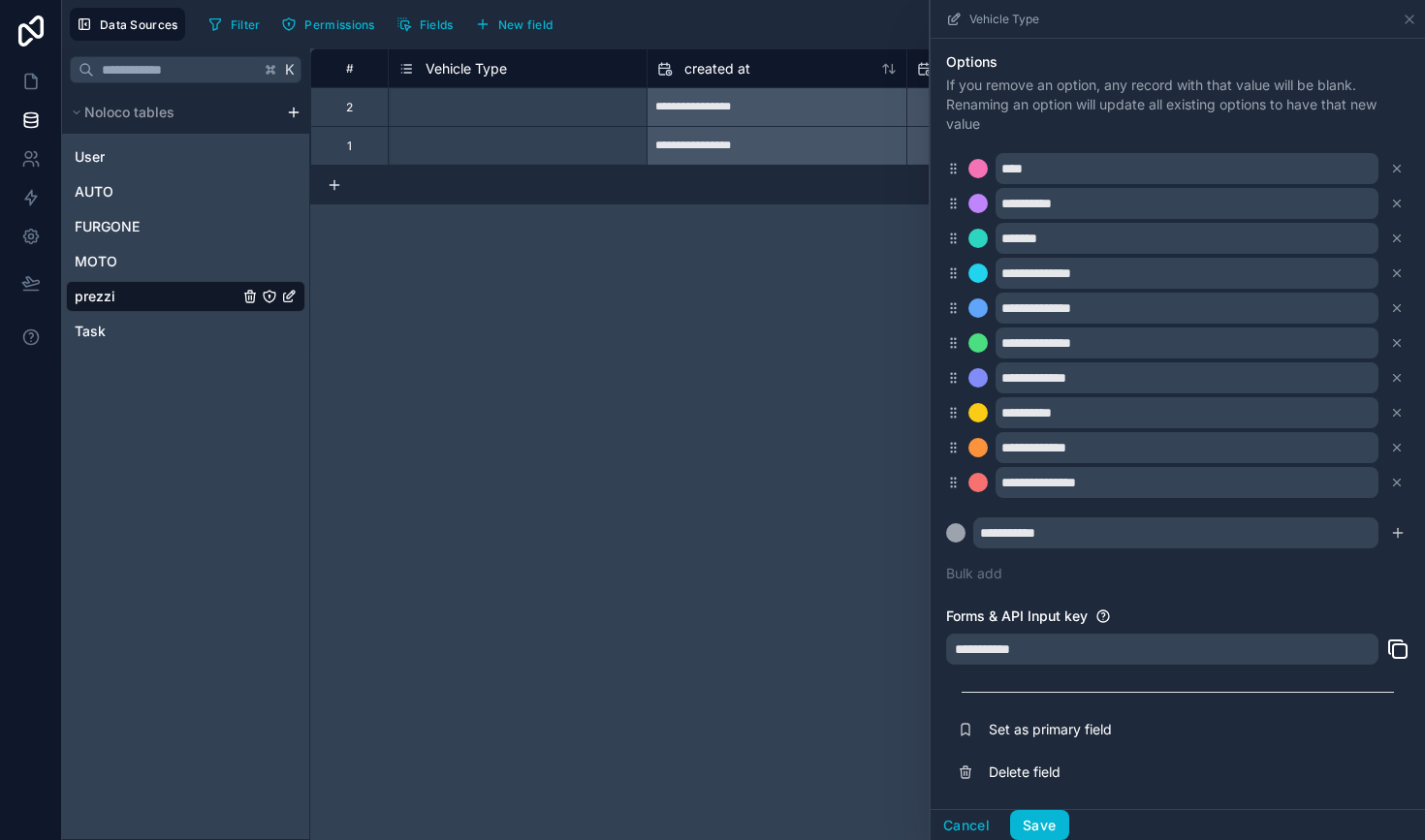 scroll, scrollTop: 202, scrollLeft: 0, axis: vertical 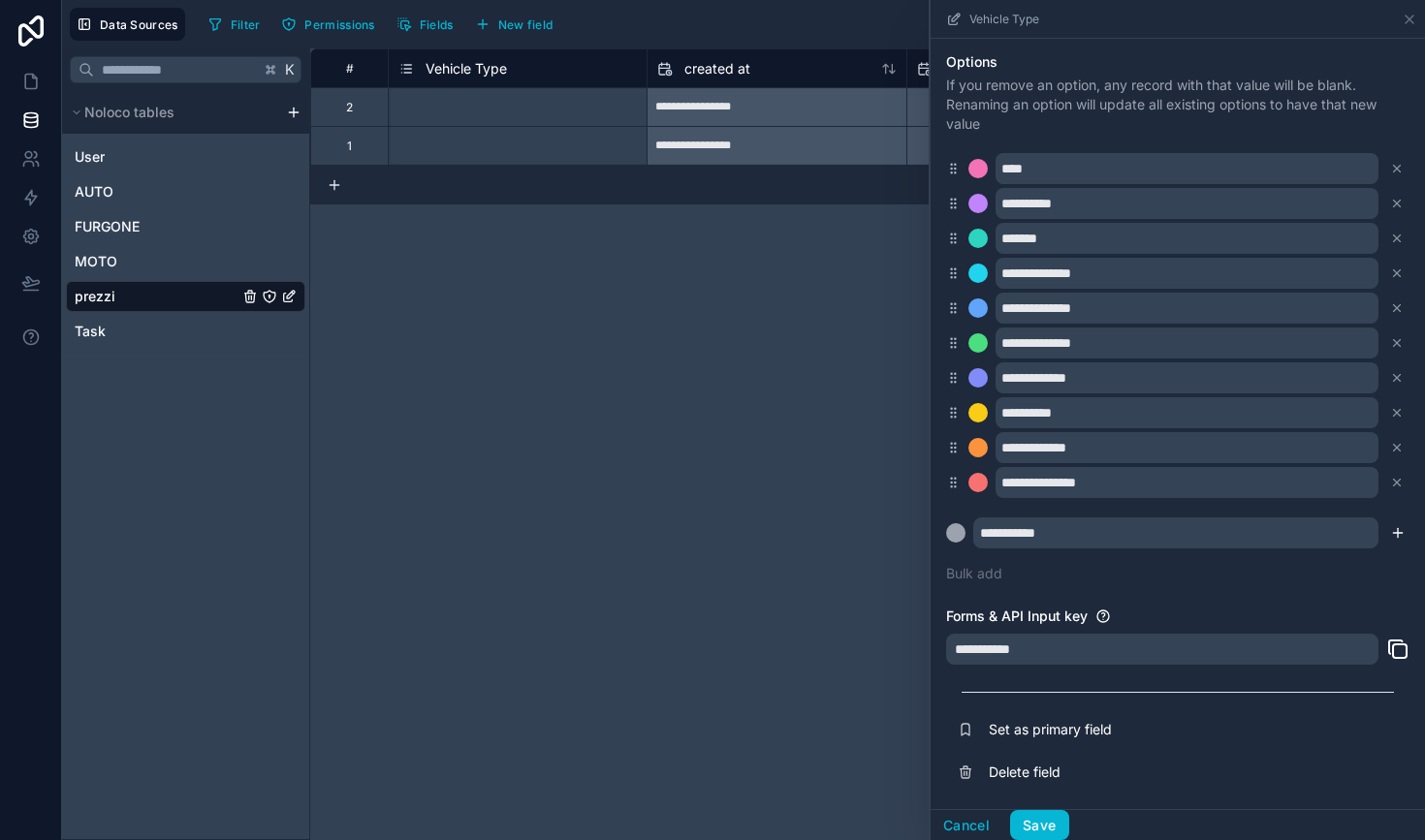 click 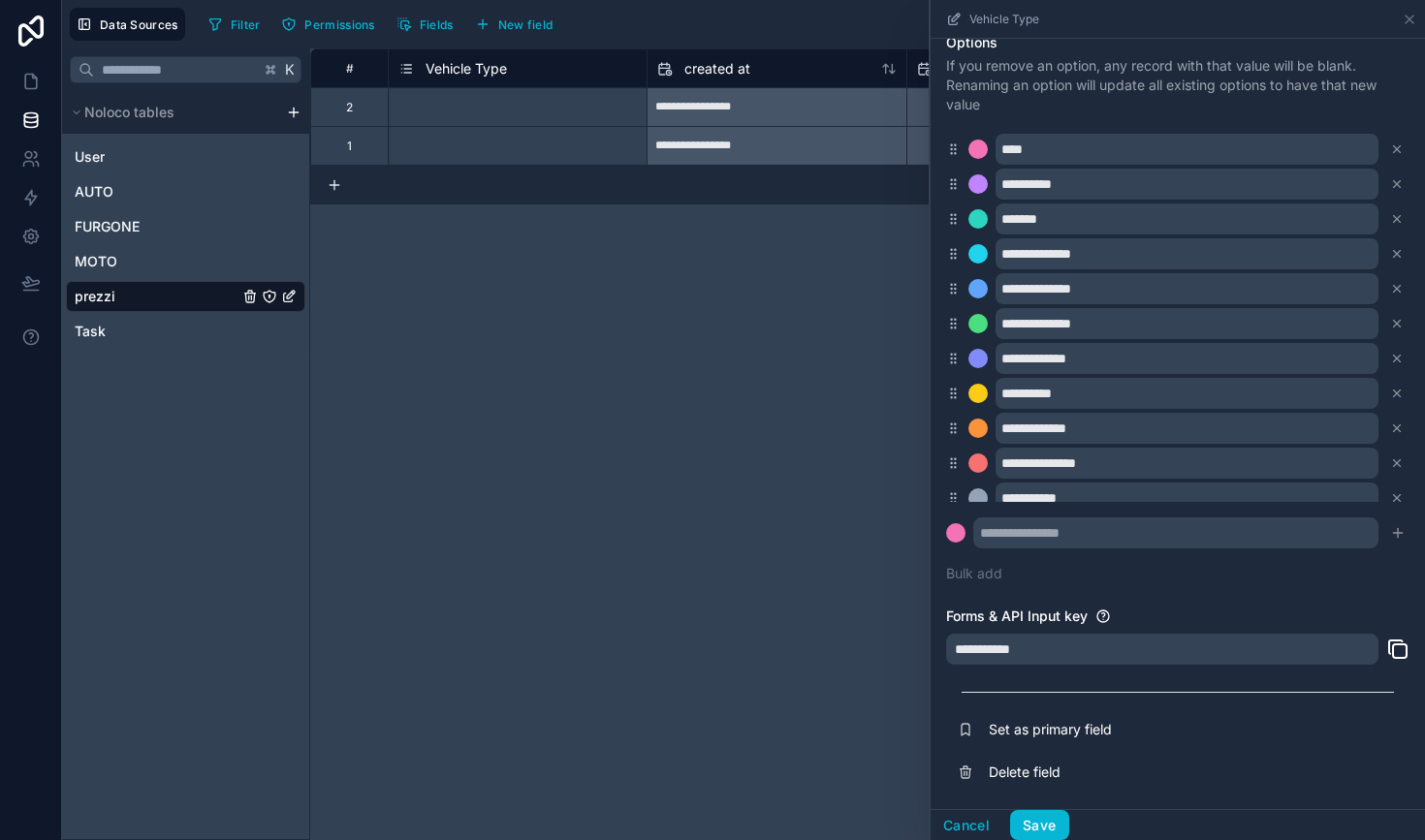 scroll, scrollTop: 221, scrollLeft: 0, axis: vertical 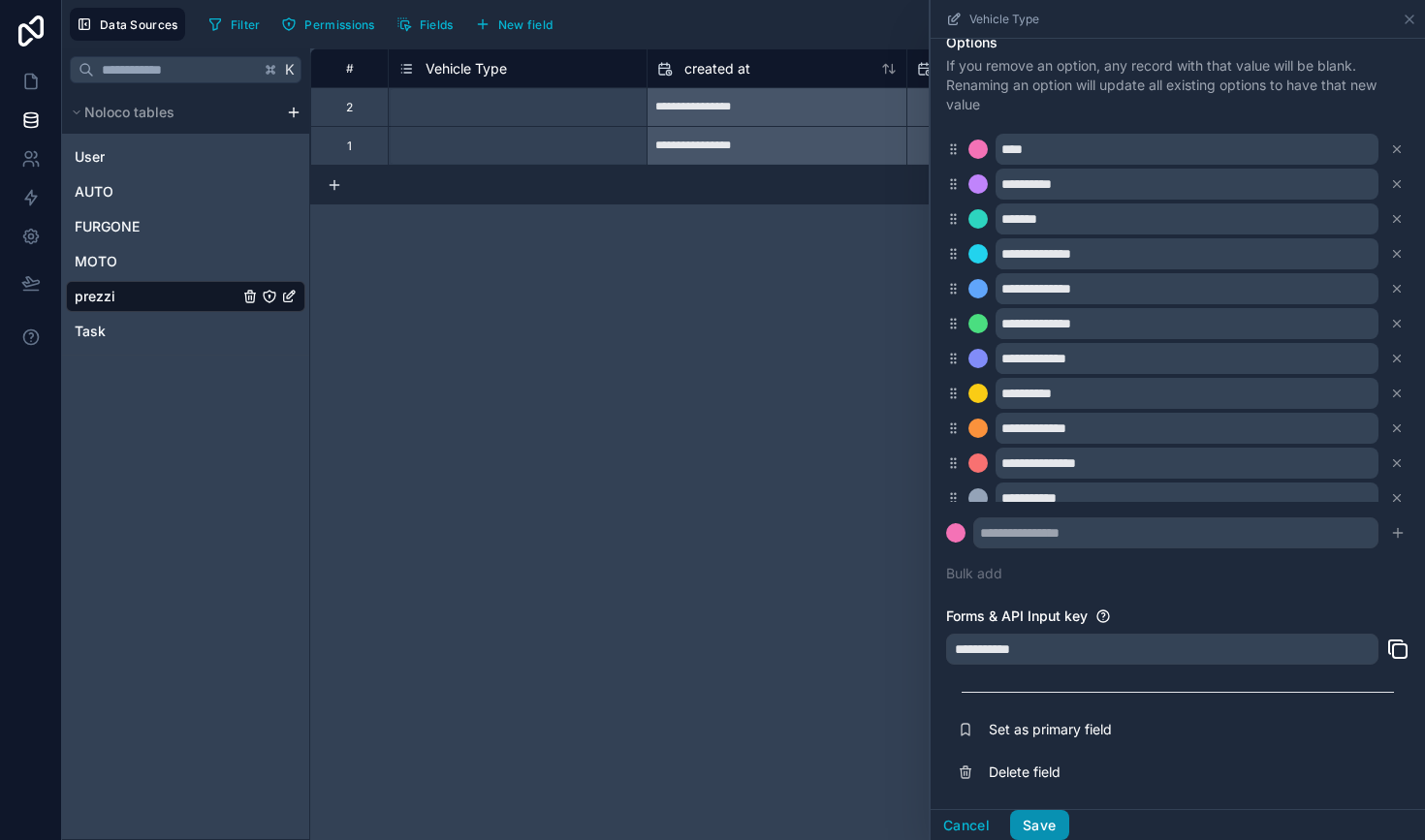 click on "Save" at bounding box center (1039, 825) 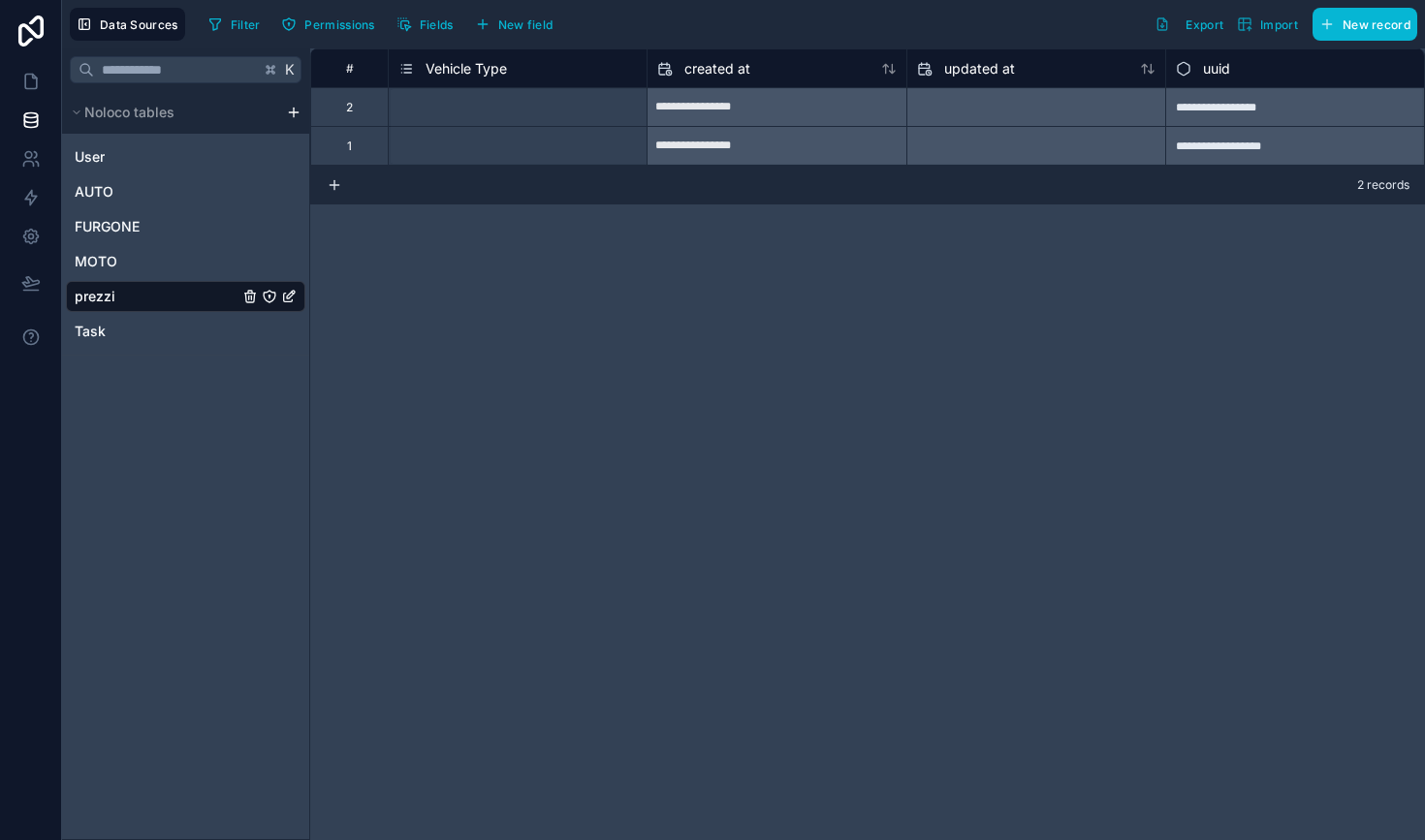 scroll, scrollTop: 0, scrollLeft: 0, axis: both 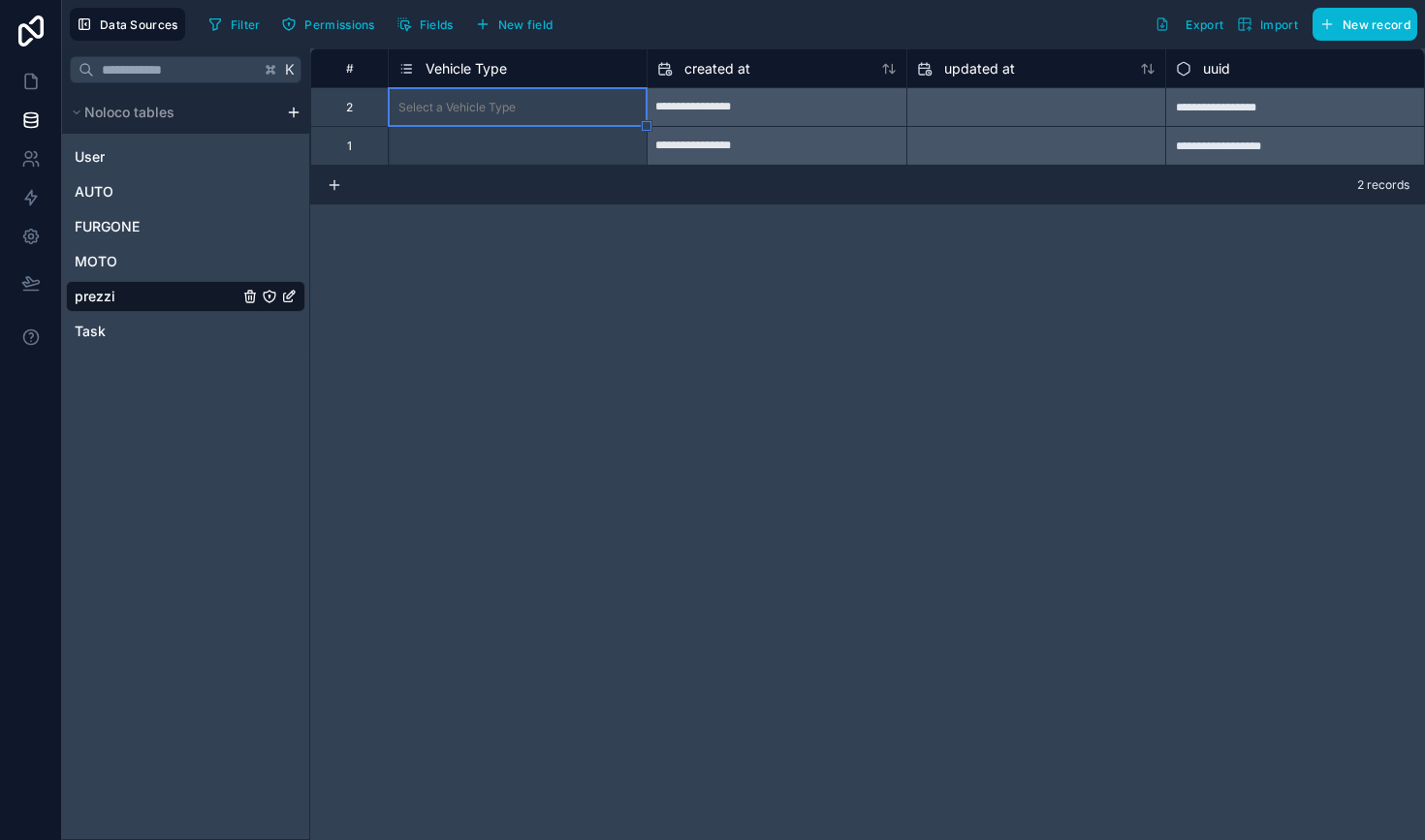 click on "Select a Vehicle Type" at bounding box center (518, 108) 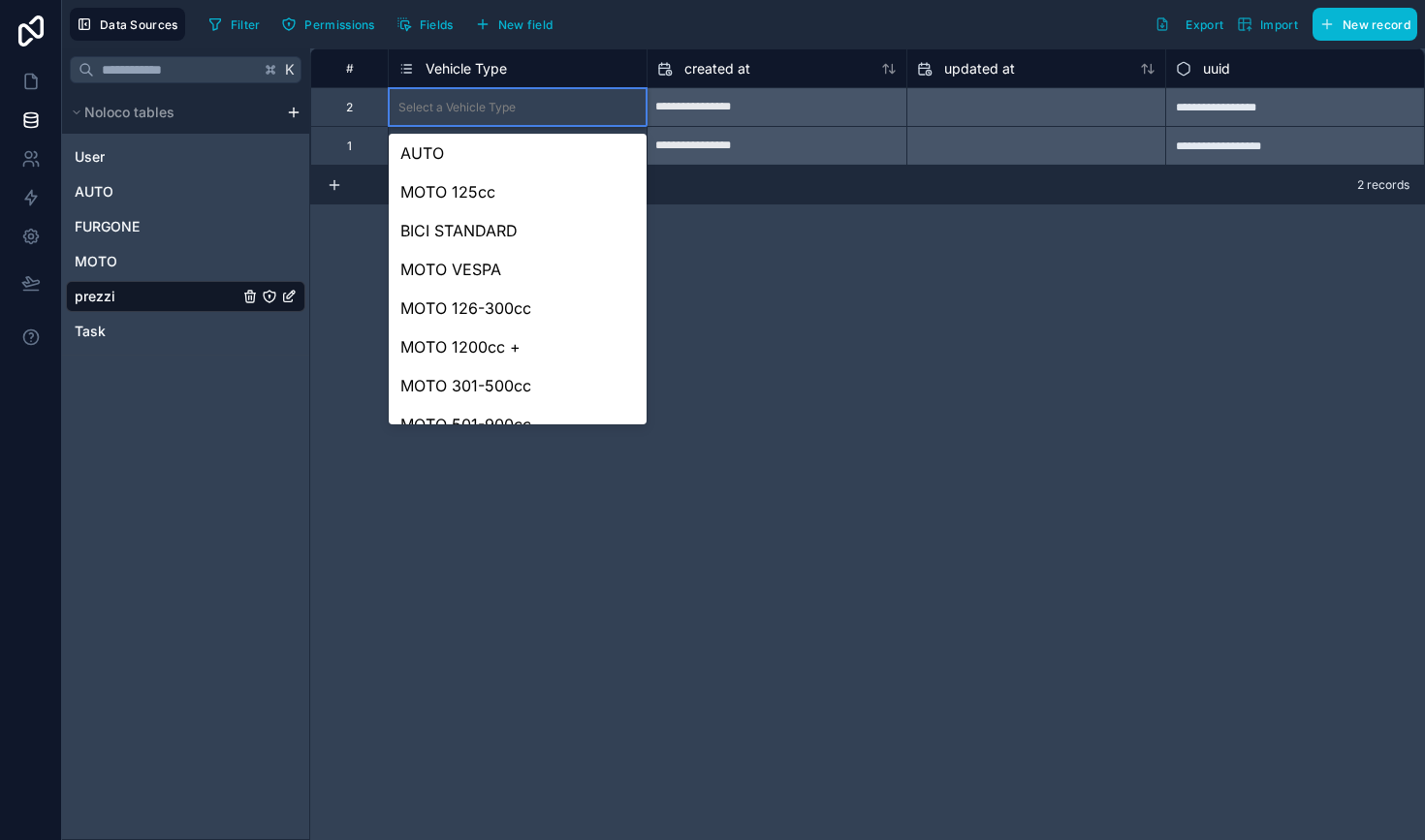 scroll, scrollTop: 2, scrollLeft: 0, axis: vertical 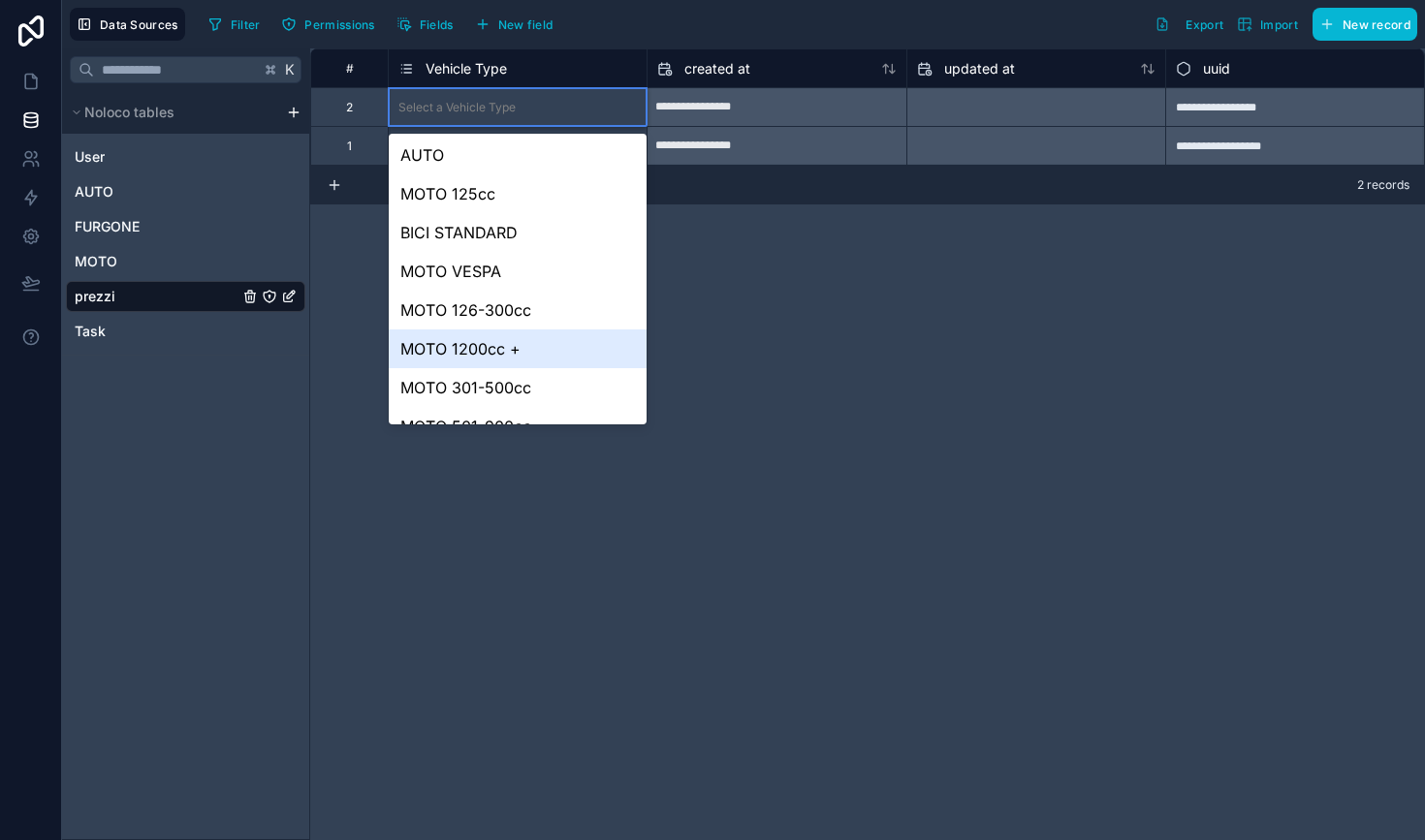 click on "**********" at bounding box center (868, 444) 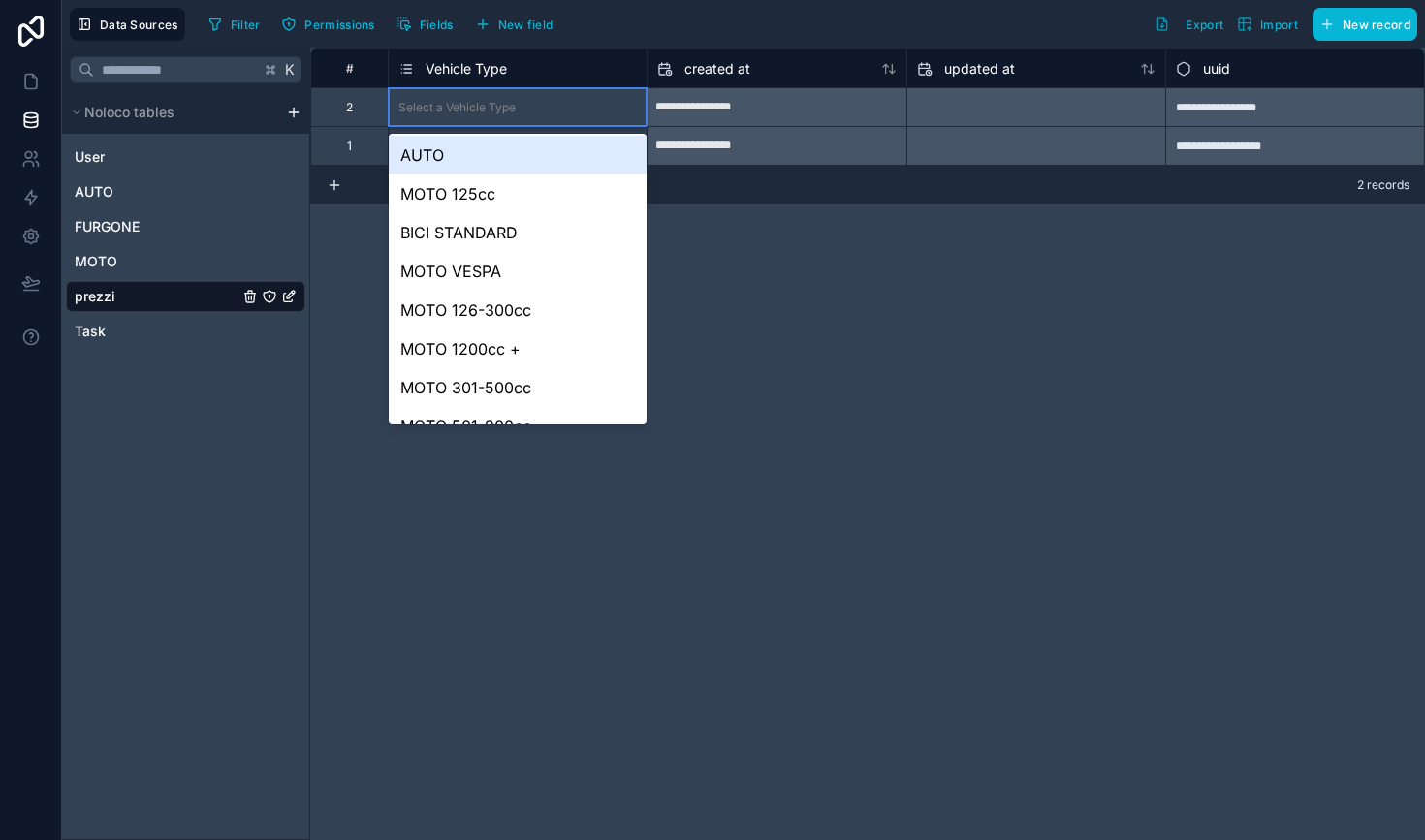 click on "Vehicle Type" at bounding box center (518, 69) 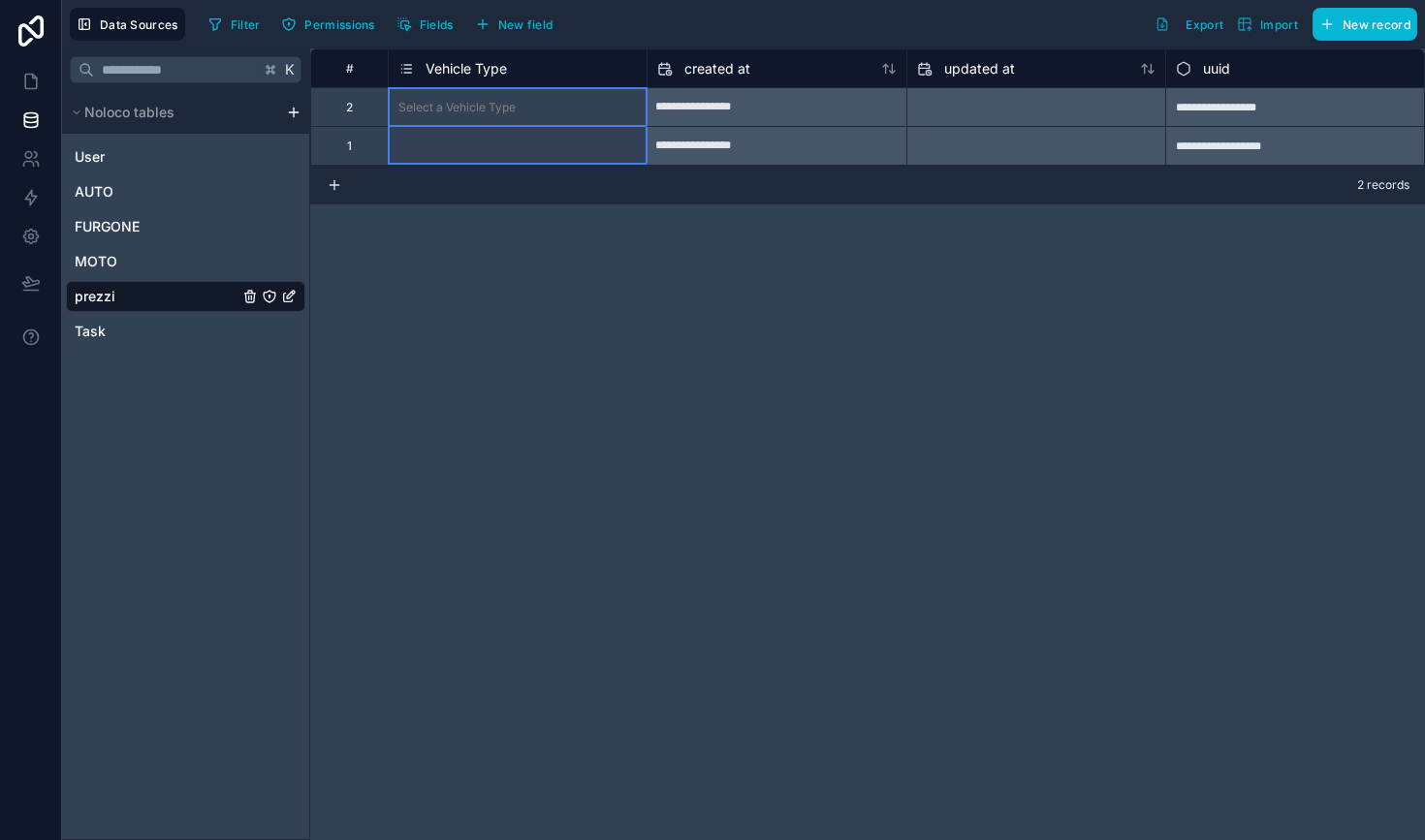 click on "Vehicle Type" at bounding box center [518, 69] 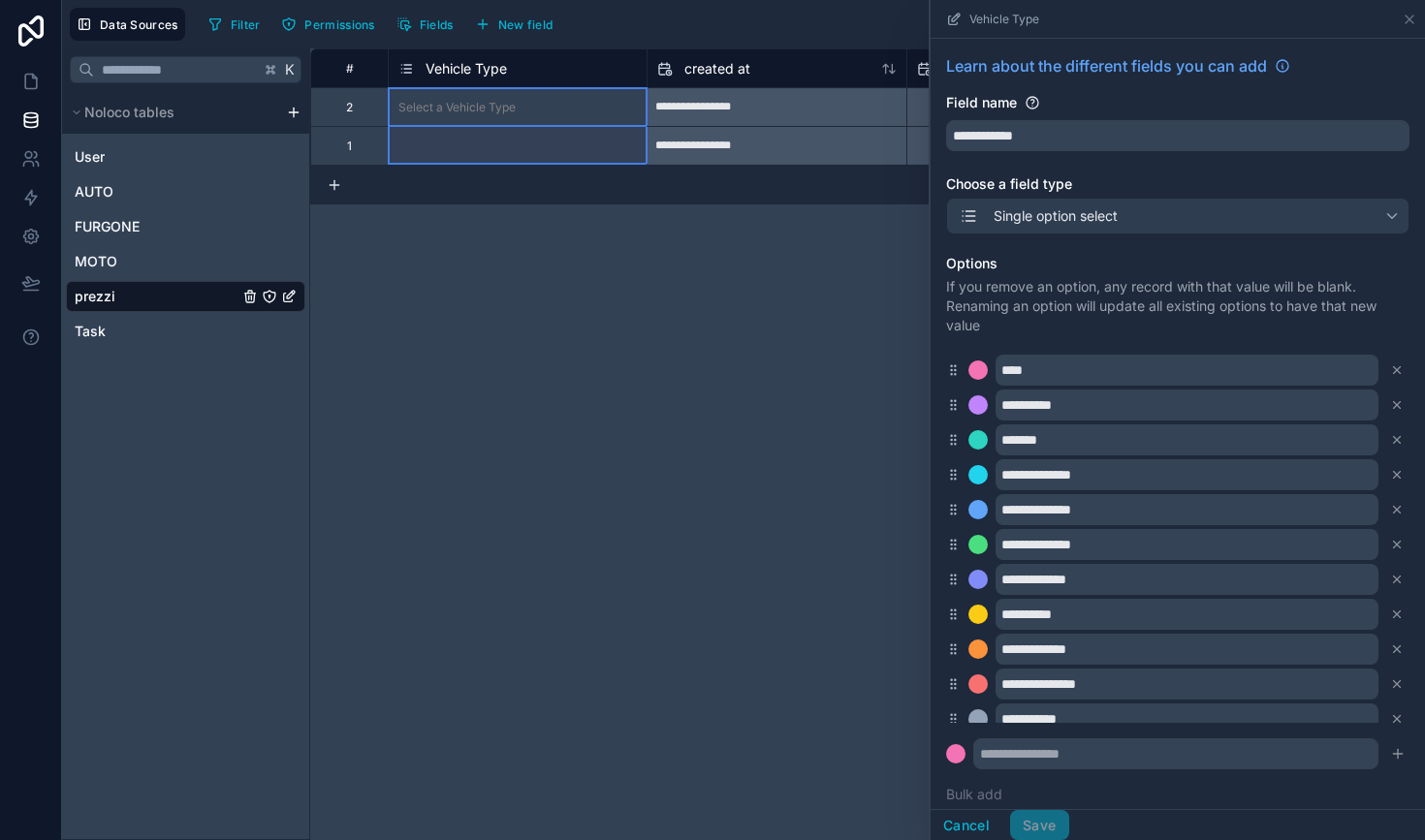click on "Vehicle Type" at bounding box center [466, 69] 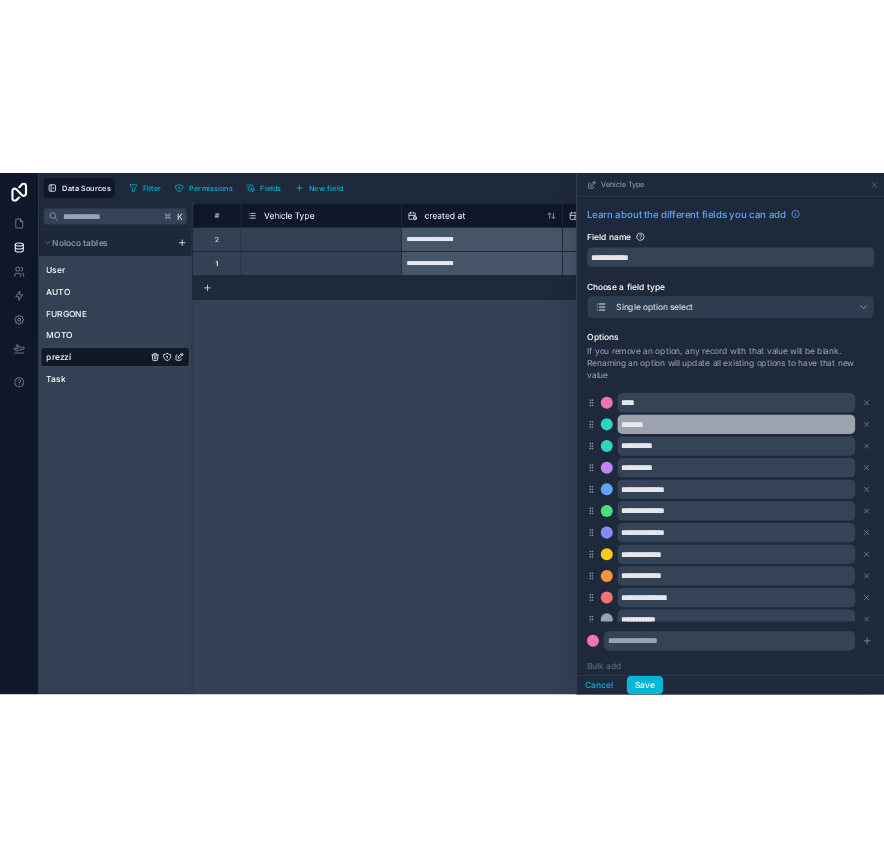 scroll, scrollTop: 0, scrollLeft: 0, axis: both 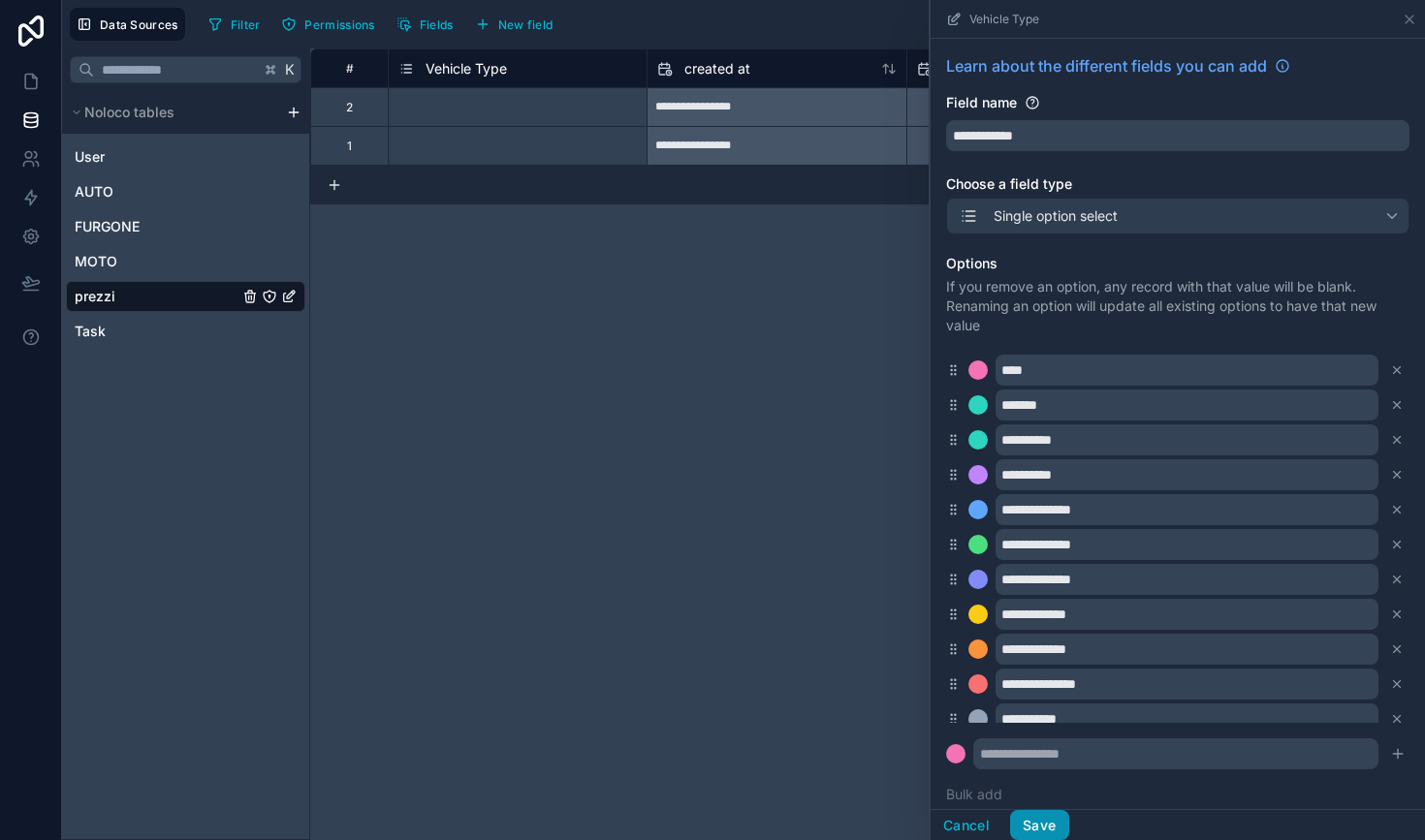 click on "Save" at bounding box center [1039, 825] 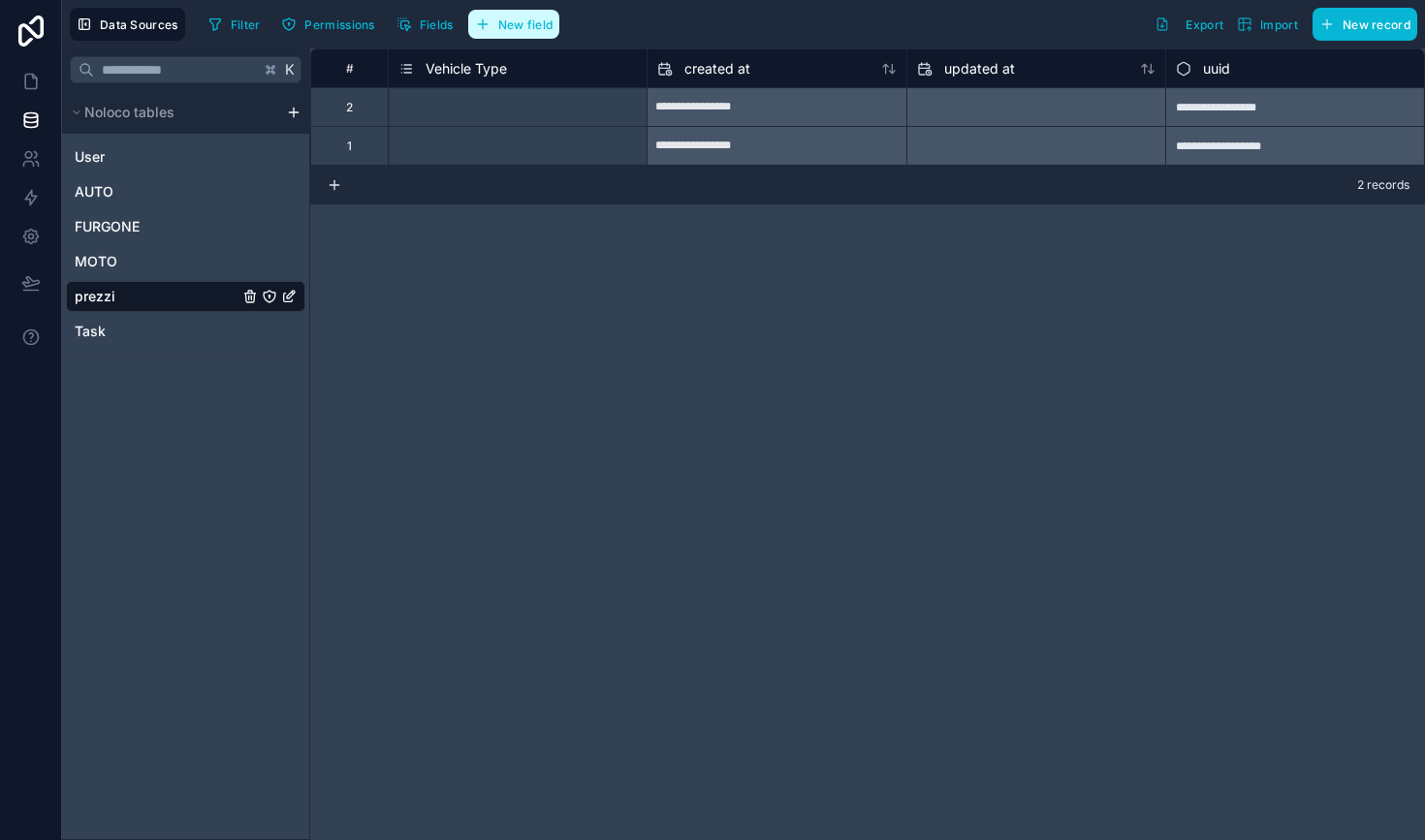 click on "New field" at bounding box center [525, 24] 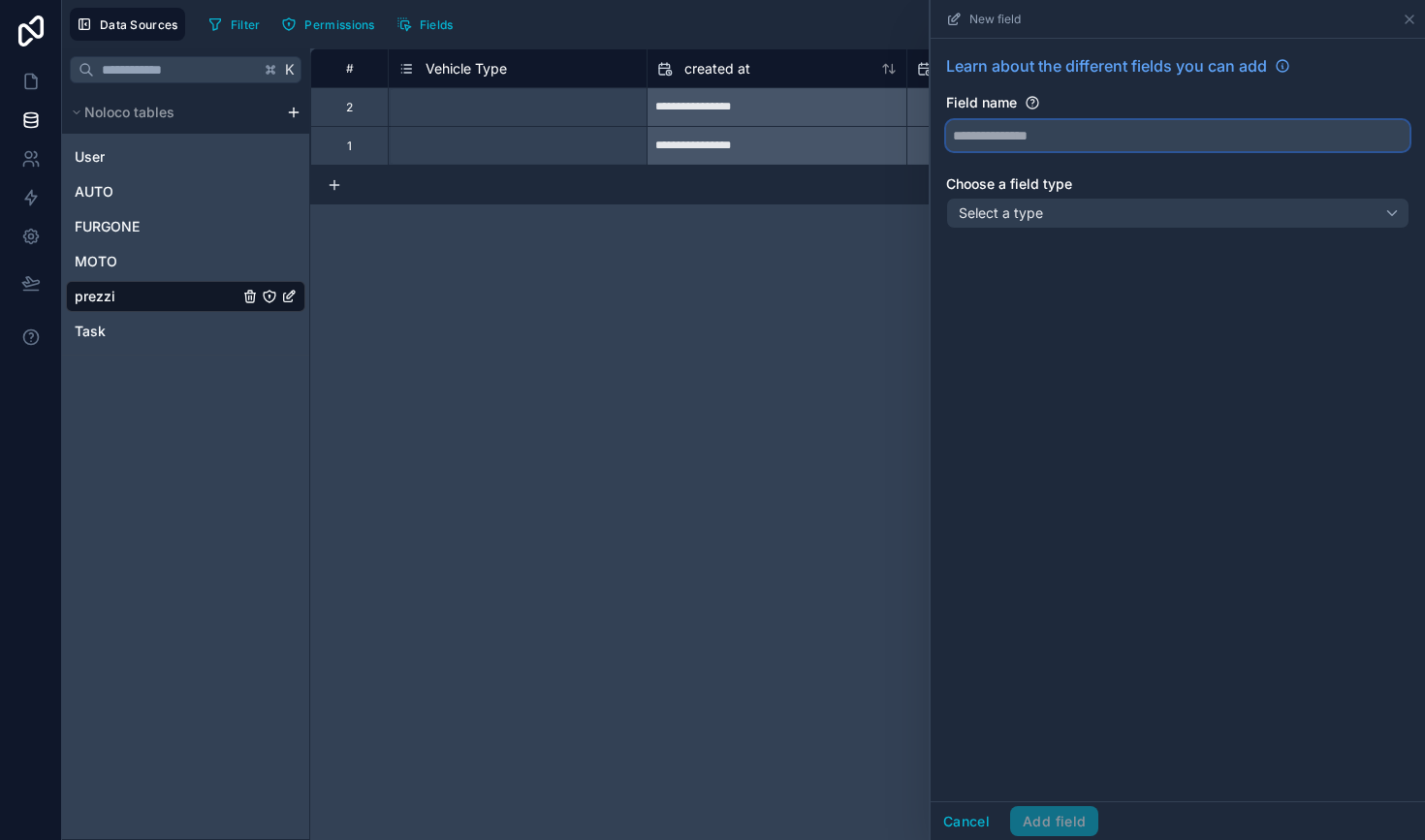 click at bounding box center (1178, 136) 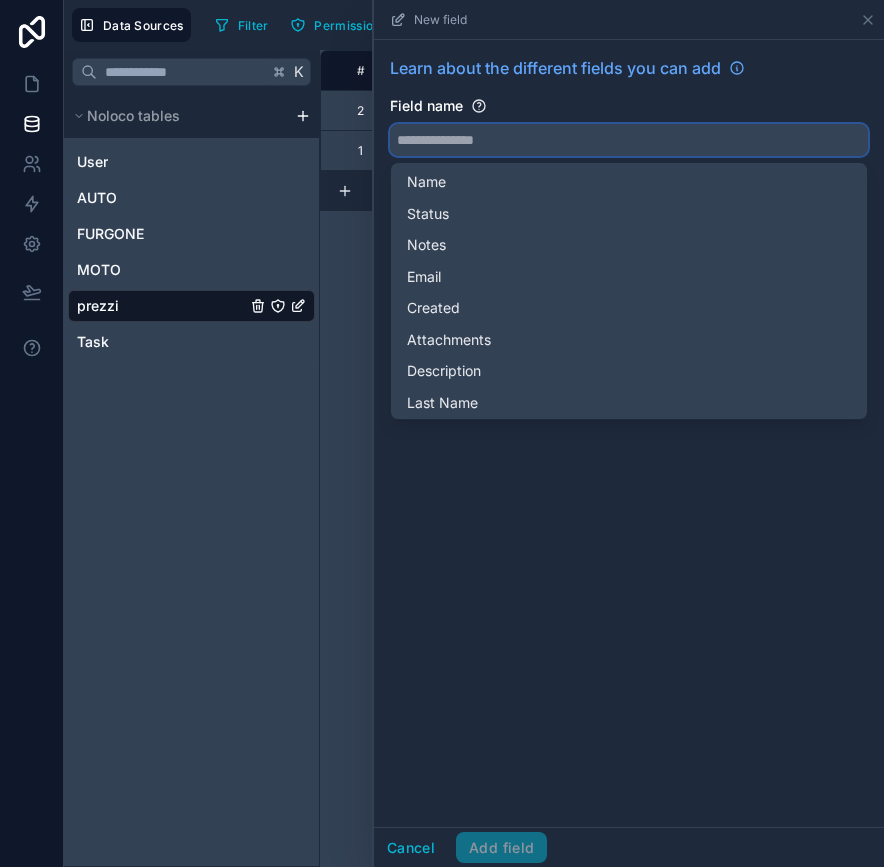 click at bounding box center (629, 140) 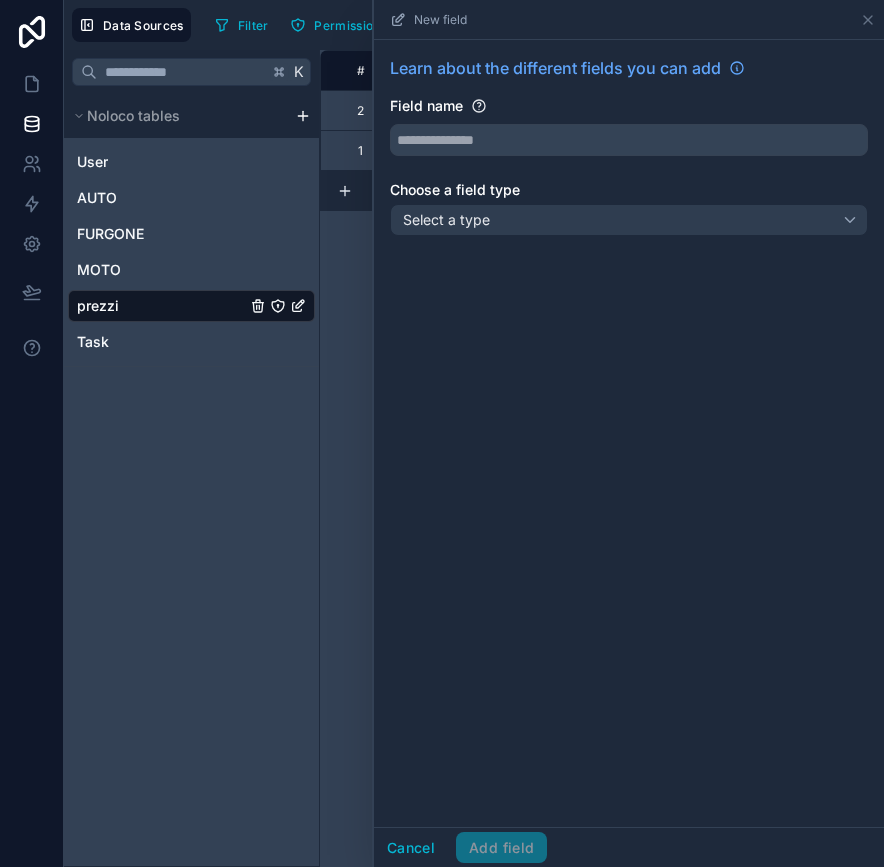 click on "K Noloco tables User AUTO FURGONE MOTO prezzi Task" at bounding box center [192, 458] 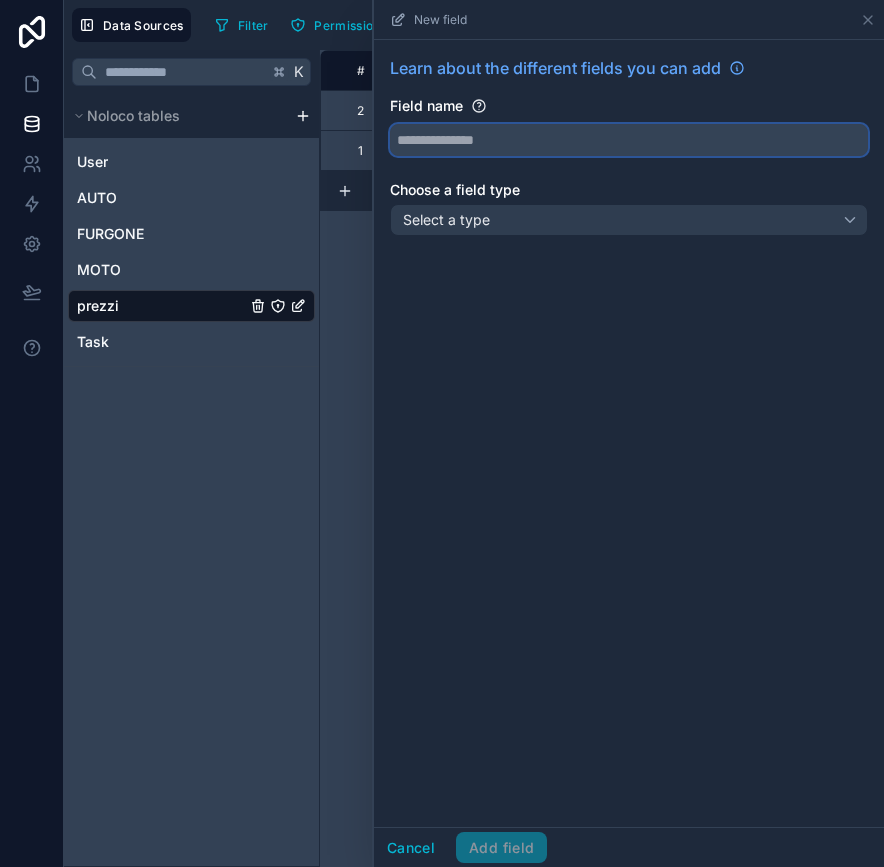 click at bounding box center (629, 140) 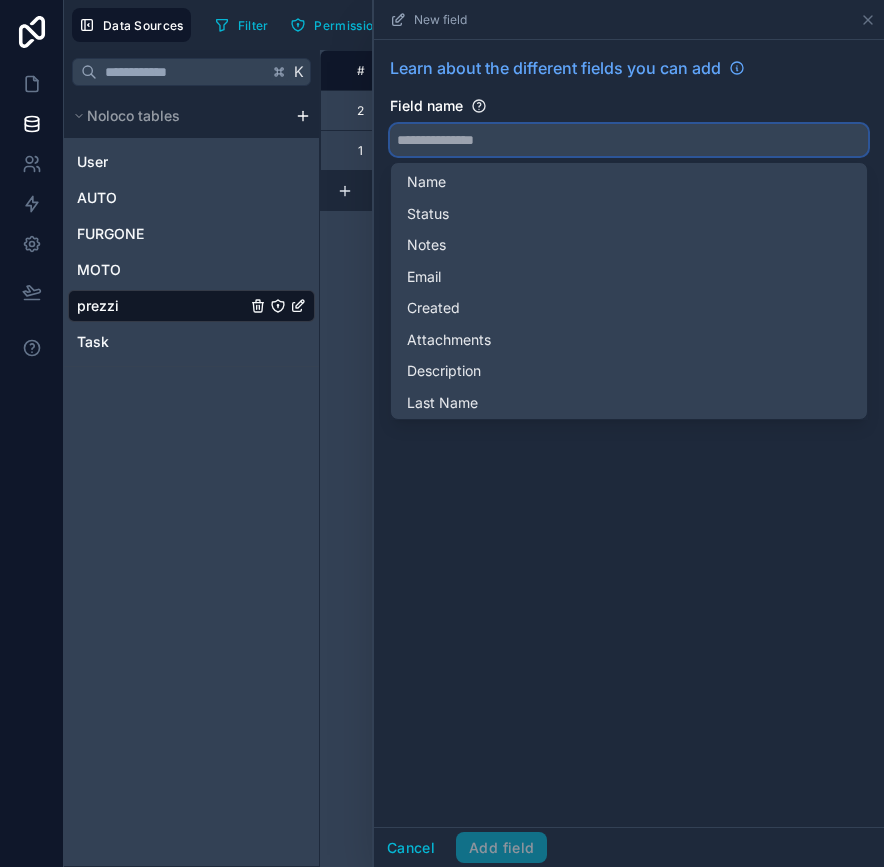 type on "*" 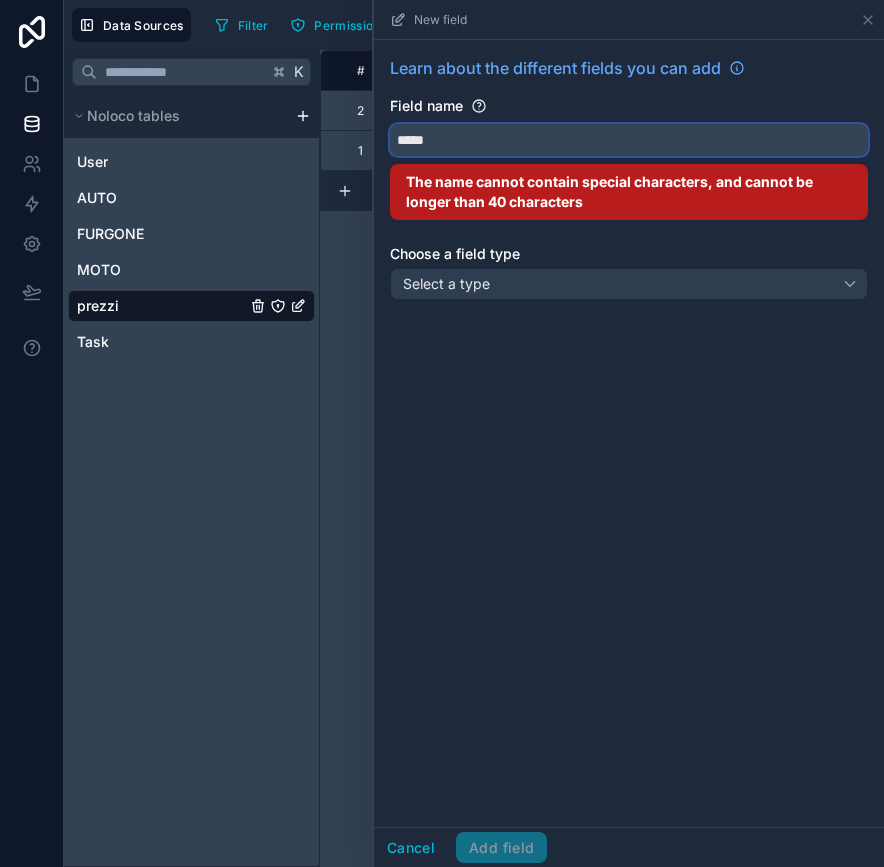 click on "****" at bounding box center (629, 140) 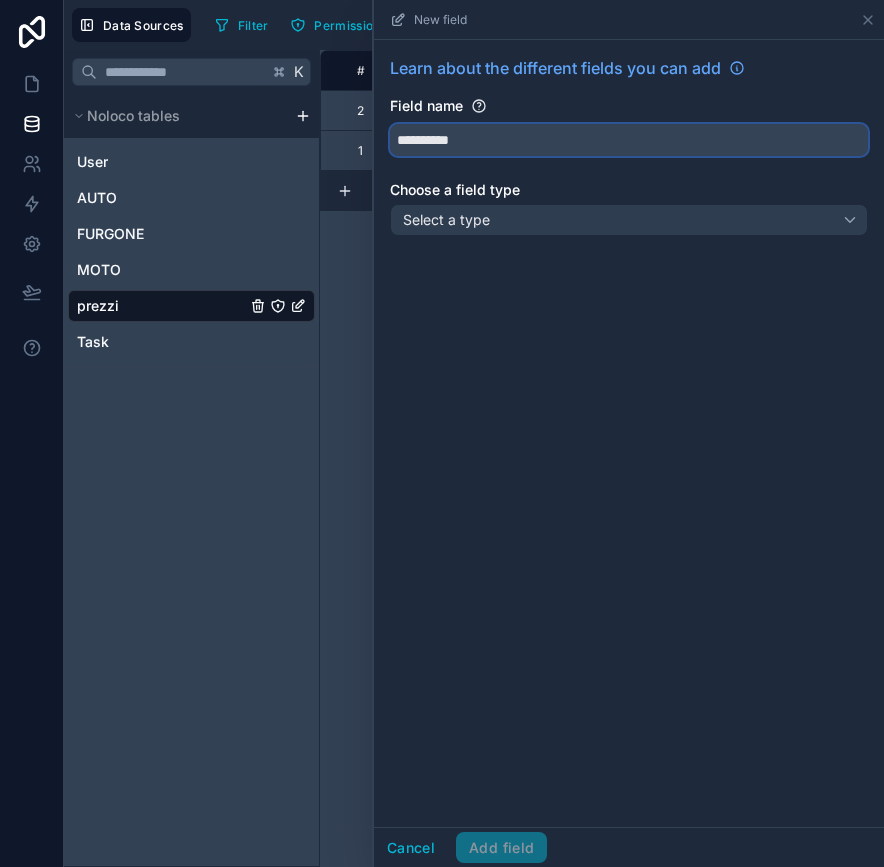 type on "**********" 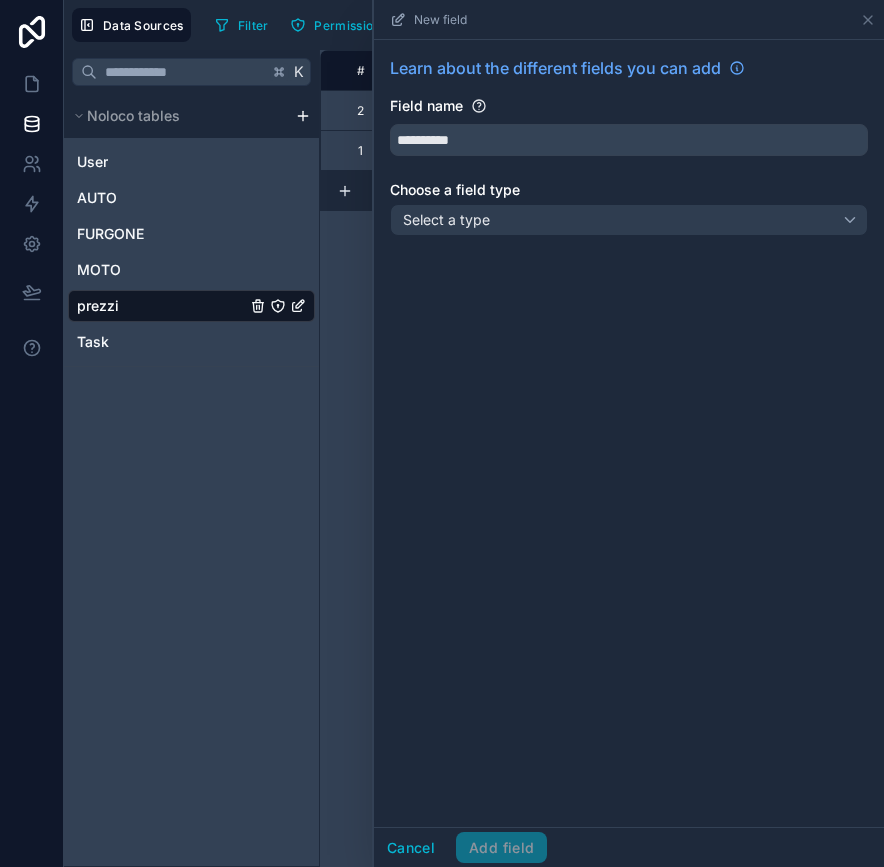 click on "Select a type" at bounding box center [446, 219] 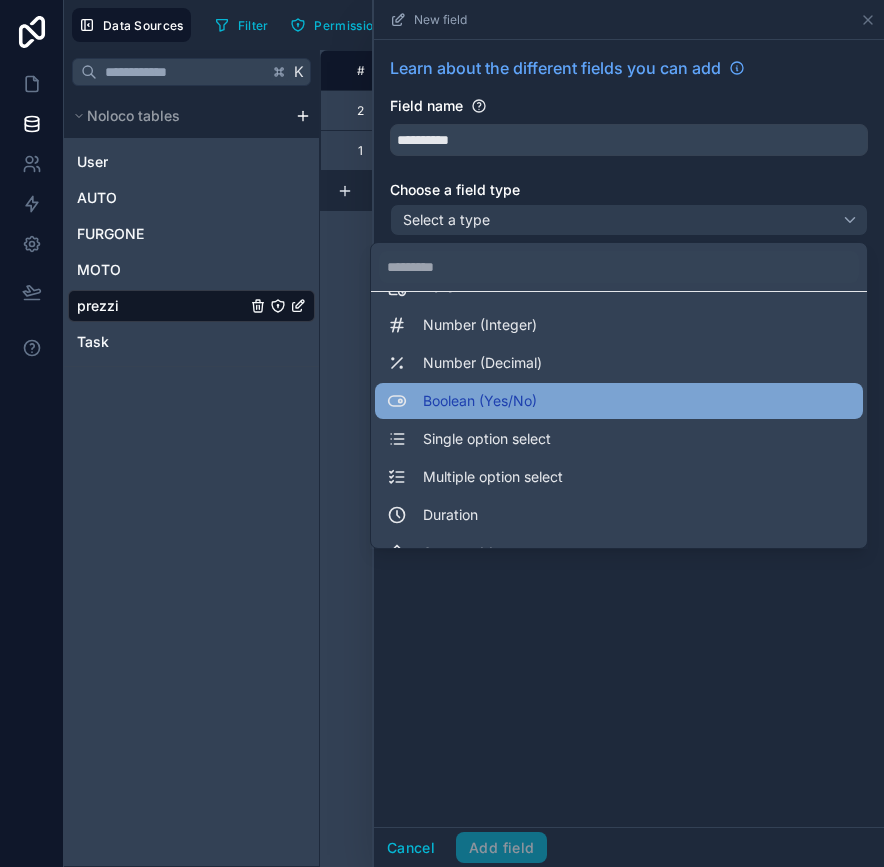 scroll, scrollTop: 79, scrollLeft: 0, axis: vertical 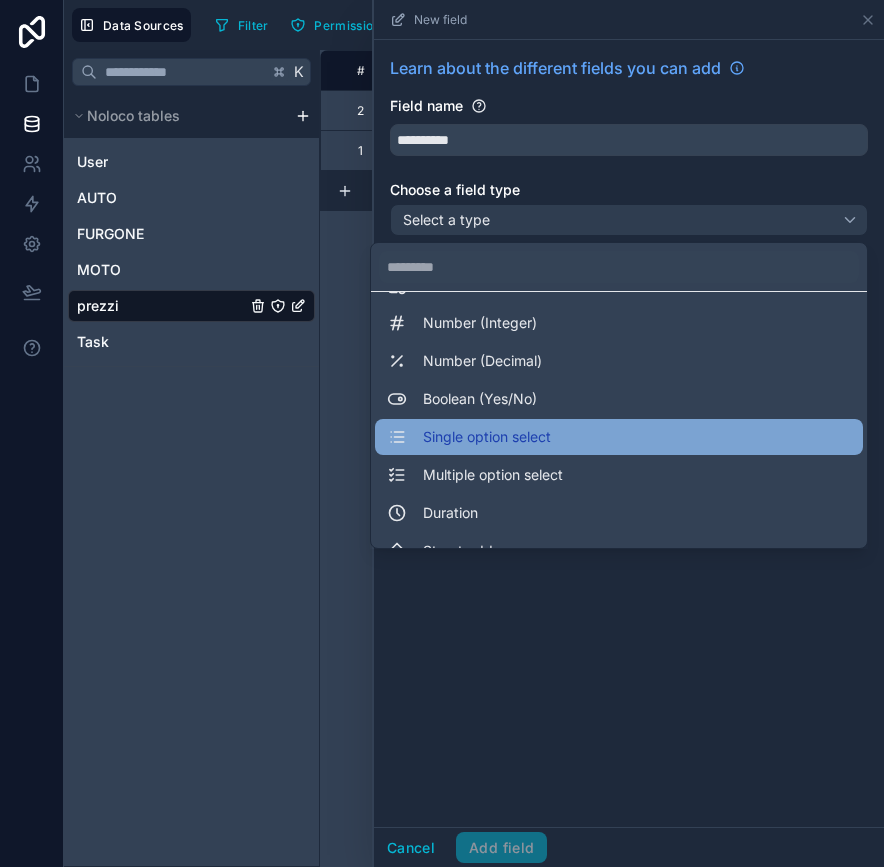 click on "Single option select" at bounding box center (487, 437) 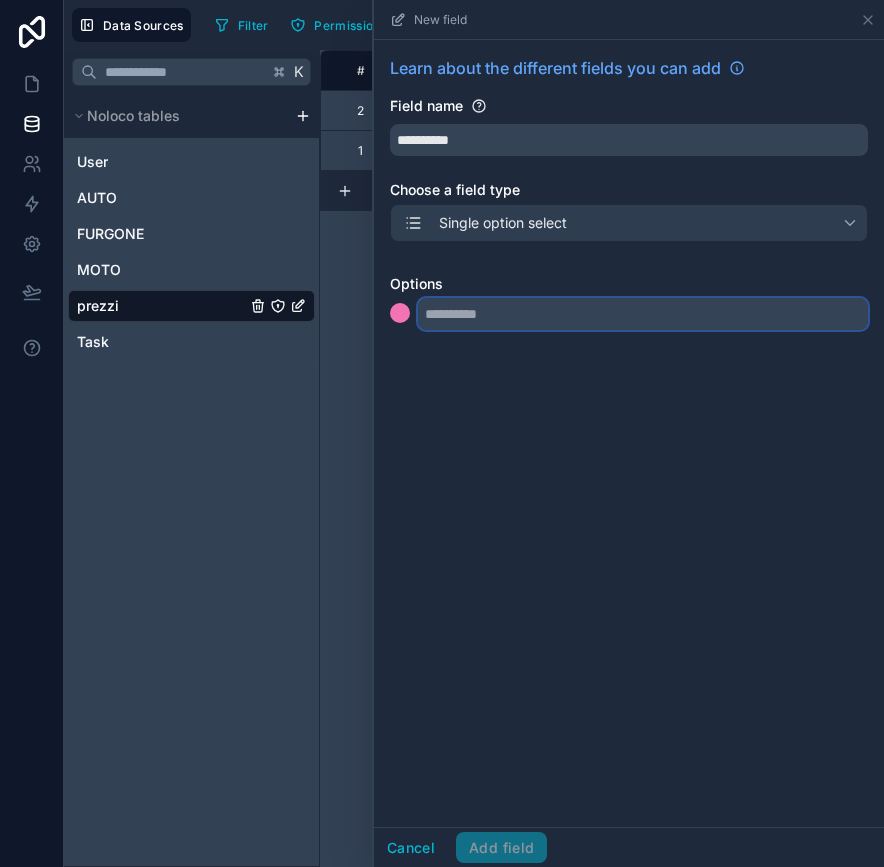 click at bounding box center [643, 314] 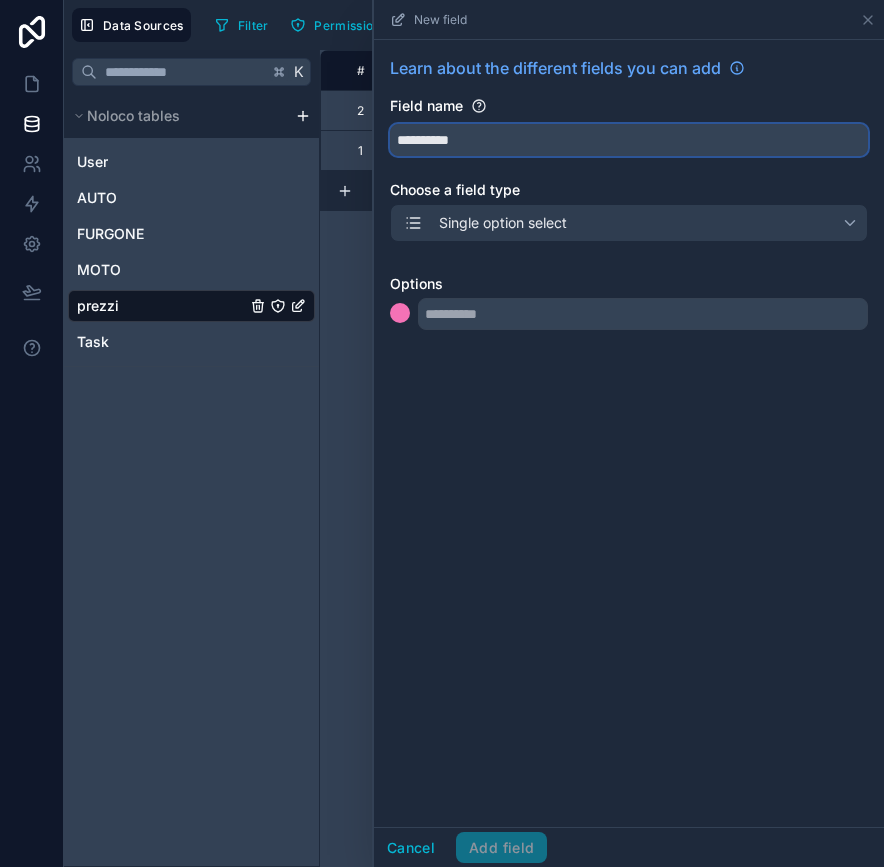 click on "**********" at bounding box center (629, 140) 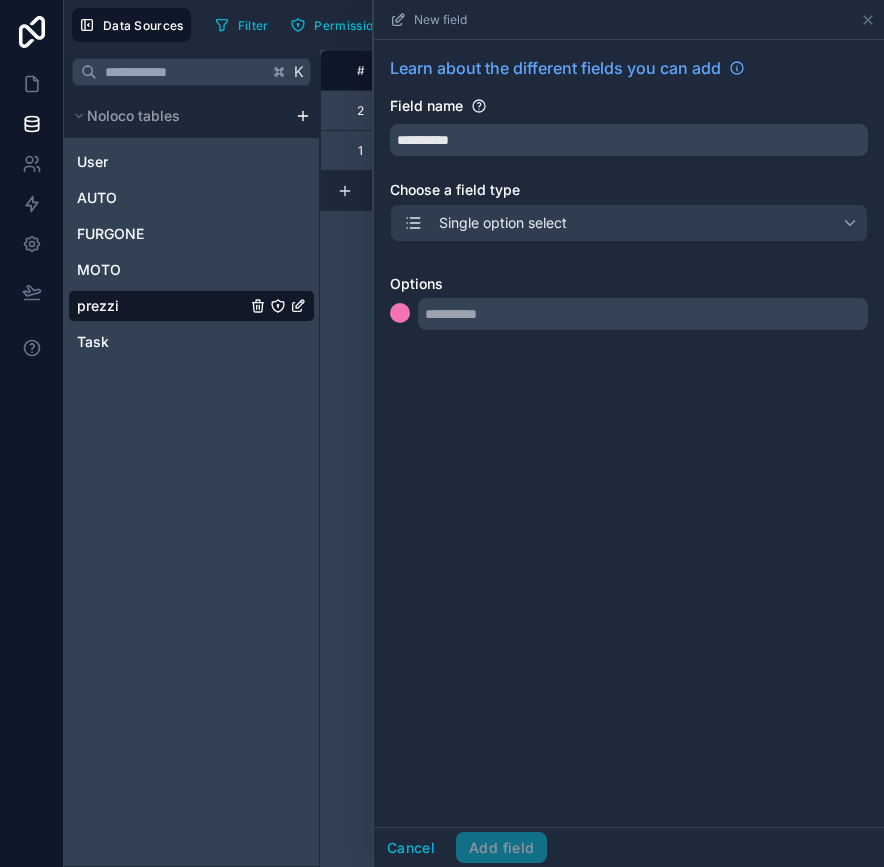 click on "**********" at bounding box center [629, 197] 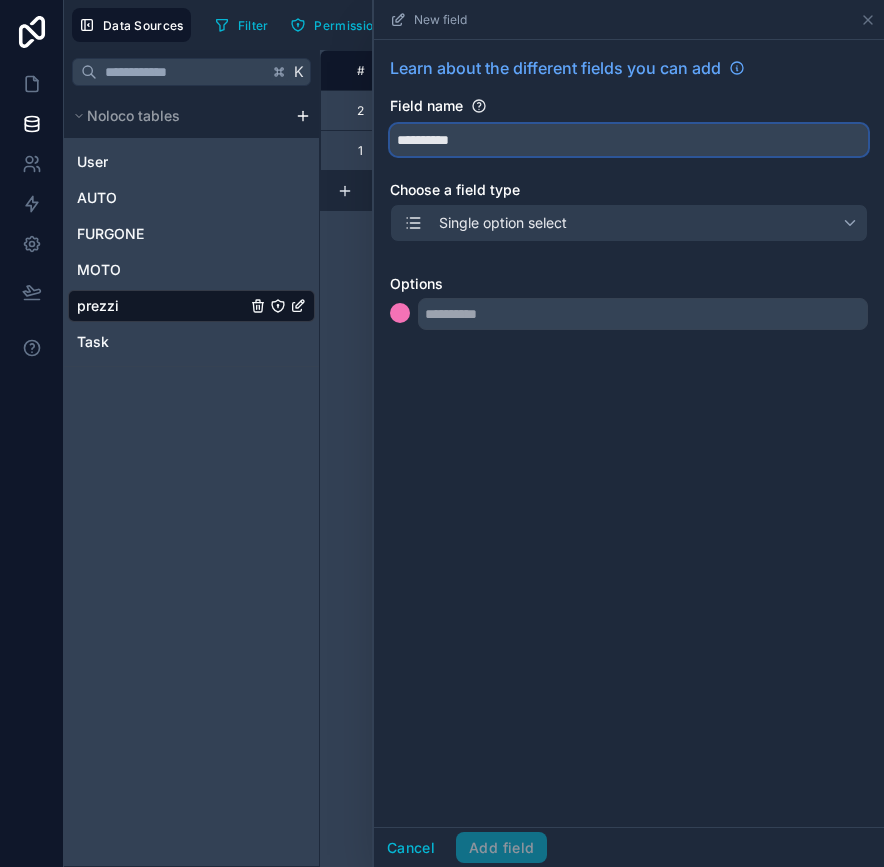 drag, startPoint x: 481, startPoint y: 151, endPoint x: 376, endPoint y: 146, distance: 105.11898 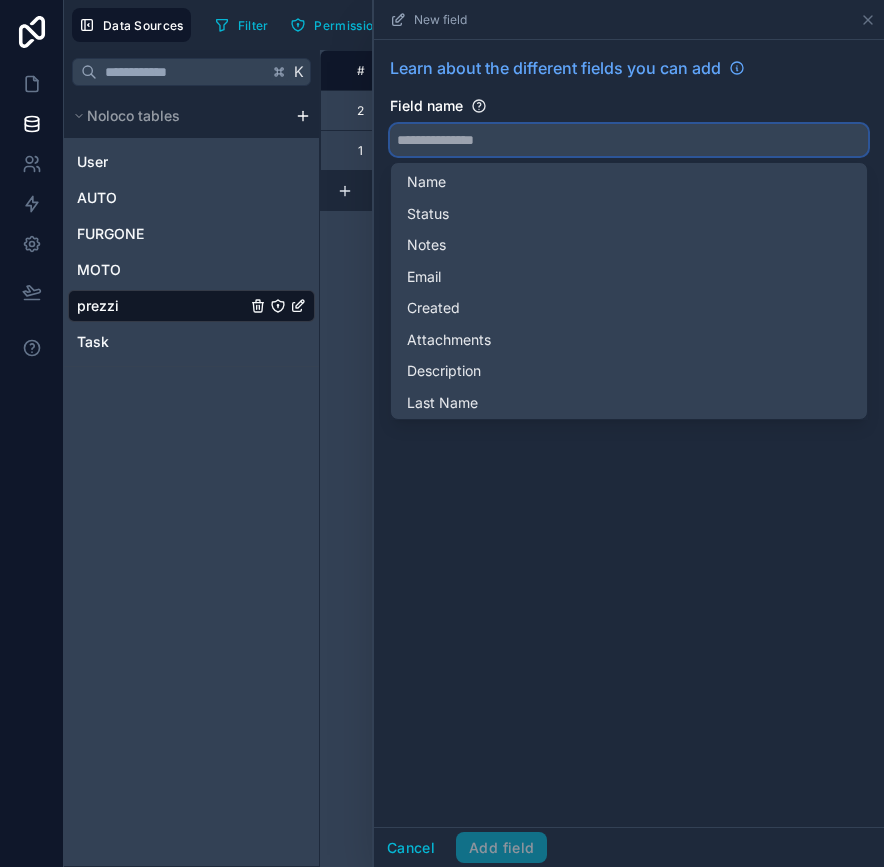 click at bounding box center [629, 140] 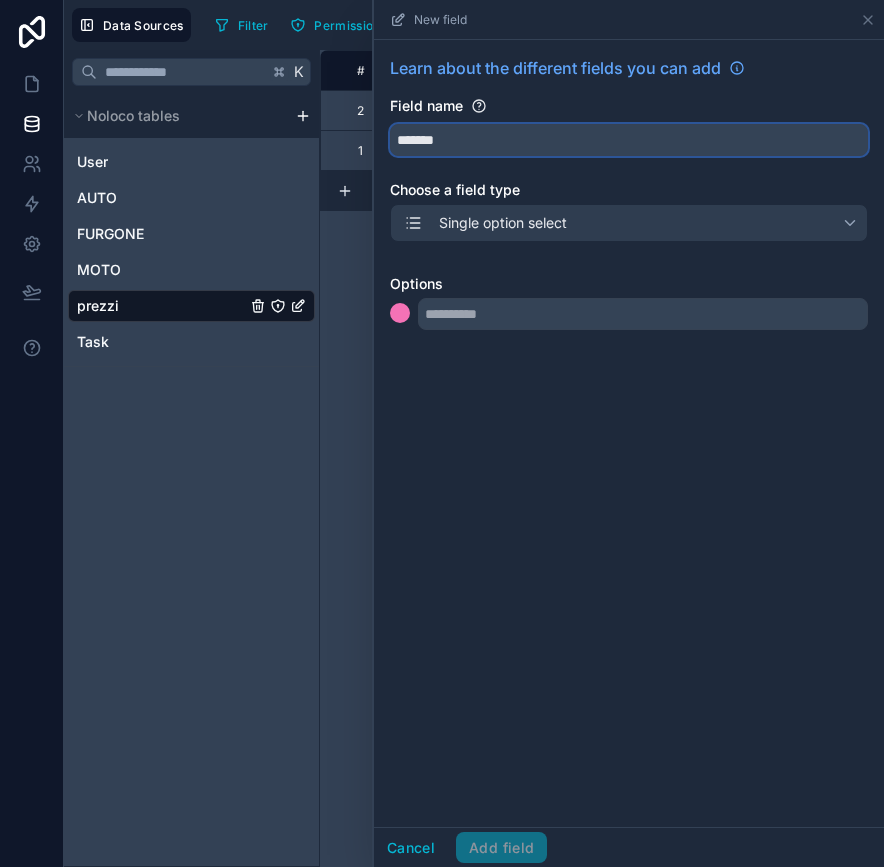 click on "******" at bounding box center [629, 140] 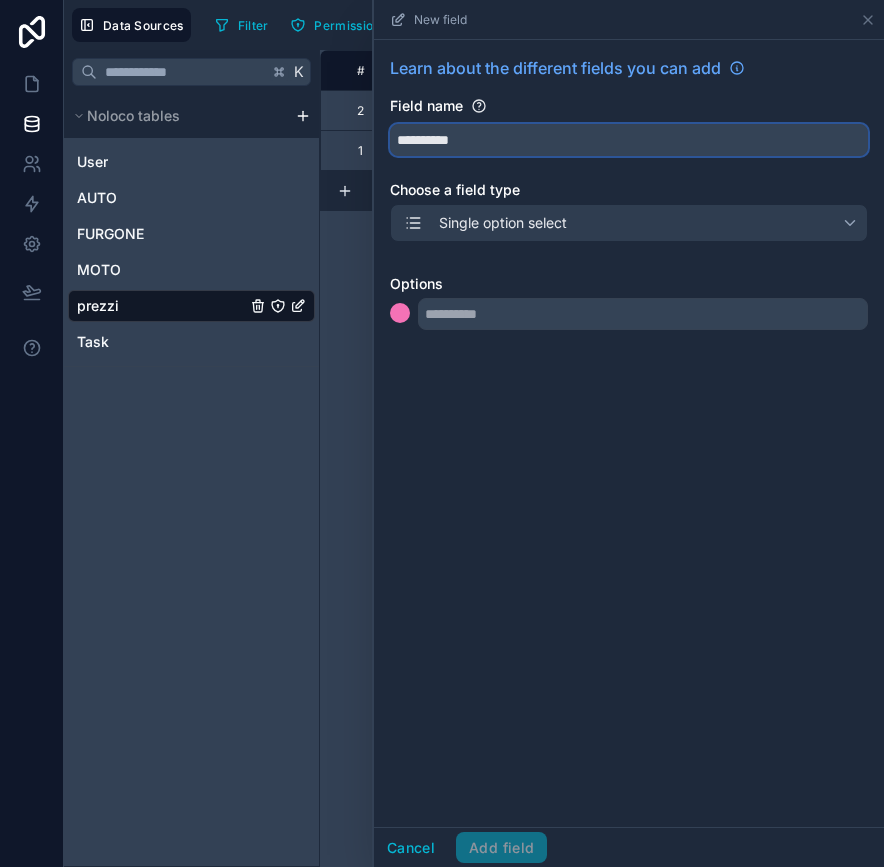 type on "**********" 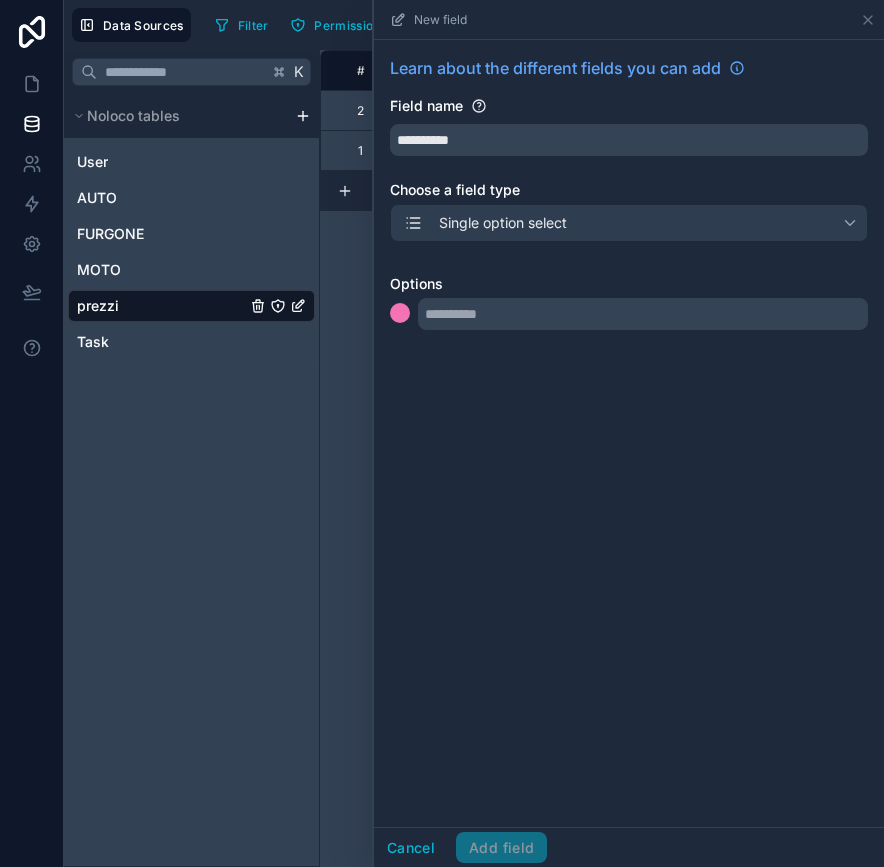 click on "Single option select" at bounding box center [629, 223] 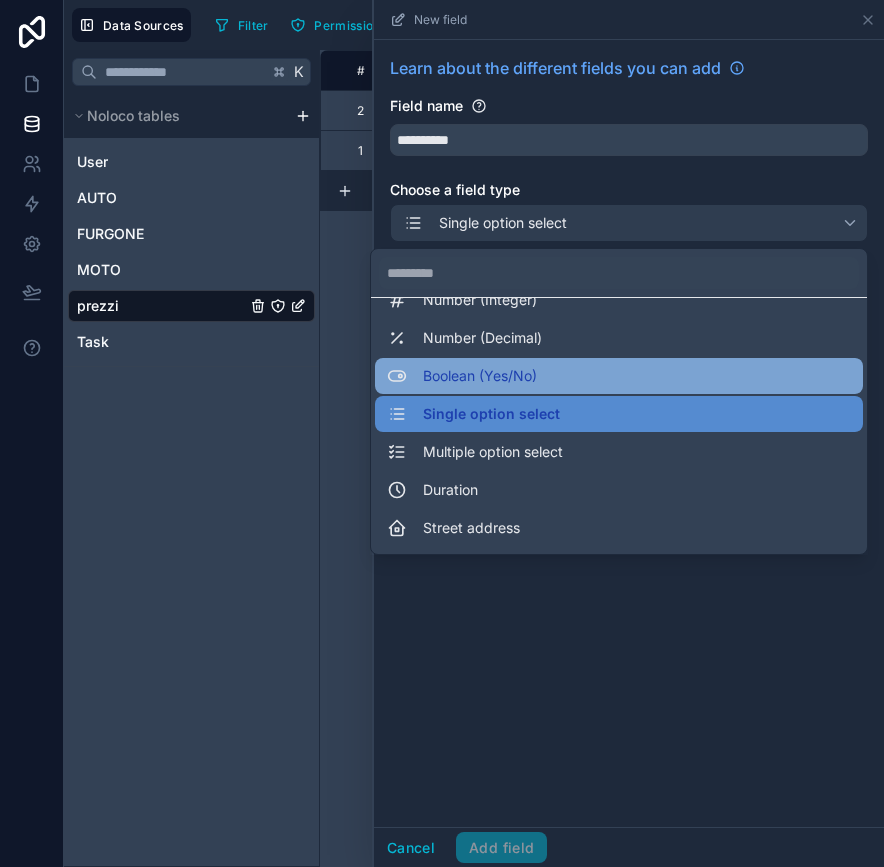 scroll, scrollTop: 101, scrollLeft: 0, axis: vertical 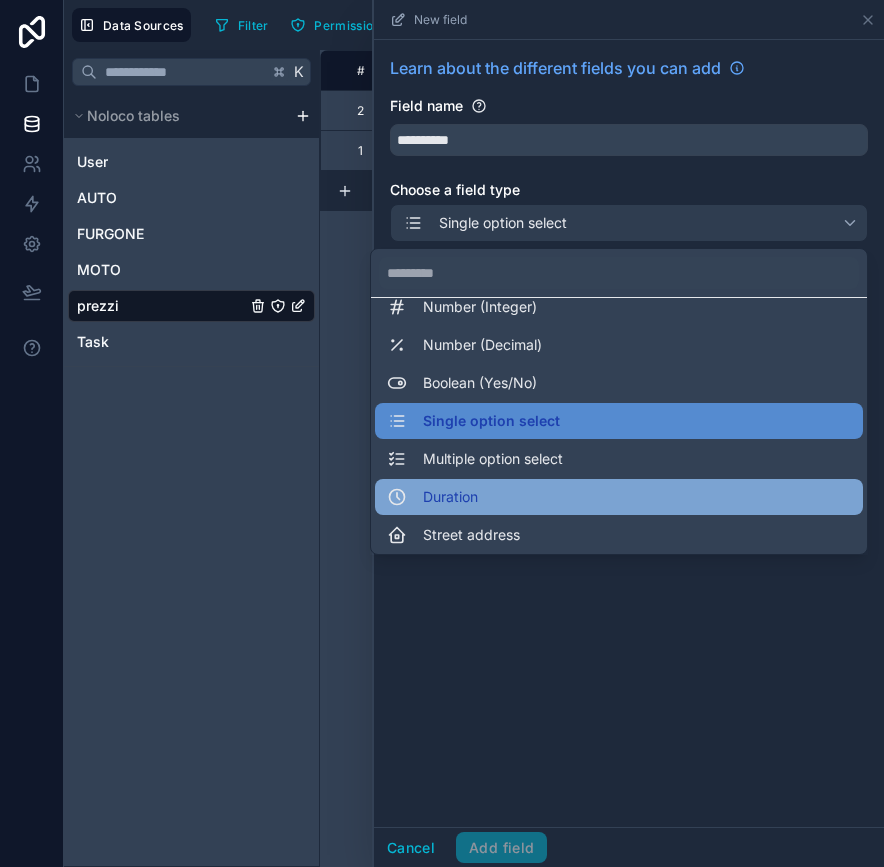 click on "Duration" at bounding box center [619, 497] 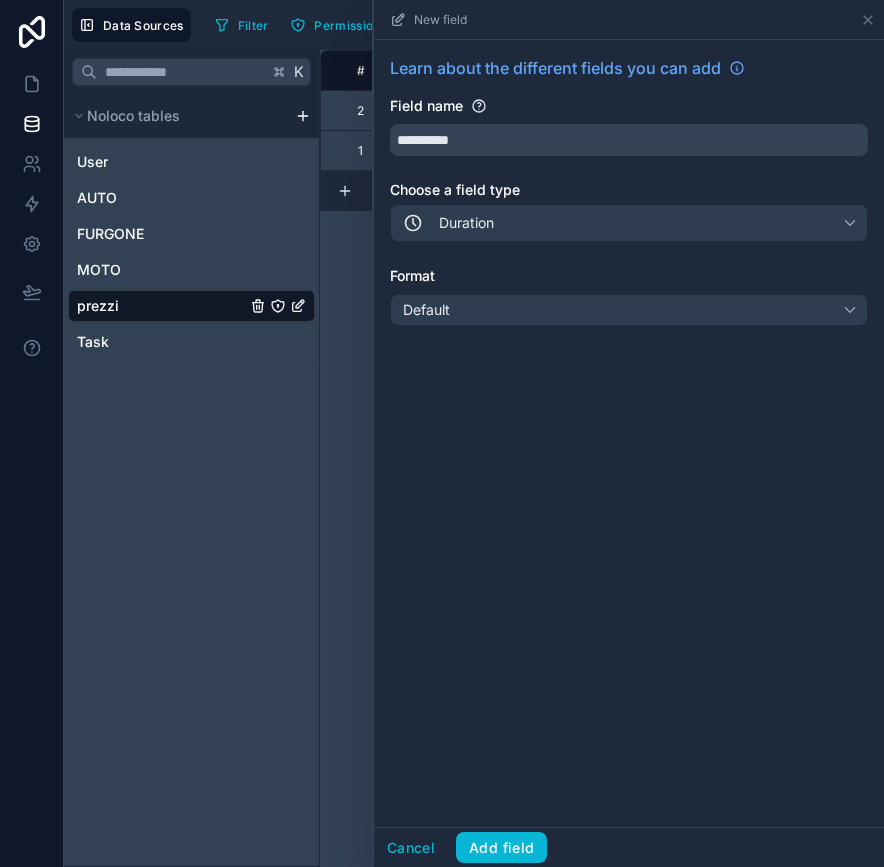 click on "Default" at bounding box center (629, 310) 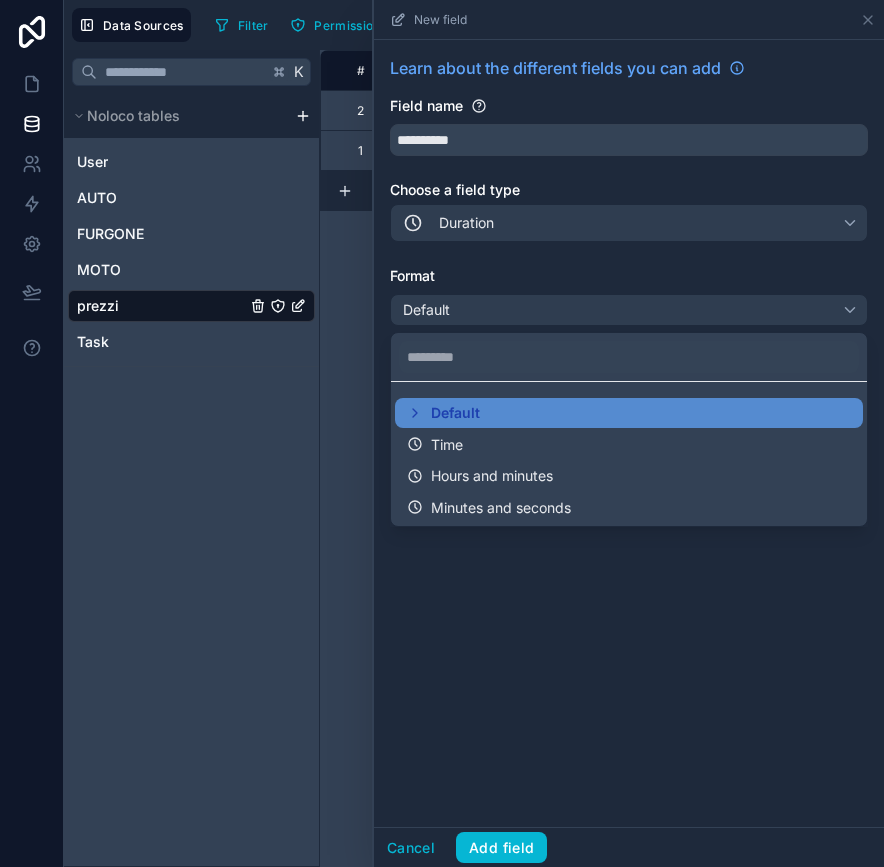 click at bounding box center (629, 433) 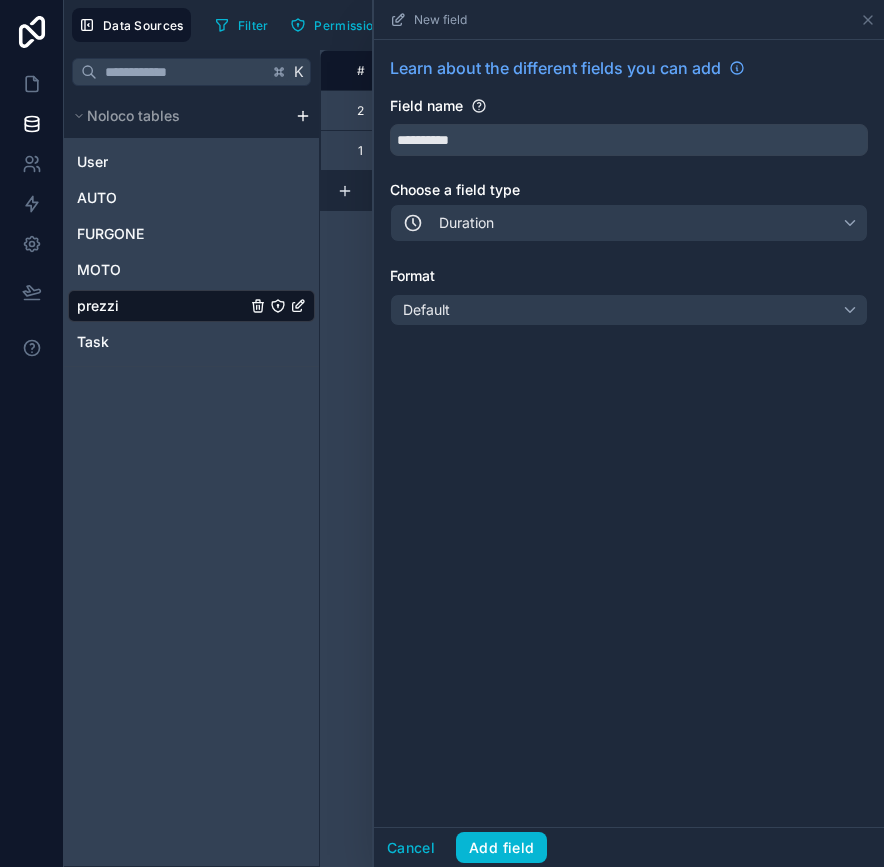 click on "Default" at bounding box center [629, 310] 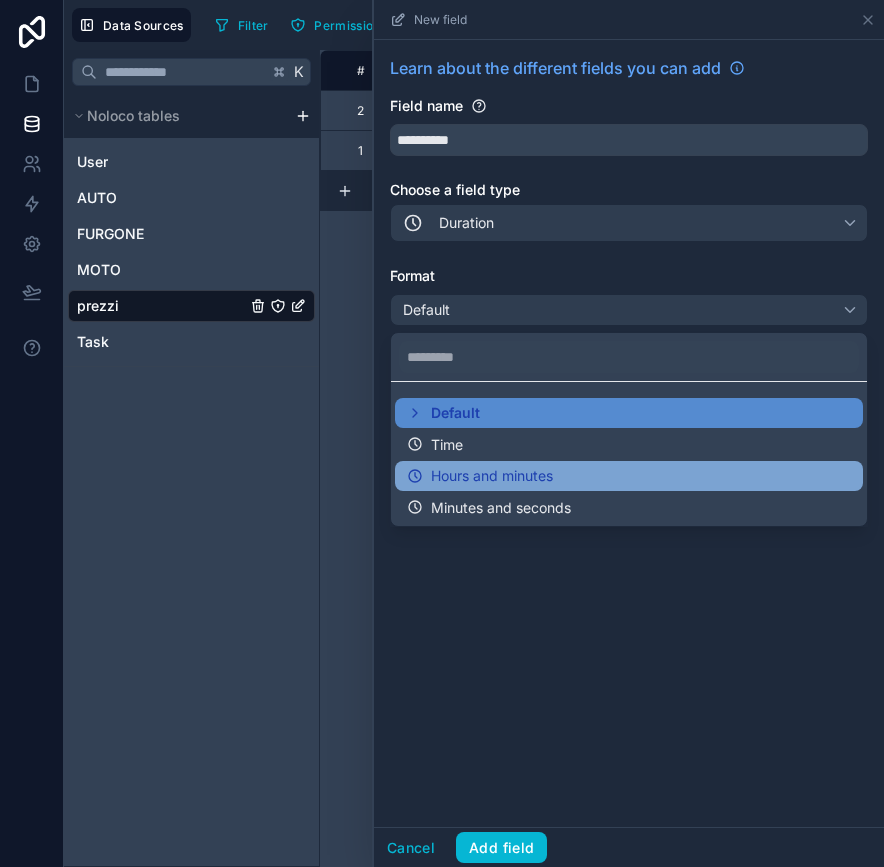 click on "Hours and minutes" at bounding box center (492, 476) 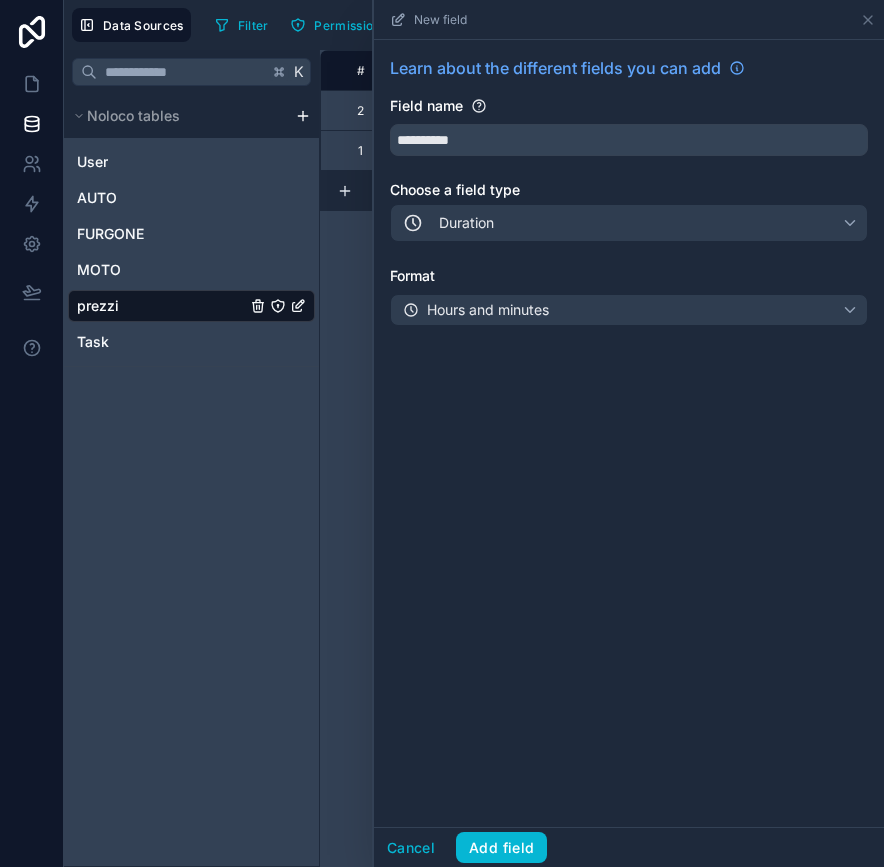click on "Hours and minutes" at bounding box center (488, 310) 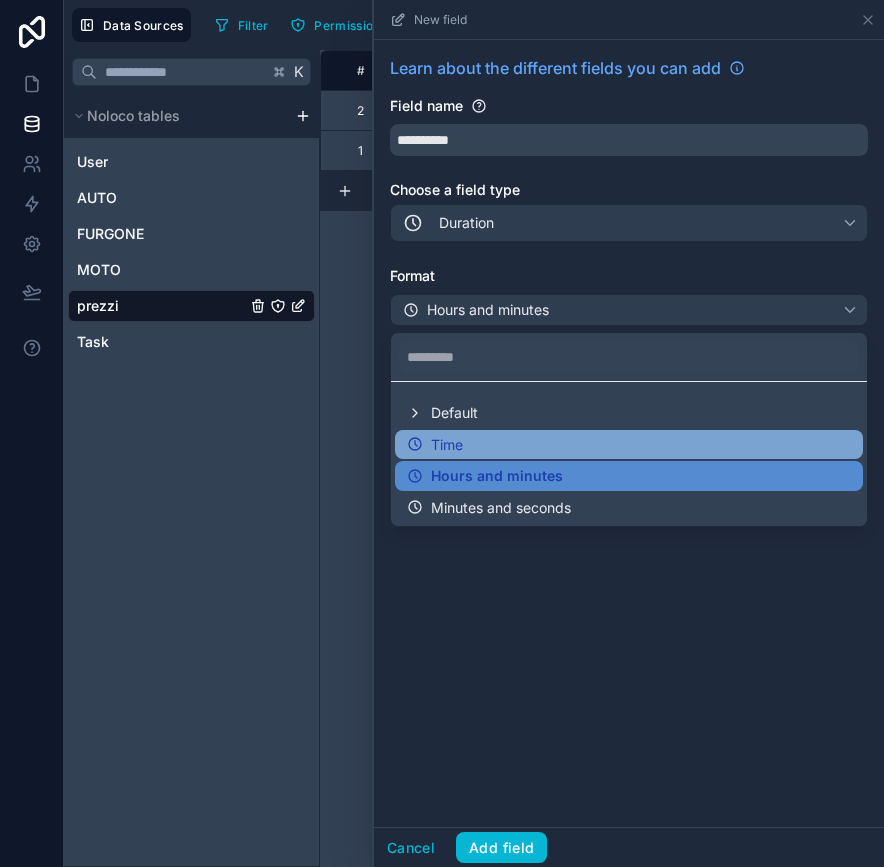 click on "Time" at bounding box center [629, 445] 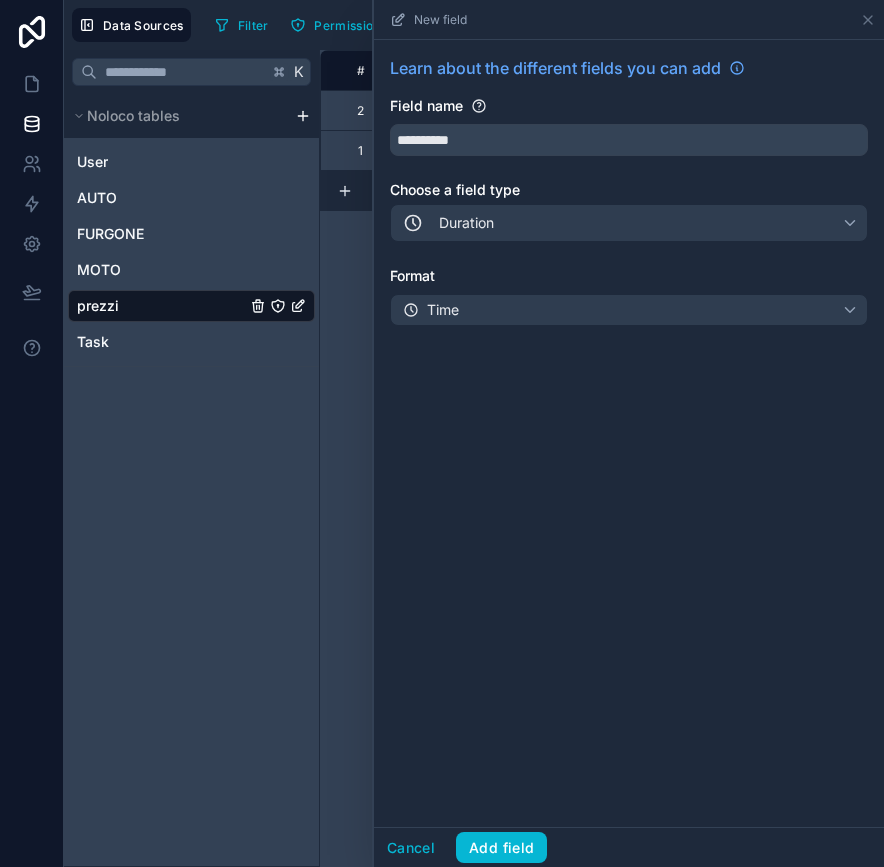 click on "Duration" at bounding box center [466, 223] 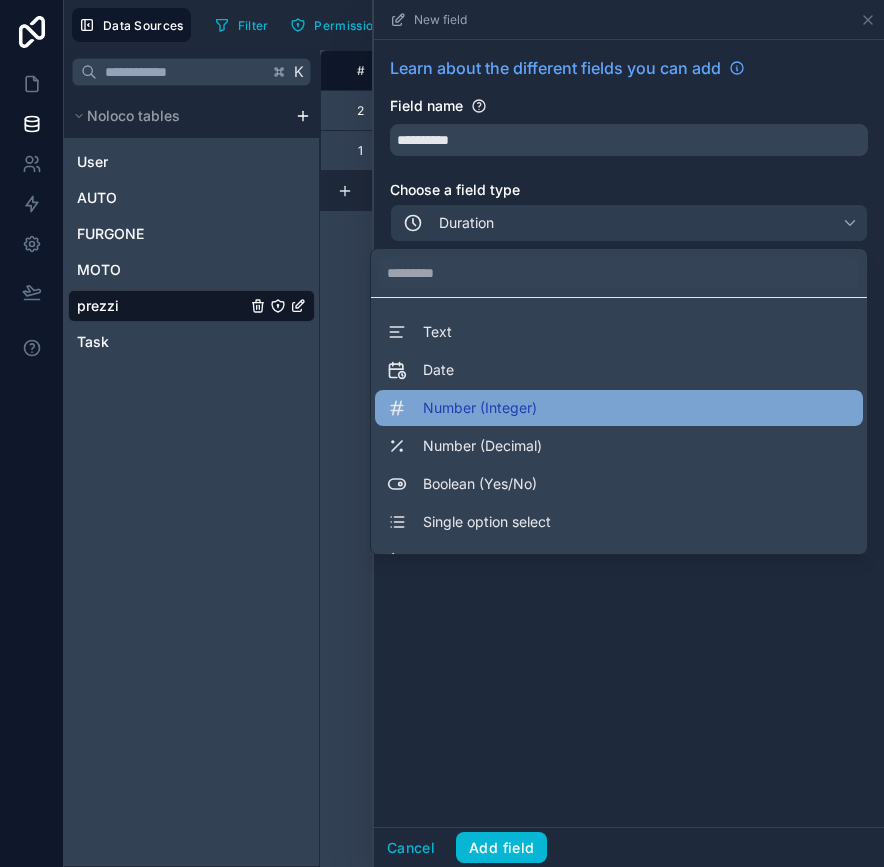 click on "Number (Integer)" at bounding box center [619, 408] 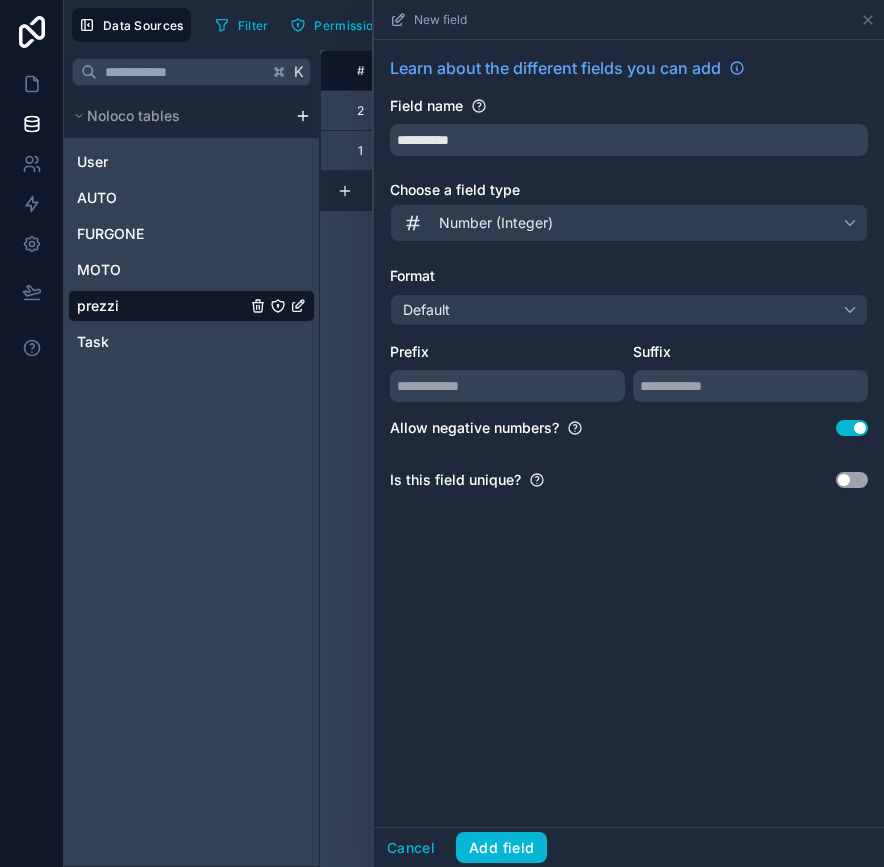 click on "Default" at bounding box center [629, 310] 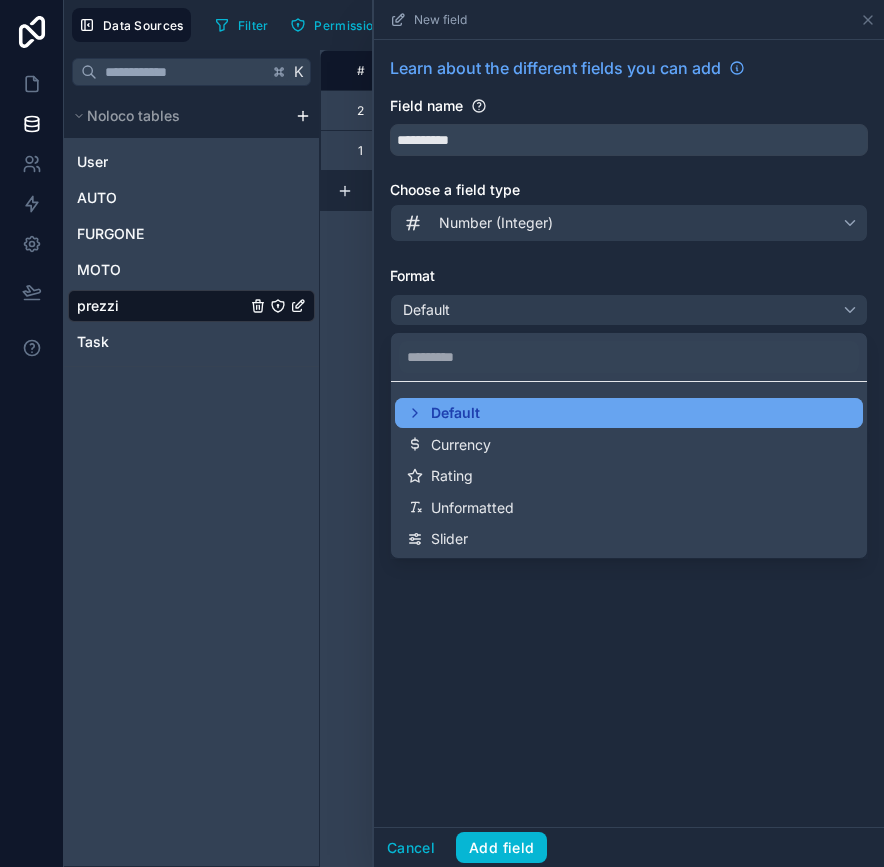 click on "Default" at bounding box center [629, 413] 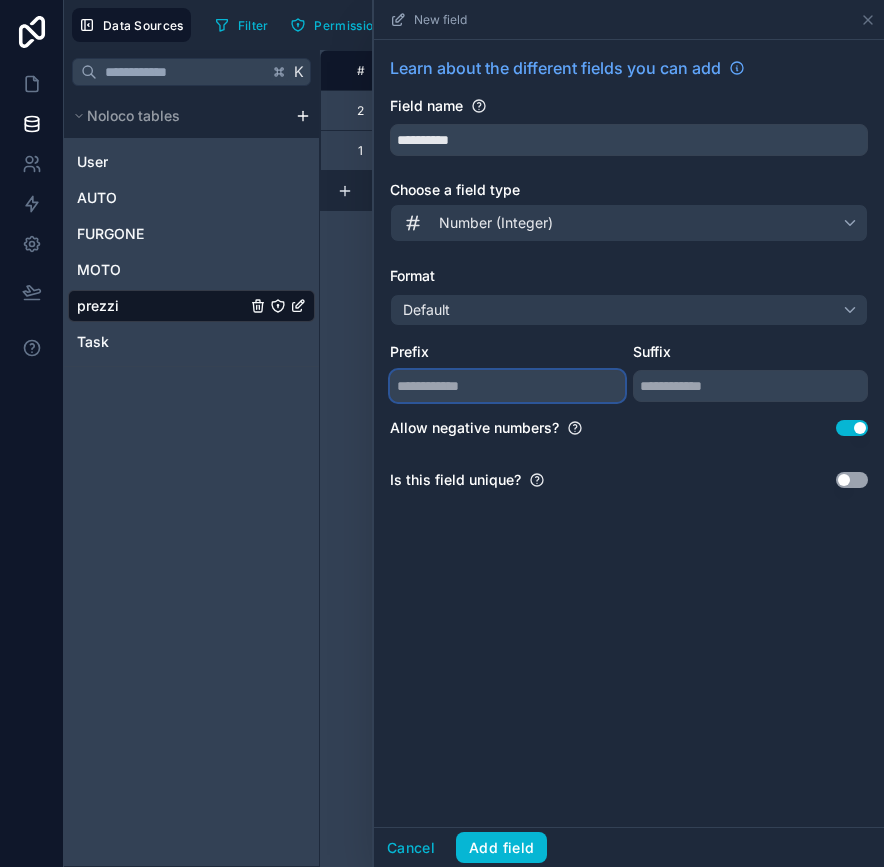 click at bounding box center [507, 386] 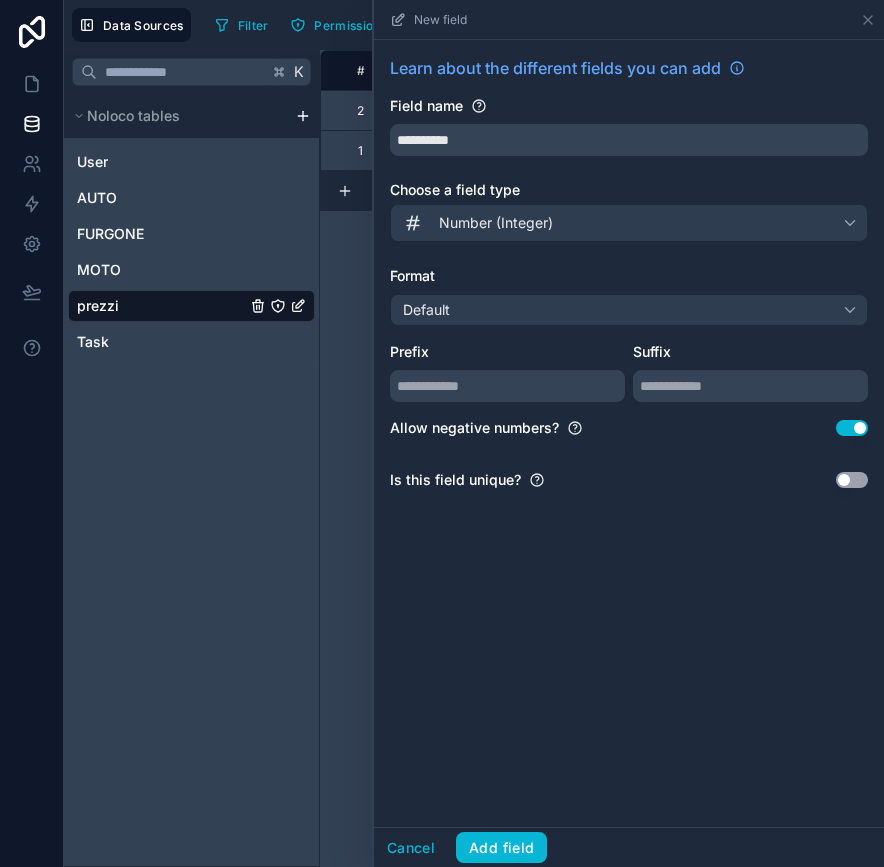 click on "Default" at bounding box center [629, 310] 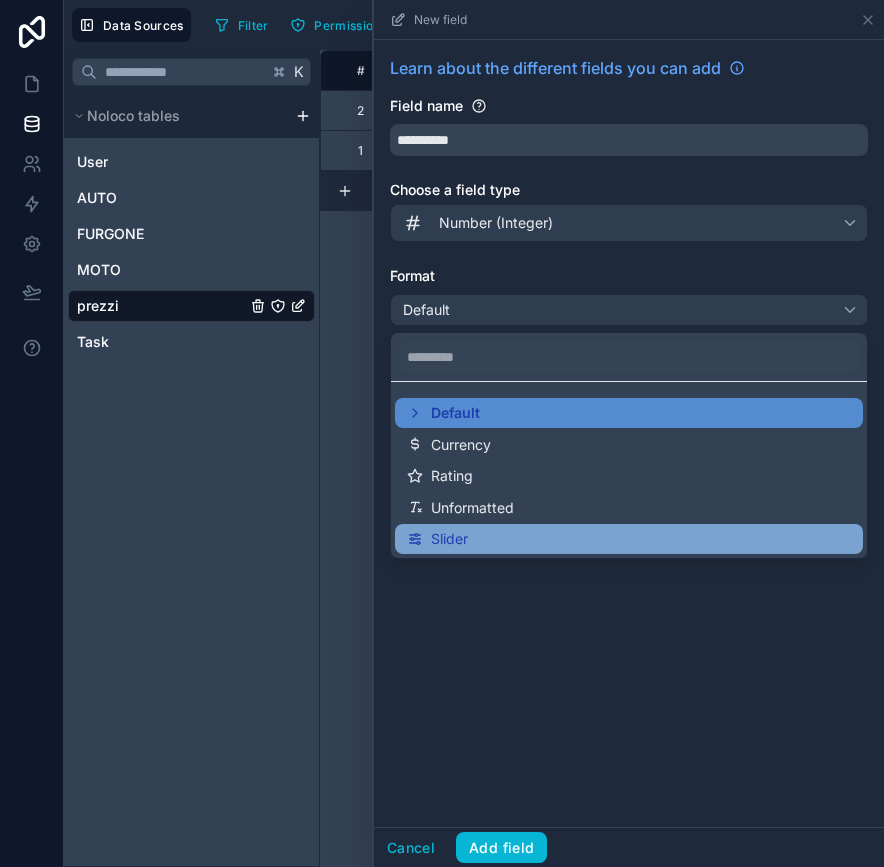 click on "Slider" at bounding box center [449, 539] 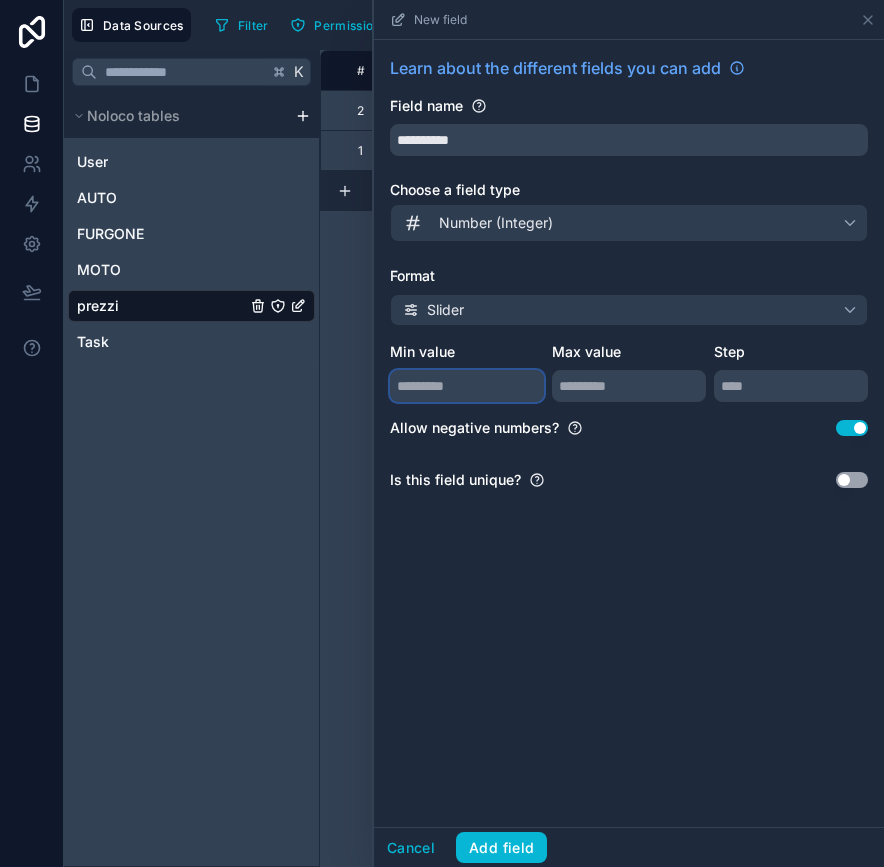 click at bounding box center [467, 386] 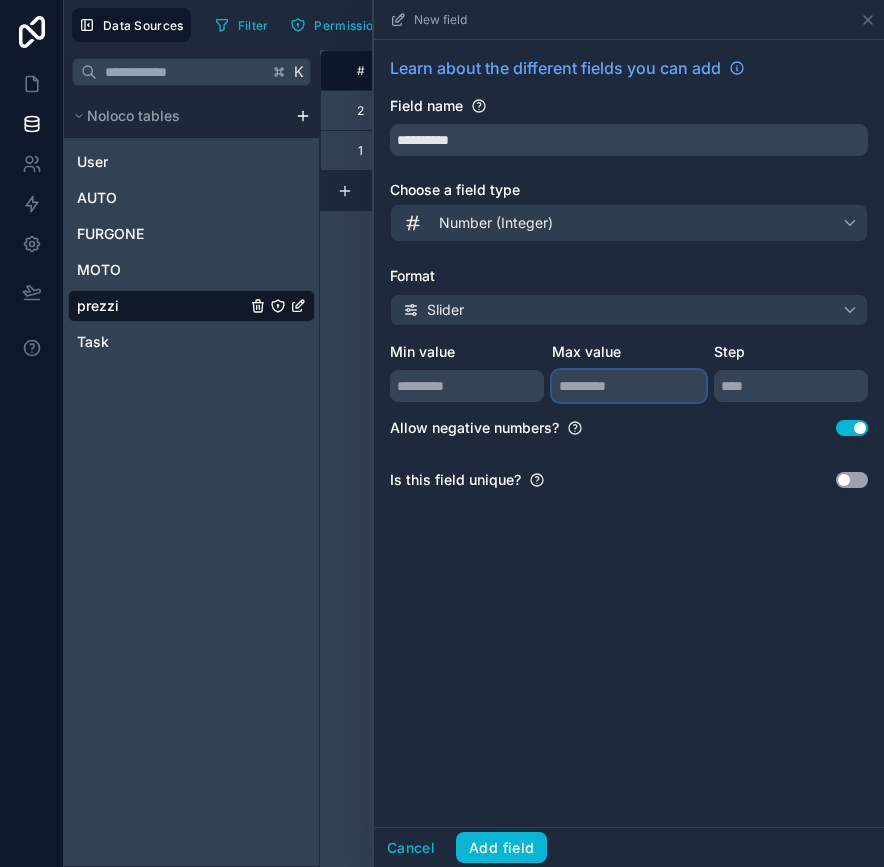 type on "**" 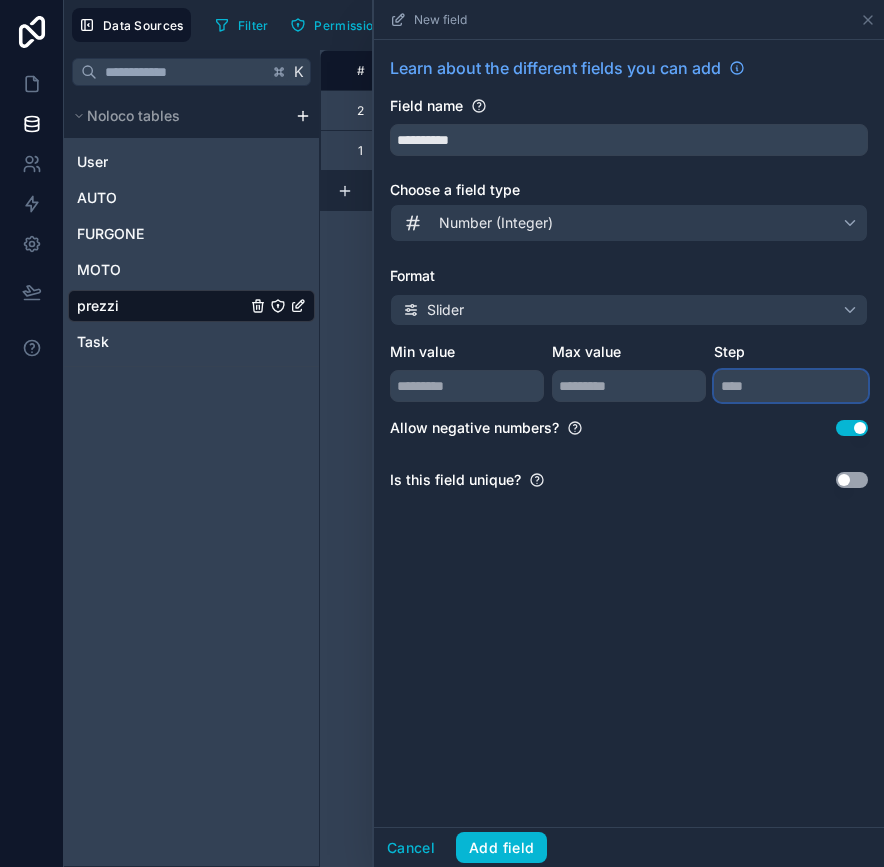 click at bounding box center (791, 386) 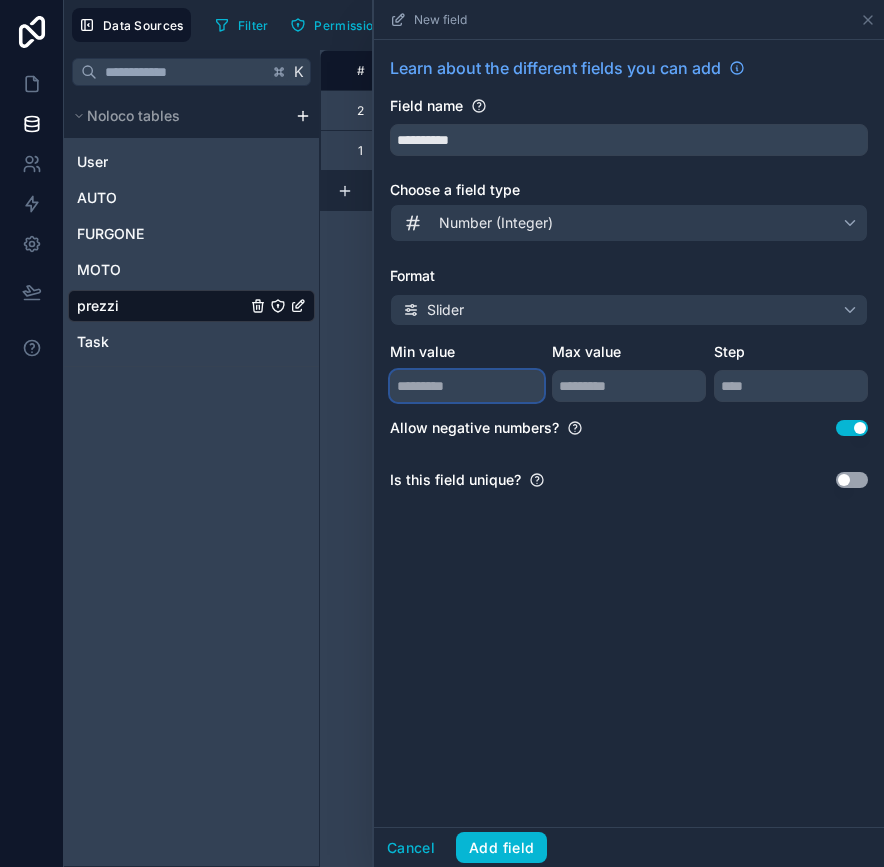 drag, startPoint x: 483, startPoint y: 385, endPoint x: 392, endPoint y: 385, distance: 91 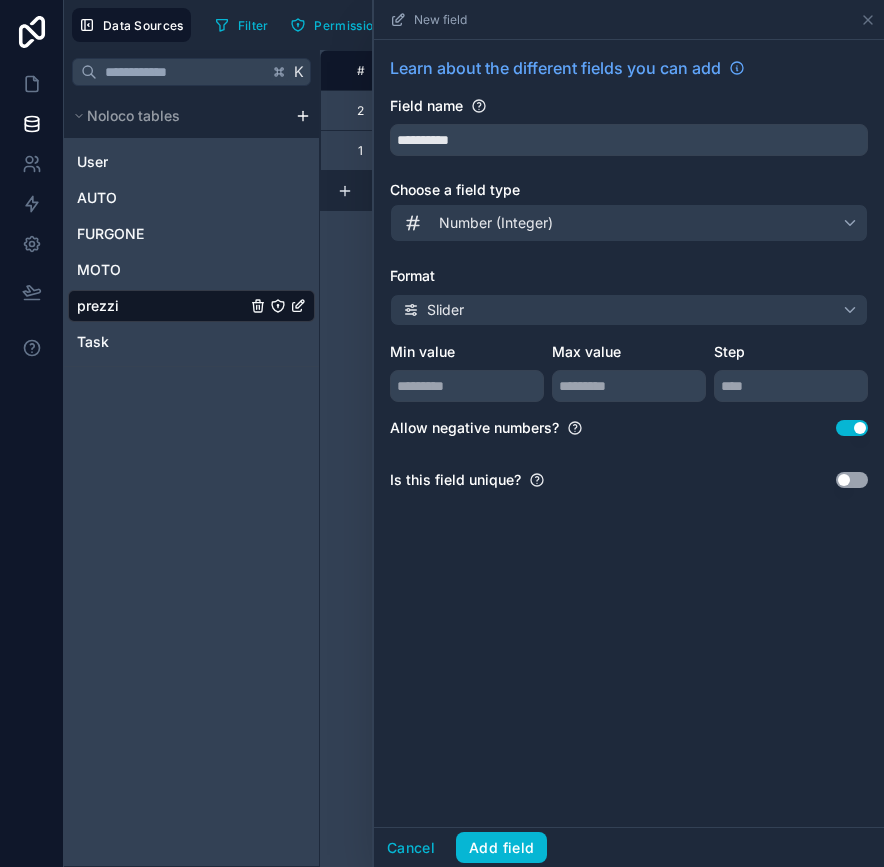 click on "**********" at bounding box center [629, 433] 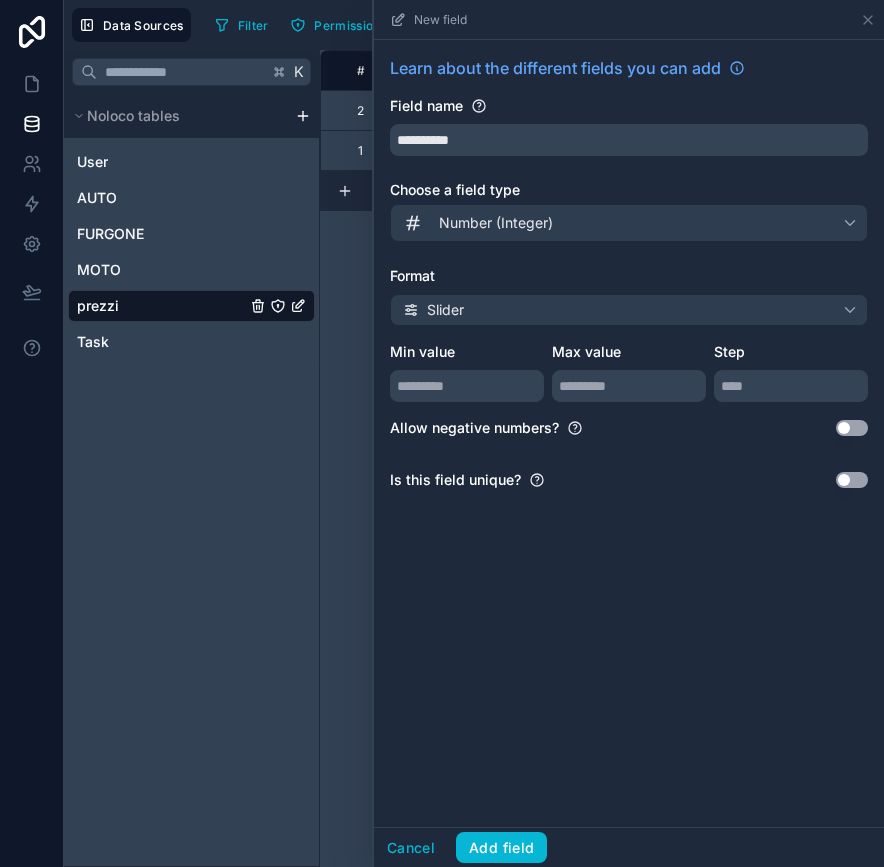 click on "**********" at bounding box center (629, 433) 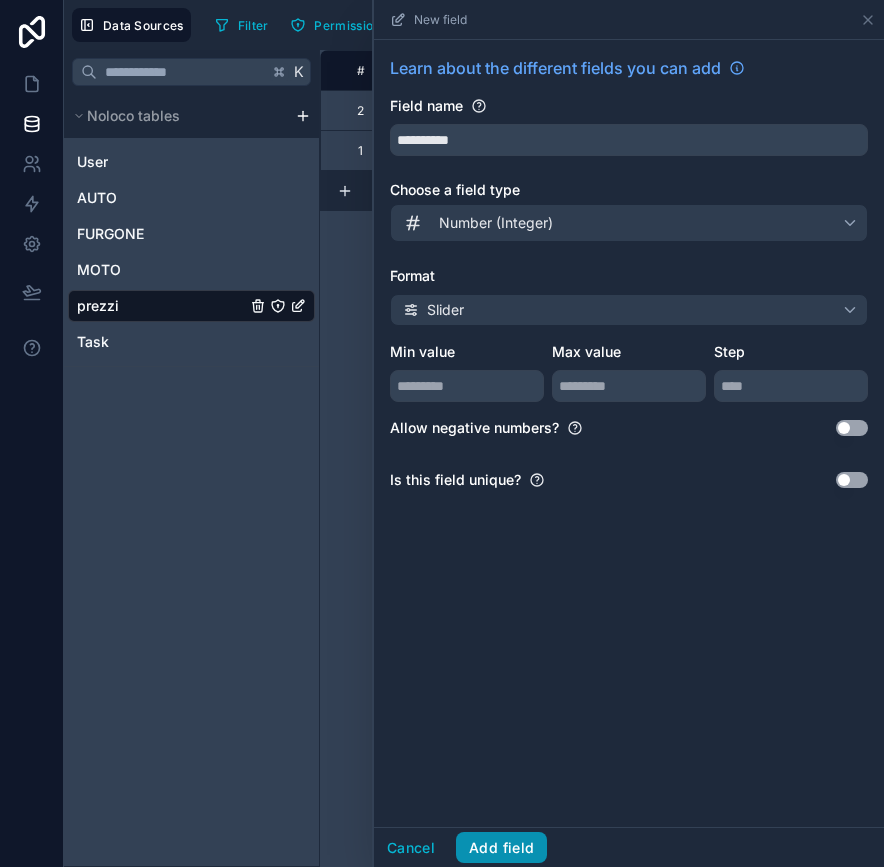 click on "Add field" at bounding box center (501, 848) 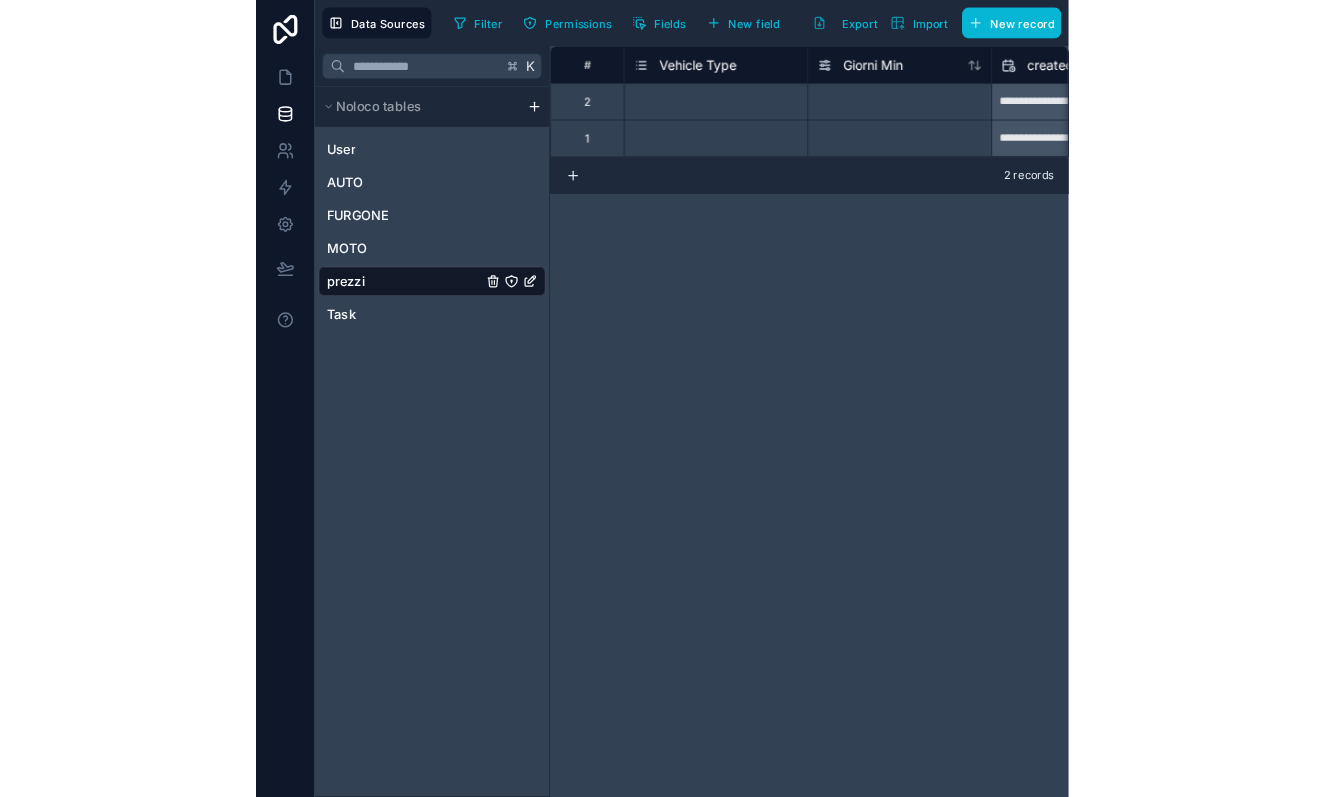 scroll, scrollTop: 0, scrollLeft: 0, axis: both 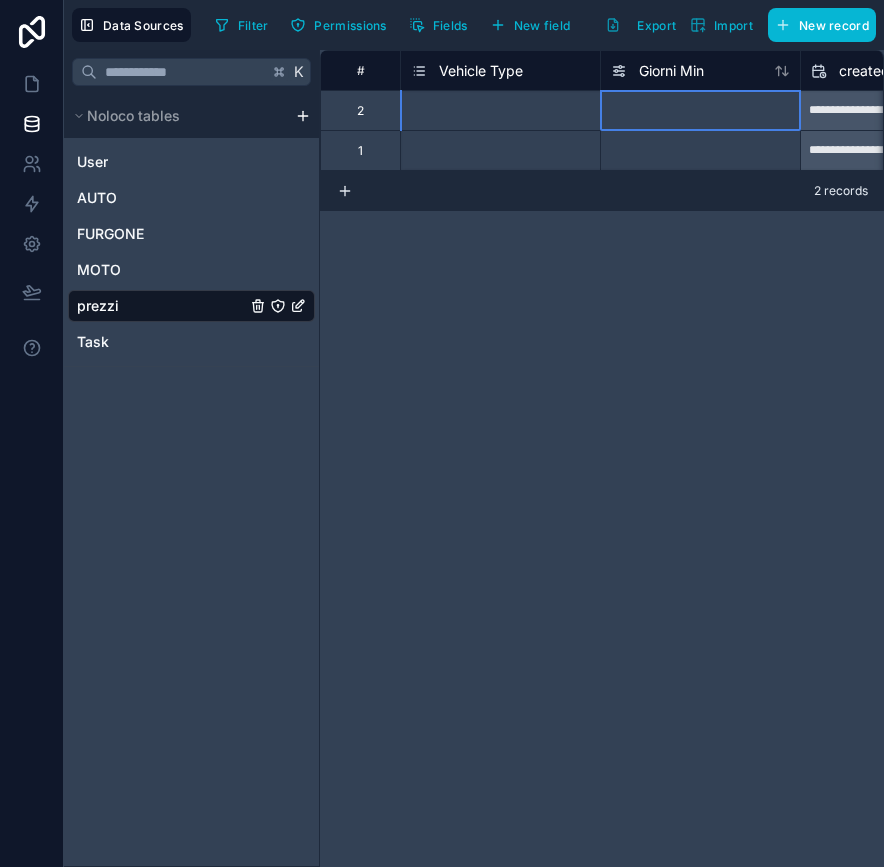 click at bounding box center [700, 110] 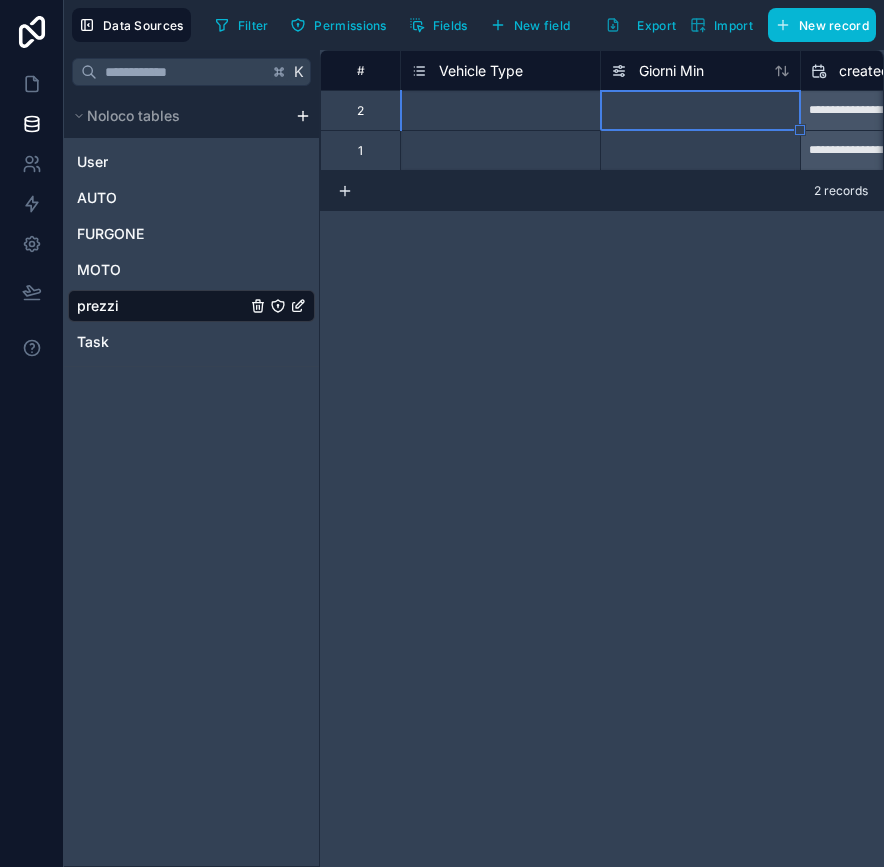 click at bounding box center [700, 110] 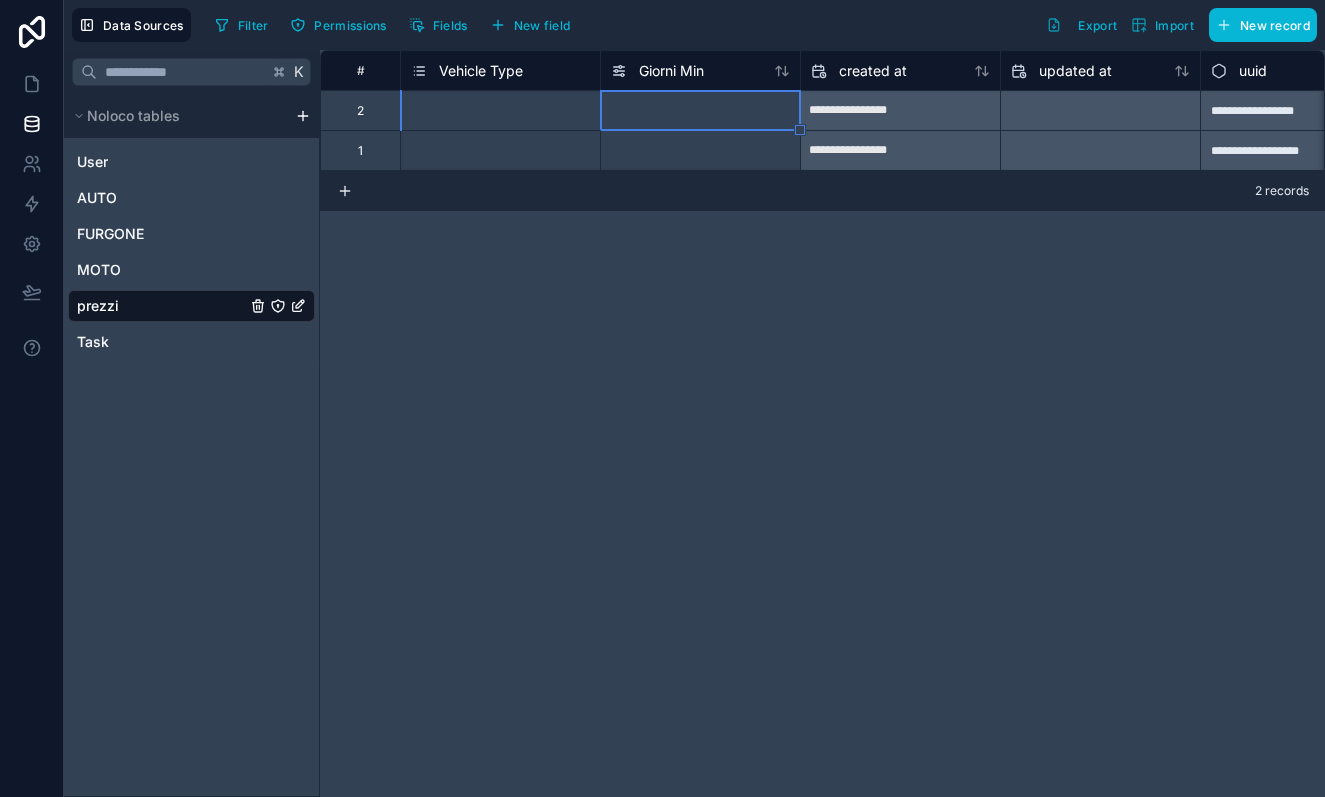 click on "**********" at bounding box center (822, 423) 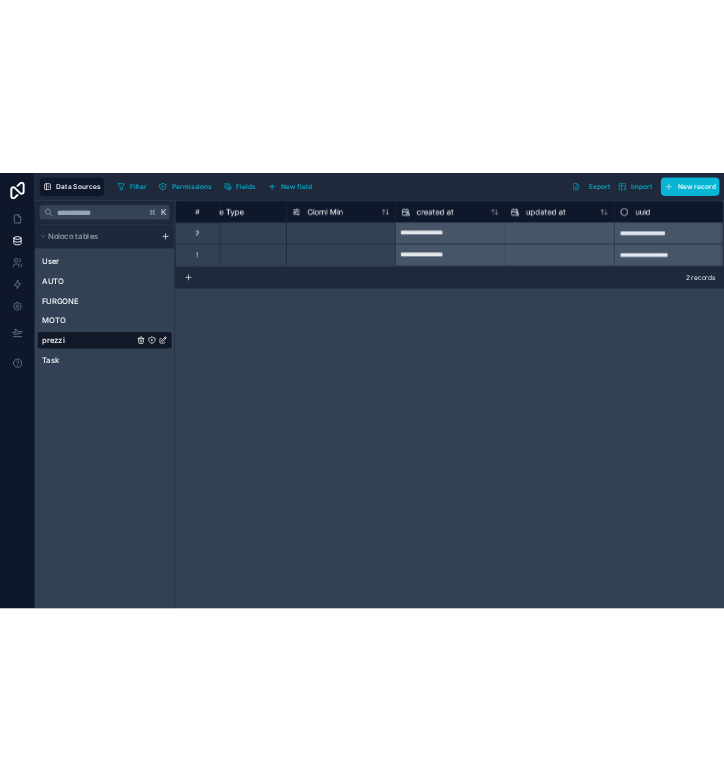 scroll, scrollTop: 0, scrollLeft: 0, axis: both 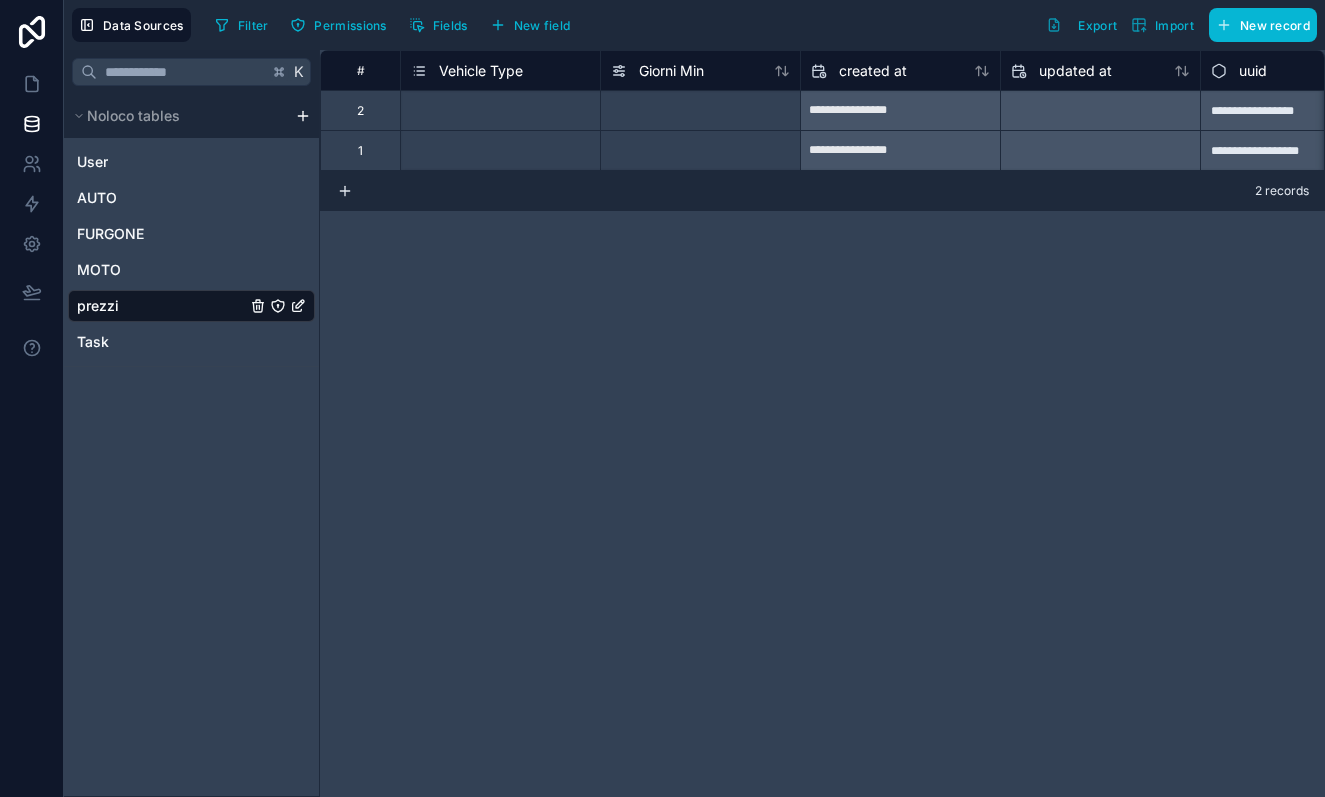 click on "**********" at bounding box center (822, 423) 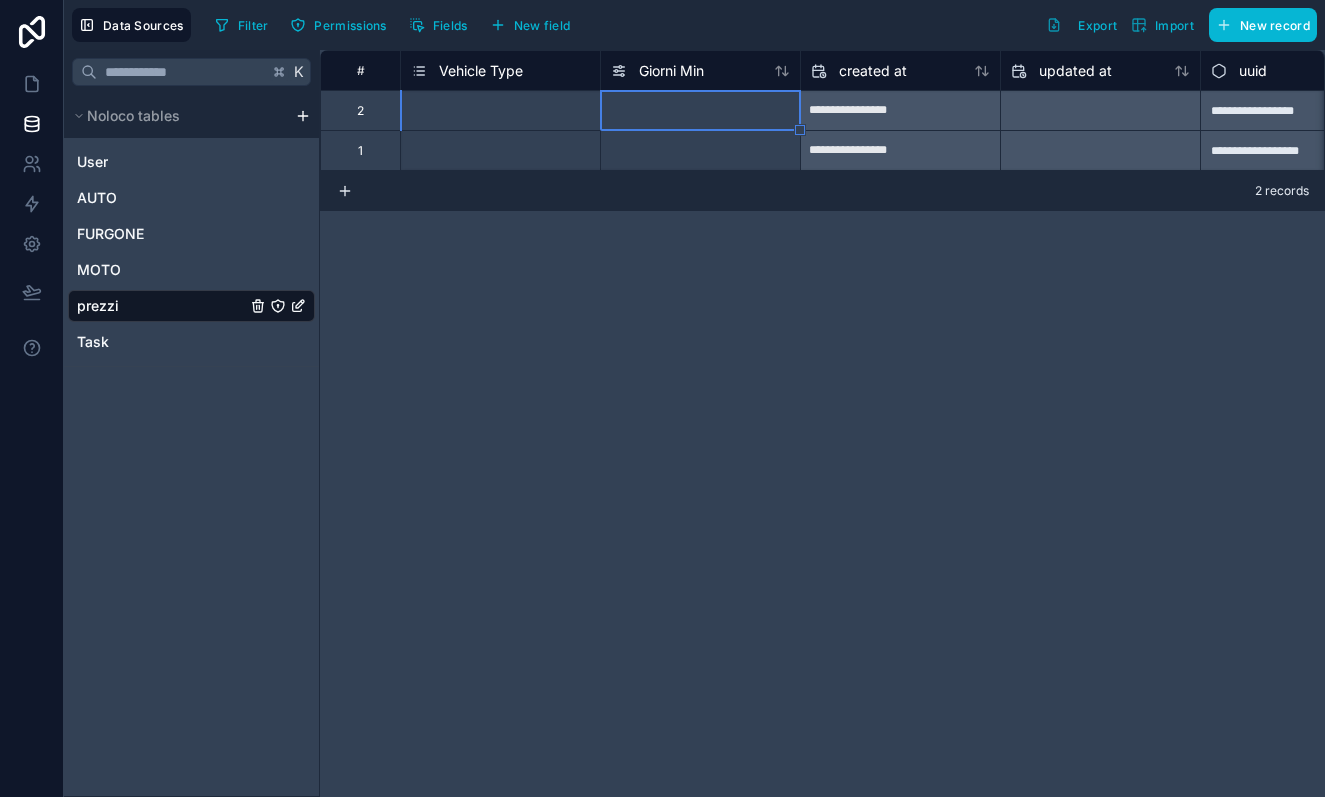 type on "*" 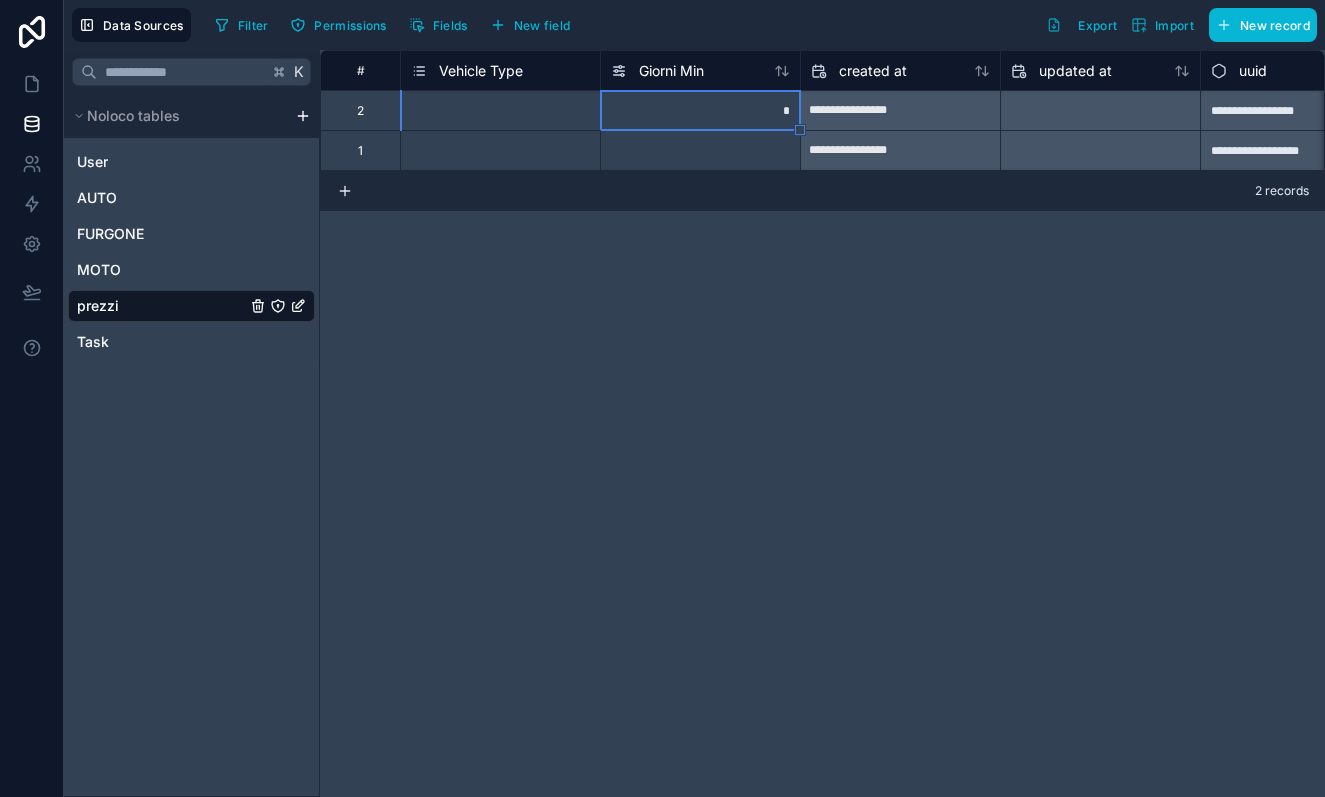 type on "**" 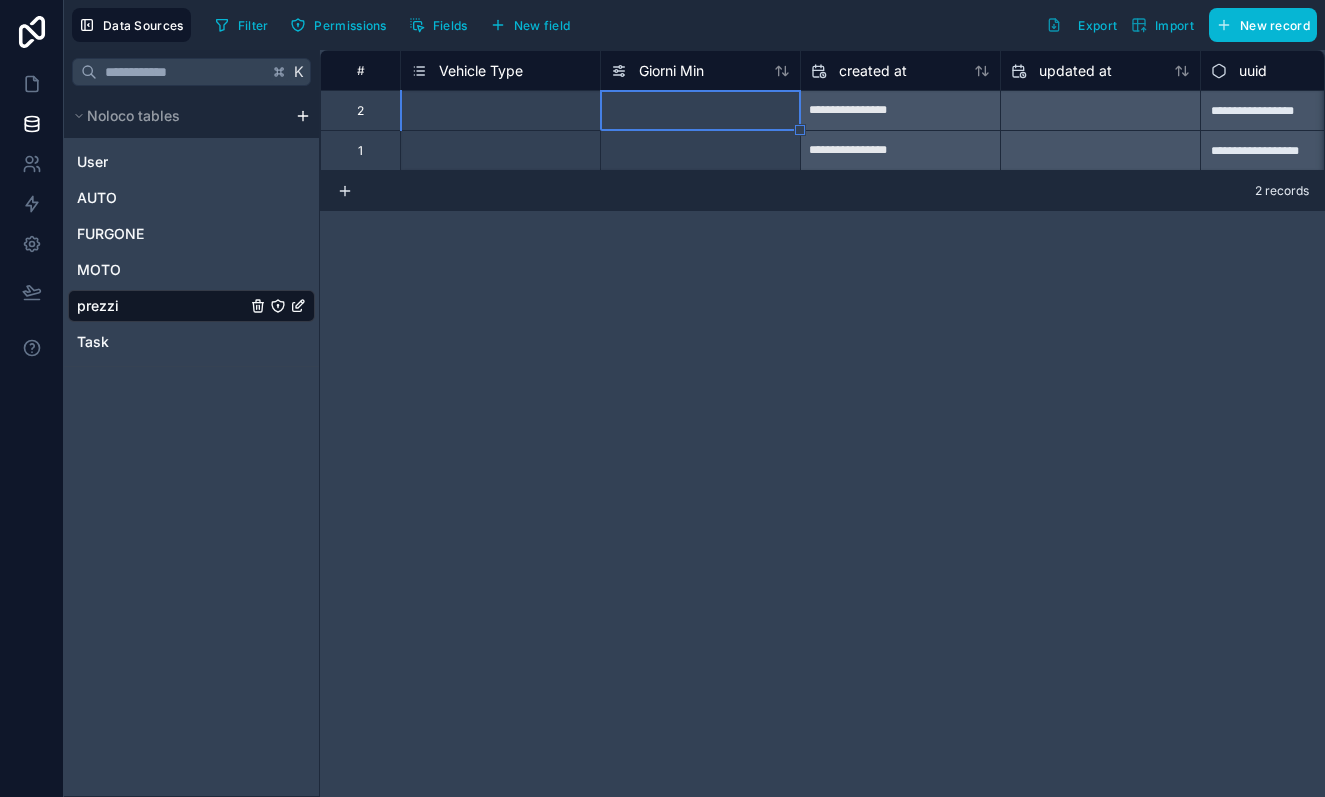 click on "**********" at bounding box center [822, 423] 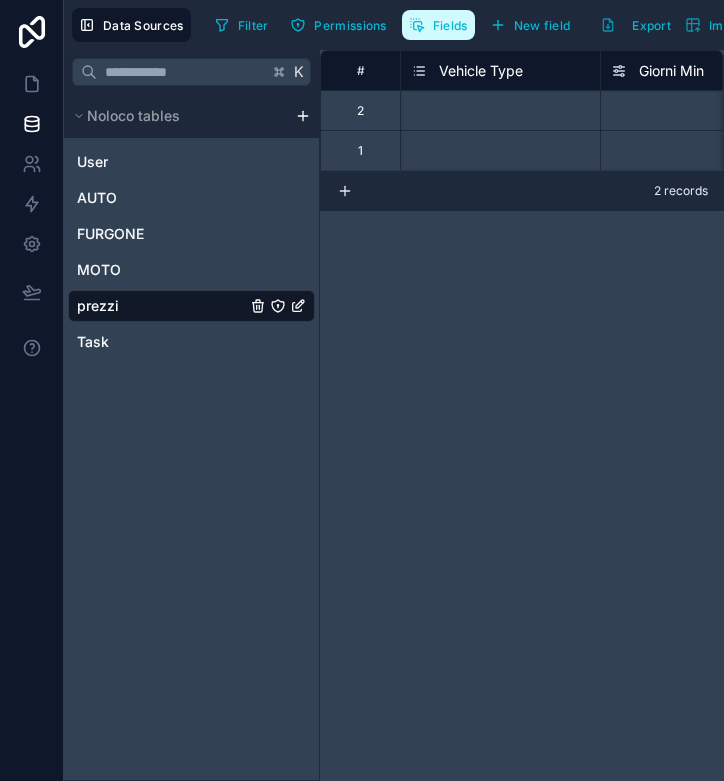 click on "Fields" at bounding box center (438, 25) 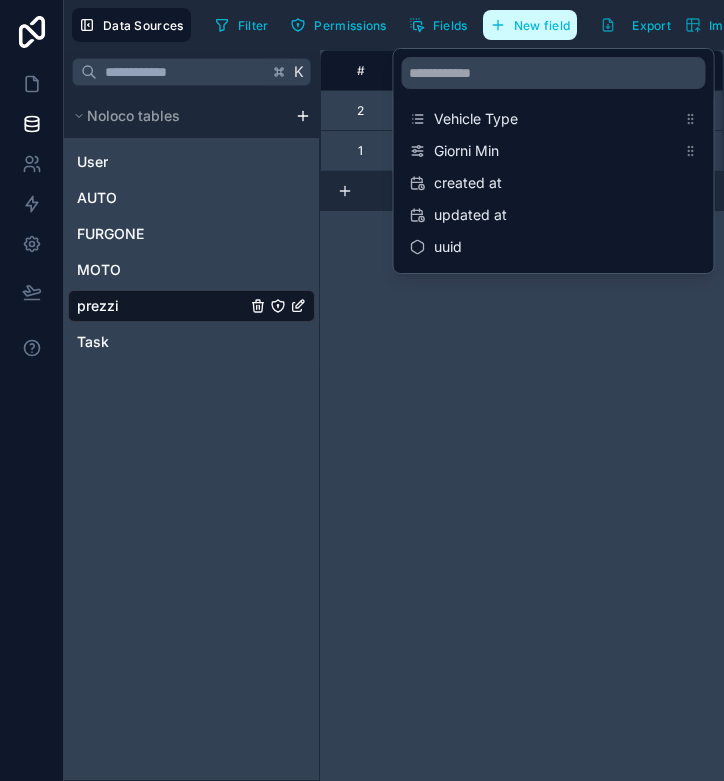 click on "New field" at bounding box center (542, 25) 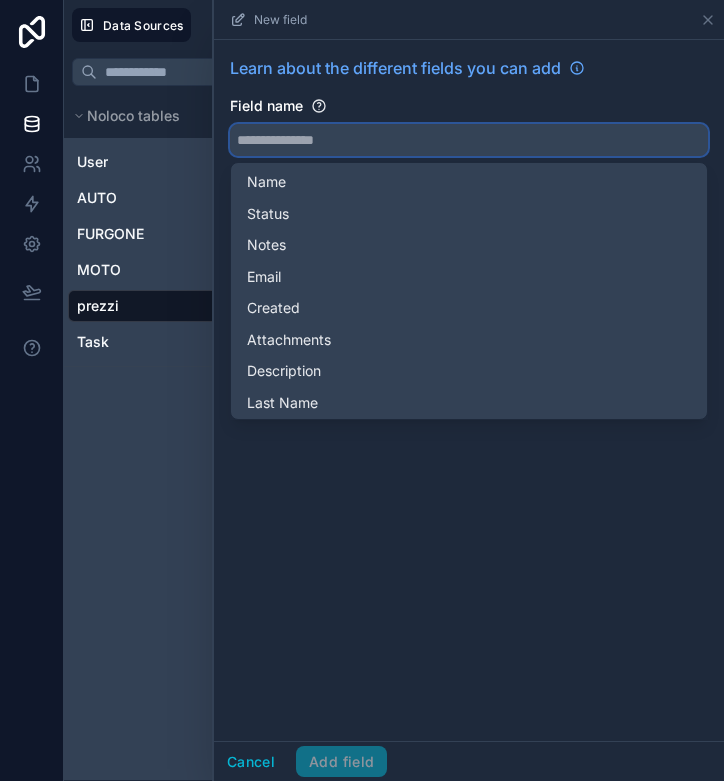 click at bounding box center (469, 140) 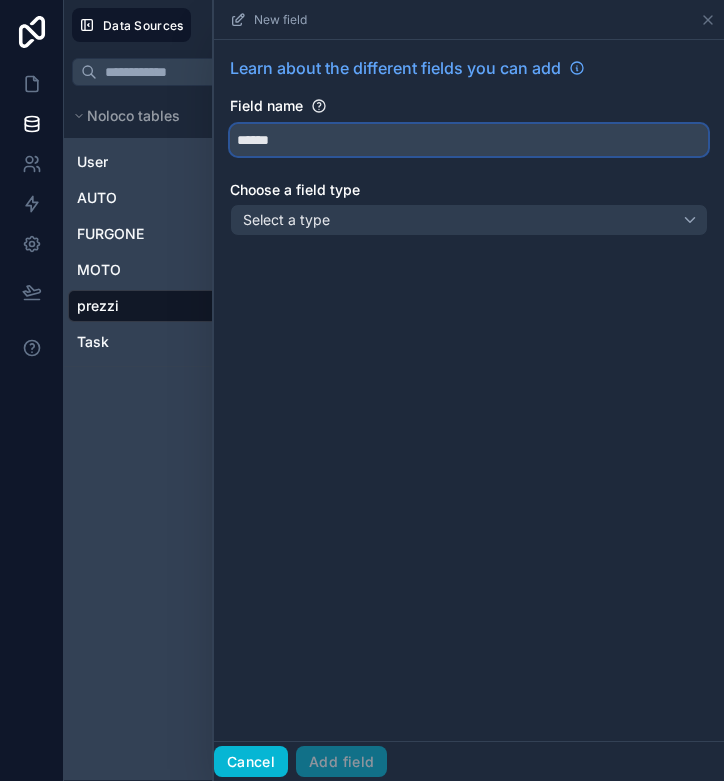 type on "******" 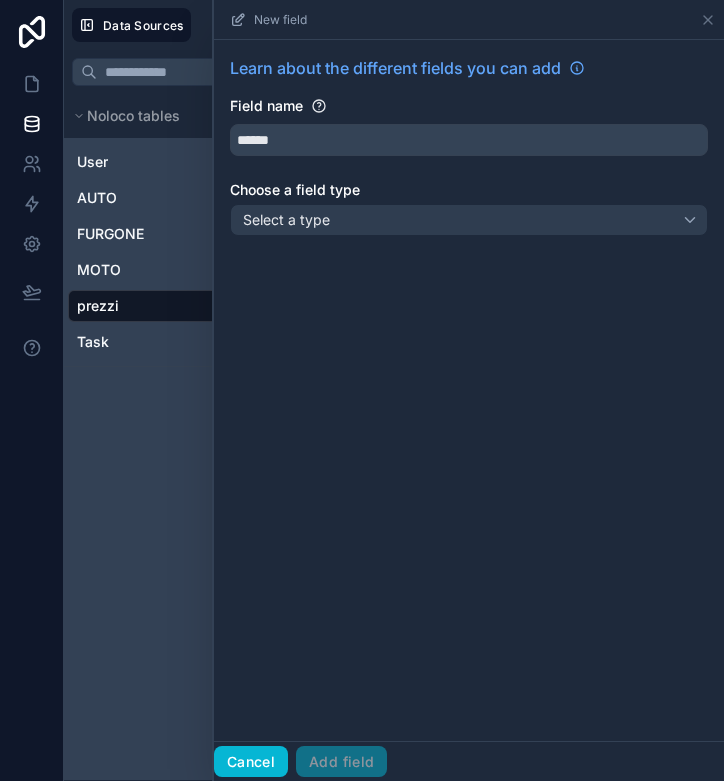 click on "Cancel" at bounding box center (251, 762) 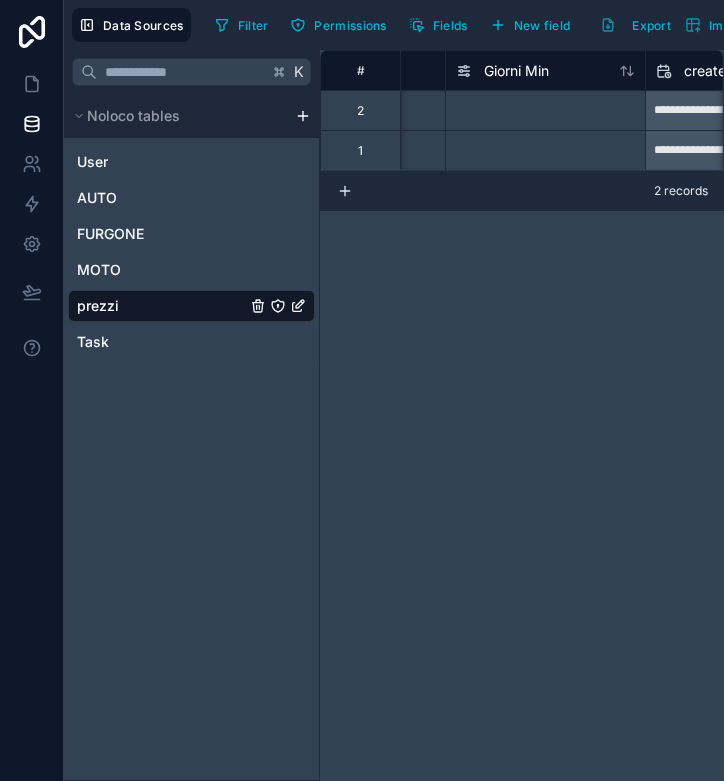 scroll, scrollTop: 0, scrollLeft: 198, axis: horizontal 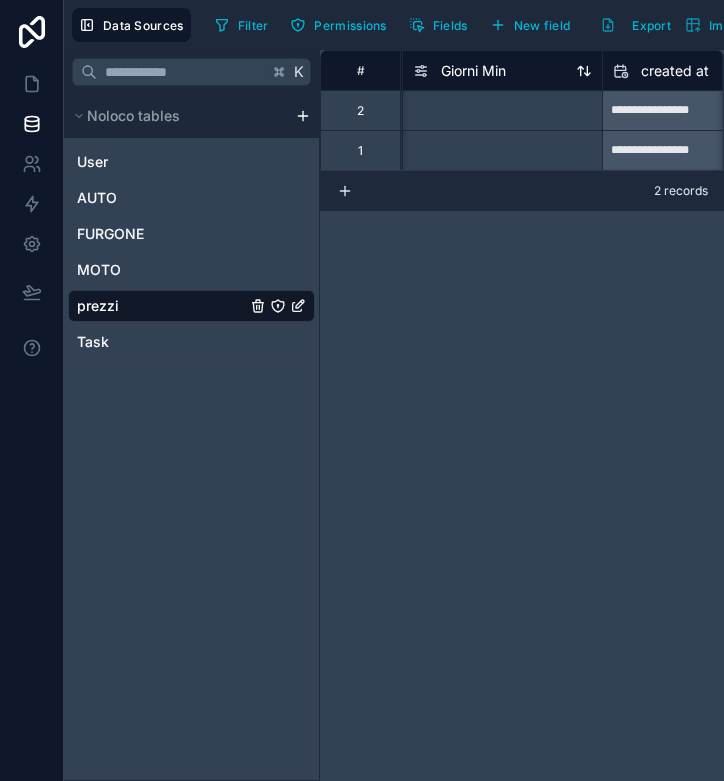 click on "Giorni Min" at bounding box center [473, 71] 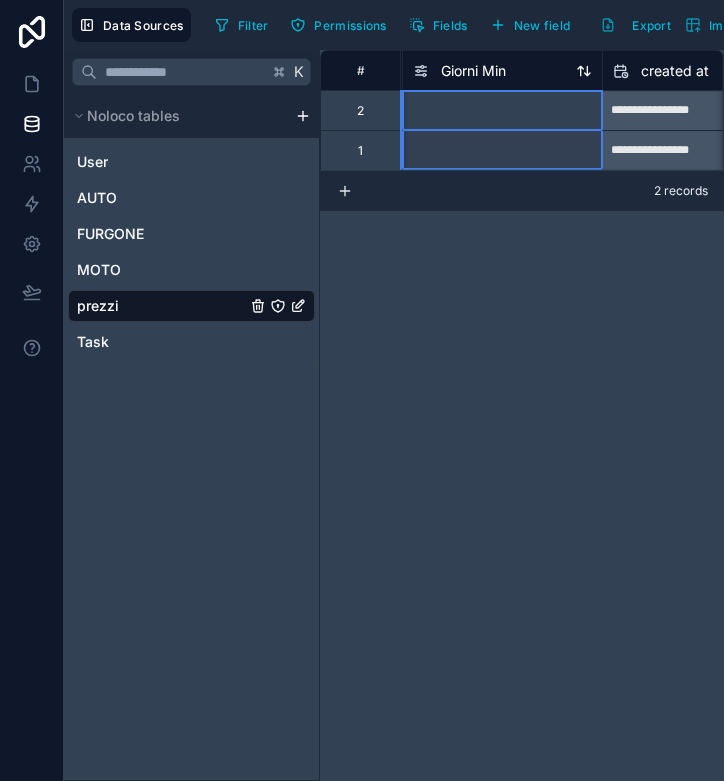 click on "**********" at bounding box center [522, 415] 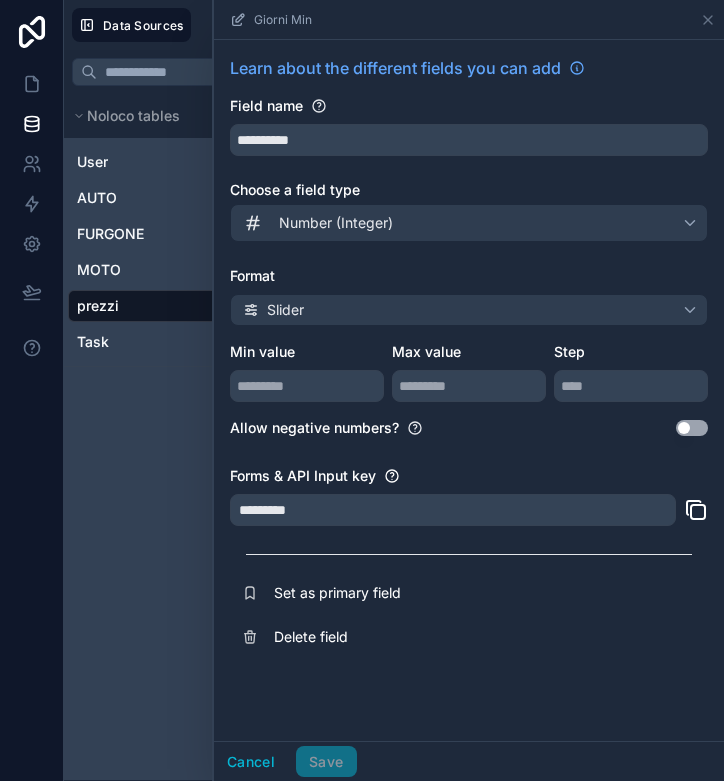 click on "Slider" at bounding box center (469, 310) 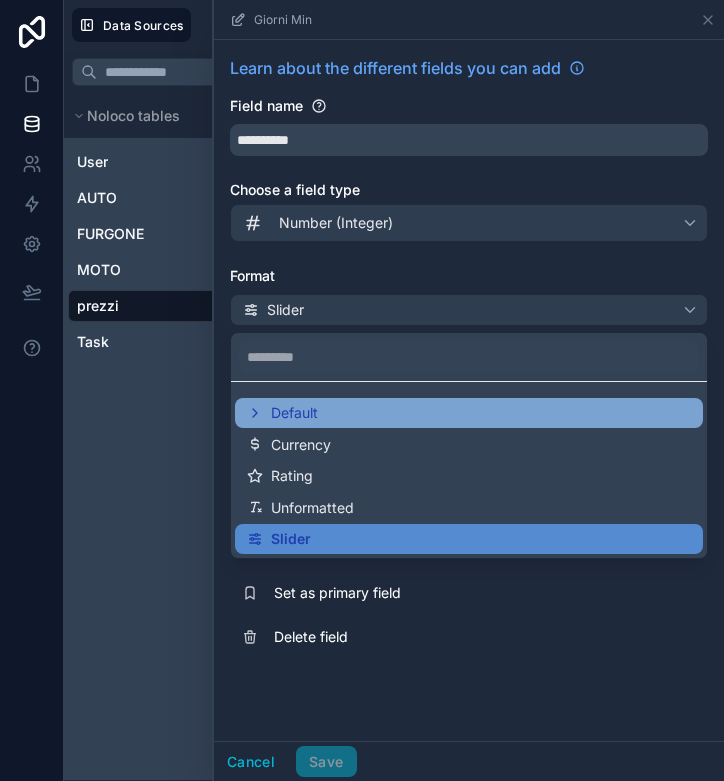 click on "Default" at bounding box center [294, 413] 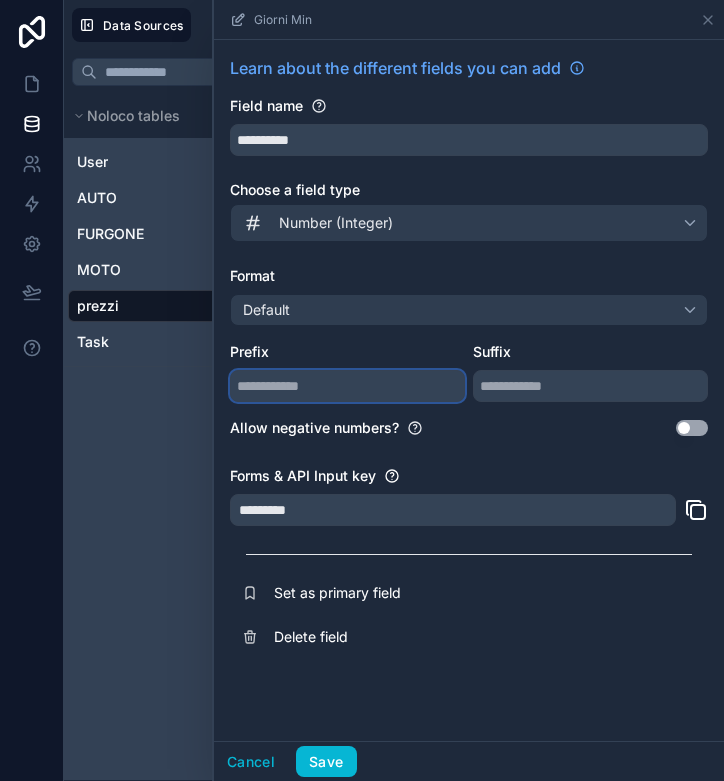 click at bounding box center [347, 386] 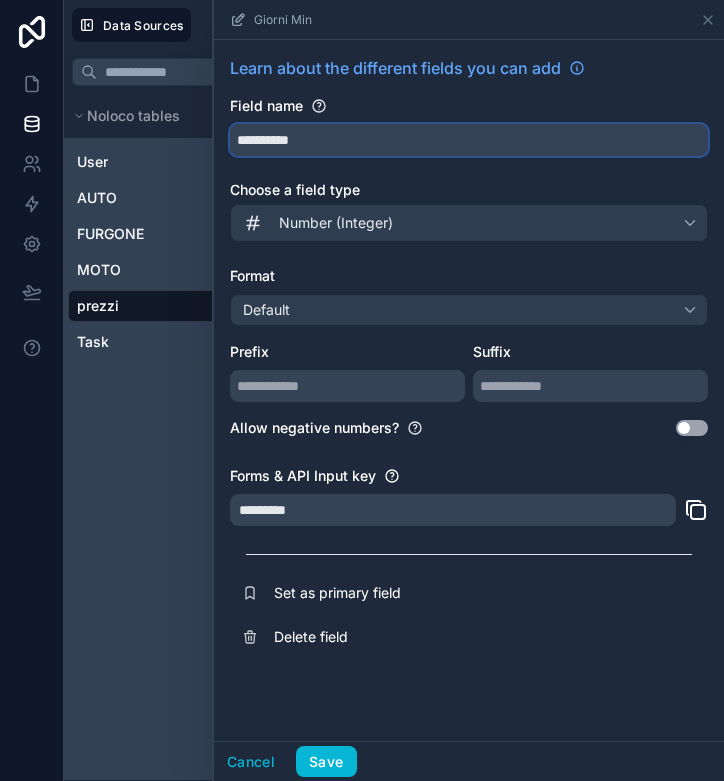 click on "**********" at bounding box center (469, 140) 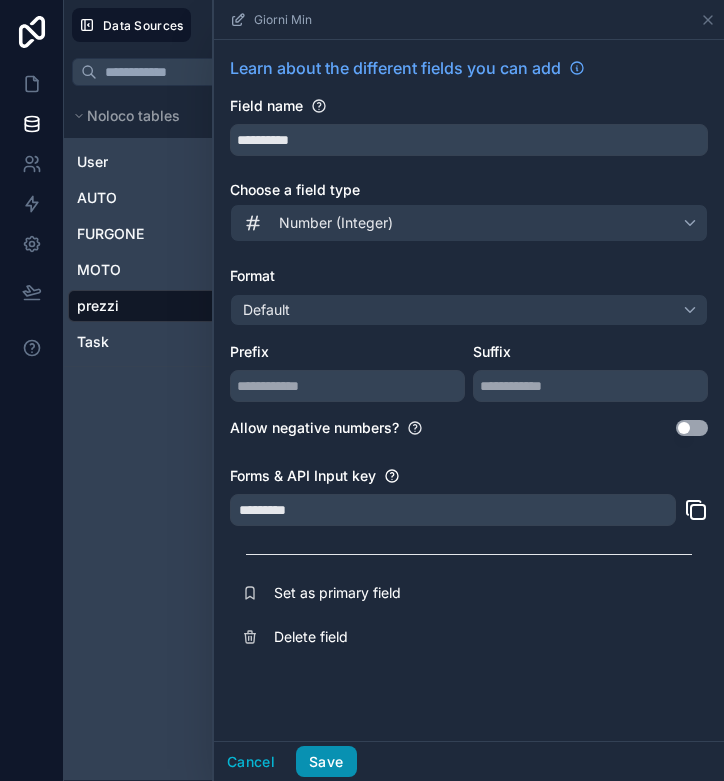 click on "Save" at bounding box center [326, 762] 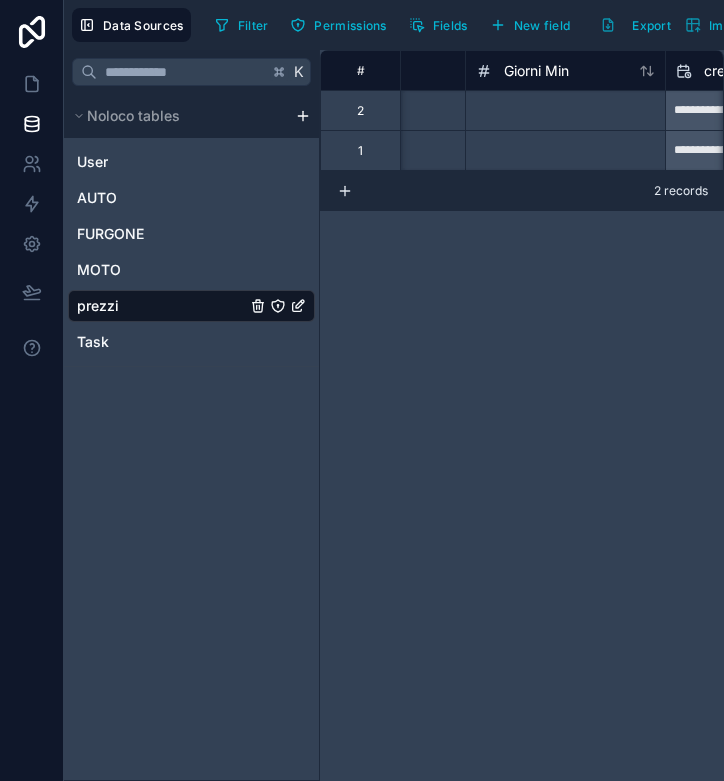 scroll, scrollTop: 0, scrollLeft: 165, axis: horizontal 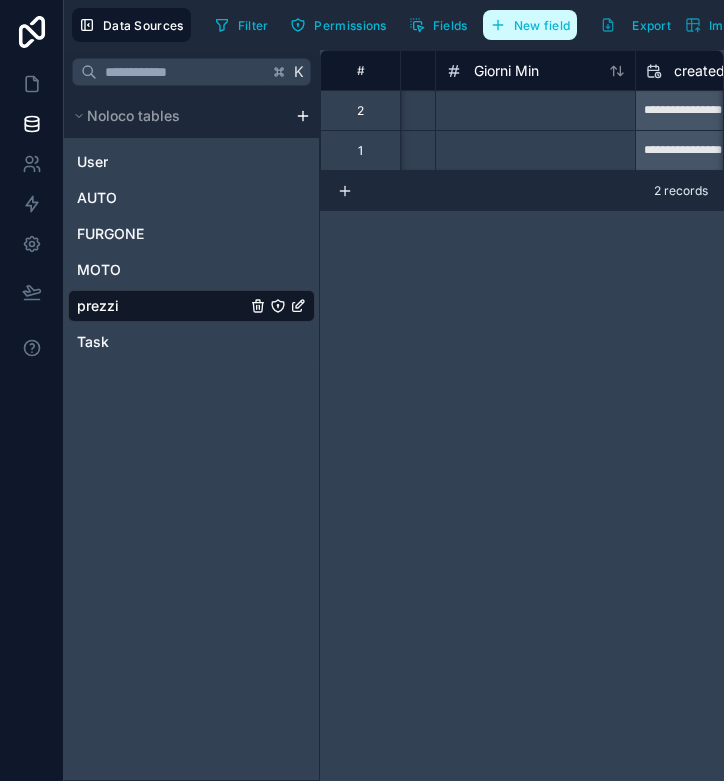 click on "New field" at bounding box center (542, 25) 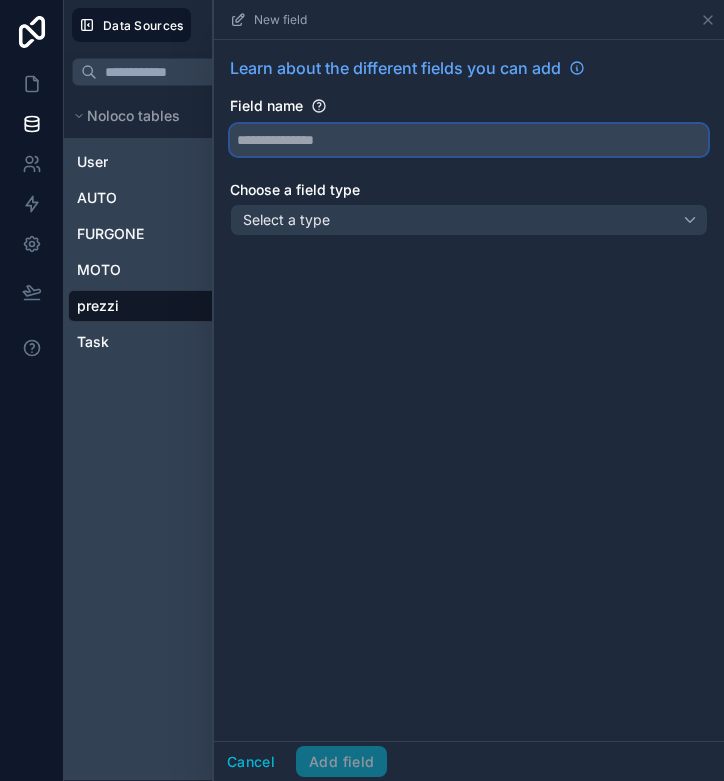 click at bounding box center [469, 140] 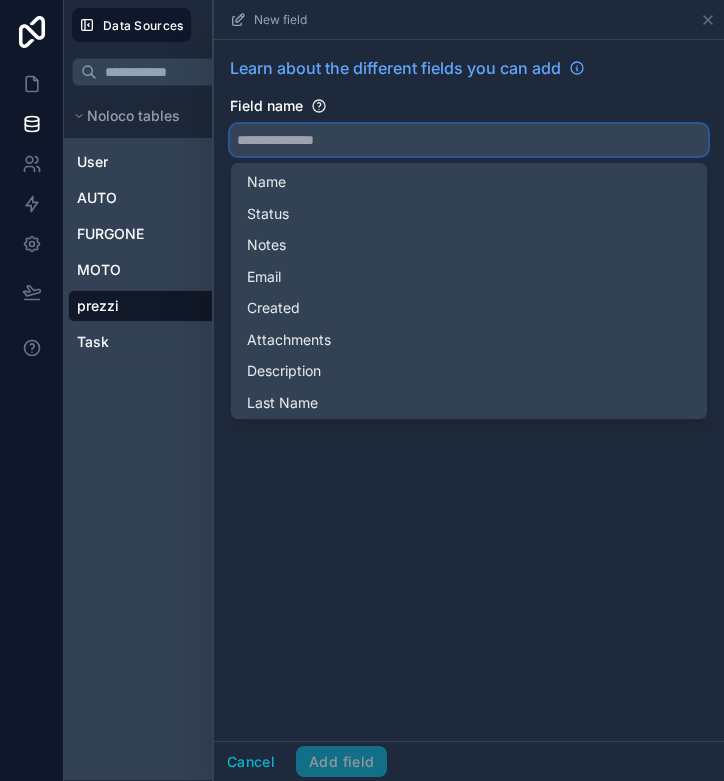 click at bounding box center [469, 140] 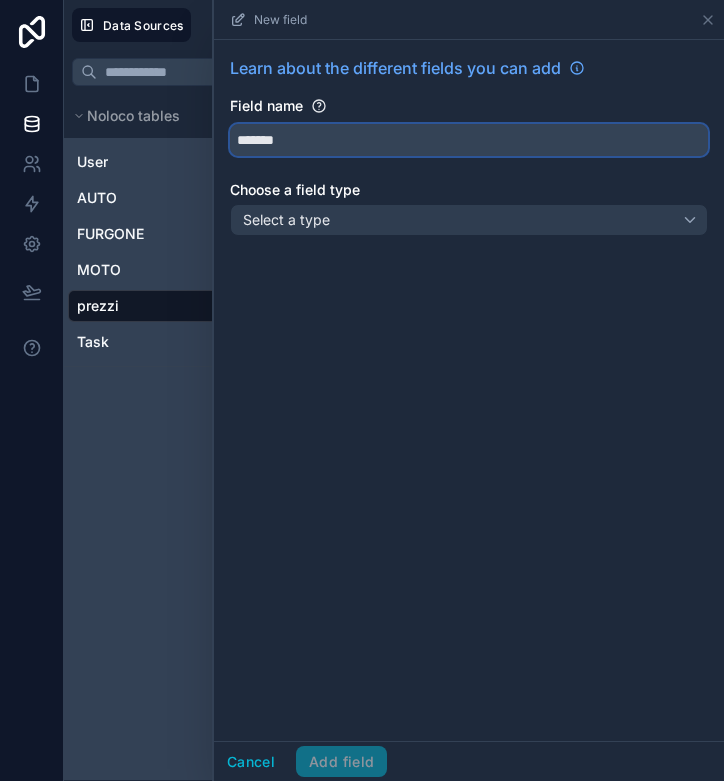 click on "******" at bounding box center [469, 140] 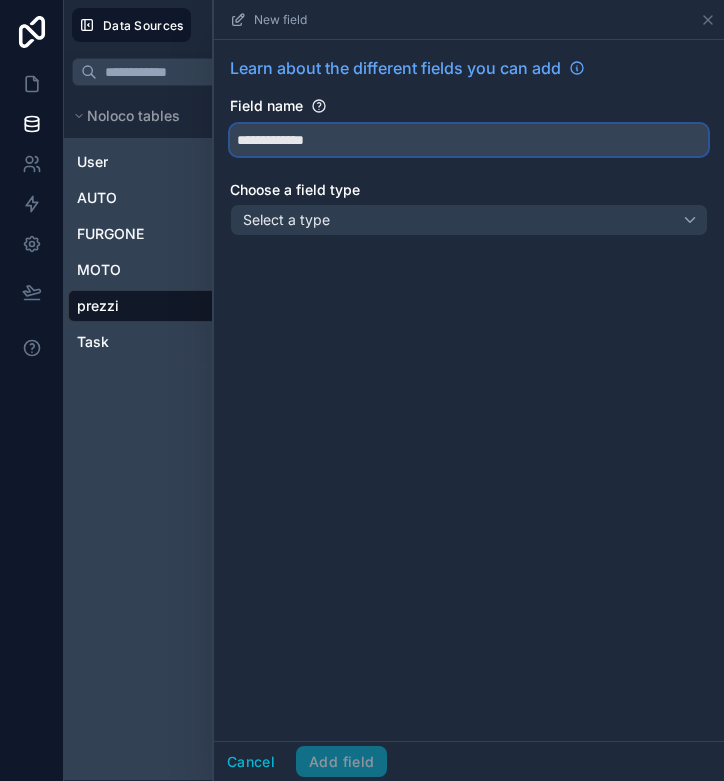 type on "**********" 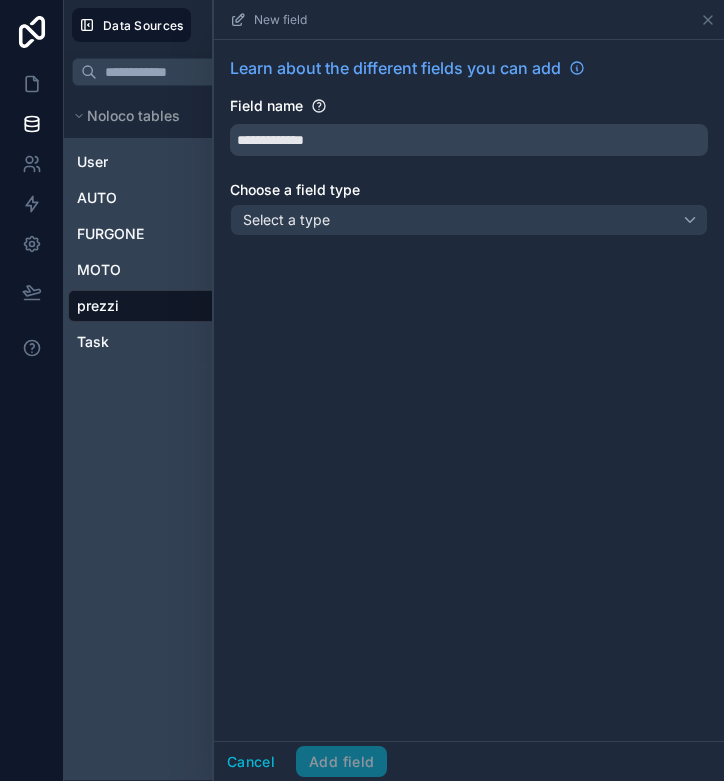 click on "Select a type" at bounding box center [286, 219] 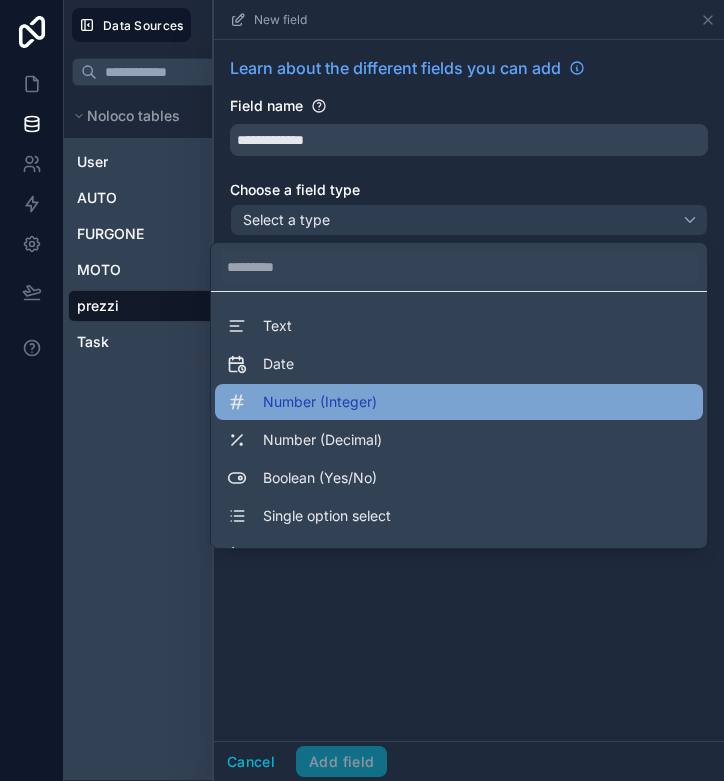 click on "Number (Integer)" at bounding box center (459, 402) 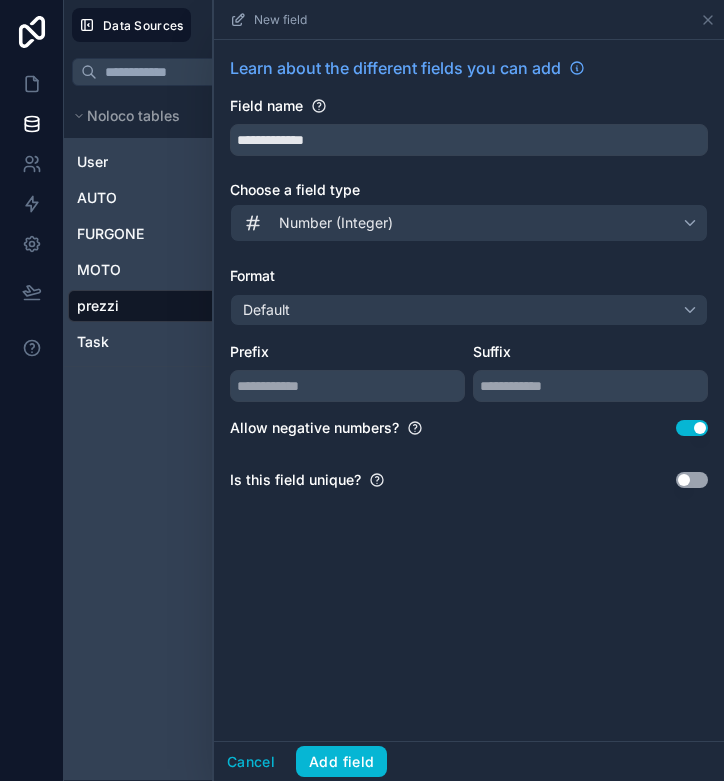 click on "Default" at bounding box center (469, 310) 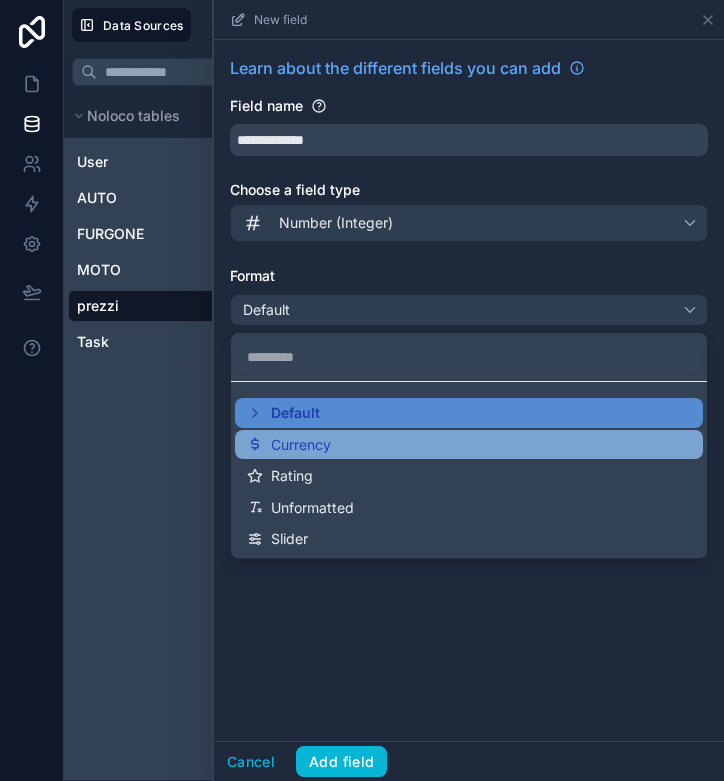 click on "Currency" at bounding box center (301, 445) 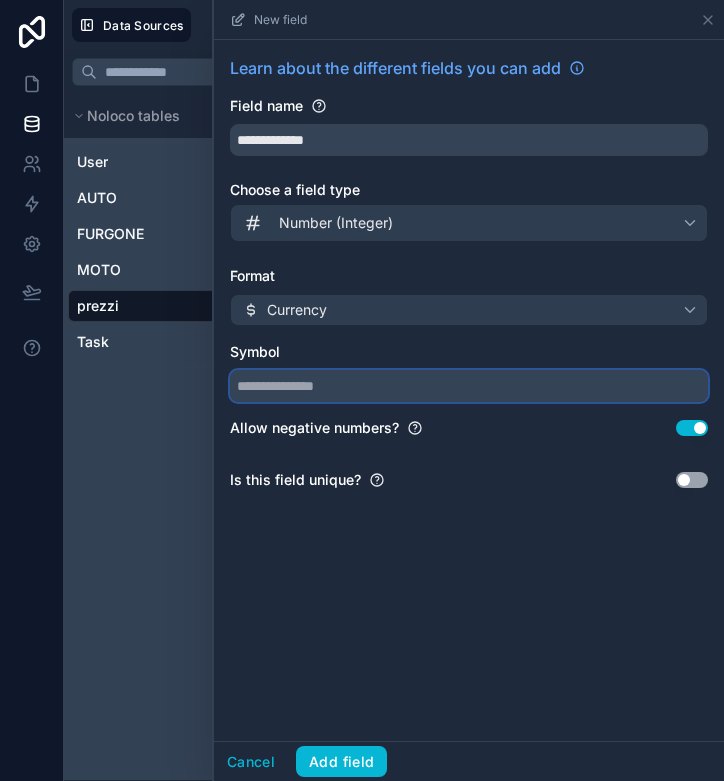 click at bounding box center [469, 386] 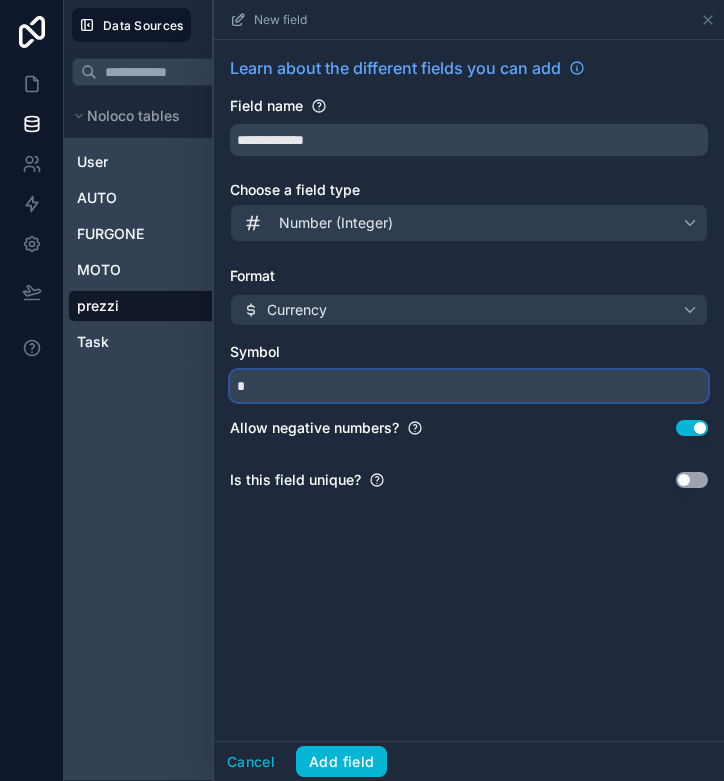 type on "*" 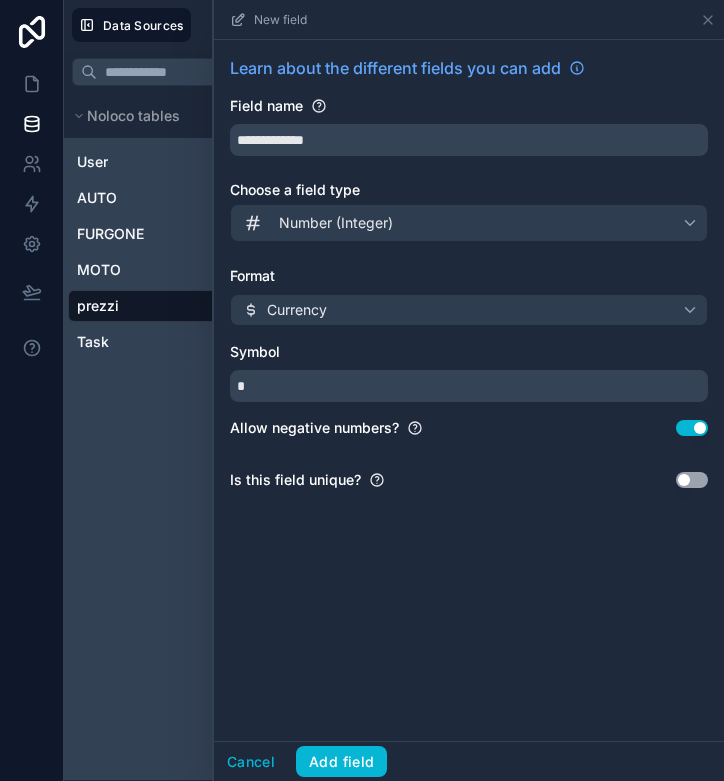 click on "Use setting" at bounding box center [692, 428] 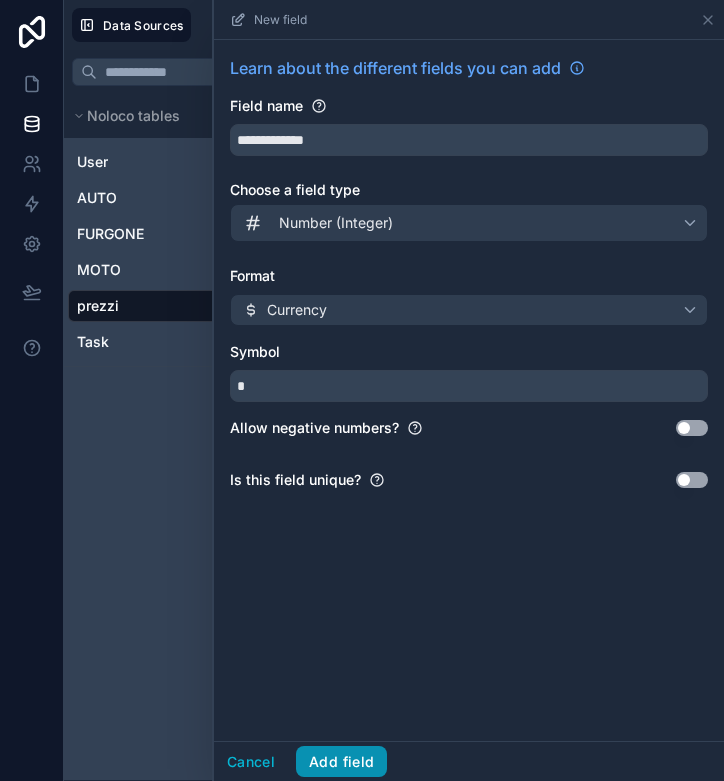 click on "Add field" at bounding box center (341, 762) 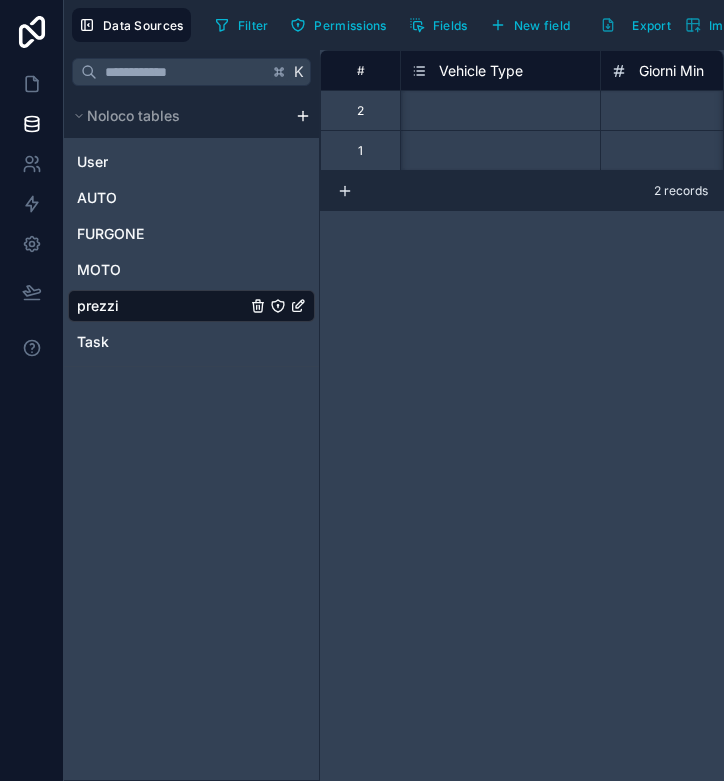 scroll, scrollTop: 0, scrollLeft: 0, axis: both 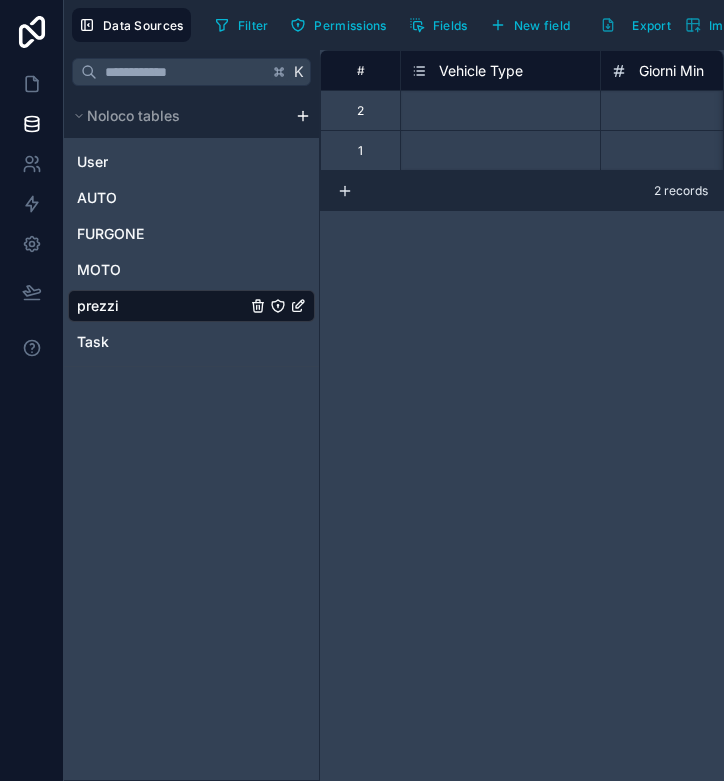 click on "# Vehicle Type Giorni Min Prezzo Totale 2 Select a Vehicle Type 1 Select a Vehicle Type 2 records" at bounding box center (522, 415) 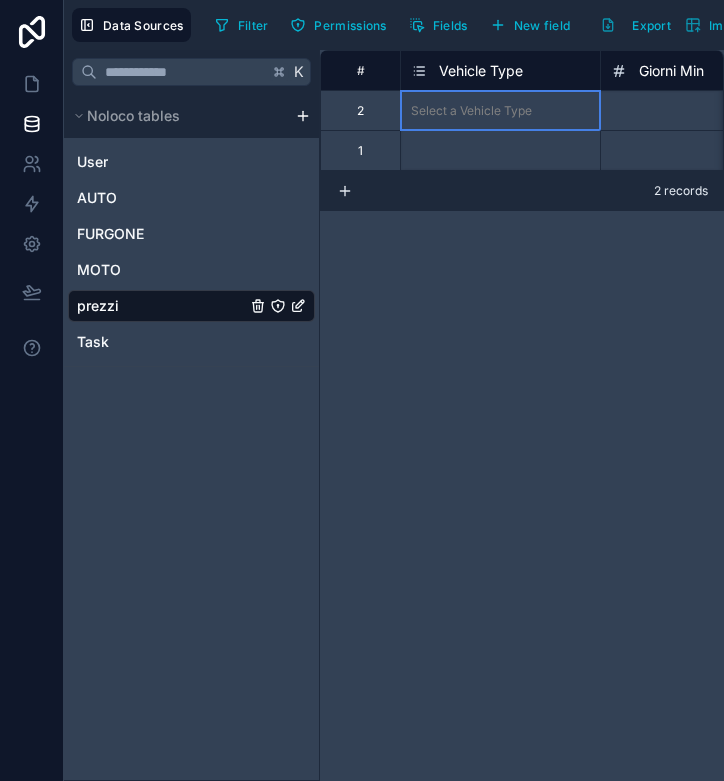click on "Select a Vehicle Type" at bounding box center (500, 111) 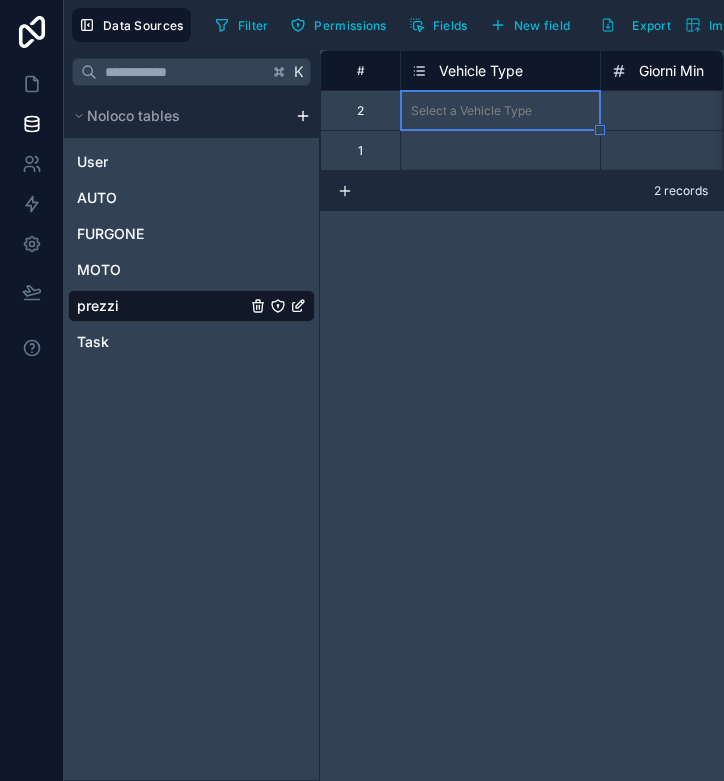 click on "Select a Vehicle Type" at bounding box center (500, 111) 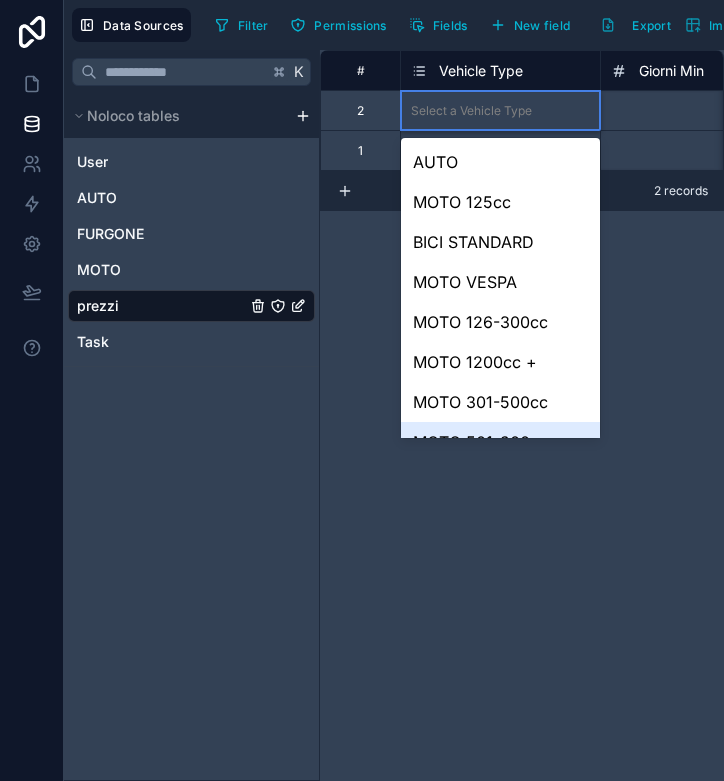 click on "# Vehicle Type Giorni Min Prezzo Totale 2 Select a Vehicle Type 1 Select a Vehicle Type 2 records" at bounding box center (522, 415) 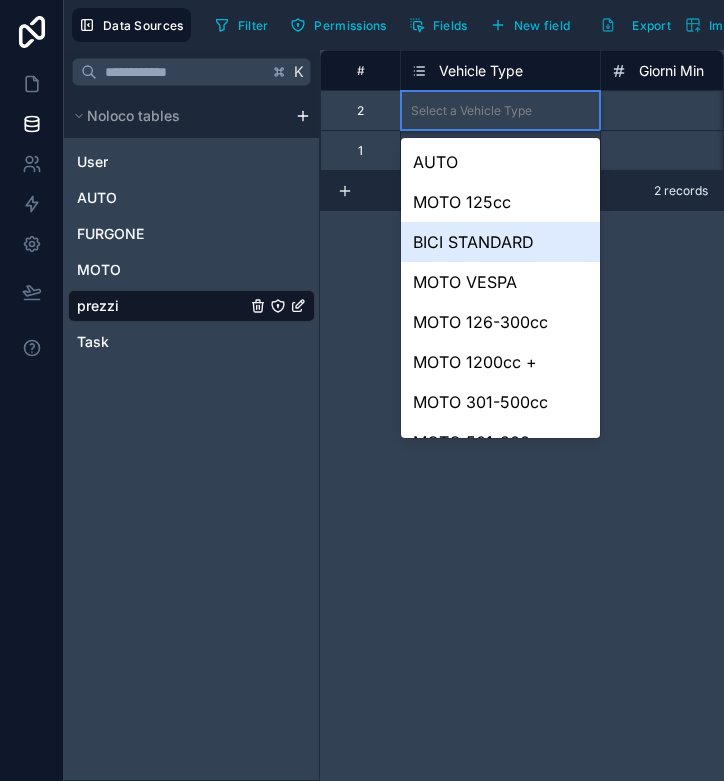 click on "# Vehicle Type Giorni Min Prezzo Totale 2 Select a Vehicle Type 1 Select a Vehicle Type 2 records" at bounding box center (522, 415) 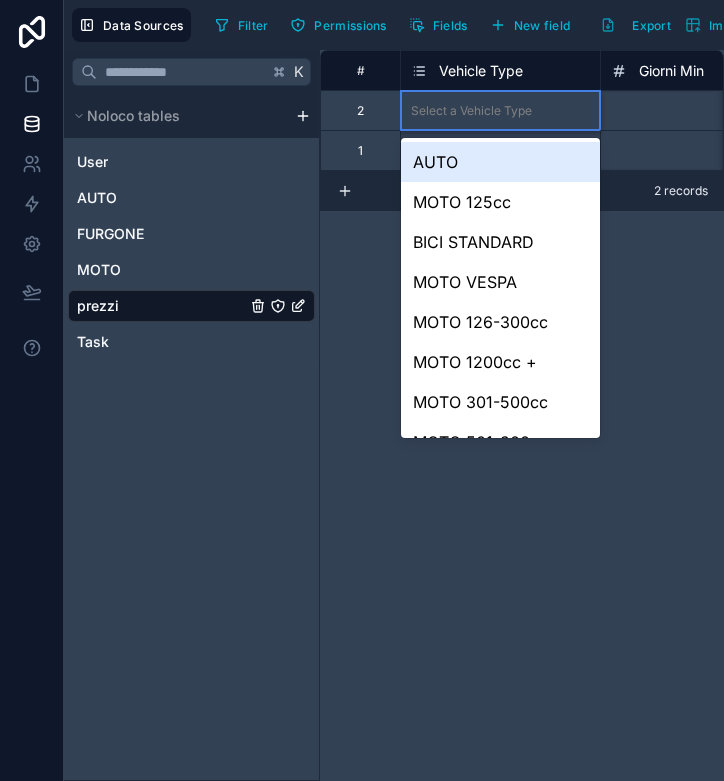 click on "AUTO" at bounding box center [500, 162] 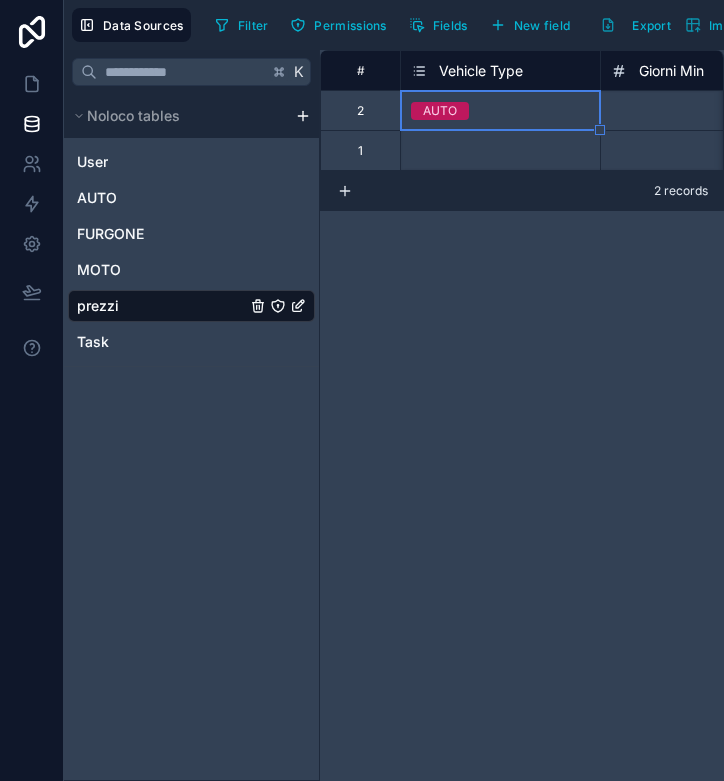 click on "Select a Vehicle Type" at bounding box center [500, 150] 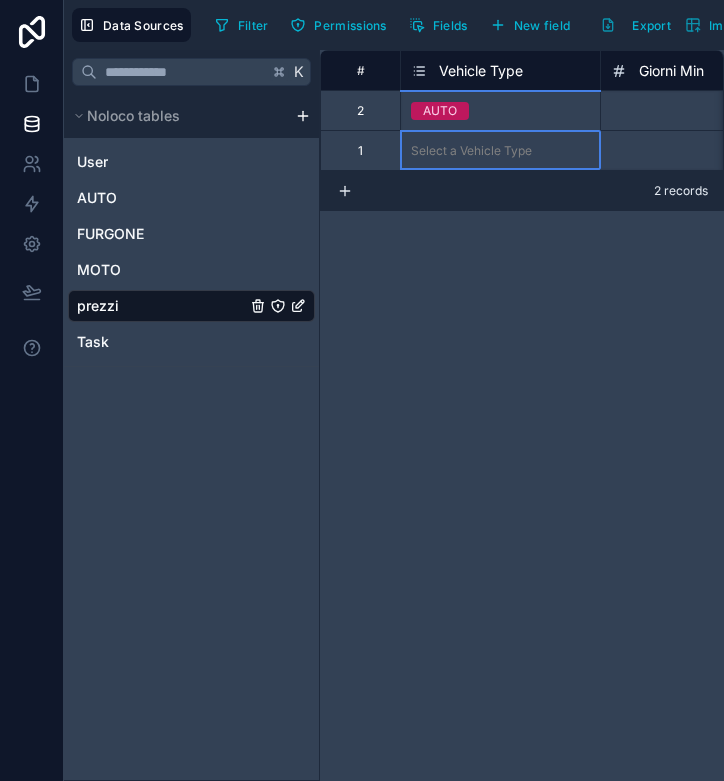 click on "Select a Vehicle Type" at bounding box center (471, 151) 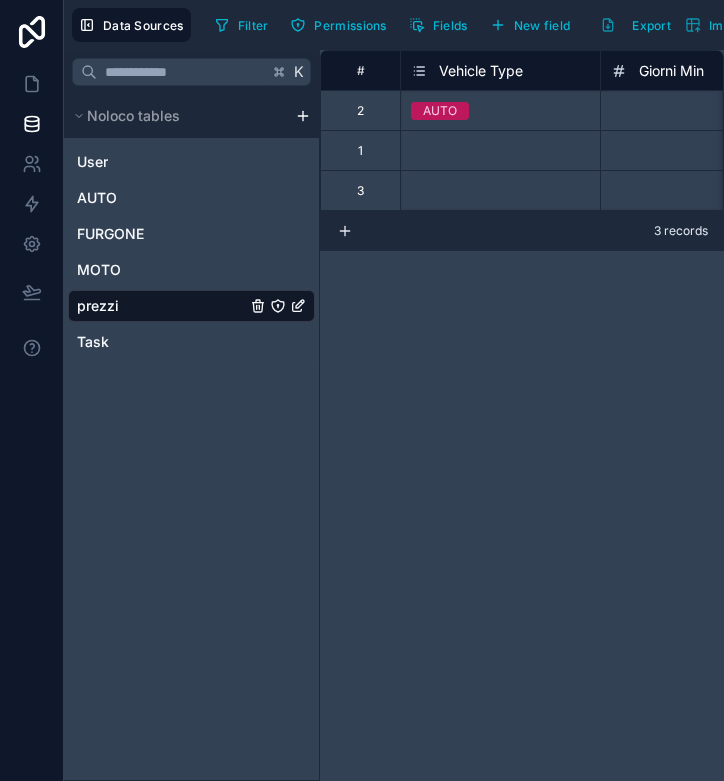 click at bounding box center (345, 230) 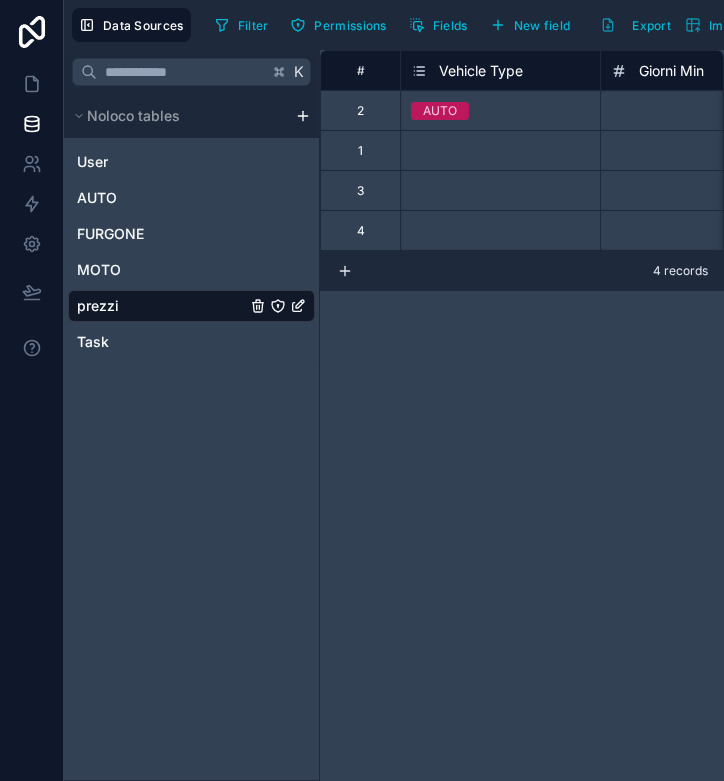 click at bounding box center [345, 270] 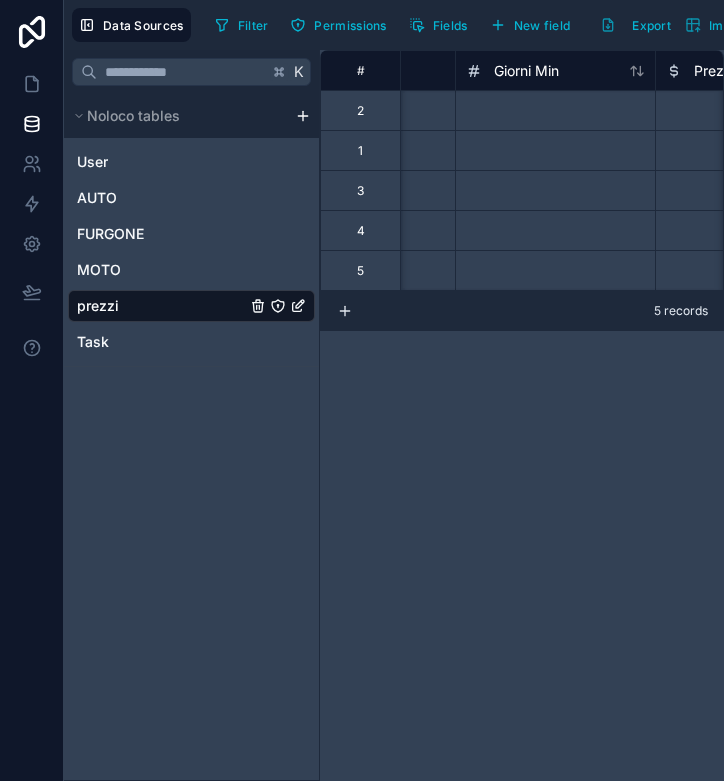 scroll, scrollTop: 0, scrollLeft: 146, axis: horizontal 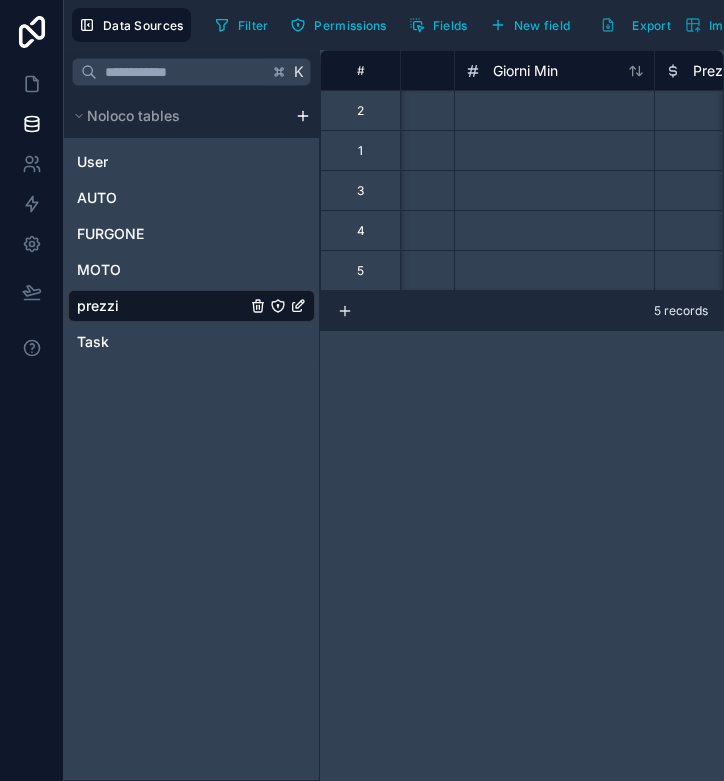 click on "Giorni Min" at bounding box center [554, 70] 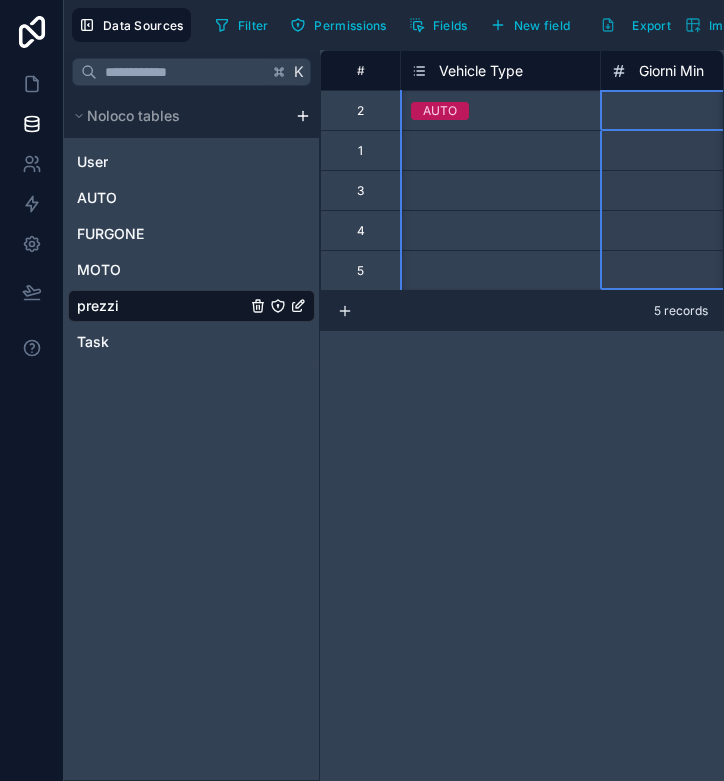 scroll, scrollTop: 0, scrollLeft: -1, axis: horizontal 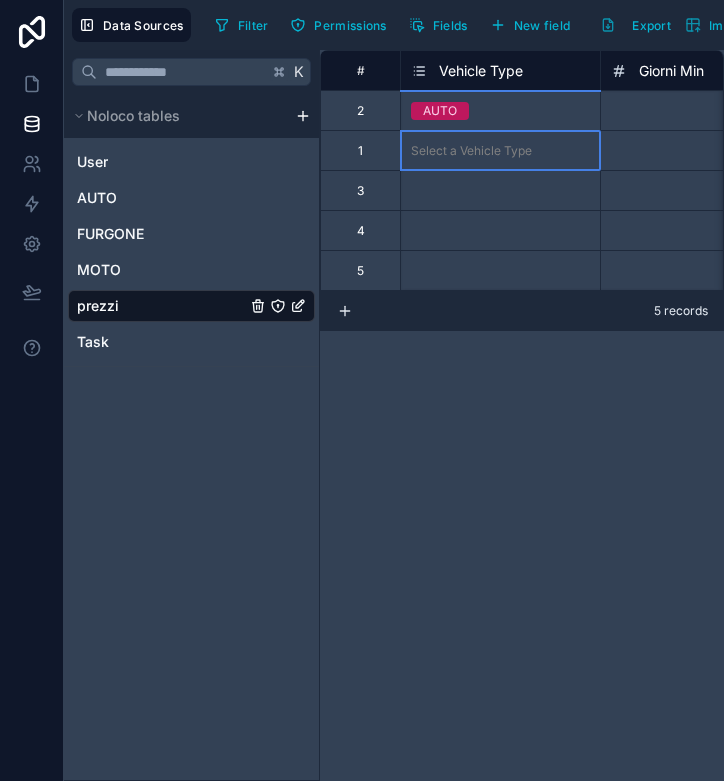 click on "Select a Vehicle Type" at bounding box center [471, 151] 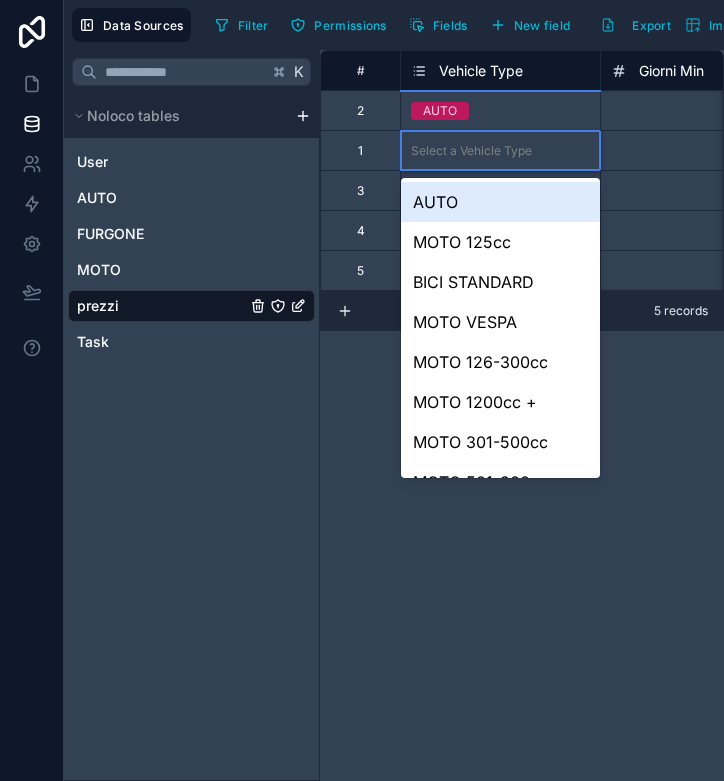click on "AUTO" at bounding box center (500, 202) 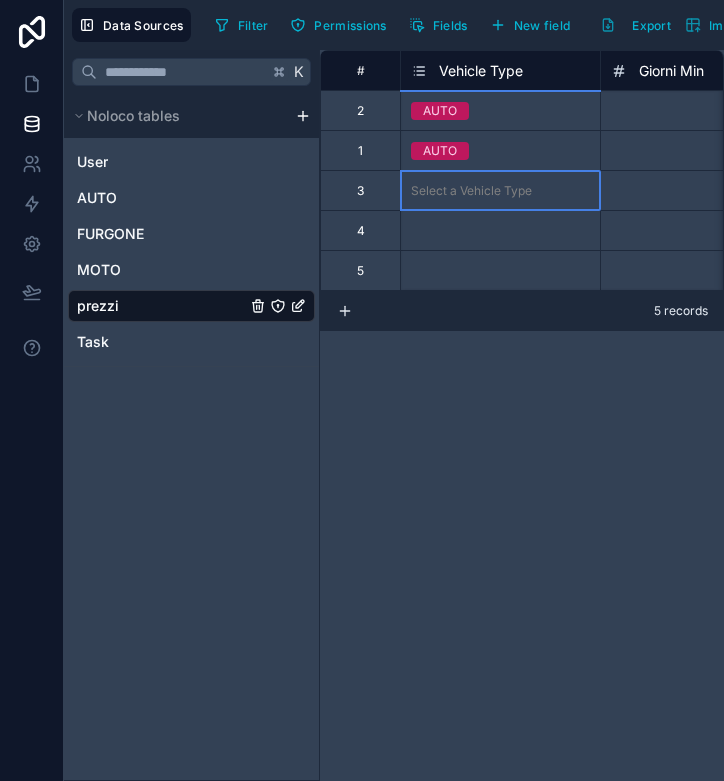 click on "Select a Vehicle Type" at bounding box center [471, 191] 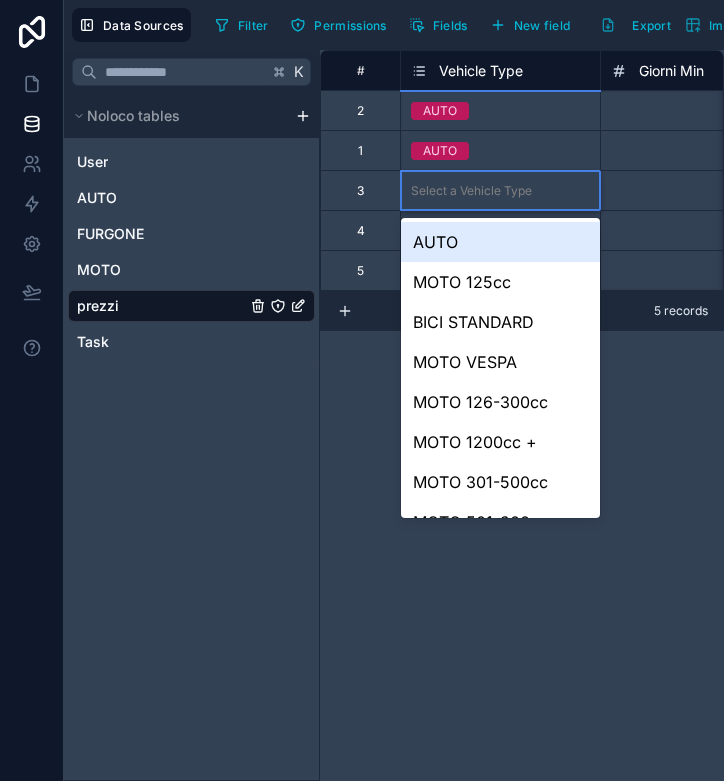 click on "AUTO" at bounding box center (500, 242) 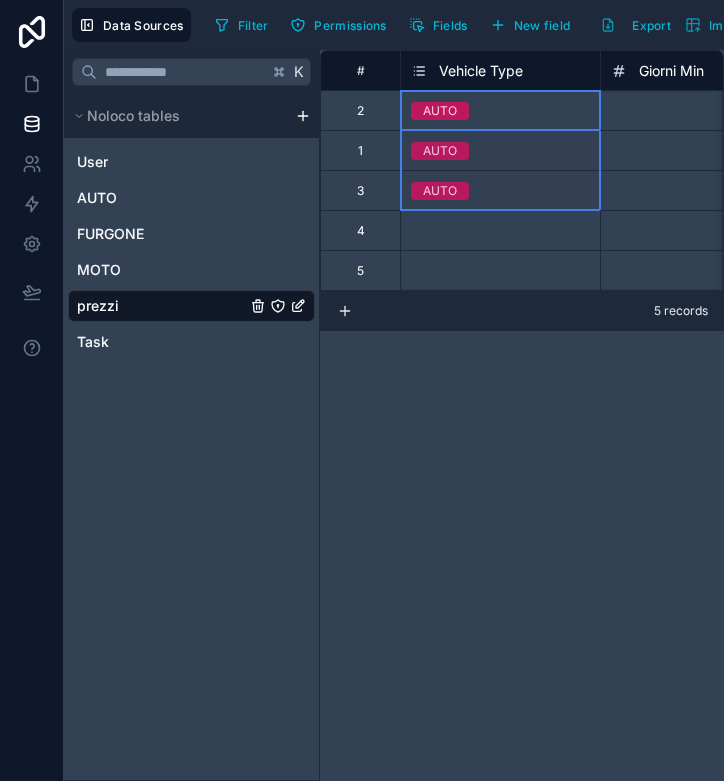drag, startPoint x: 503, startPoint y: 122, endPoint x: 503, endPoint y: 194, distance: 72 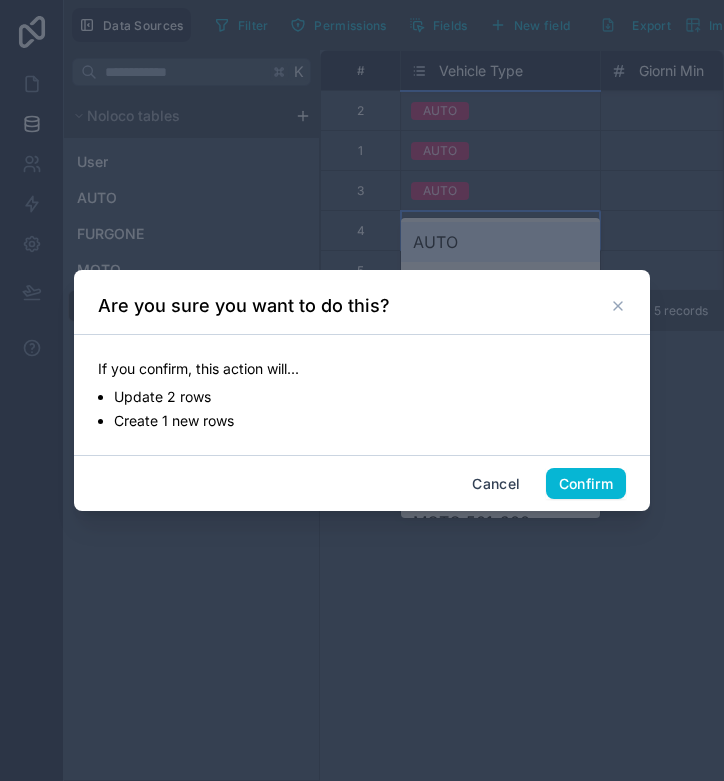 scroll, scrollTop: 0, scrollLeft: 0, axis: both 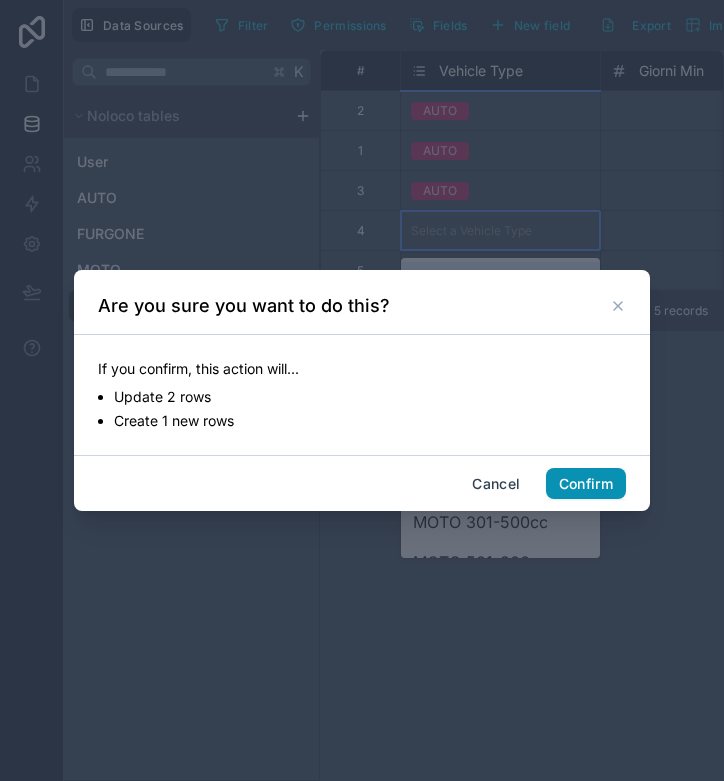 click on "Confirm" at bounding box center (586, 484) 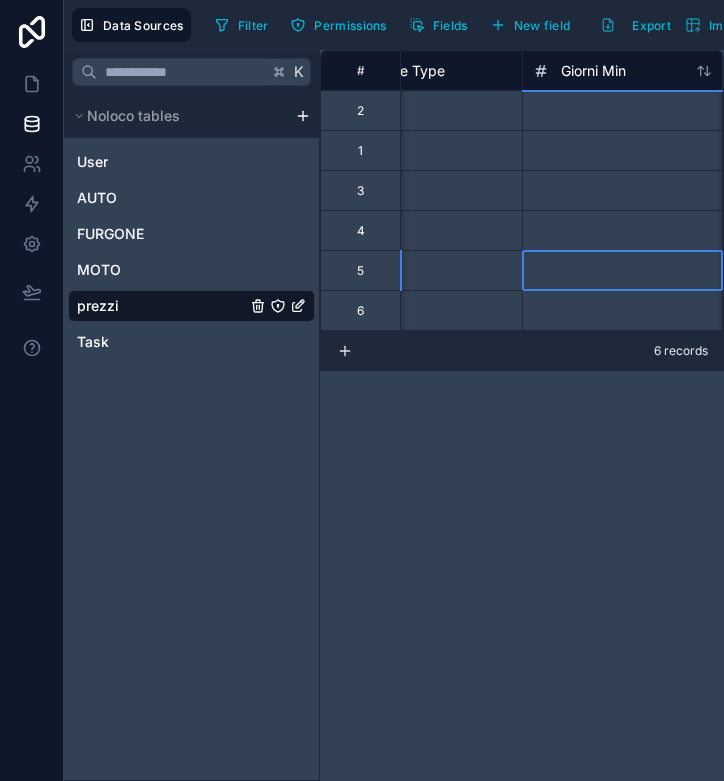 click at bounding box center [622, 270] 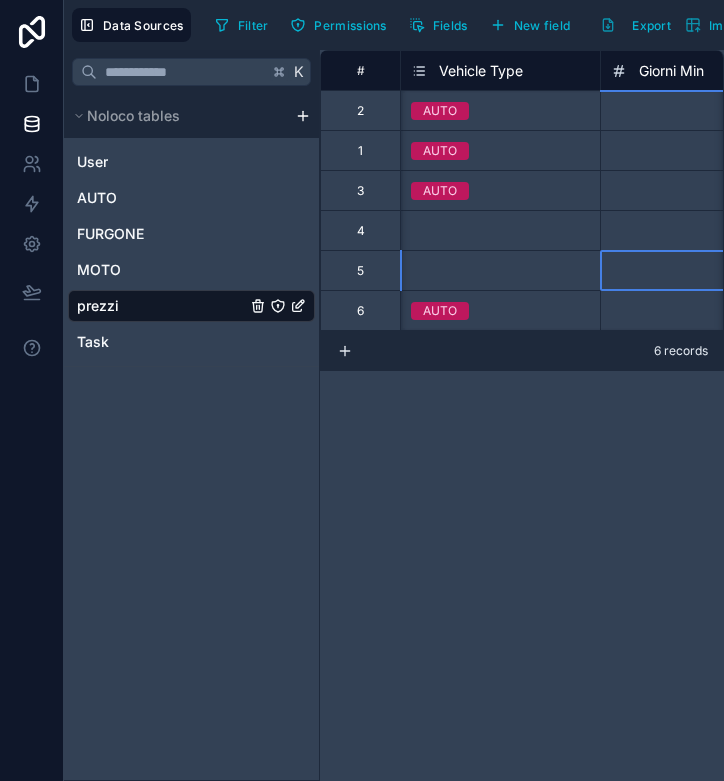 scroll, scrollTop: 0, scrollLeft: 0, axis: both 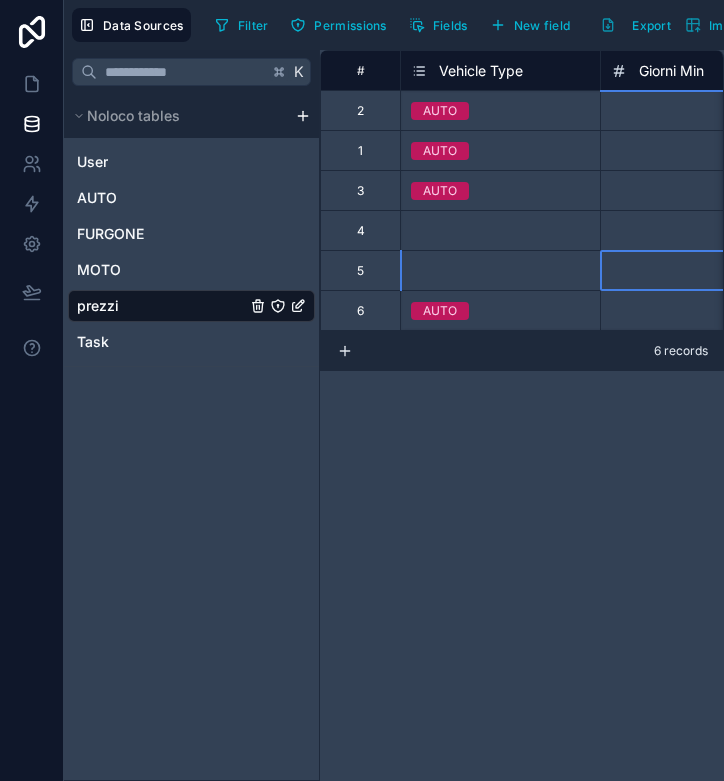 click on "Select a Vehicle Type" at bounding box center (471, 231) 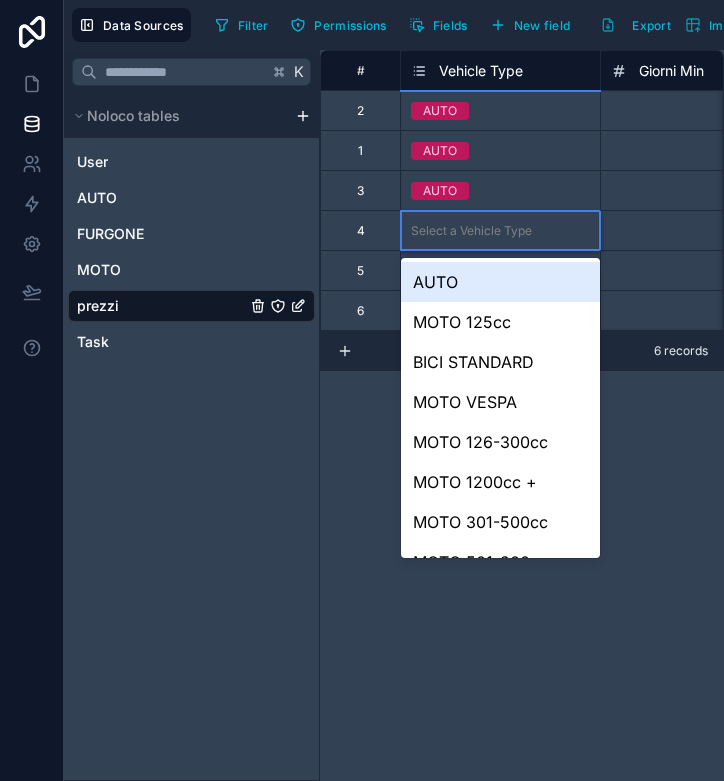 click on "AUTO" at bounding box center [500, 282] 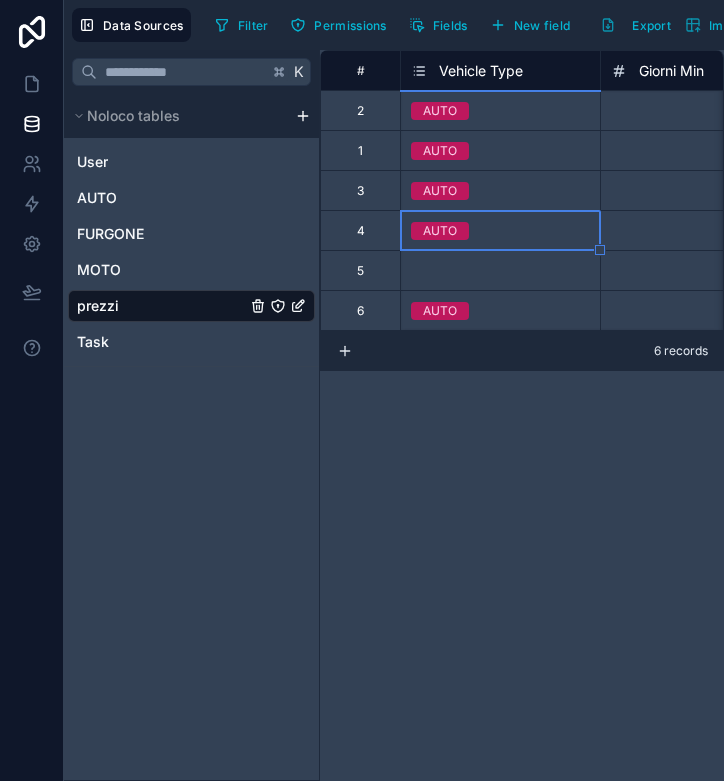 click on "Select a Vehicle Type" at bounding box center [471, 271] 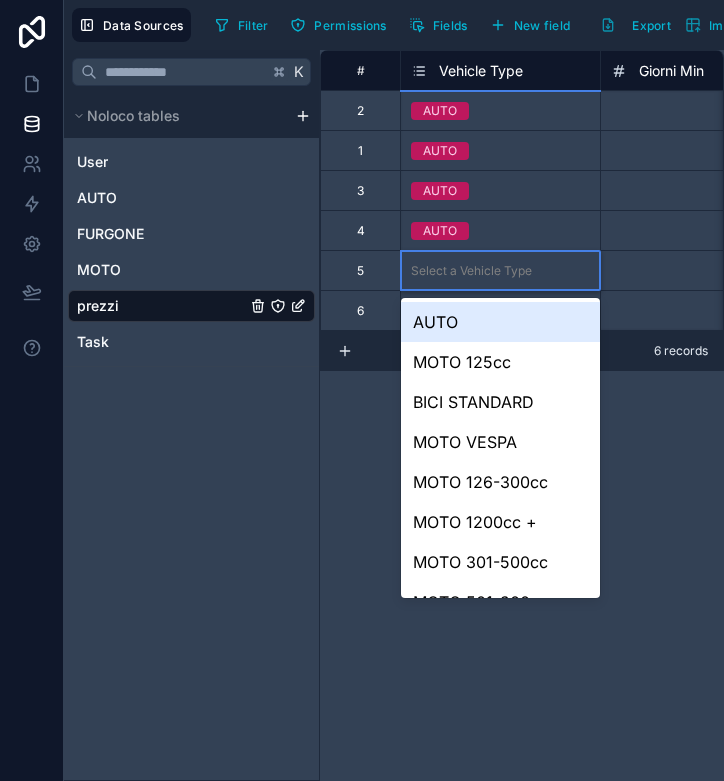 click on "Select a Vehicle Type" at bounding box center [471, 271] 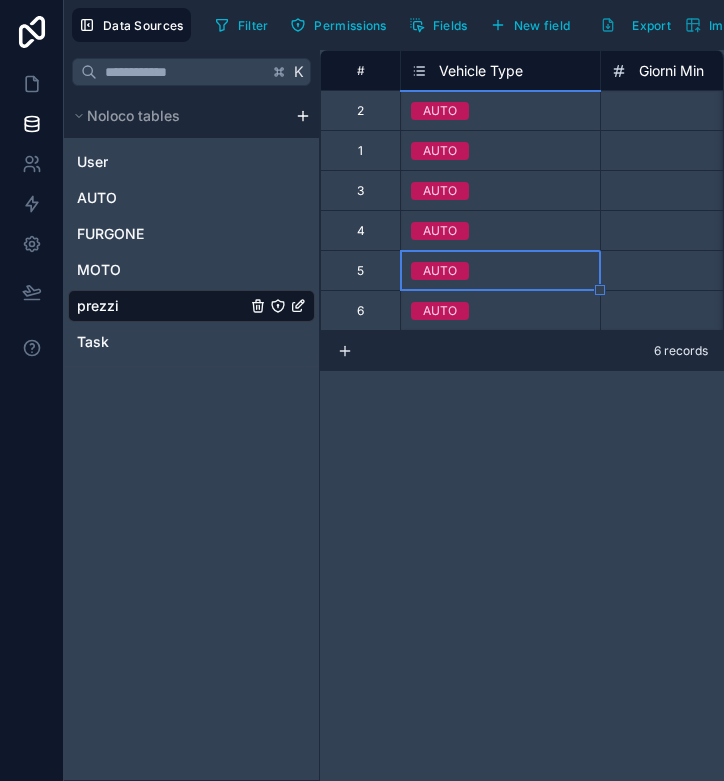 click at bounding box center (700, 190) 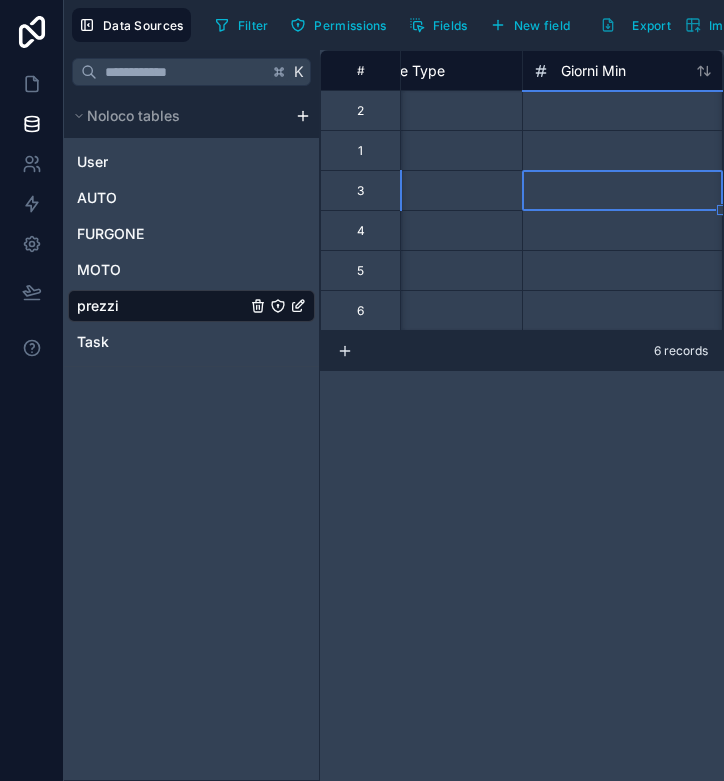 scroll, scrollTop: 0, scrollLeft: 0, axis: both 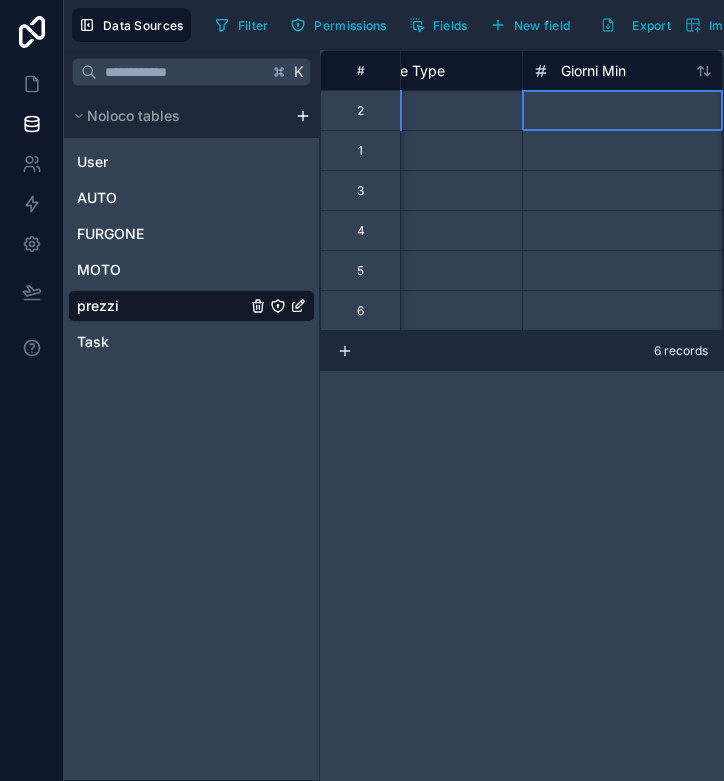 click at bounding box center (622, 110) 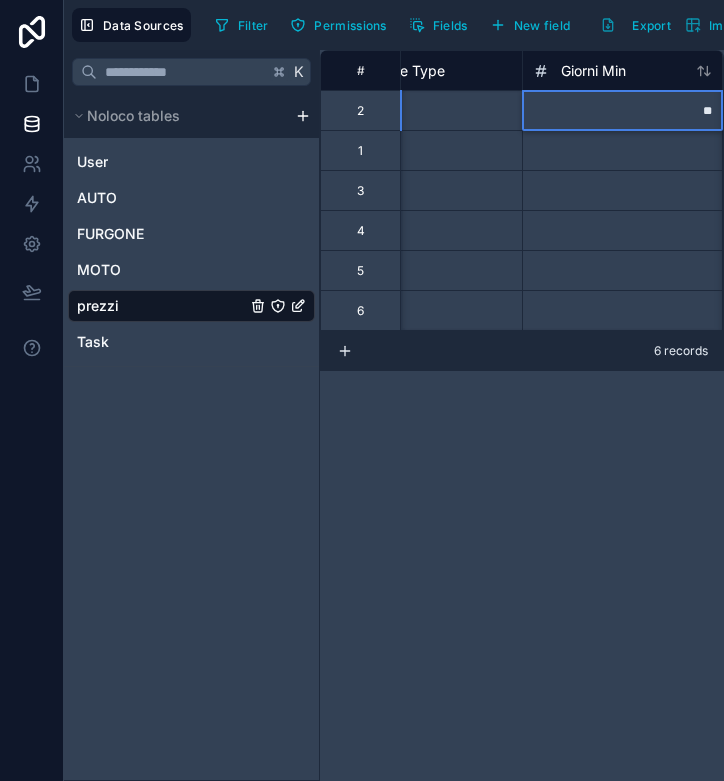 type on "***" 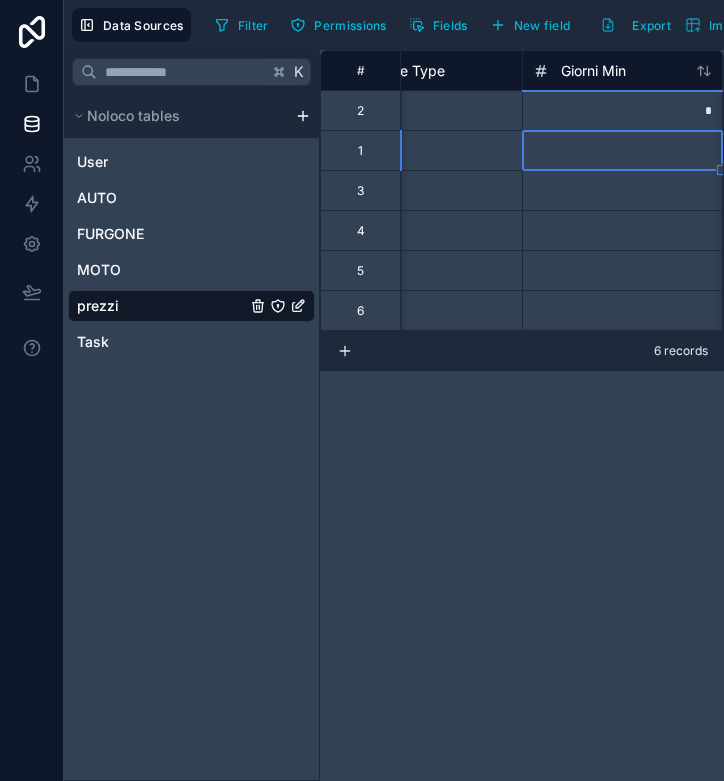 type on "*" 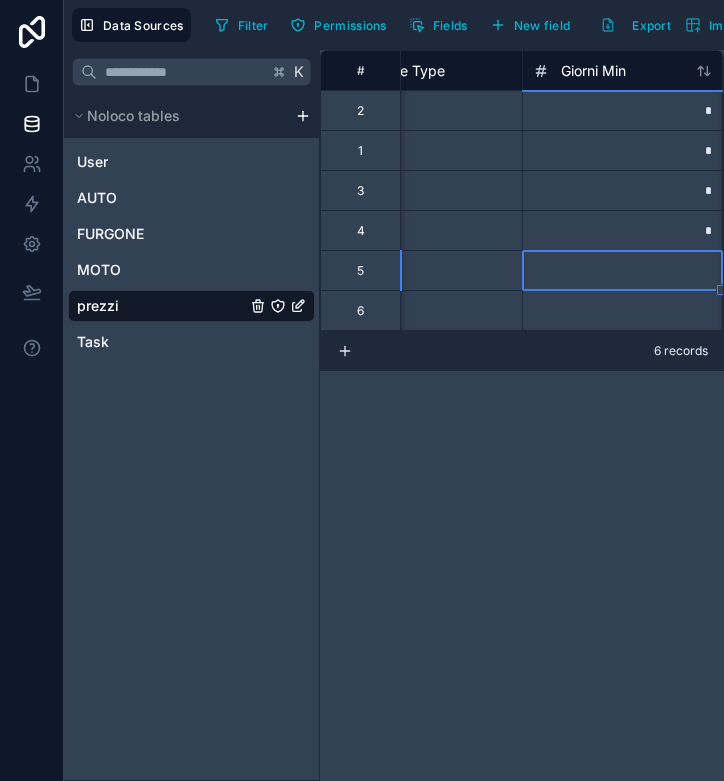 type on "*" 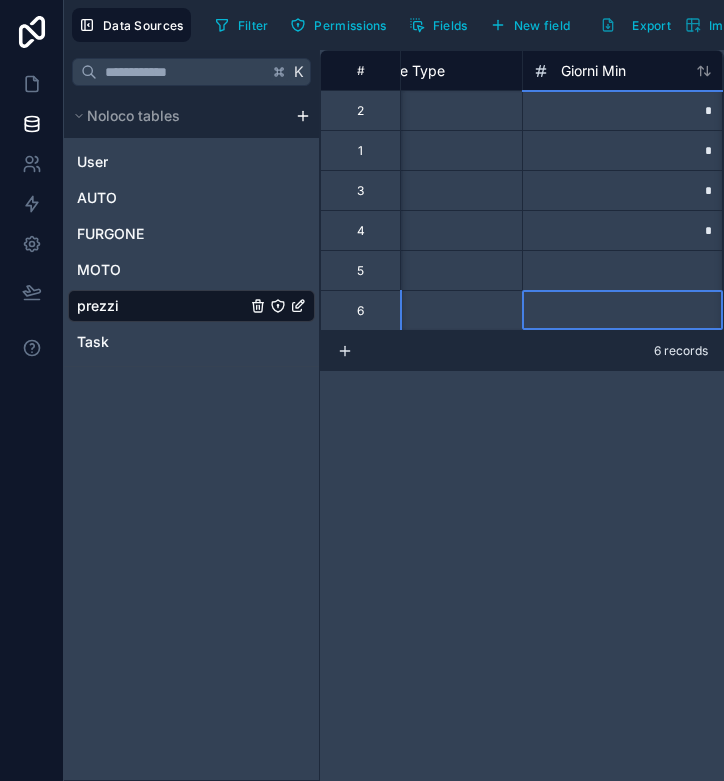 type on "*" 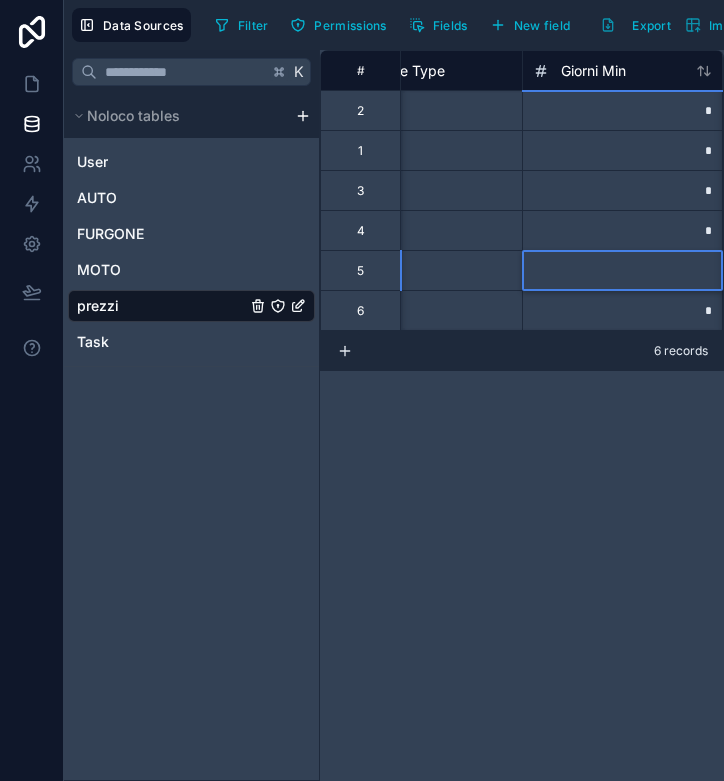 type on "*" 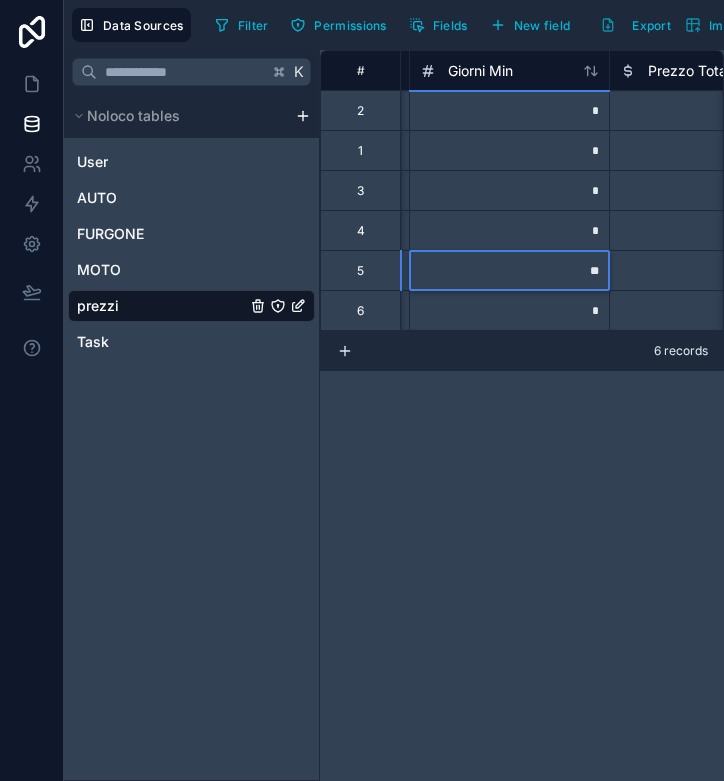 type on "*" 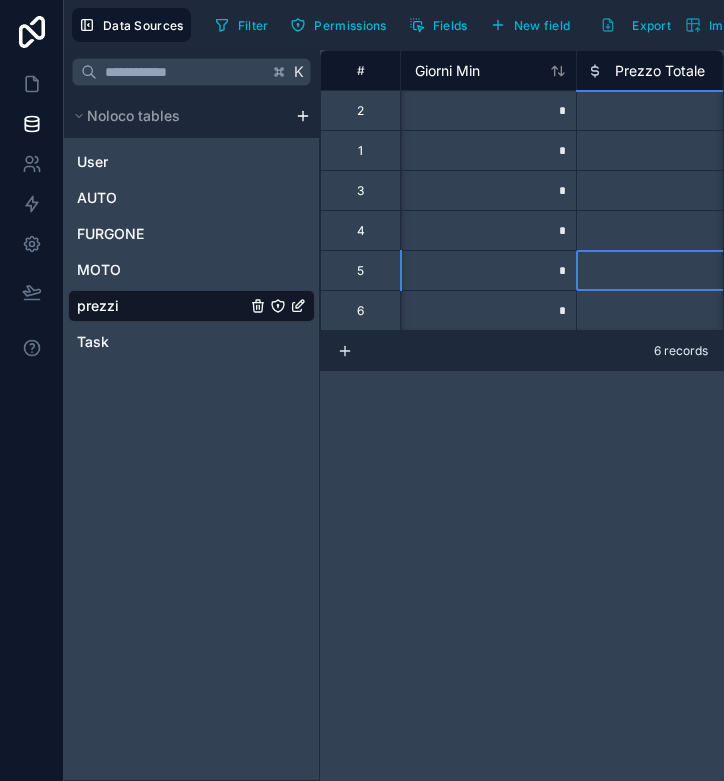click on "*" at bounding box center (476, 110) 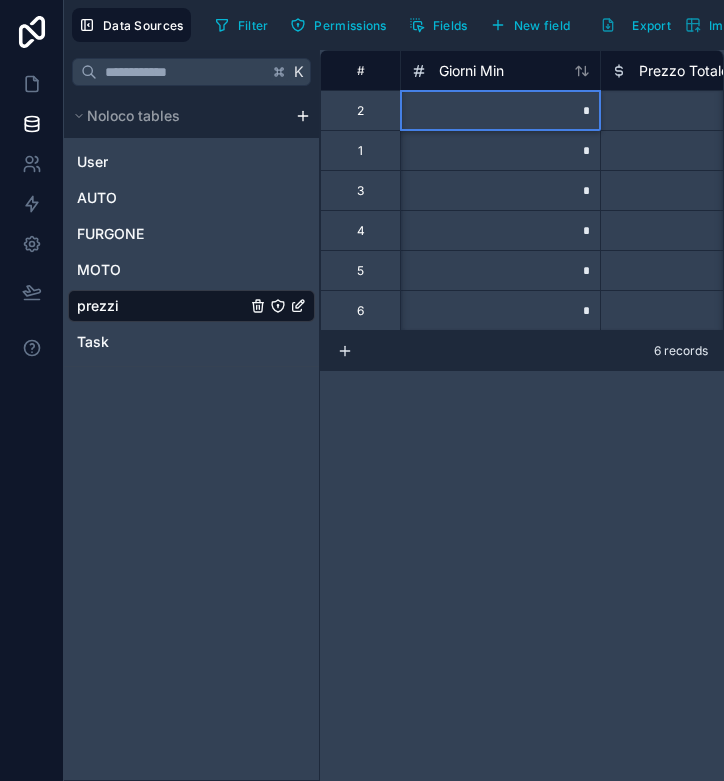 click on "*" at bounding box center [500, 110] 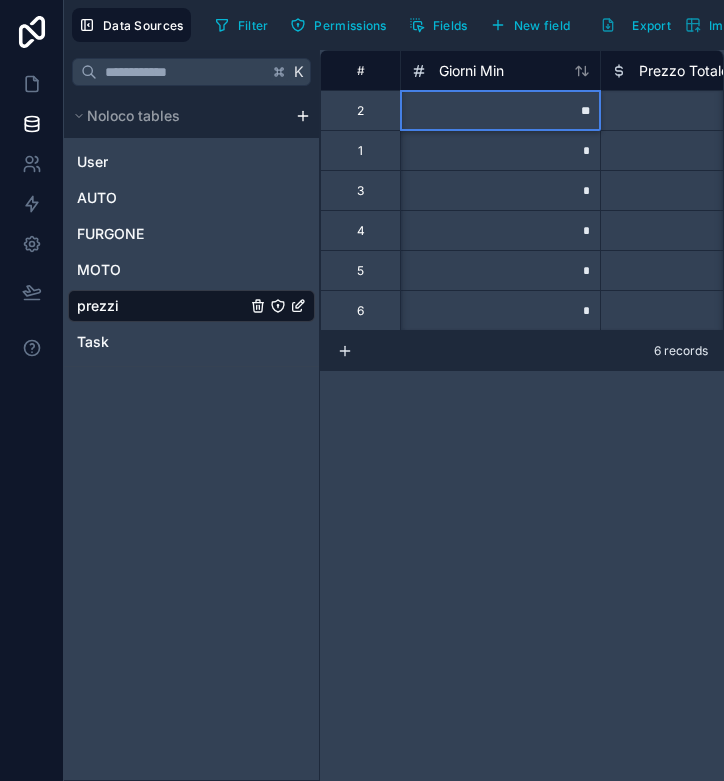 type on "***" 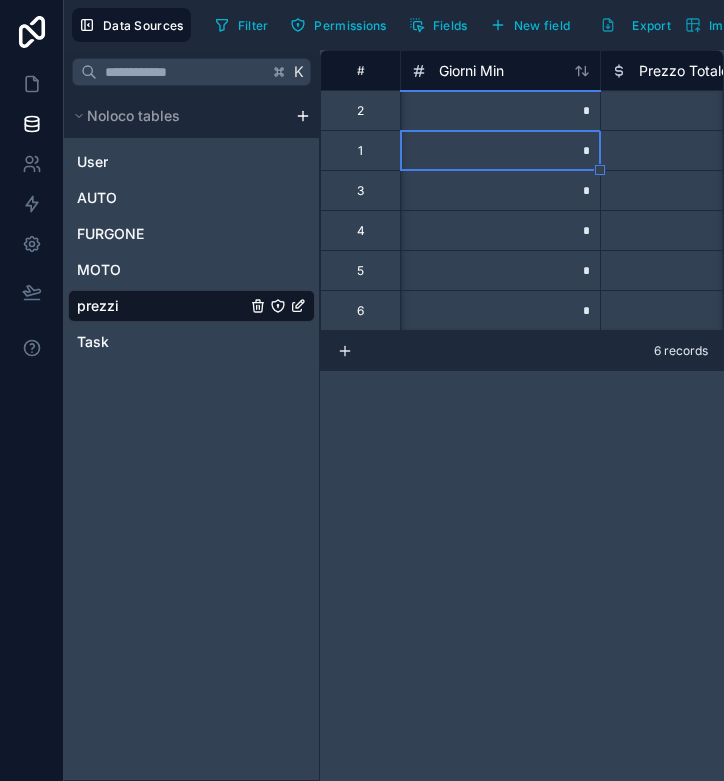 click on "*" at bounding box center [500, 110] 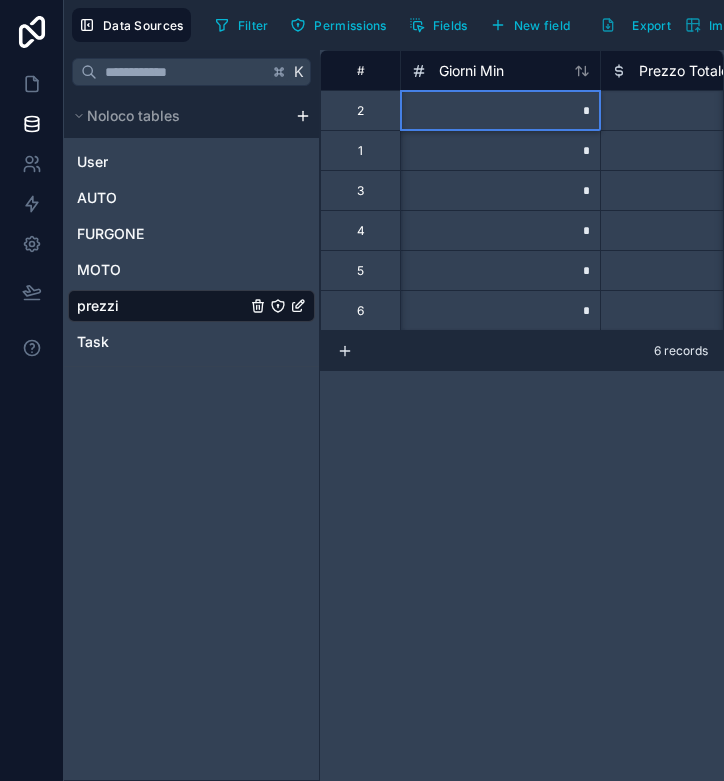 click on "*" at bounding box center [500, 110] 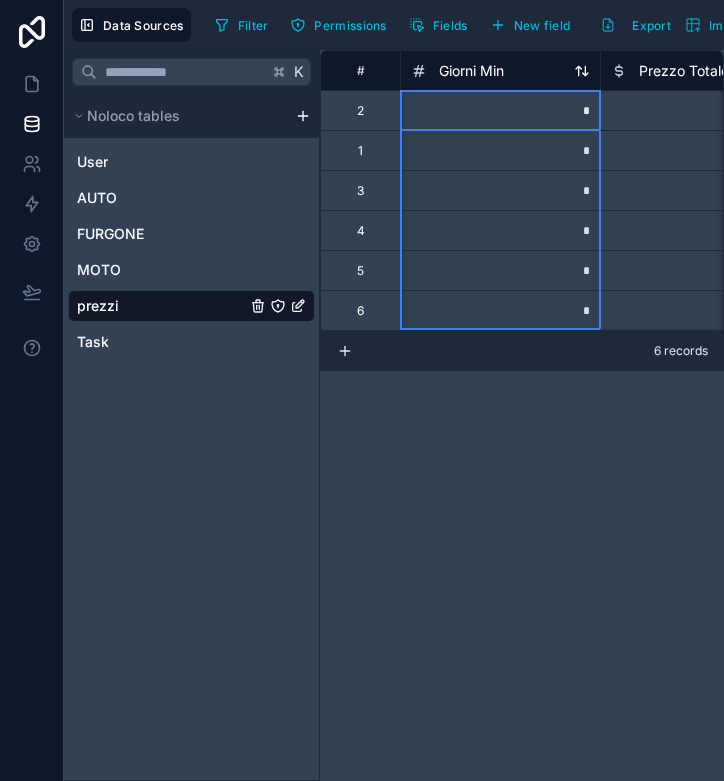 click on "Giorni Min" at bounding box center [500, 71] 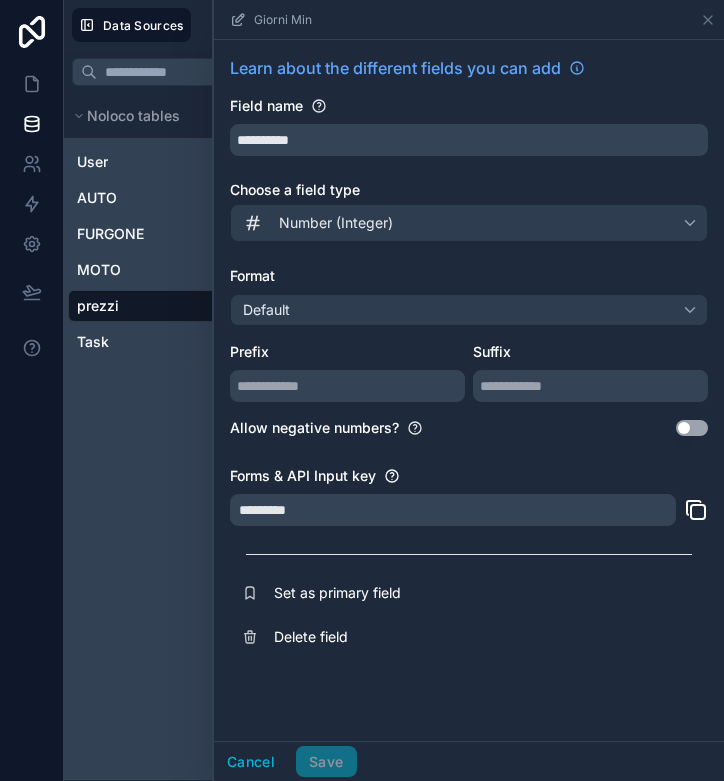 click on "Default" at bounding box center [469, 310] 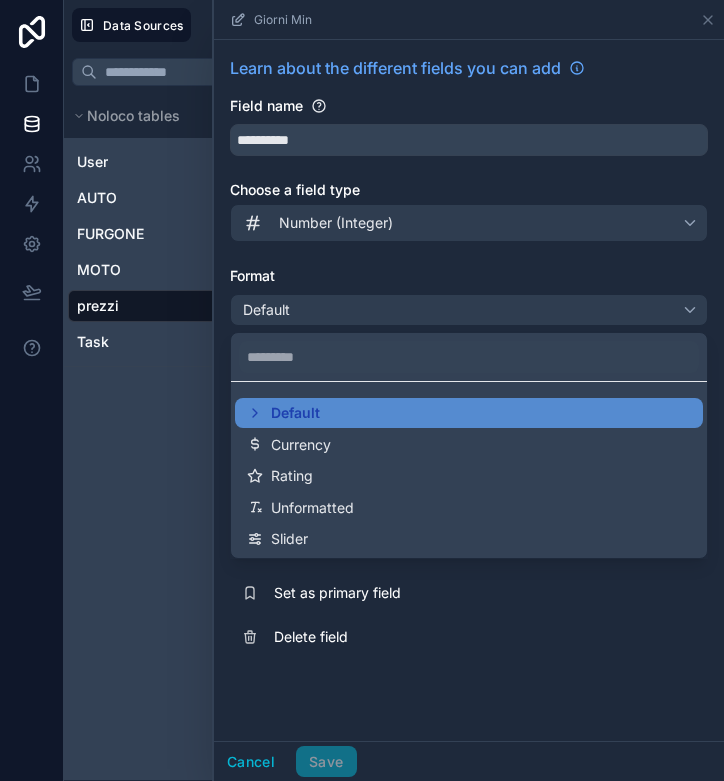 click at bounding box center (469, 390) 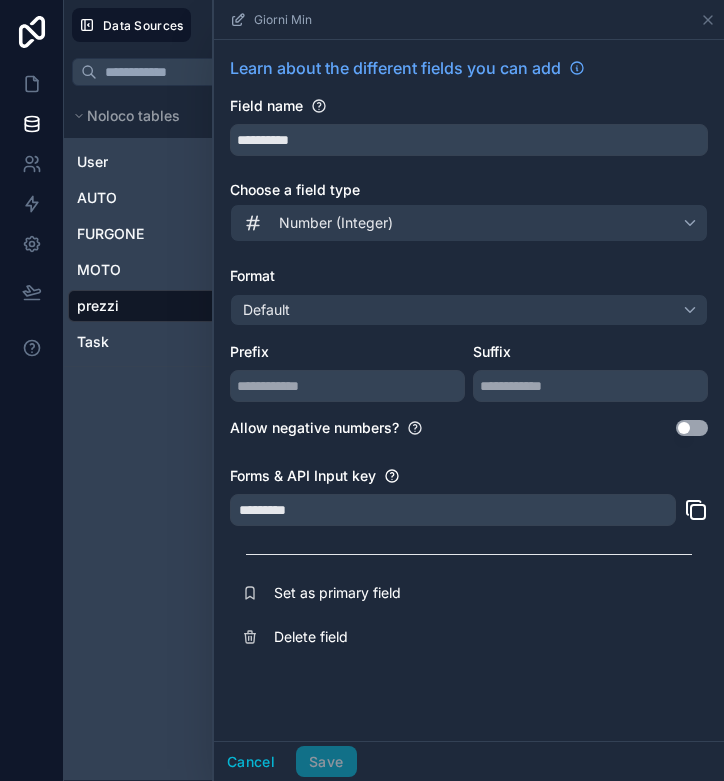click on "Number (Integer)" at bounding box center (336, 223) 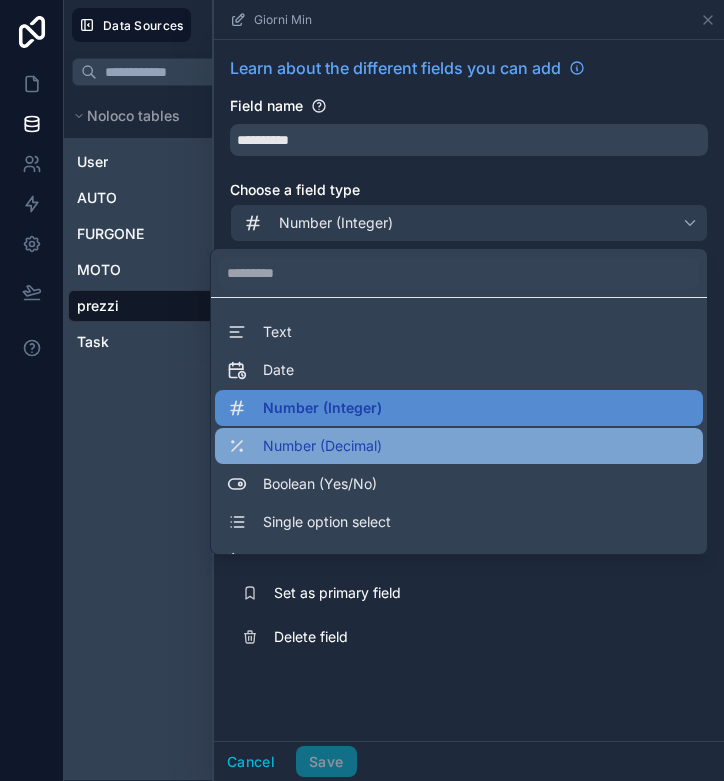 click on "Number (Decimal)" at bounding box center (304, 446) 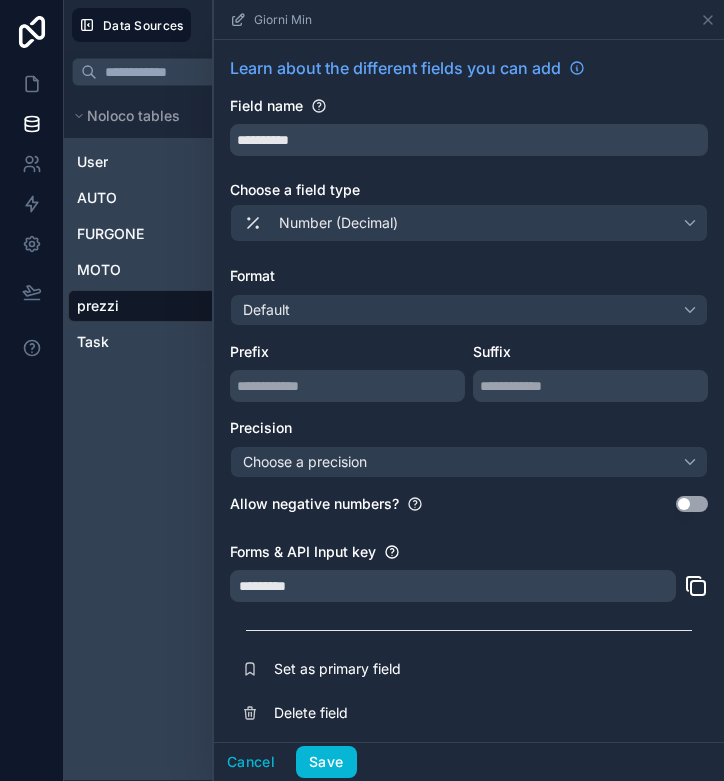 click on "Choose a precision" at bounding box center (305, 461) 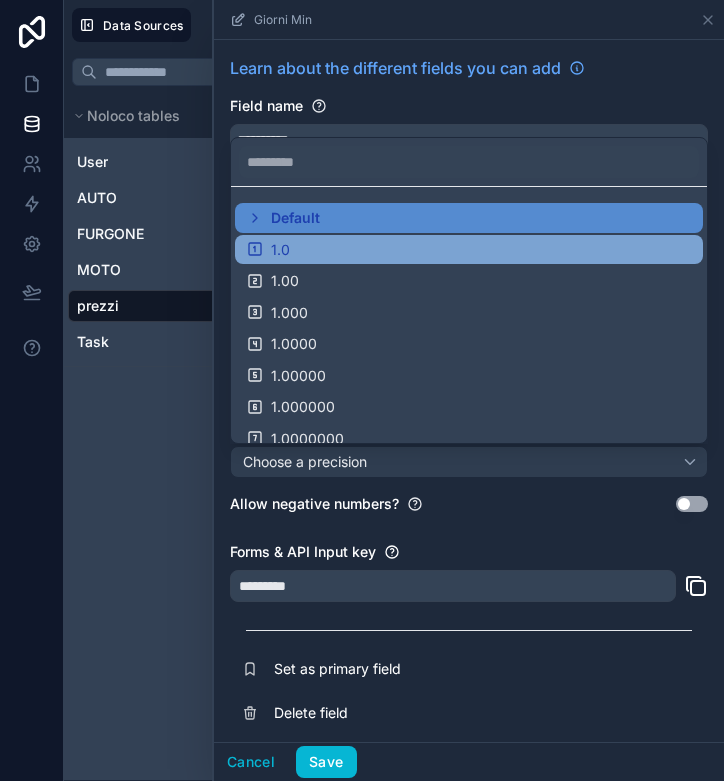 click on "1.0" at bounding box center (469, 250) 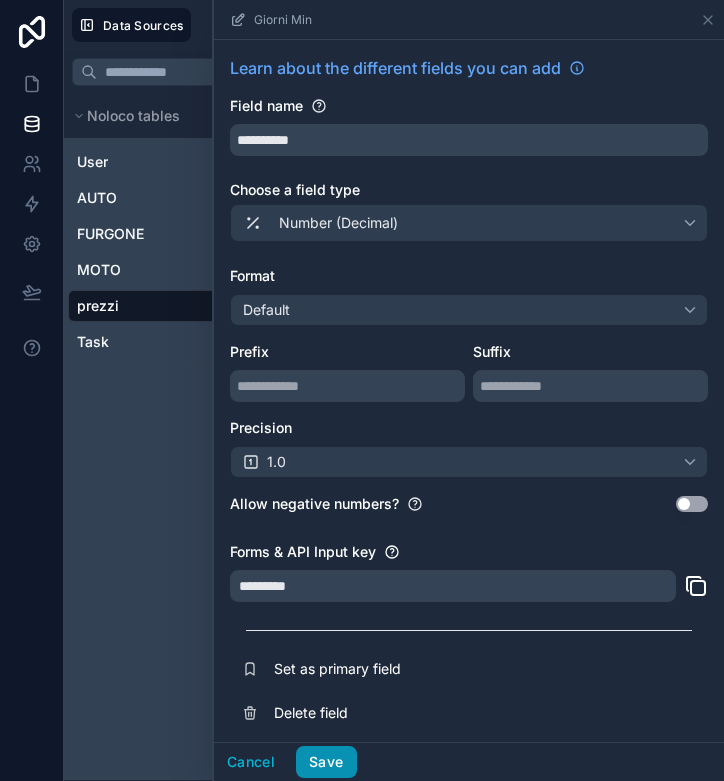 click on "Save" at bounding box center (326, 762) 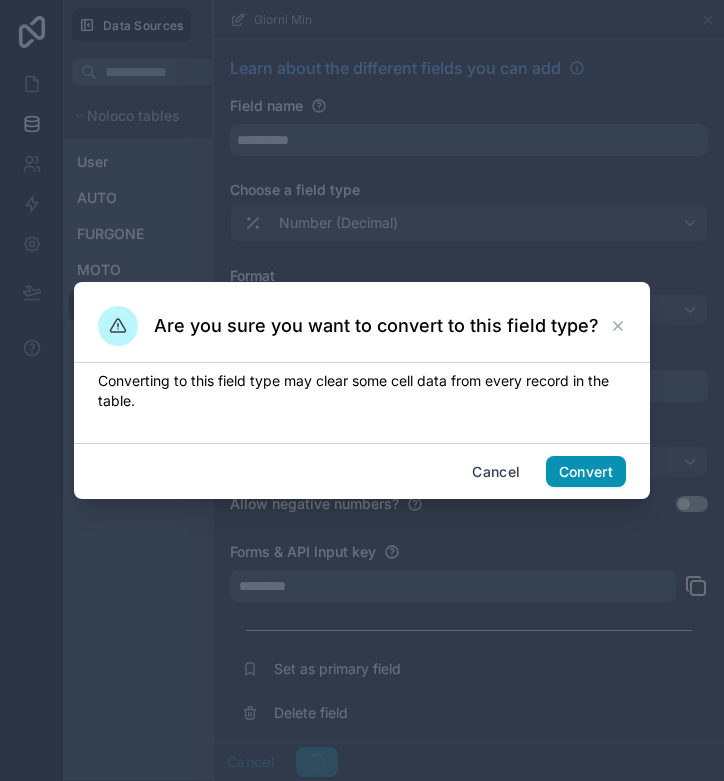 click on "Convert" at bounding box center (586, 472) 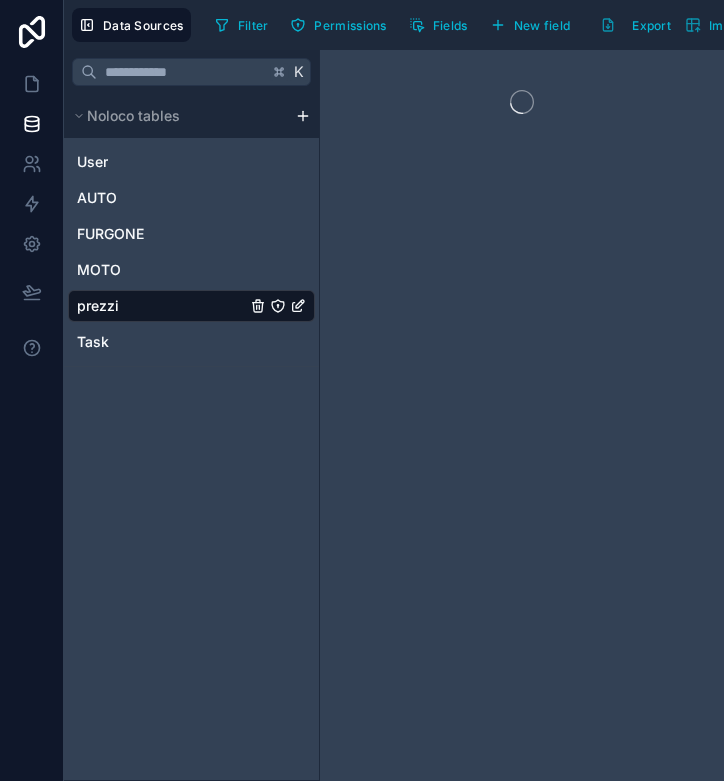 click on "Import" at bounding box center (728, 25) 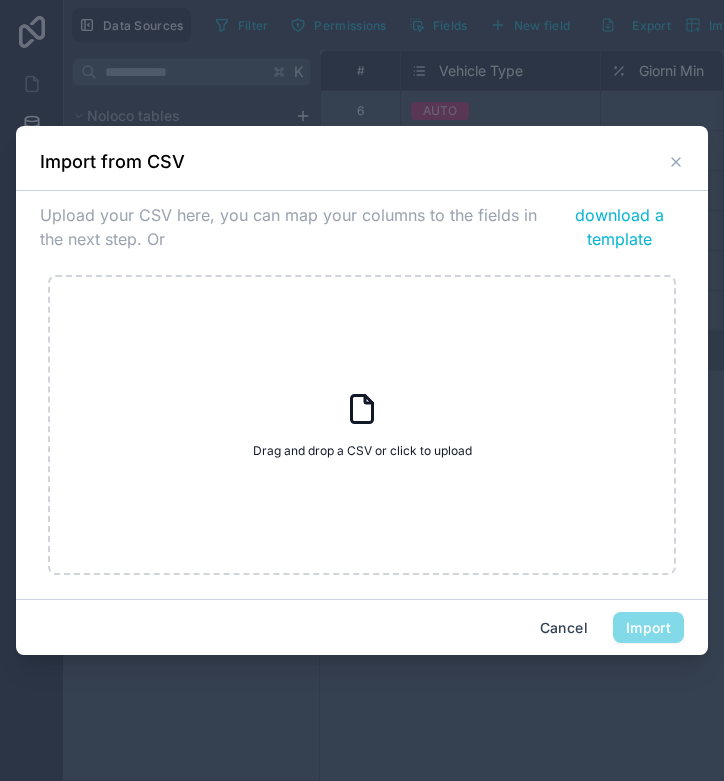 click 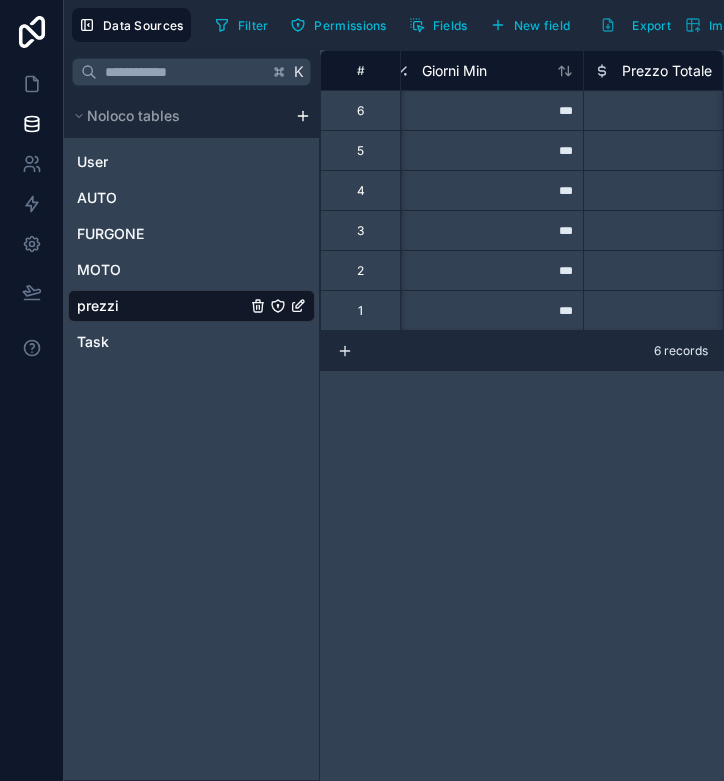 scroll, scrollTop: 0, scrollLeft: 200, axis: horizontal 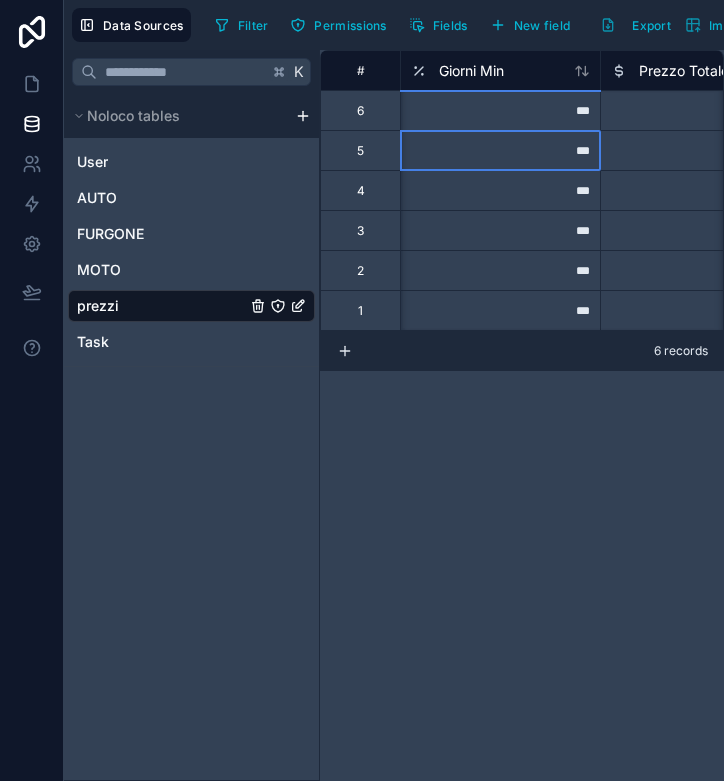click on "***" at bounding box center [500, 150] 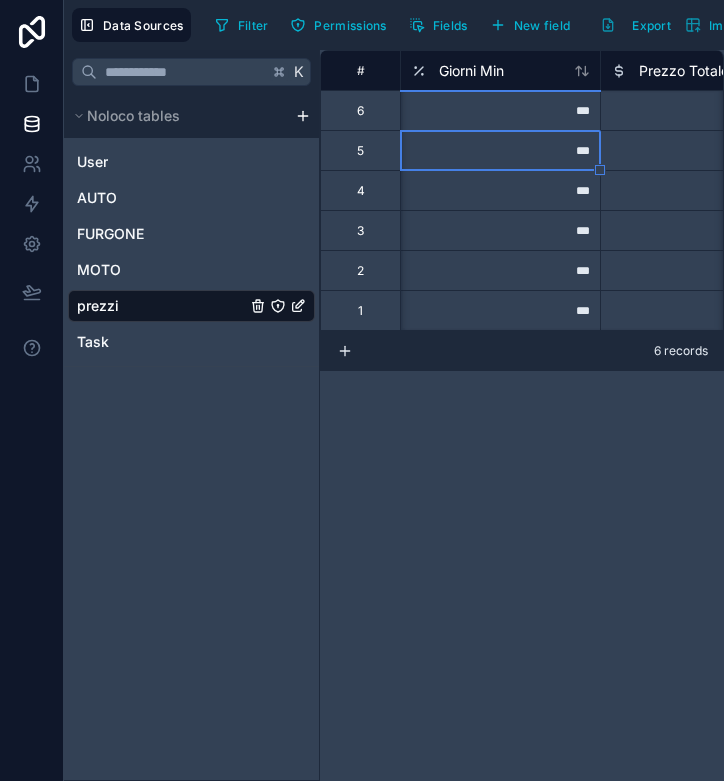 click on "***" at bounding box center (500, 110) 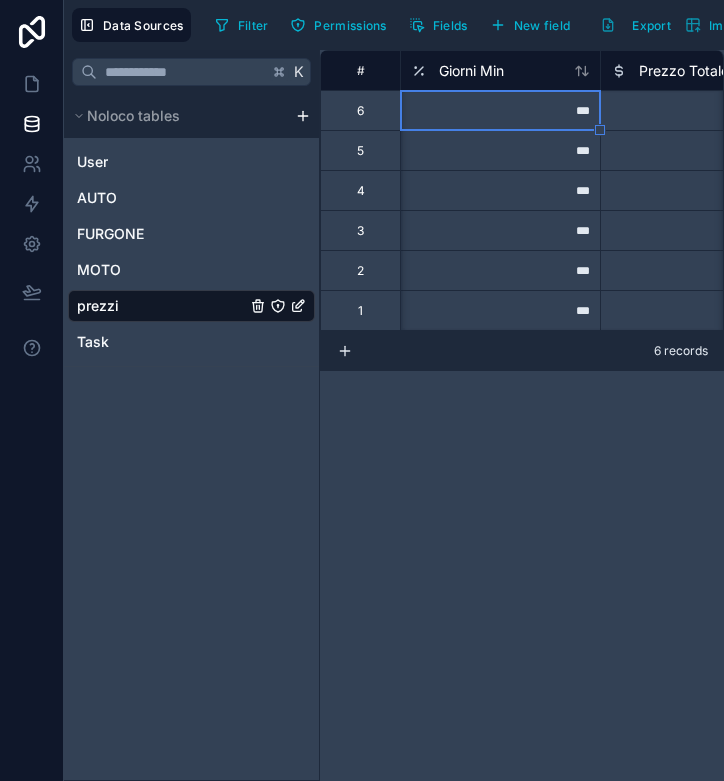 click on "***" at bounding box center (500, 150) 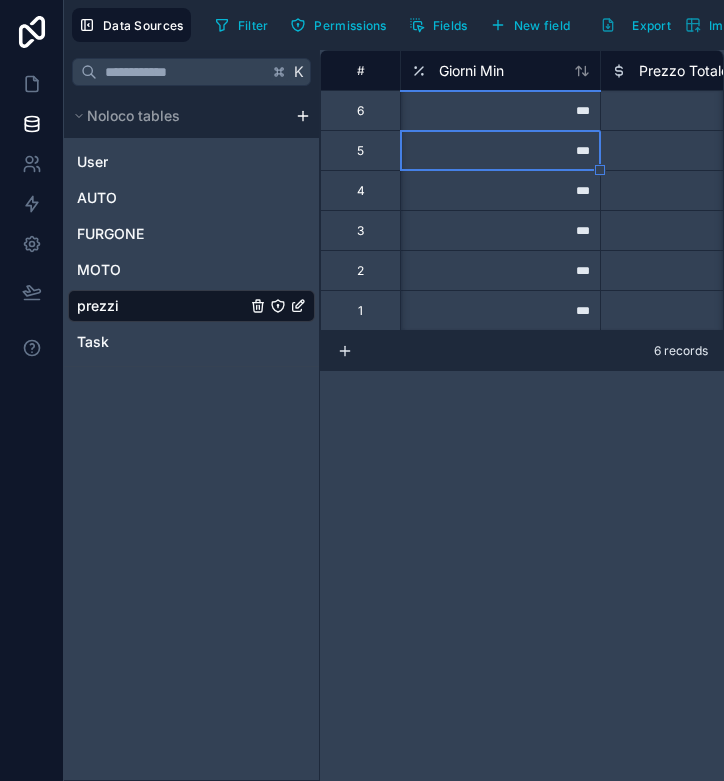 click on "***" at bounding box center (500, 230) 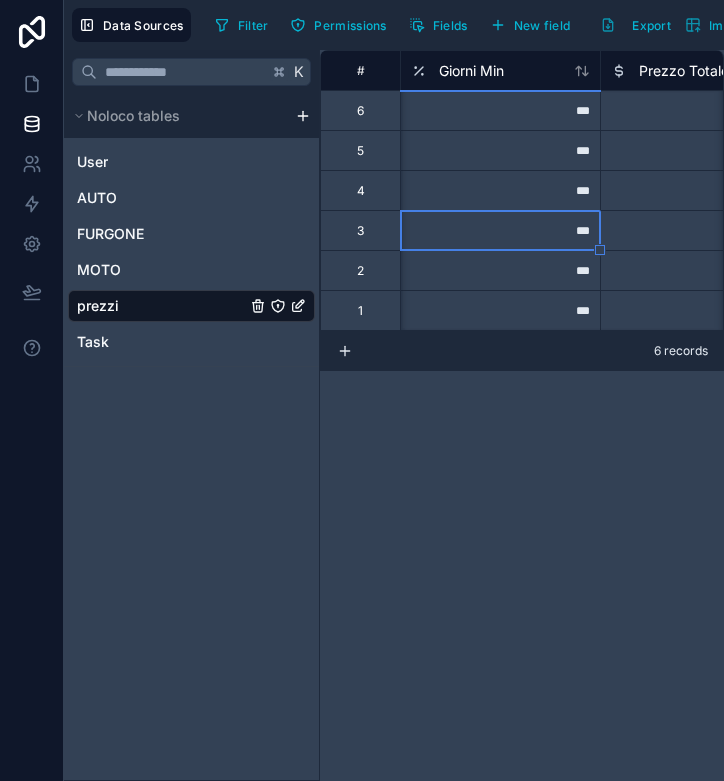 click on "***" at bounding box center [500, 230] 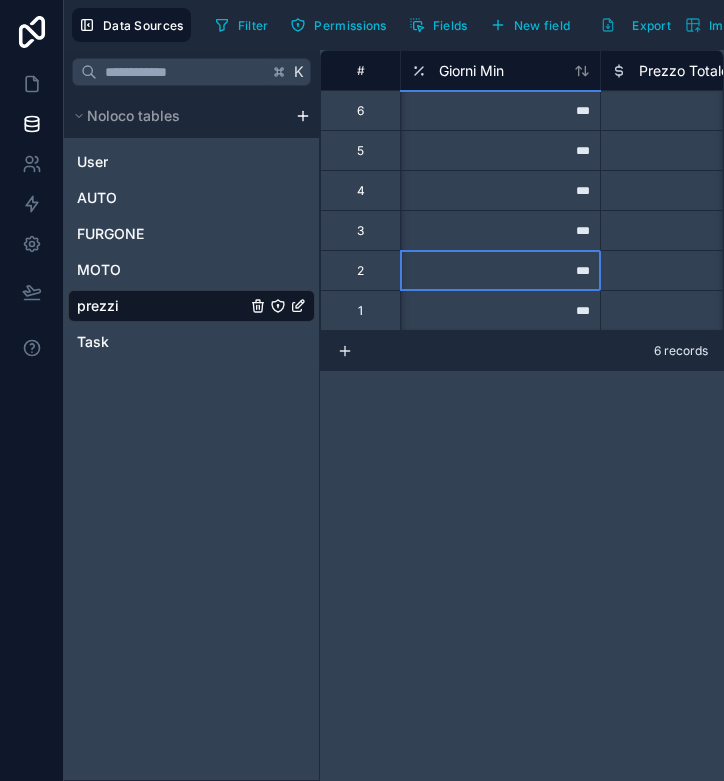 click on "***" at bounding box center (500, 270) 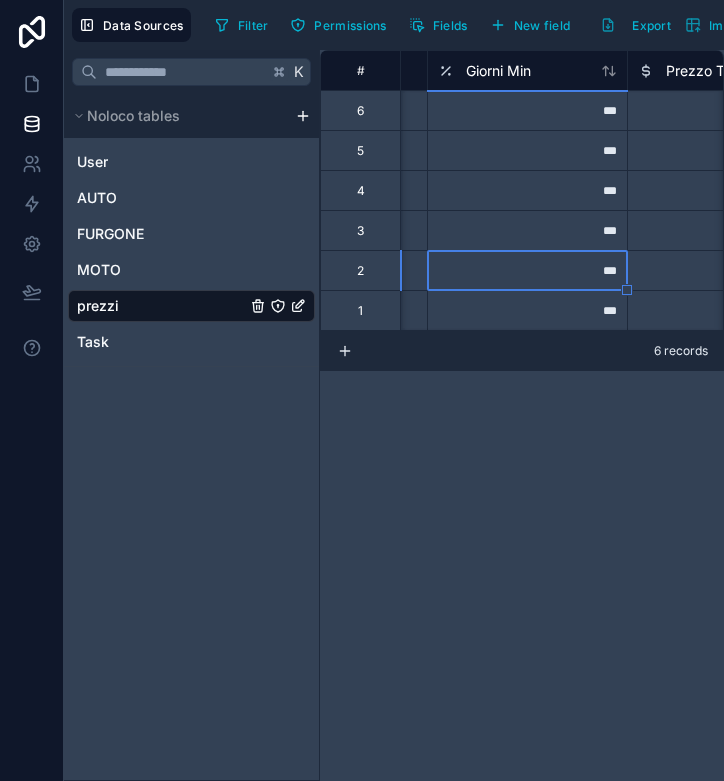 scroll, scrollTop: 0, scrollLeft: 206, axis: horizontal 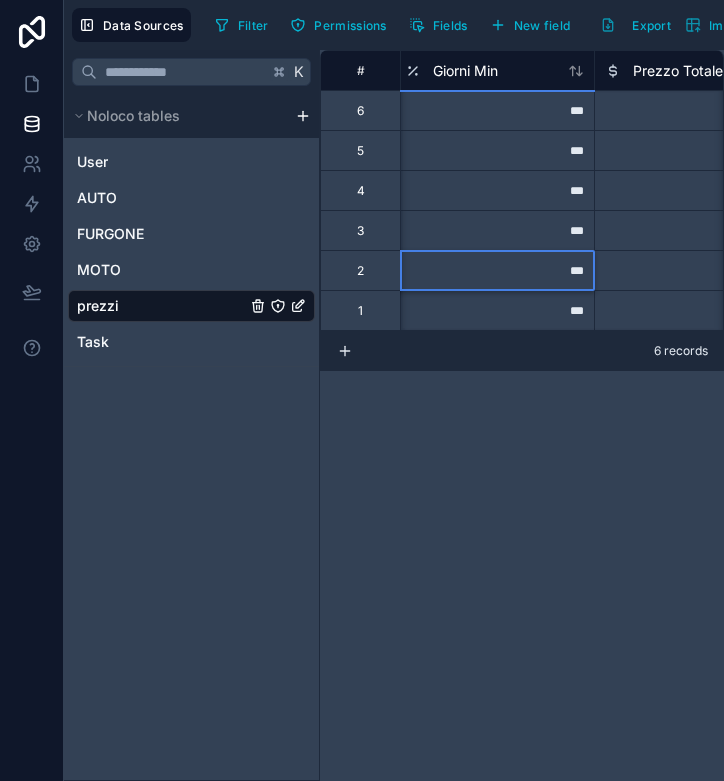 click on "***" at bounding box center (494, 270) 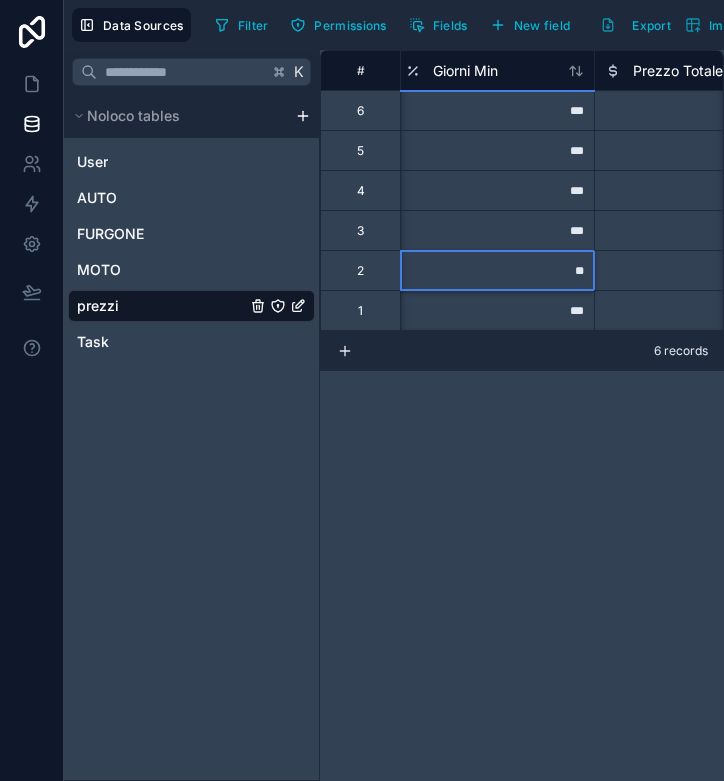 type on "***" 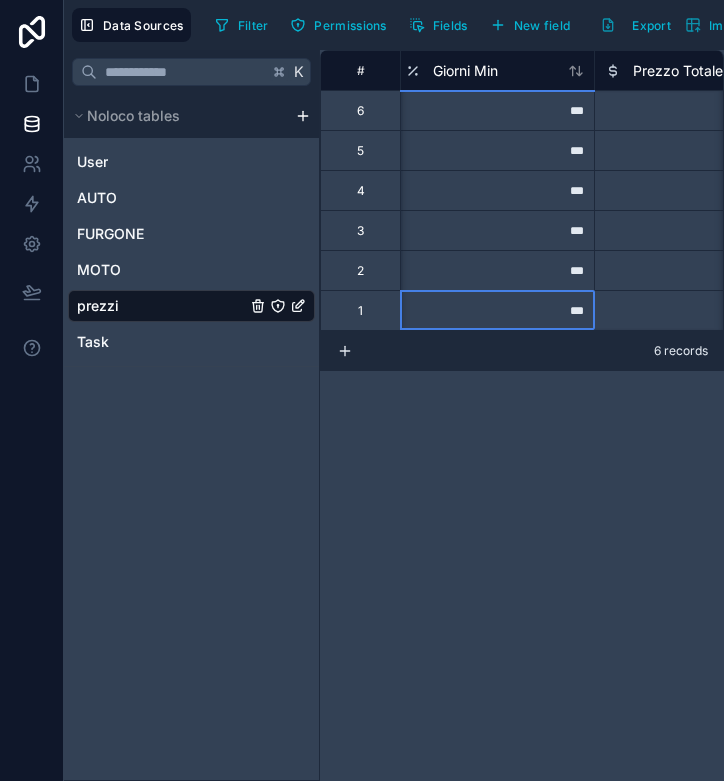 scroll, scrollTop: 0, scrollLeft: 200, axis: horizontal 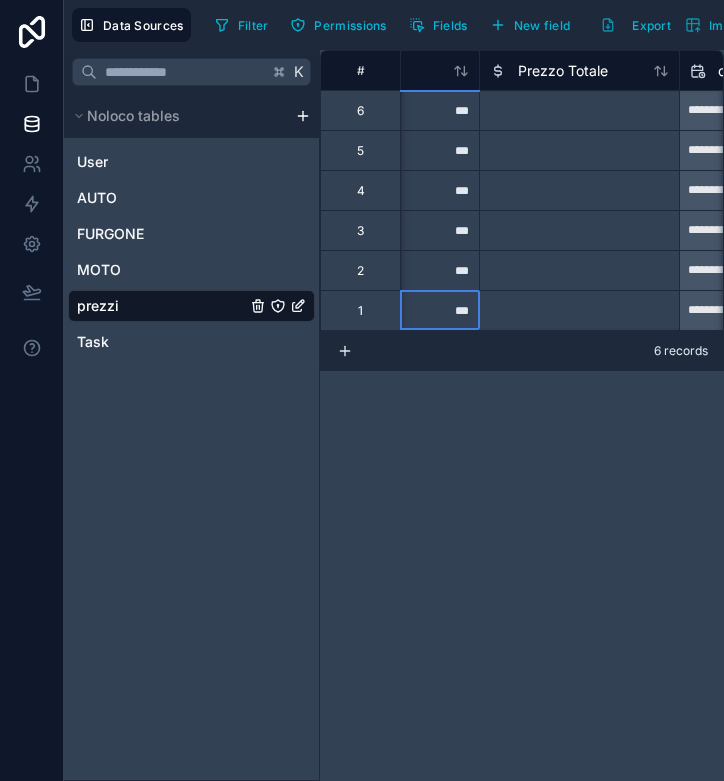 click at bounding box center [579, 110] 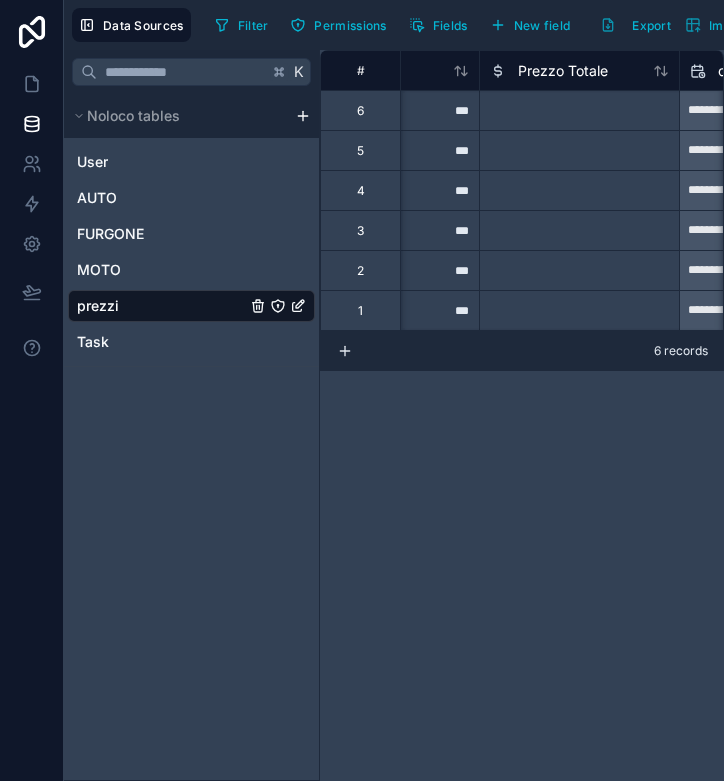 click at bounding box center [579, 310] 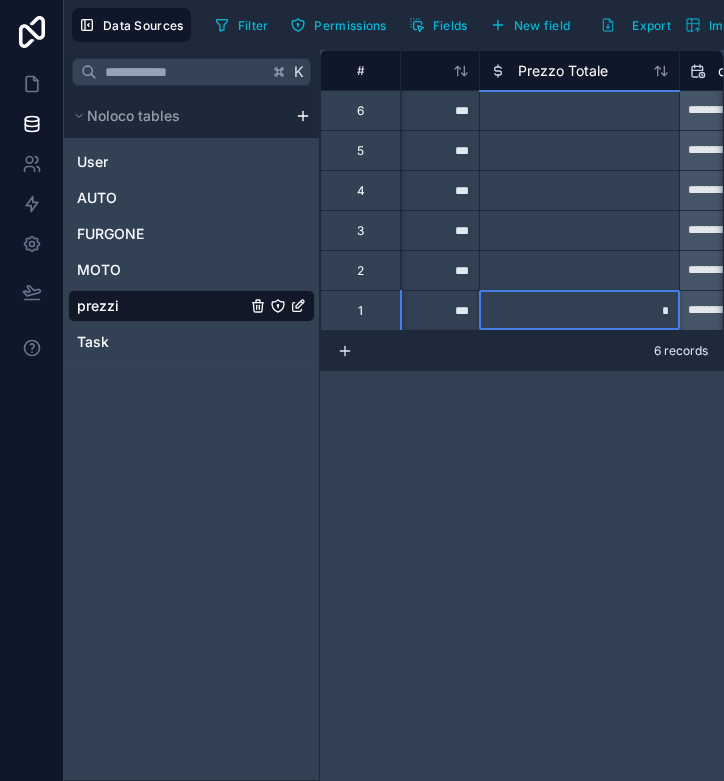 type on "**" 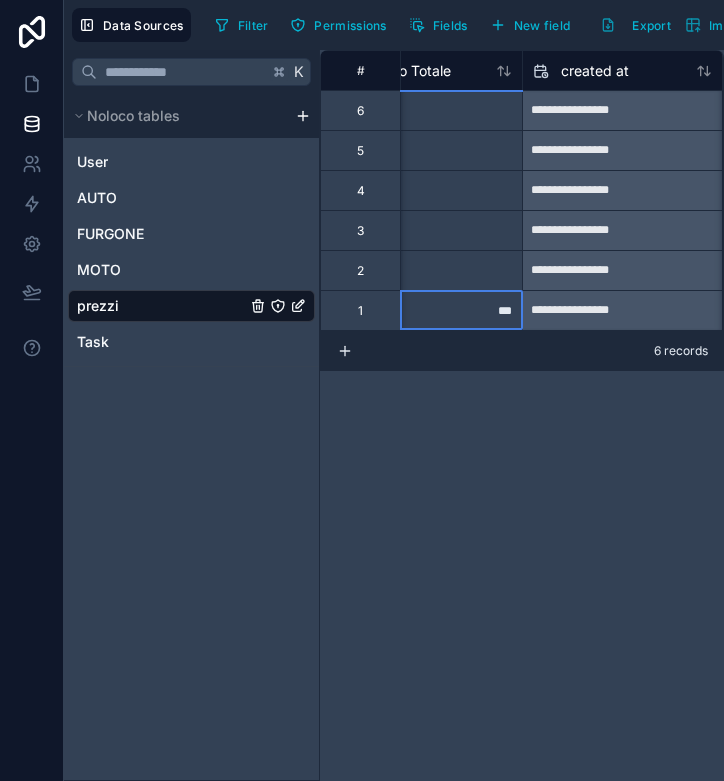 scroll, scrollTop: 0, scrollLeft: 400, axis: horizontal 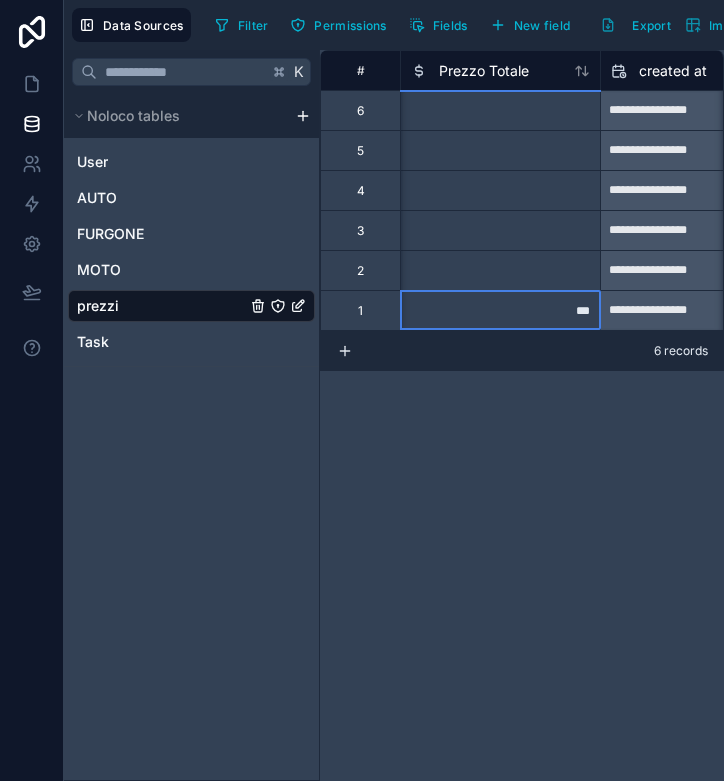 click on "***" at bounding box center [500, 310] 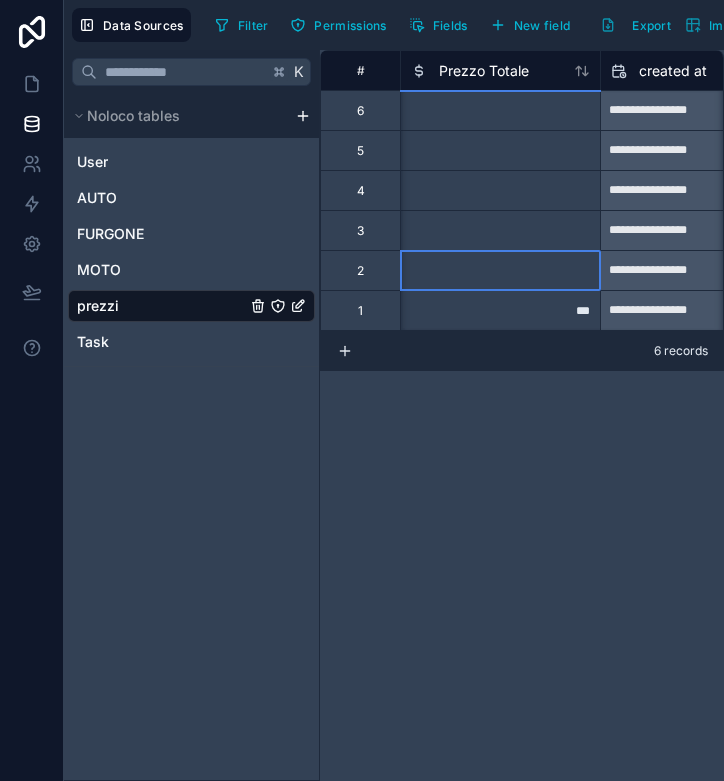 click at bounding box center [500, 270] 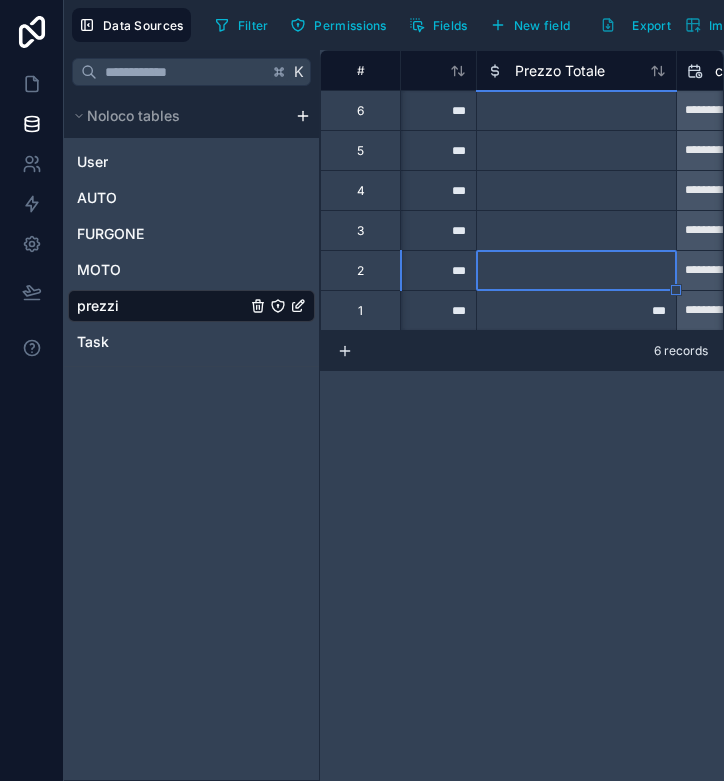 scroll, scrollTop: 0, scrollLeft: 328, axis: horizontal 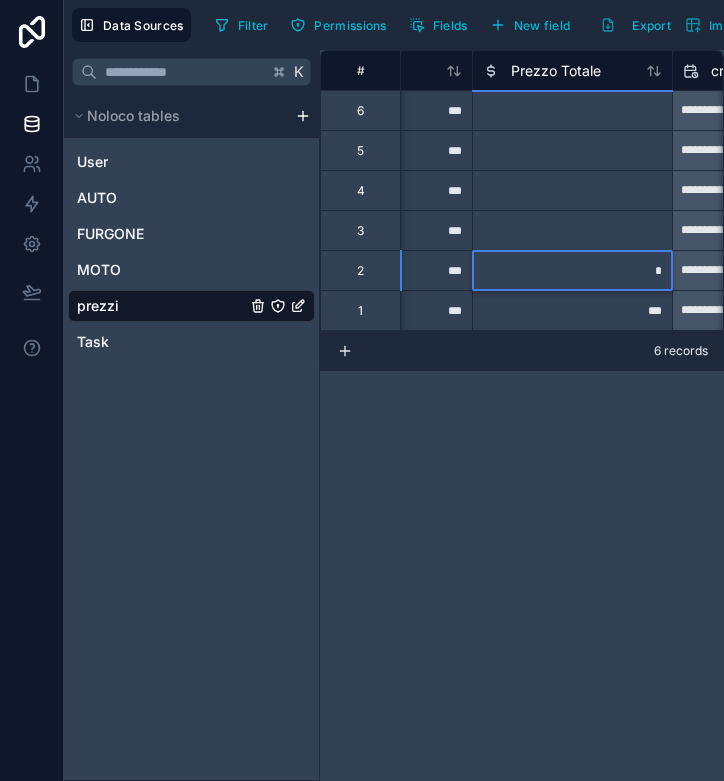 type on "**" 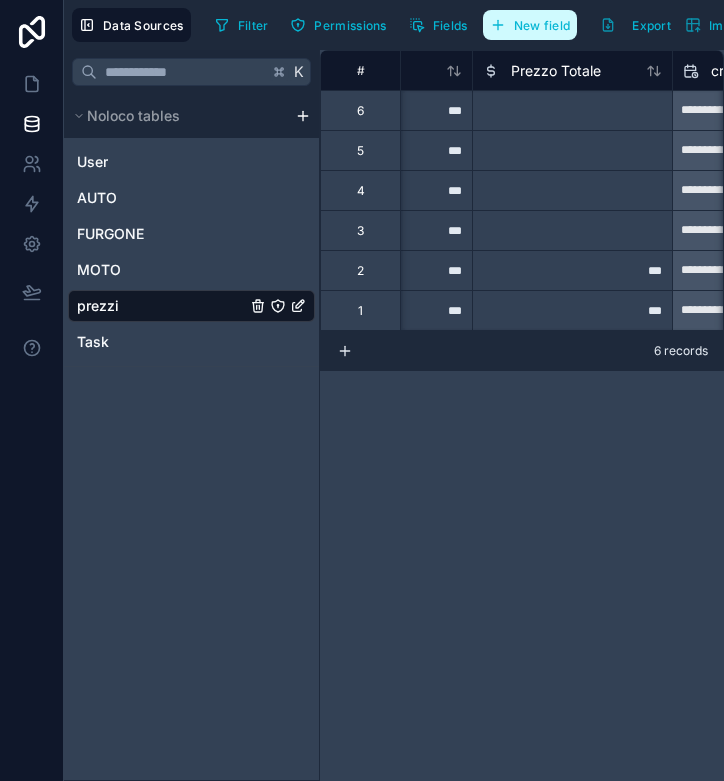 click on "New field" at bounding box center (542, 25) 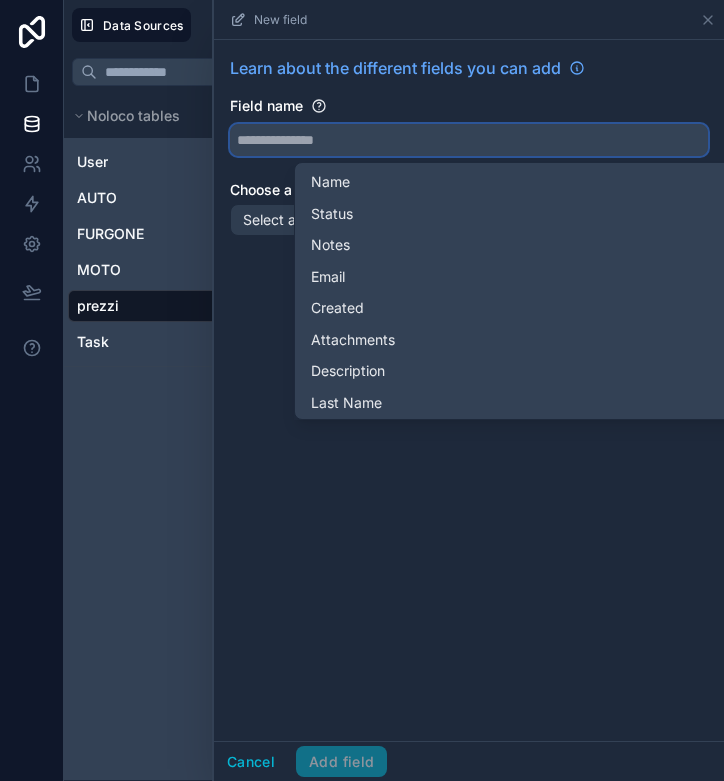 click at bounding box center (469, 140) 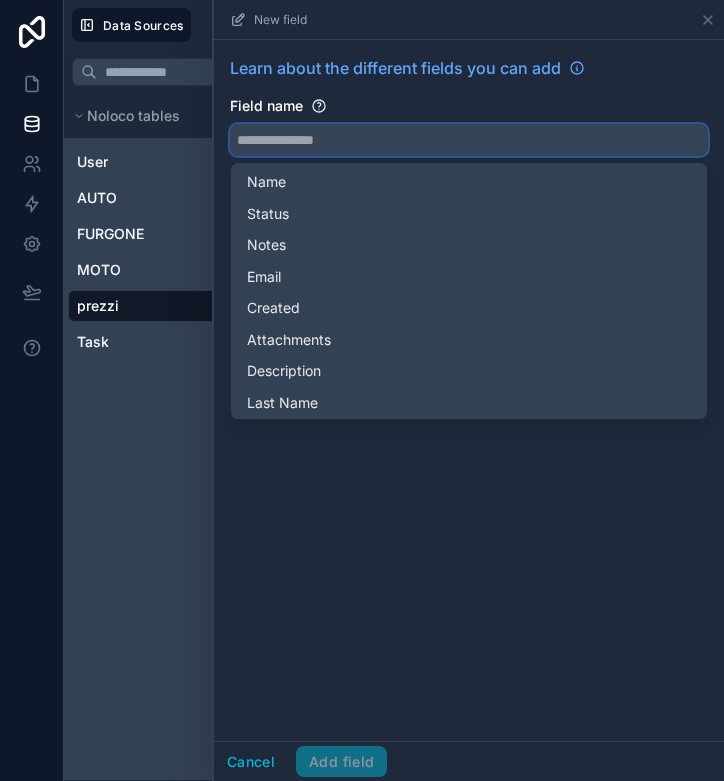 type on "*" 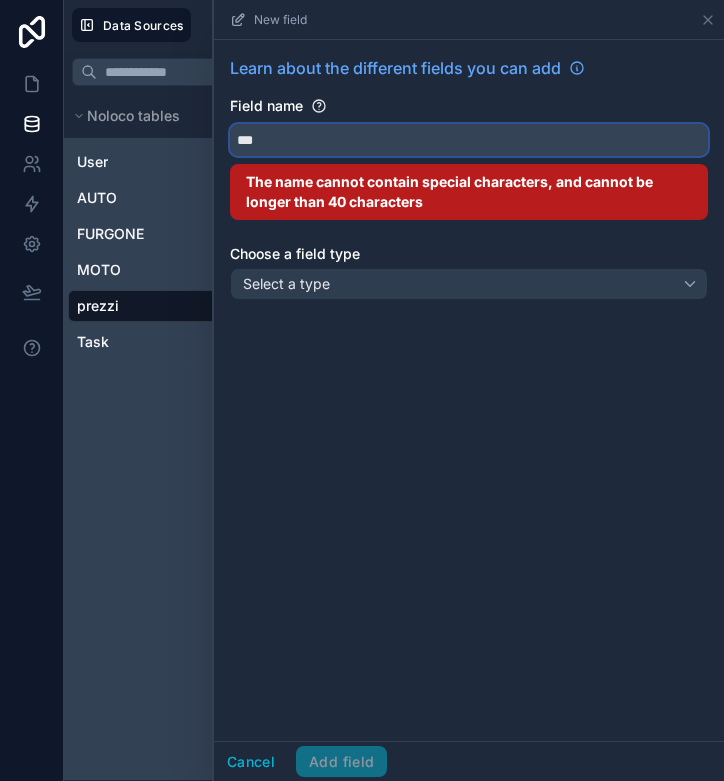 click on "**" at bounding box center [469, 140] 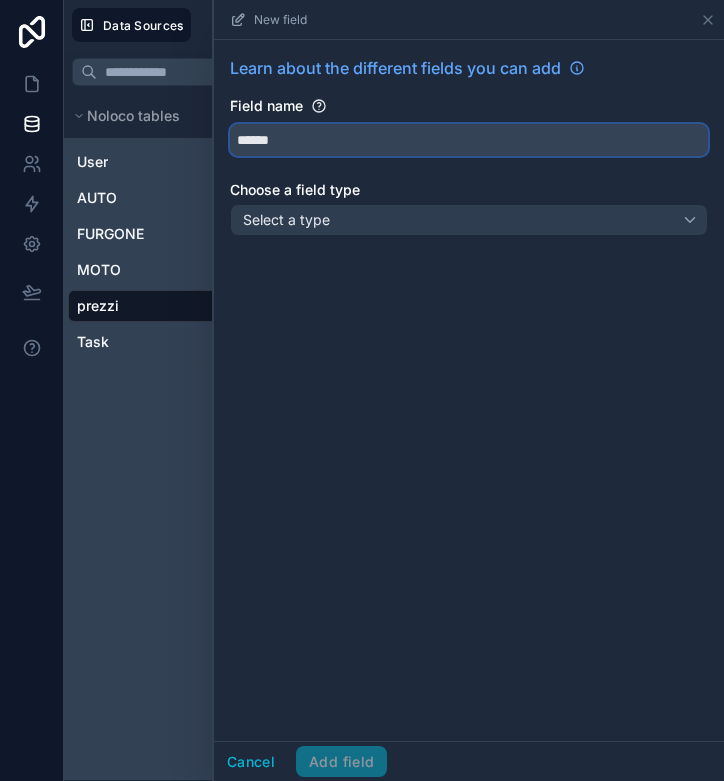 click on "*****" at bounding box center [469, 140] 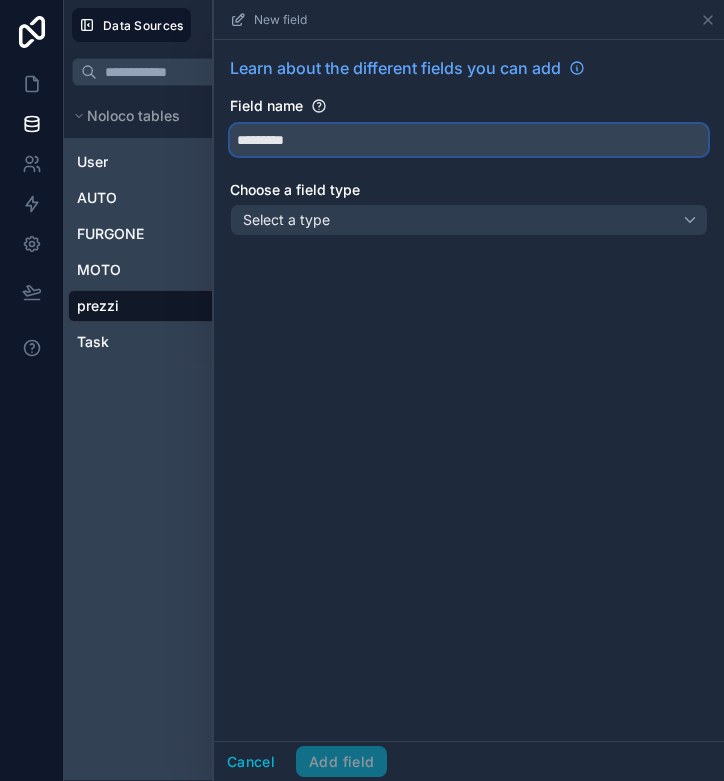 type on "*********" 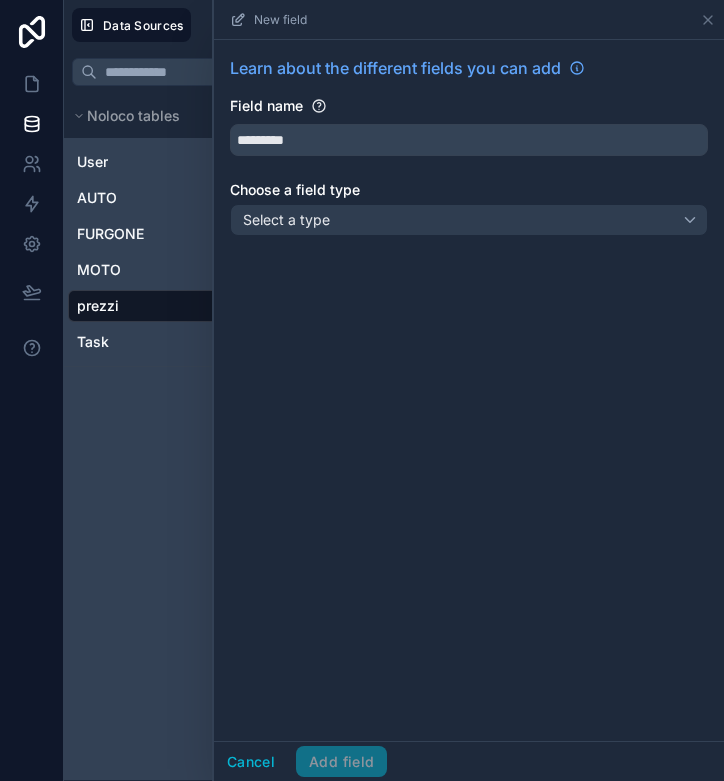 click on "Select a type" at bounding box center [469, 220] 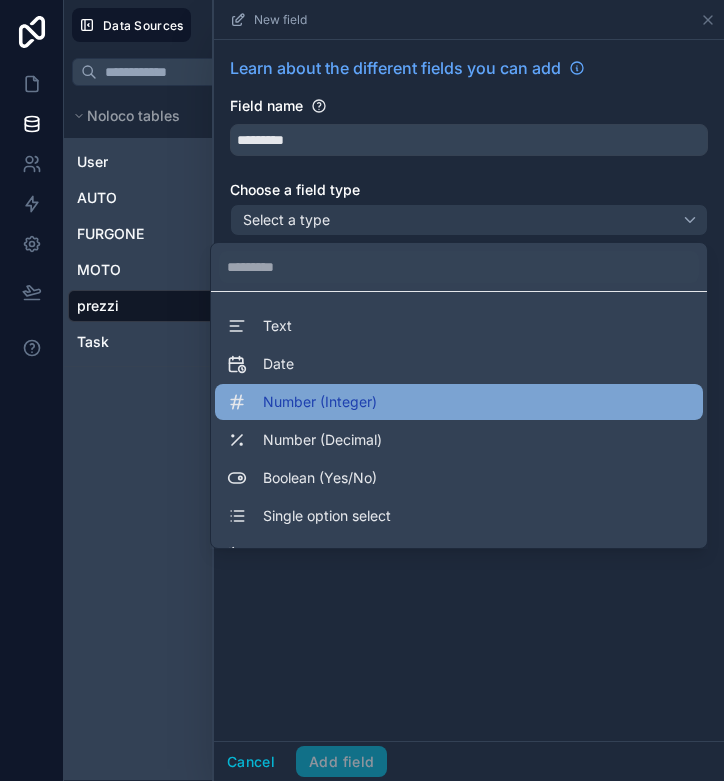 click on "Number (Integer)" at bounding box center [459, 402] 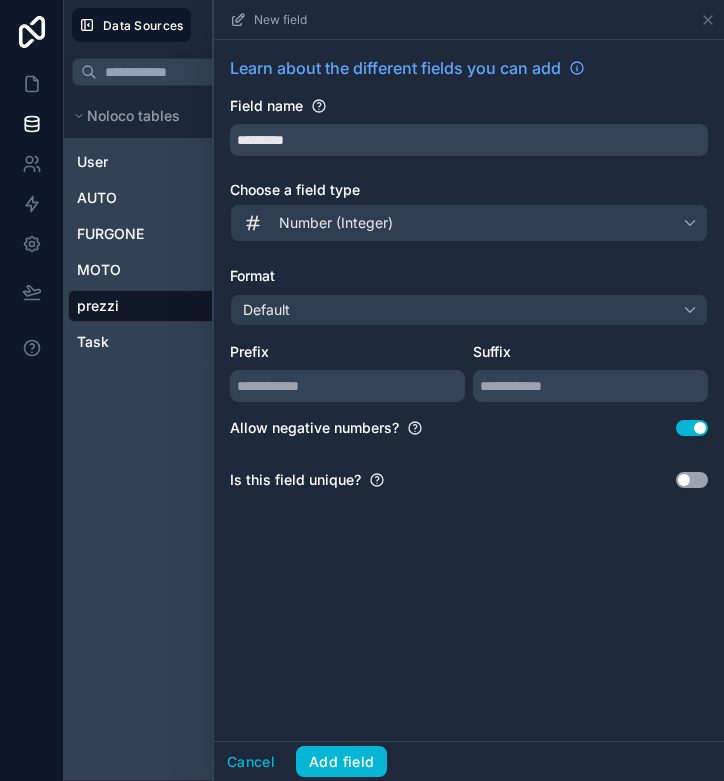 click on "Use setting" at bounding box center [692, 428] 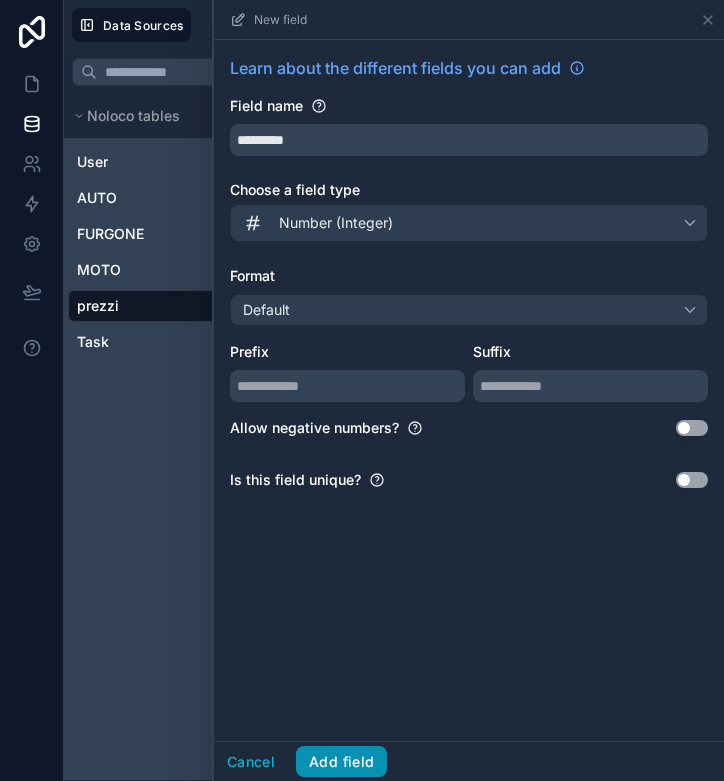 click on "Add field" at bounding box center (341, 762) 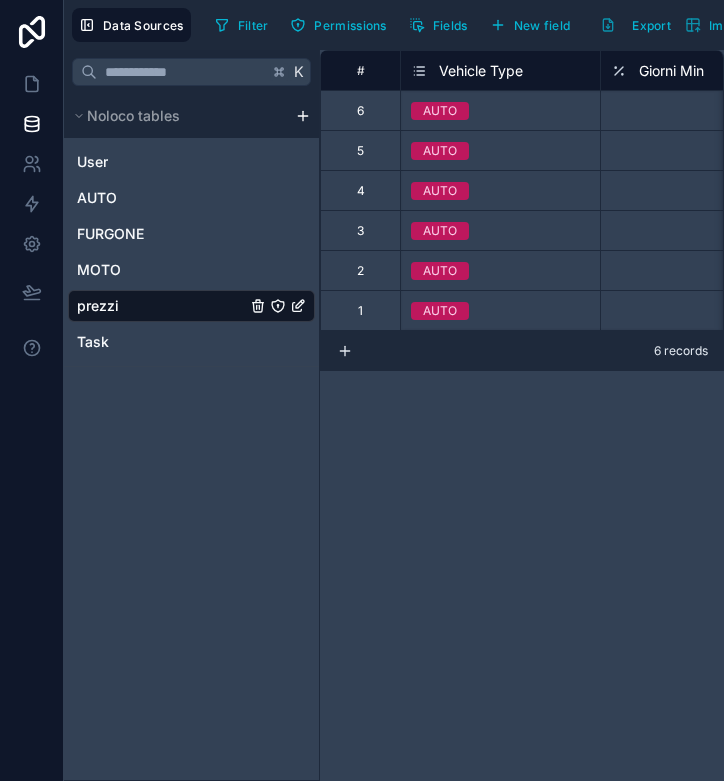 scroll, scrollTop: 0, scrollLeft: 0, axis: both 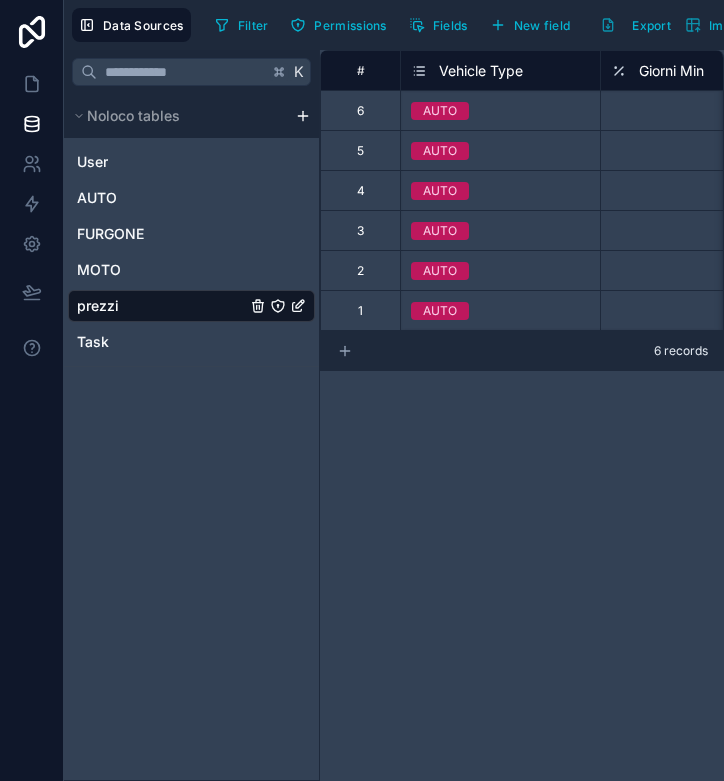 click 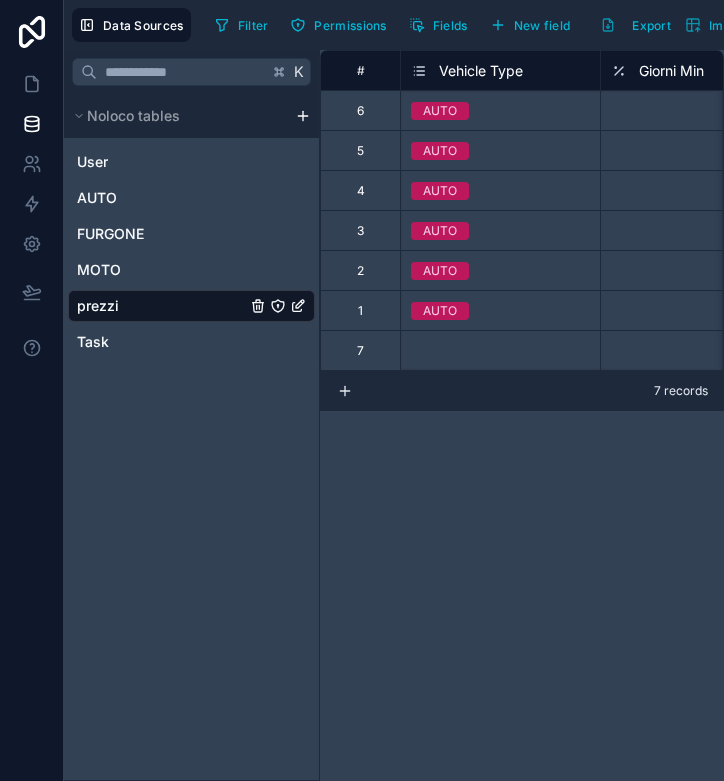 click at bounding box center (345, 390) 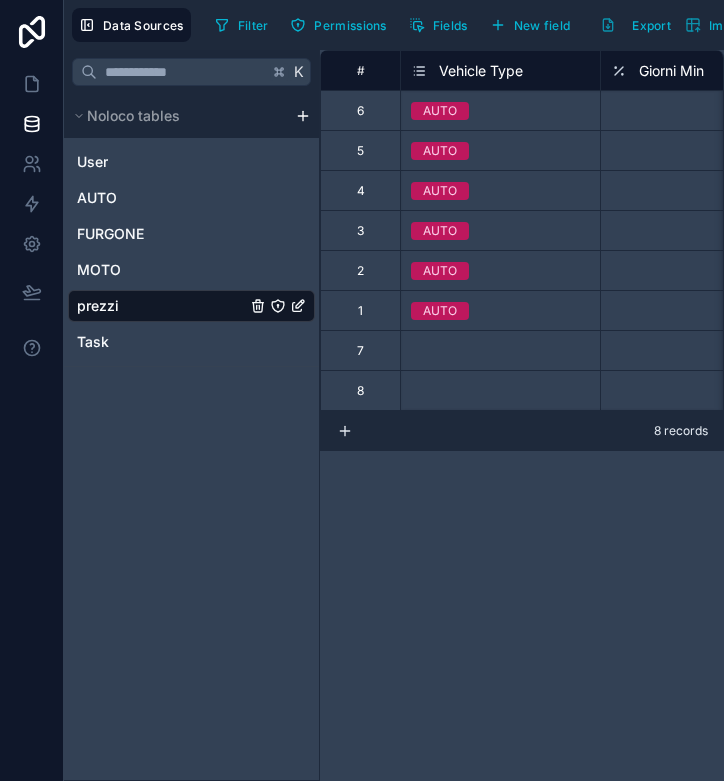 click 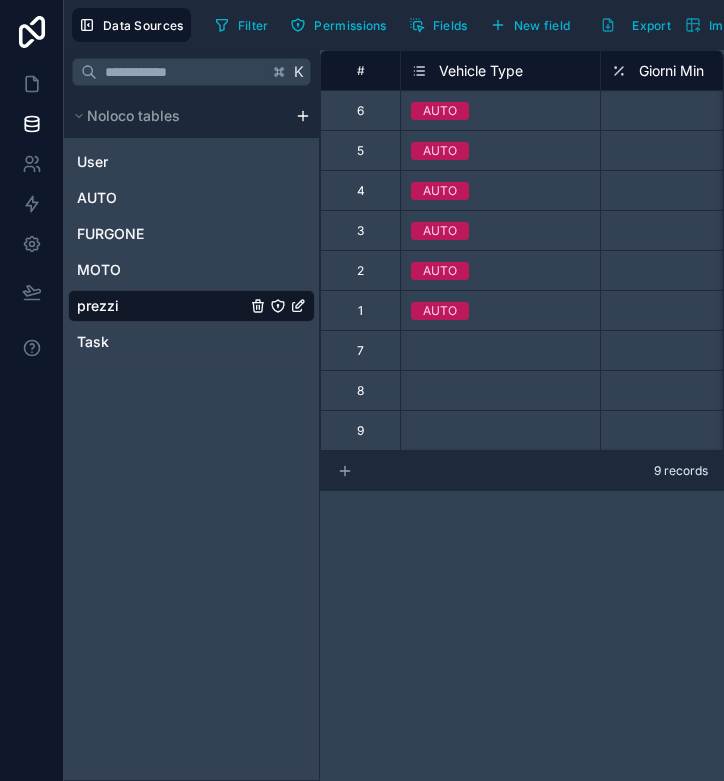click 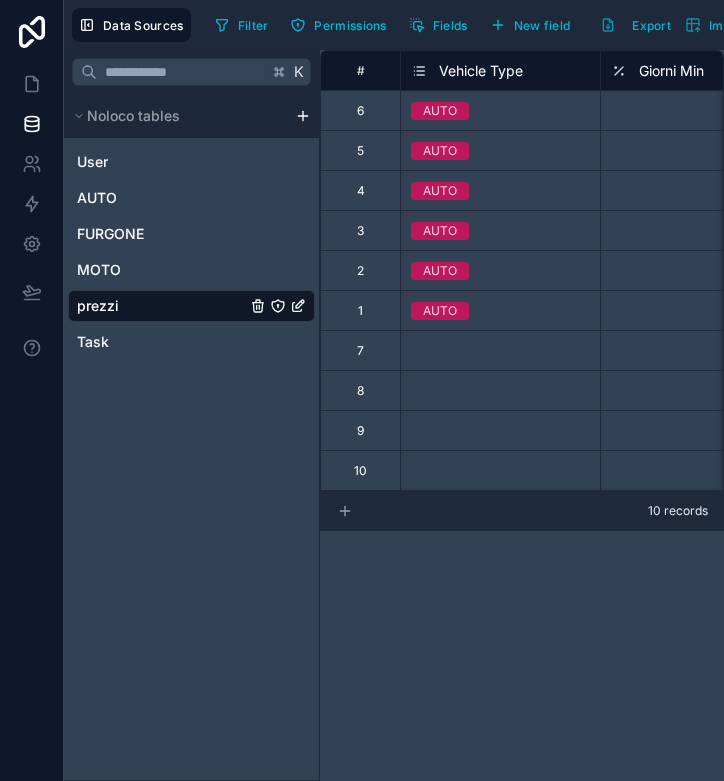 click 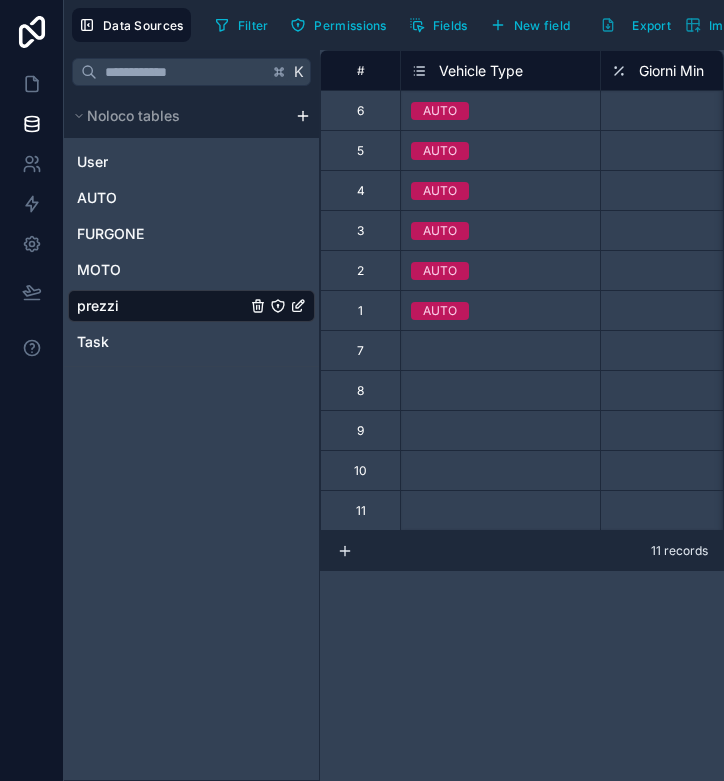 click at bounding box center [345, 550] 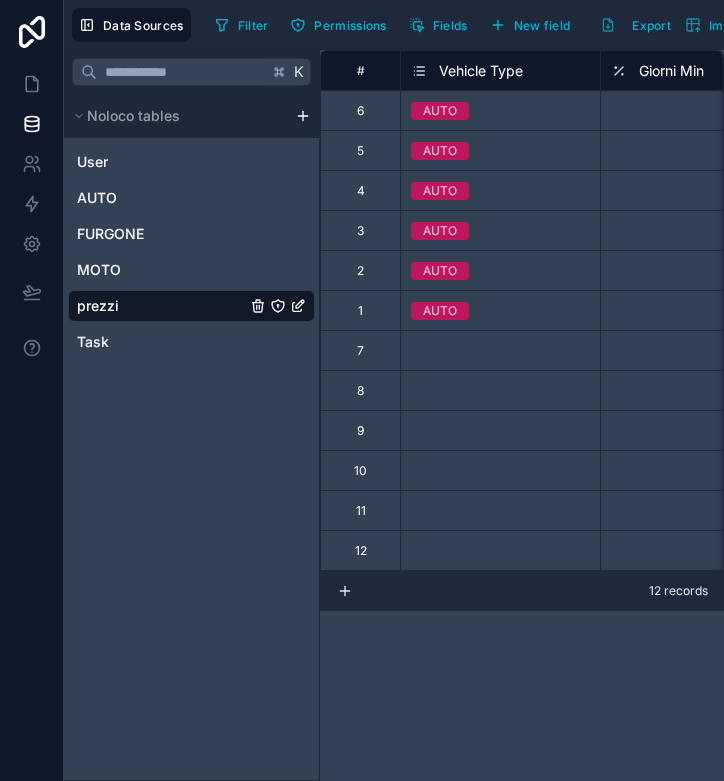 click at bounding box center [345, 590] 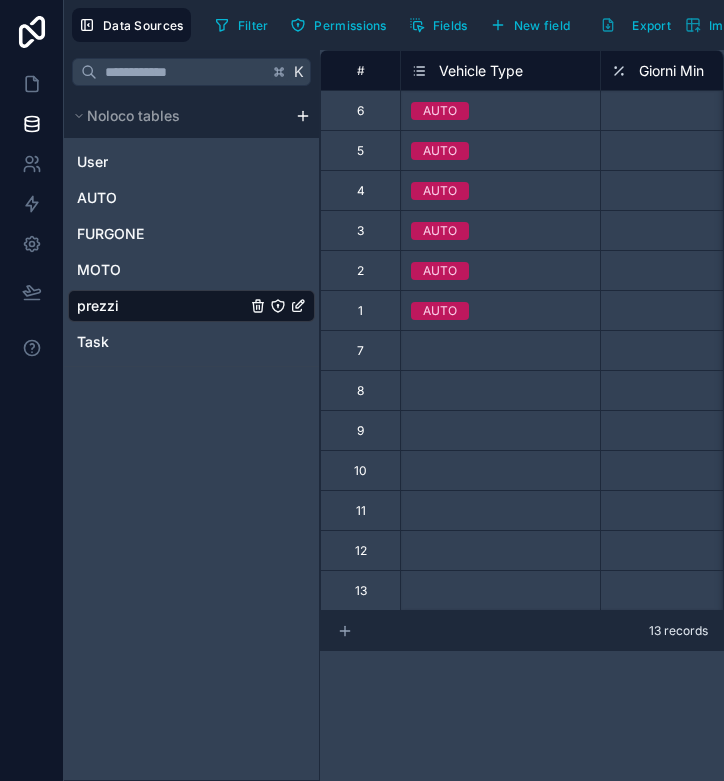 click 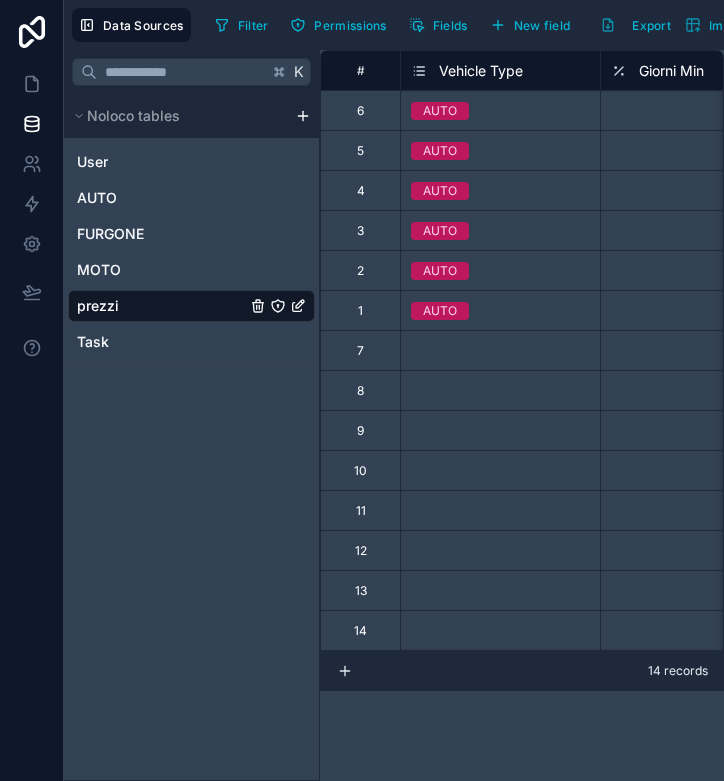 click 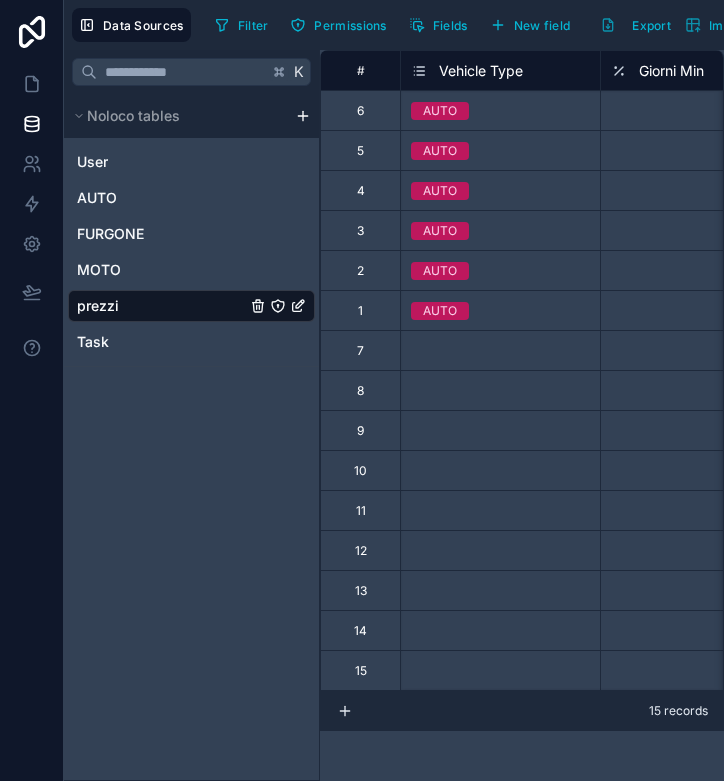 click on "15 records" at bounding box center (678, 711) 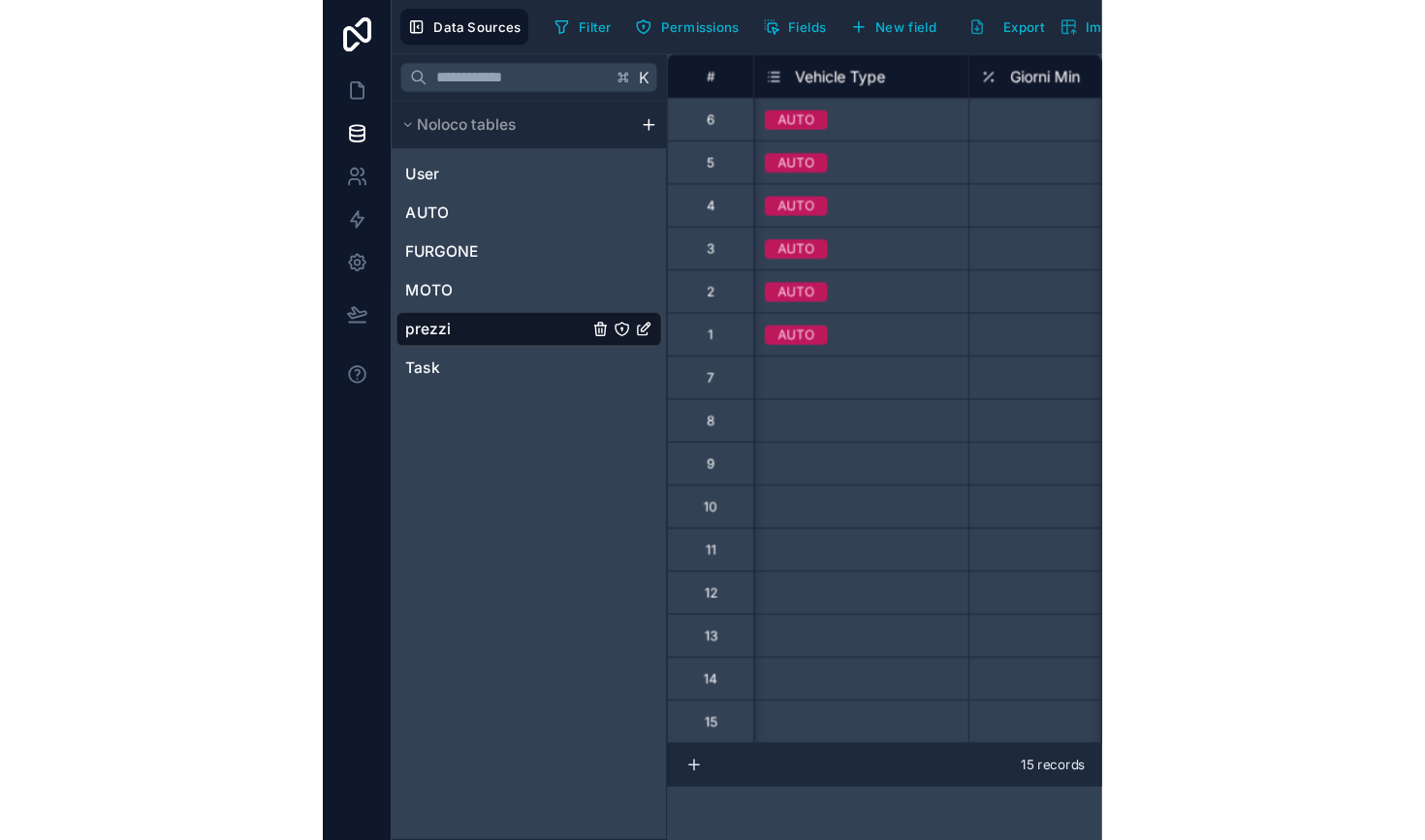 scroll, scrollTop: 0, scrollLeft: 0, axis: both 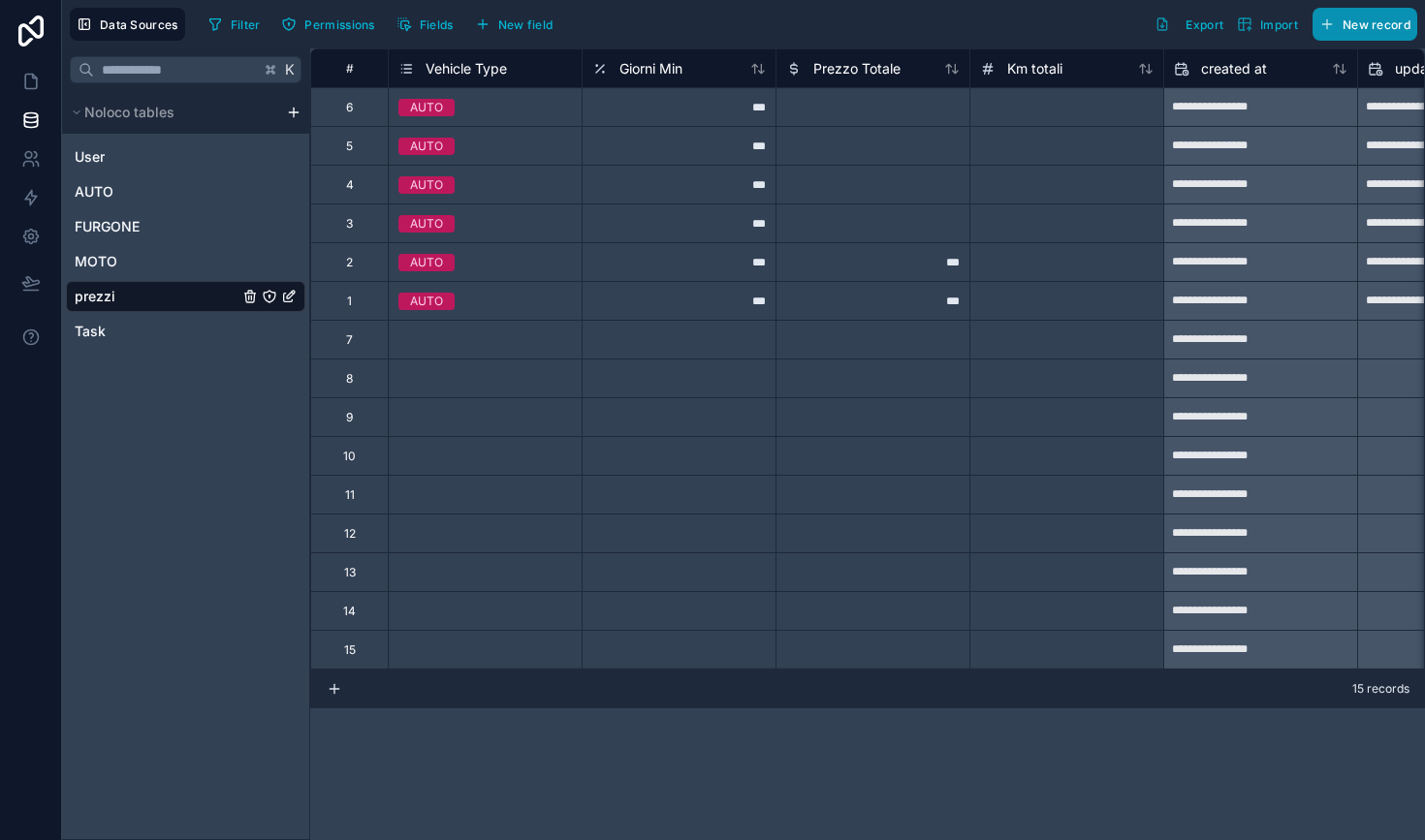 click on "New record" at bounding box center [1377, 24] 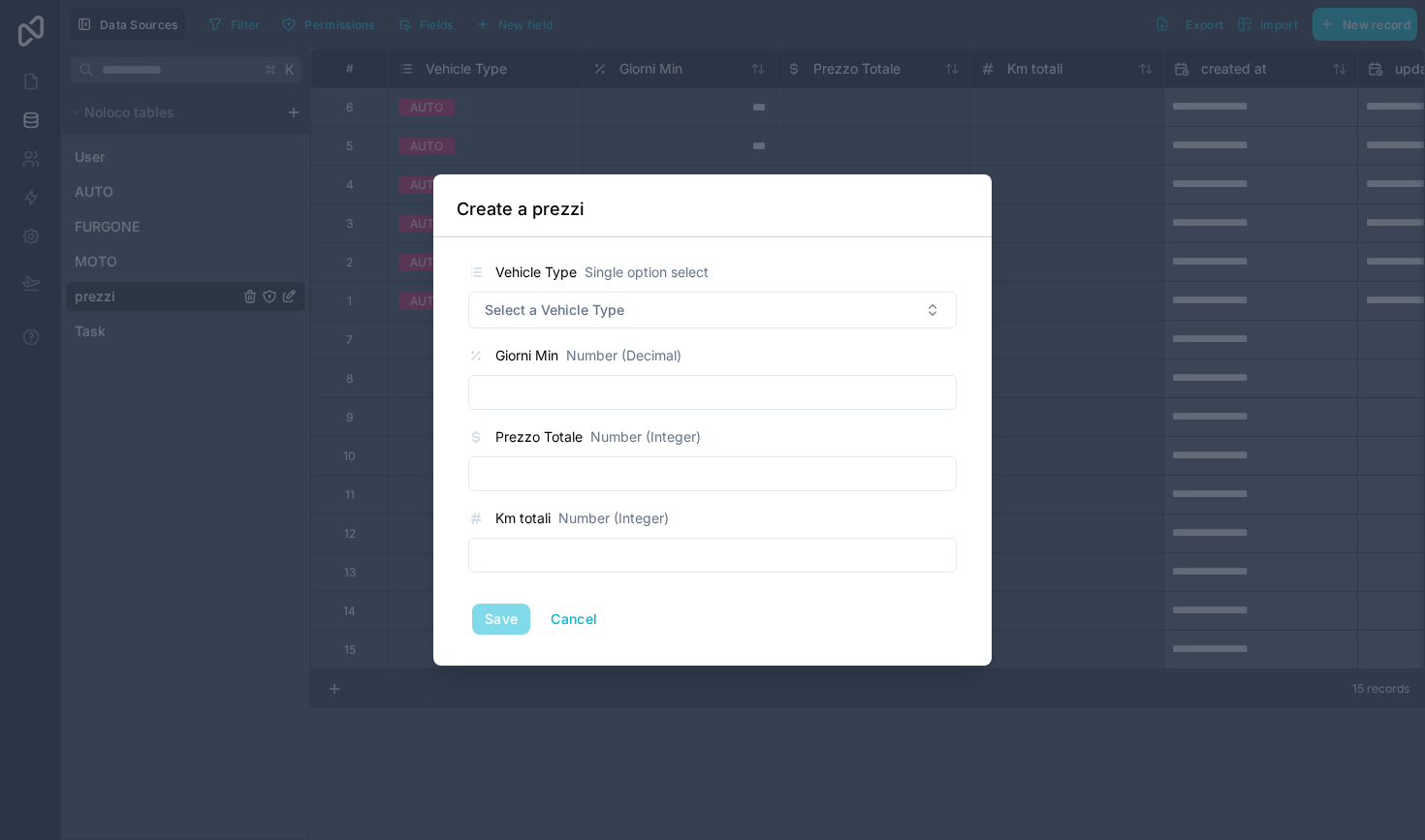 click on "Save Cancel" at bounding box center [712, 619] 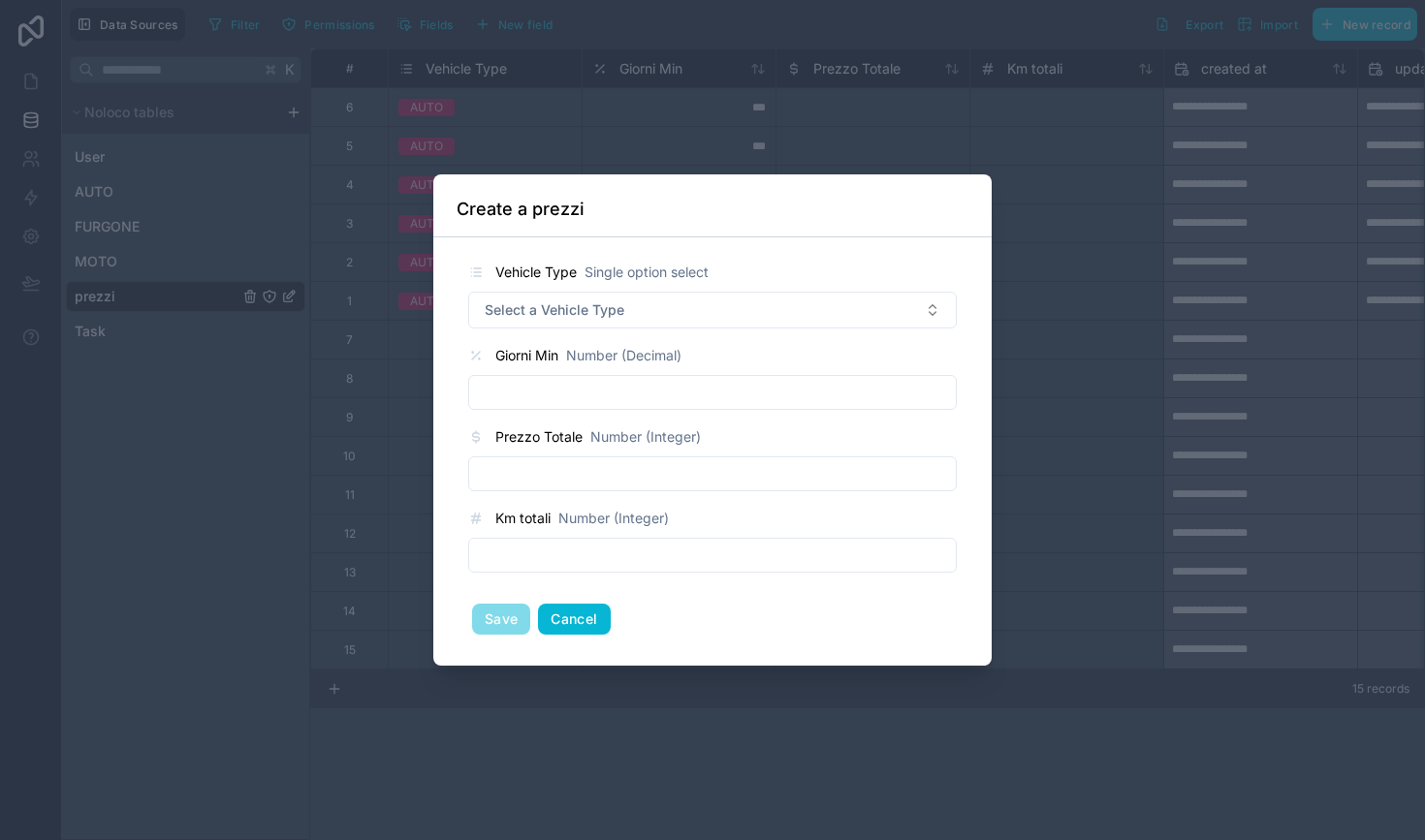 click on "Cancel" at bounding box center [574, 619] 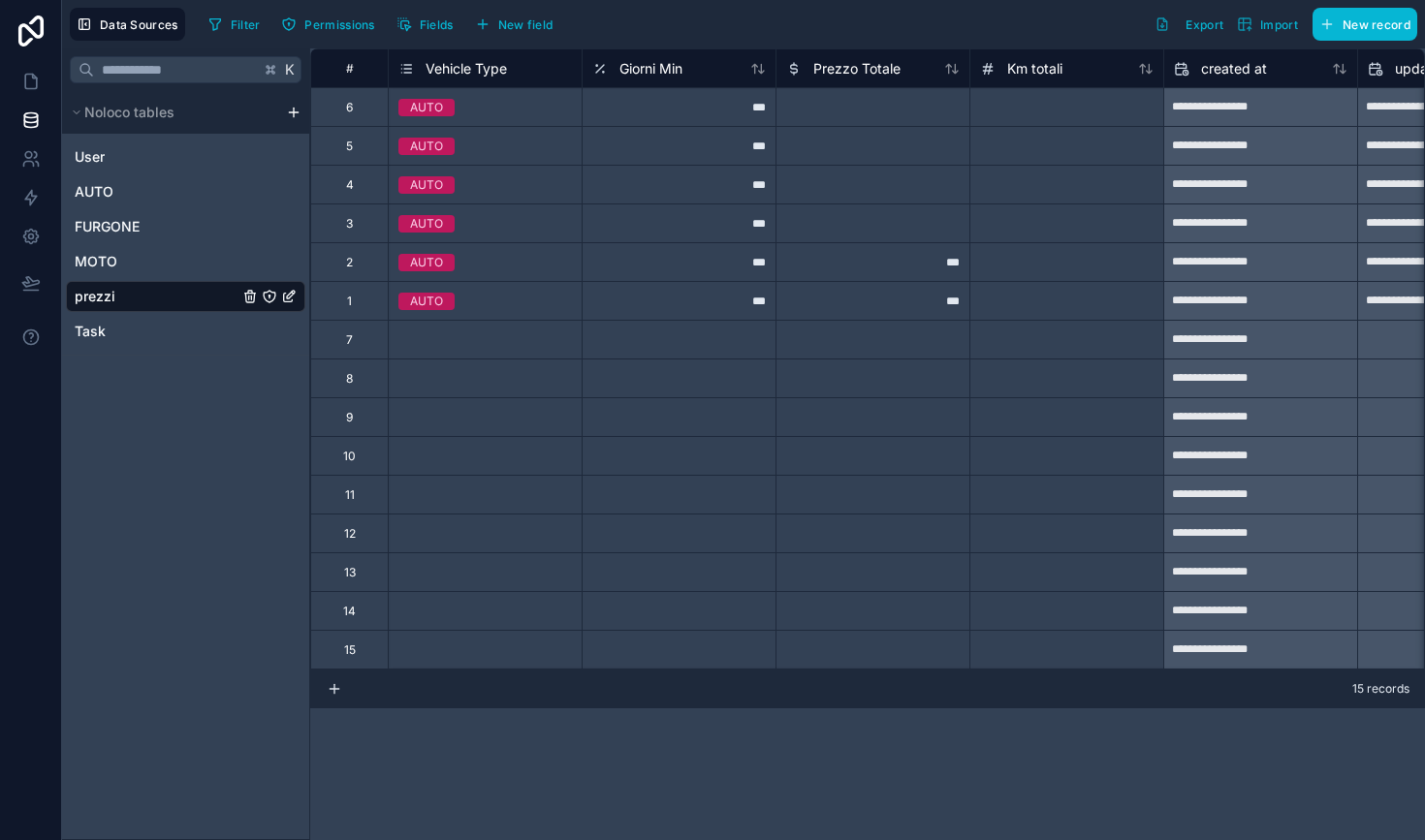click on "Select a Vehicle Type" at bounding box center (457, 340) 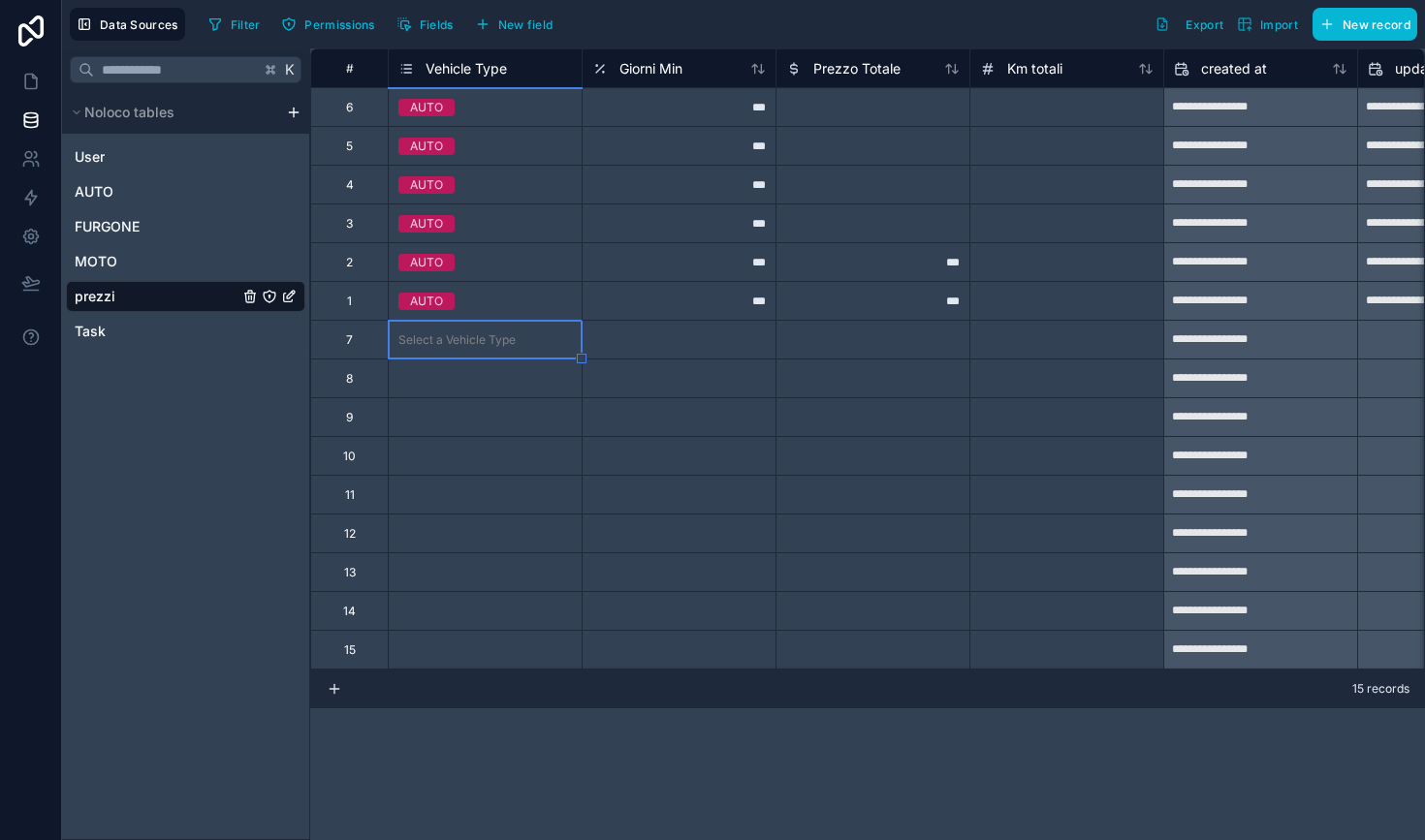 click on "Select a Vehicle Type" at bounding box center [457, 340] 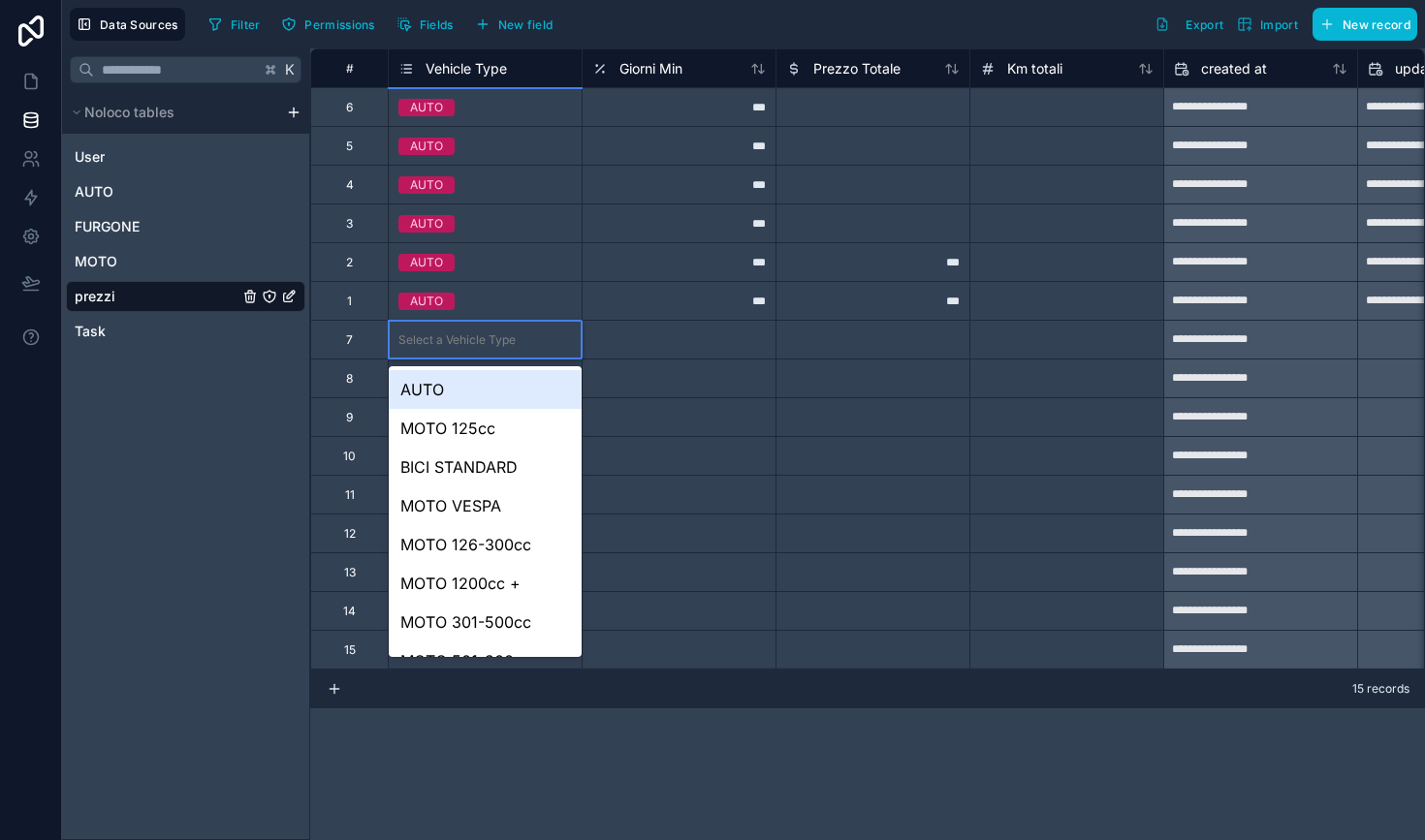 click on "AUTO" at bounding box center [485, 389] 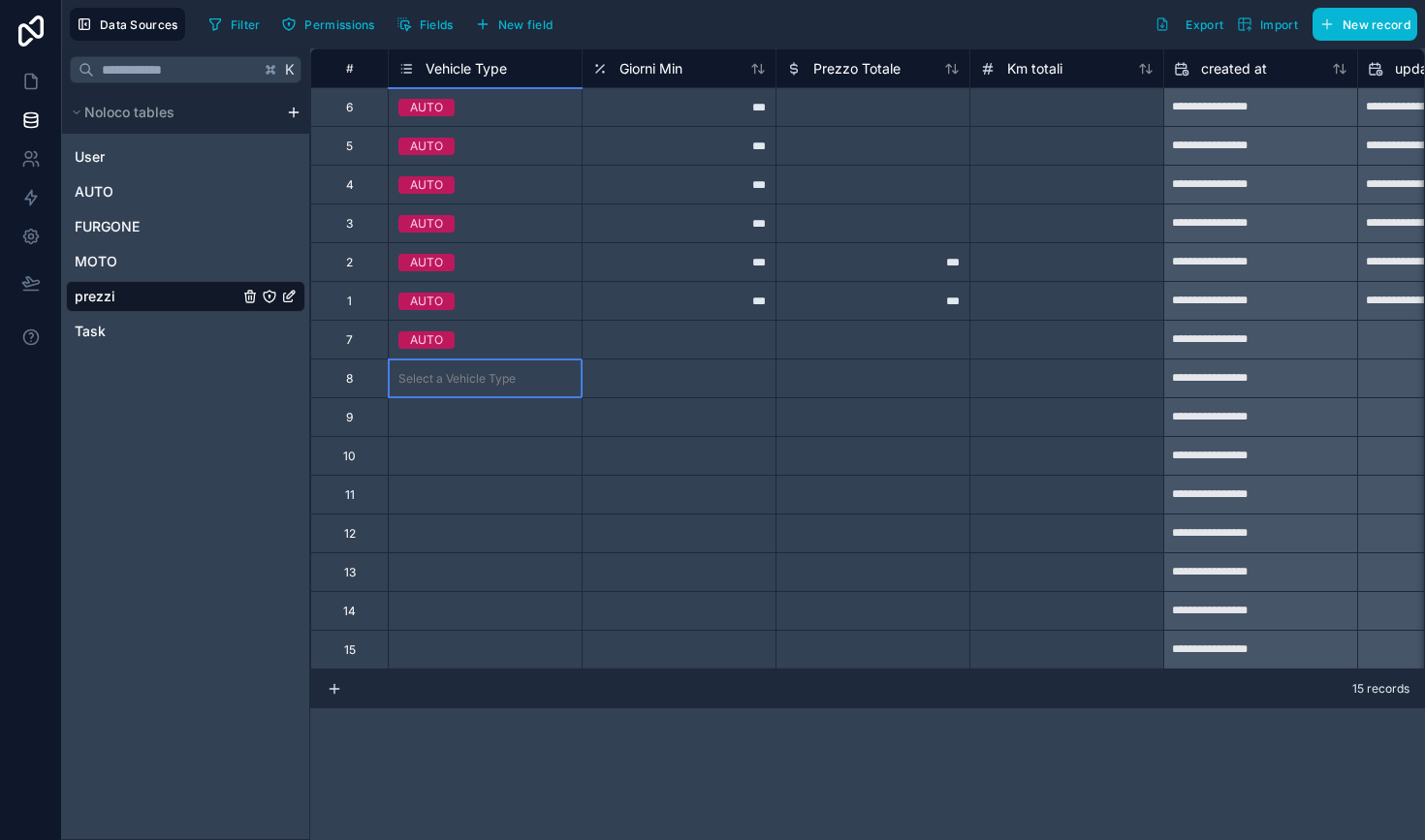 click on "Select a Vehicle Type" at bounding box center (485, 379) 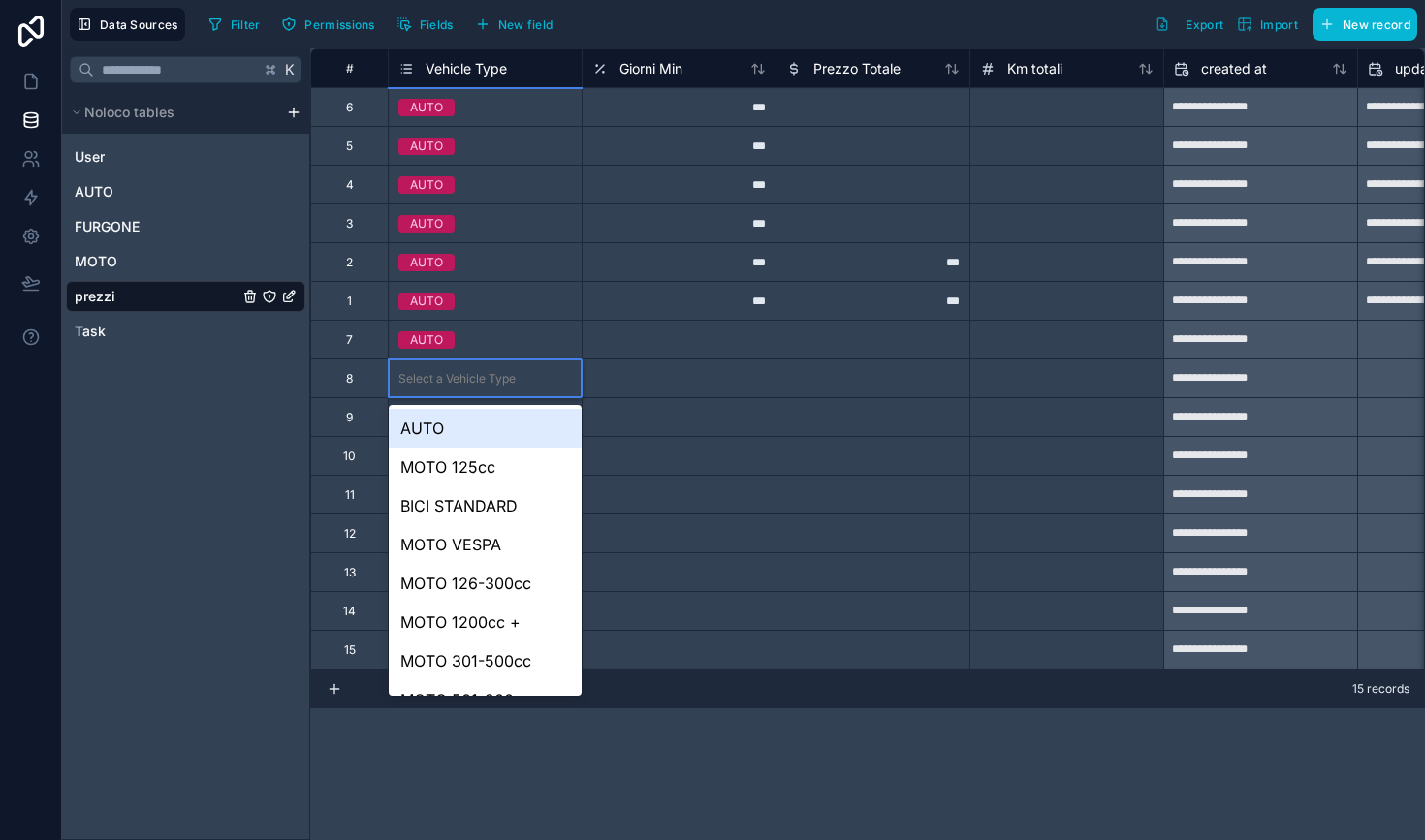 click on "AUTO" at bounding box center (485, 428) 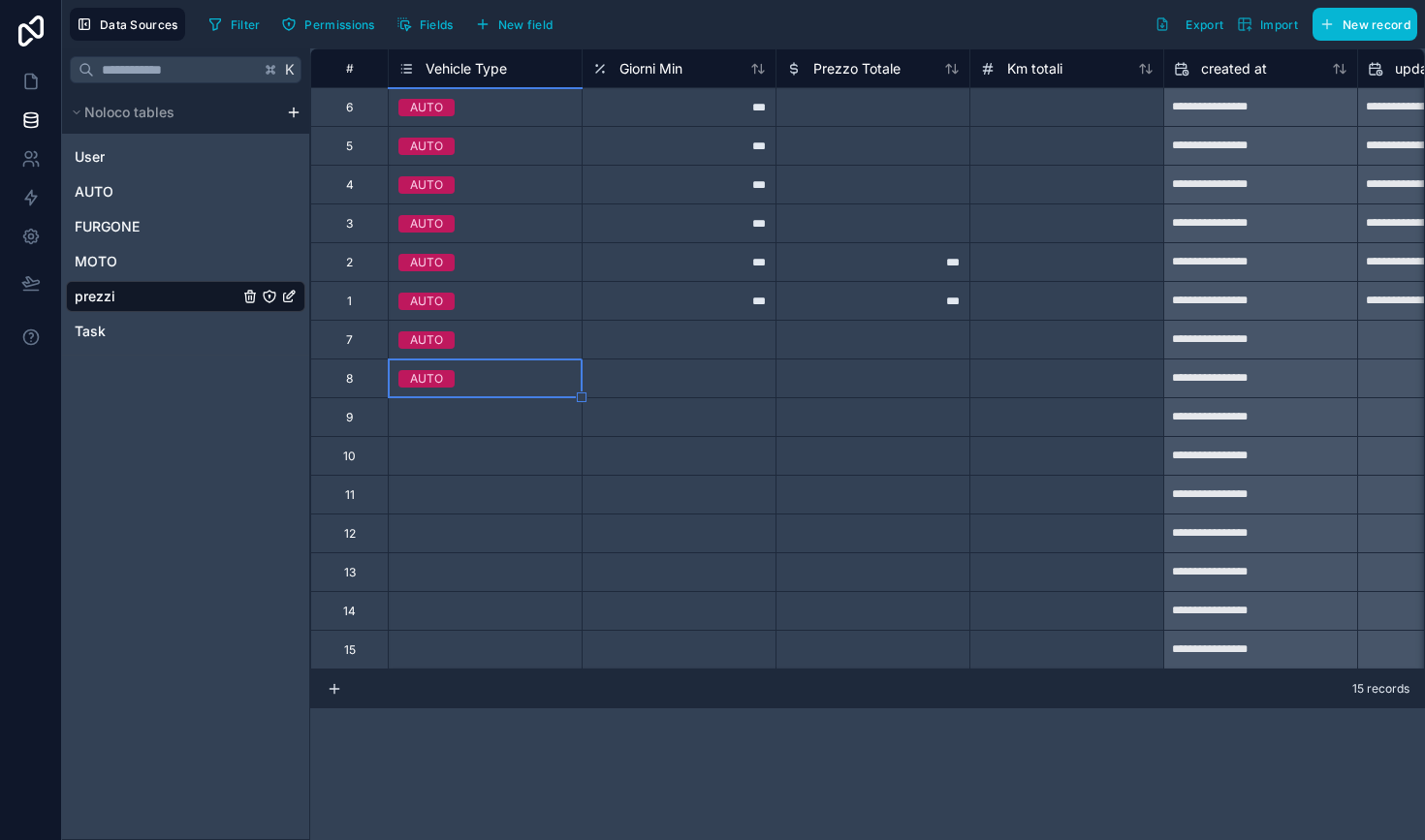 click on "Select a Vehicle Type" at bounding box center (485, 418) 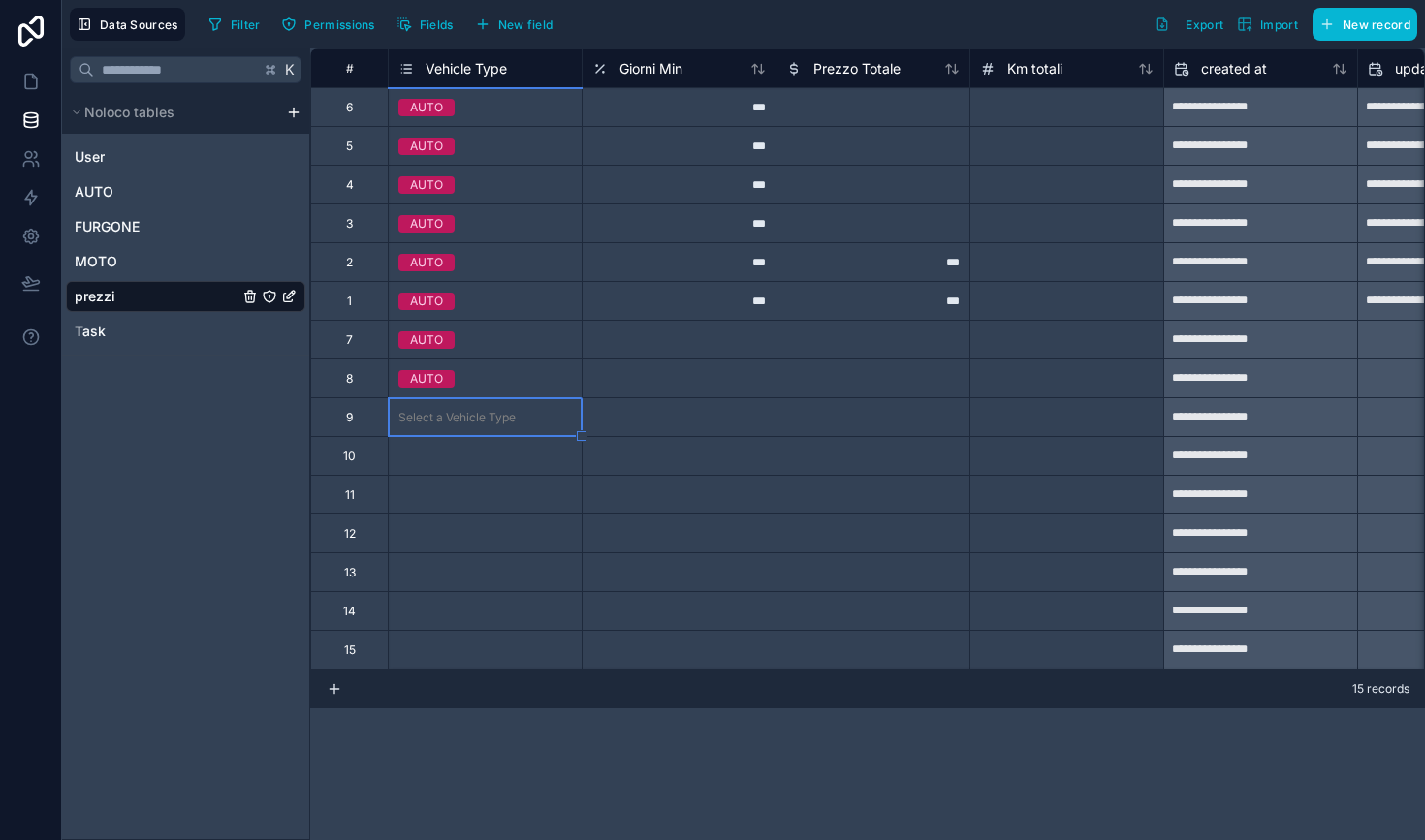 click on "Select a Vehicle Type" at bounding box center [485, 418] 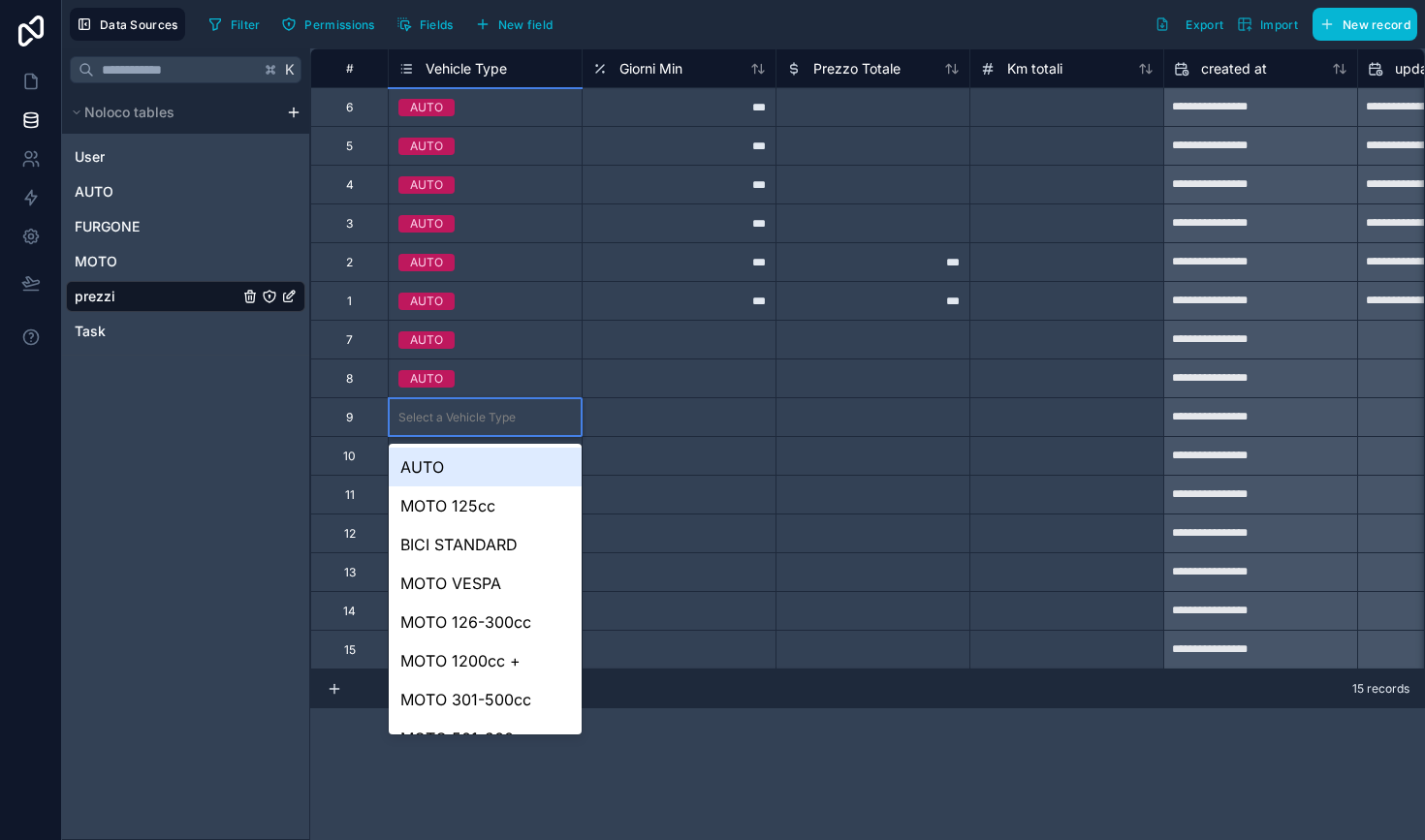 click on "AUTO" at bounding box center [485, 467] 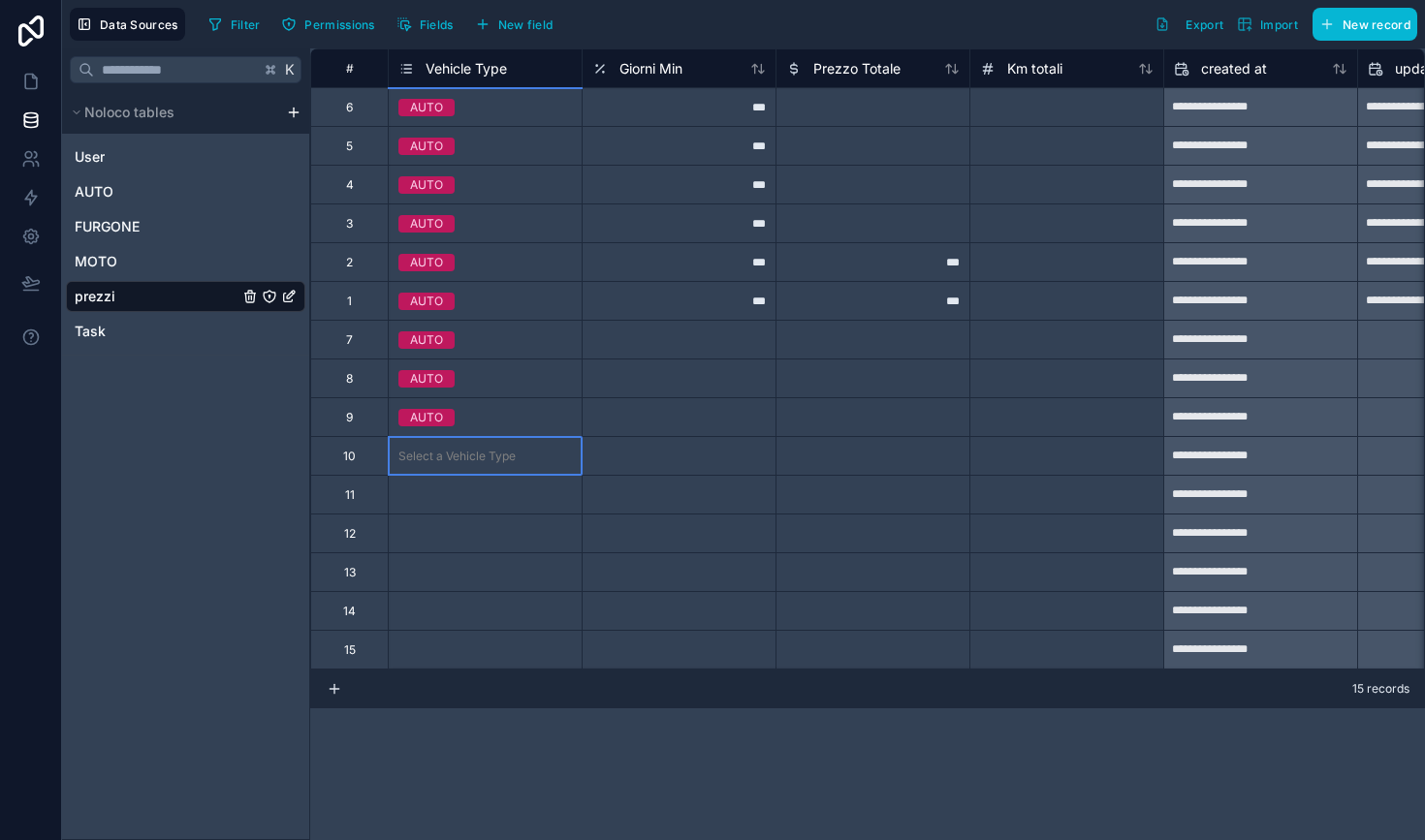 click on "Select a Vehicle Type" at bounding box center (485, 456) 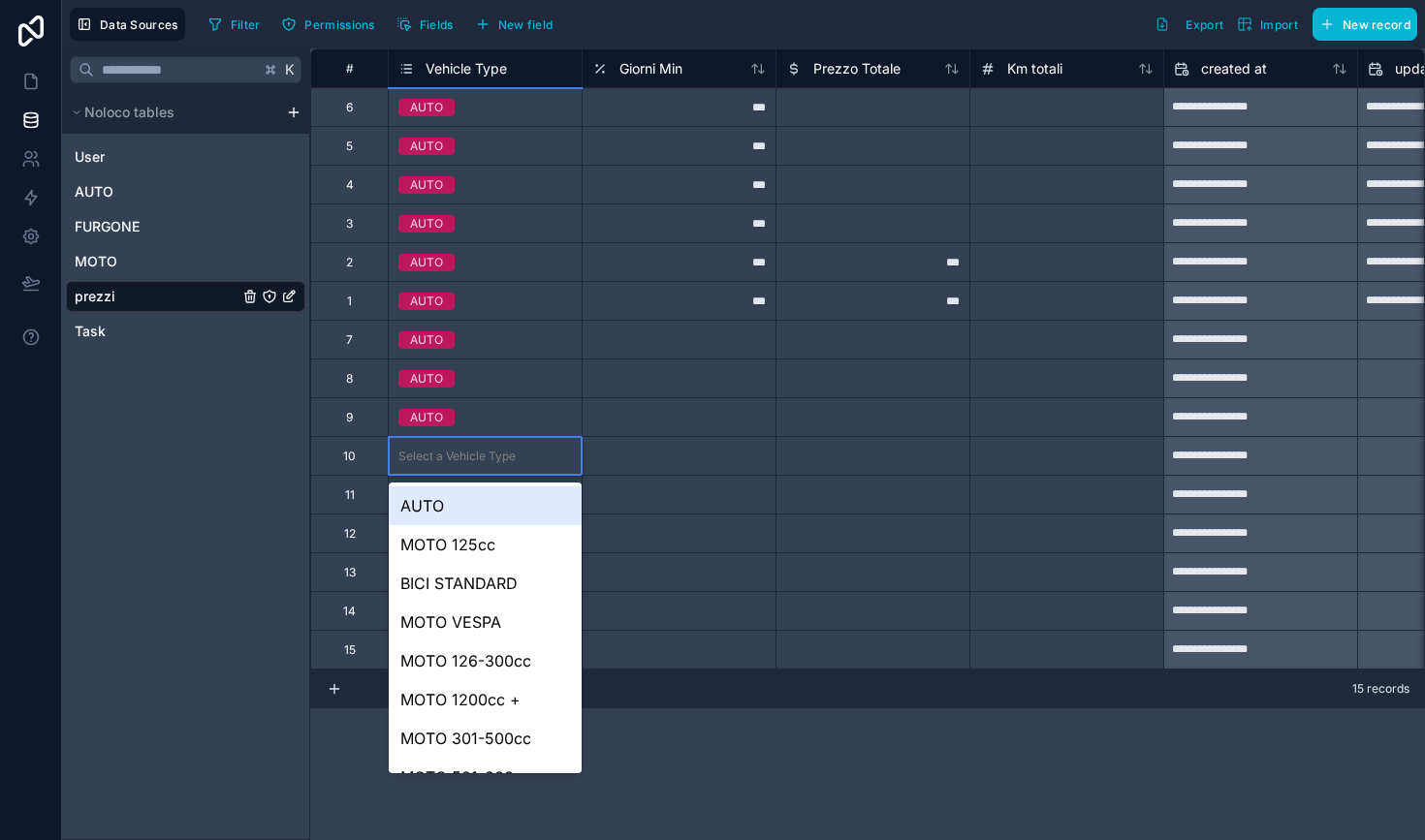click on "AUTO" at bounding box center [485, 506] 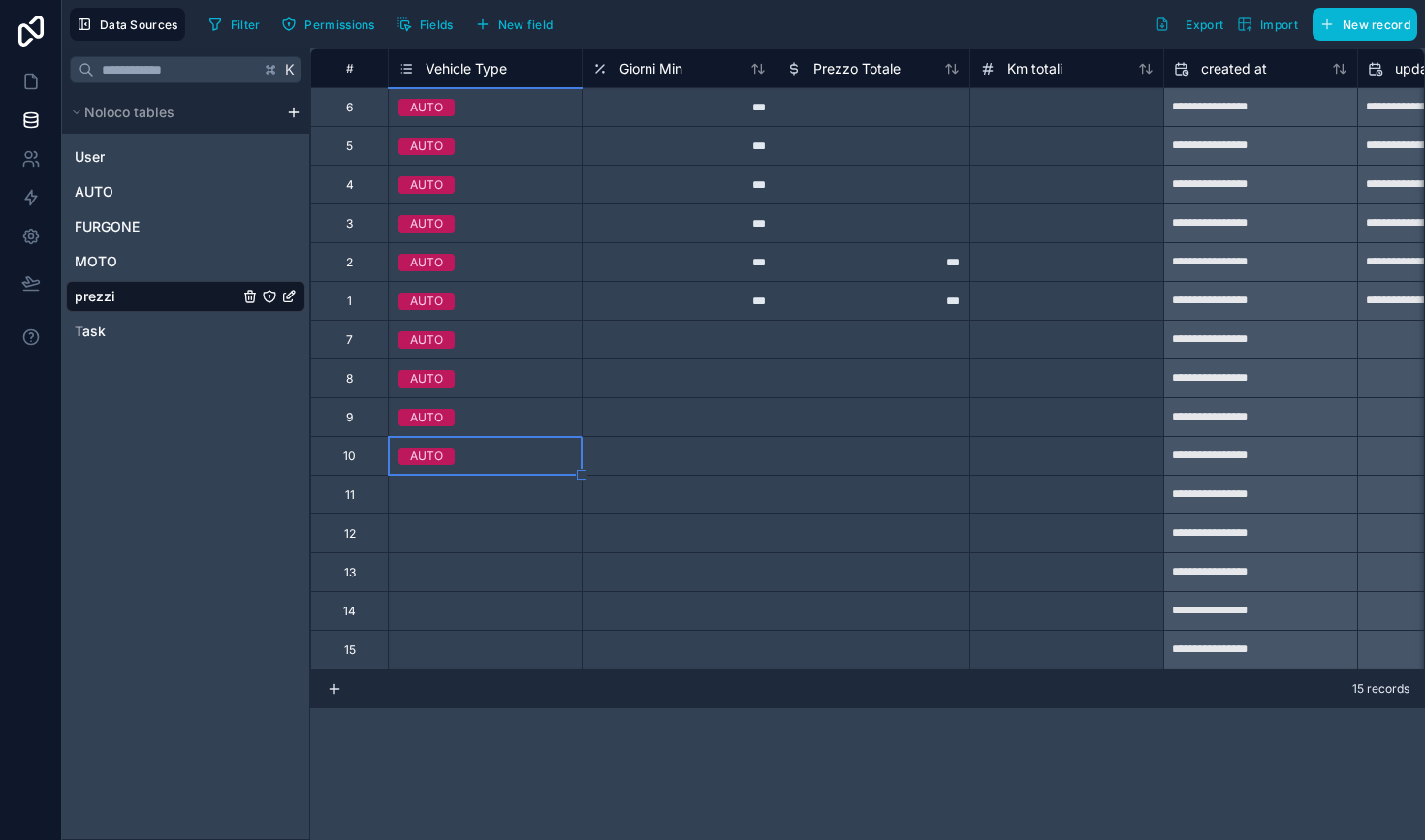 click on "Select a Vehicle Type" at bounding box center (457, 495) 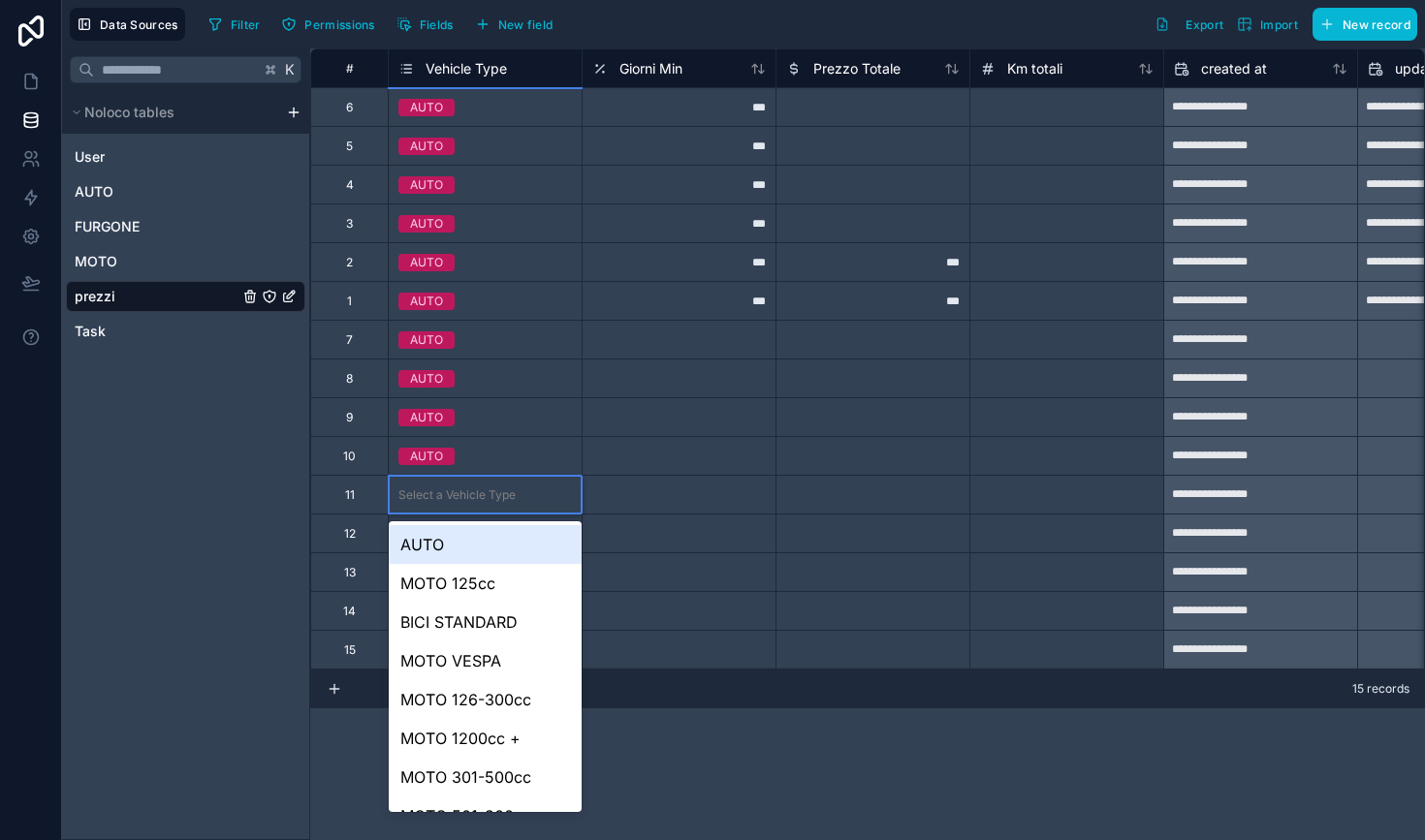 click on "Select a Vehicle Type" at bounding box center [457, 495] 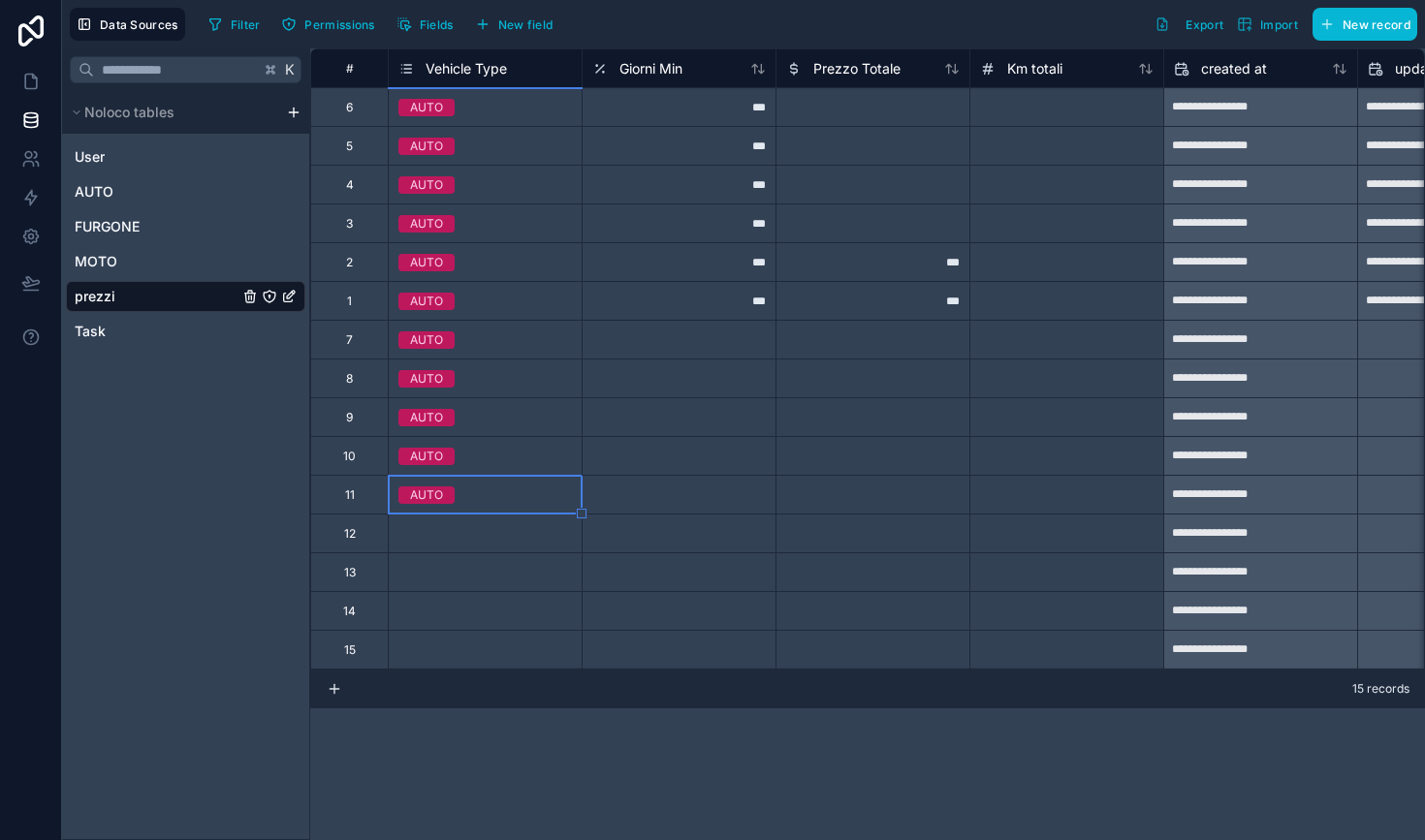 click on "Select a Vehicle Type" at bounding box center (457, 534) 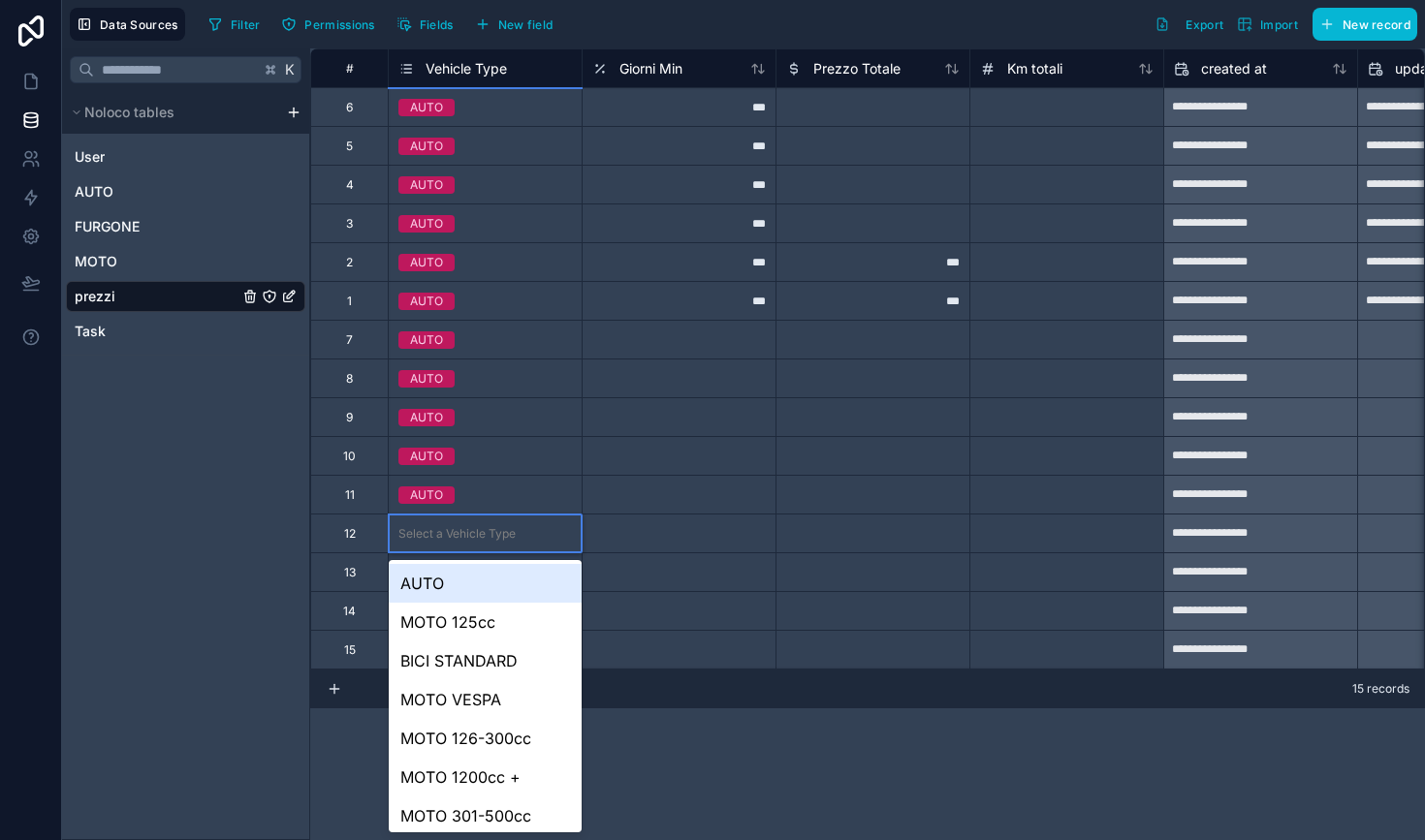 click on "AUTO" at bounding box center [485, 583] 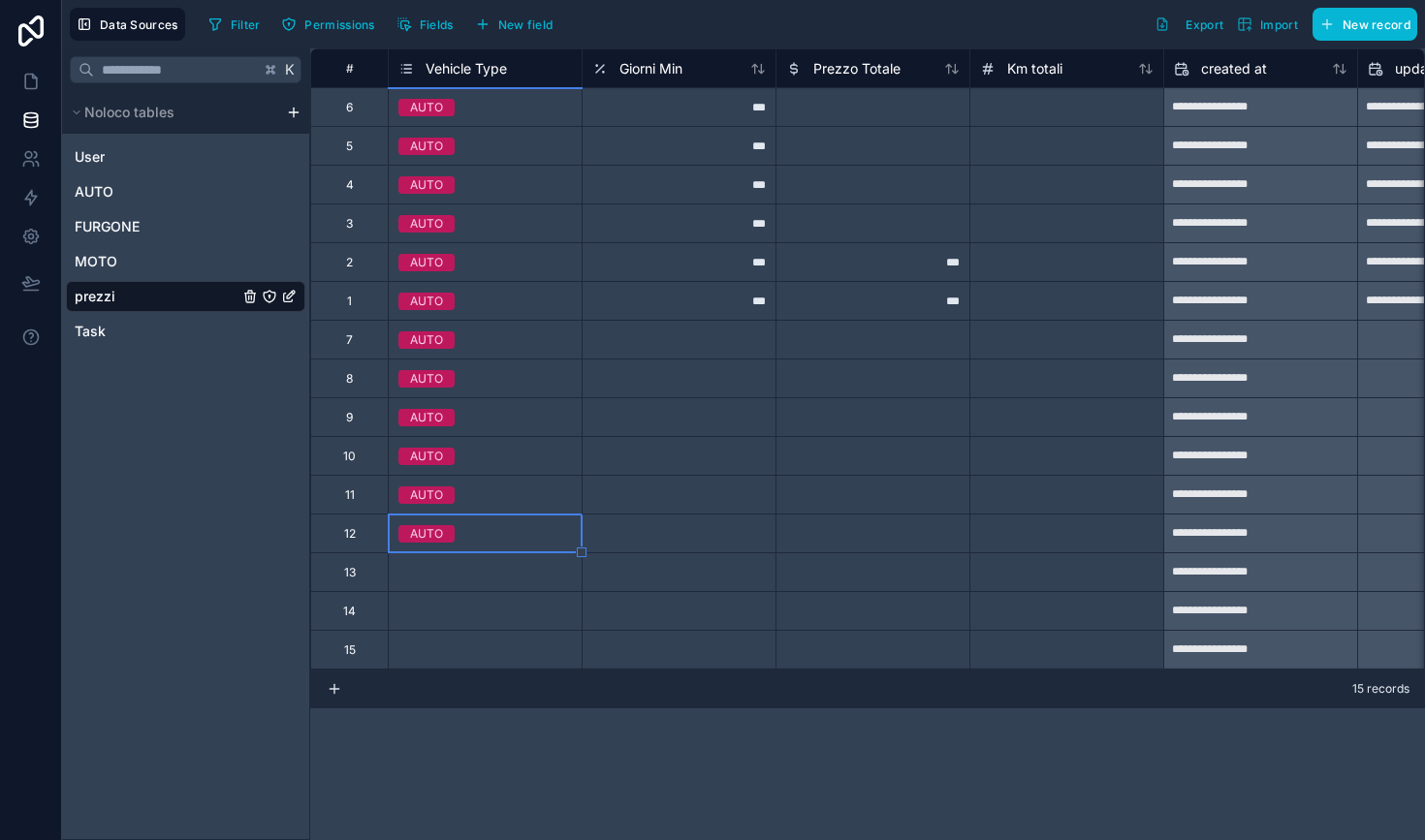 click on "Select a Vehicle Type" at bounding box center (457, 573) 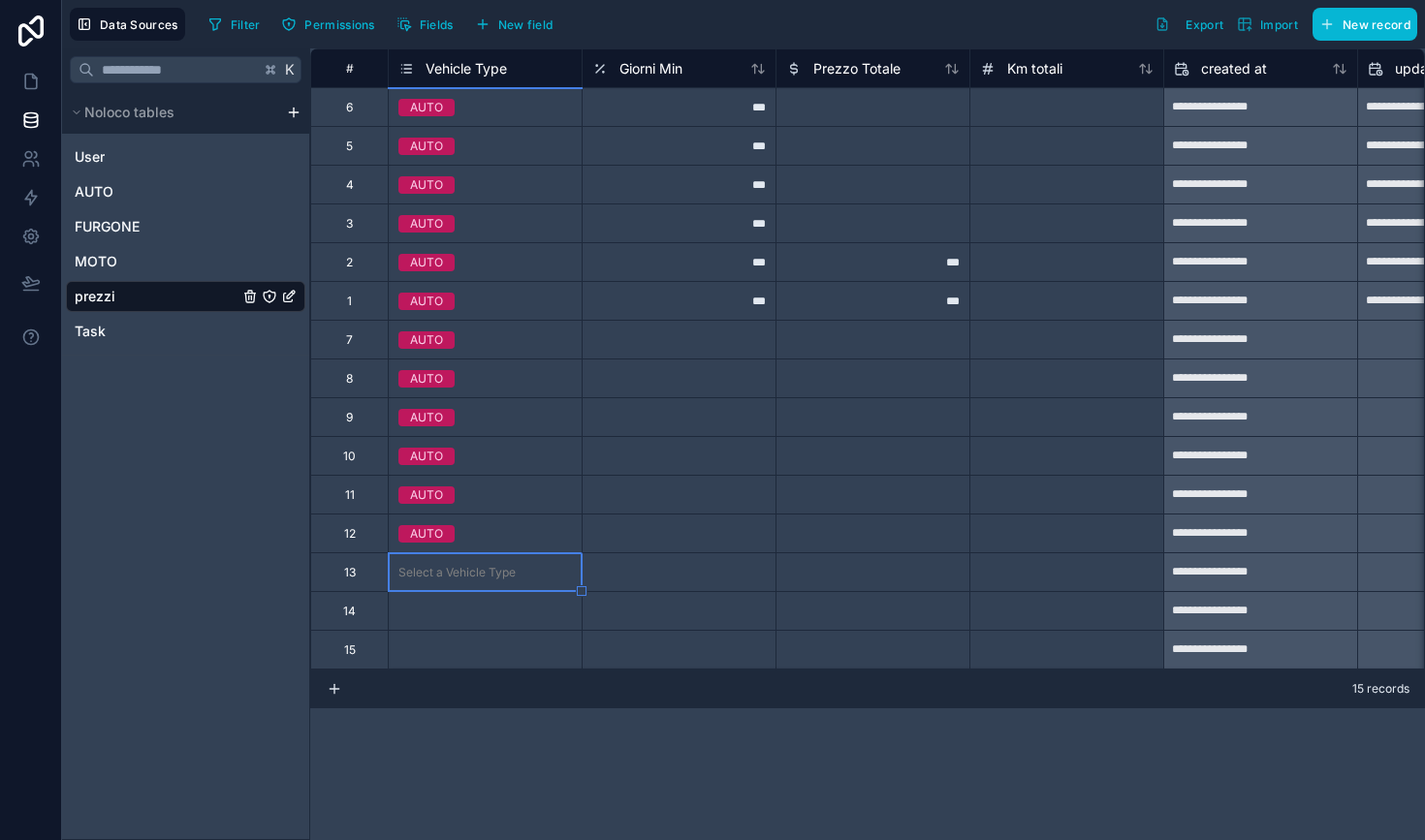 click on "Select a Vehicle Type" at bounding box center (457, 573) 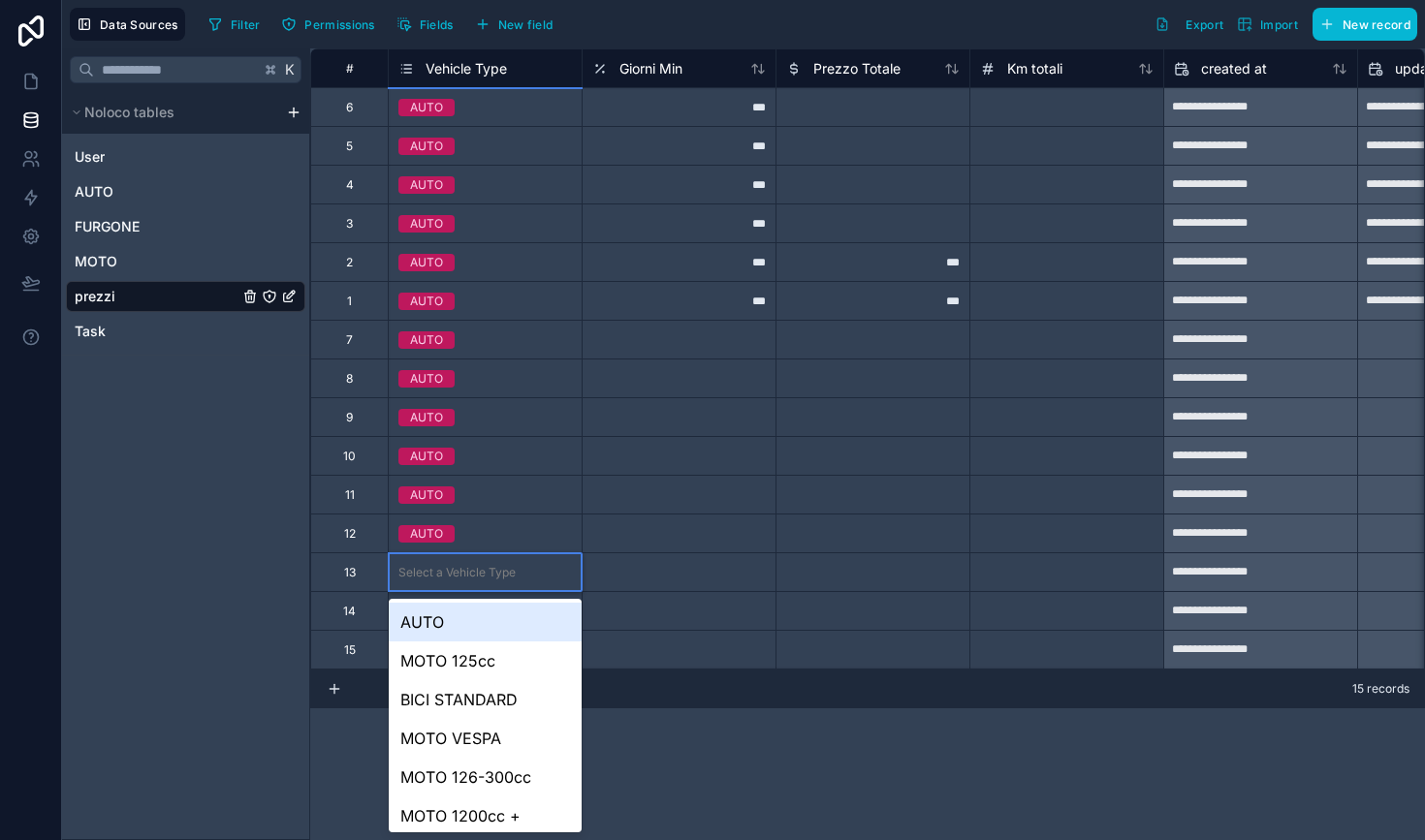 click on "AUTO" at bounding box center (485, 622) 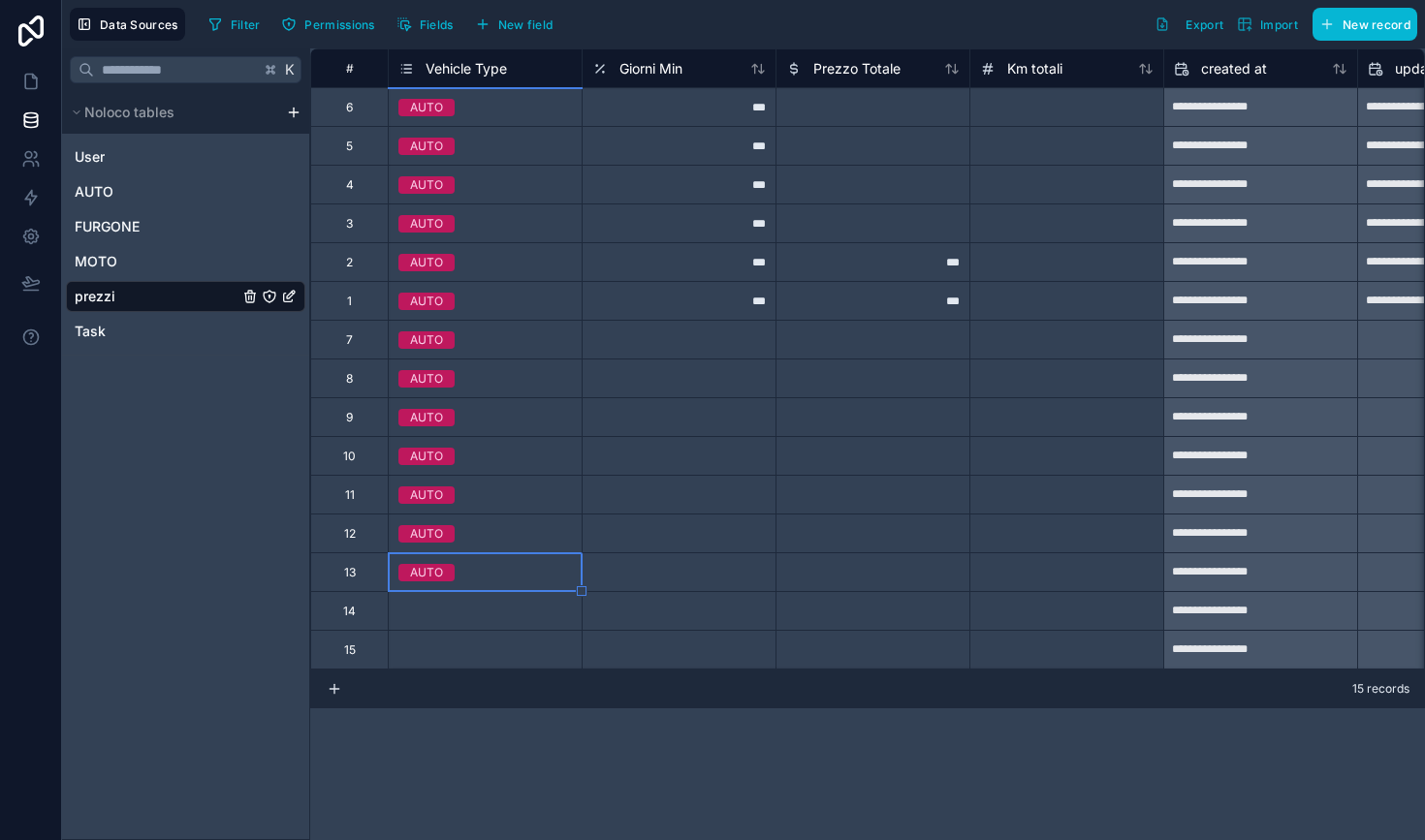 click on "Select a Vehicle Type" at bounding box center [485, 611] 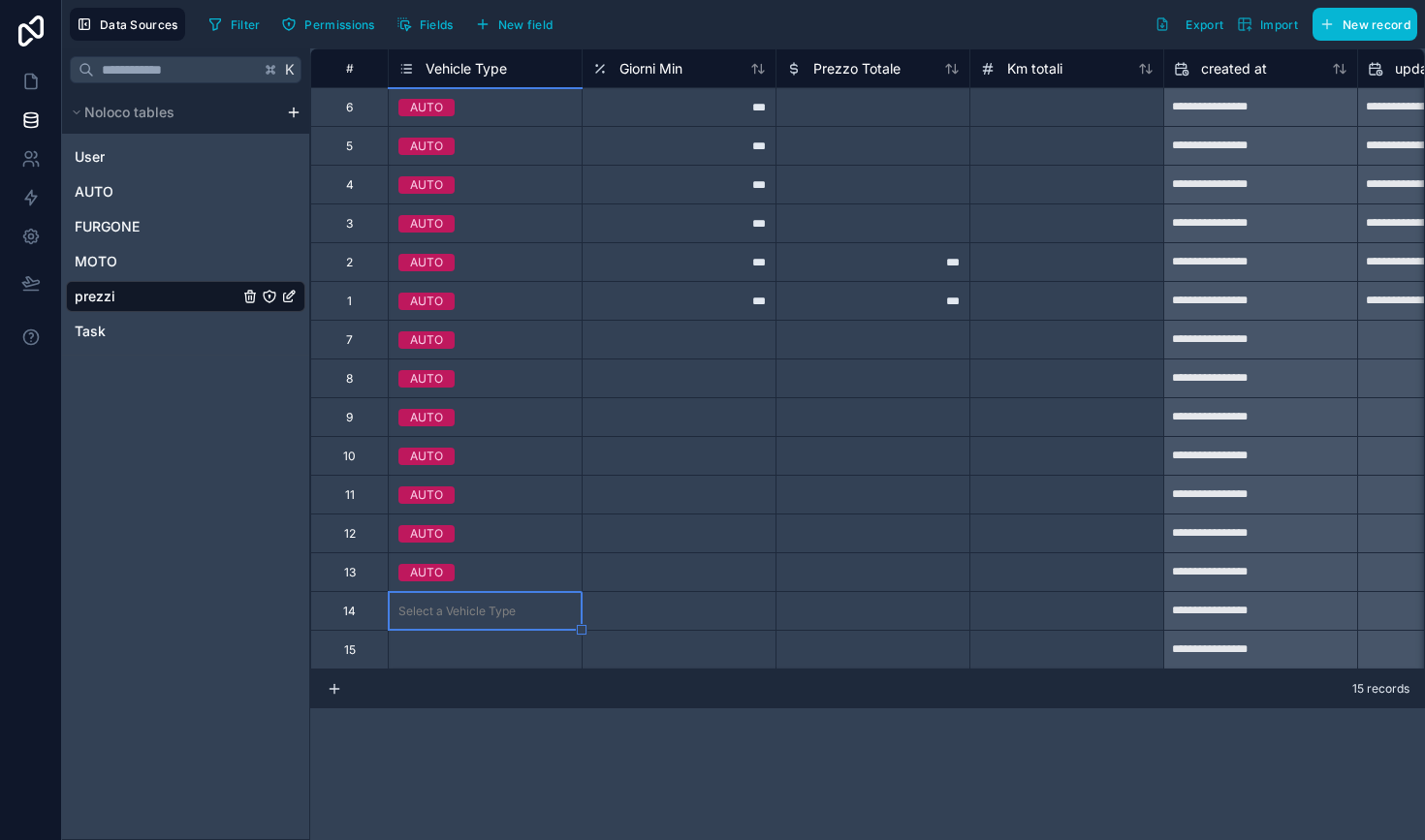 click on "Select a Vehicle Type" at bounding box center (485, 611) 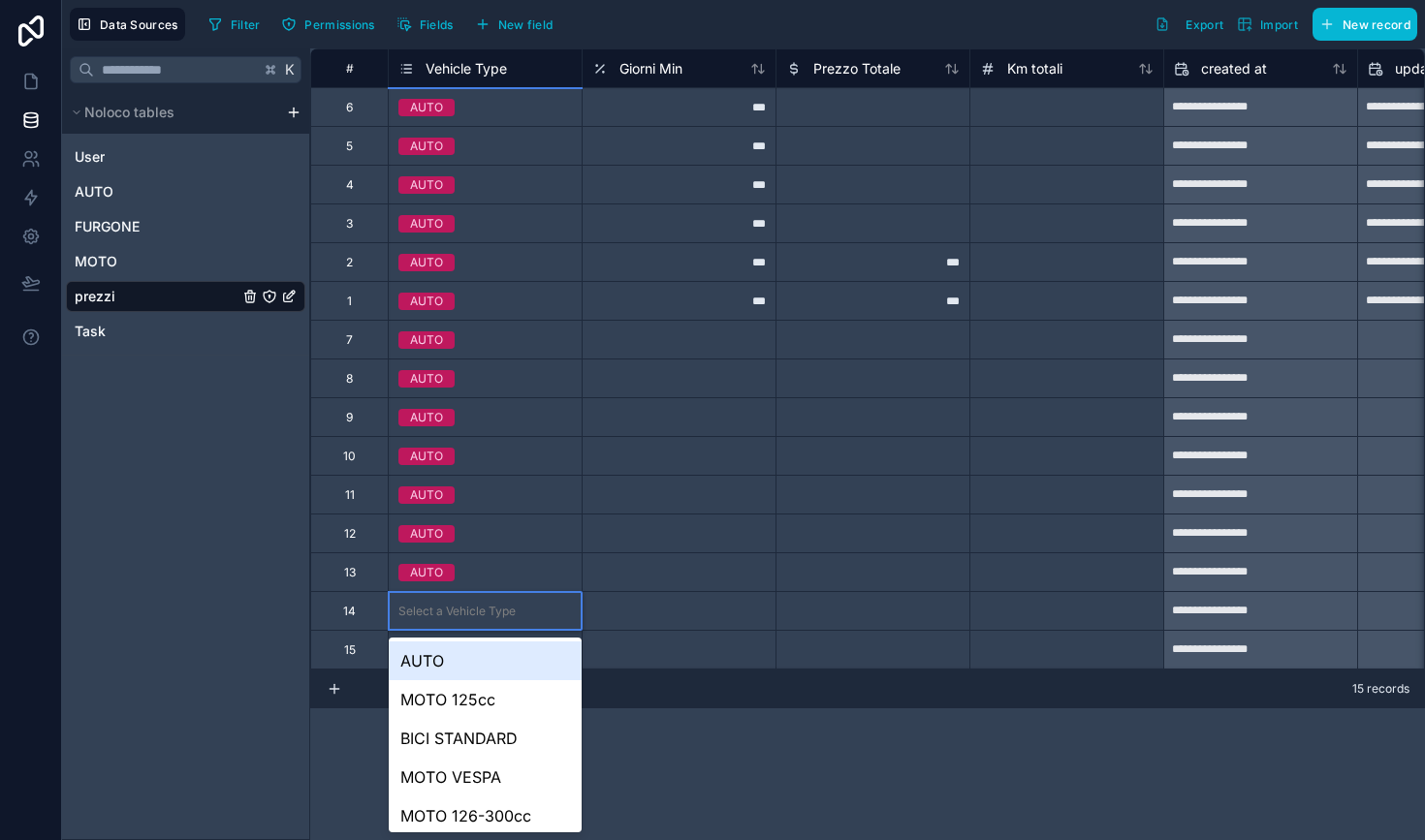 click on "AUTO" at bounding box center [485, 661] 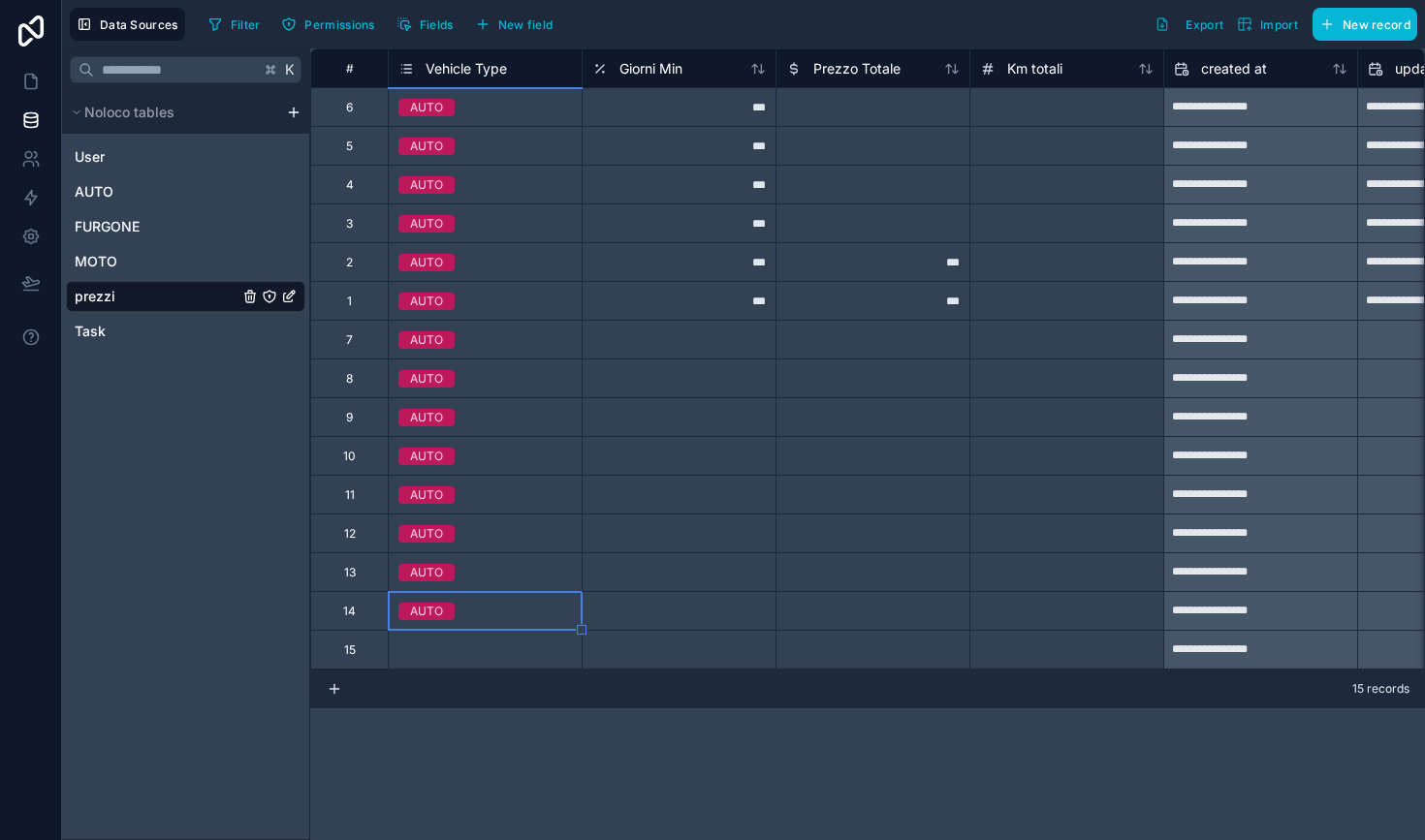 click on "Select a Vehicle Type" at bounding box center [485, 649] 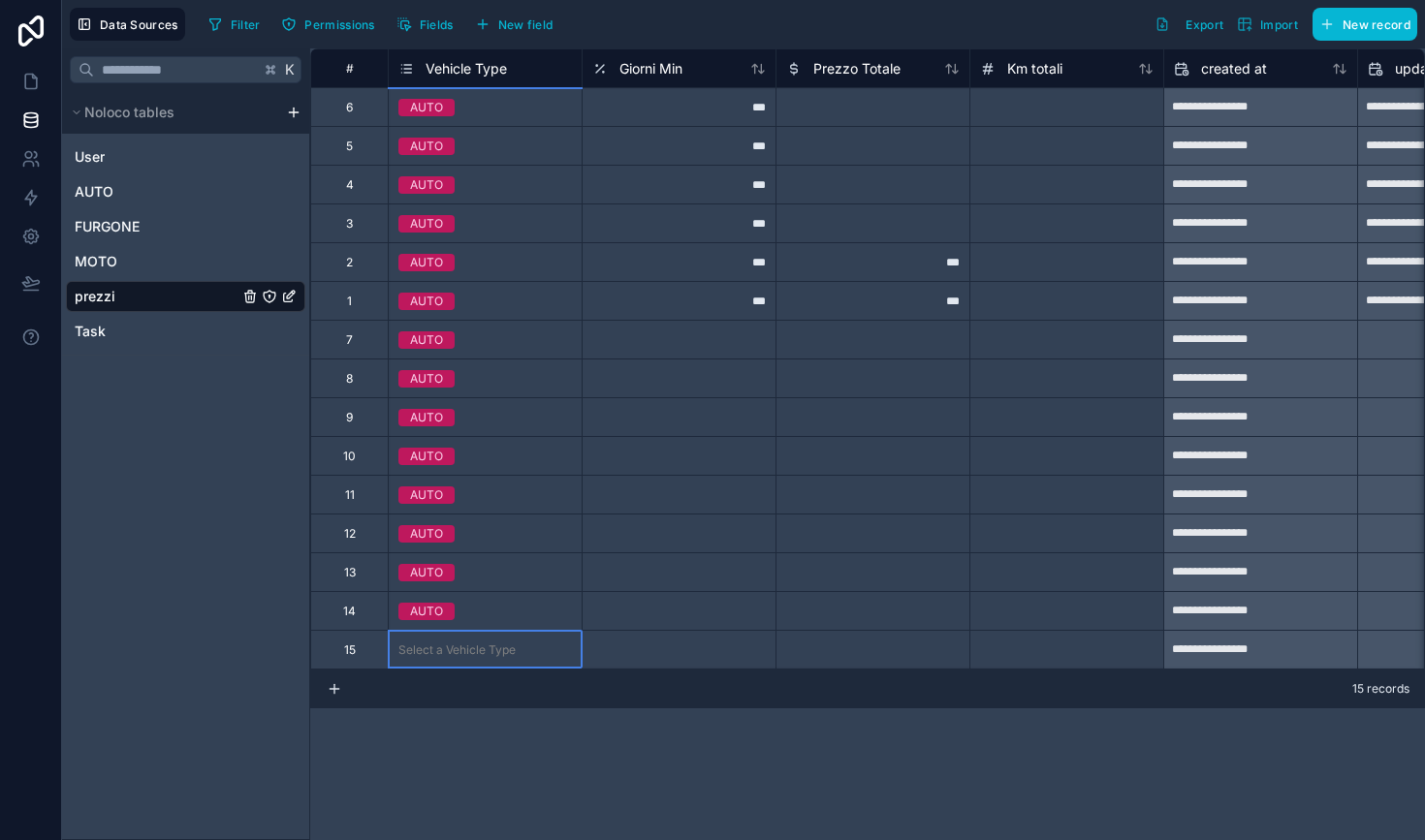 click on "Select a Vehicle Type" at bounding box center [485, 649] 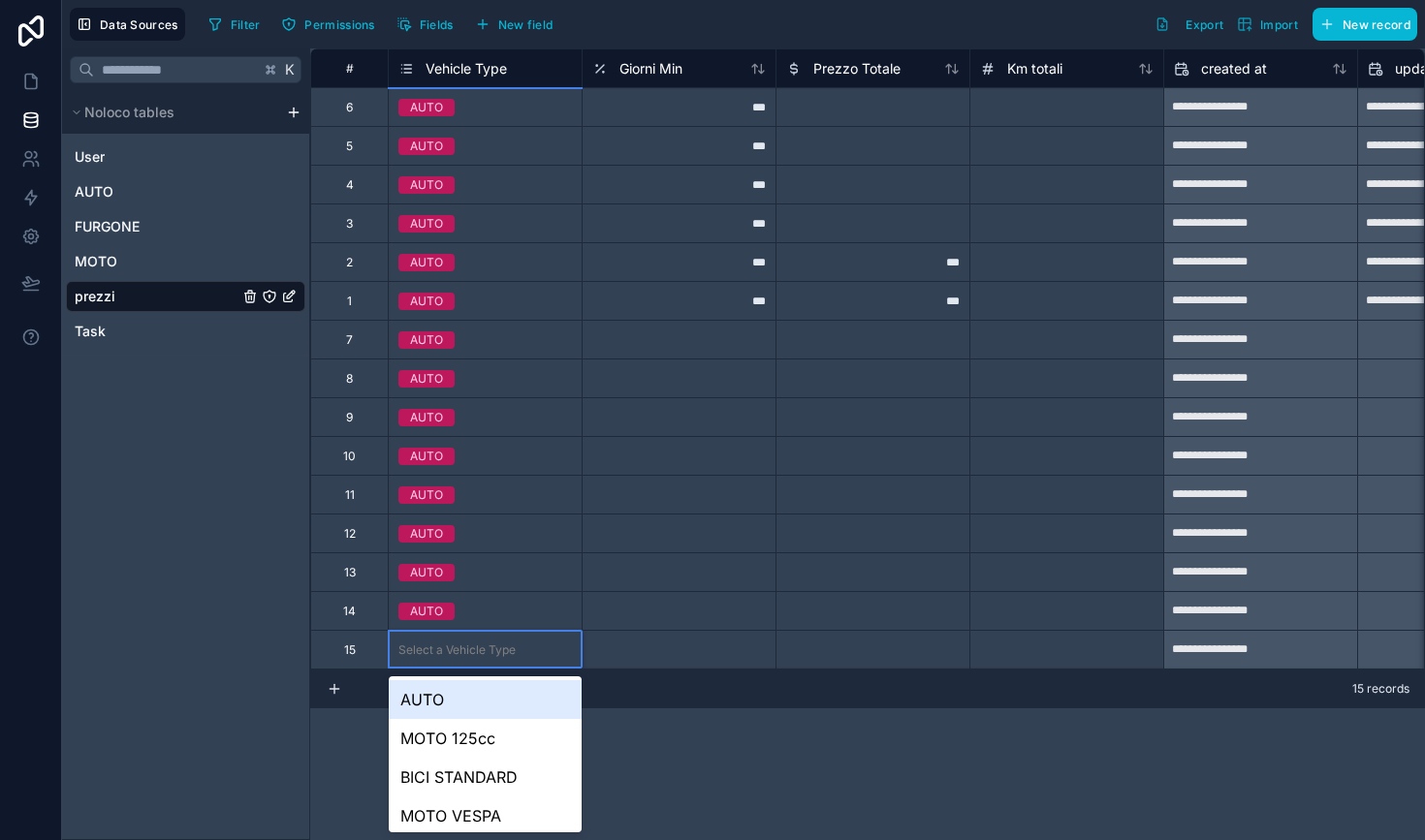 click on "AUTO" at bounding box center [485, 700] 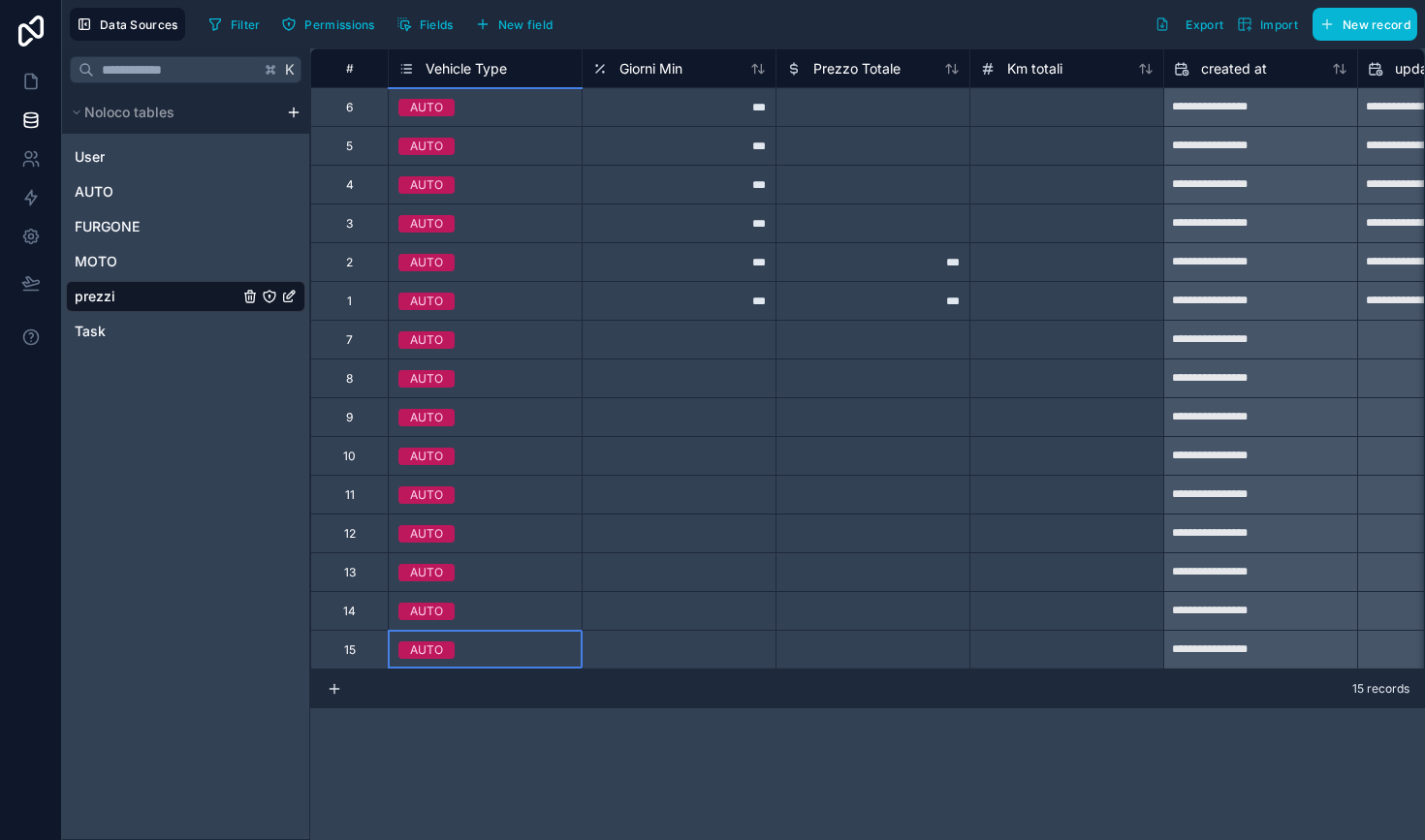 scroll, scrollTop: 0, scrollLeft: 0, axis: both 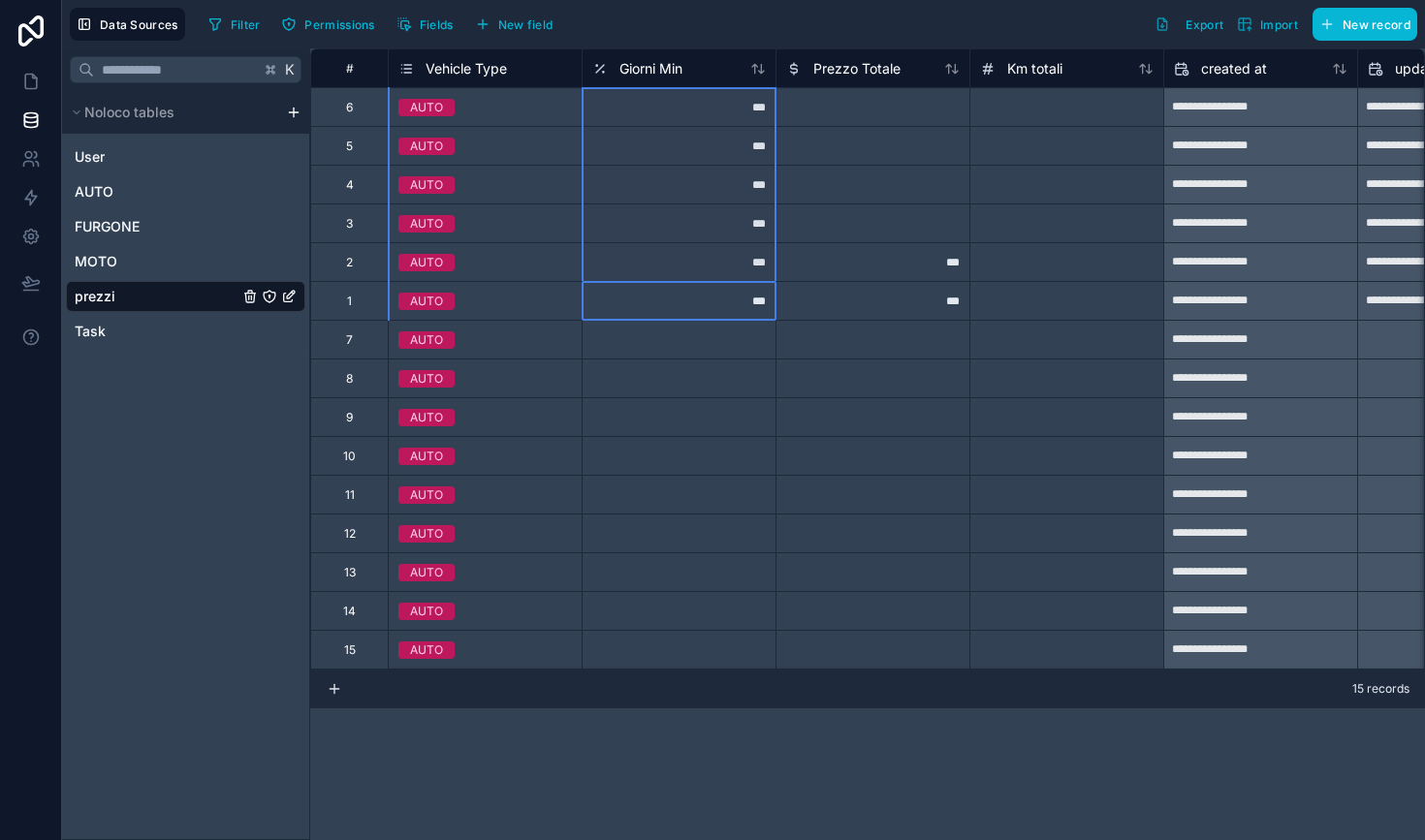drag, startPoint x: 690, startPoint y: 298, endPoint x: 694, endPoint y: 102, distance: 196.0408 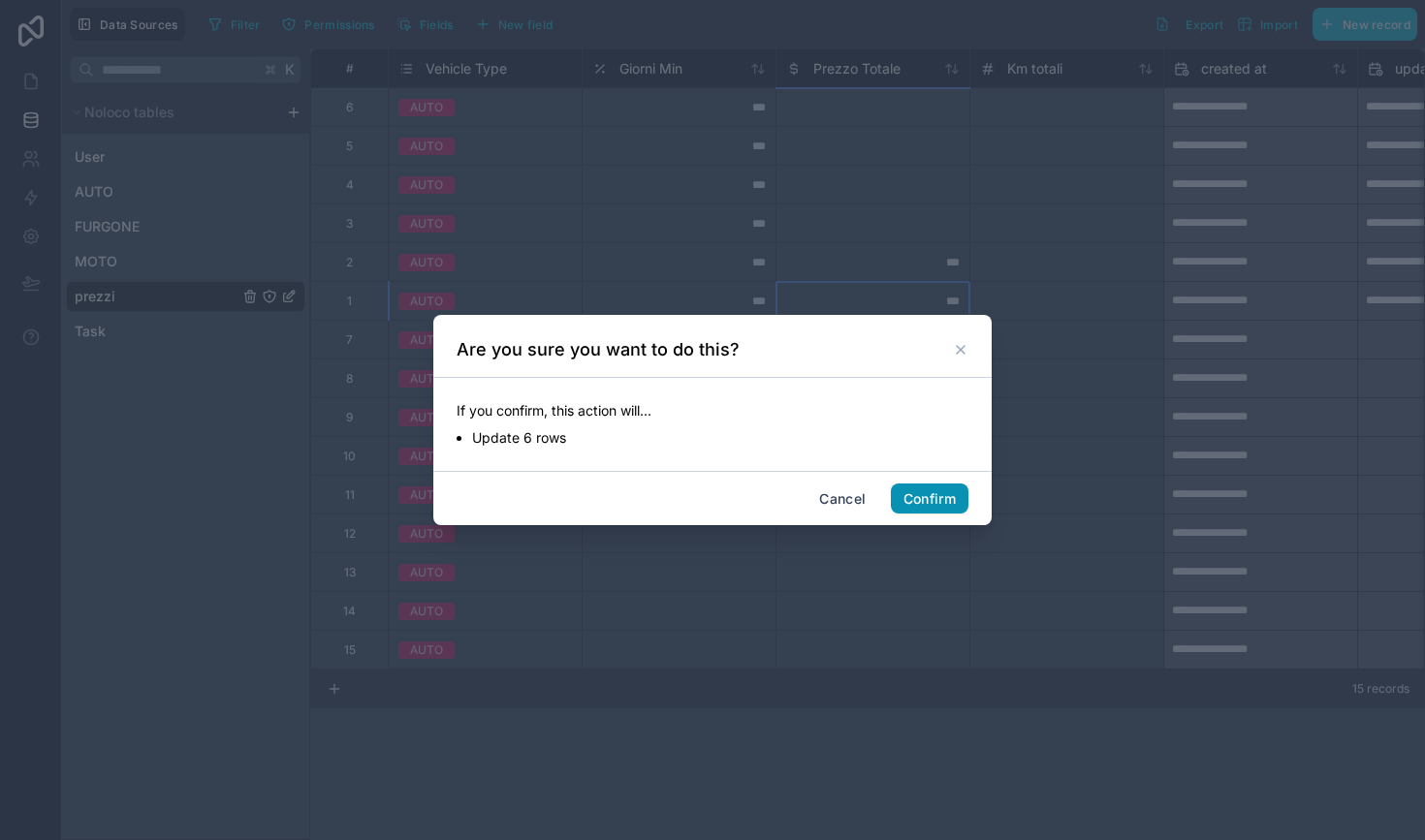 click on "Confirm" at bounding box center [930, 499] 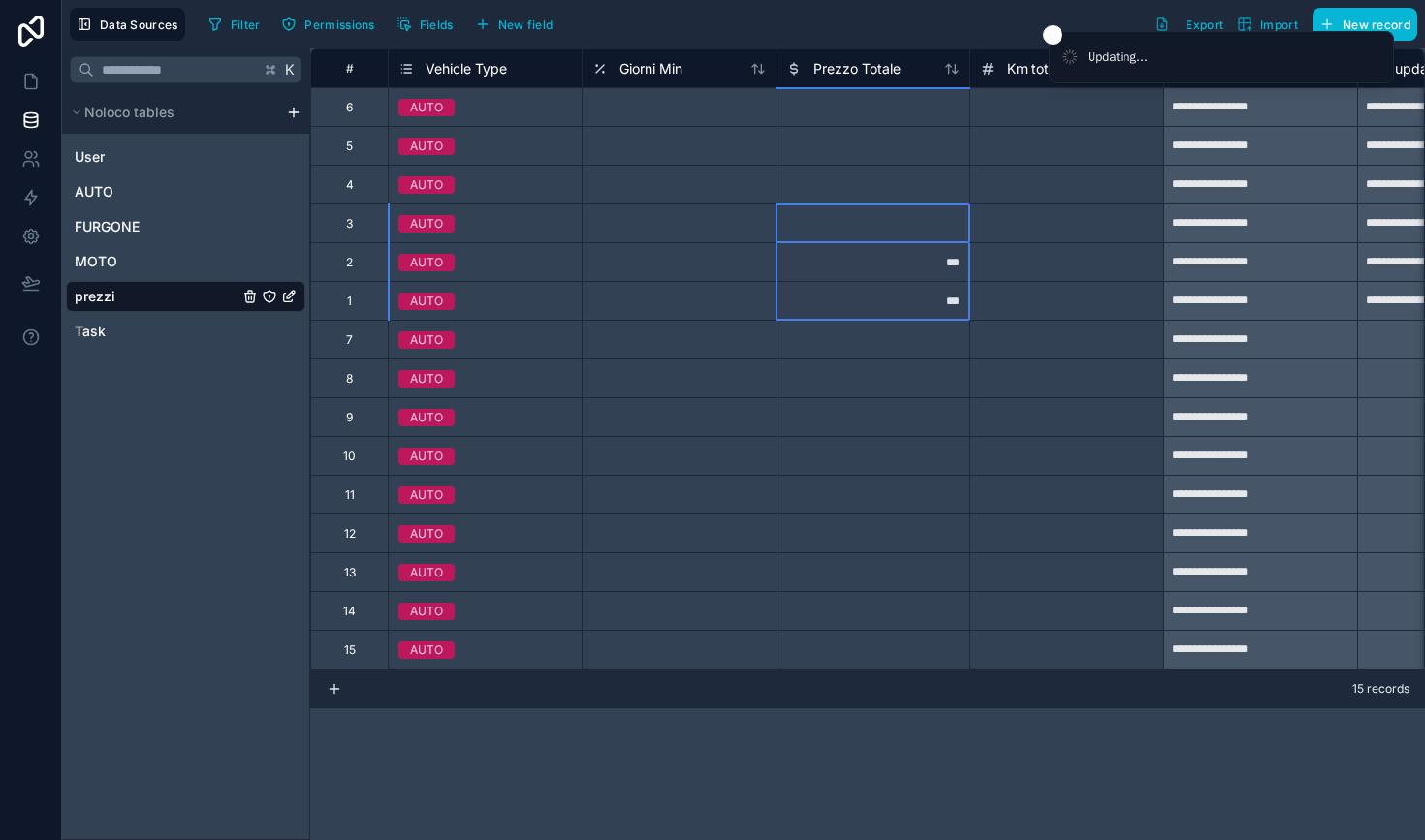 drag, startPoint x: 896, startPoint y: 237, endPoint x: 896, endPoint y: 310, distance: 73 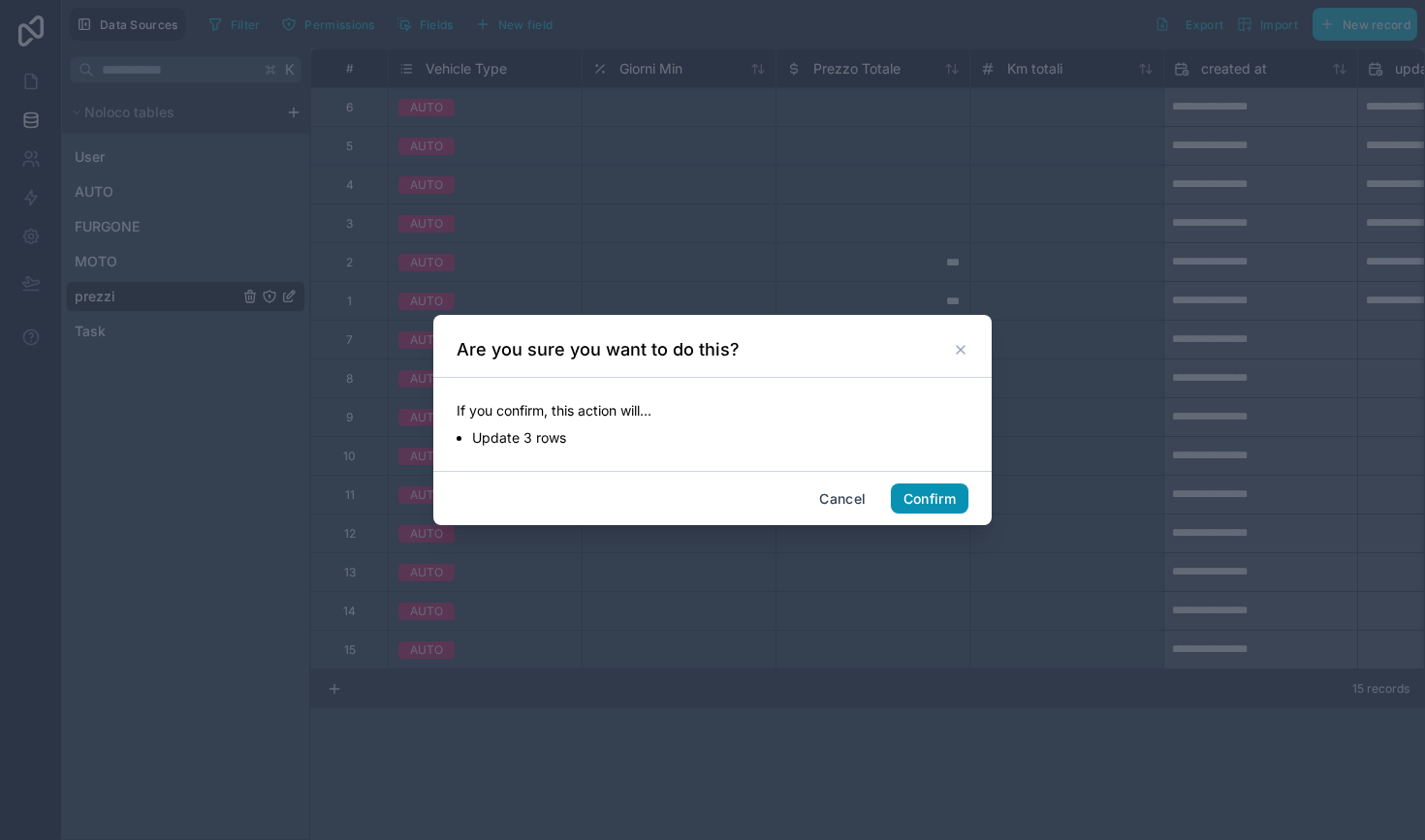 click on "Confirm" at bounding box center (930, 499) 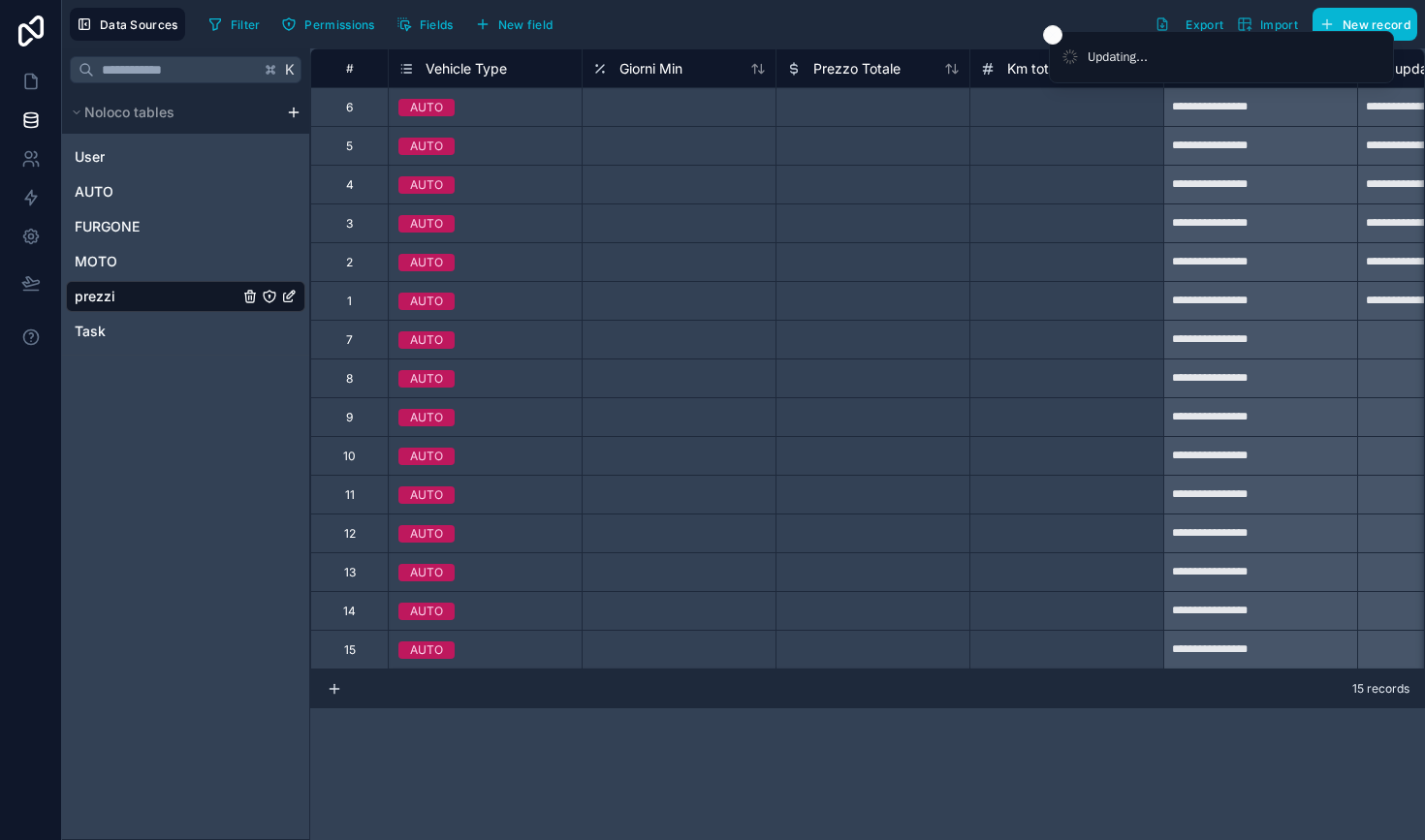 click at bounding box center [679, 107] 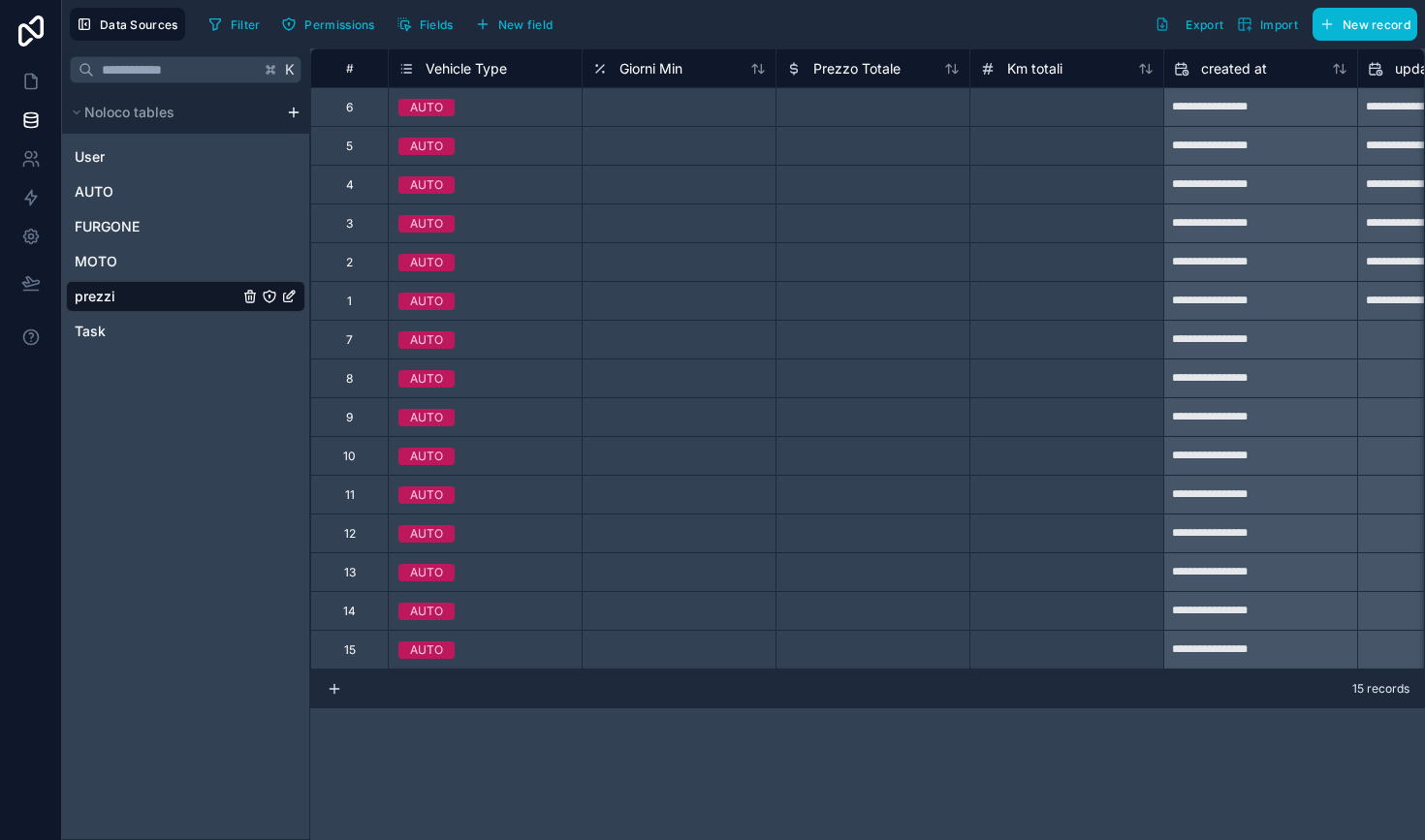 click on "15 records" at bounding box center (868, 689) 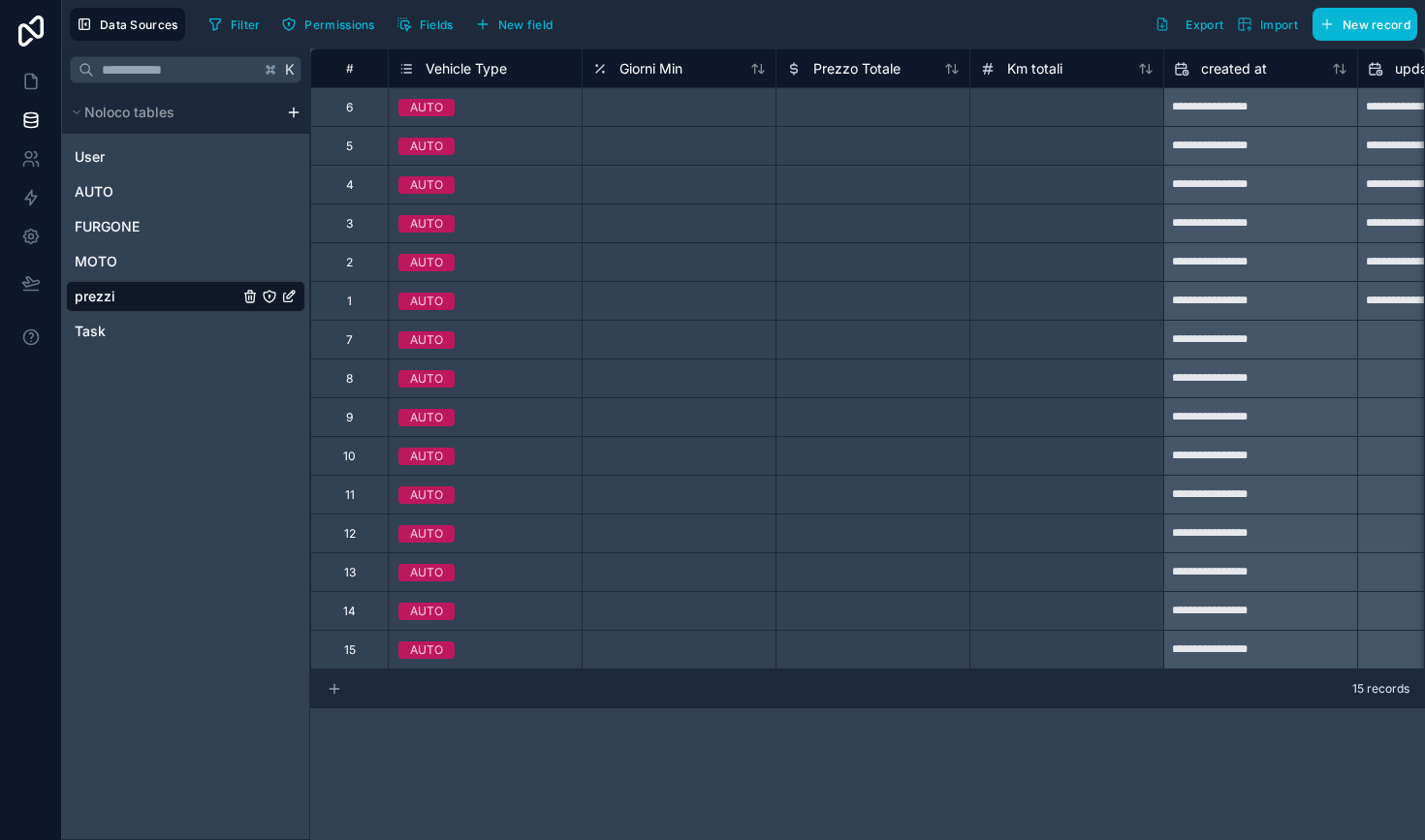 click 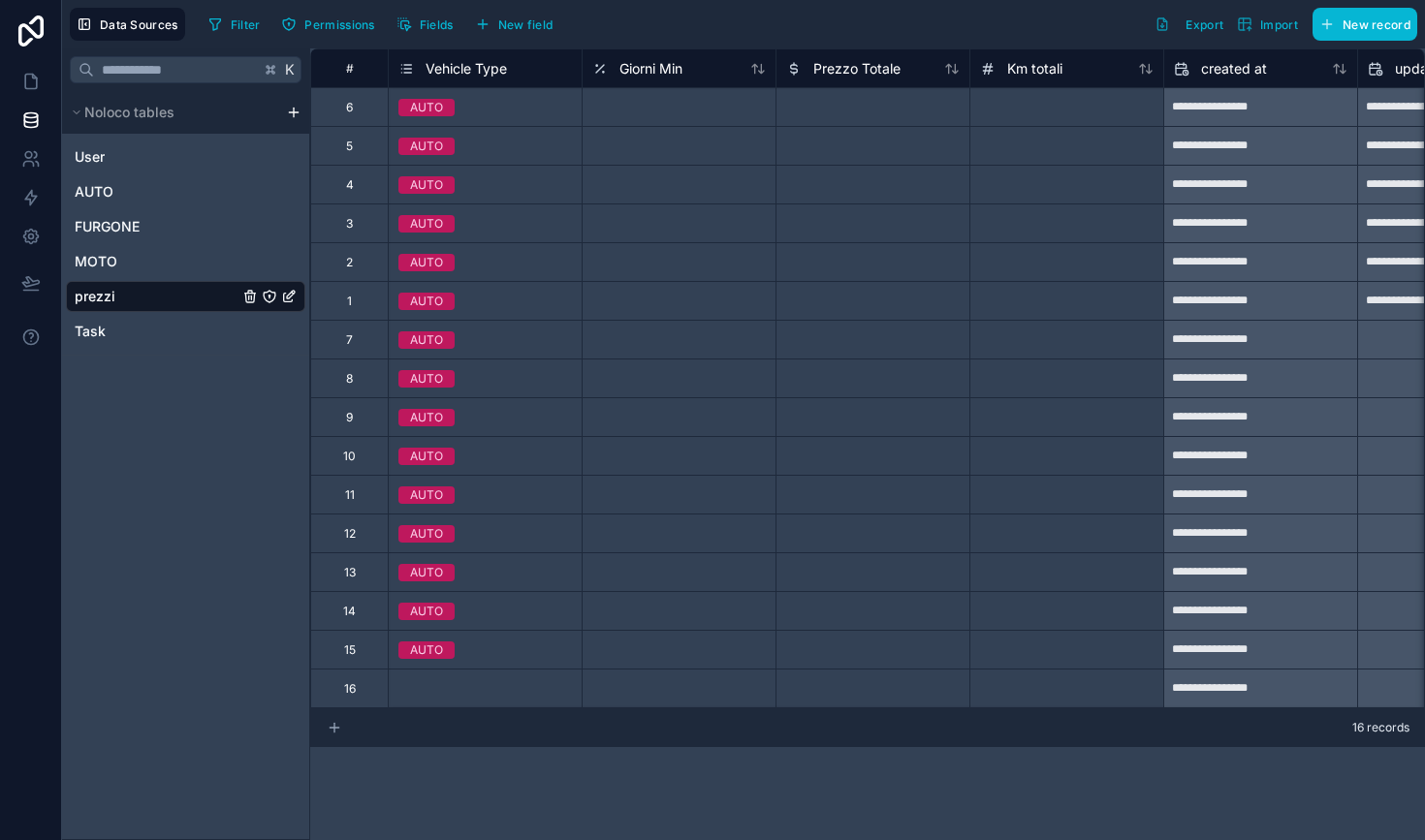 click 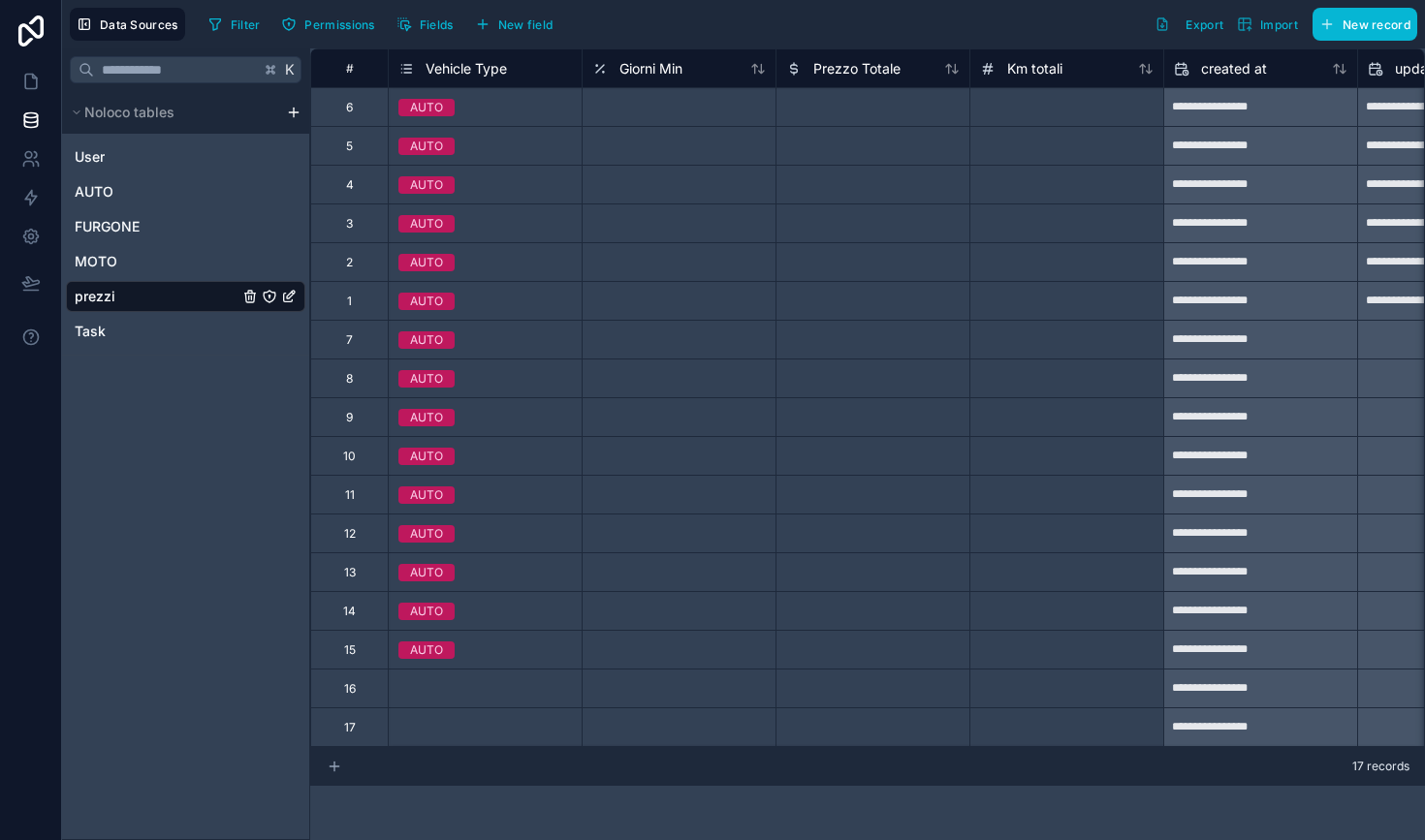 click 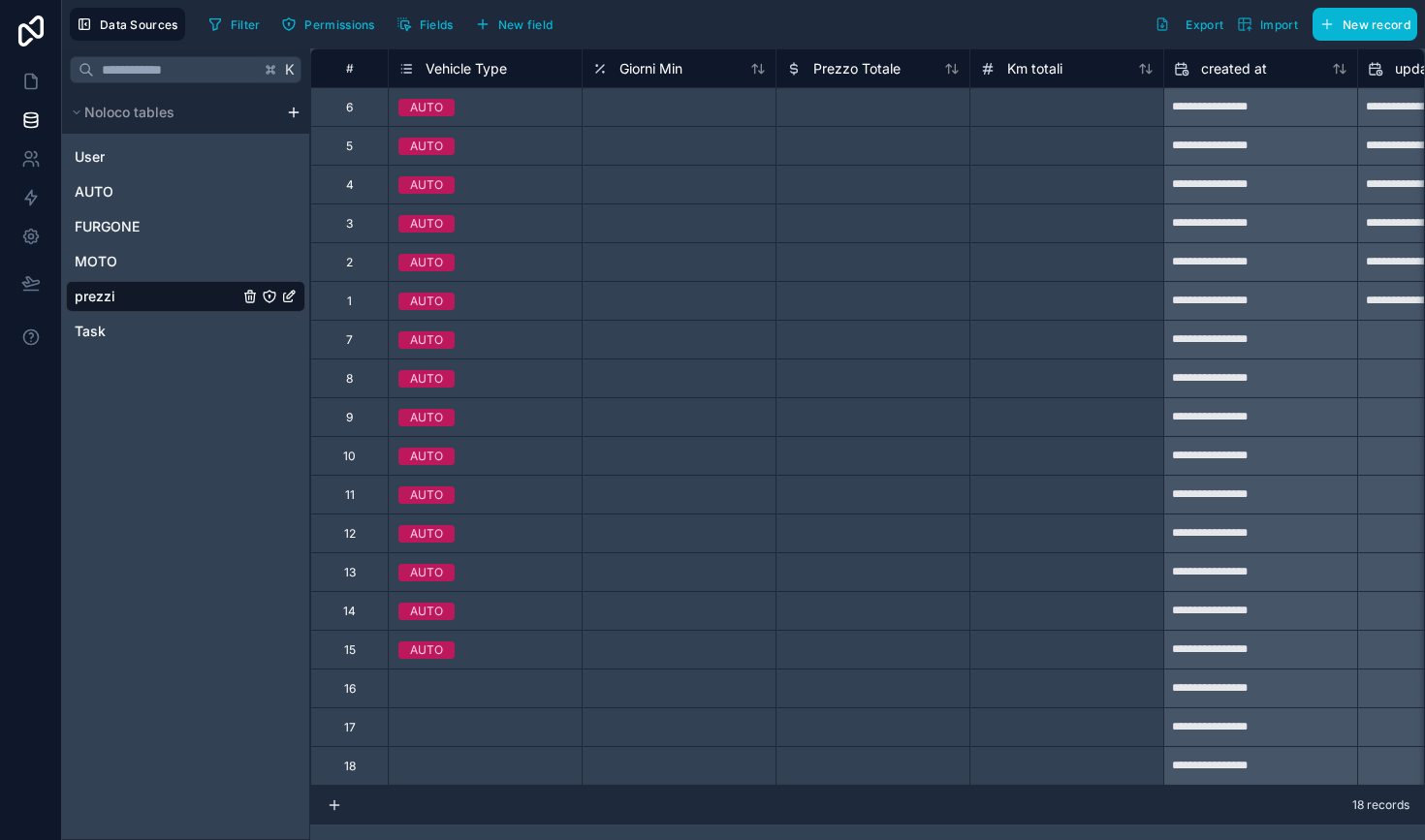 scroll, scrollTop: 0, scrollLeft: 0, axis: both 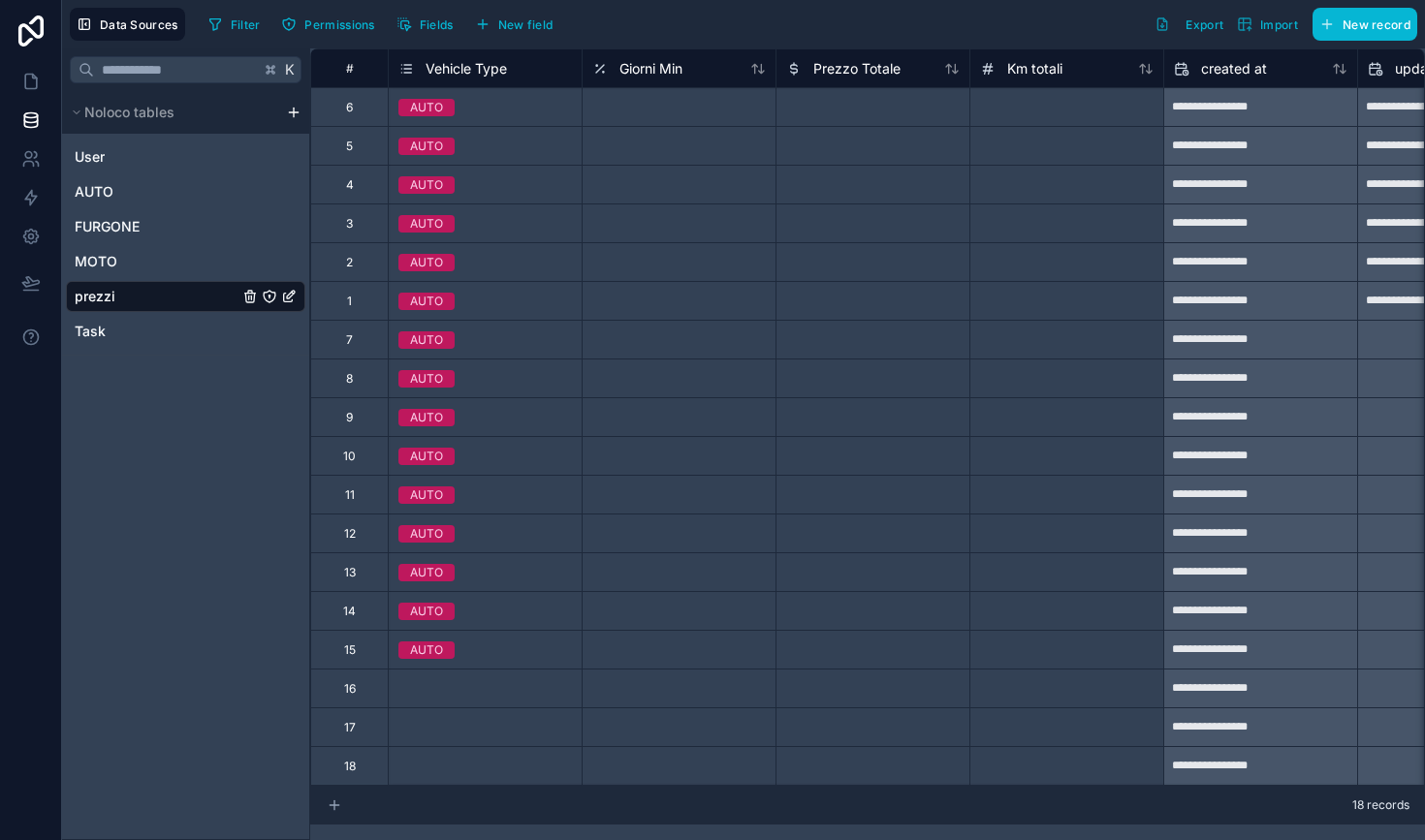 click 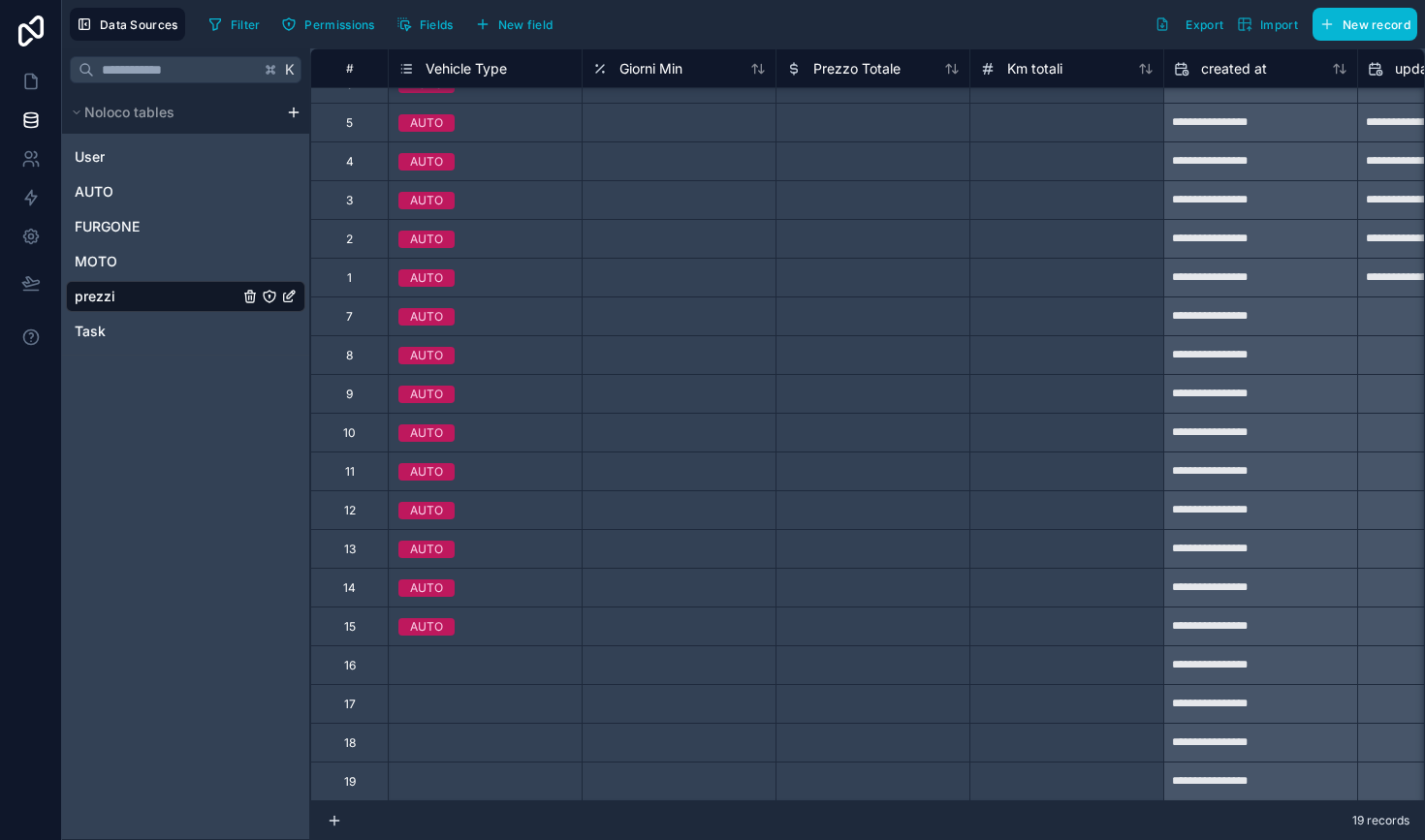 scroll, scrollTop: 23, scrollLeft: 0, axis: vertical 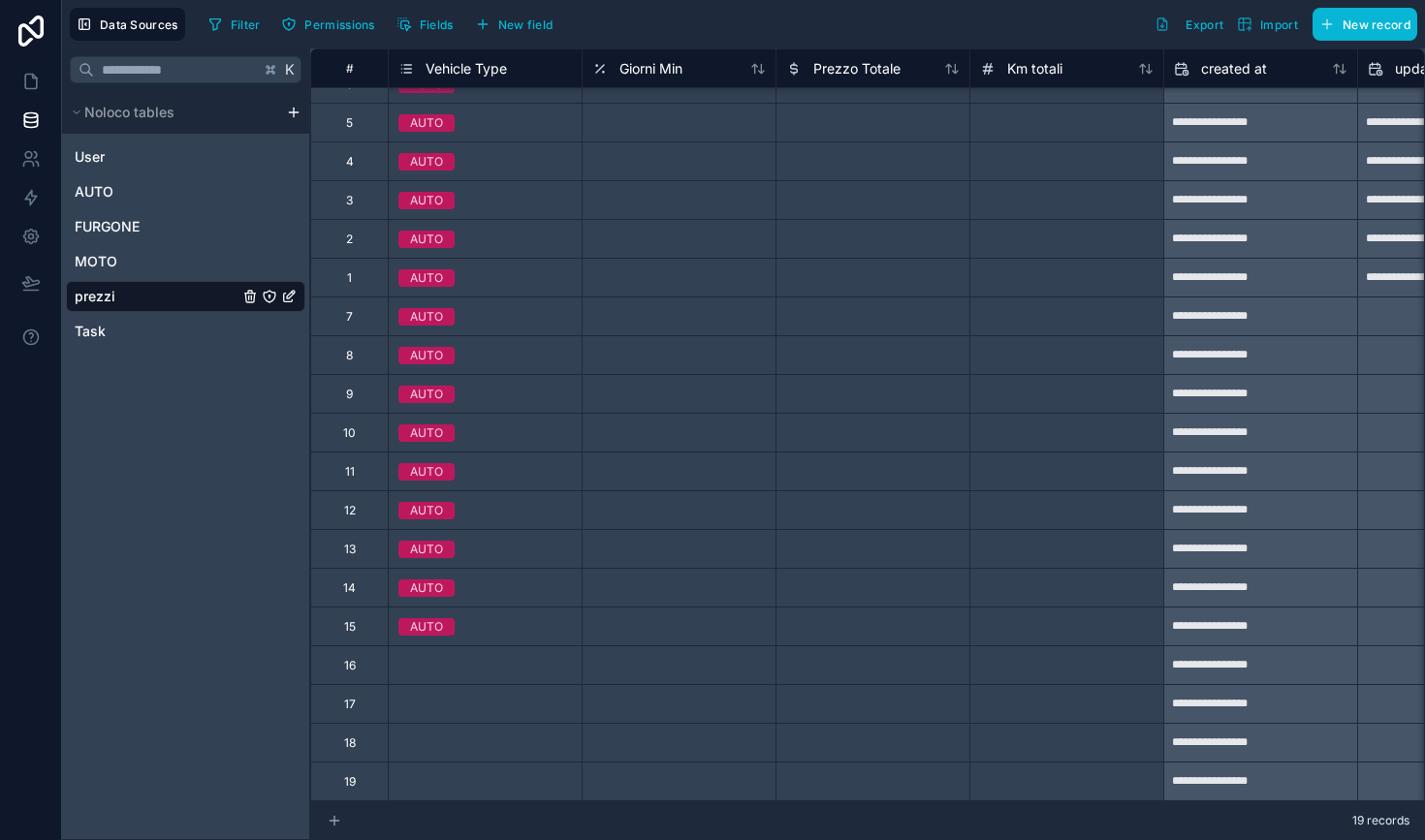 click 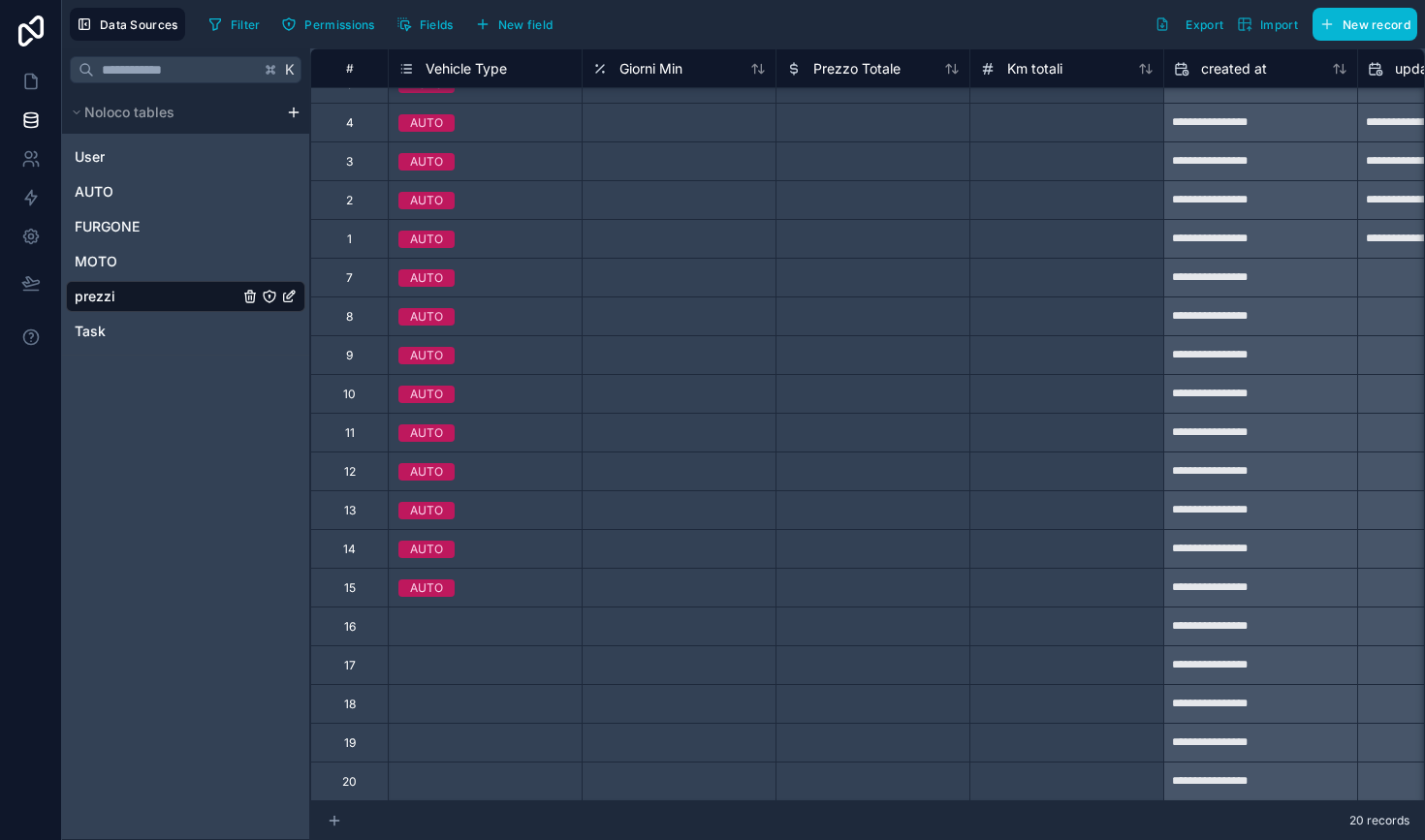 scroll, scrollTop: 62, scrollLeft: 0, axis: vertical 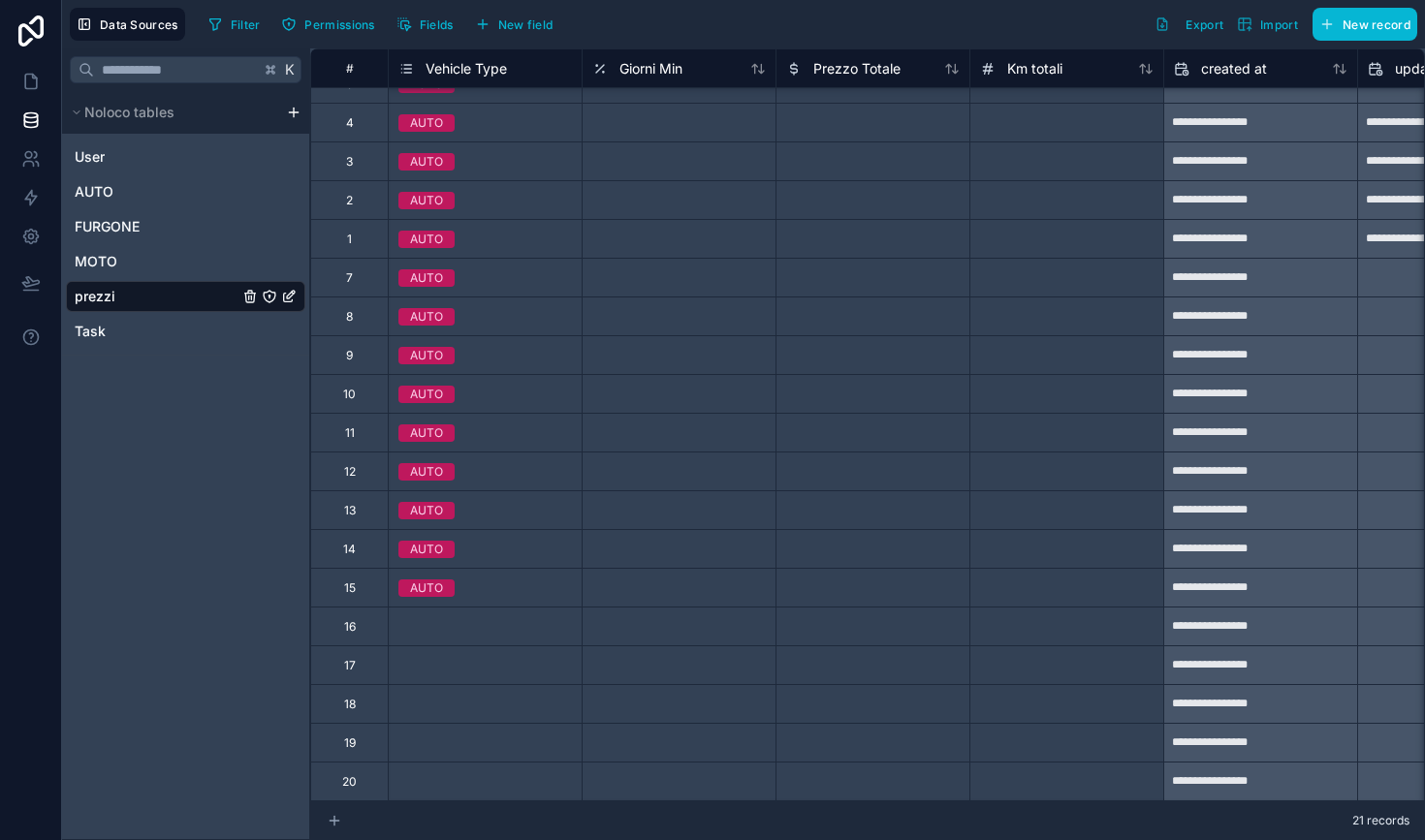 click 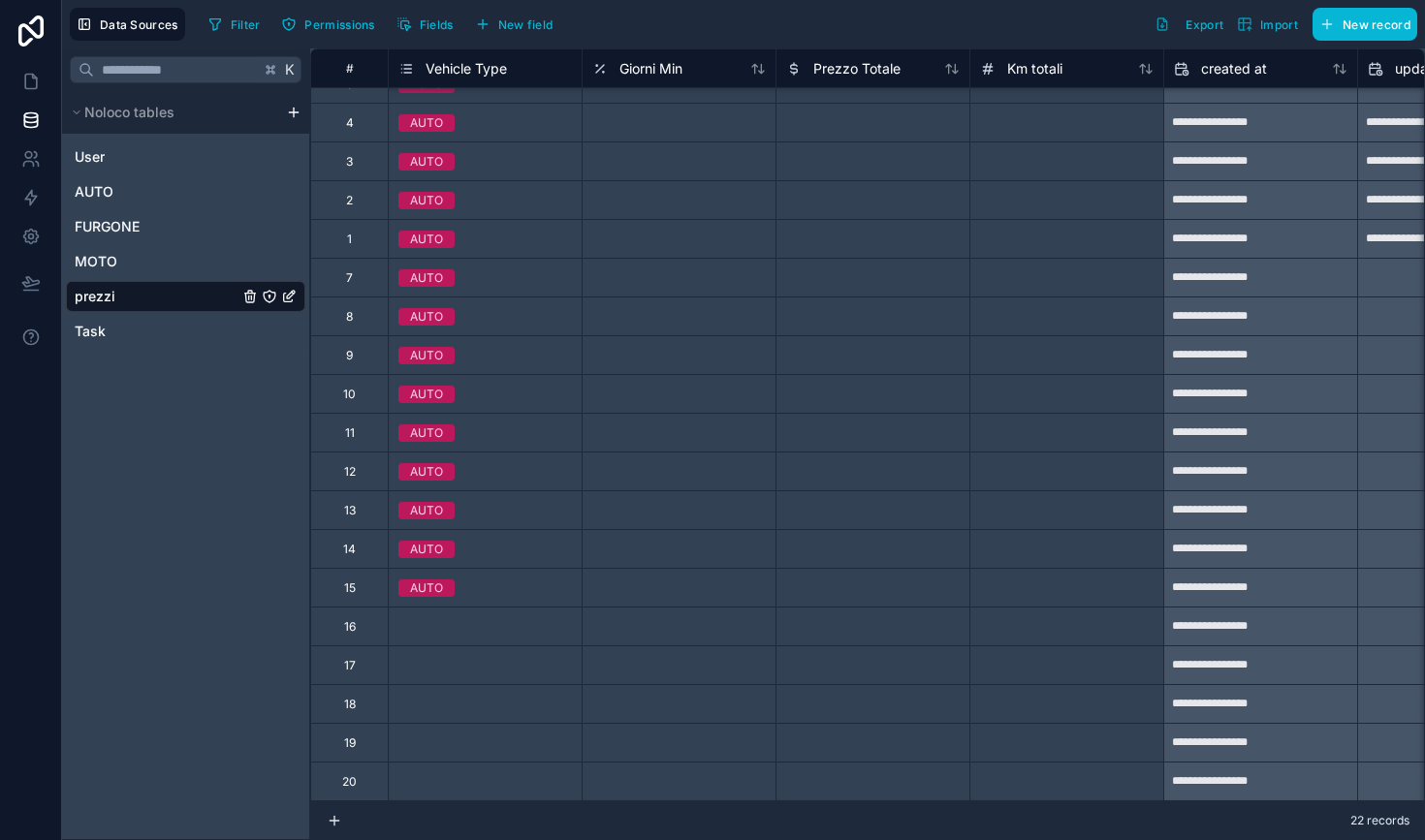 click 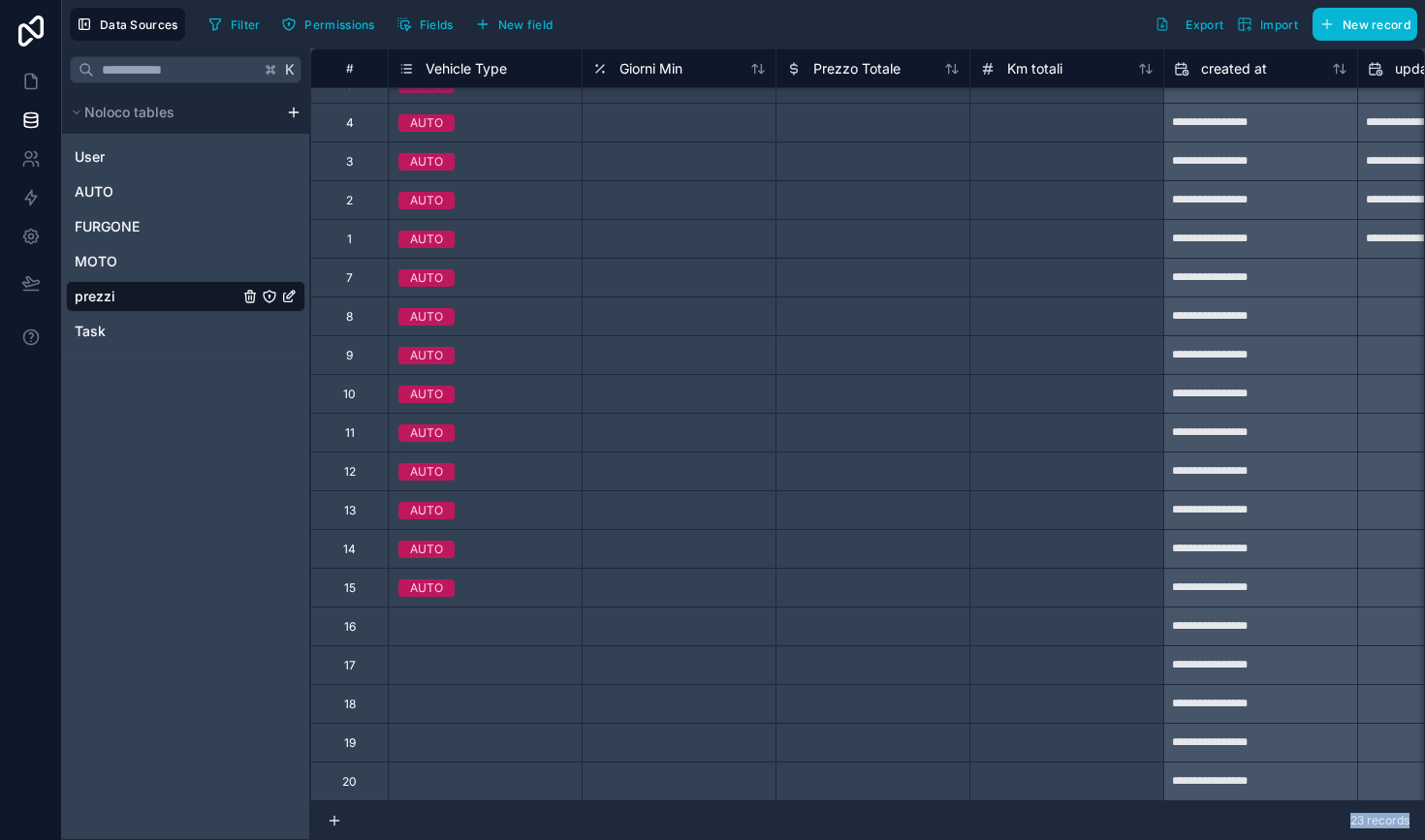 click 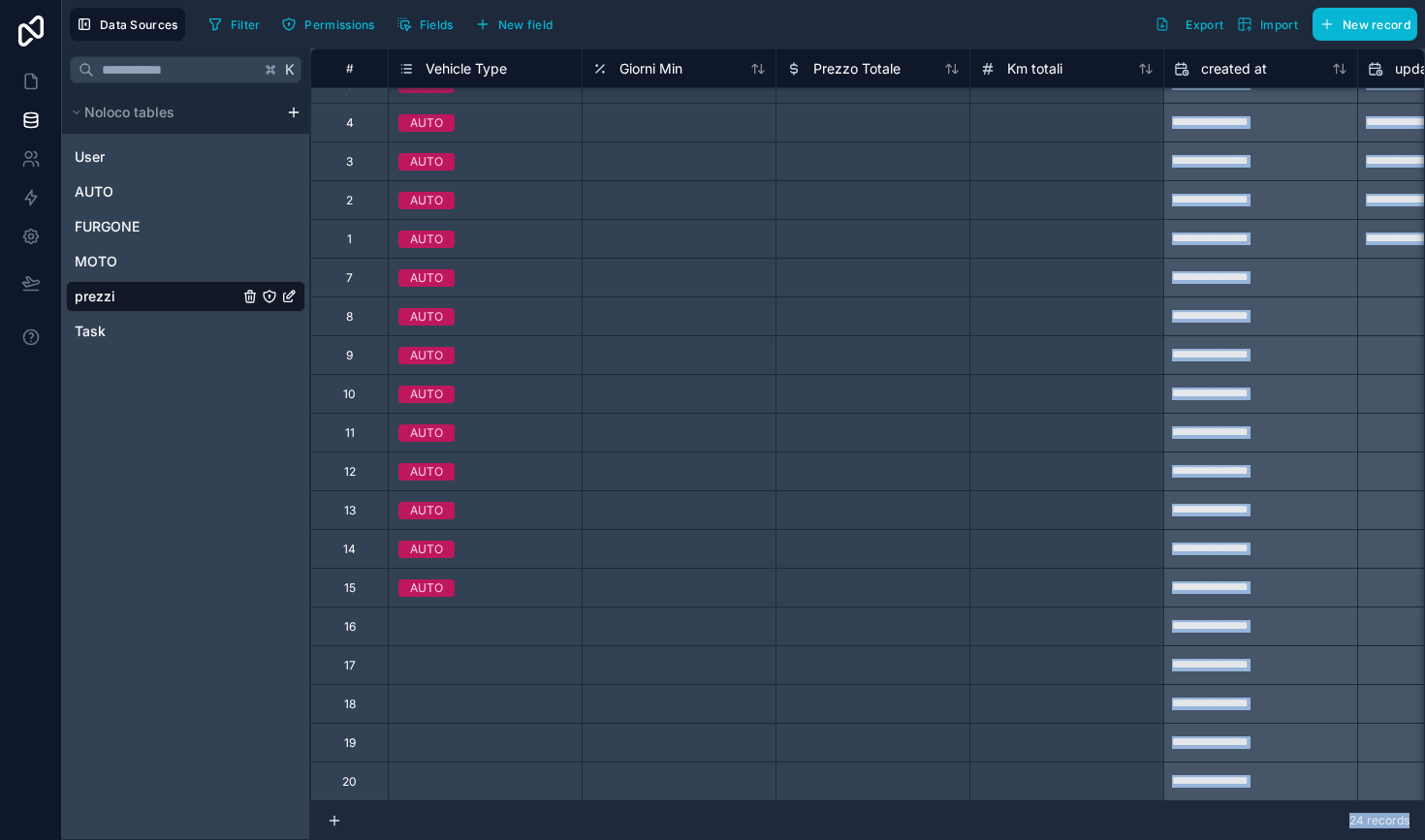click 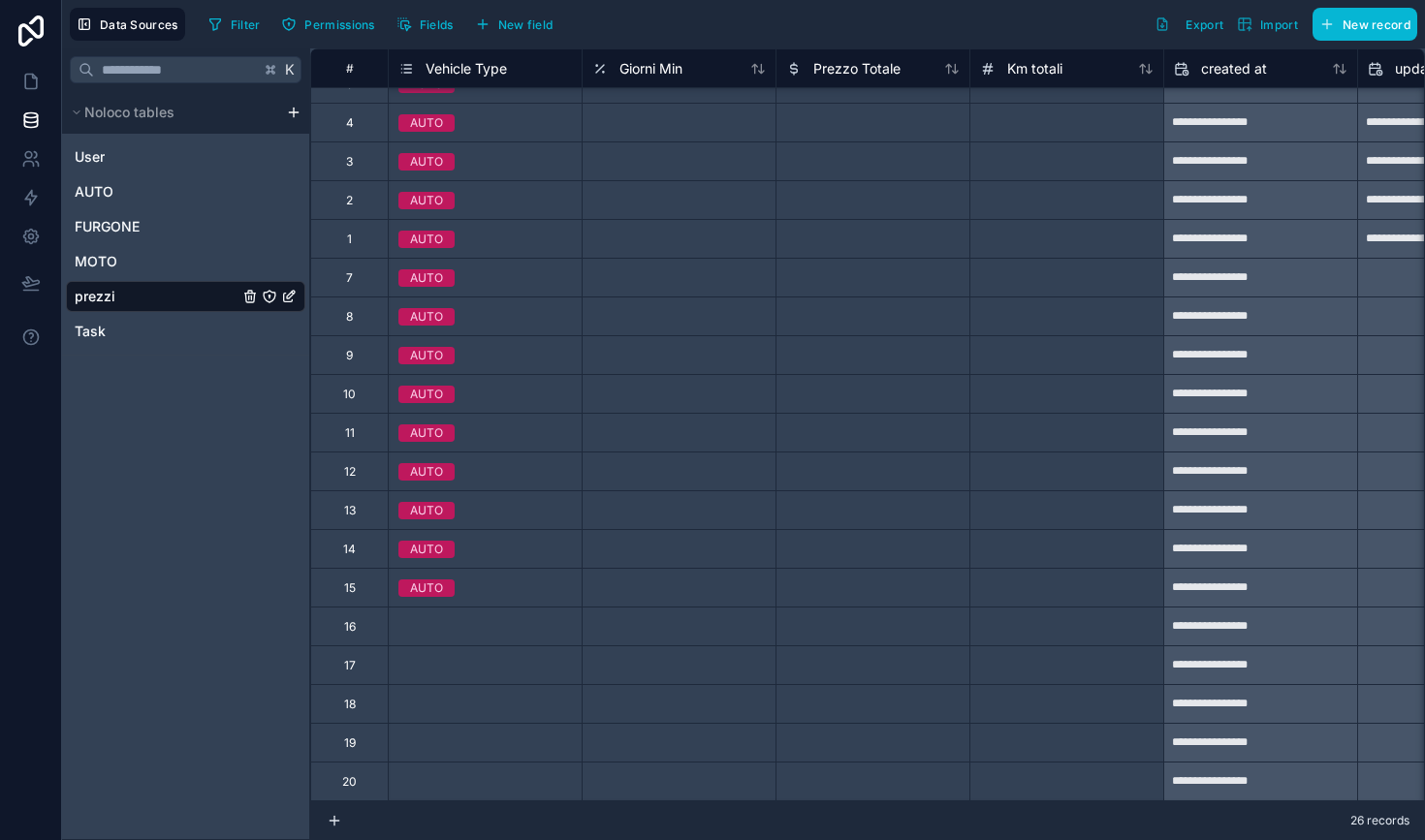 click 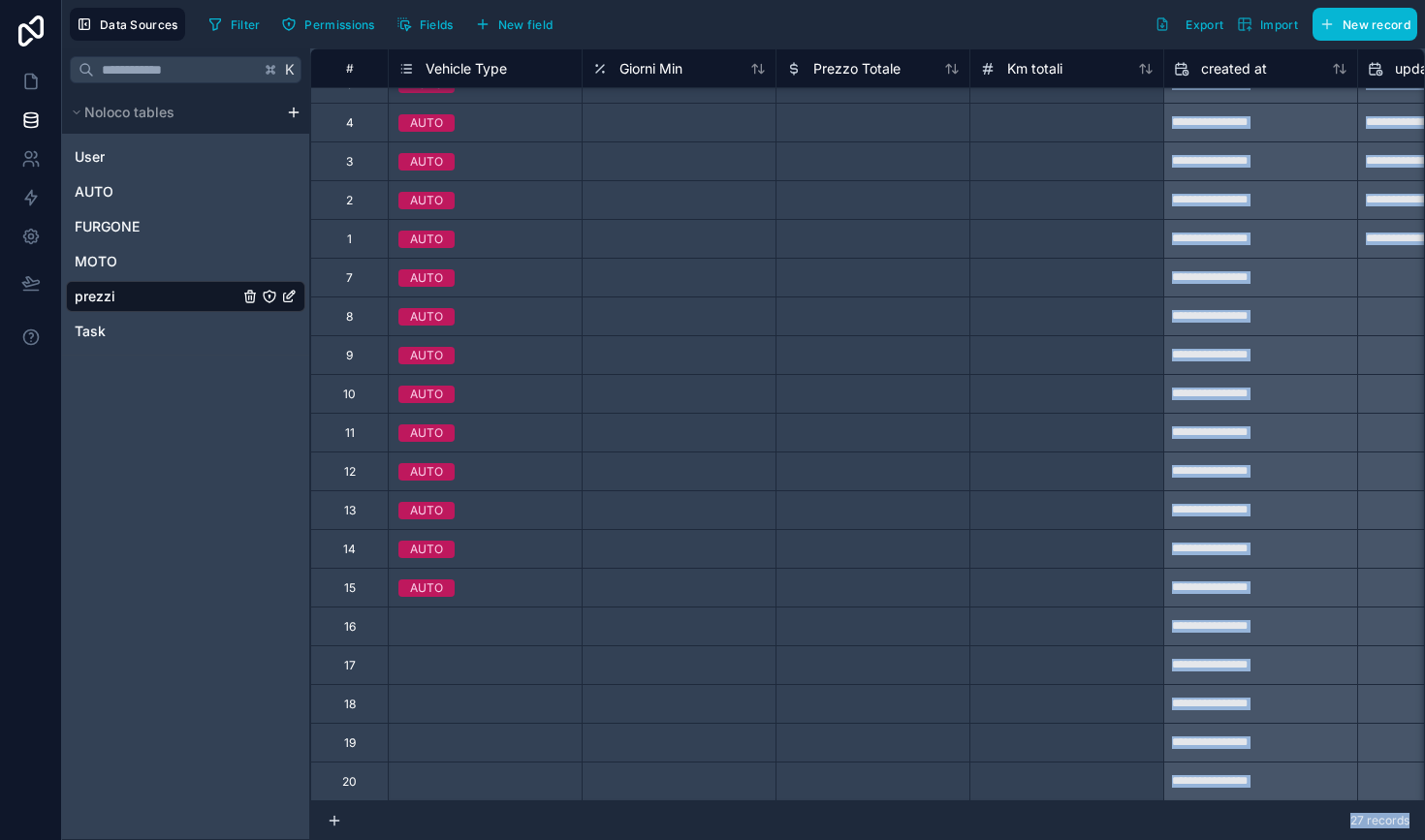 click 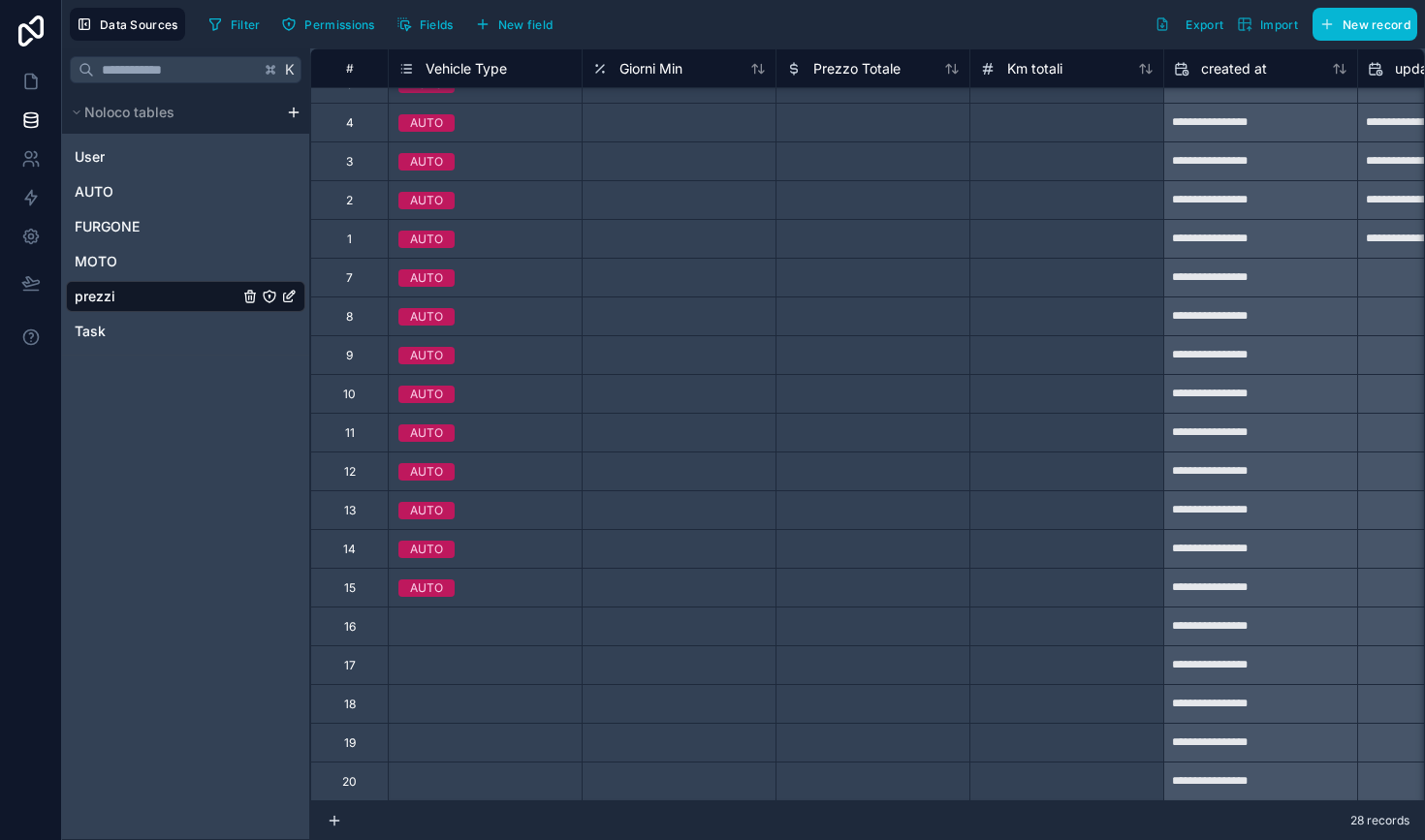 click 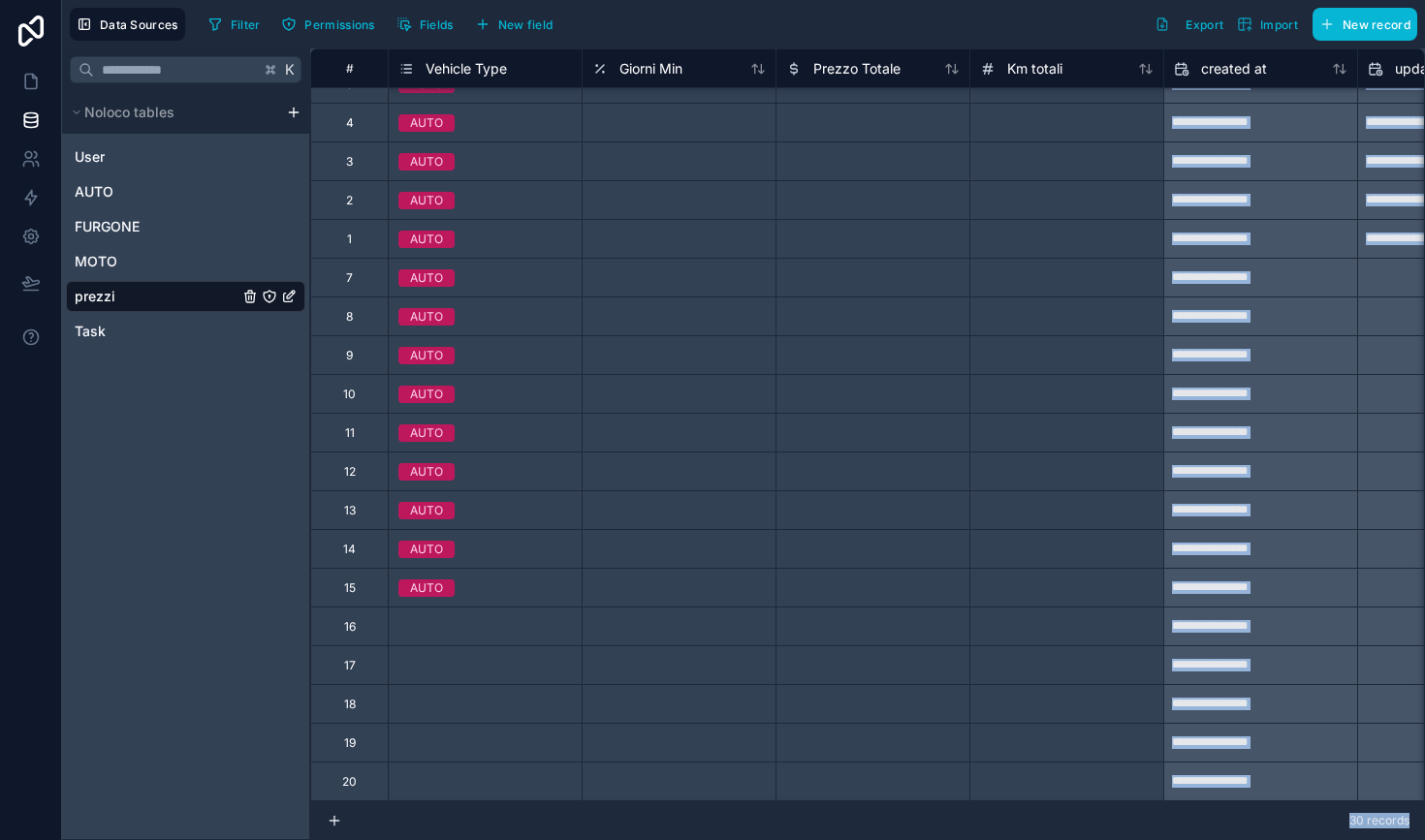 click 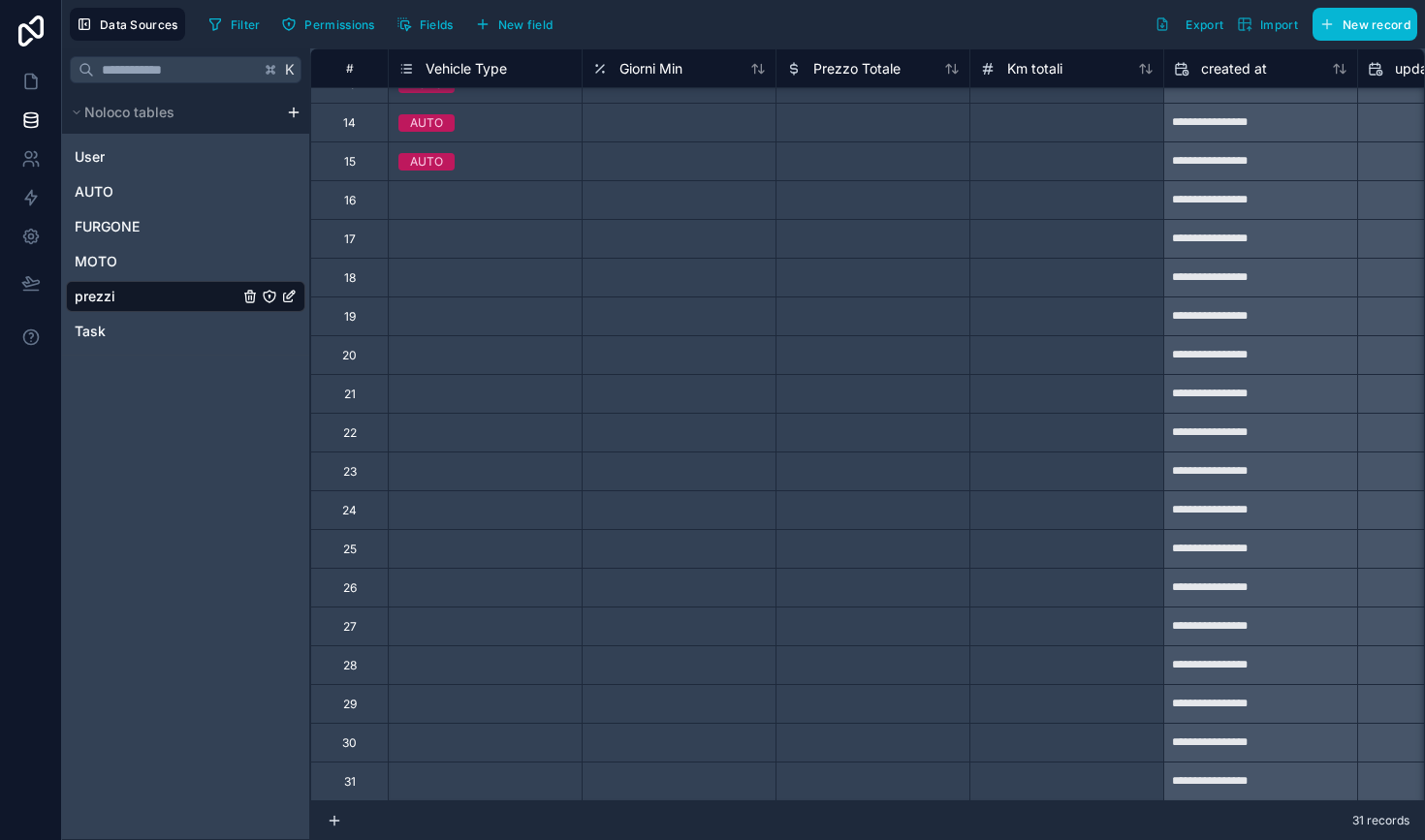 click on "Select a Vehicle Type" at bounding box center [485, 666] 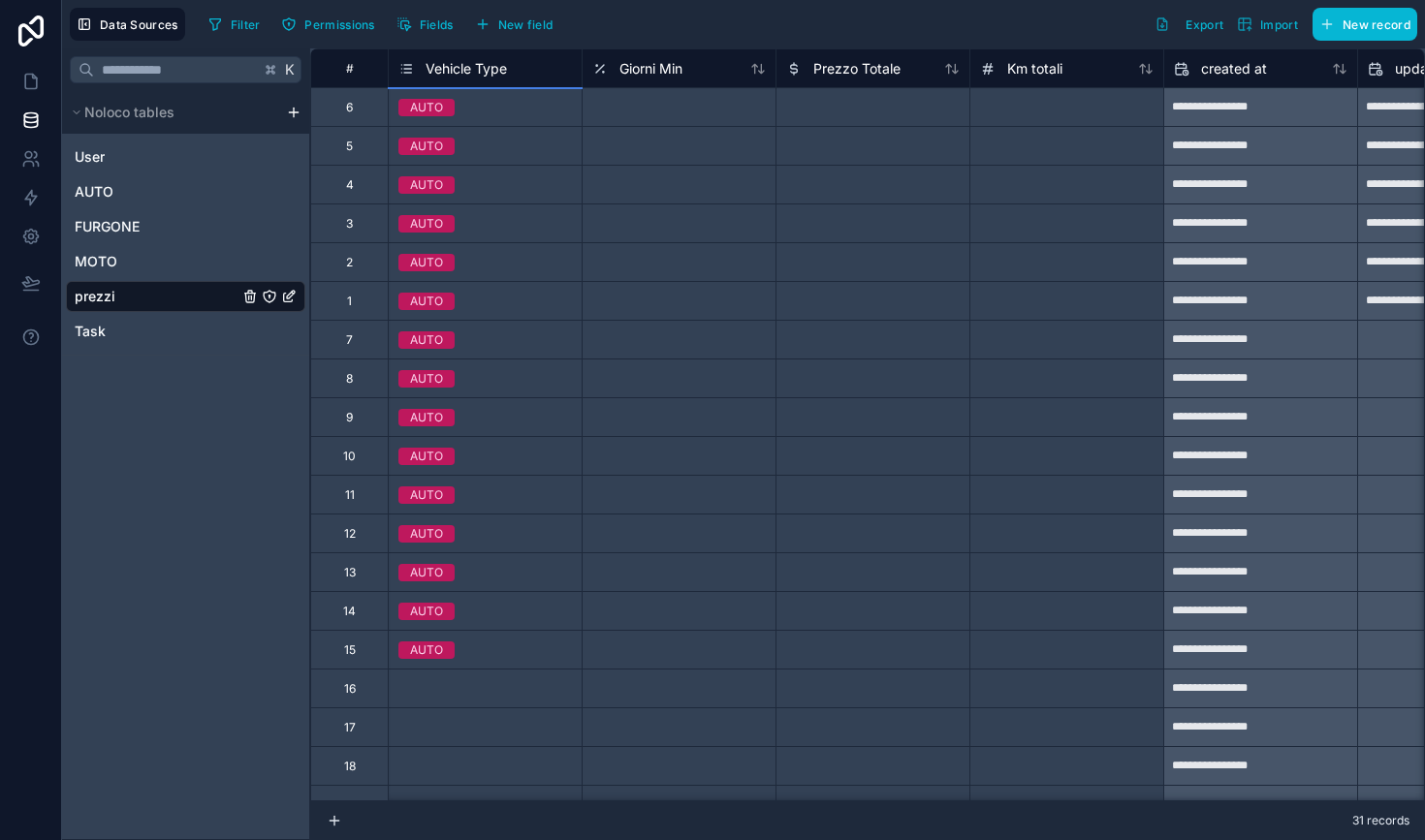 scroll, scrollTop: 0, scrollLeft: 0, axis: both 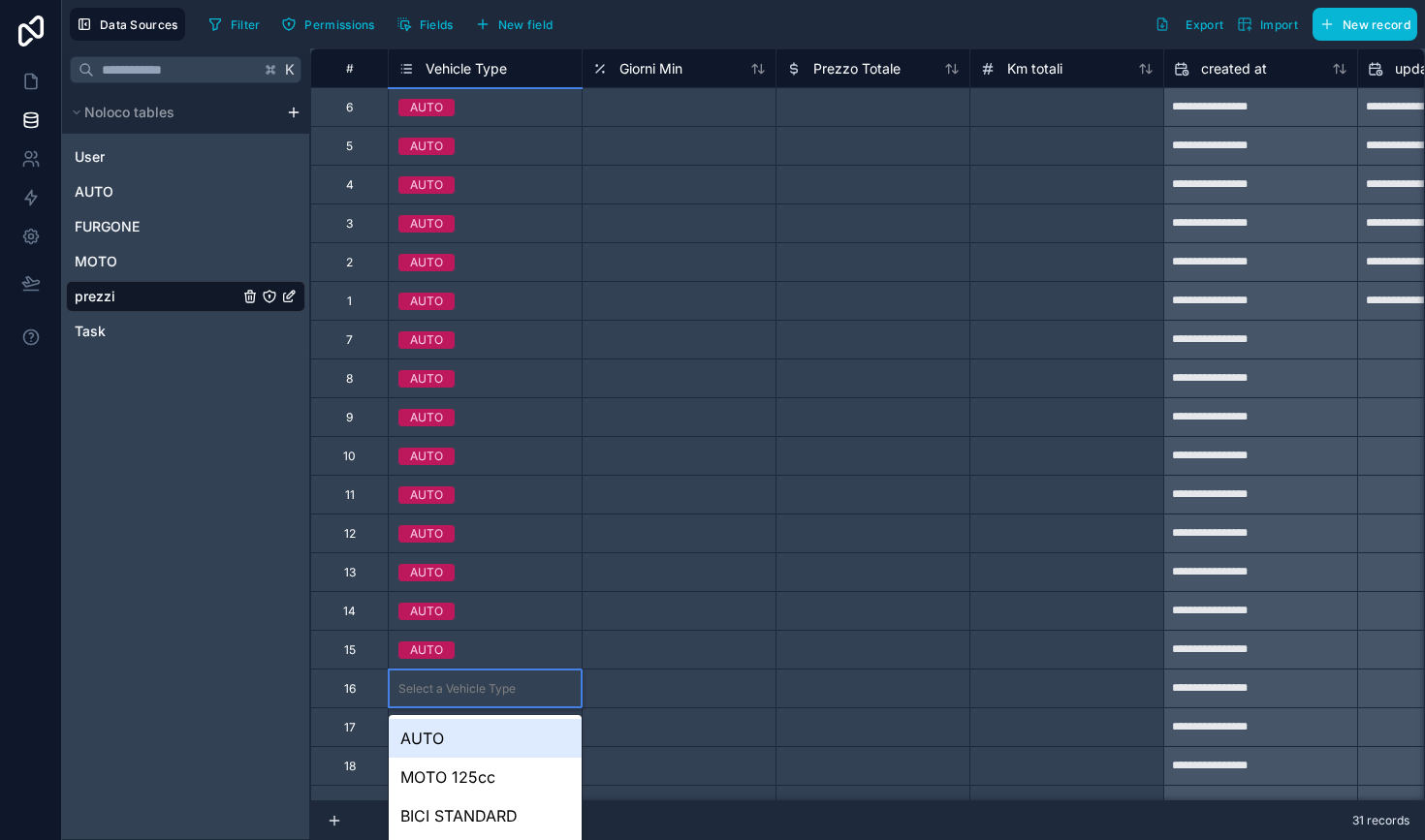 click on "**********" at bounding box center (712, 420) 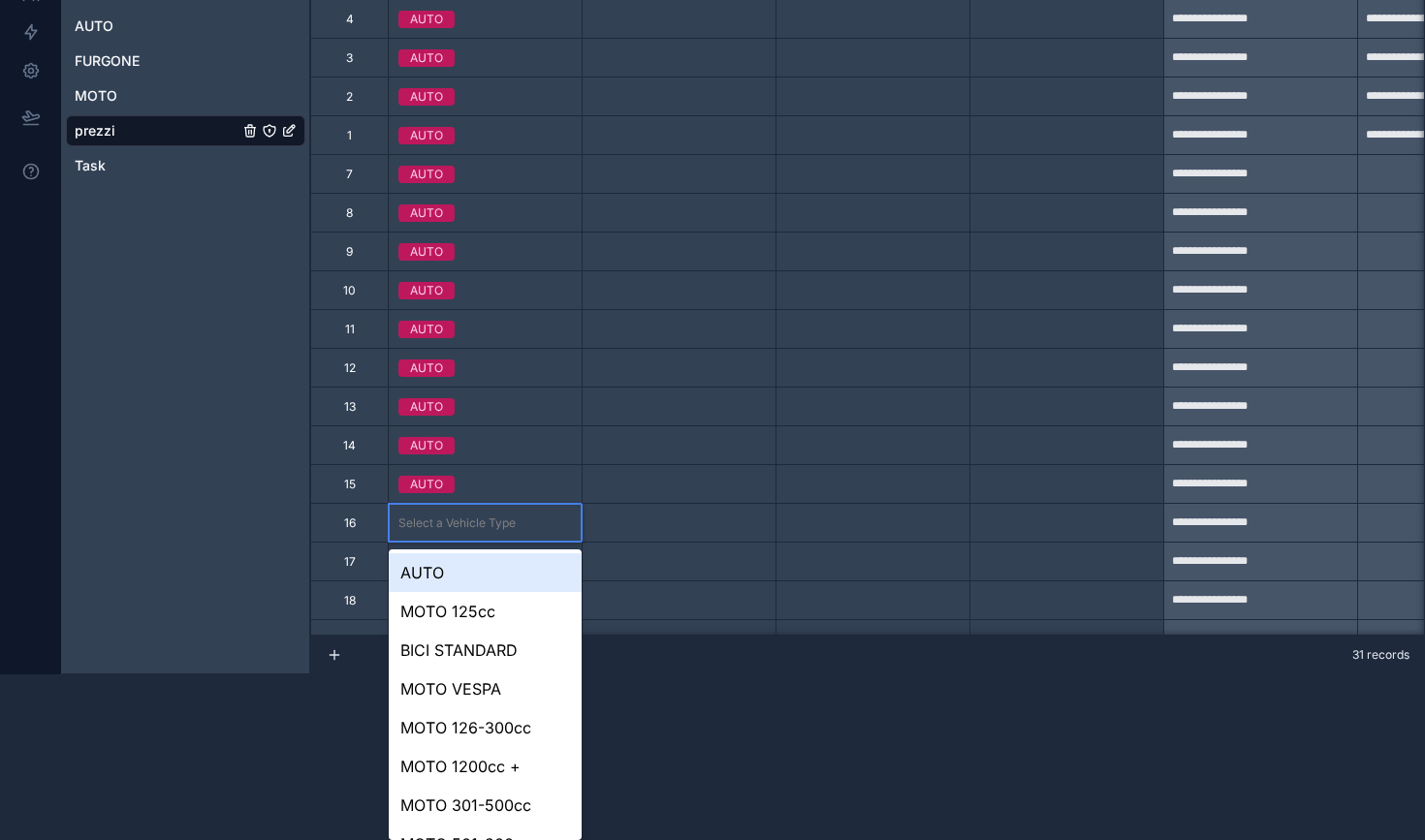 click on "MOTO VESPA" at bounding box center (485, 689) 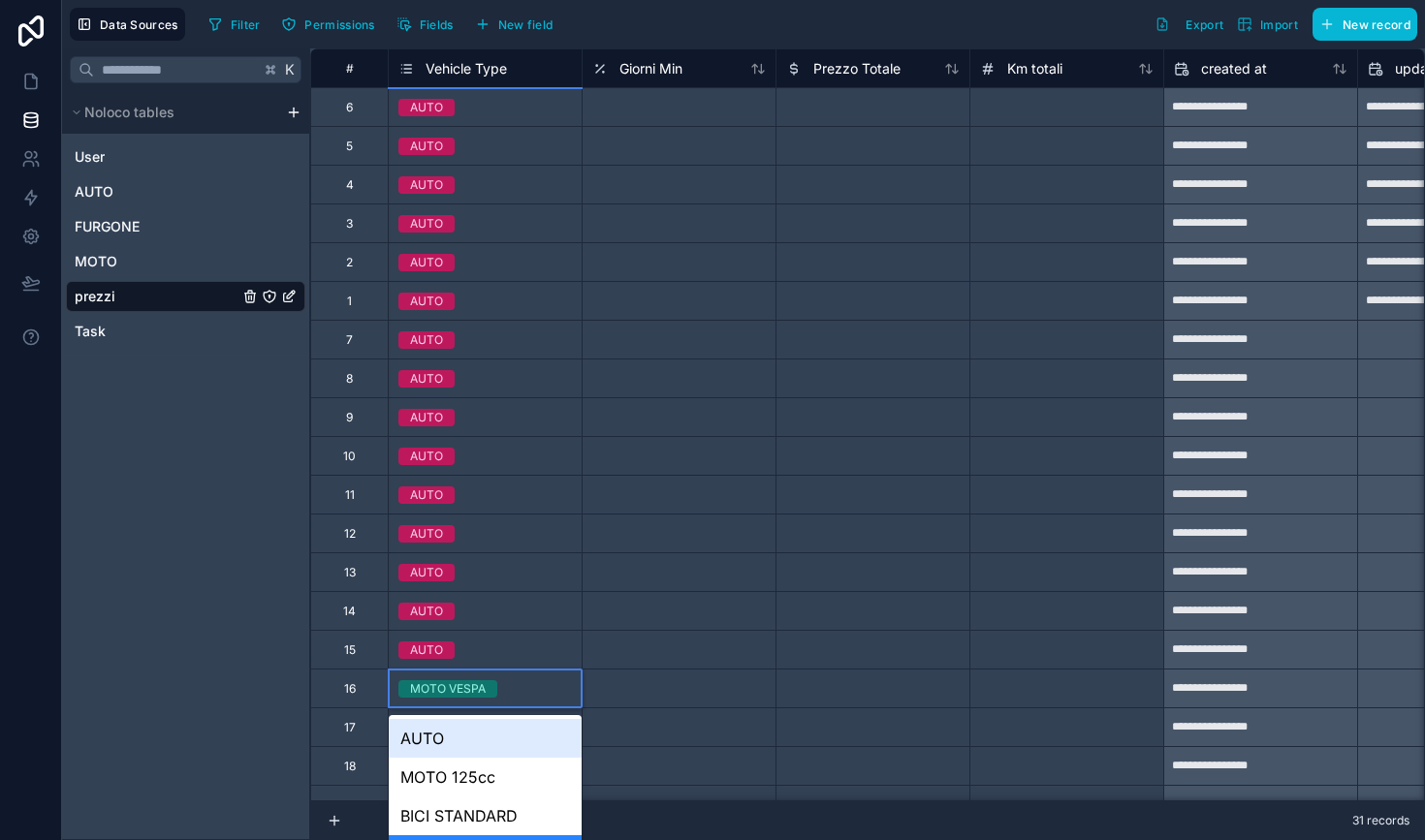 scroll, scrollTop: 166, scrollLeft: 0, axis: vertical 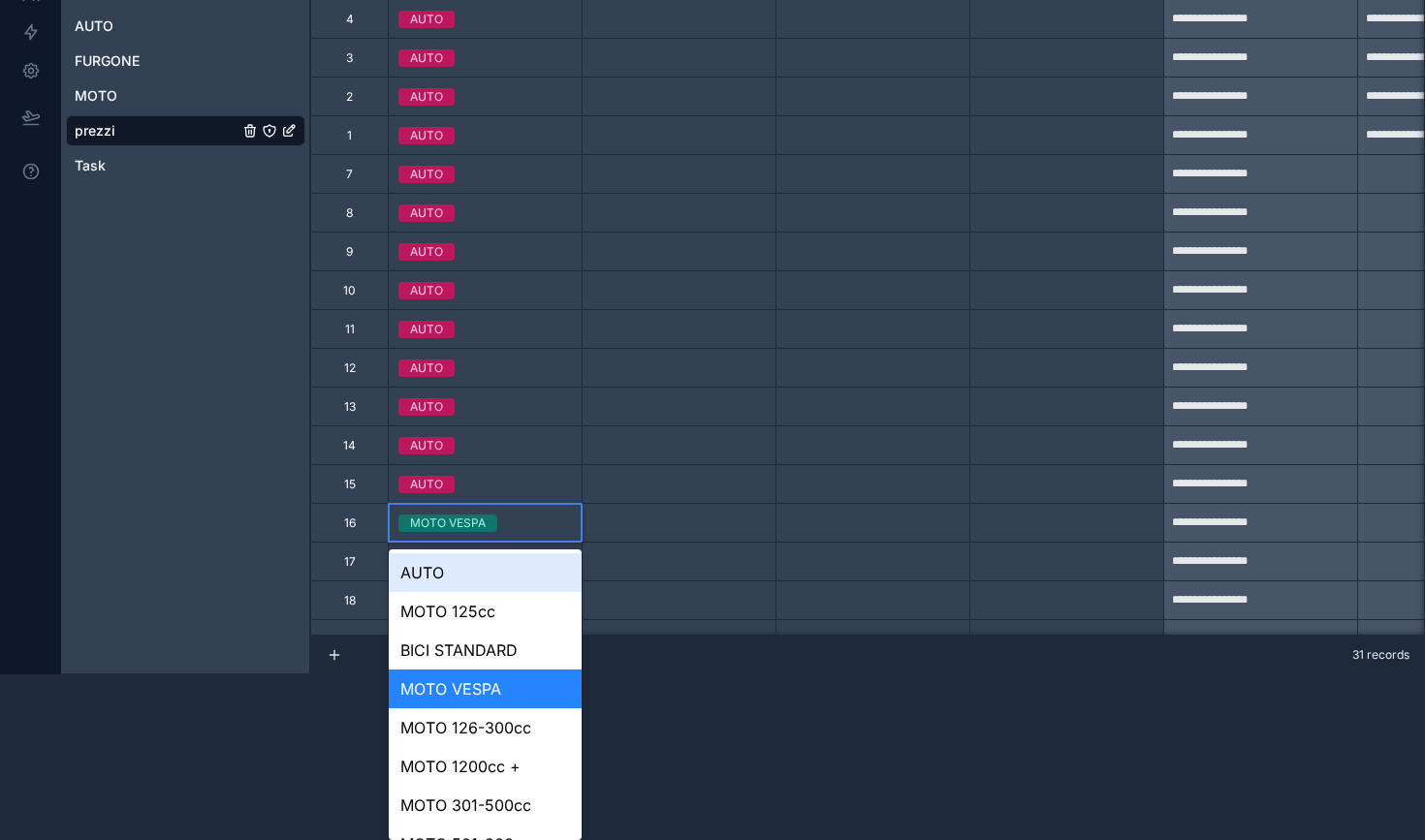 click on "**********" at bounding box center [712, 254] 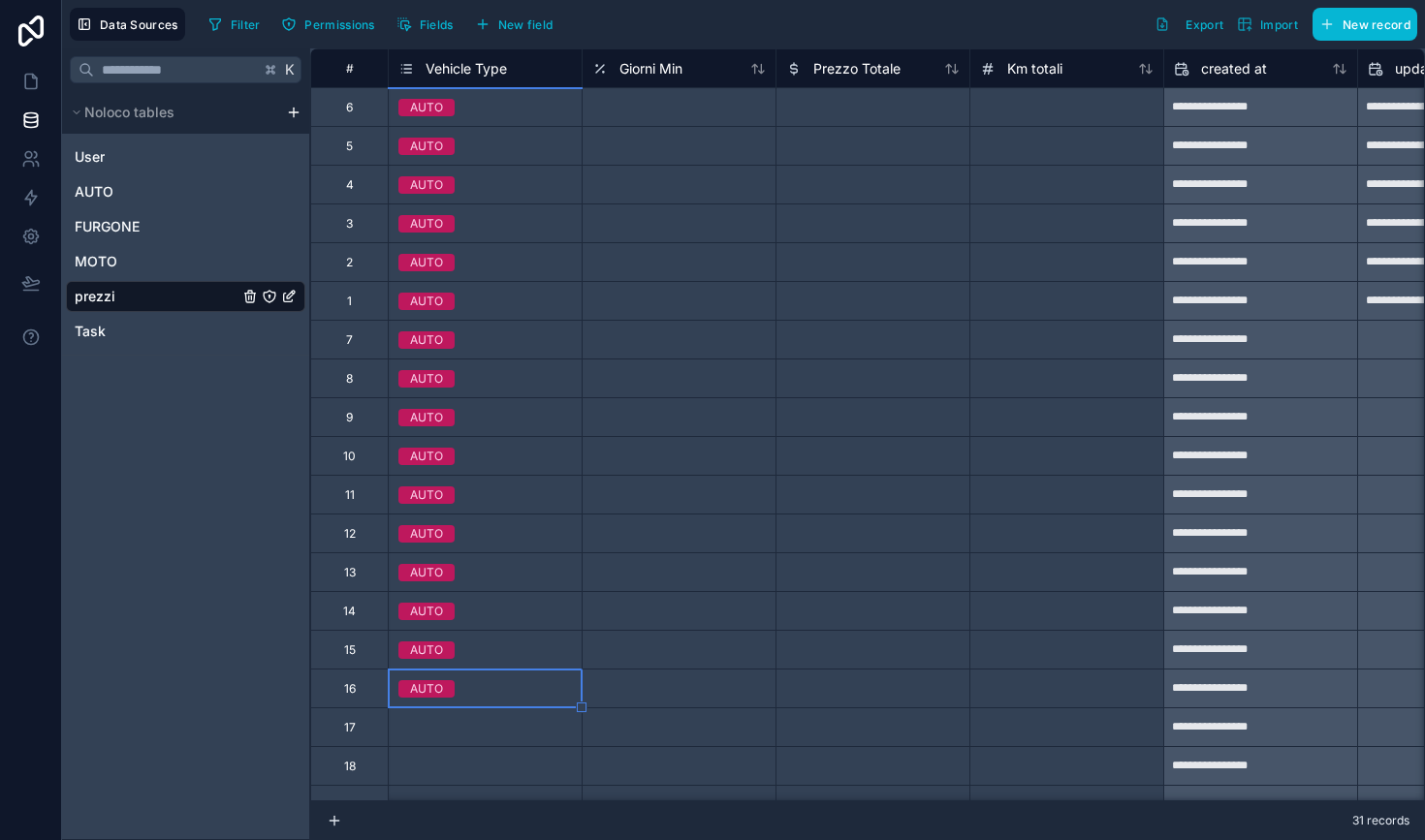 scroll, scrollTop: 0, scrollLeft: 0, axis: both 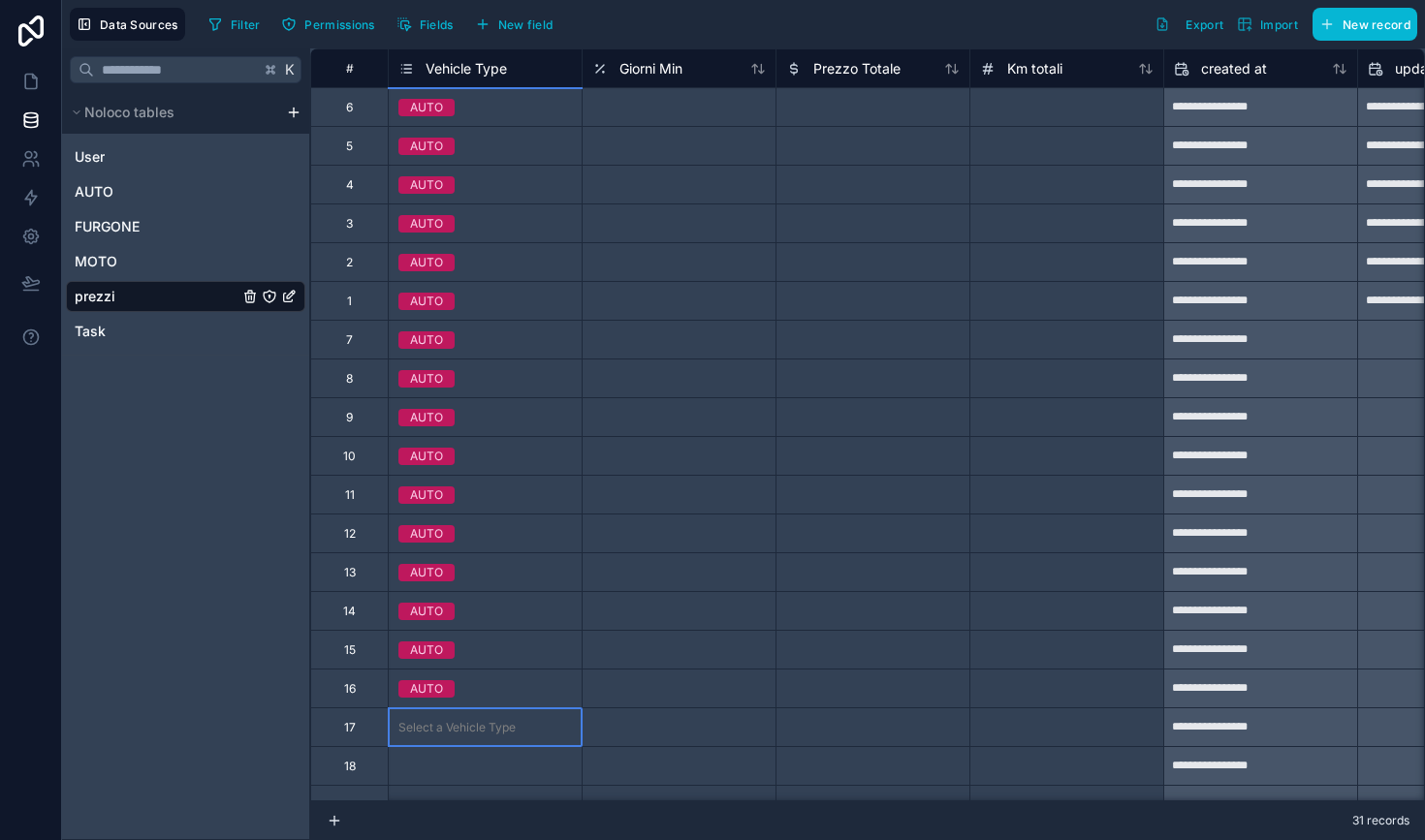 click on "Select a Vehicle Type" at bounding box center (457, 728) 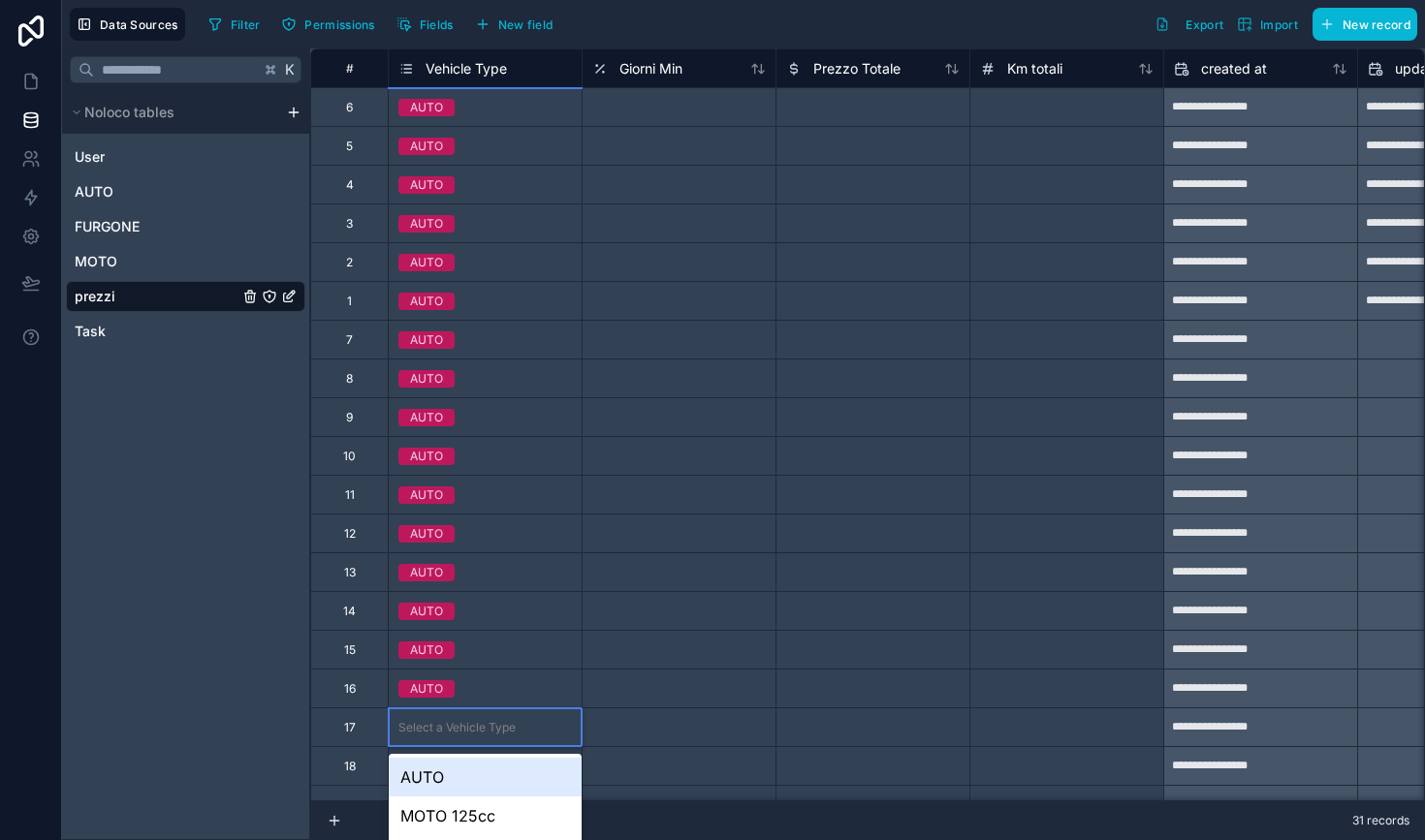 scroll, scrollTop: 204, scrollLeft: 0, axis: vertical 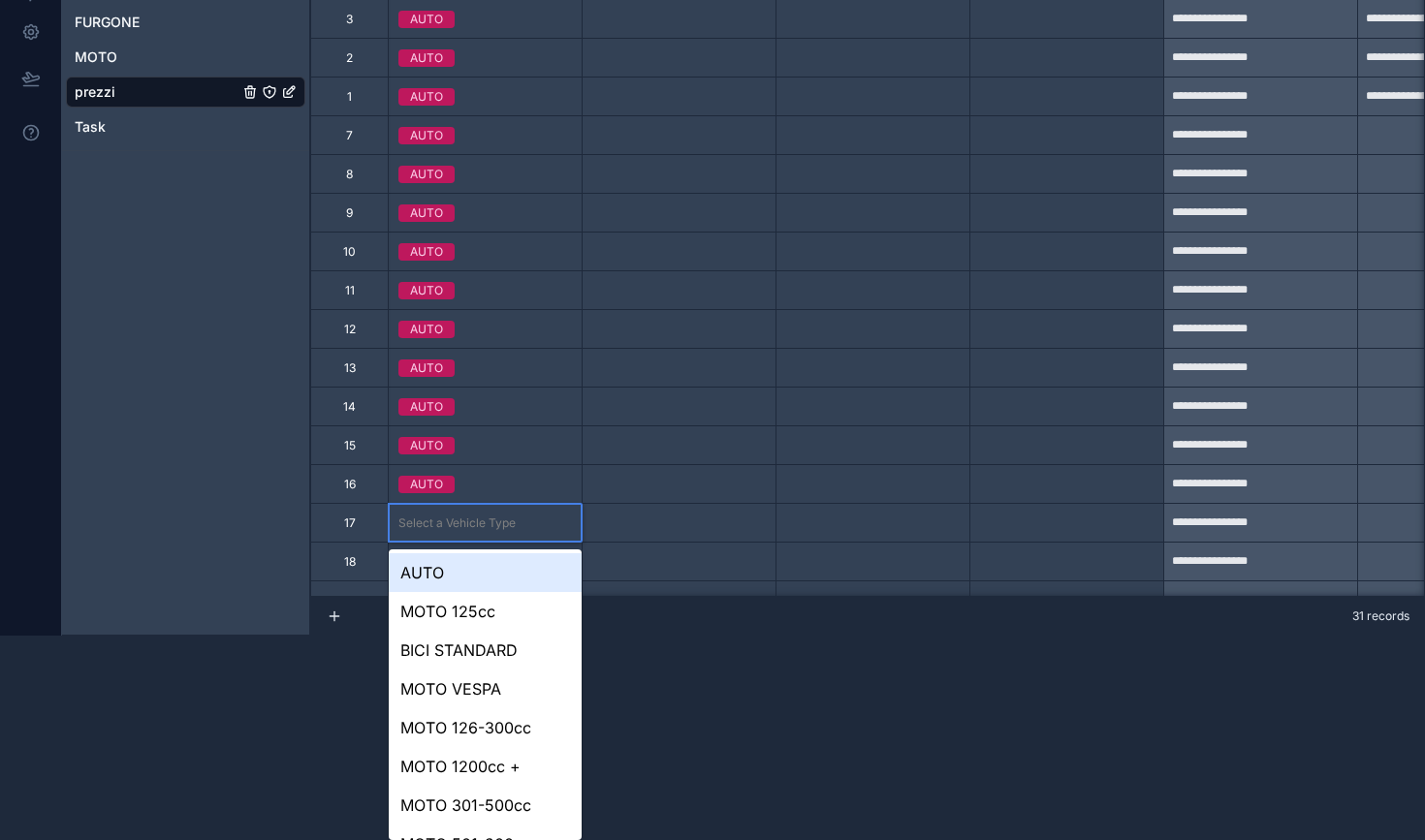click on "**********" at bounding box center [712, 215] 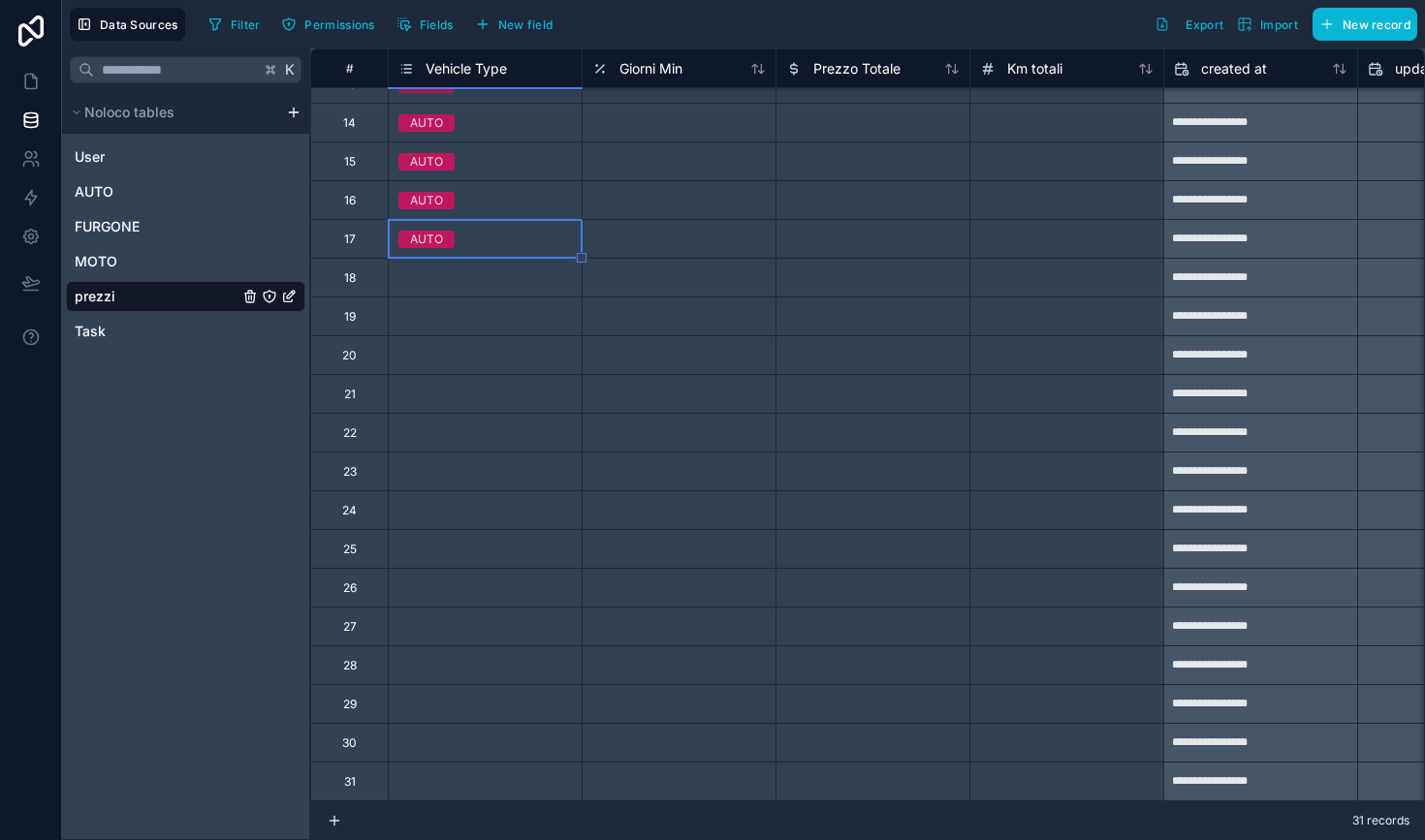 scroll, scrollTop: 488, scrollLeft: 0, axis: vertical 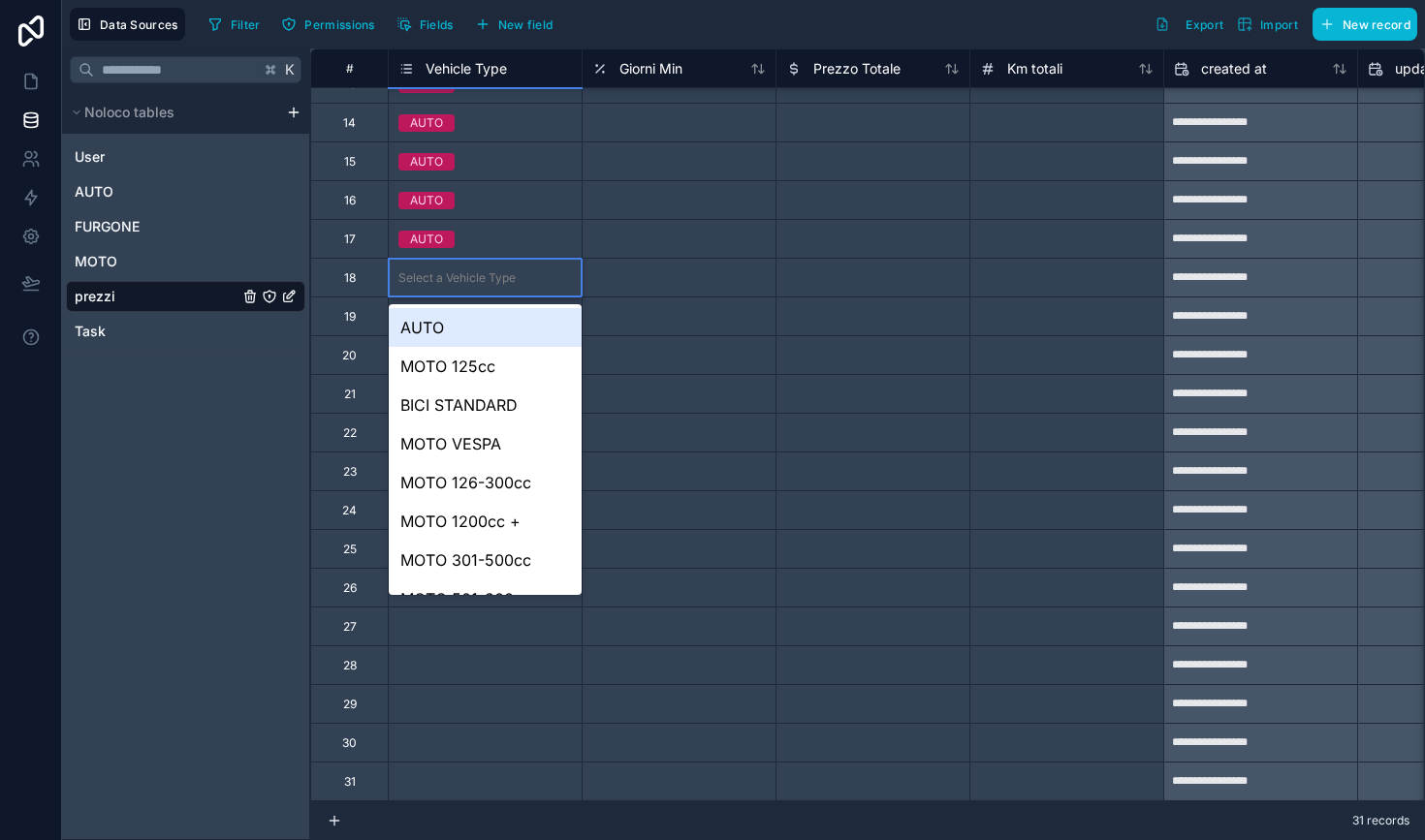 click on "Select a Vehicle Type" at bounding box center (457, 278) 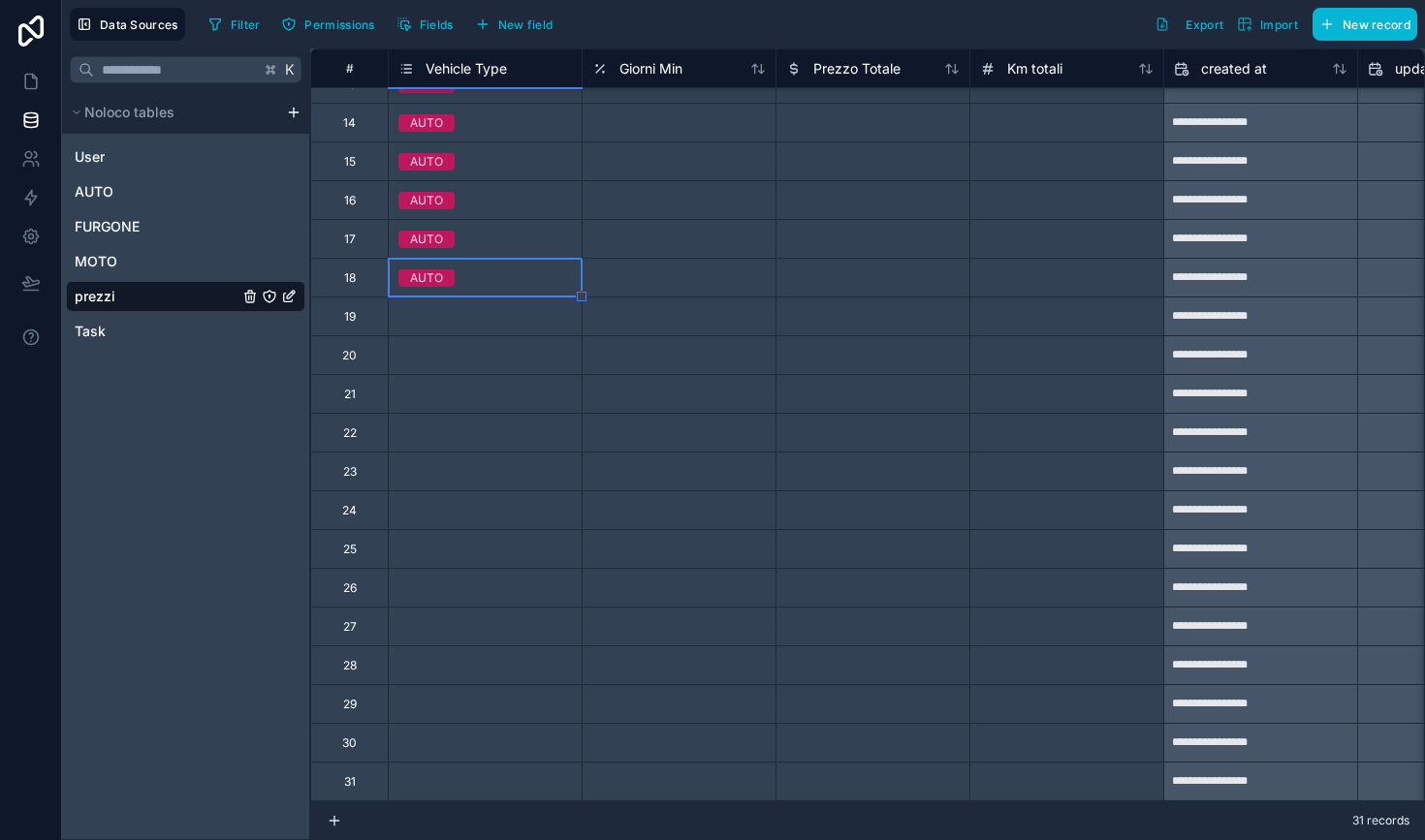 click on "Select a Vehicle Type" at bounding box center (457, 317) 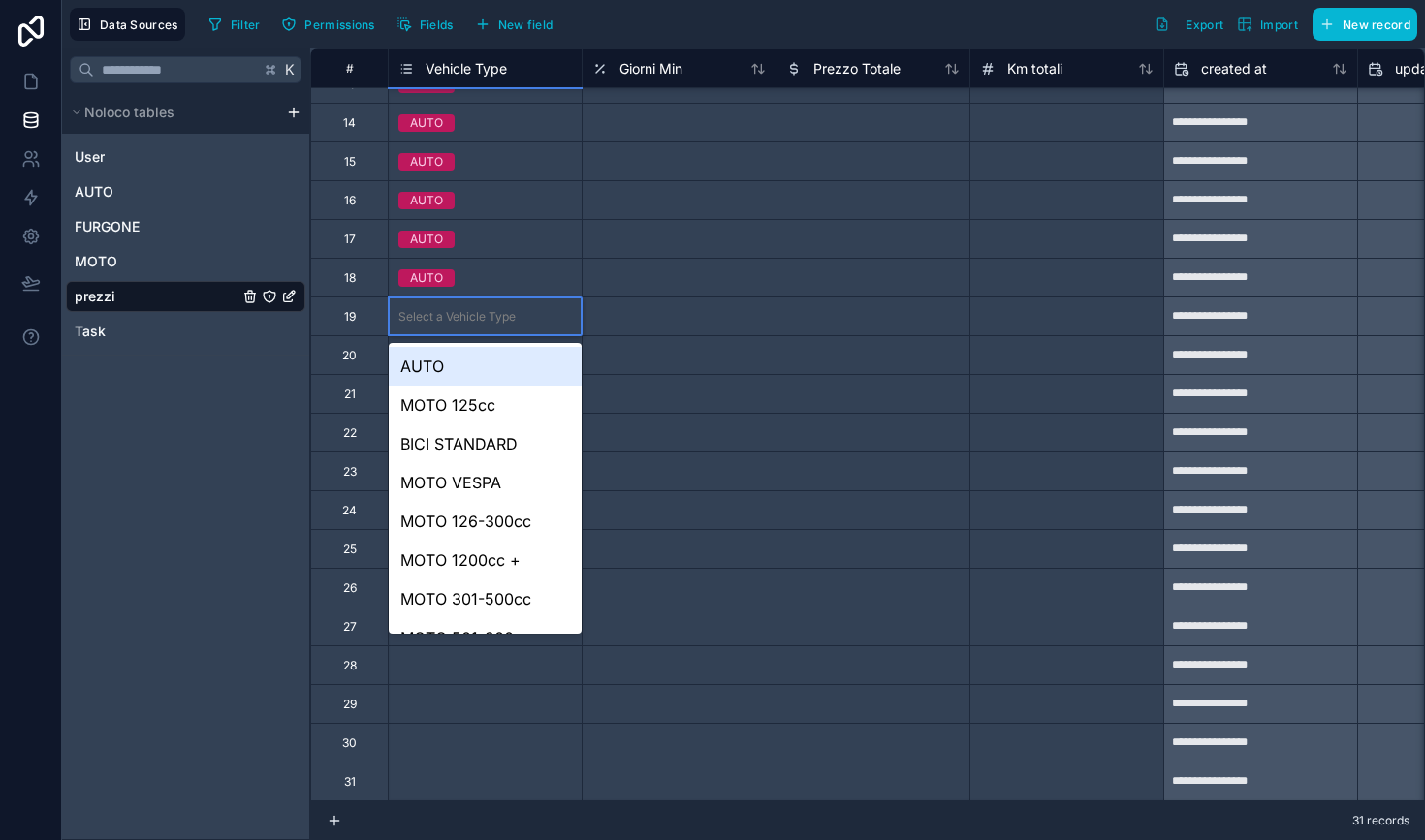 click on "Select a Vehicle Type" at bounding box center [457, 317] 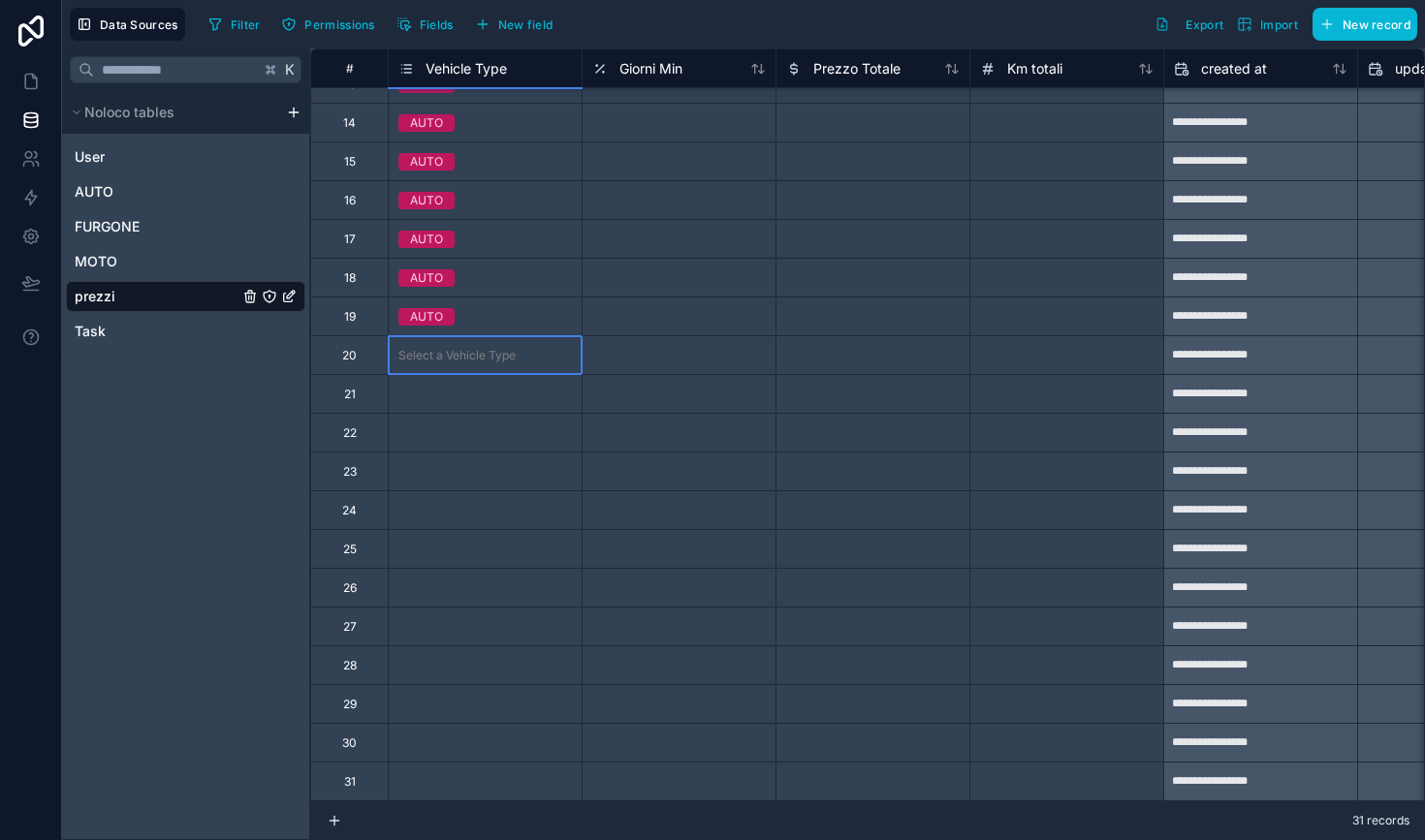 click on "Select a Vehicle Type" at bounding box center (457, 356) 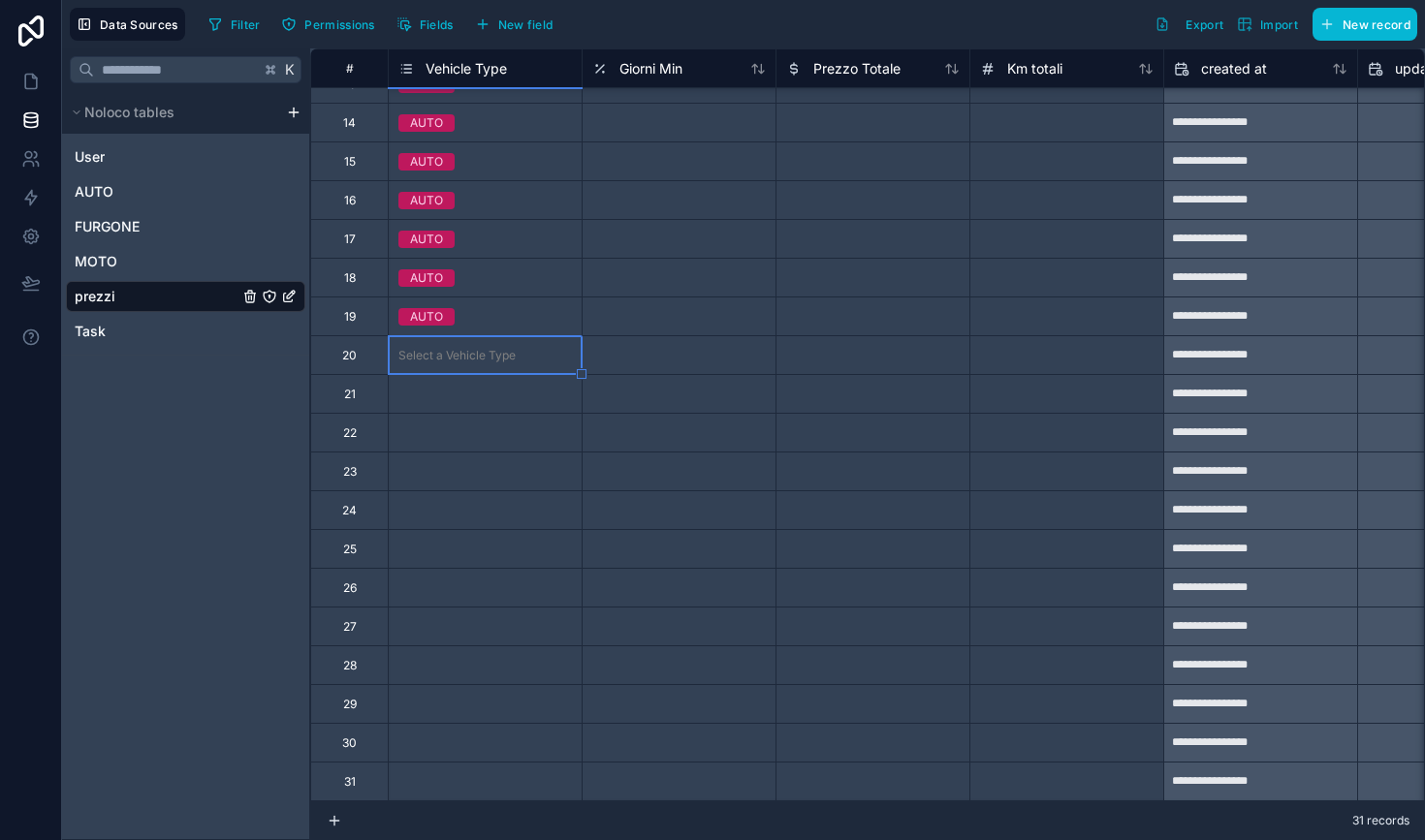 click on "Select a Vehicle Type" at bounding box center [457, 356] 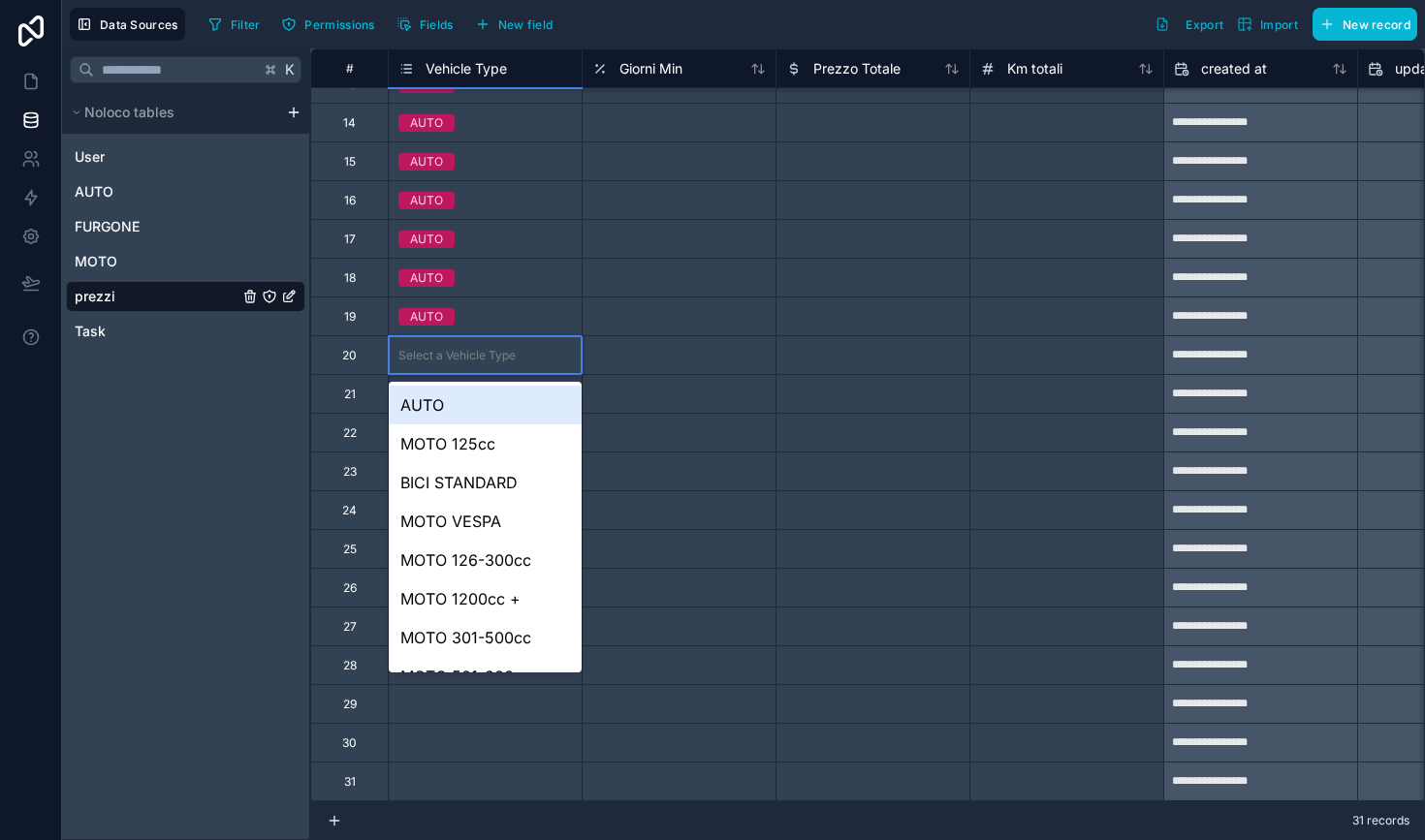 click on "AUTO" at bounding box center [485, 405] 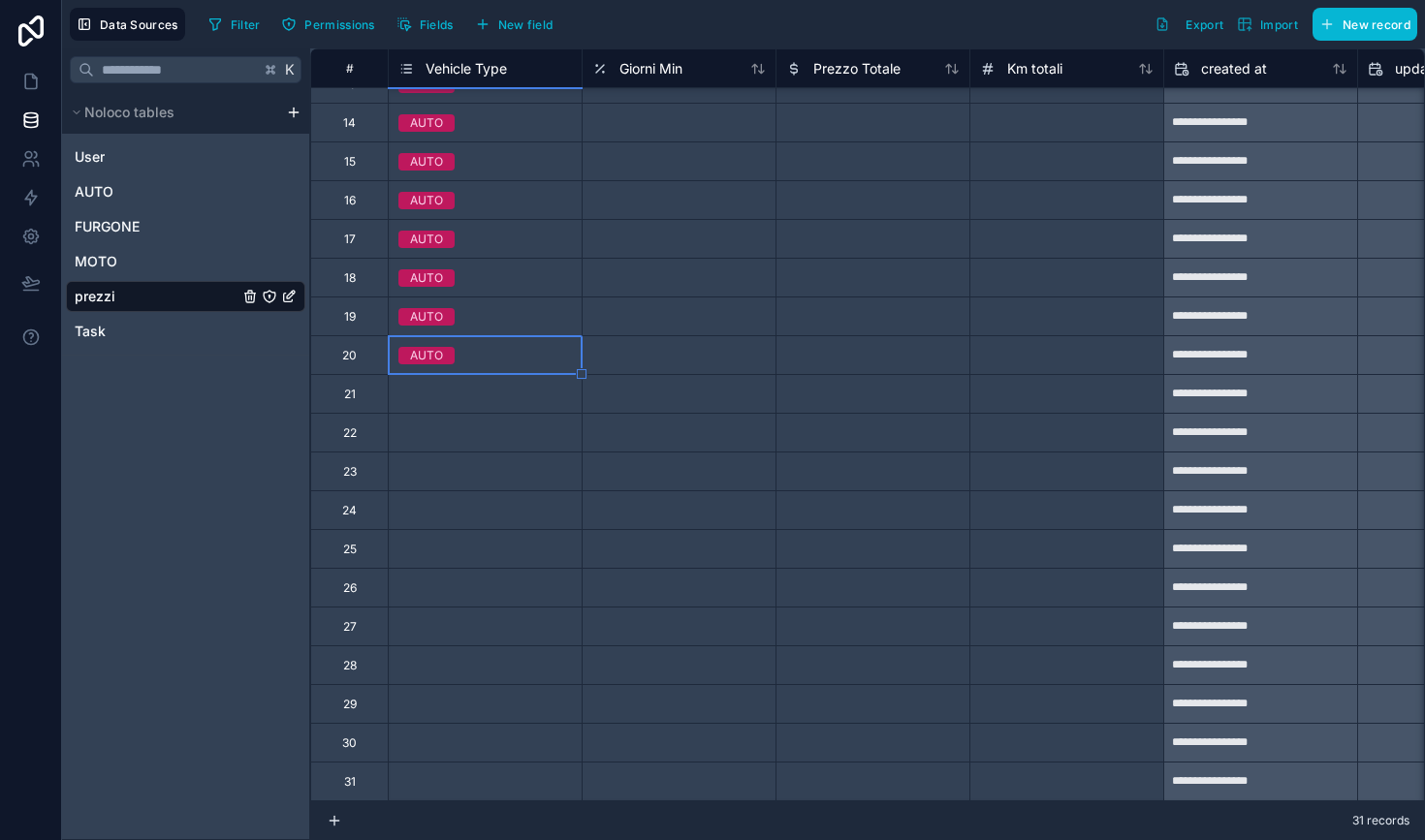 click on "Select a Vehicle Type" at bounding box center [485, 393] 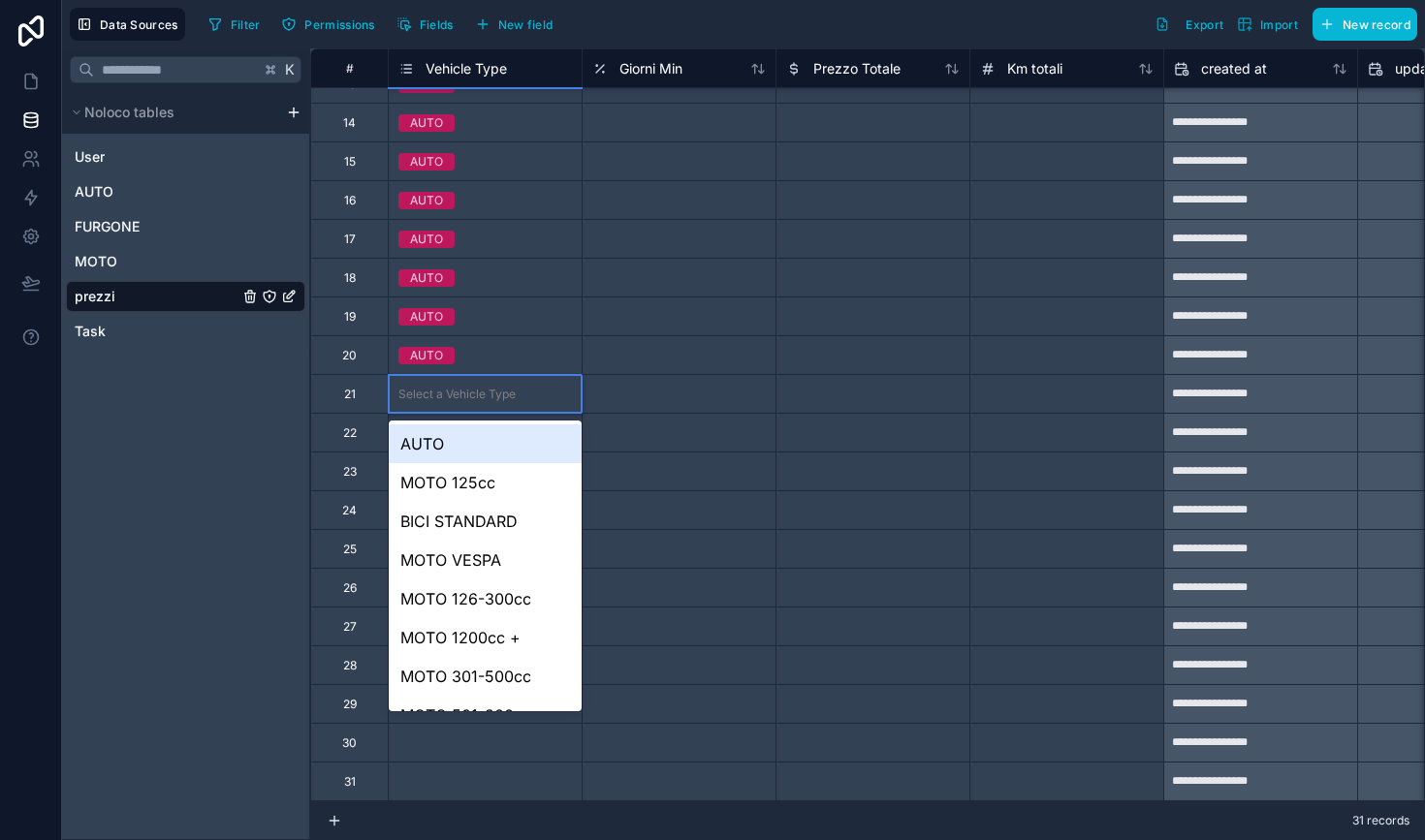 click on "Select a Vehicle Type" at bounding box center (457, 394) 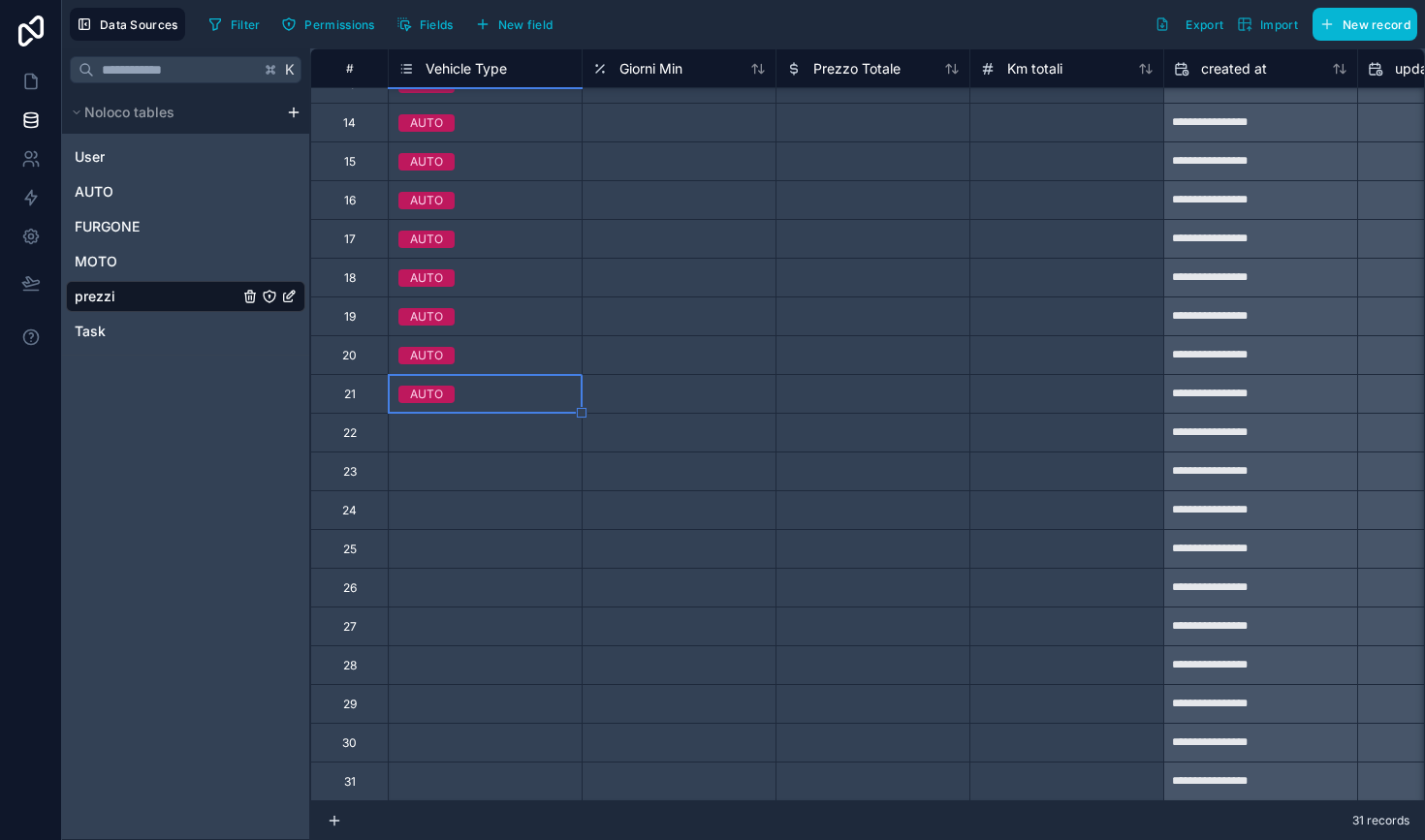 click on "Select a Vehicle Type" at bounding box center [457, 433] 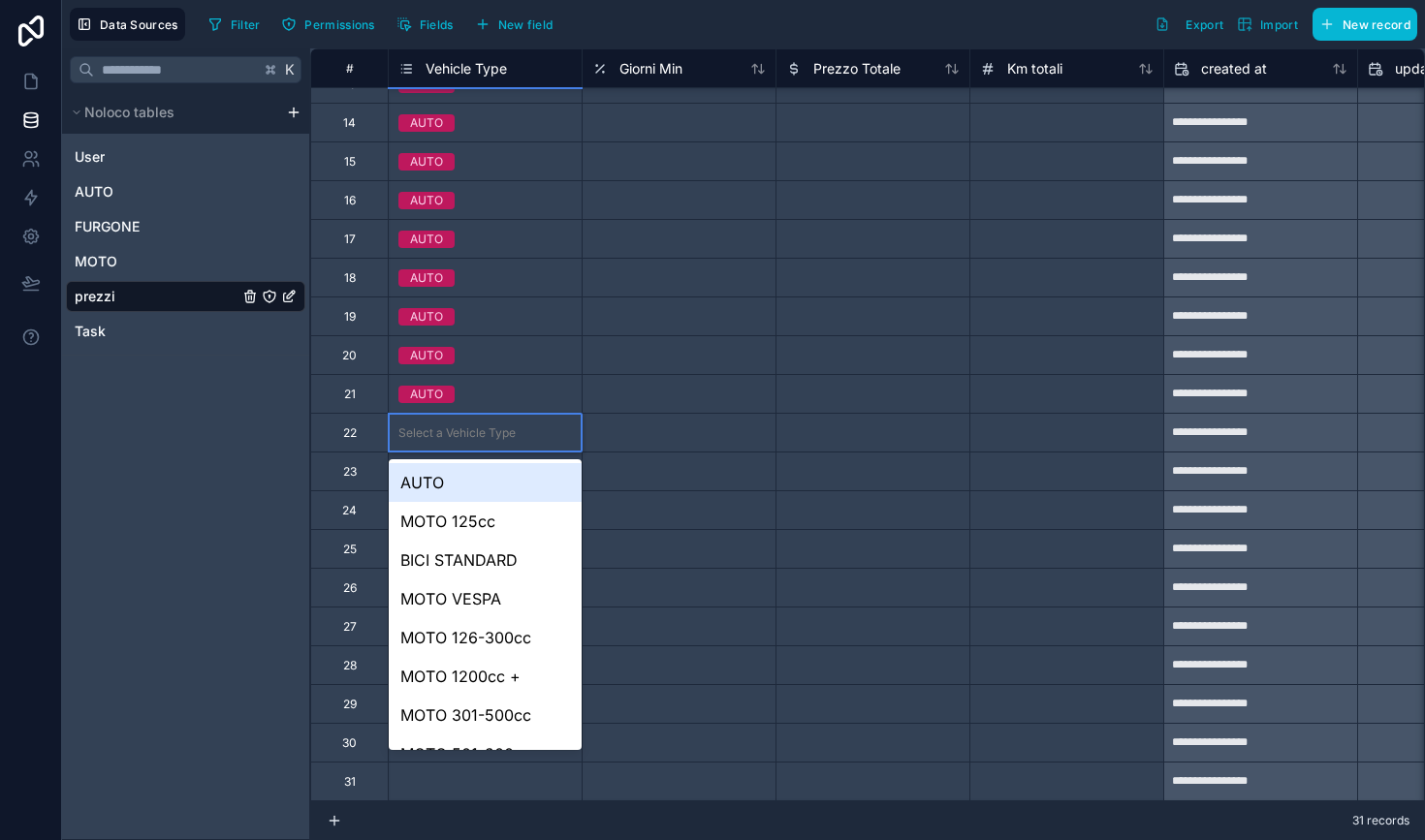 click on "Select a Vehicle Type" at bounding box center [457, 433] 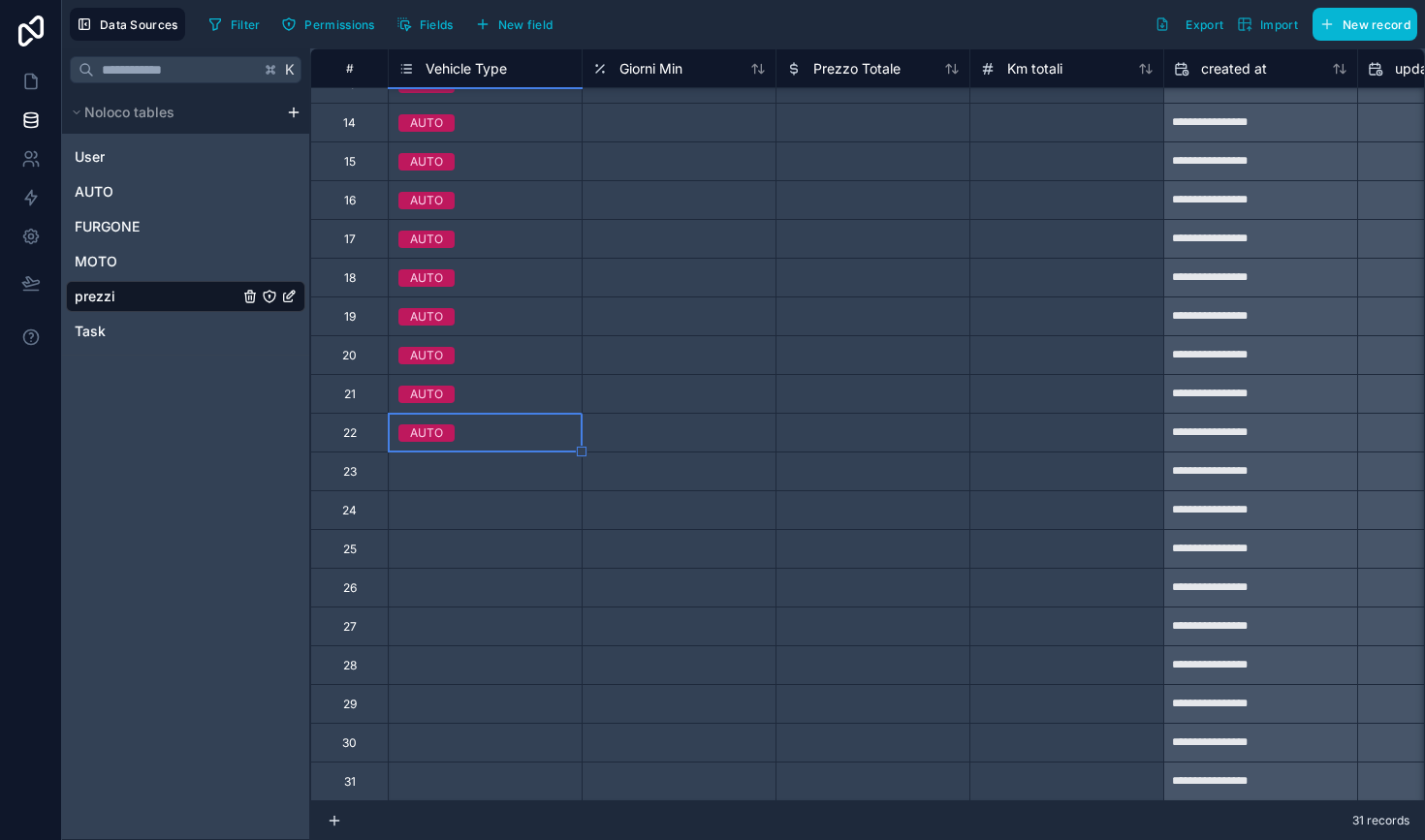 click on "Select a Vehicle Type" at bounding box center (457, 472) 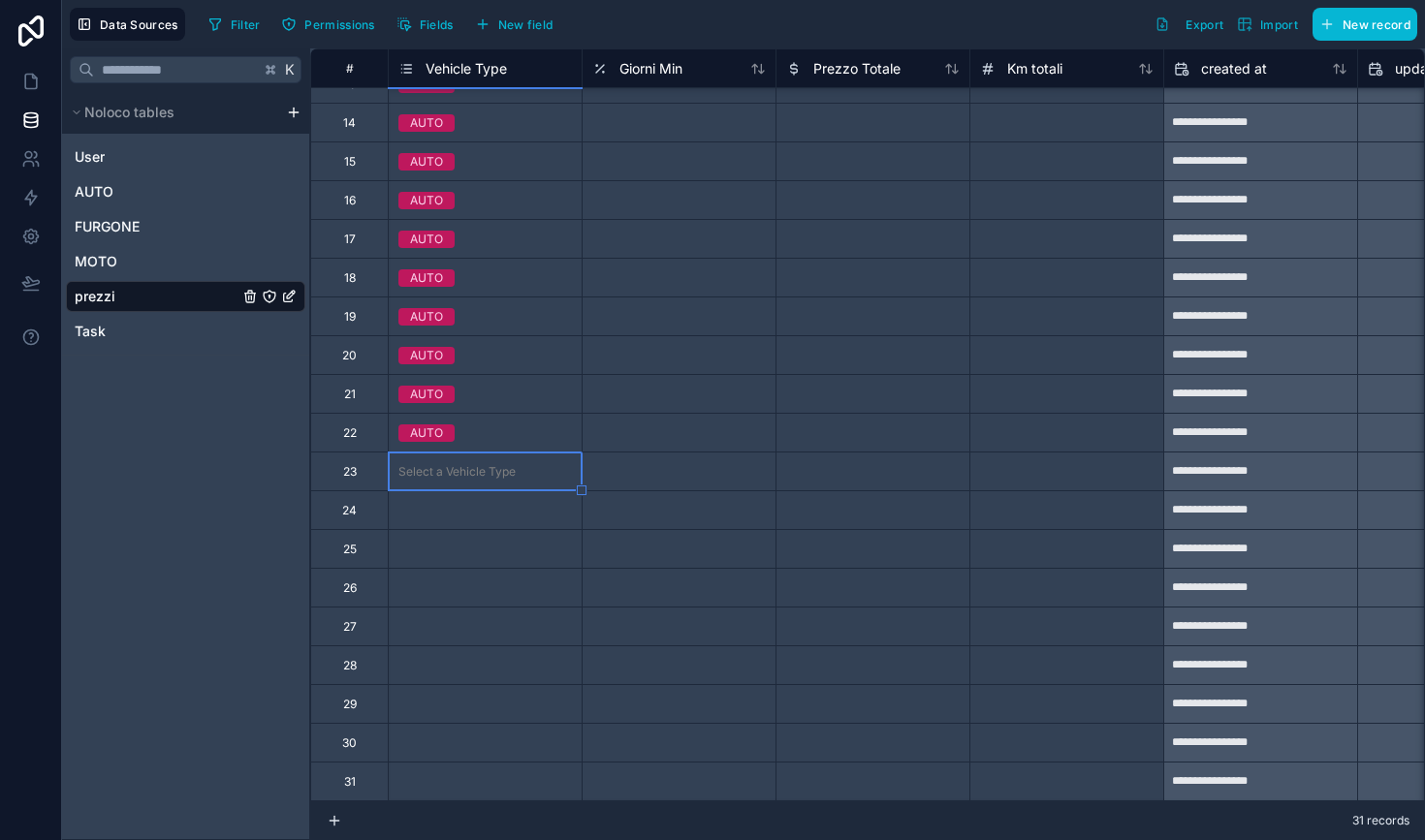 click on "Select a Vehicle Type" at bounding box center [457, 472] 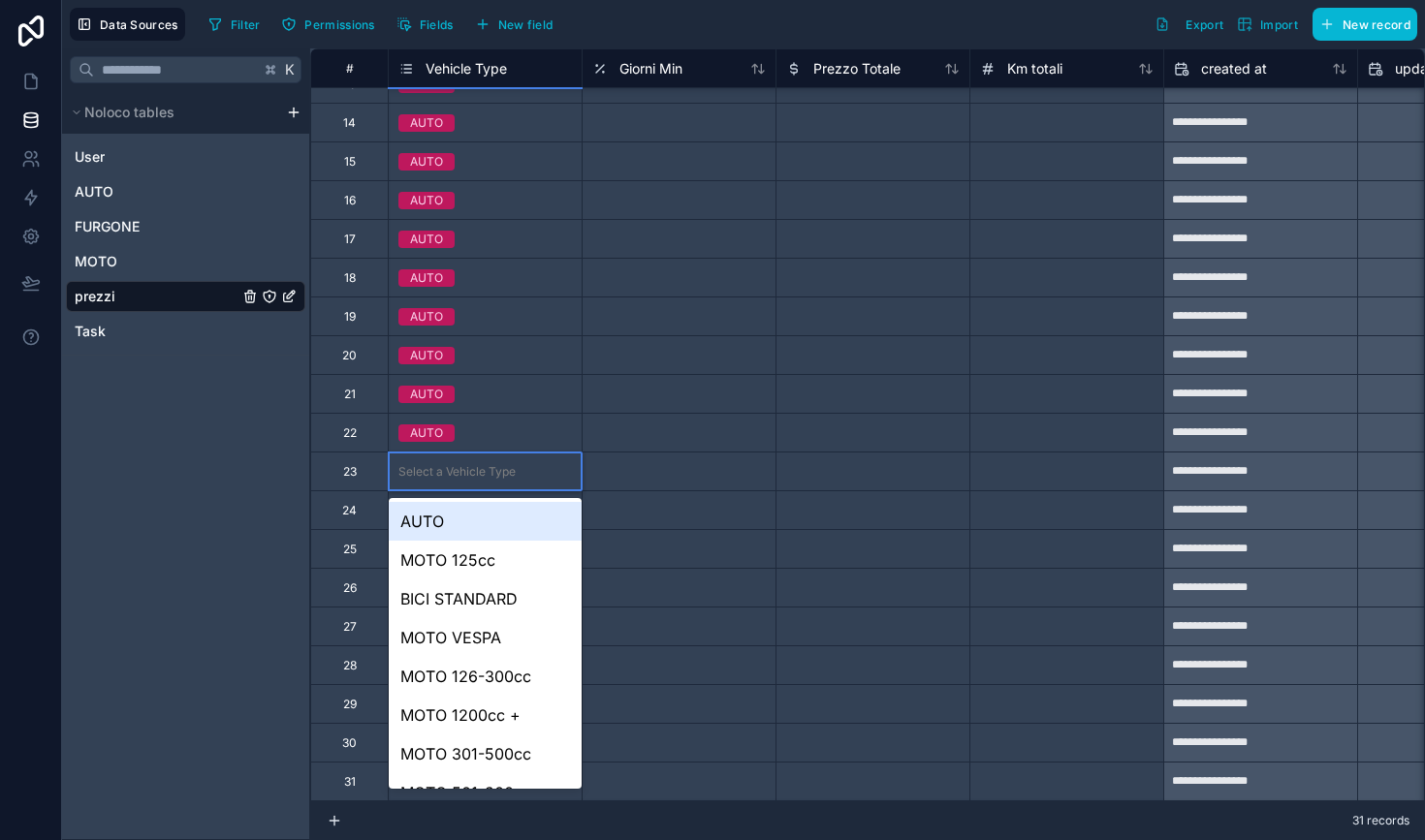 click on "AUTO" at bounding box center [485, 521] 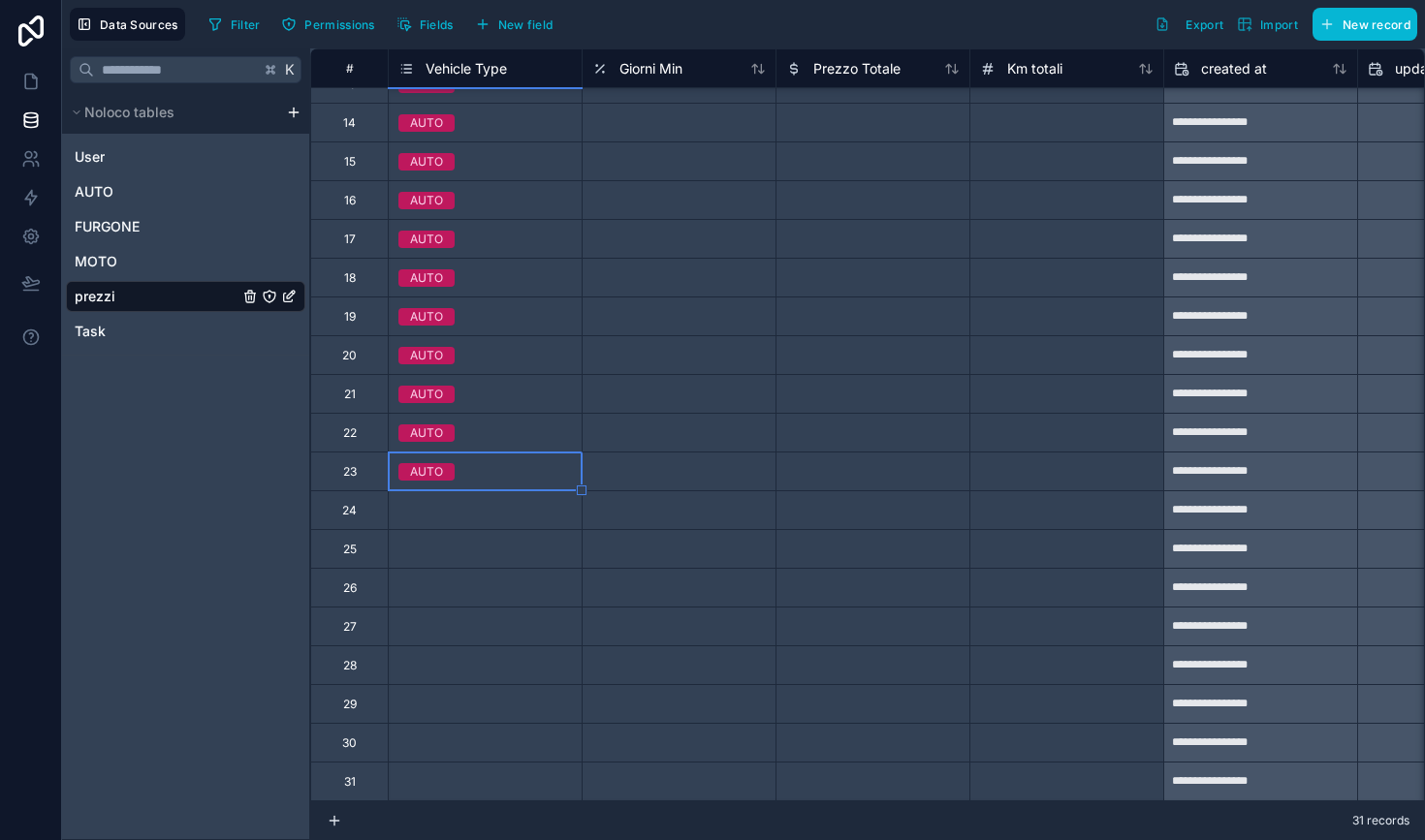 click on "Select a Vehicle Type" at bounding box center [457, 511] 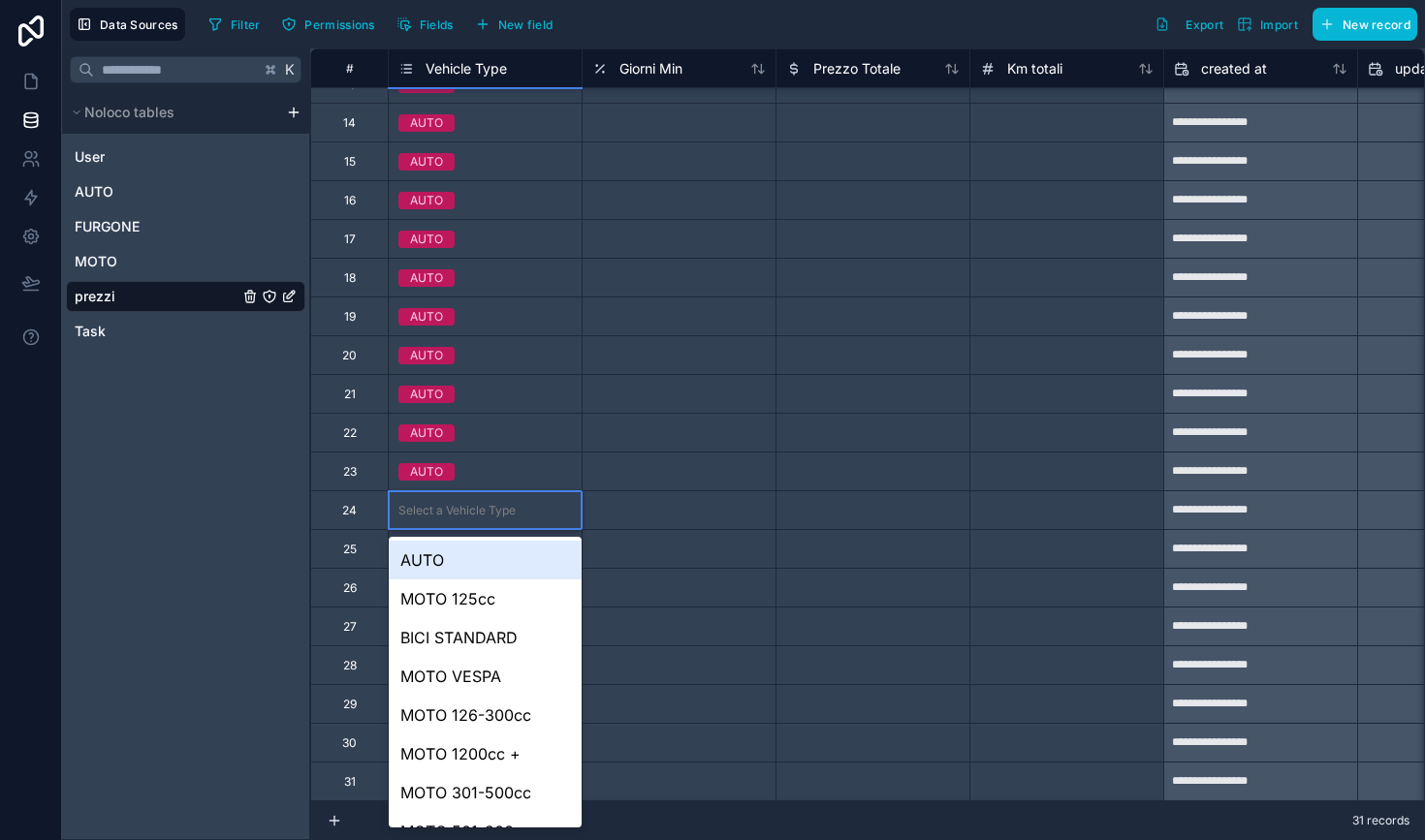 click on "Select a Vehicle Type" at bounding box center (457, 511) 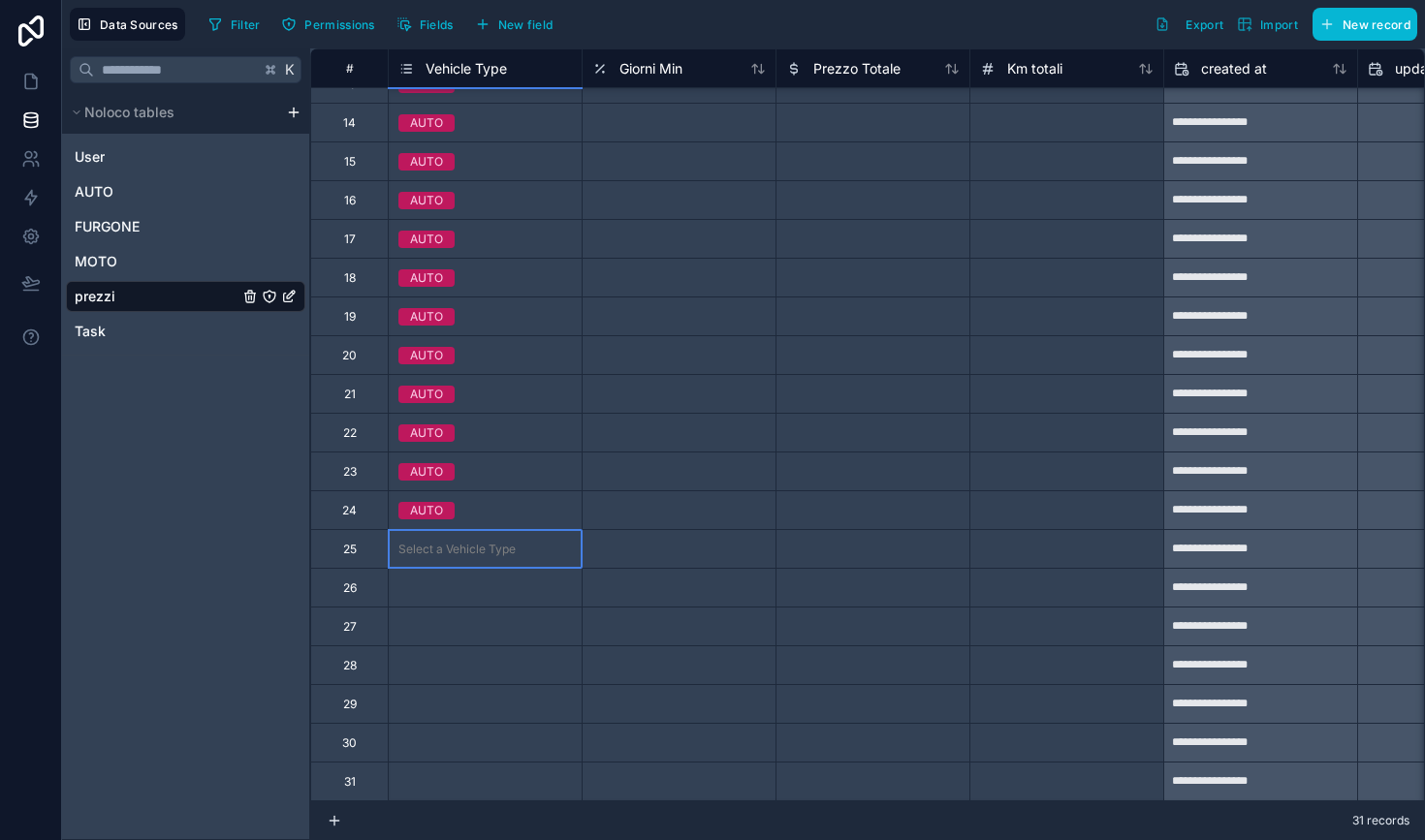 click on "Select a Vehicle Type" at bounding box center (457, 549) 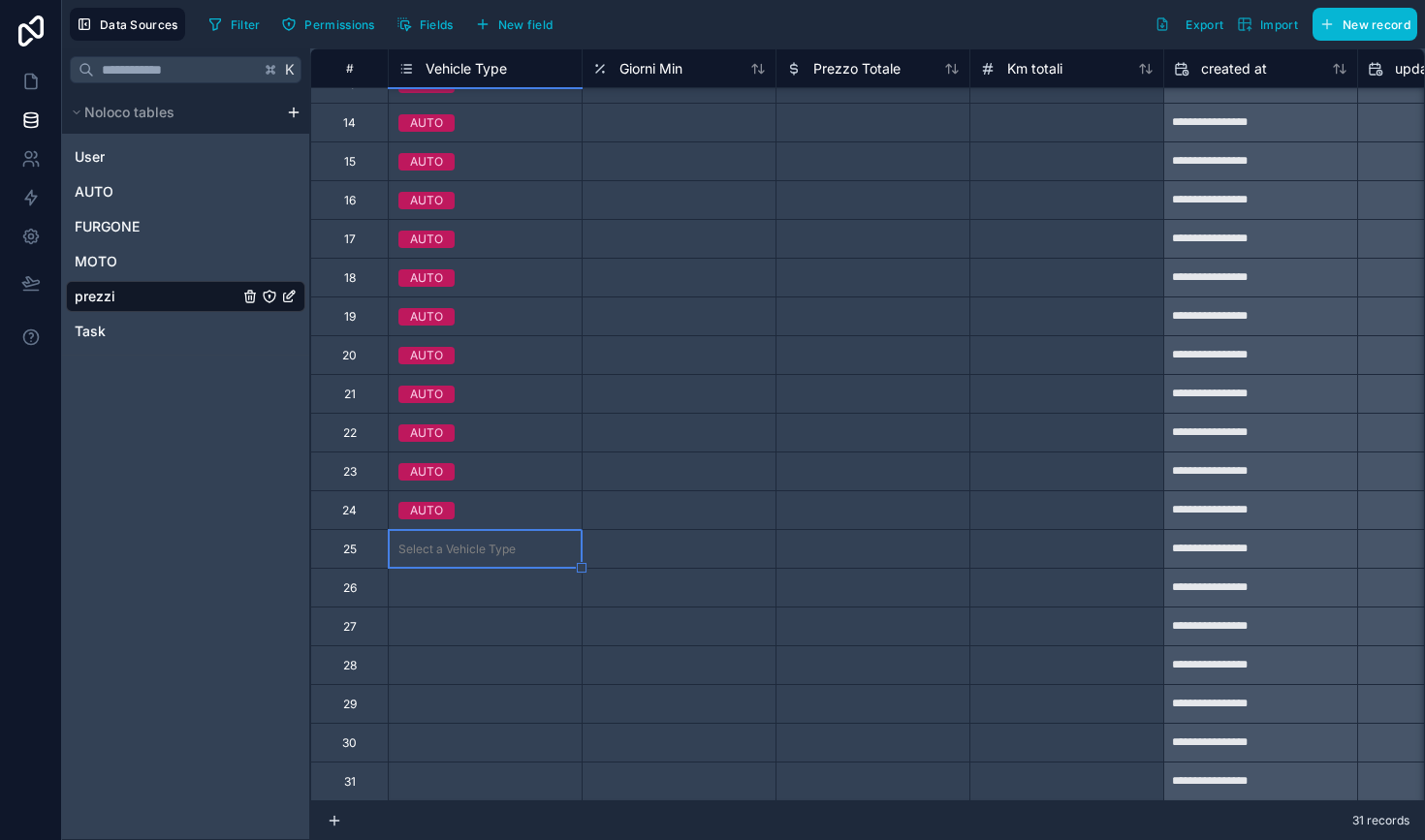 click on "Select a Vehicle Type" at bounding box center (457, 549) 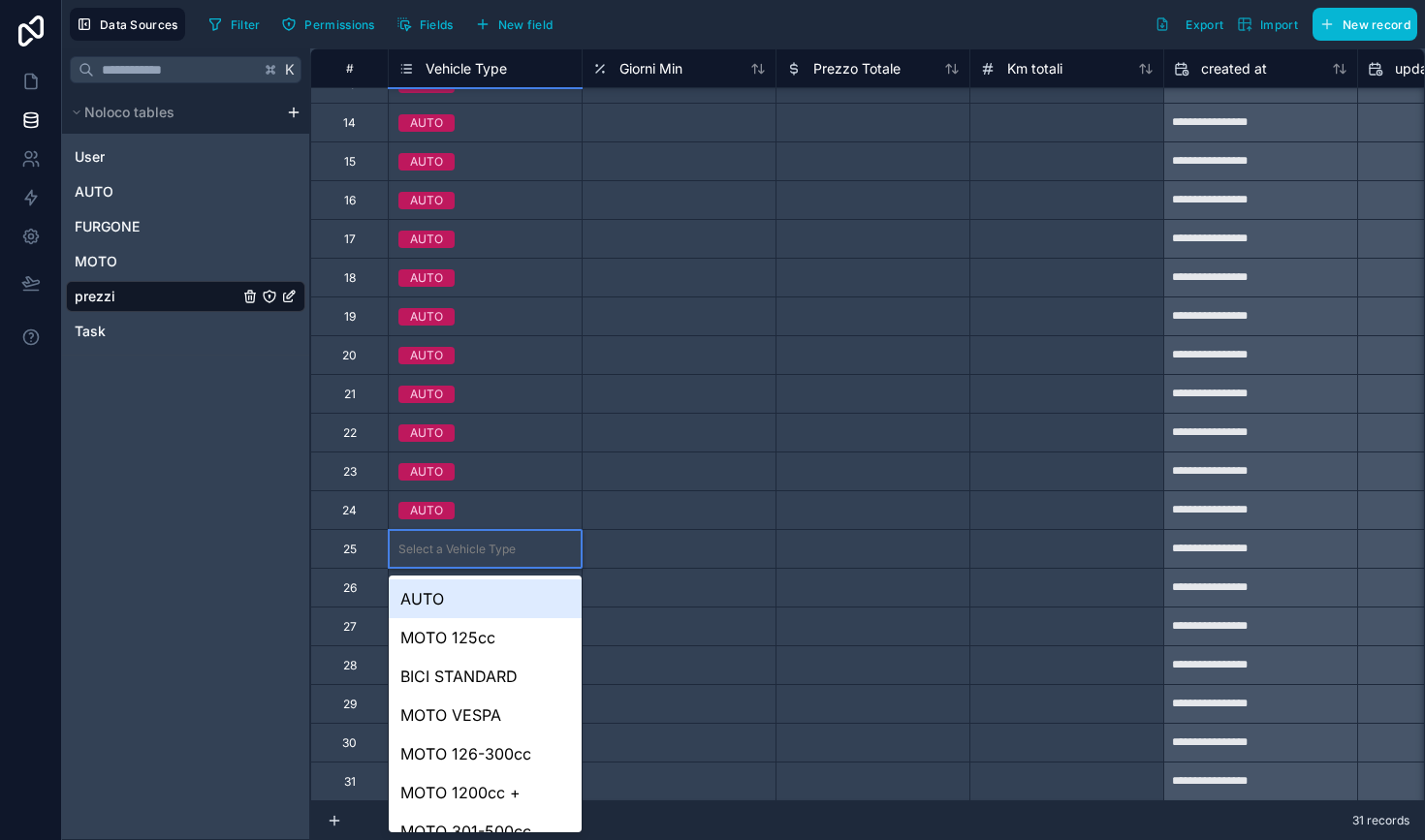 click on "AUTO" at bounding box center (485, 599) 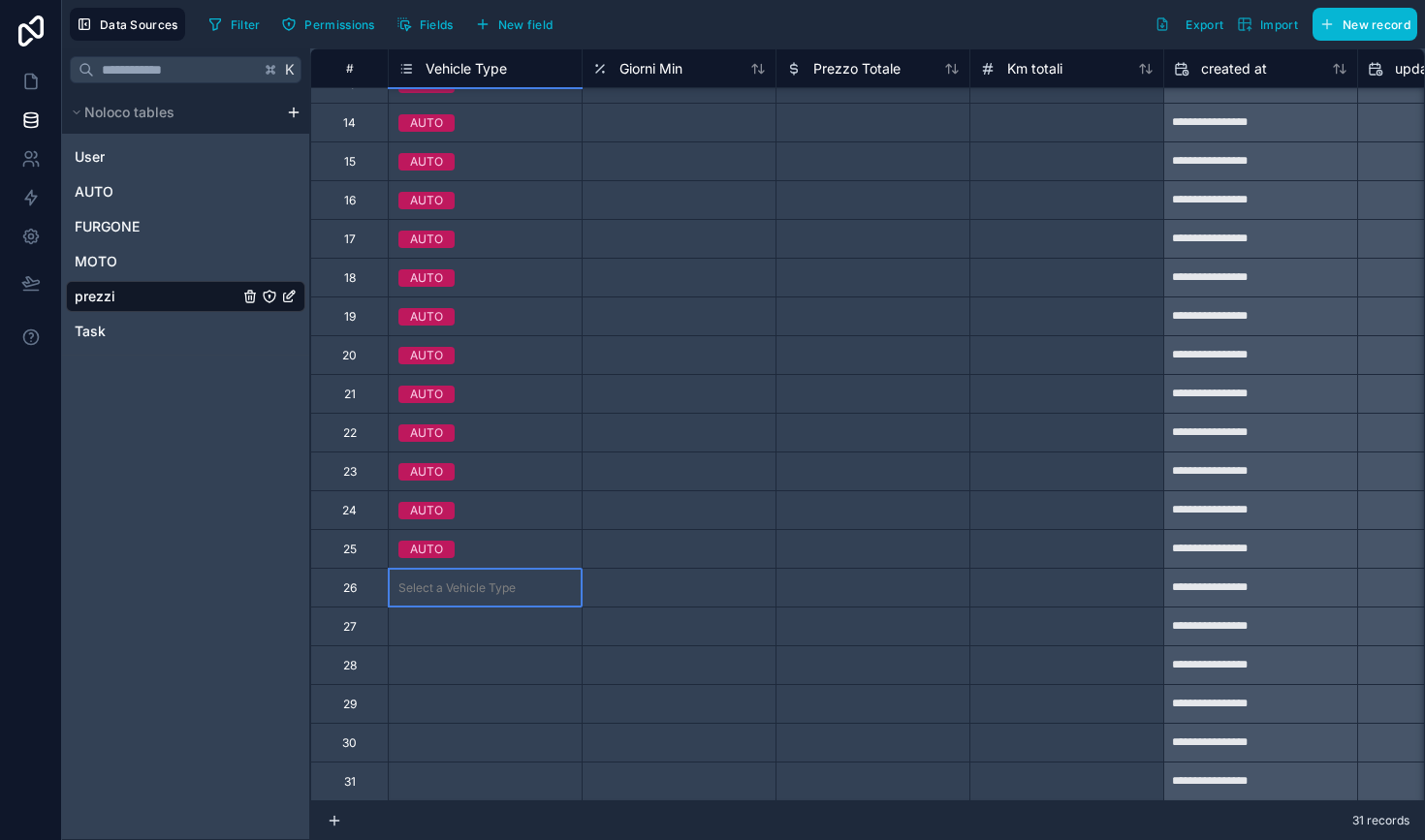 click on "Select a Vehicle Type" at bounding box center (457, 588) 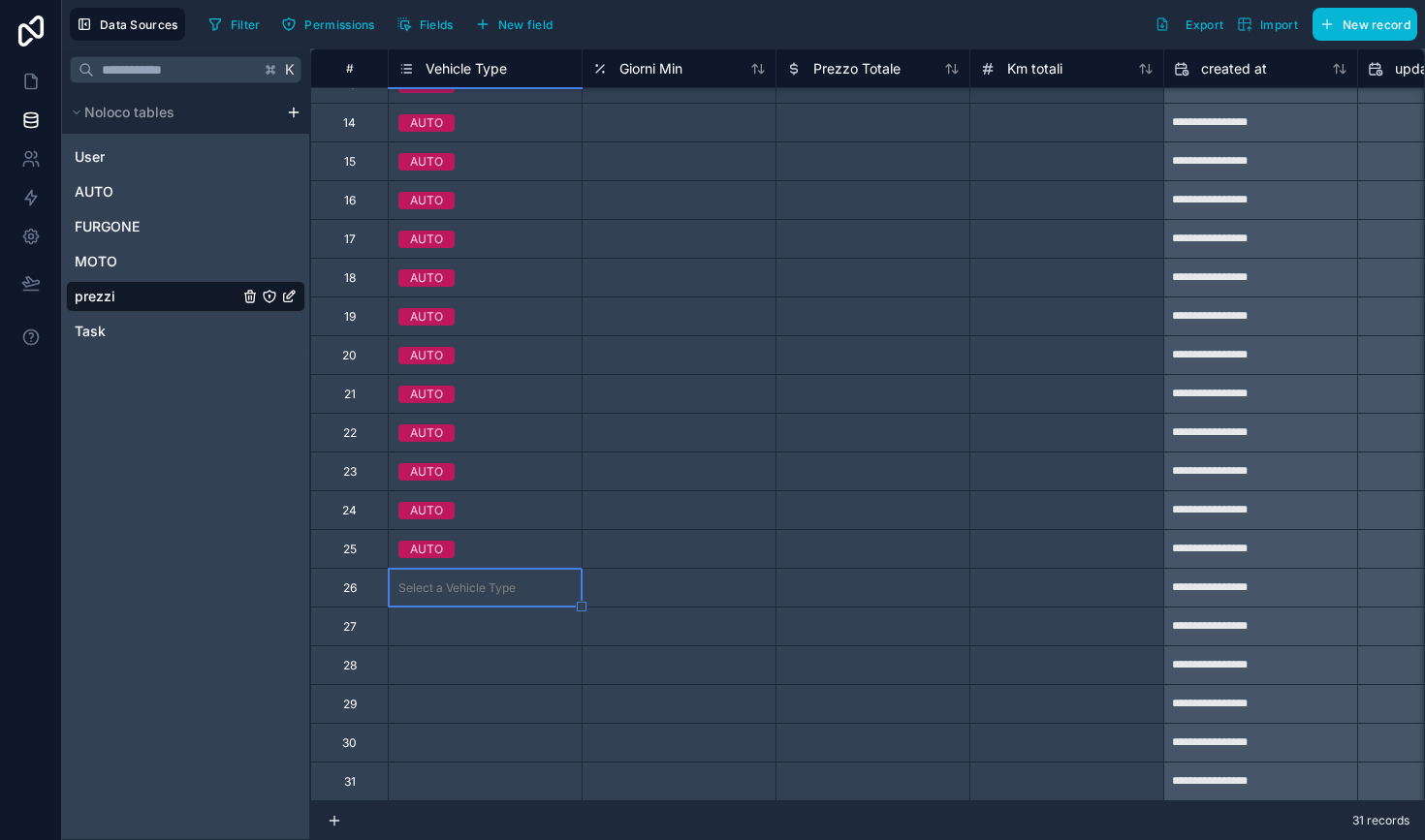 click on "Select a Vehicle Type" at bounding box center [457, 588] 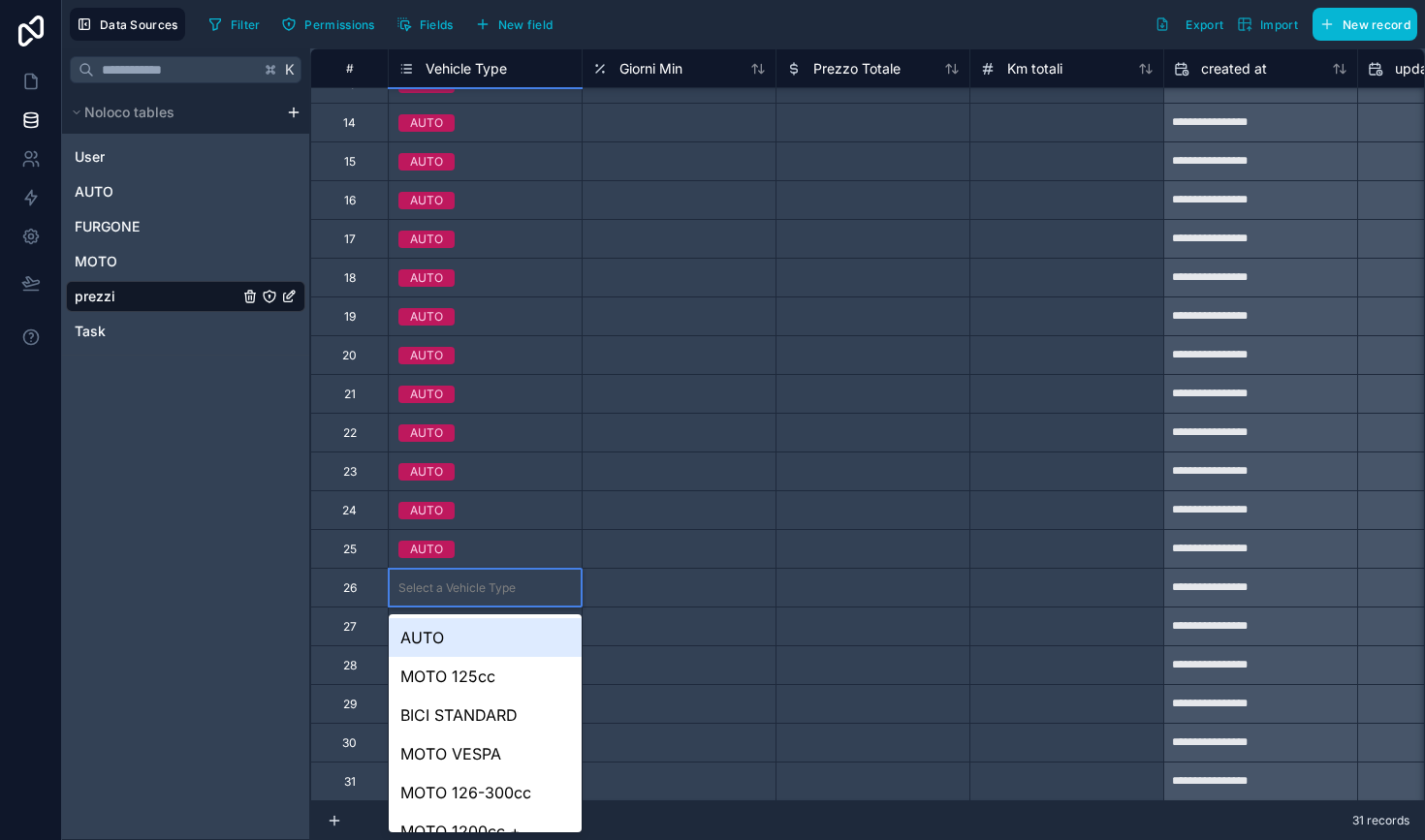 click on "AUTO" at bounding box center (485, 638) 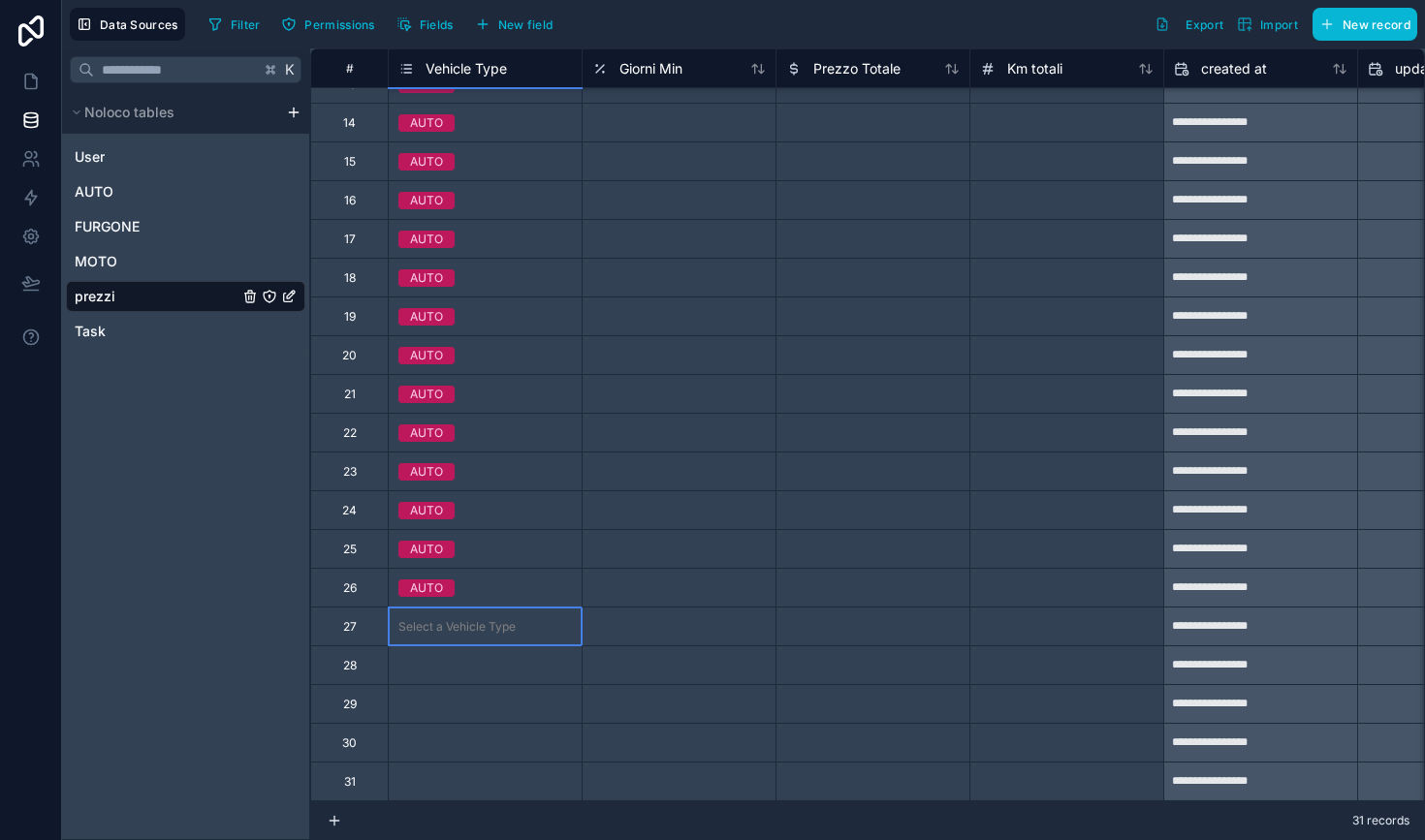 click on "Select a Vehicle Type" at bounding box center (457, 627) 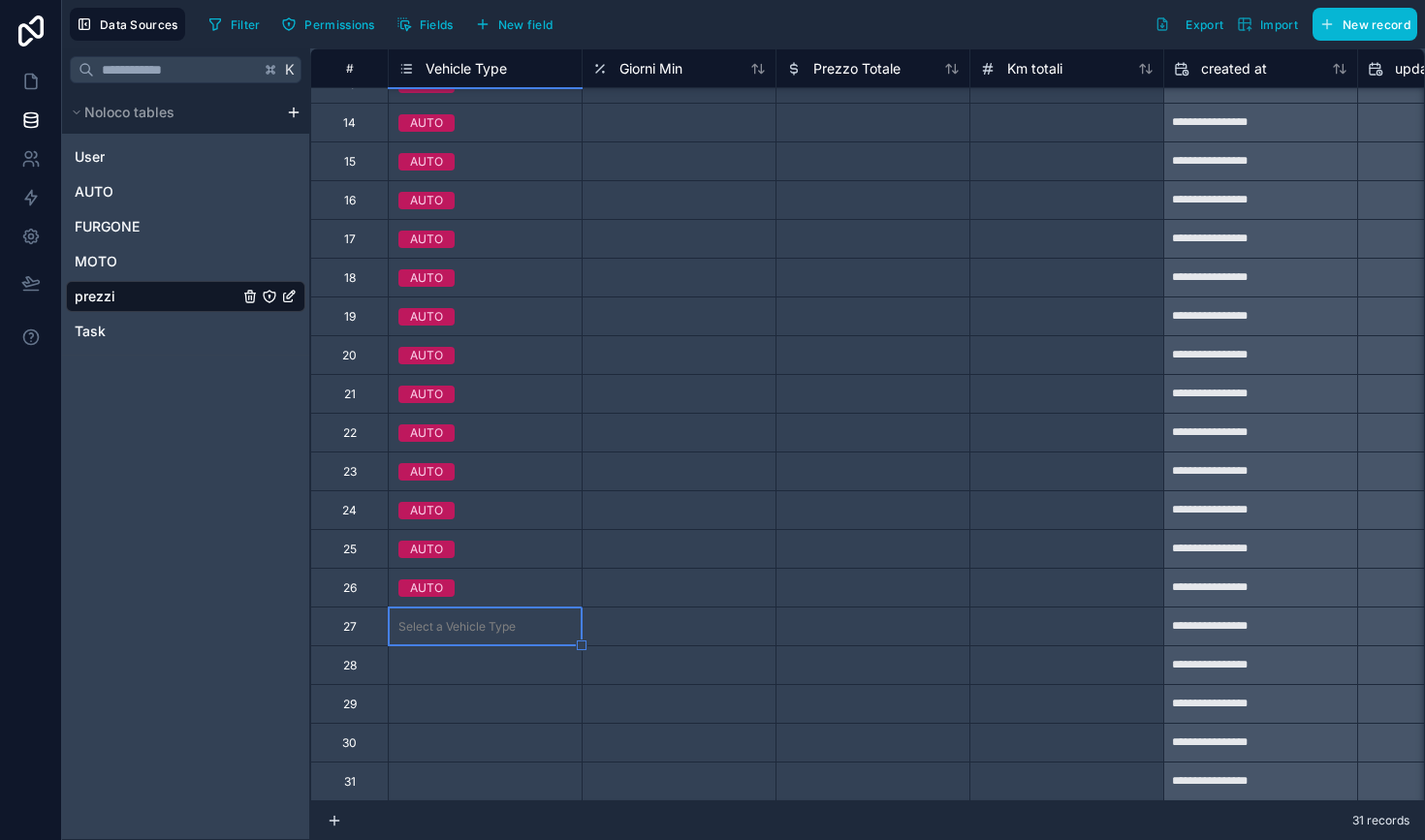 click on "Select a Vehicle Type" at bounding box center [457, 627] 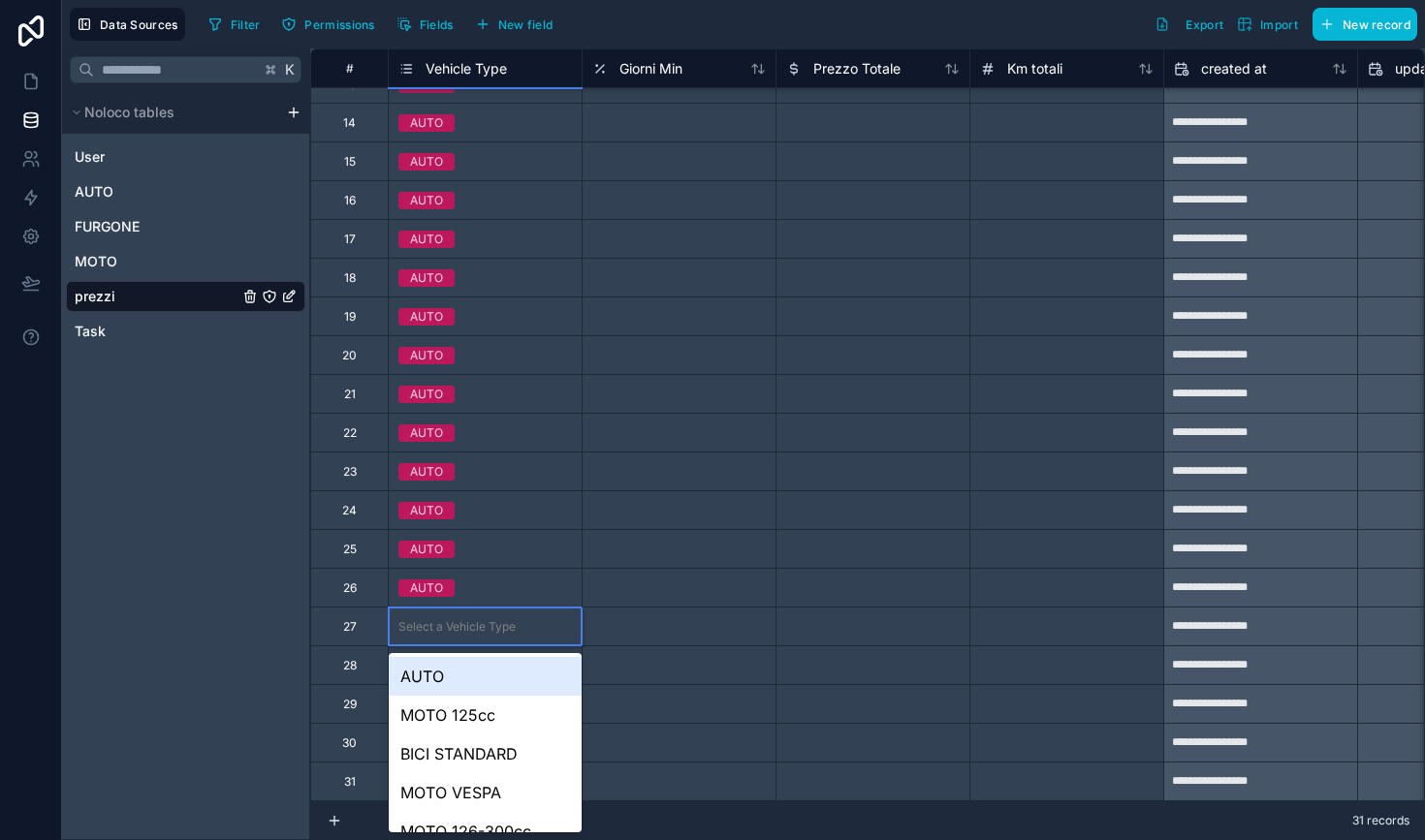 click on "AUTO" at bounding box center [485, 676] 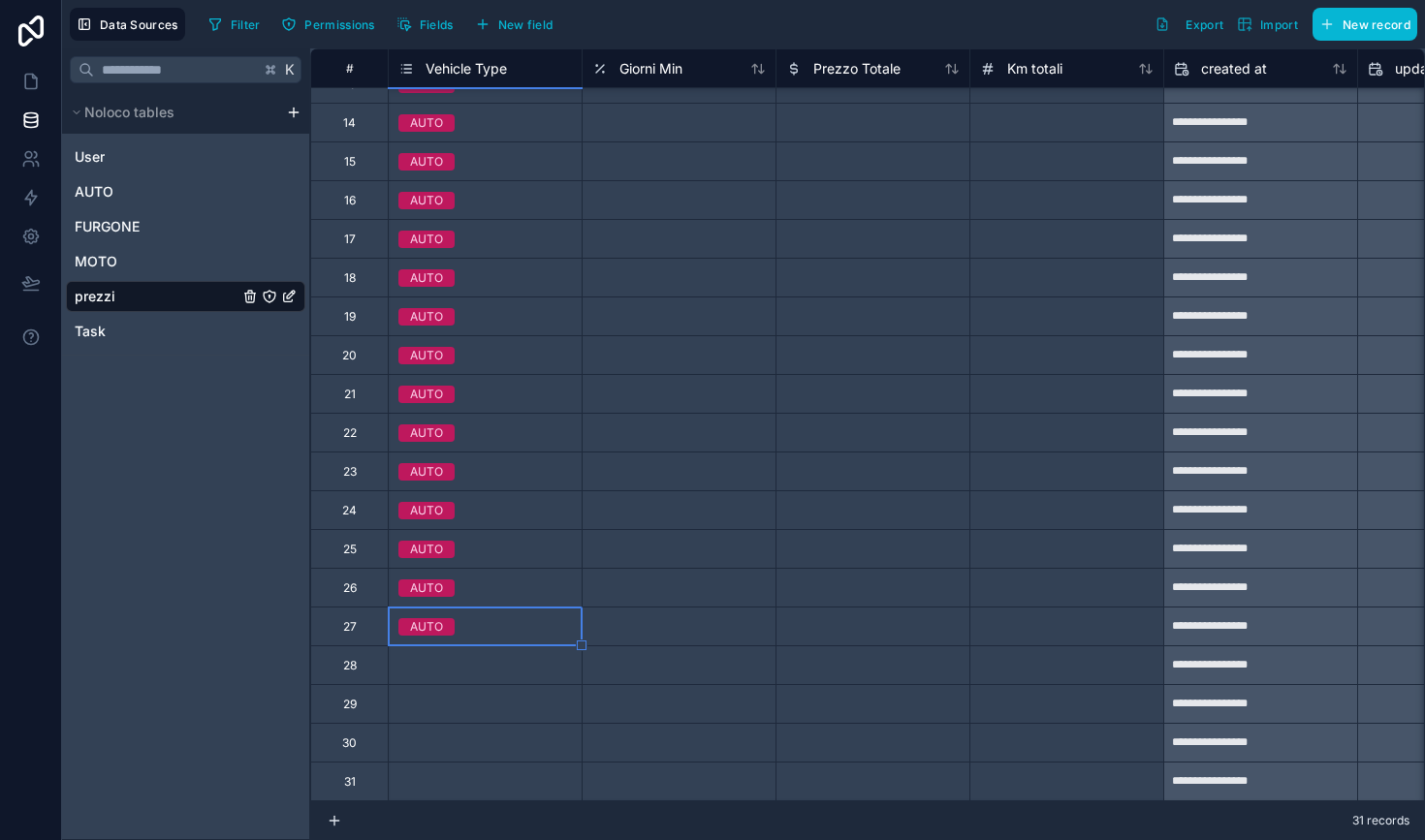 click on "Select a Vehicle Type" at bounding box center (457, 666) 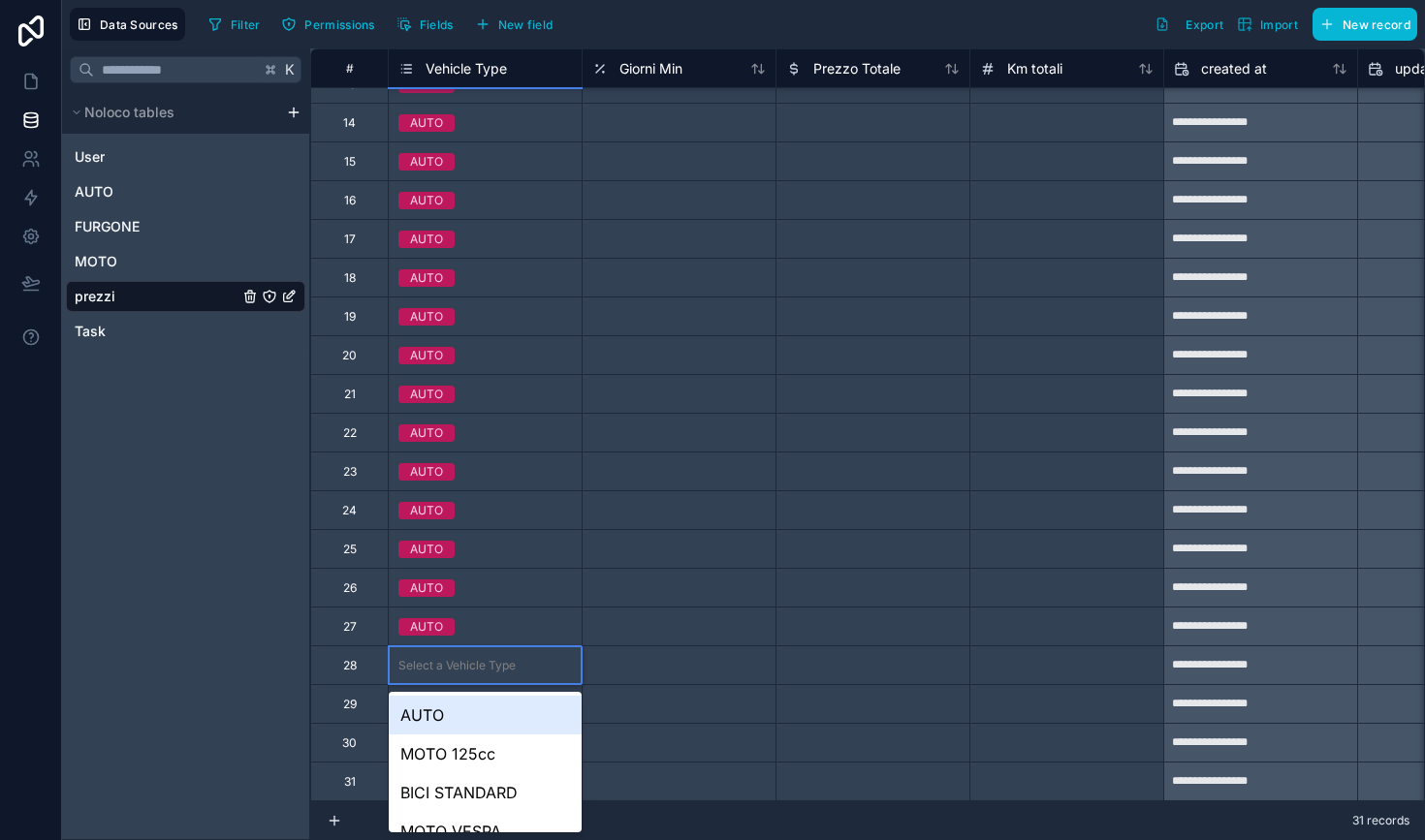 click on "Select a Vehicle Type" at bounding box center (457, 666) 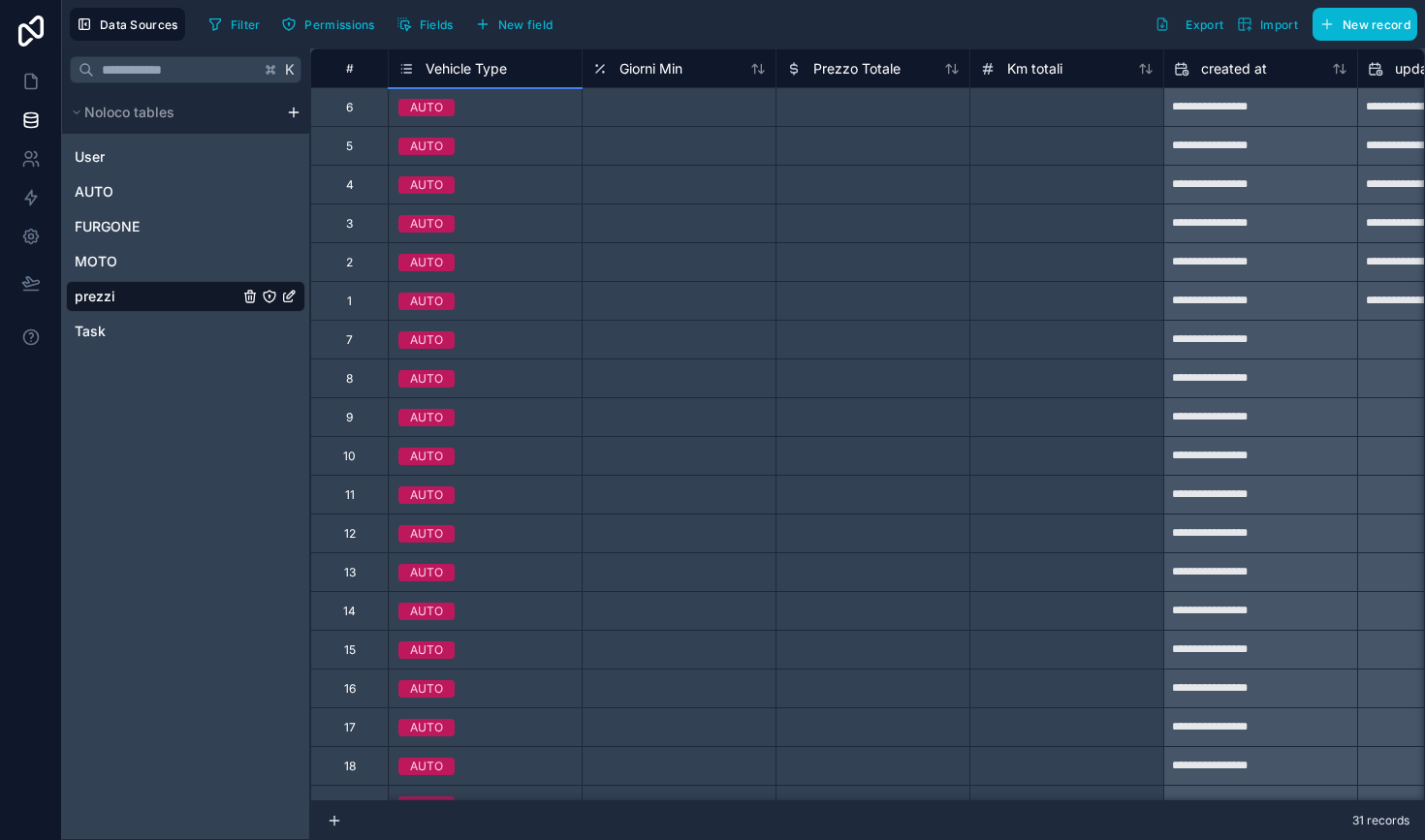 scroll, scrollTop: 0, scrollLeft: 0, axis: both 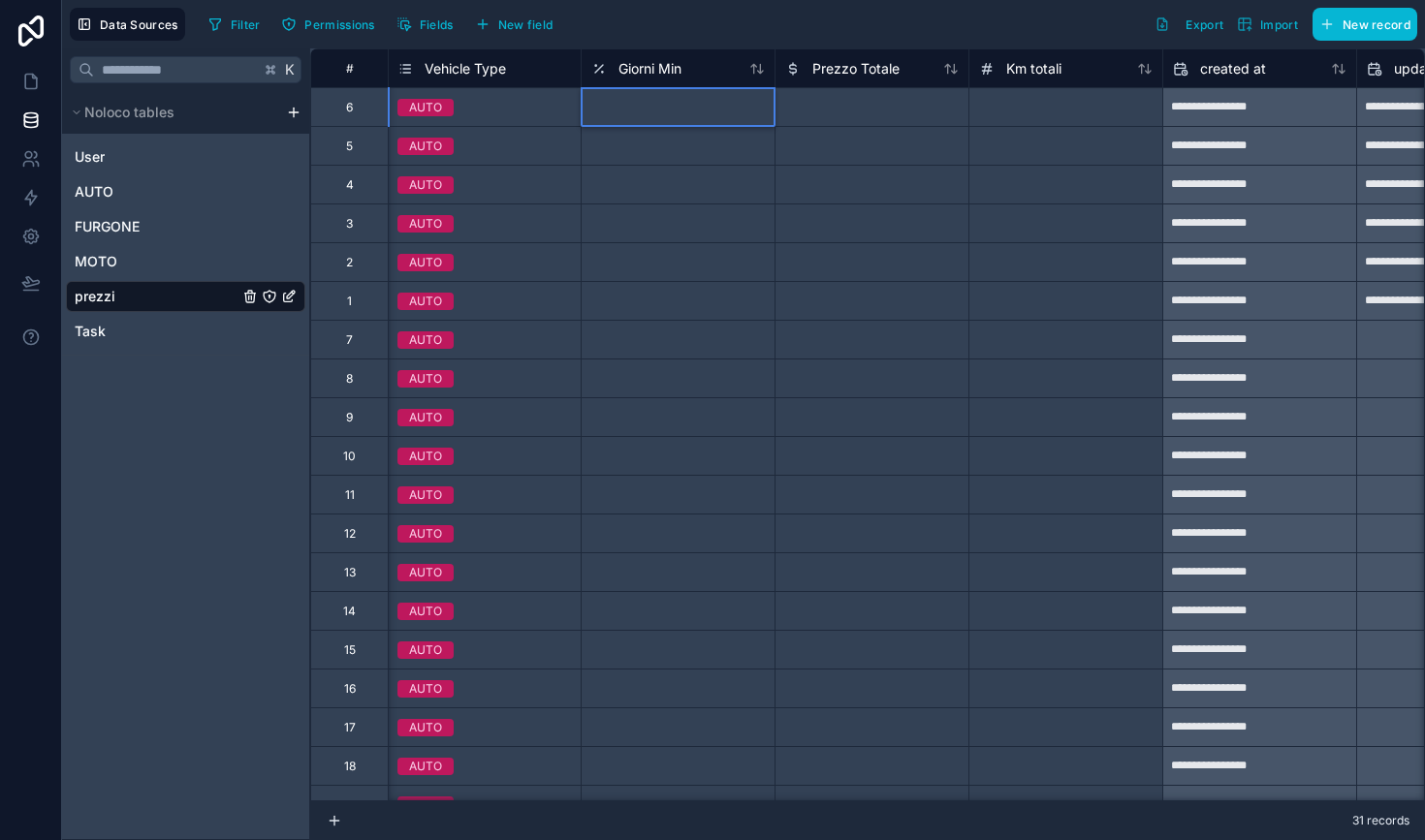 click at bounding box center (678, 107) 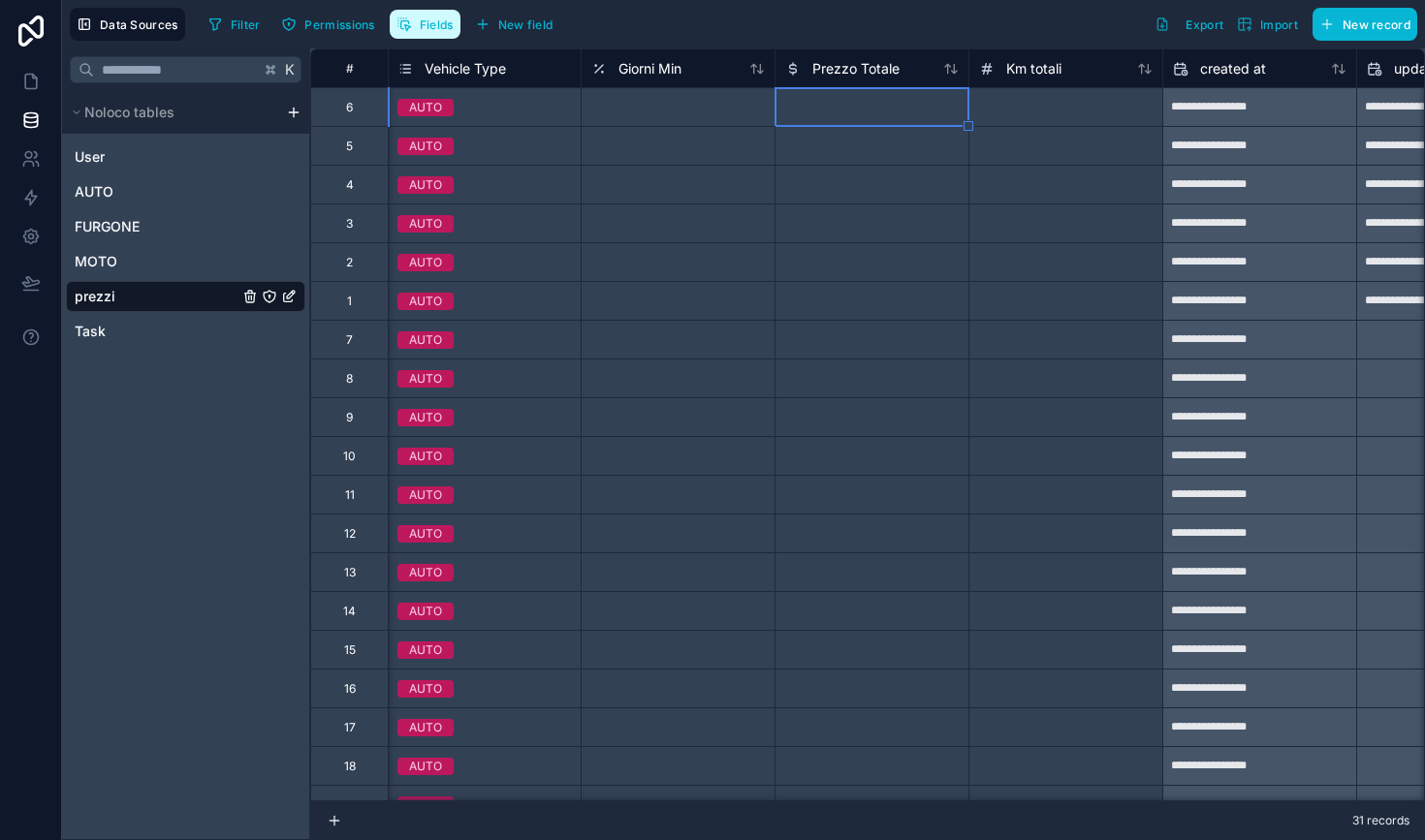 click on "Fields" at bounding box center (436, 24) 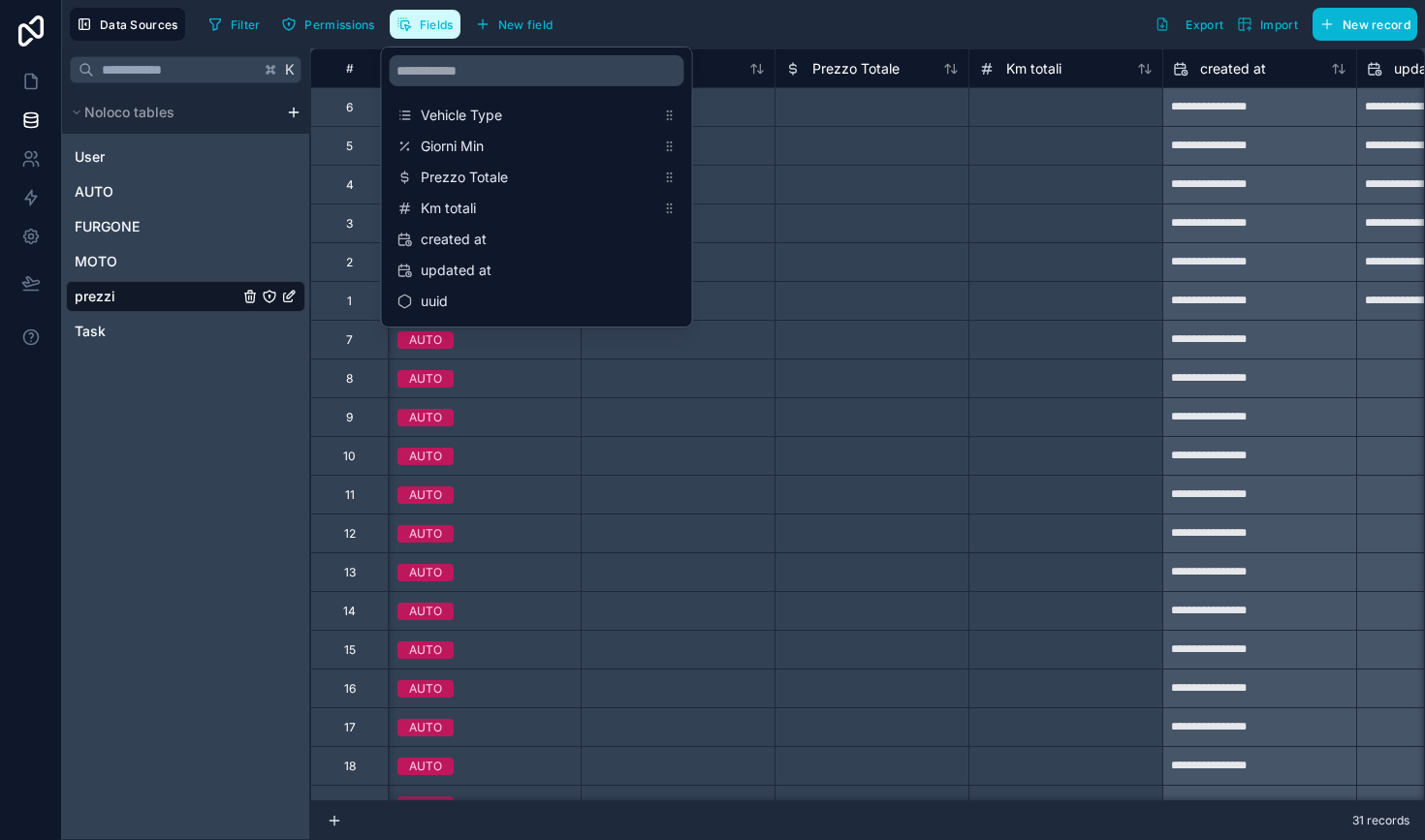 click on "Fields" at bounding box center (425, 24) 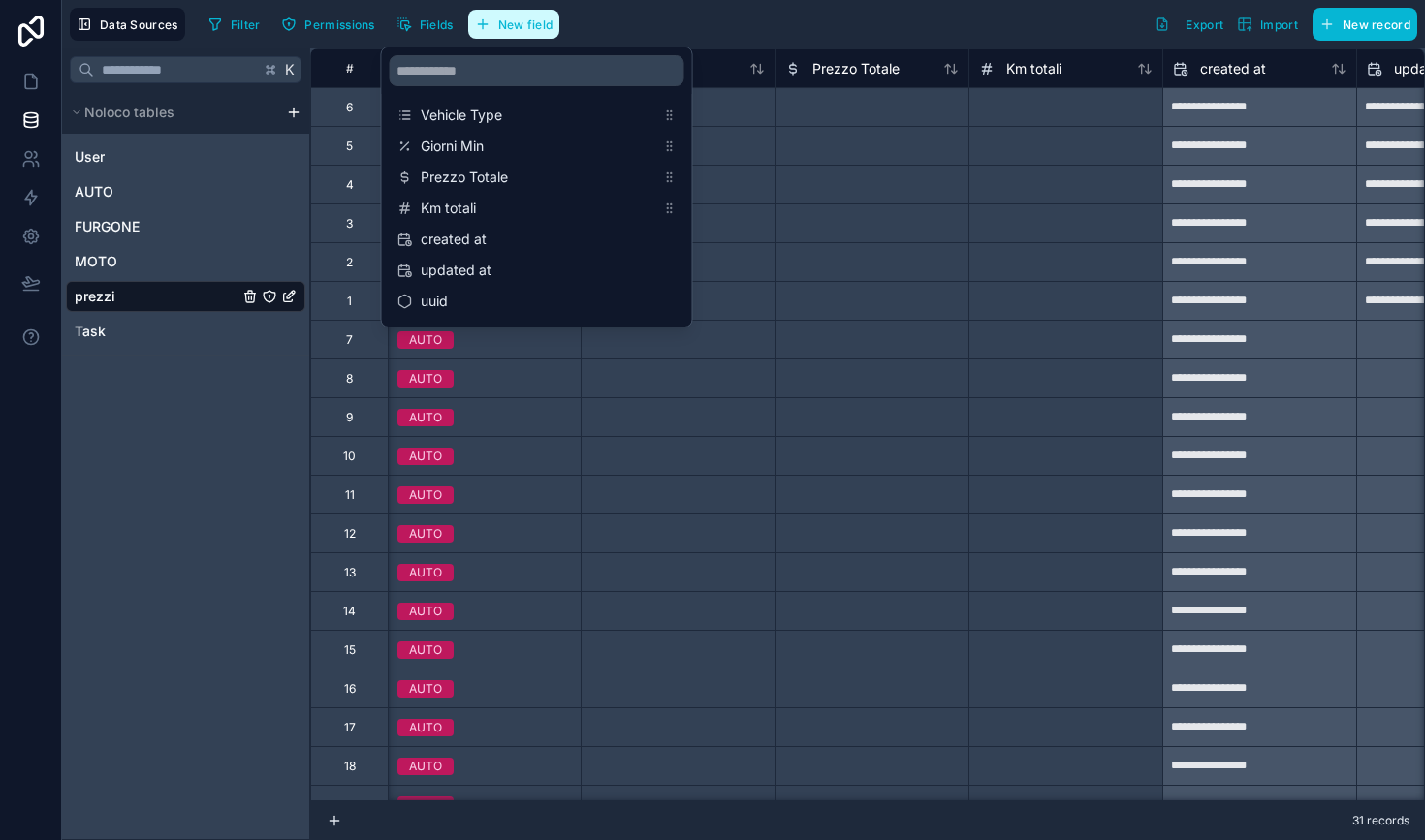 click on "New field" at bounding box center [514, 24] 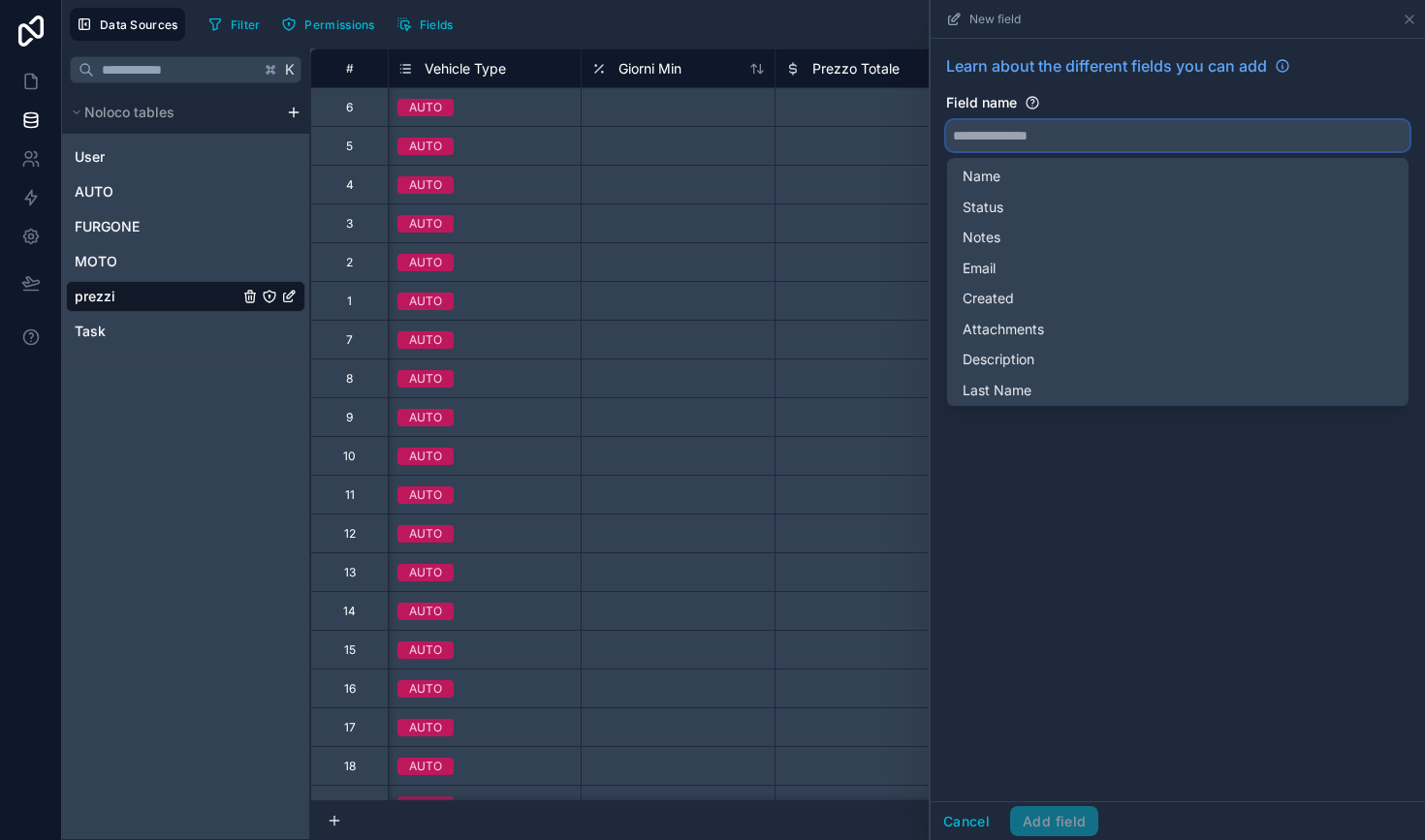 click at bounding box center (1178, 136) 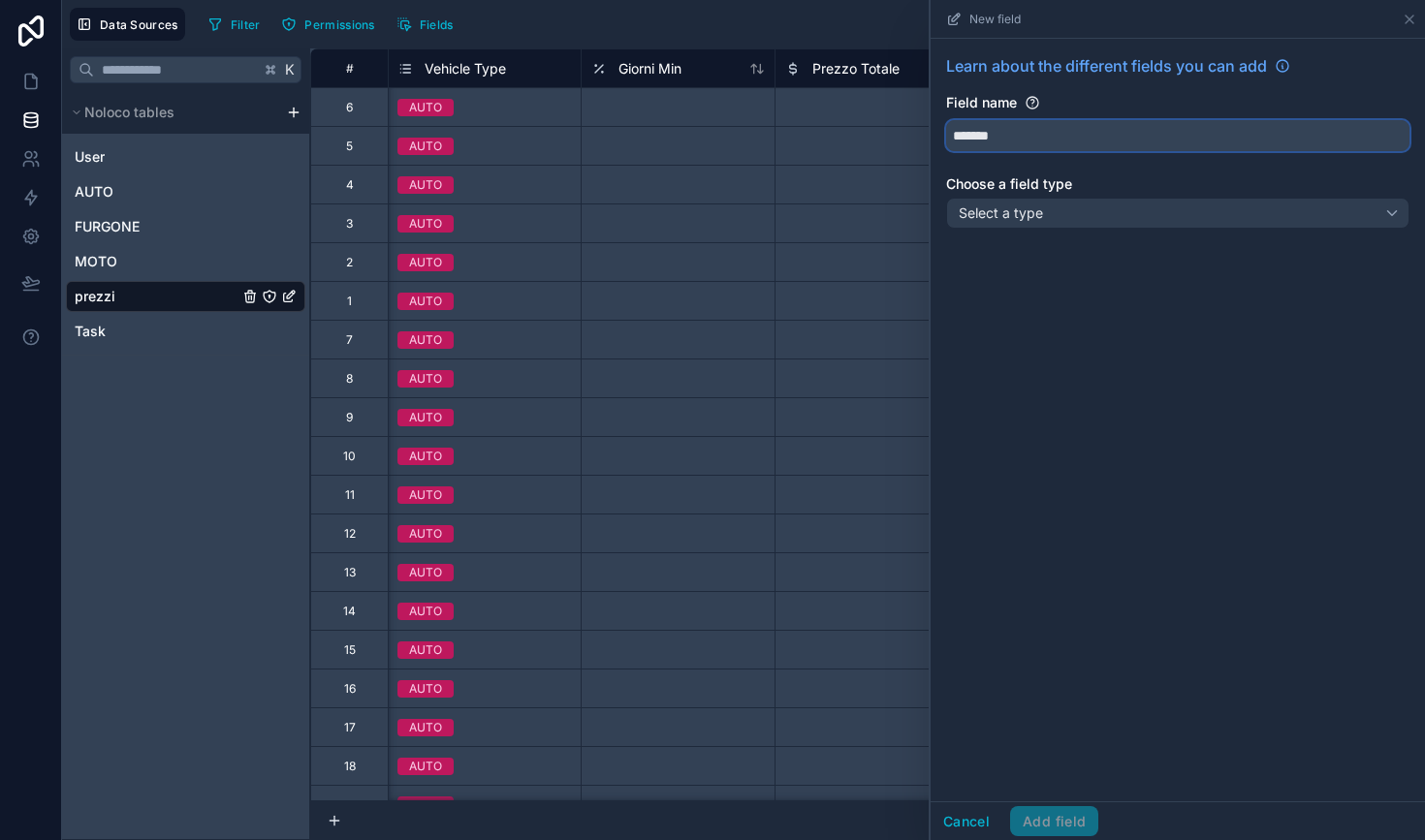 click on "******" at bounding box center [1178, 136] 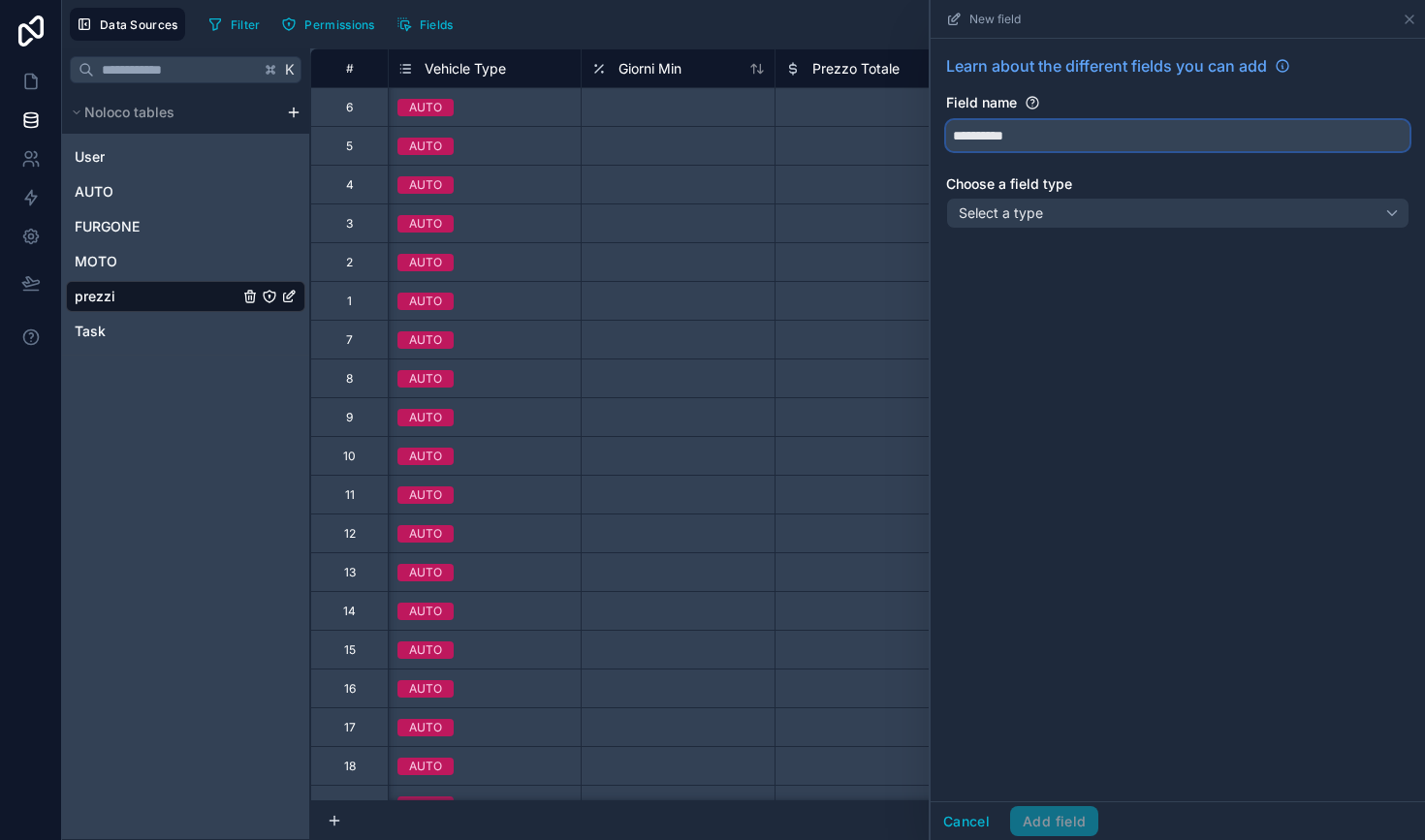 type on "**********" 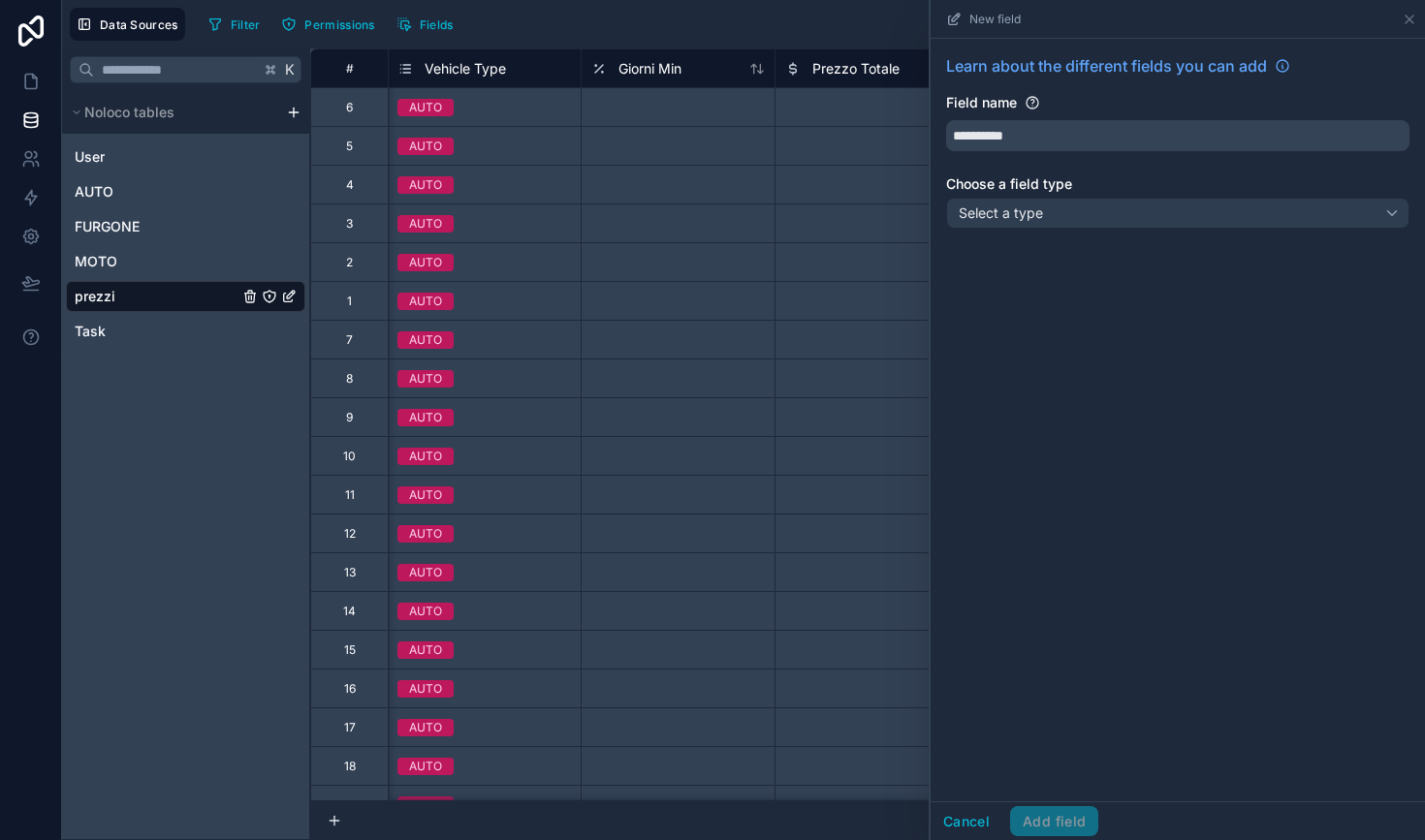 click on "**********" at bounding box center (1178, 420) 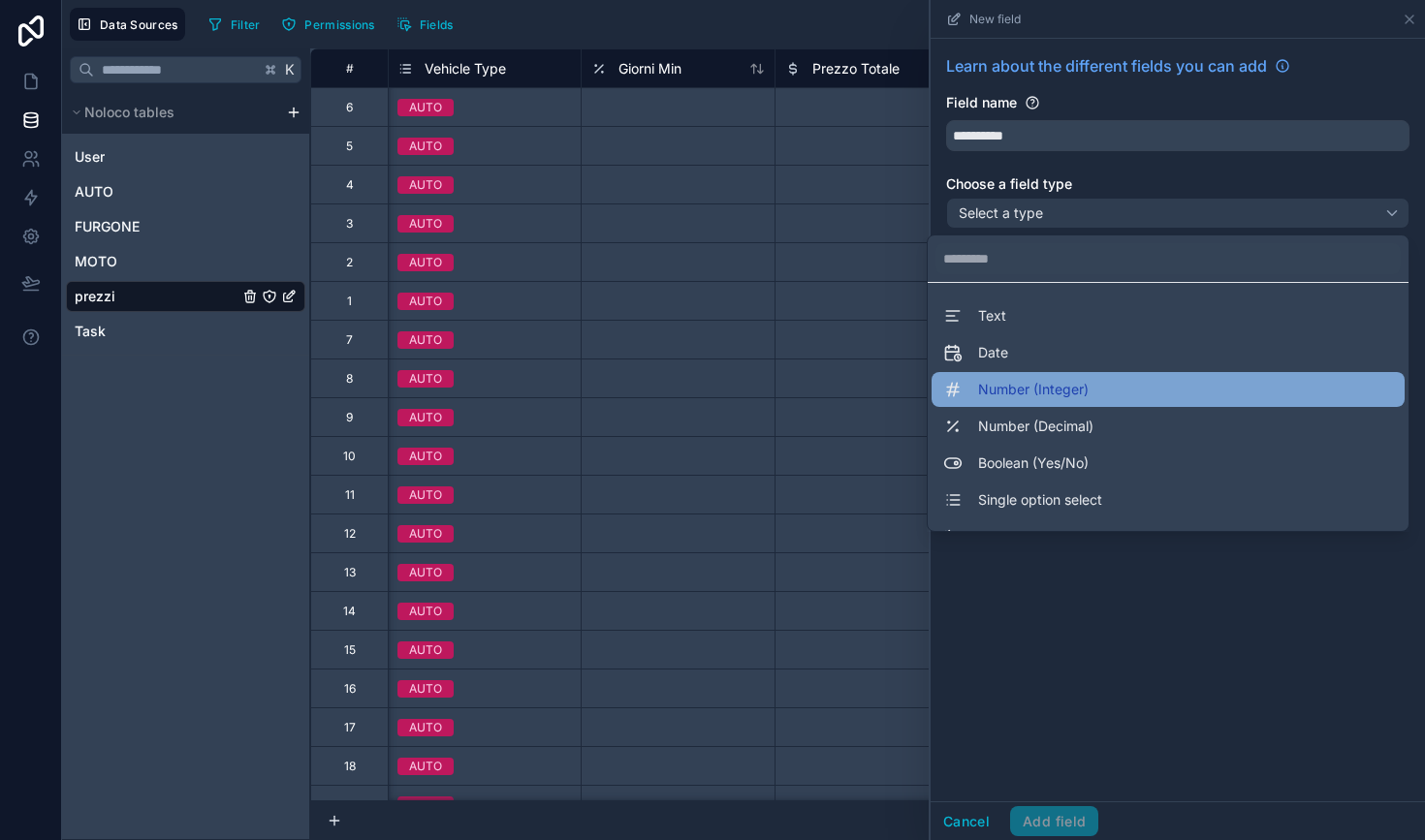 click on "Number (Integer)" at bounding box center (1168, 389) 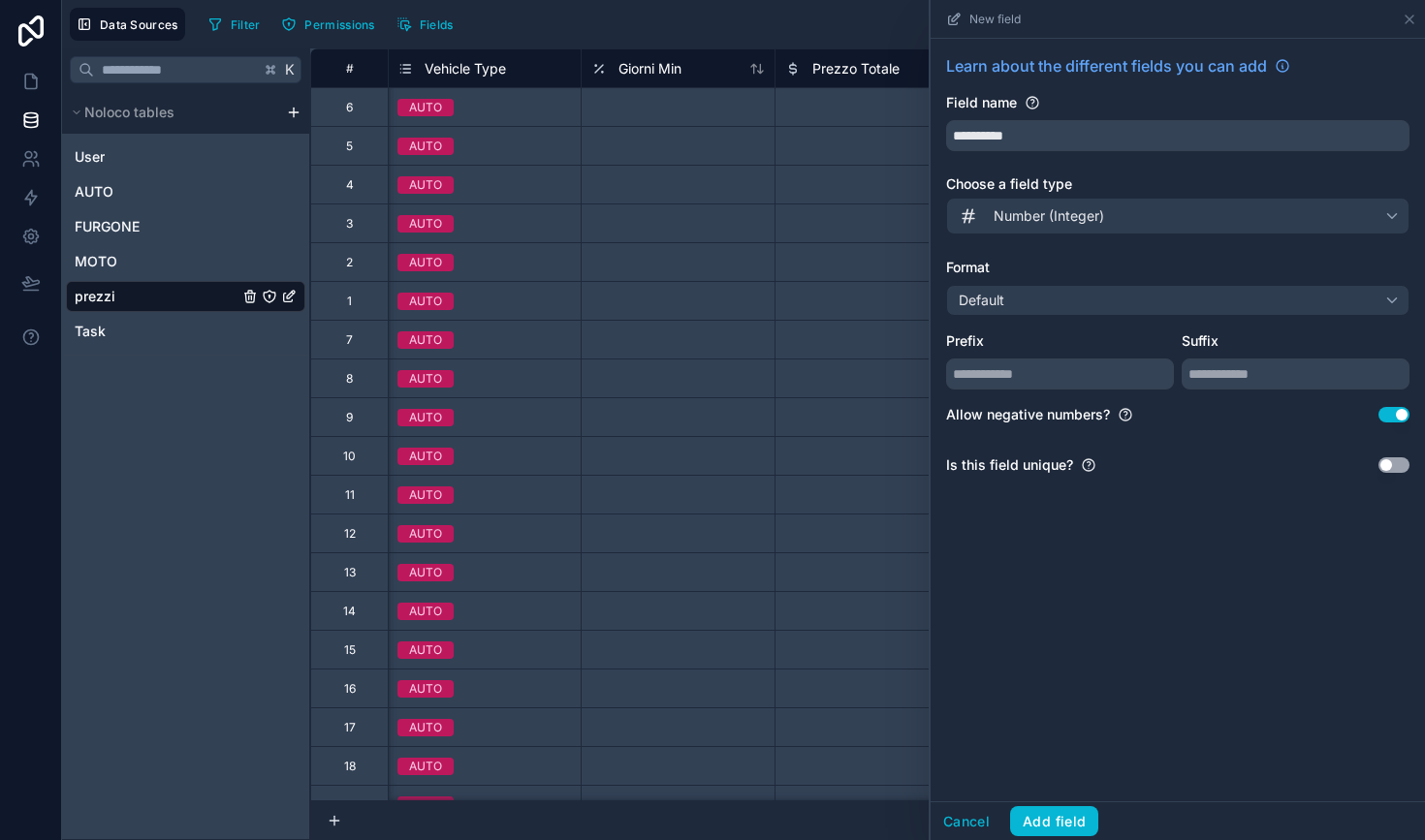 click on "Use setting" at bounding box center [1394, 415] 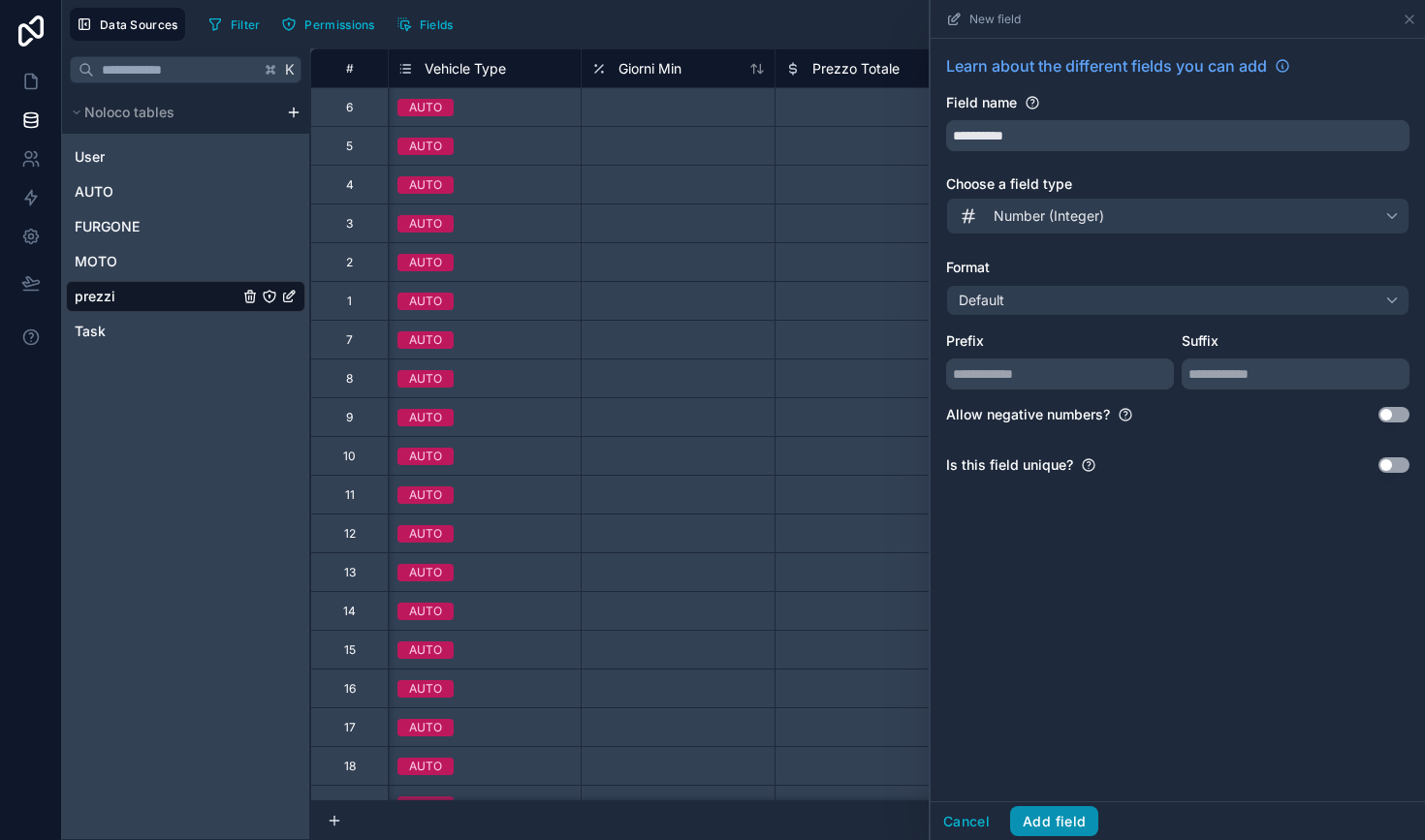 click on "Add field" at bounding box center (1054, 822) 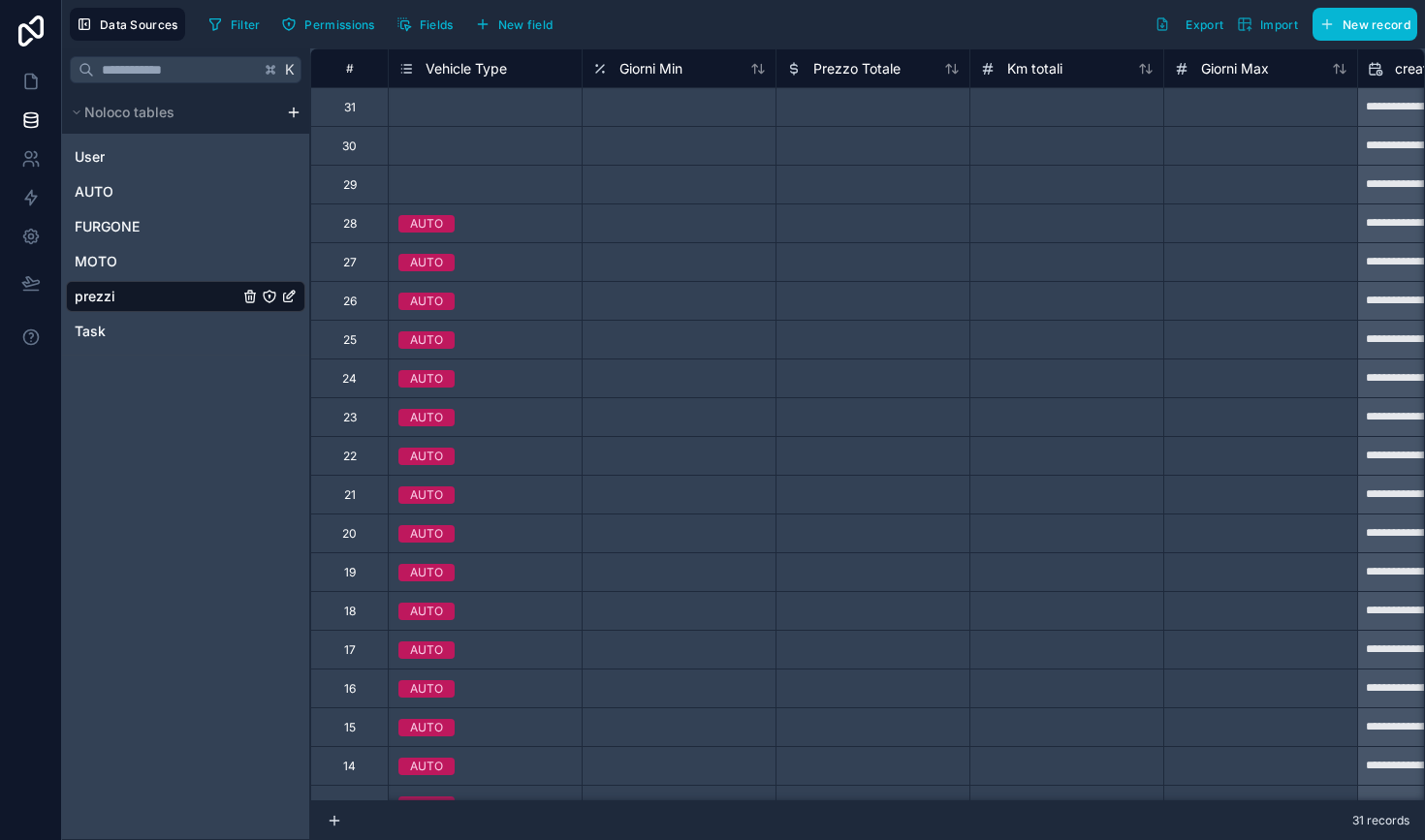 click on "Filter Permissions Fields New field" at bounding box center [384, 24] 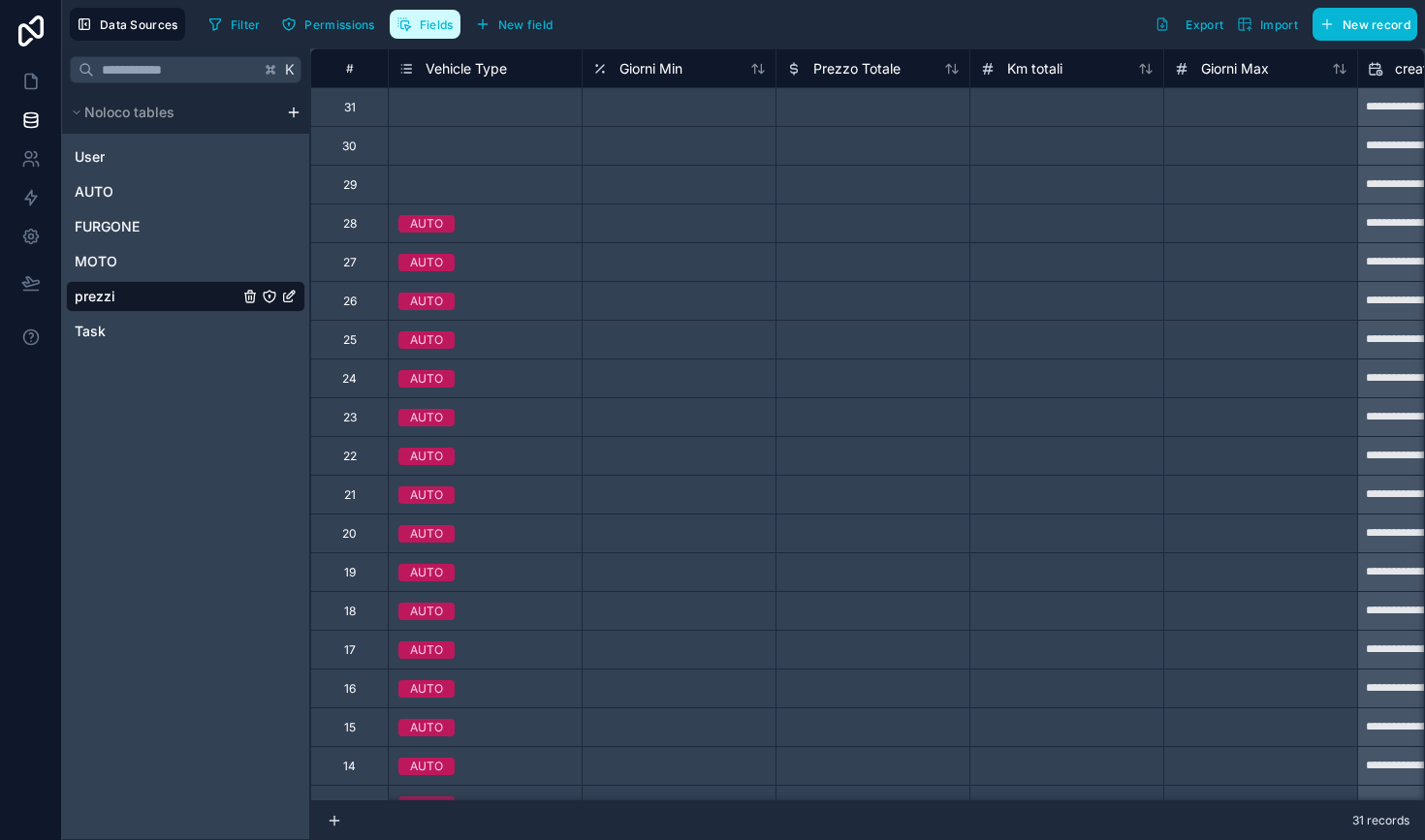 click 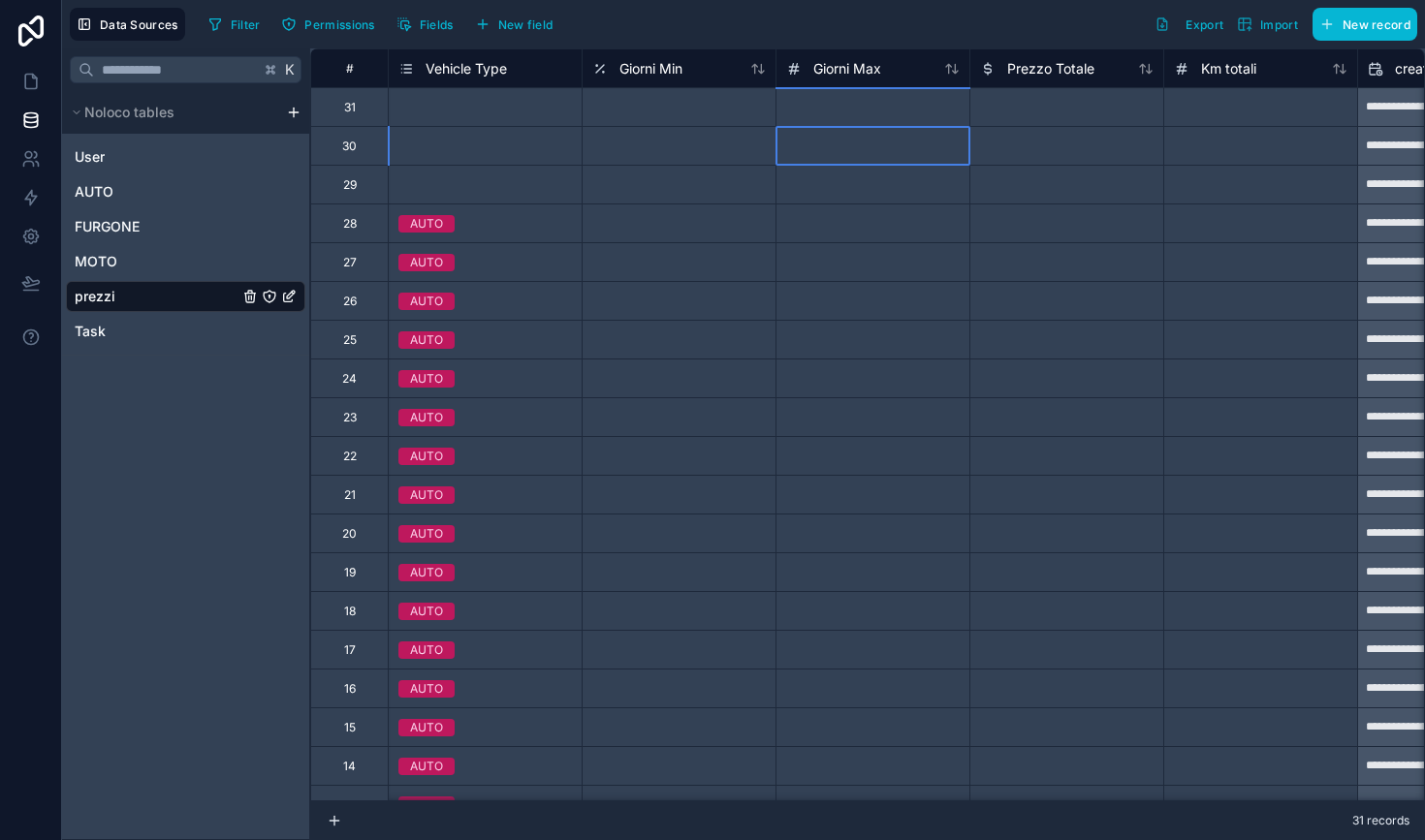 click at bounding box center (872, 145) 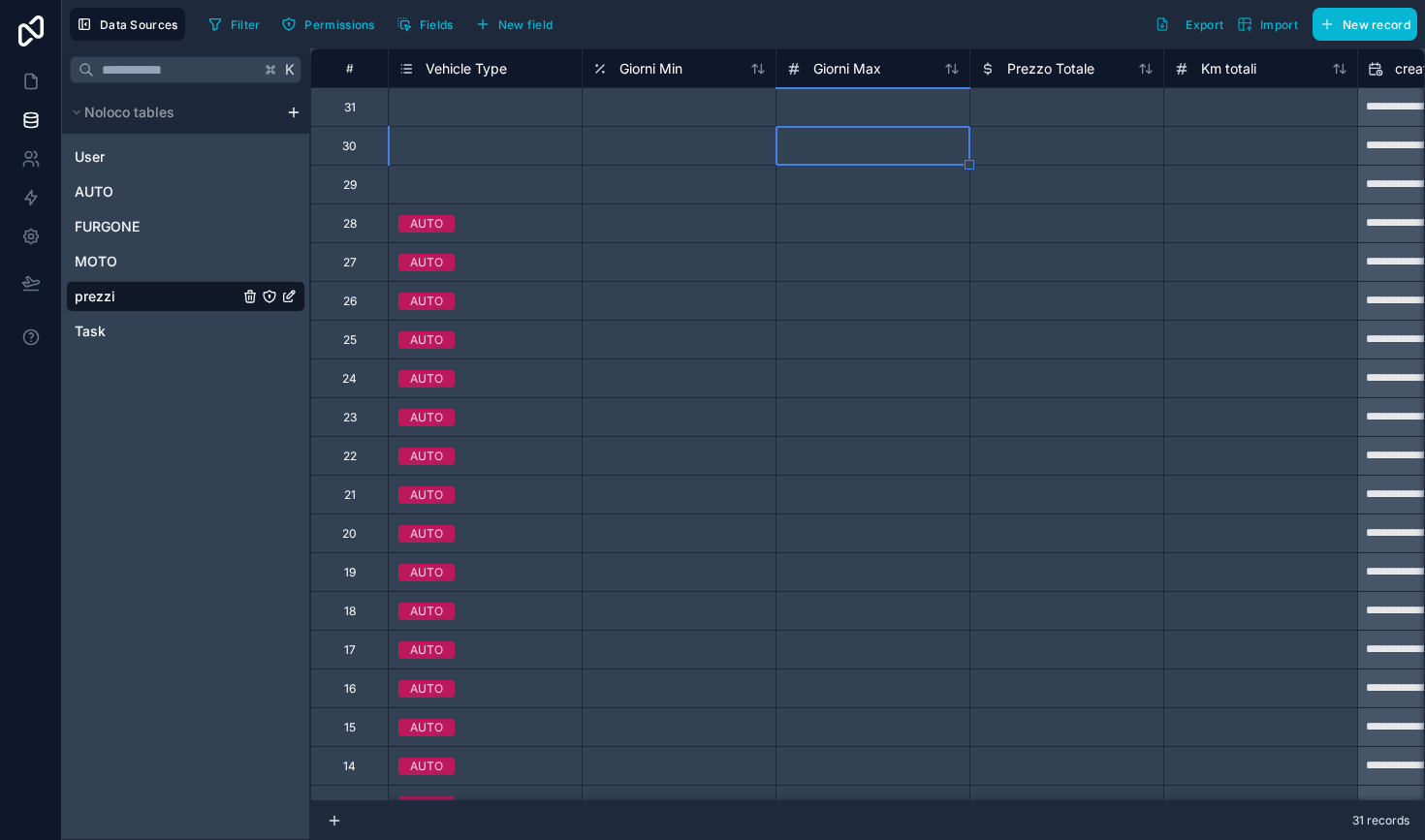 click on "Select a Vehicle Type" at bounding box center [485, 107] 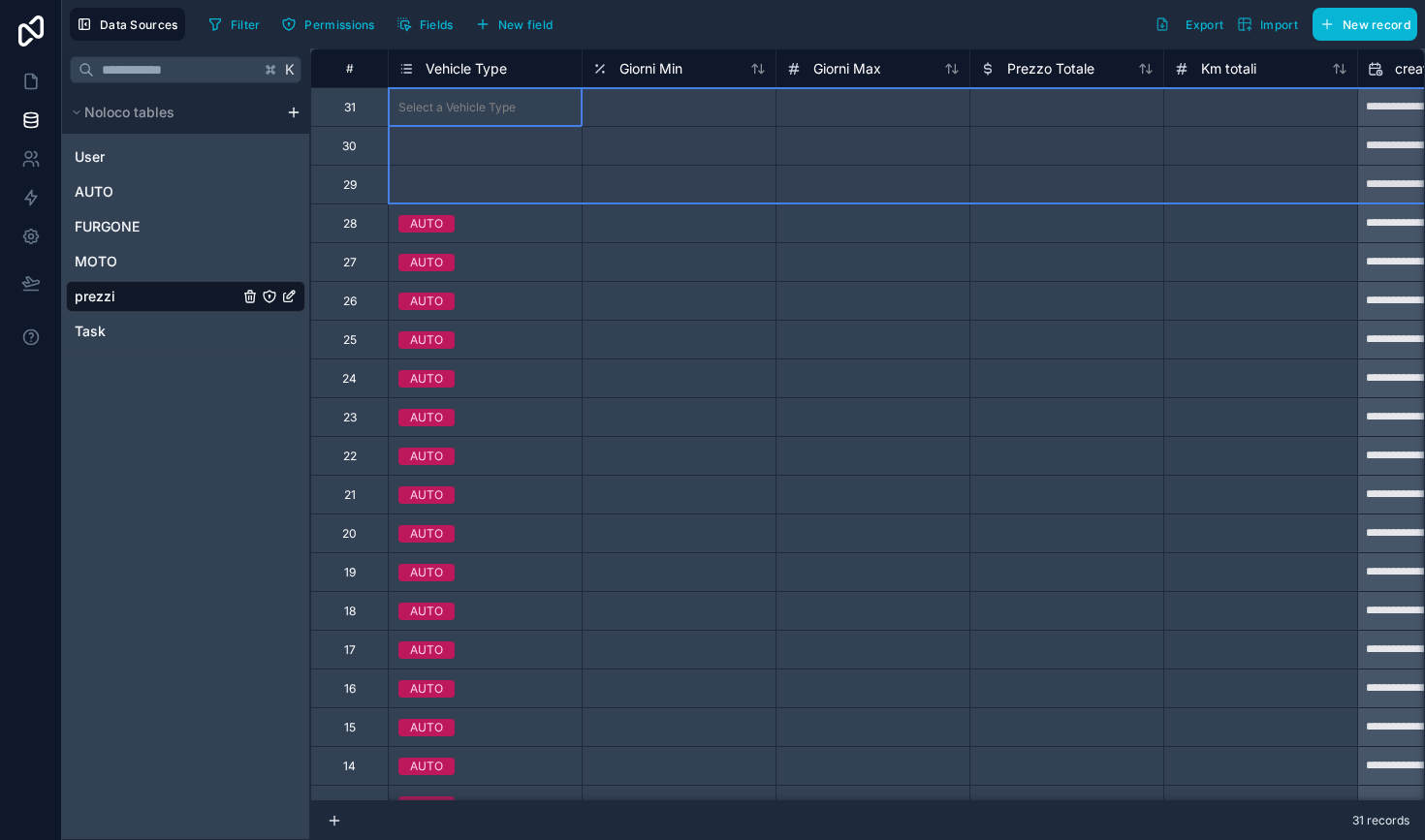 drag, startPoint x: 356, startPoint y: 110, endPoint x: 359, endPoint y: 191, distance: 81.0555 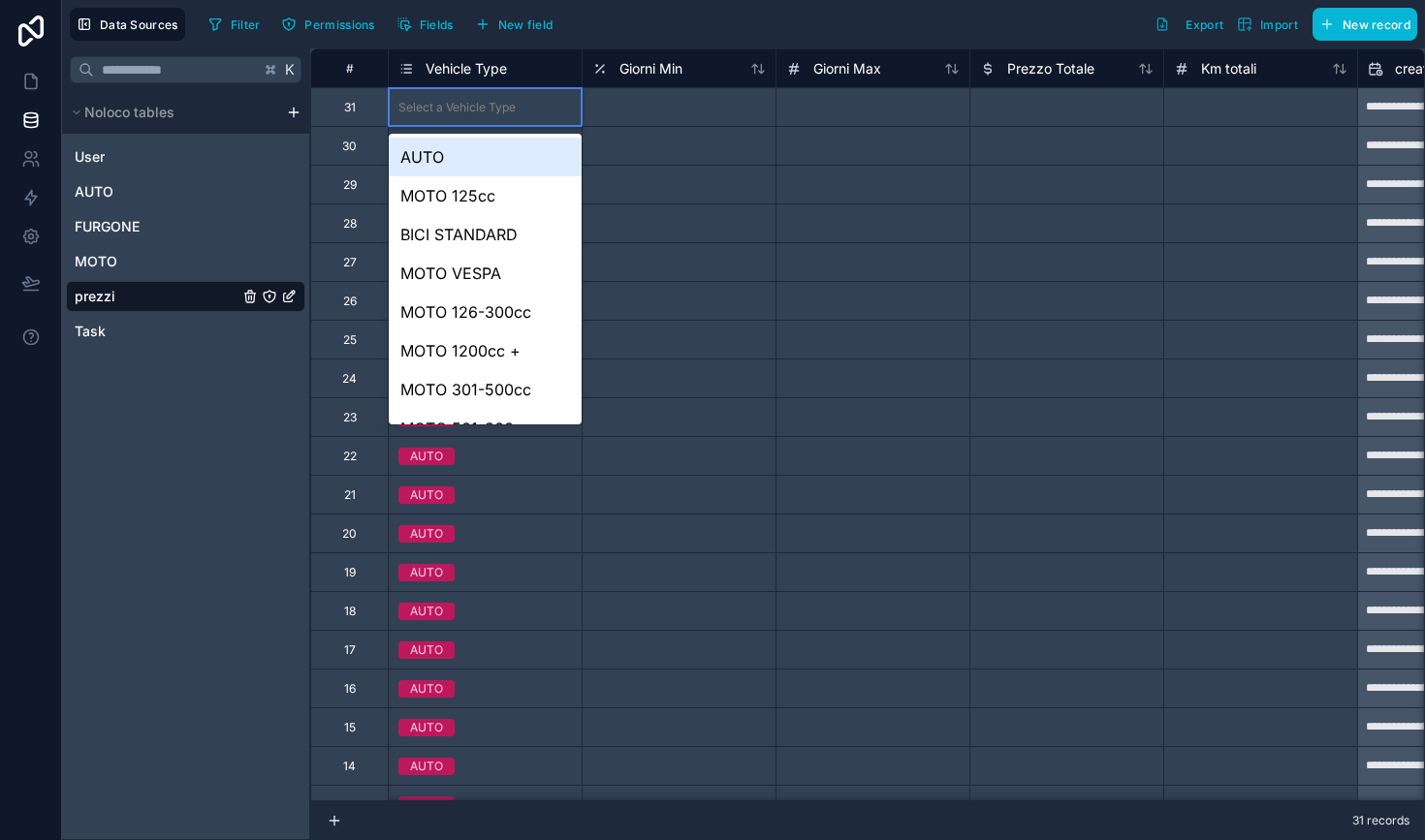 click on "31" at bounding box center [349, 107] 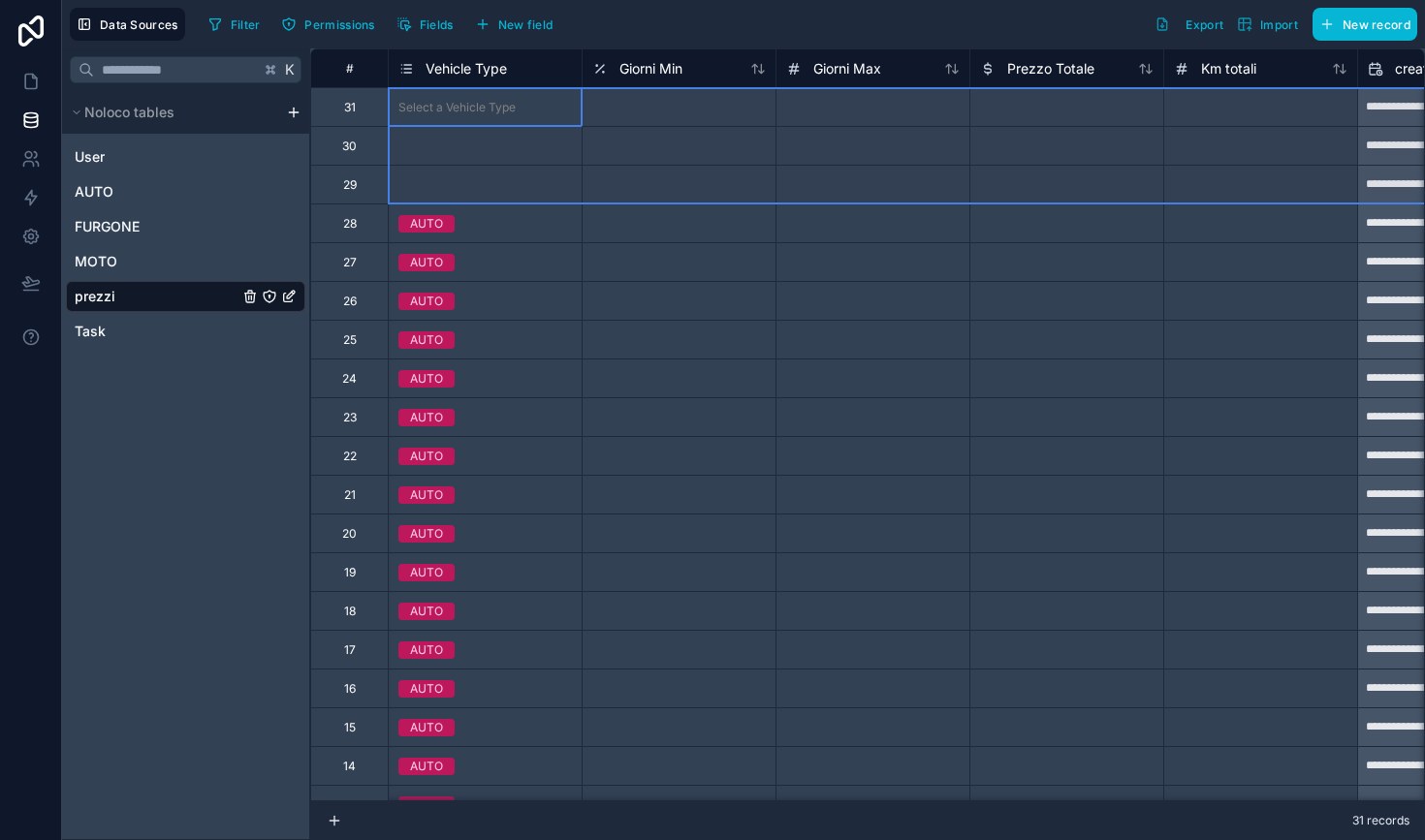 drag, startPoint x: 339, startPoint y: 105, endPoint x: 337, endPoint y: 181, distance: 76.026311 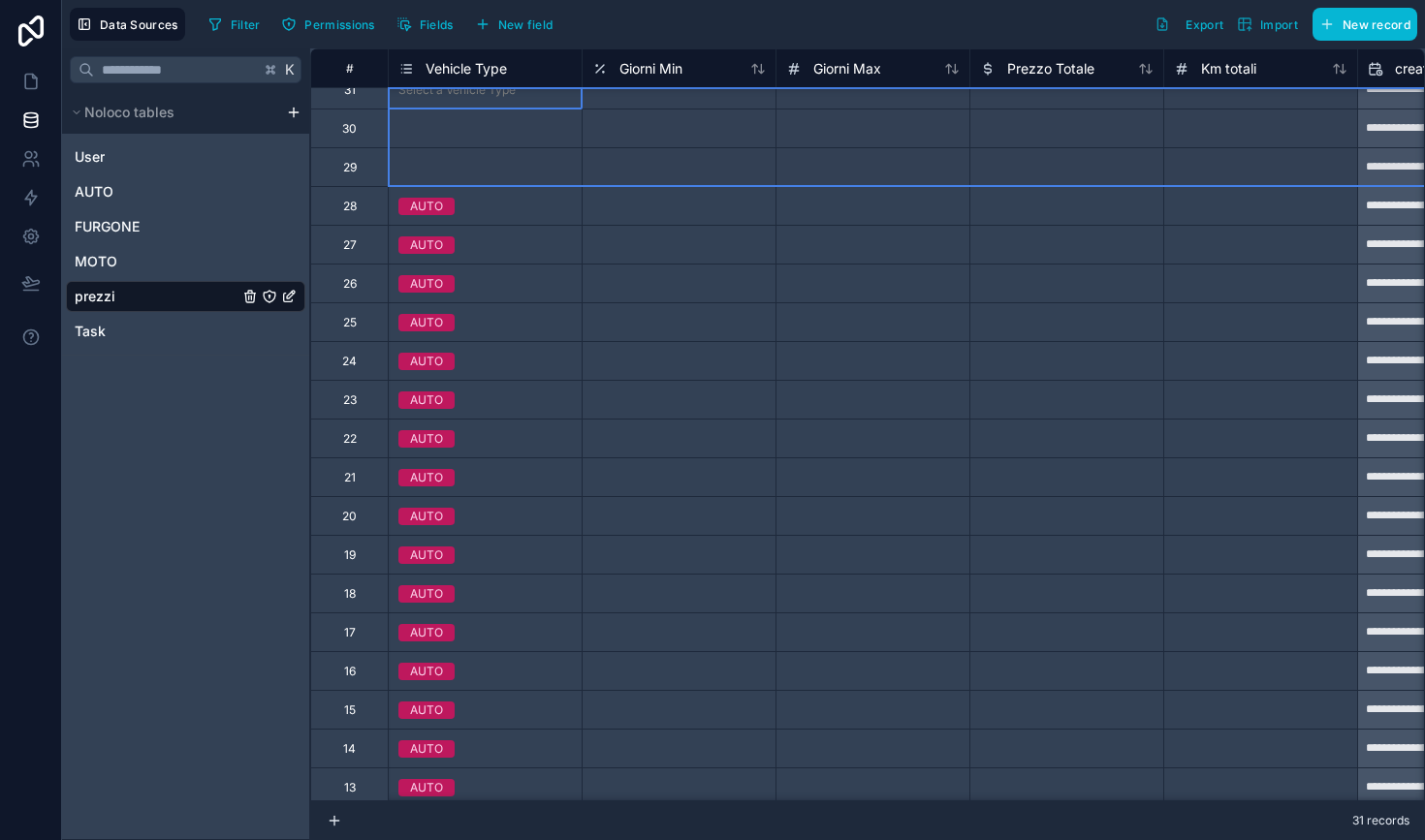 scroll, scrollTop: 29, scrollLeft: 0, axis: vertical 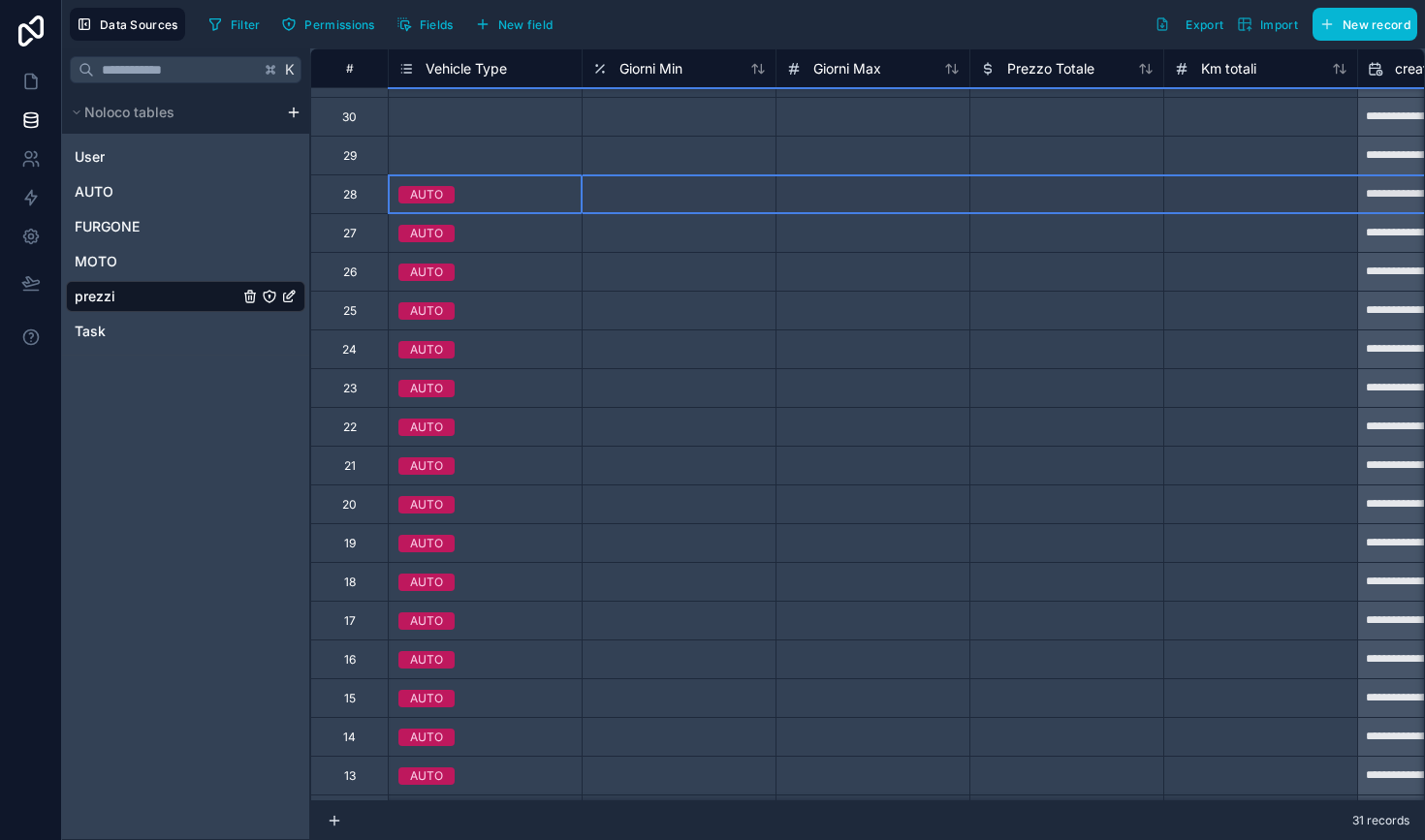 drag, startPoint x: 346, startPoint y: 159, endPoint x: 356, endPoint y: 70, distance: 89.560036 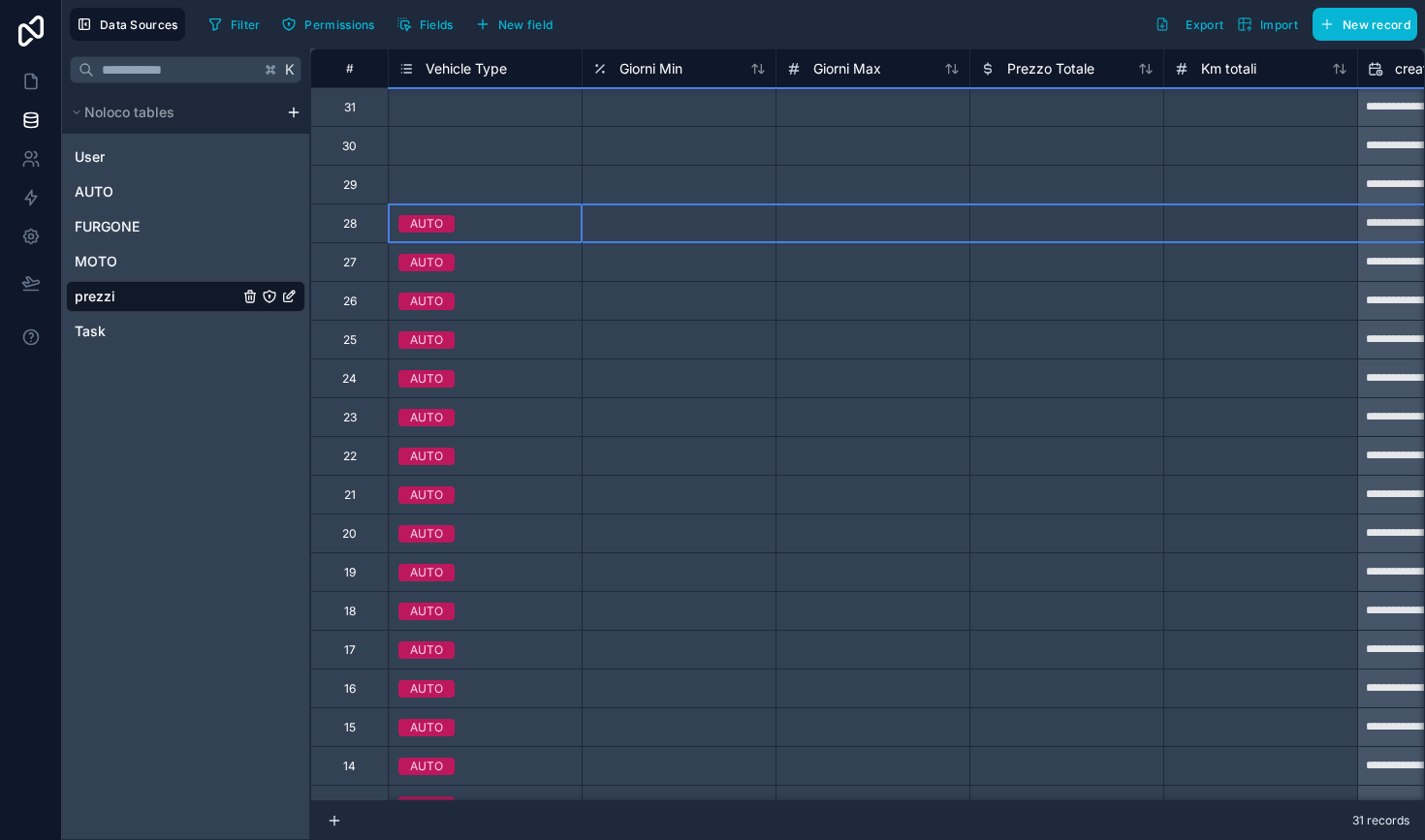 scroll, scrollTop: 0, scrollLeft: 0, axis: both 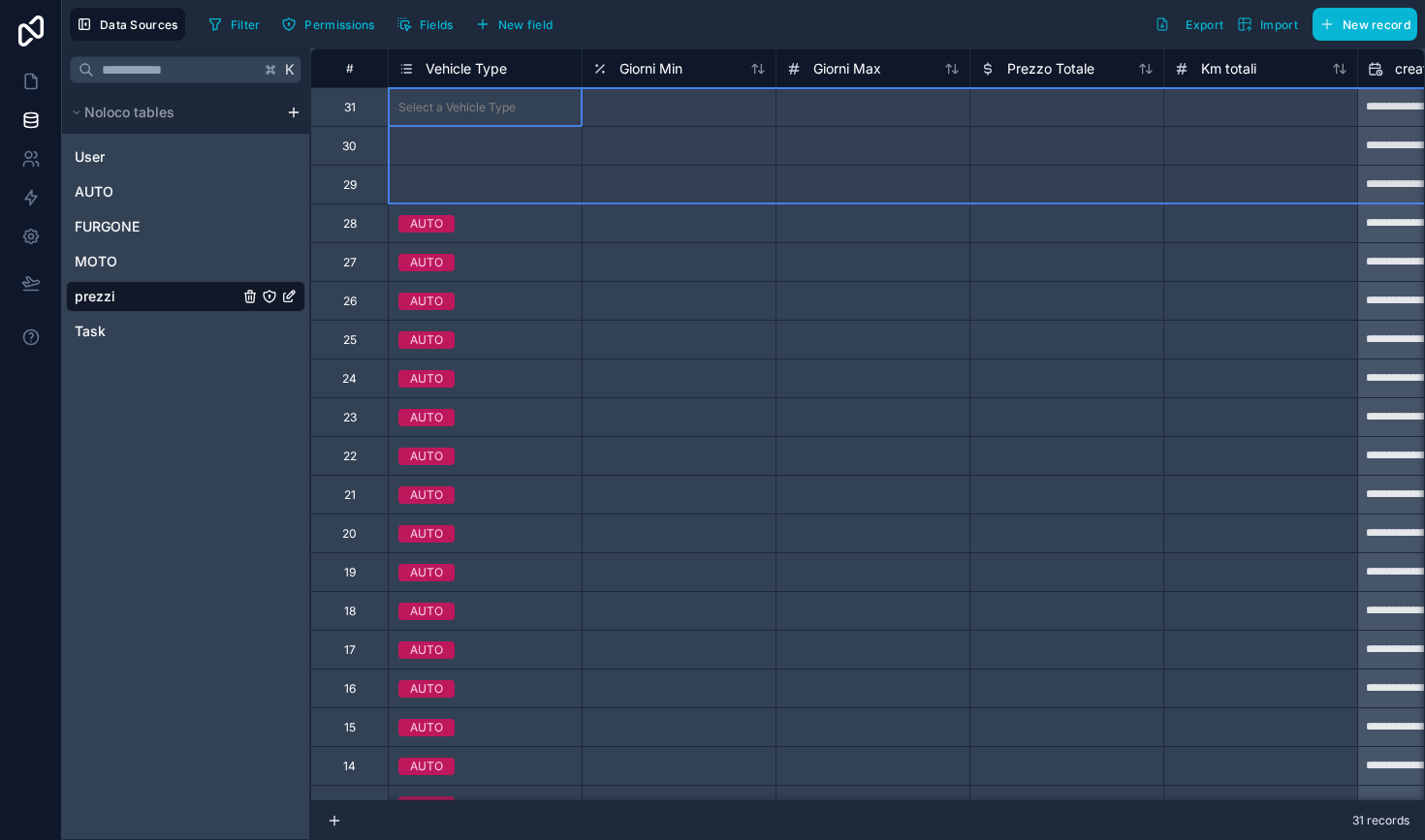 drag, startPoint x: 353, startPoint y: 106, endPoint x: 352, endPoint y: 194, distance: 88.00568 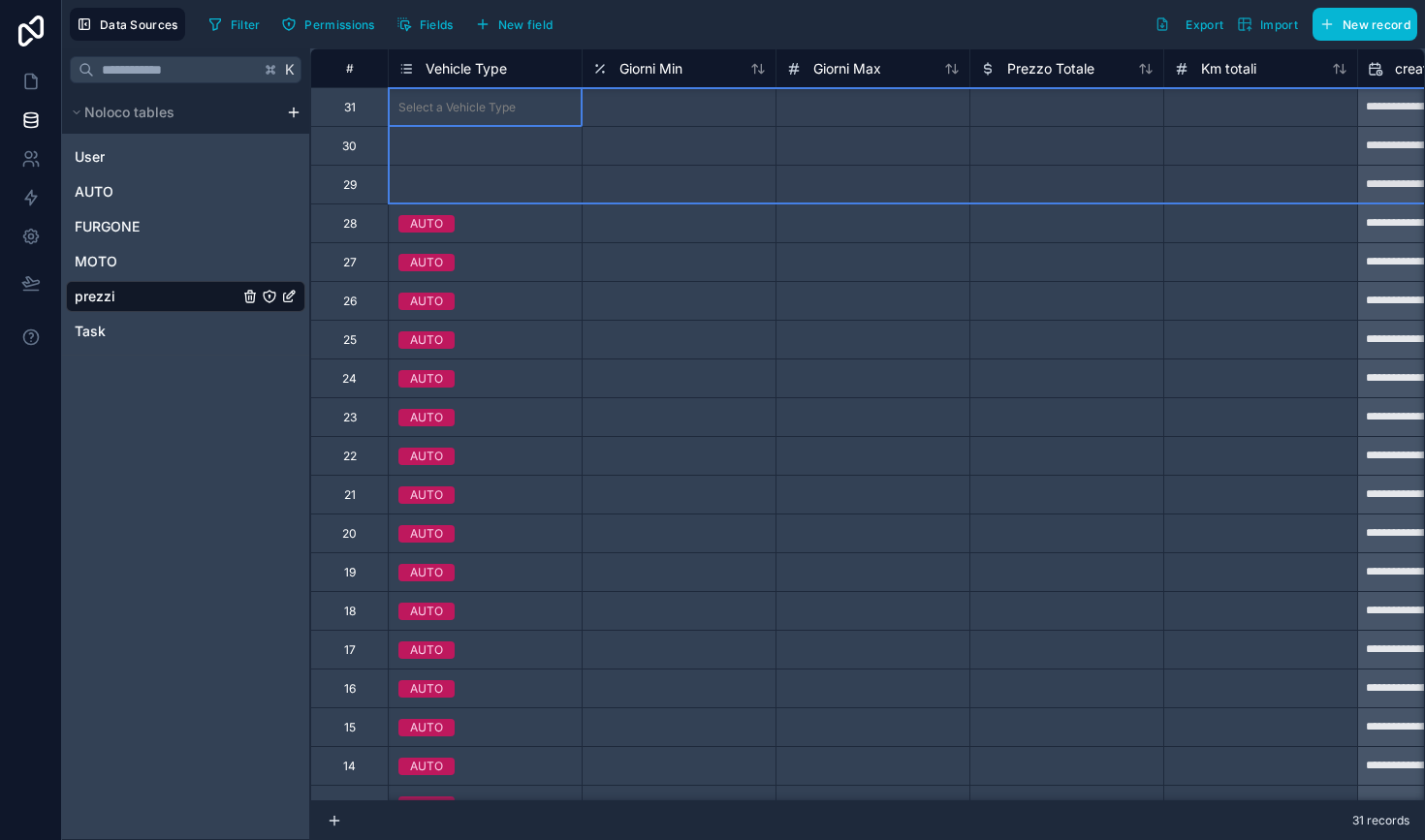 scroll, scrollTop: 0, scrollLeft: 2, axis: horizontal 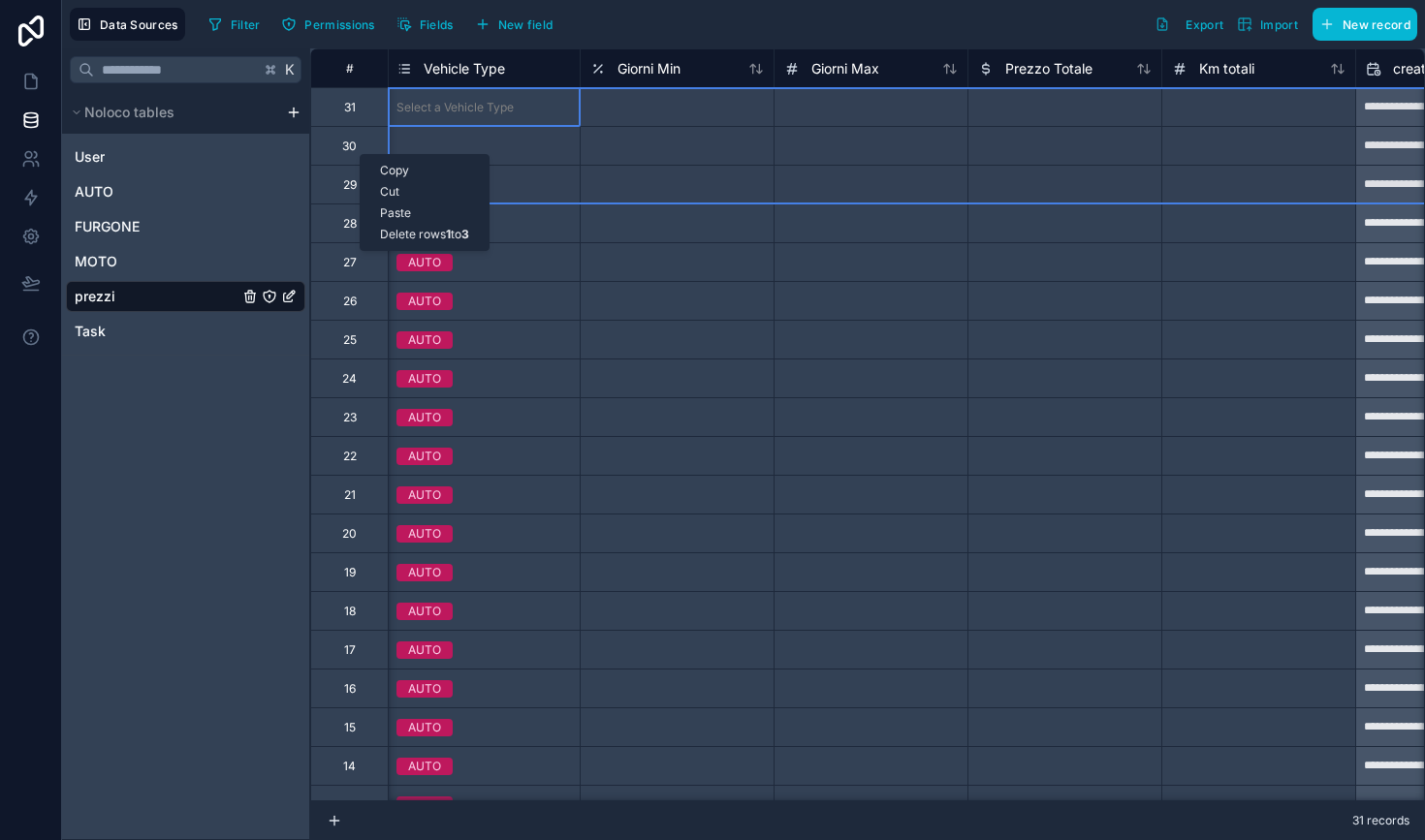 click on "Delete rows  1  to  3" at bounding box center [425, 234] 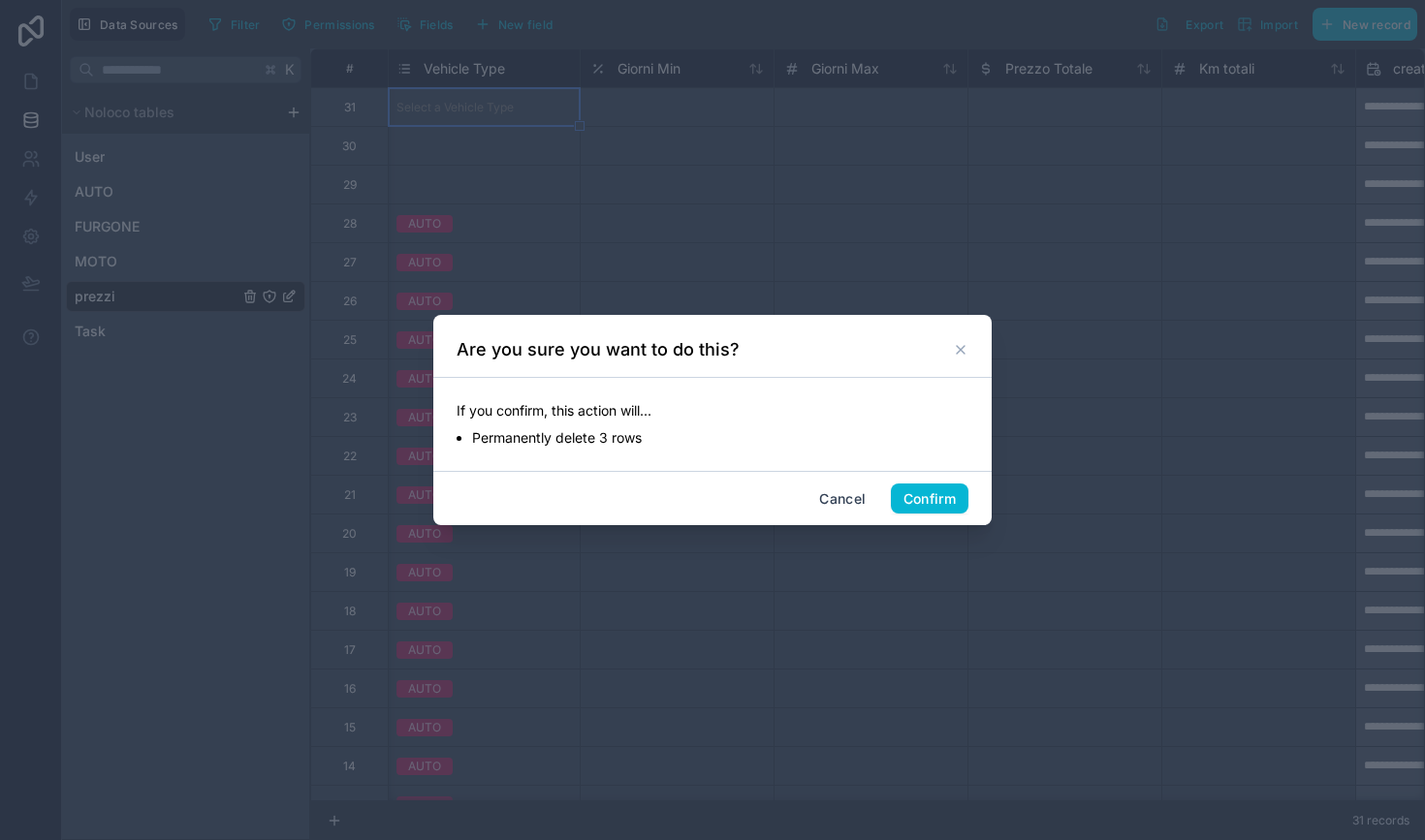 scroll, scrollTop: 0, scrollLeft: 0, axis: both 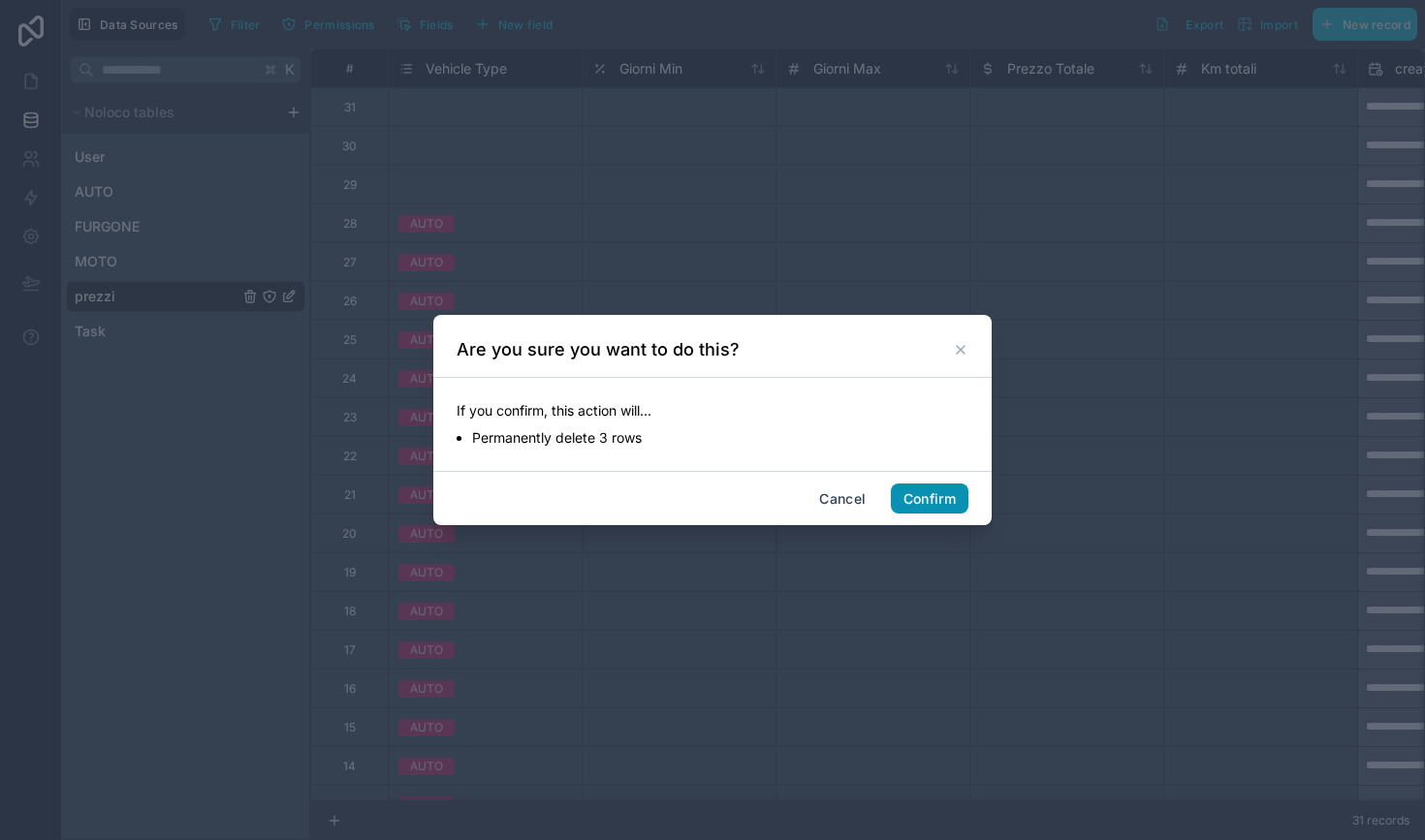 click on "Confirm" at bounding box center (930, 499) 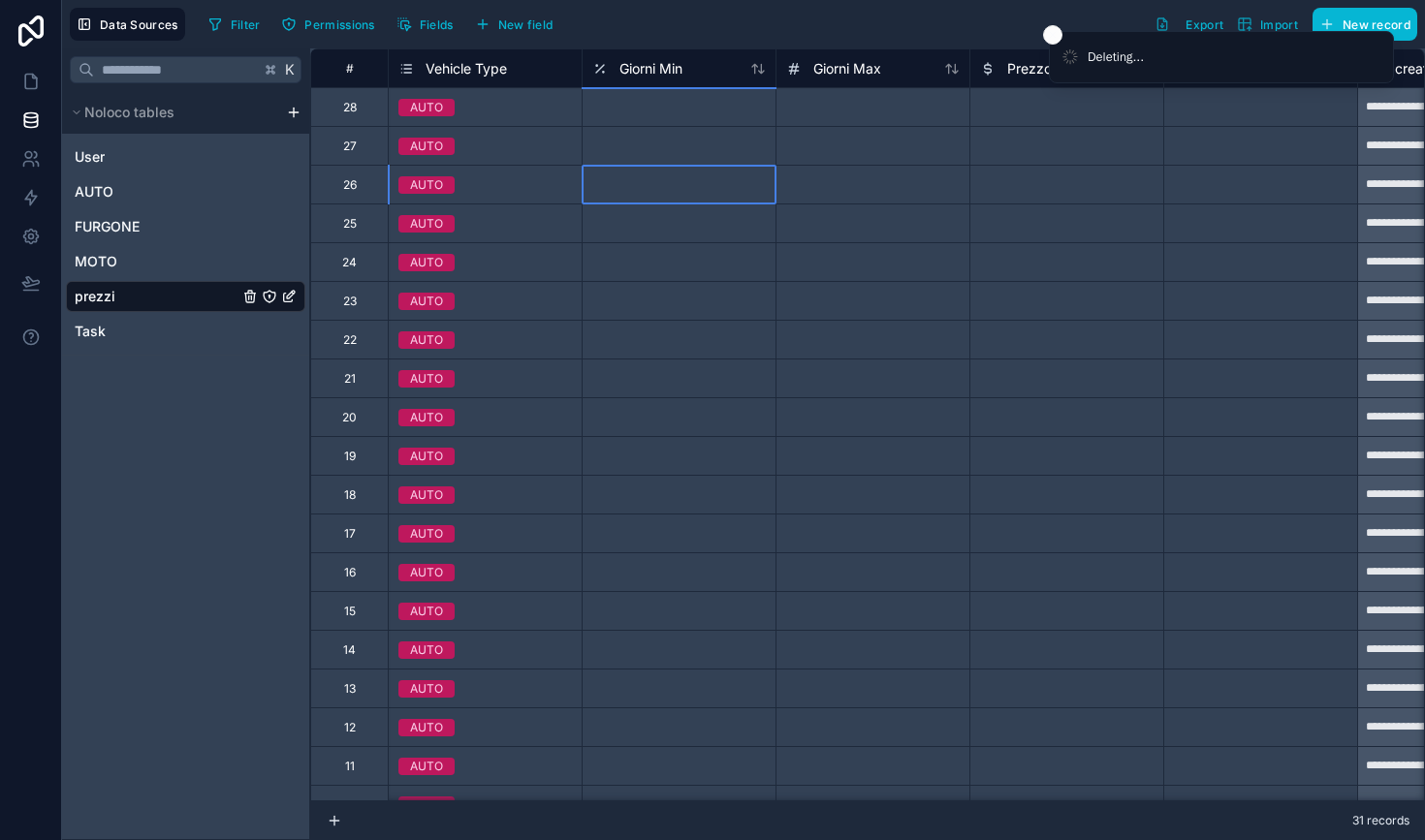 click at bounding box center (679, 184) 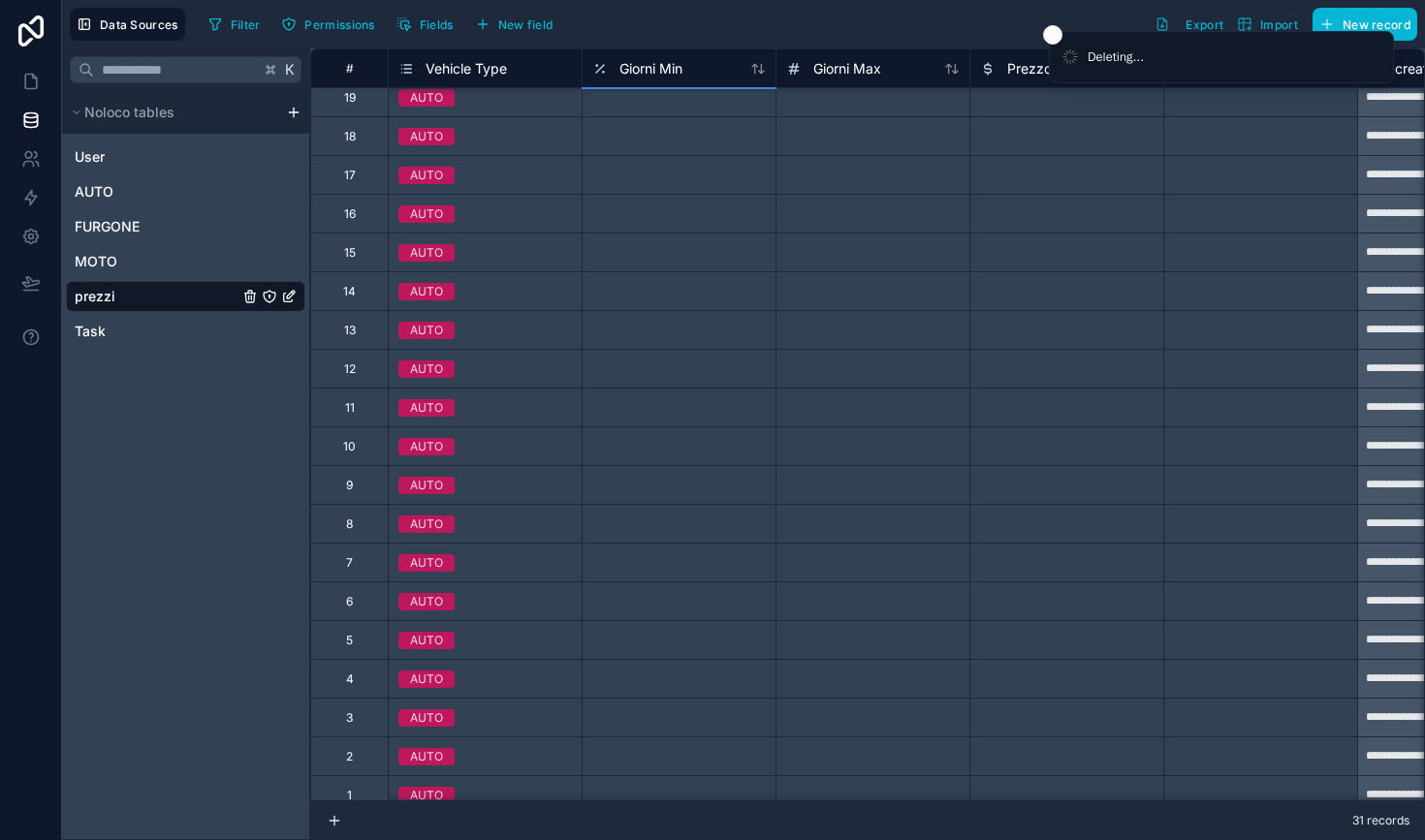 scroll, scrollTop: 372, scrollLeft: 0, axis: vertical 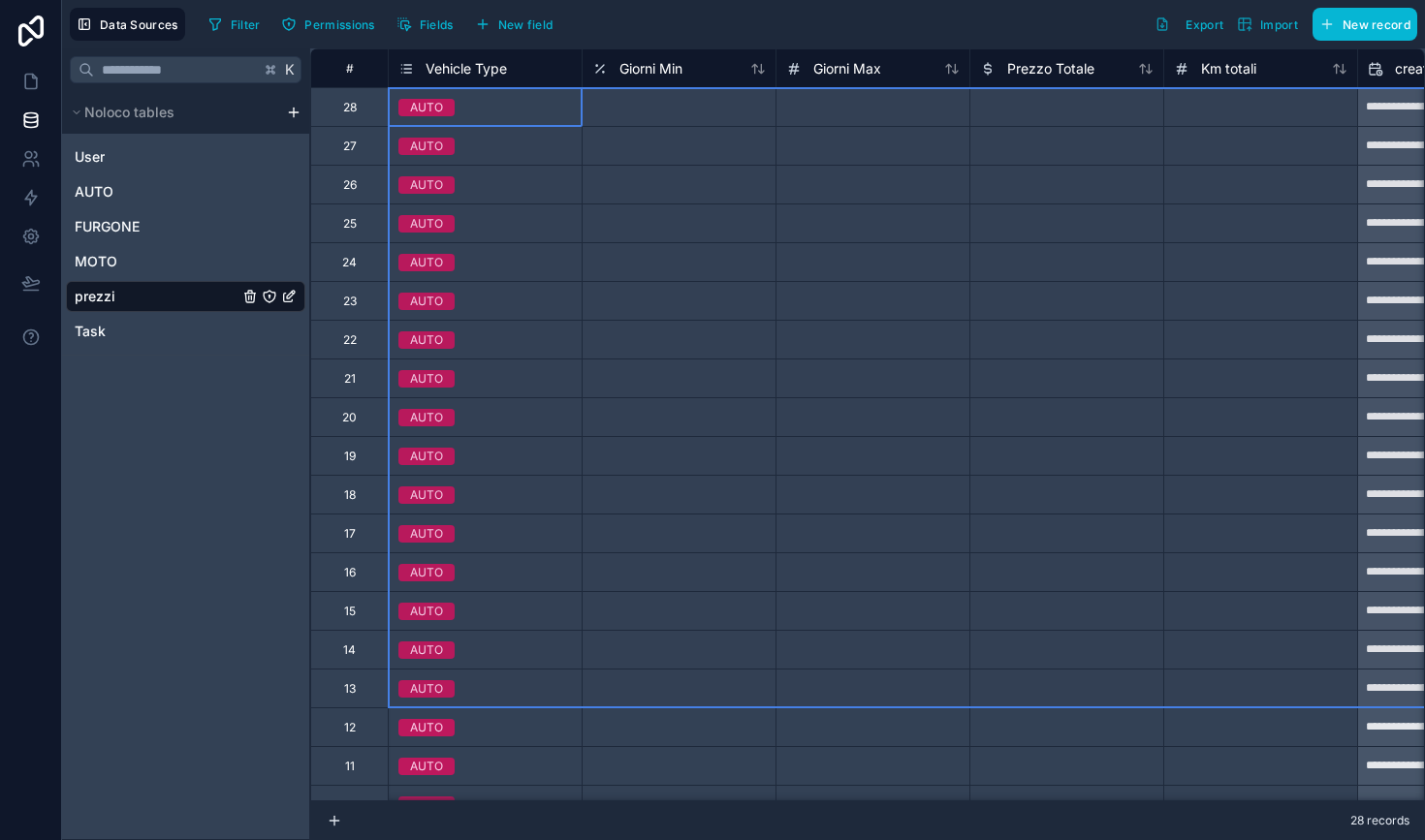 drag, startPoint x: 352, startPoint y: 99, endPoint x: 333, endPoint y: 674, distance: 575.3138 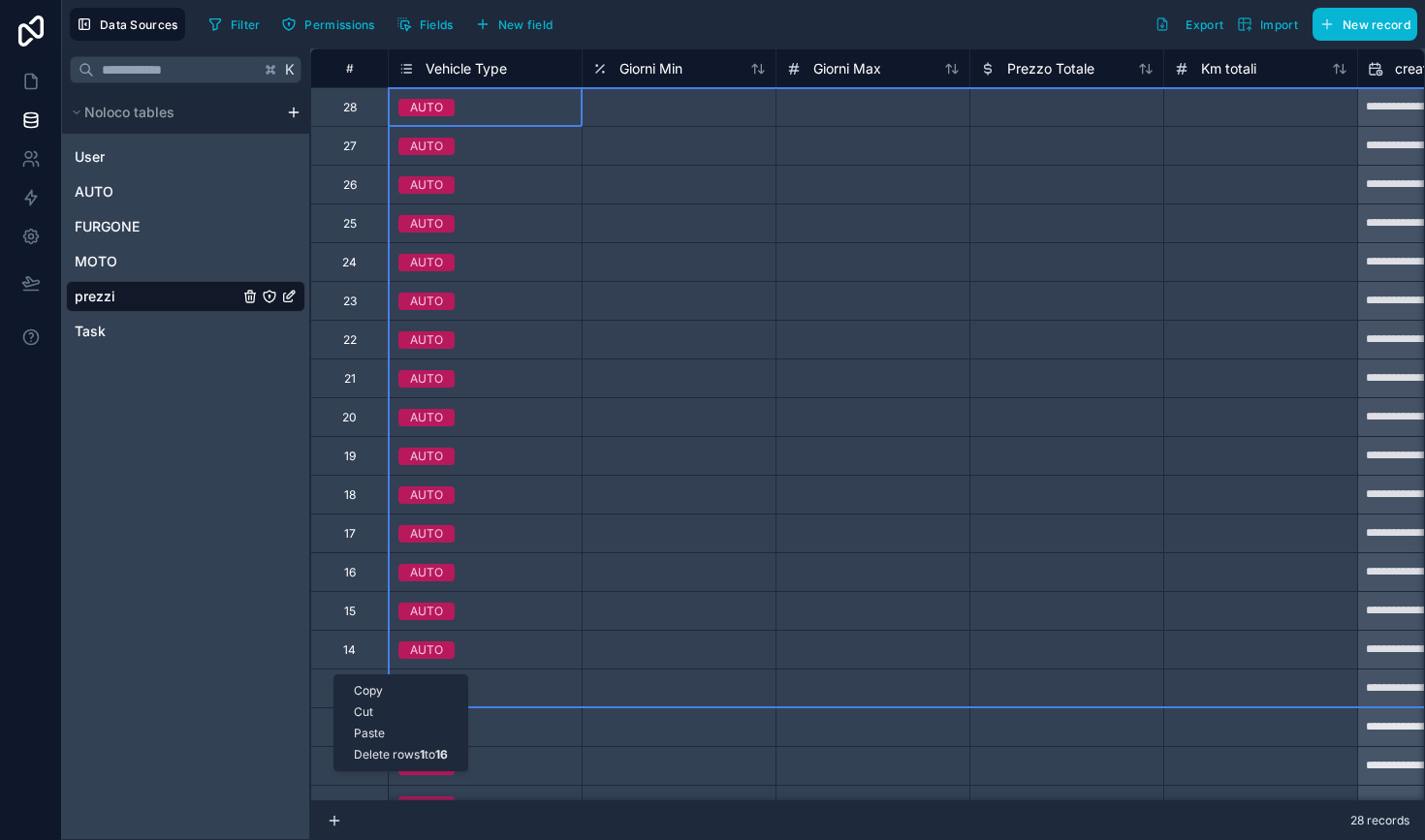 click on "Delete rows  1  to  16" at bounding box center (400, 755) 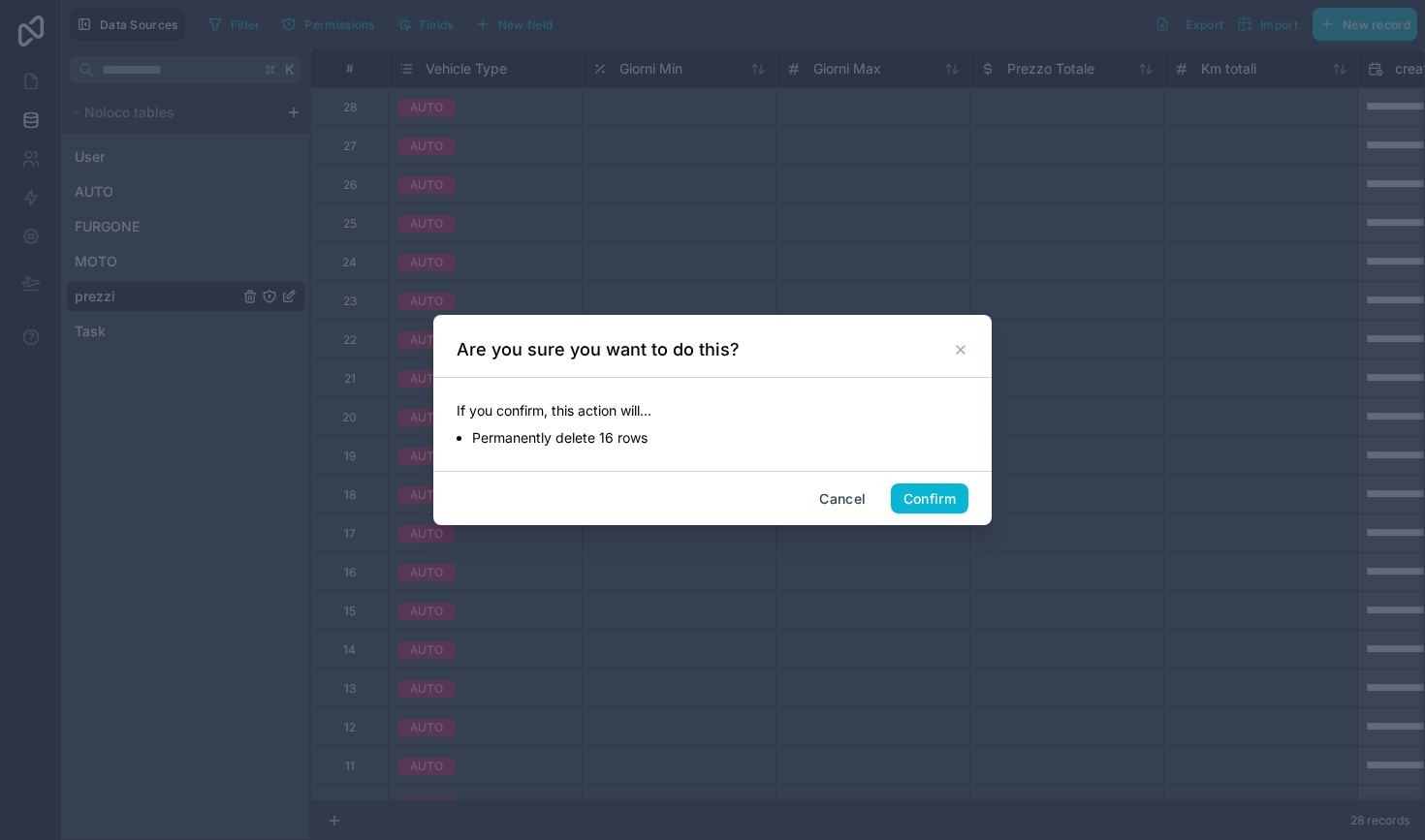 click on "Cancel Confirm" at bounding box center (712, 498) 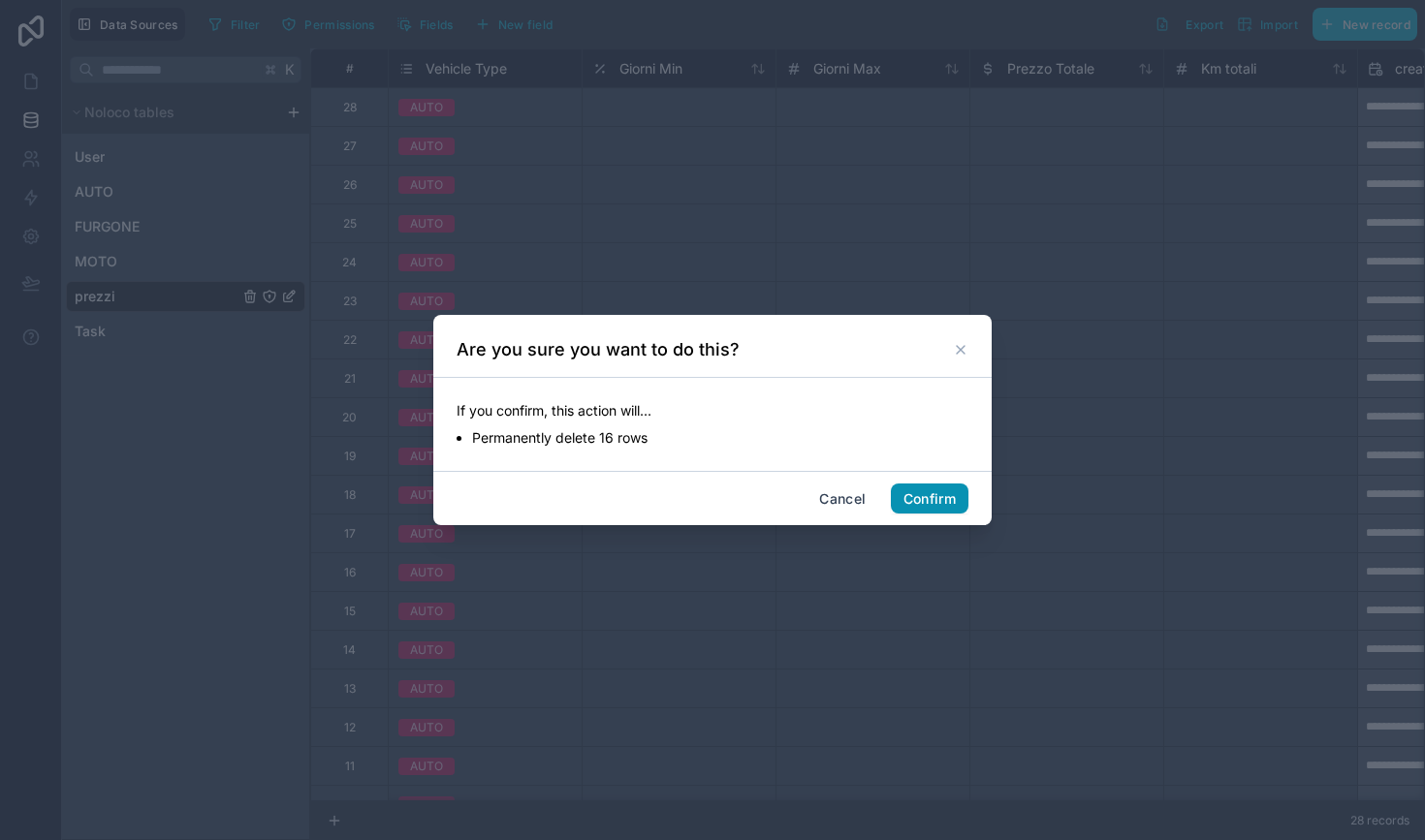click on "Confirm" at bounding box center (930, 499) 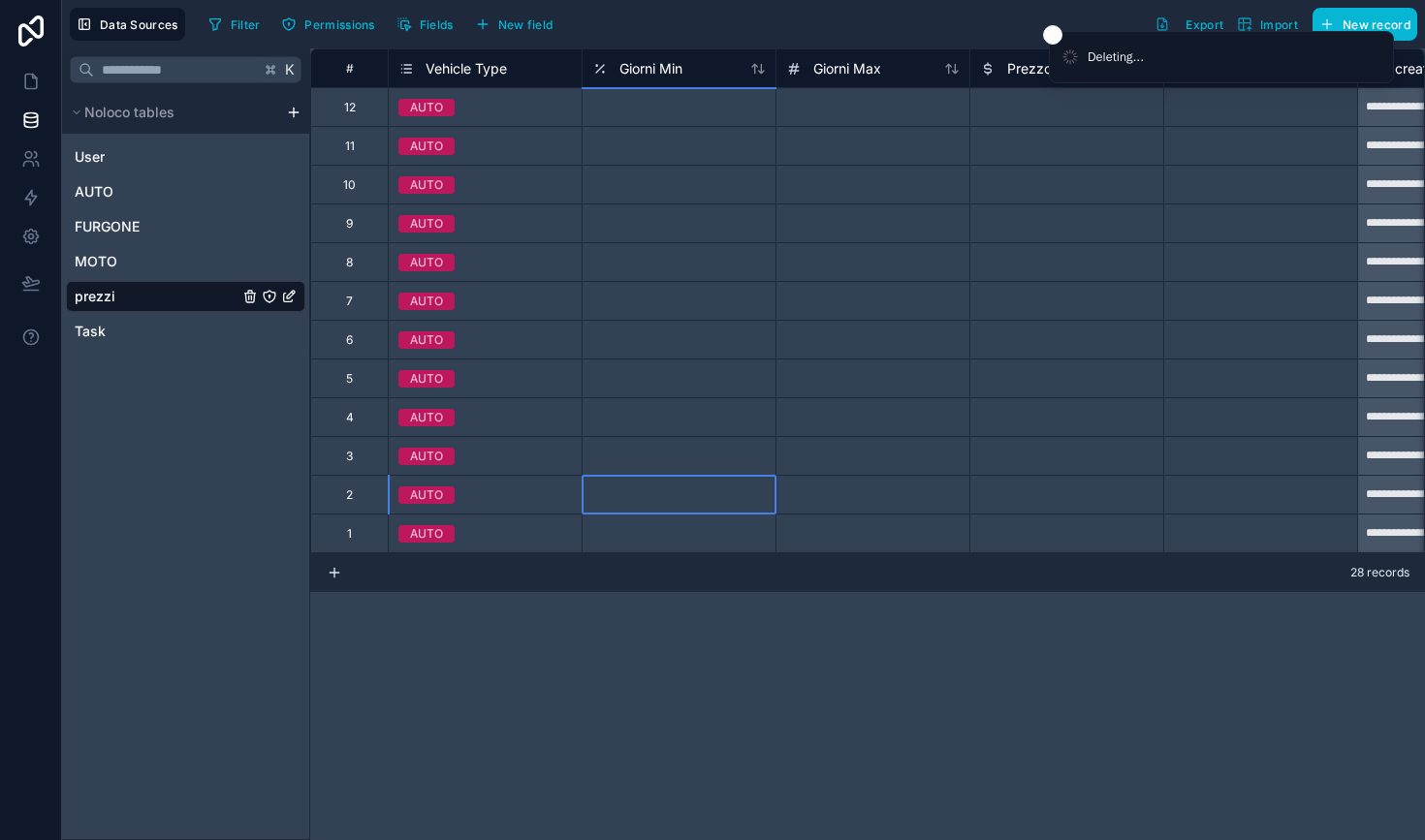 click at bounding box center [679, 494] 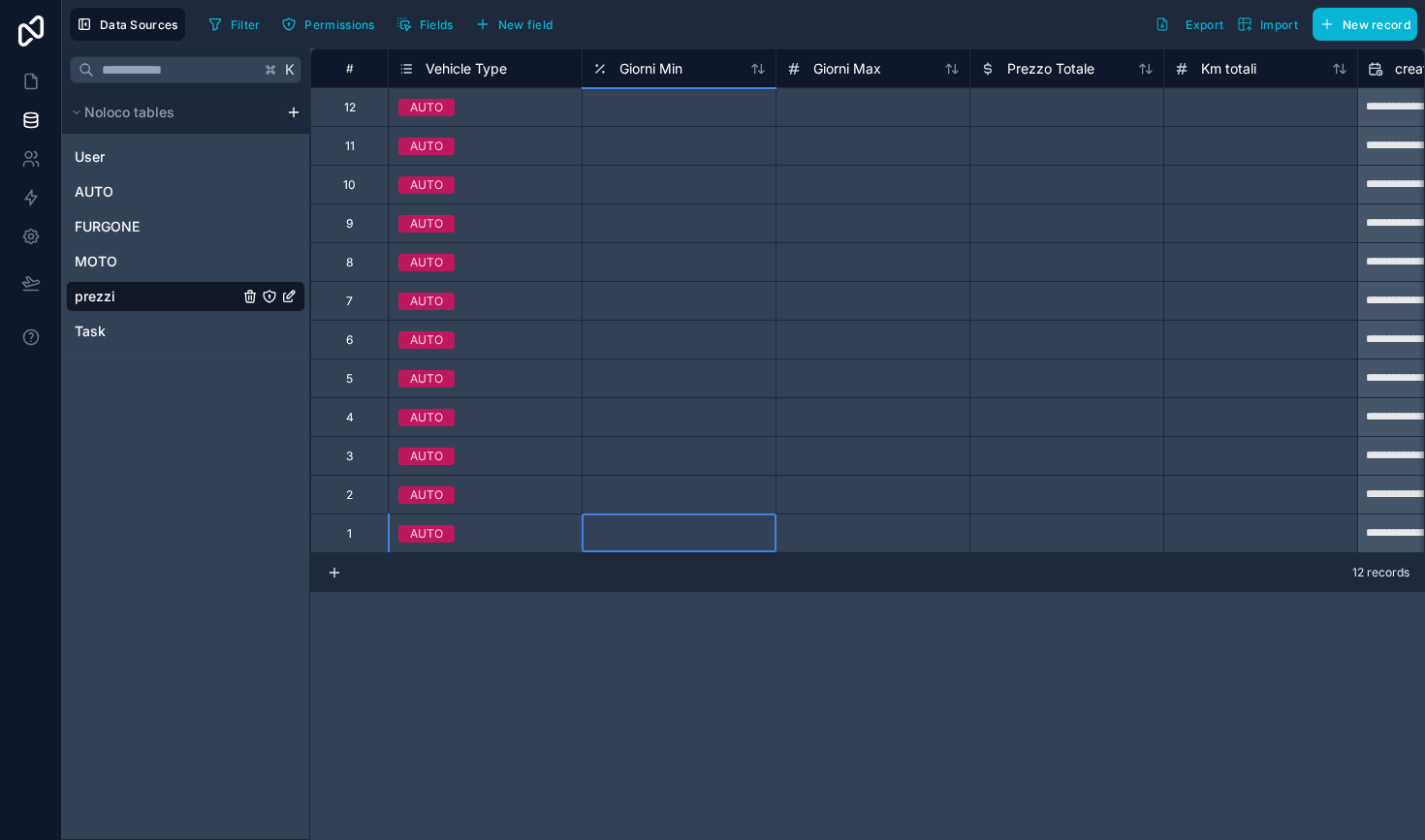 click at bounding box center (679, 533) 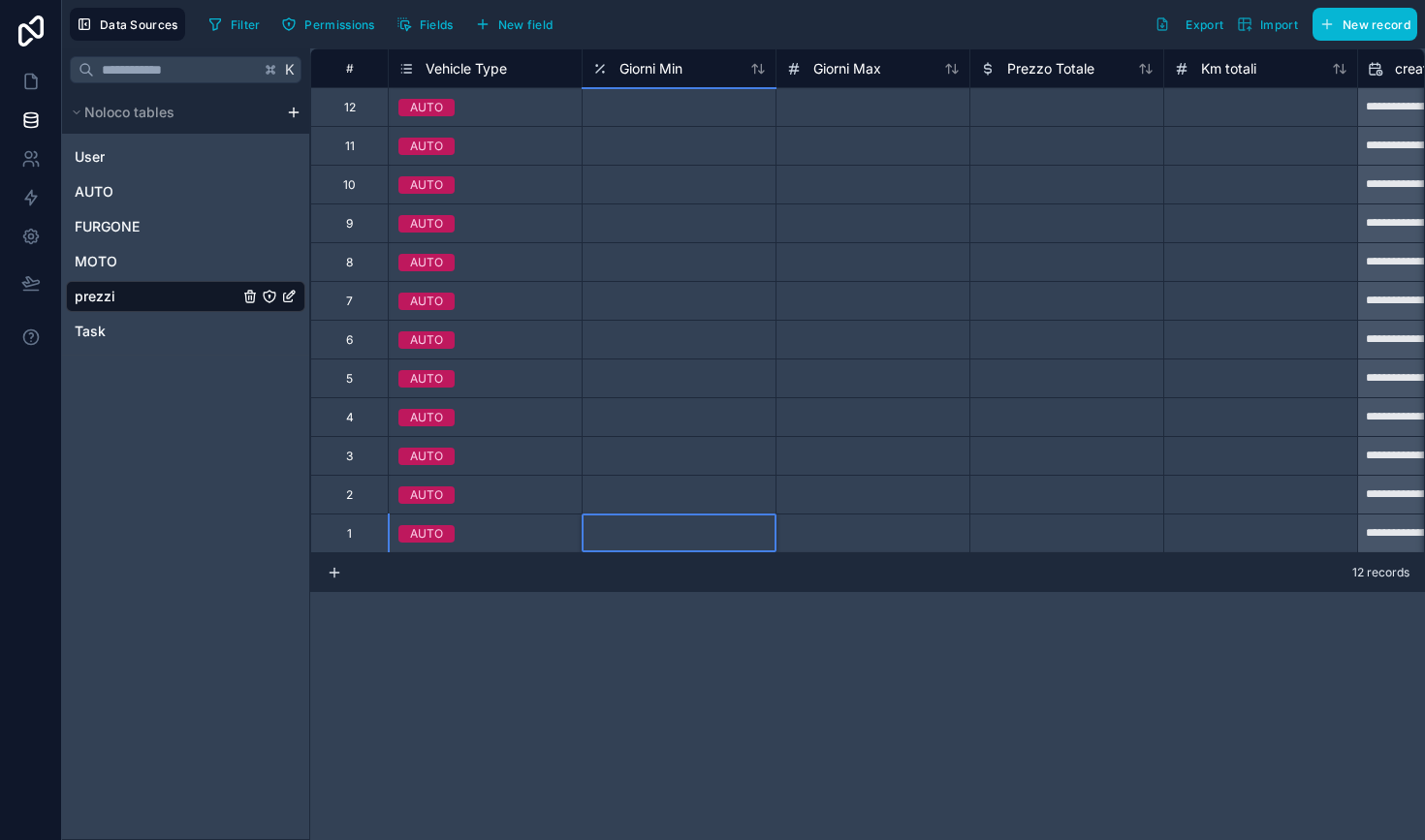 type on "*" 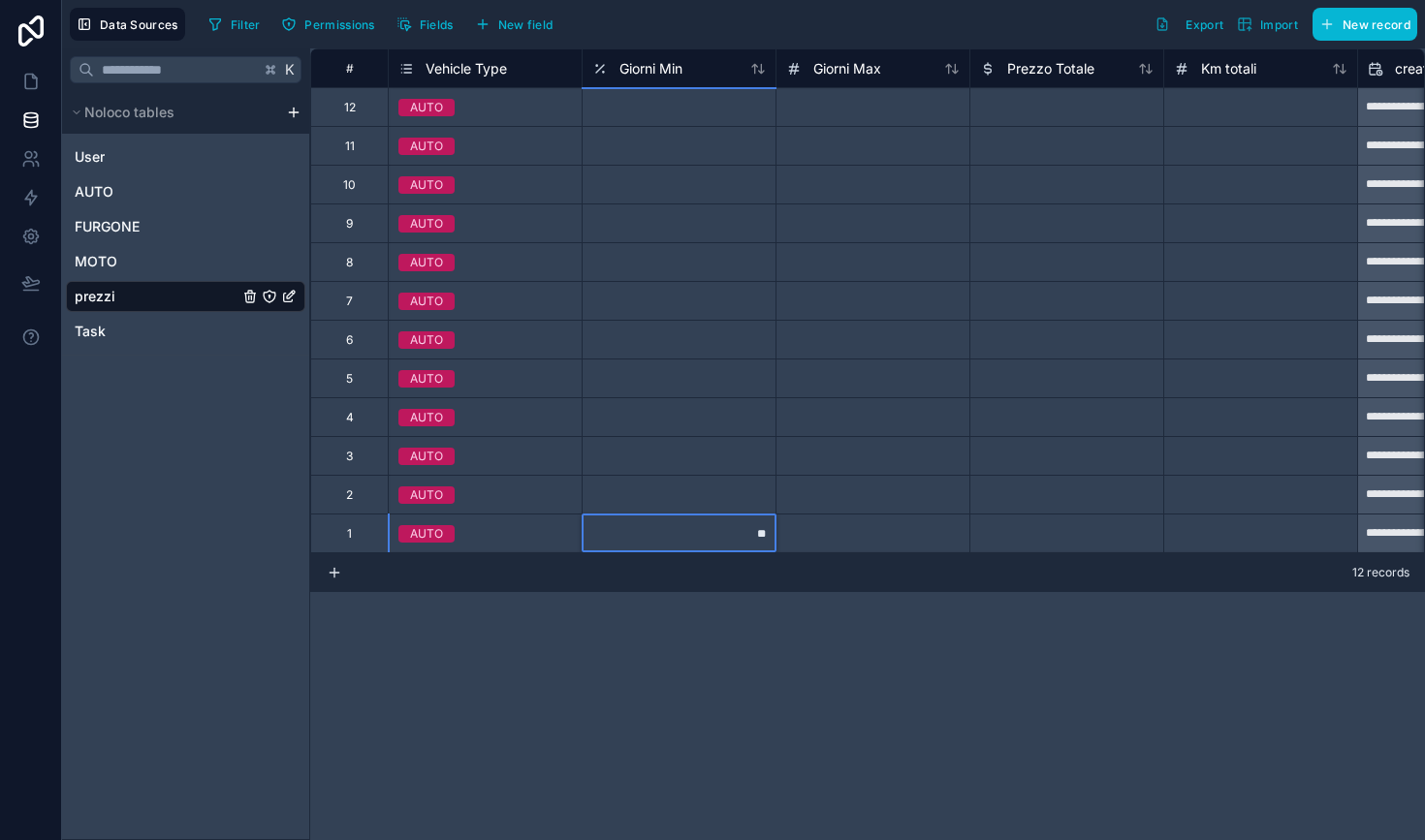 type on "***" 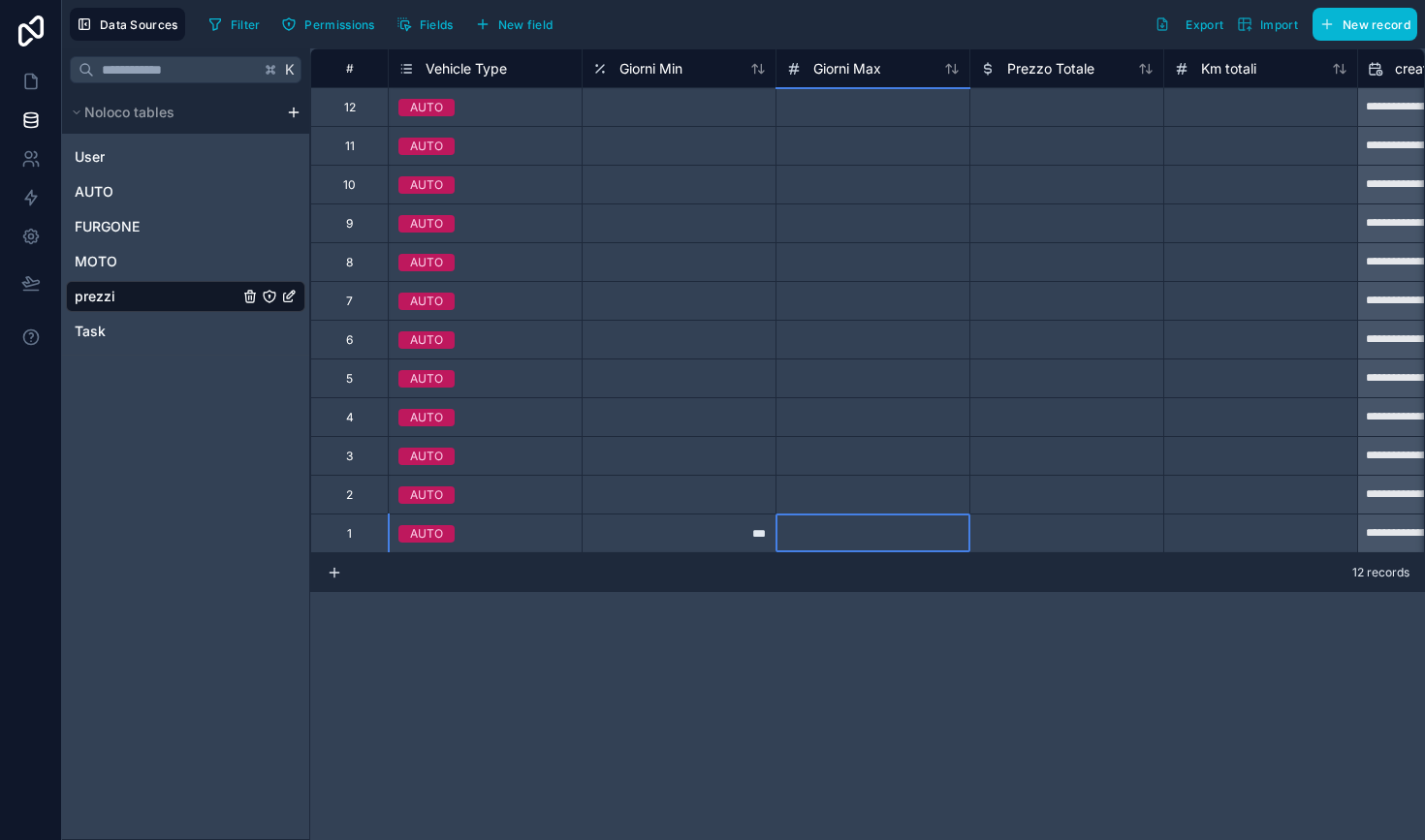 type on "*" 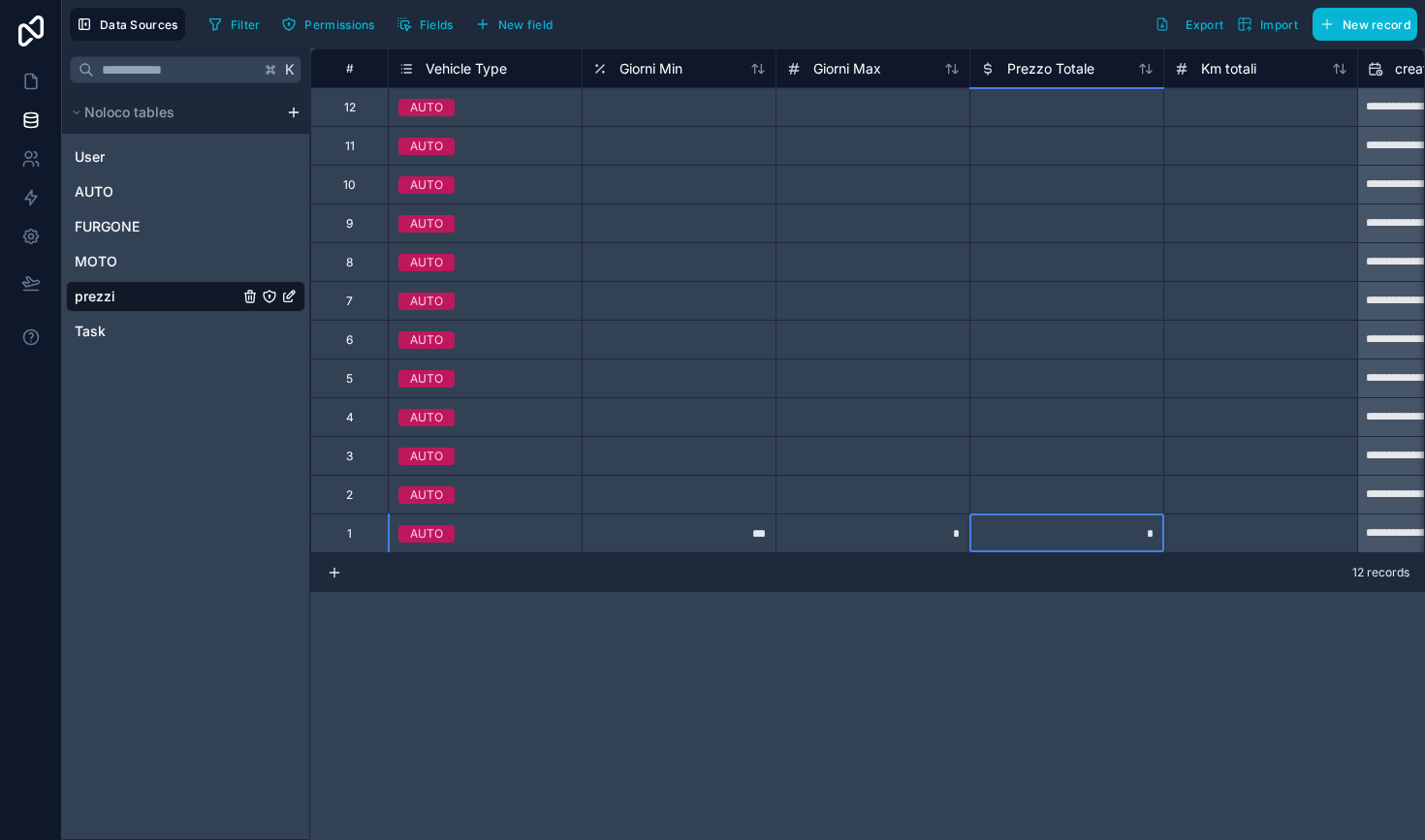type on "**" 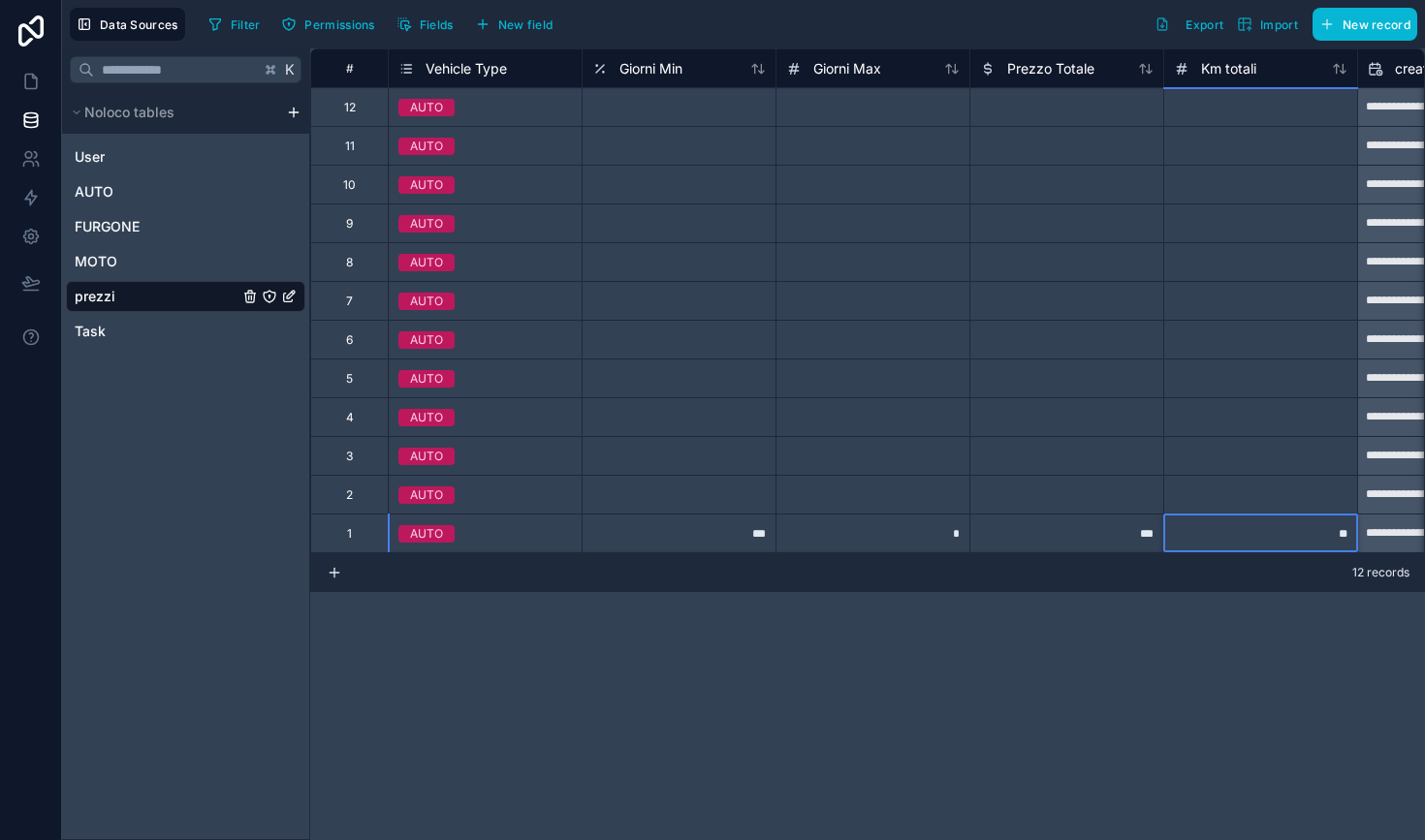 type on "***" 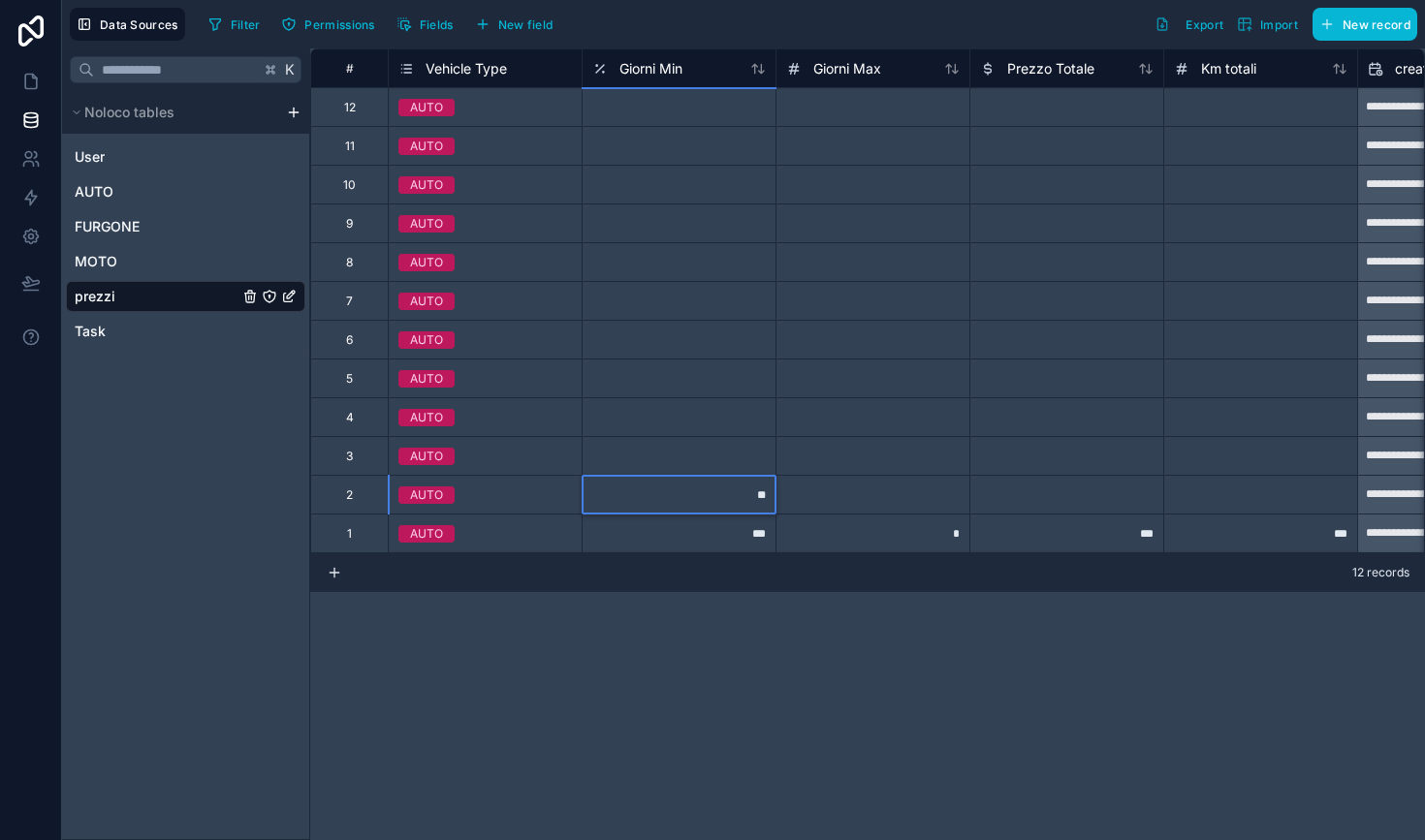 type on "*" 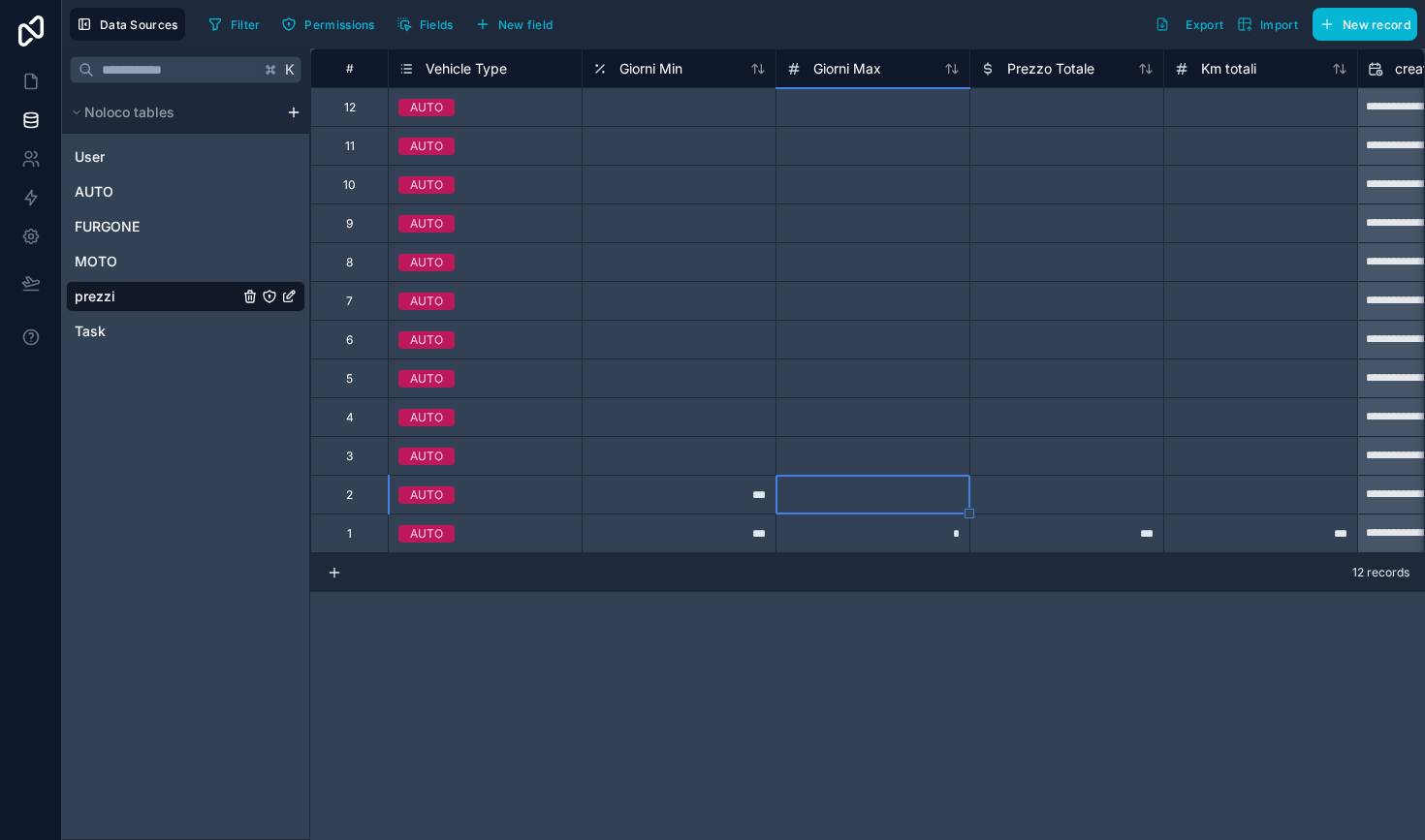 type on "*" 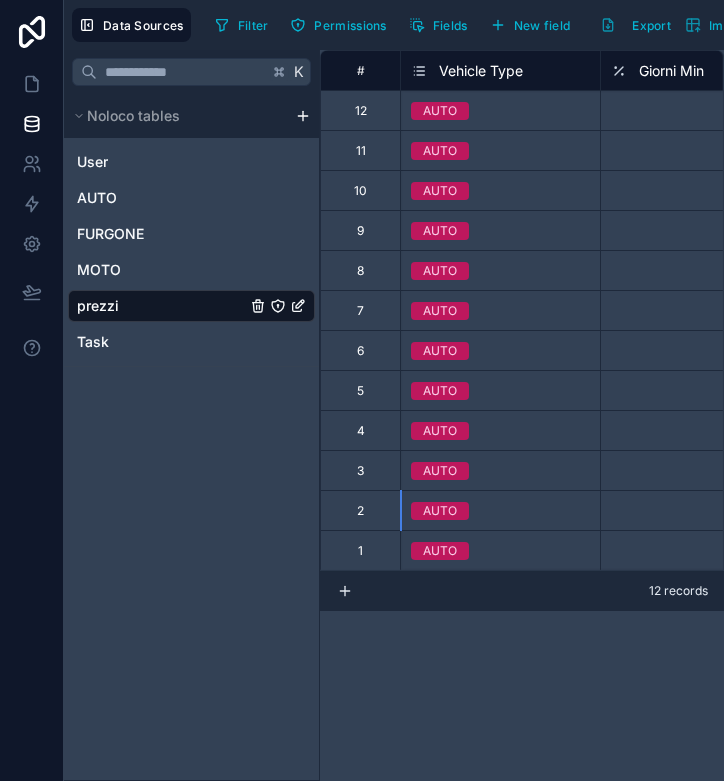 scroll, scrollTop: 0, scrollLeft: 478, axis: horizontal 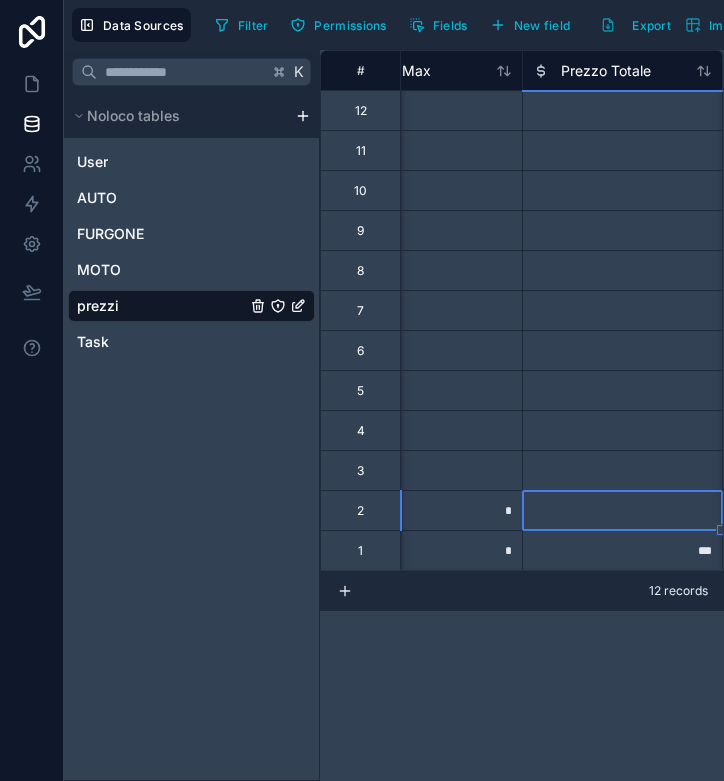 click at bounding box center (622, 510) 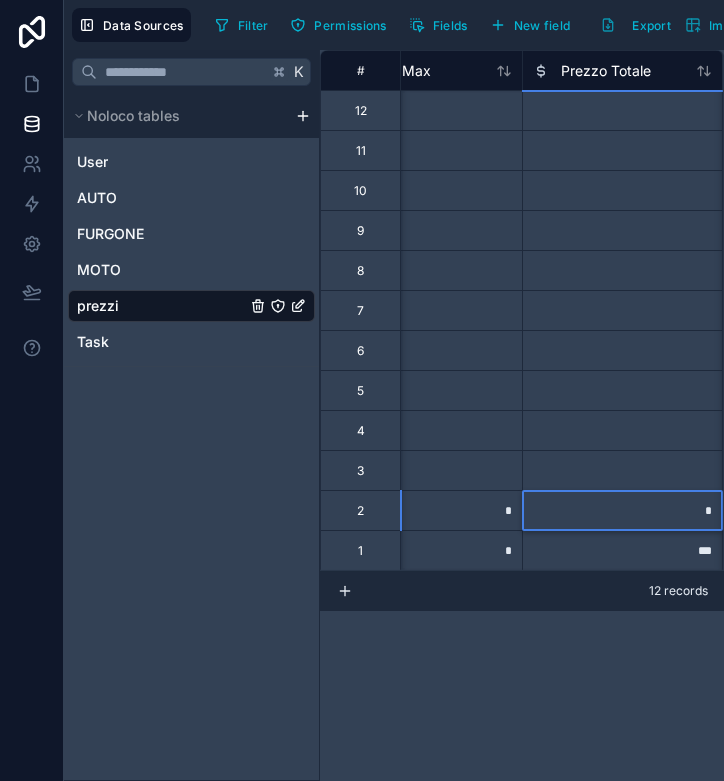 type on "**" 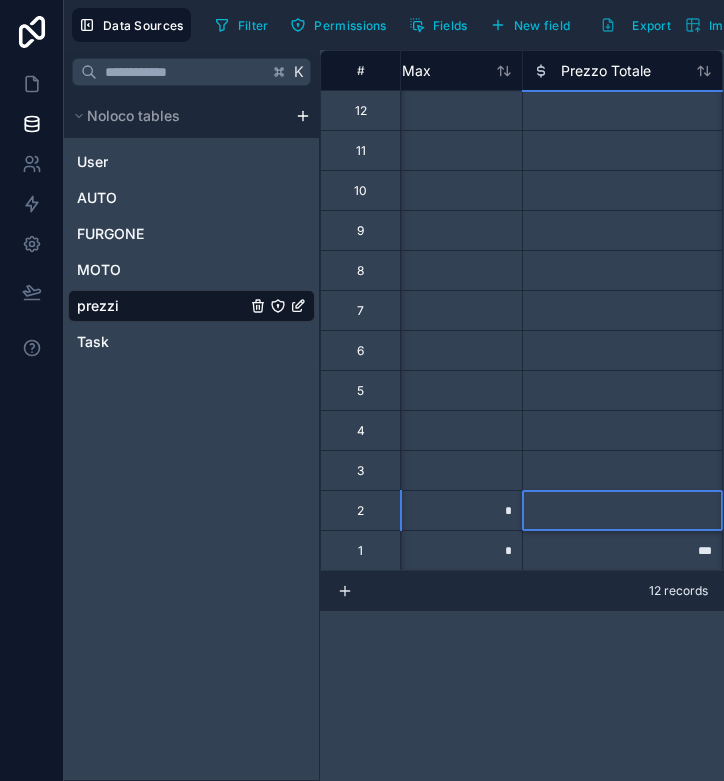 scroll, scrollTop: 0, scrollLeft: 678, axis: horizontal 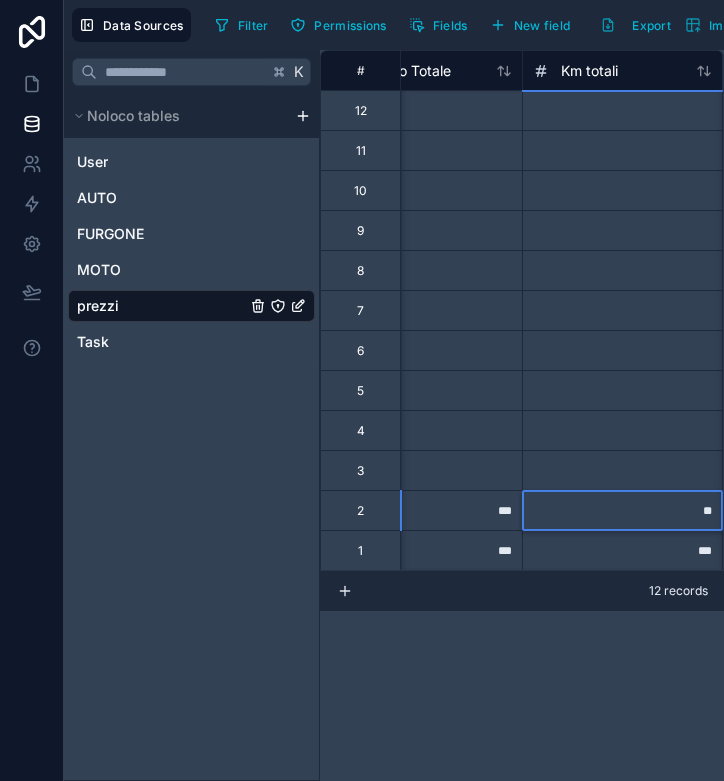 type on "***" 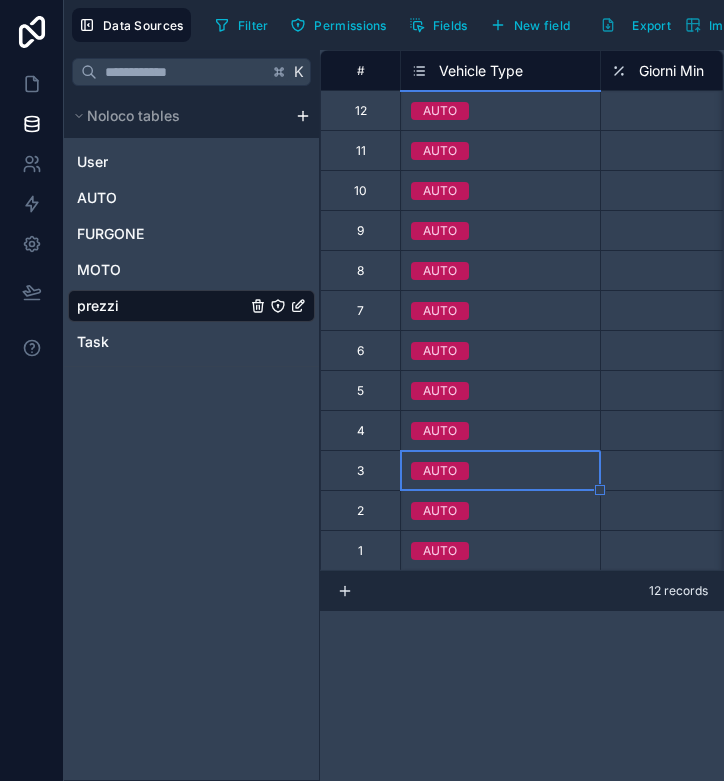 scroll, scrollTop: 0, scrollLeft: 78, axis: horizontal 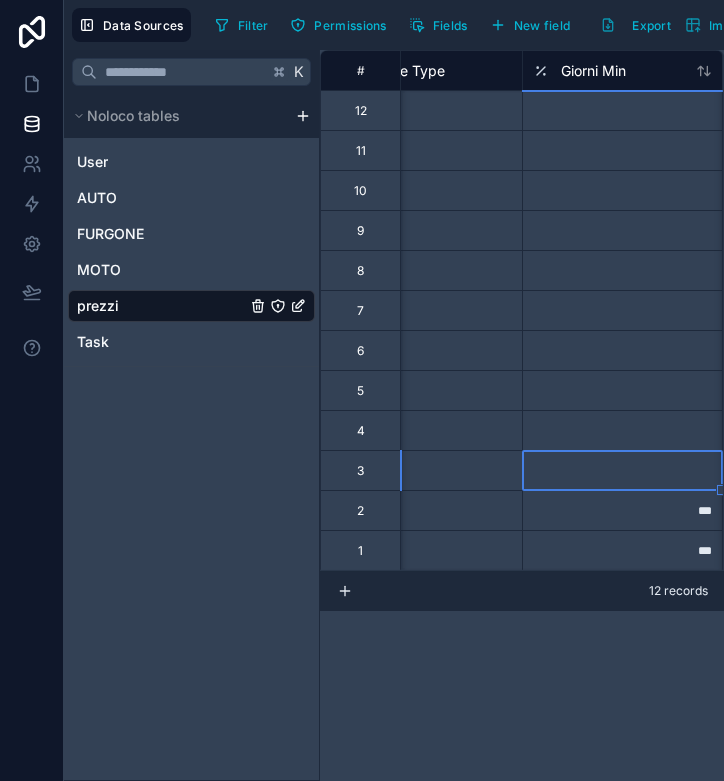 type on "*" 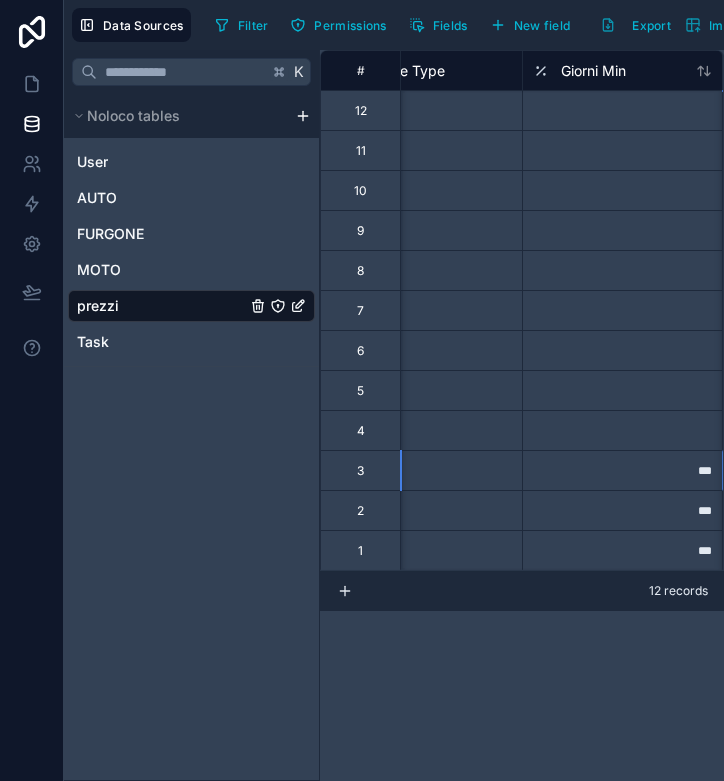 scroll, scrollTop: 0, scrollLeft: 278, axis: horizontal 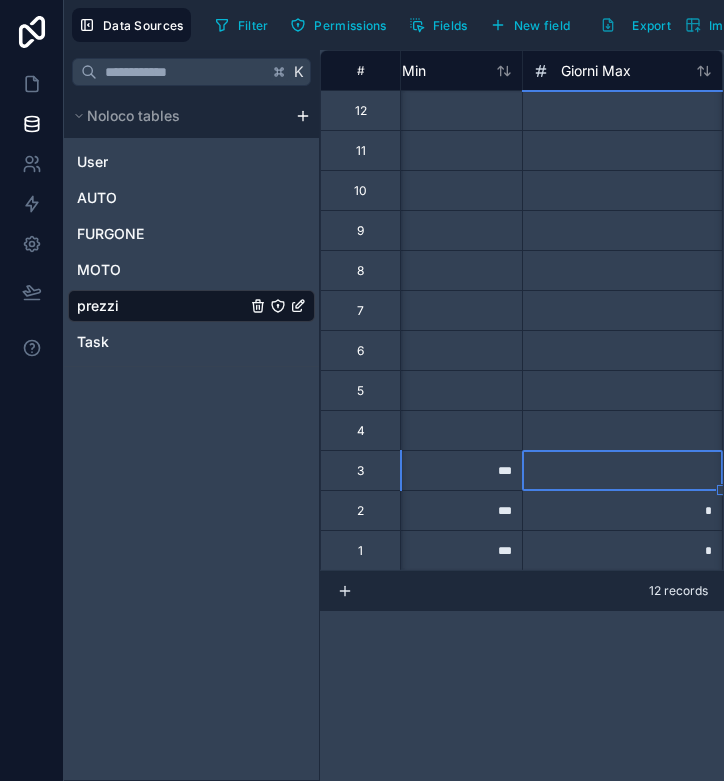 type on "*" 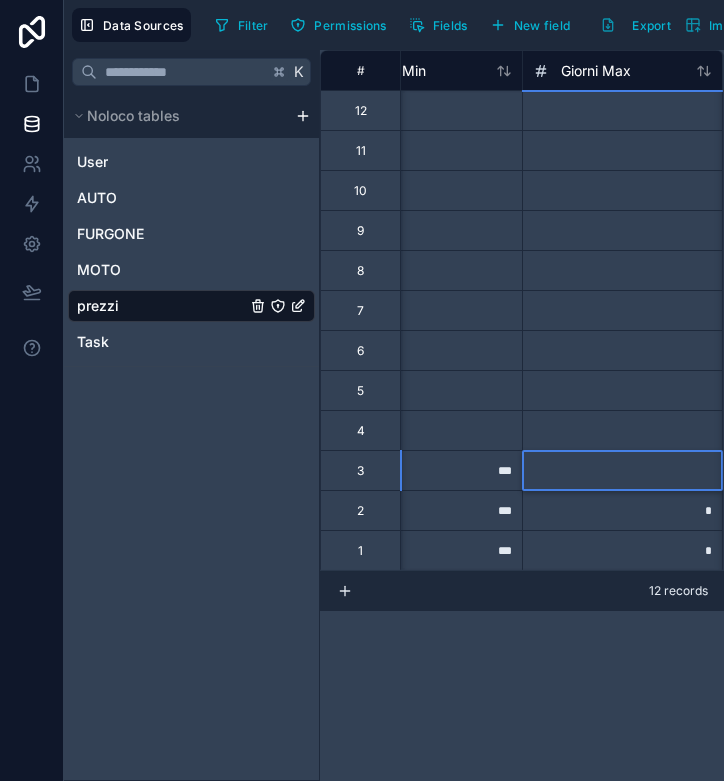 scroll, scrollTop: 0, scrollLeft: 478, axis: horizontal 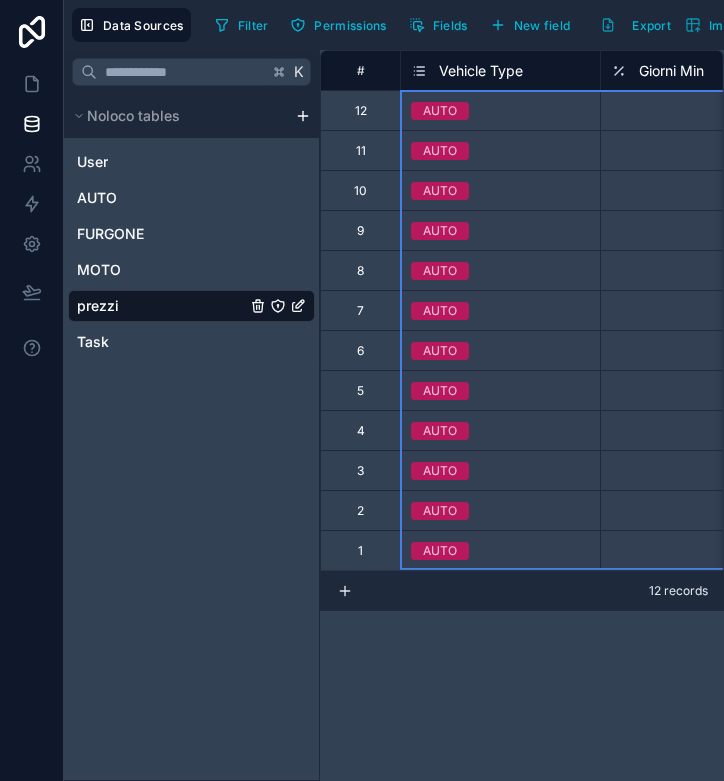 drag, startPoint x: 654, startPoint y: 542, endPoint x: 380, endPoint y: 52, distance: 561.4054 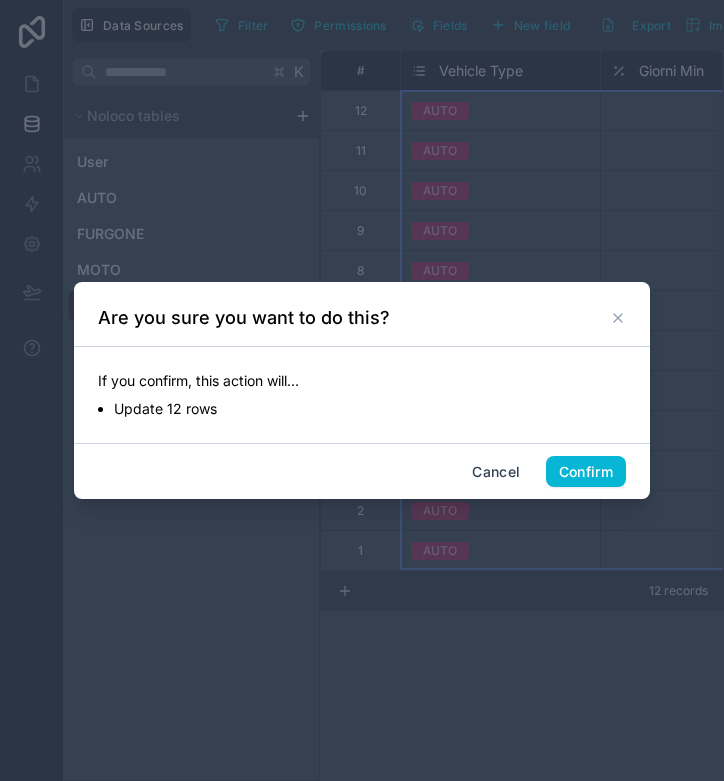 scroll, scrollTop: 0, scrollLeft: 678, axis: horizontal 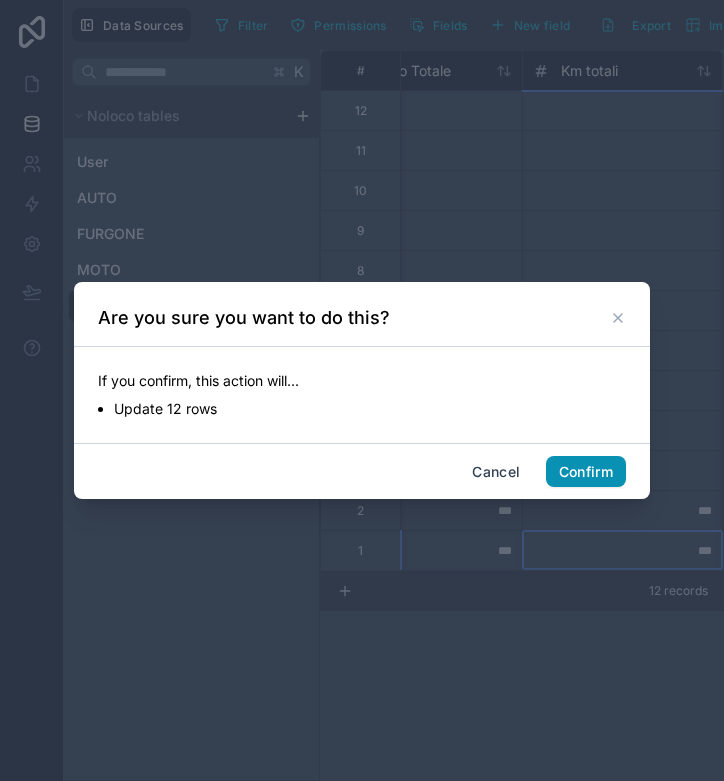 click on "Confirm" at bounding box center (586, 472) 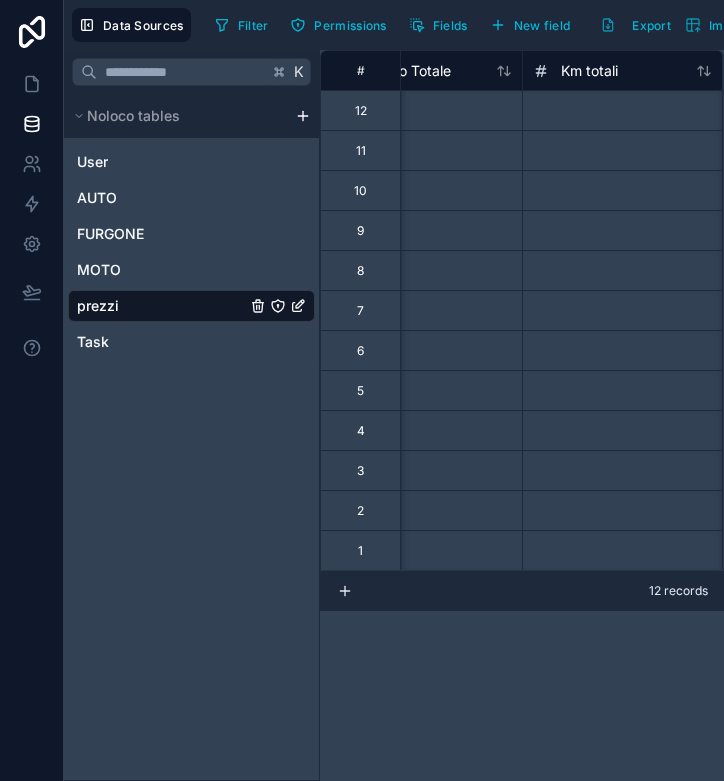 scroll, scrollTop: 0, scrollLeft: 0, axis: both 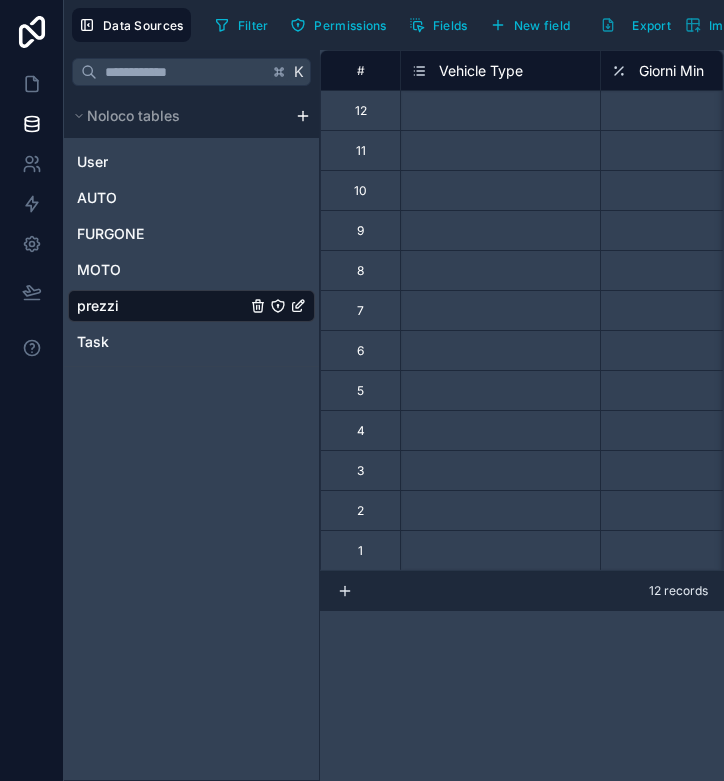 click on "Select a Vehicle Type" at bounding box center (500, 110) 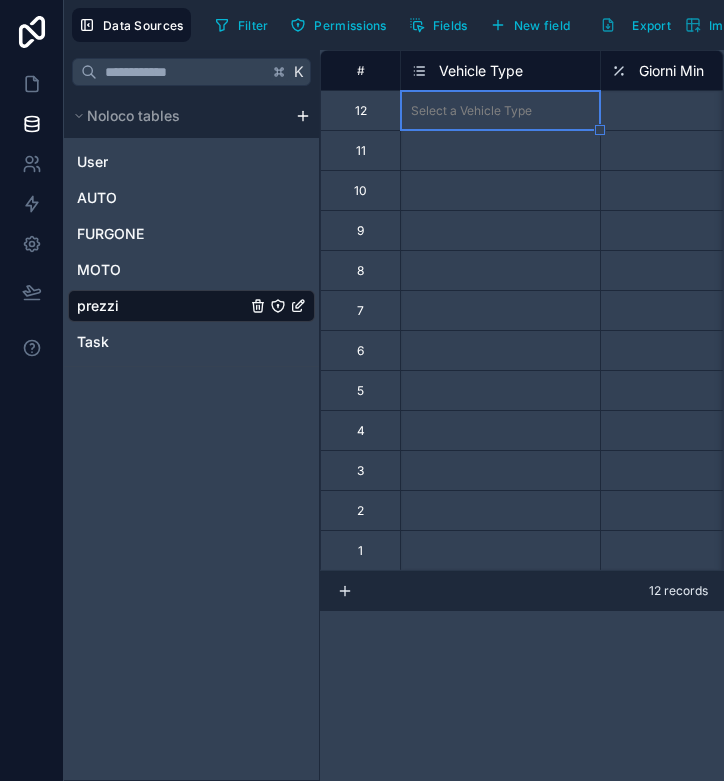 scroll, scrollTop: 0, scrollLeft: 0, axis: both 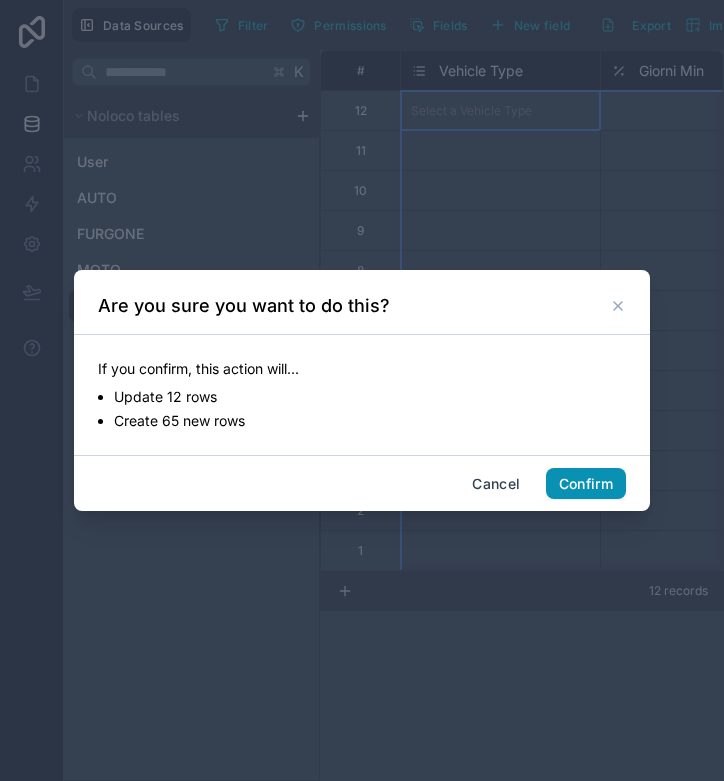 click on "Confirm" at bounding box center (586, 484) 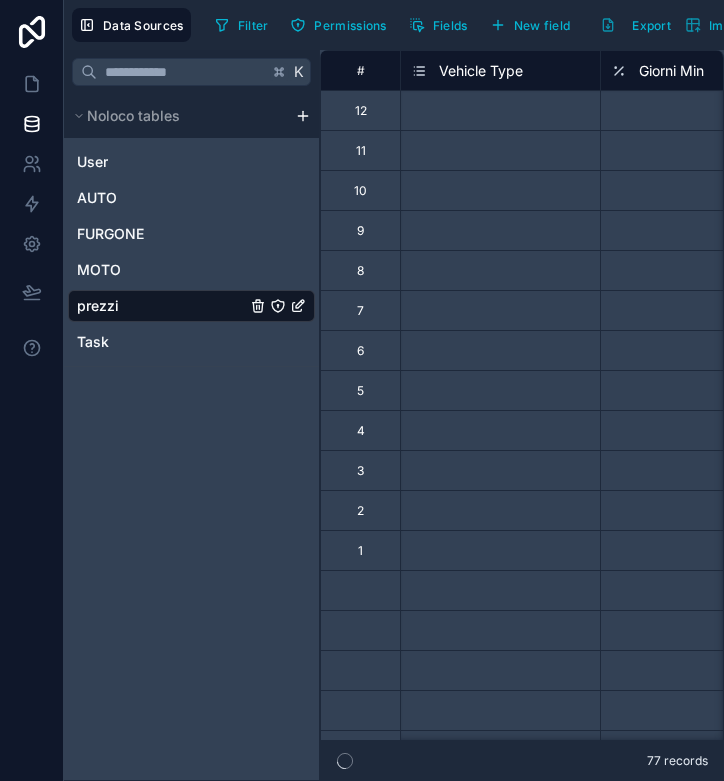 scroll, scrollTop: 0, scrollLeft: 0, axis: both 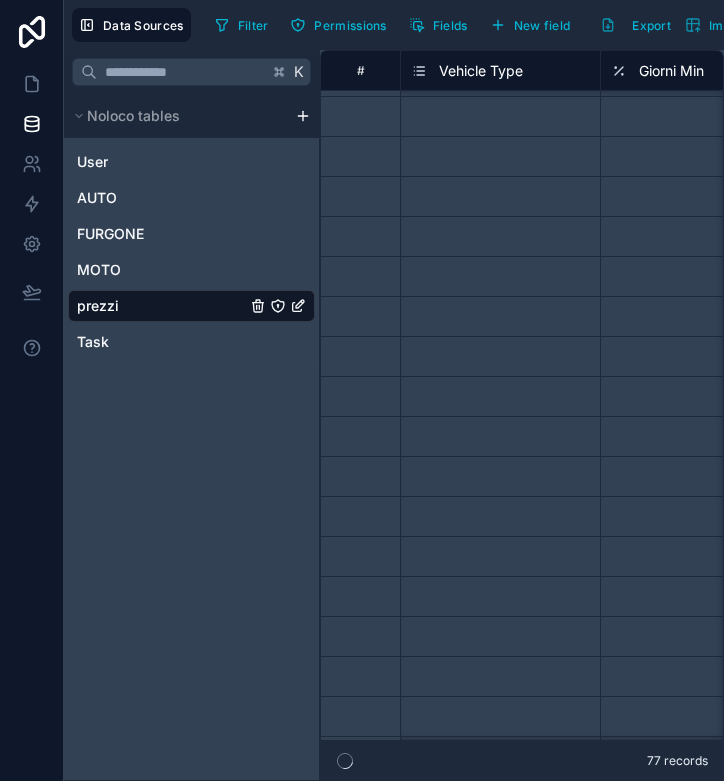 click at bounding box center [360, 196] 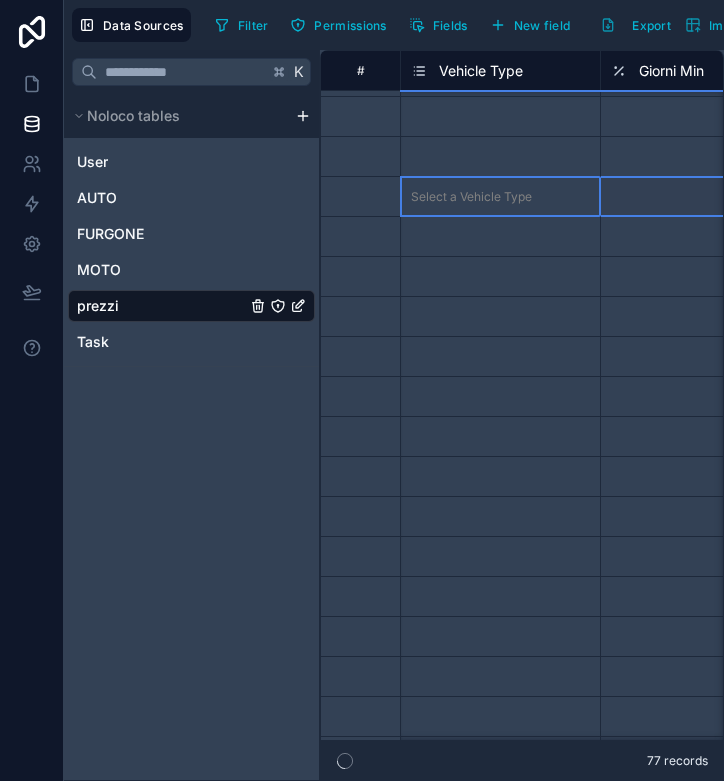 click at bounding box center [360, 196] 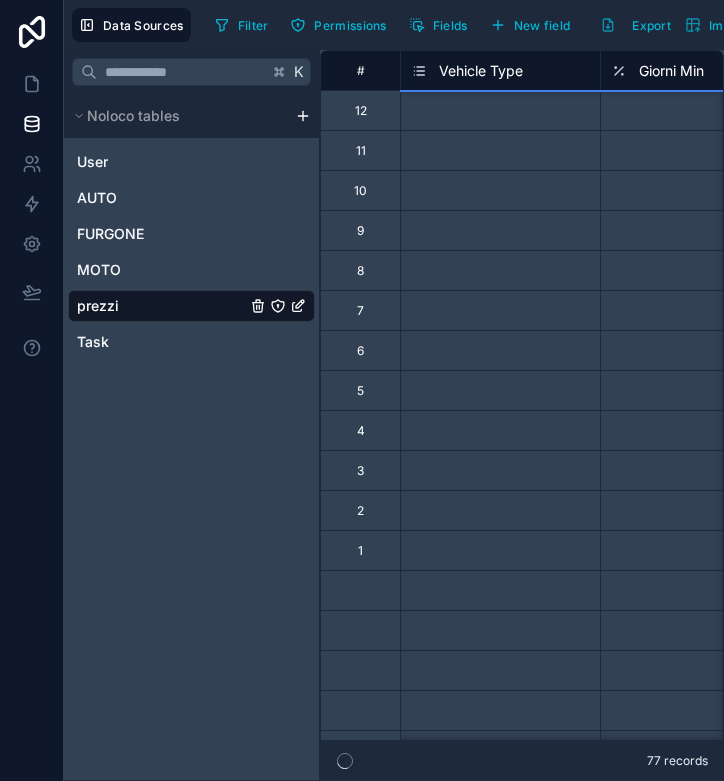 scroll, scrollTop: -1, scrollLeft: 0, axis: vertical 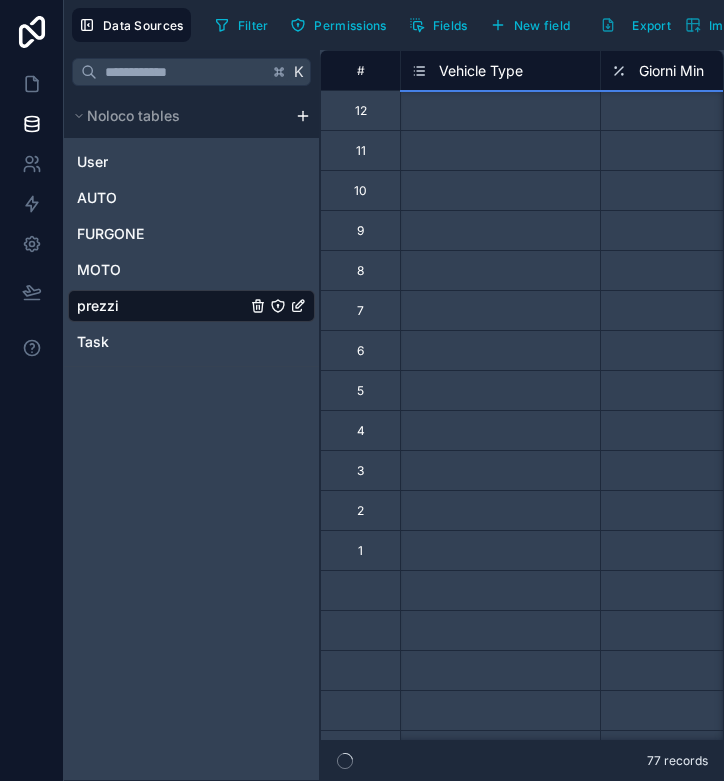 click on "Select a Vehicle Type" at bounding box center (500, 191) 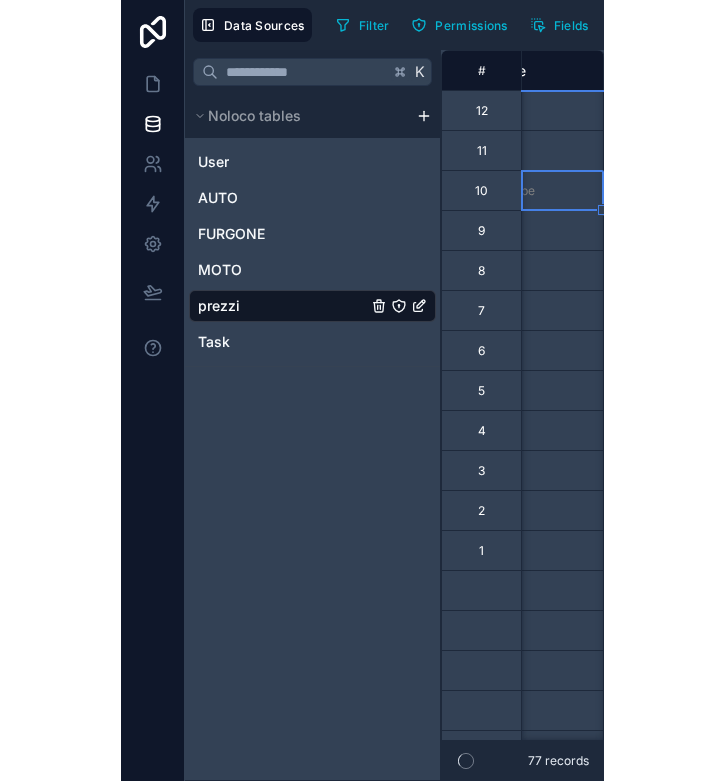 scroll, scrollTop: 0, scrollLeft: 0, axis: both 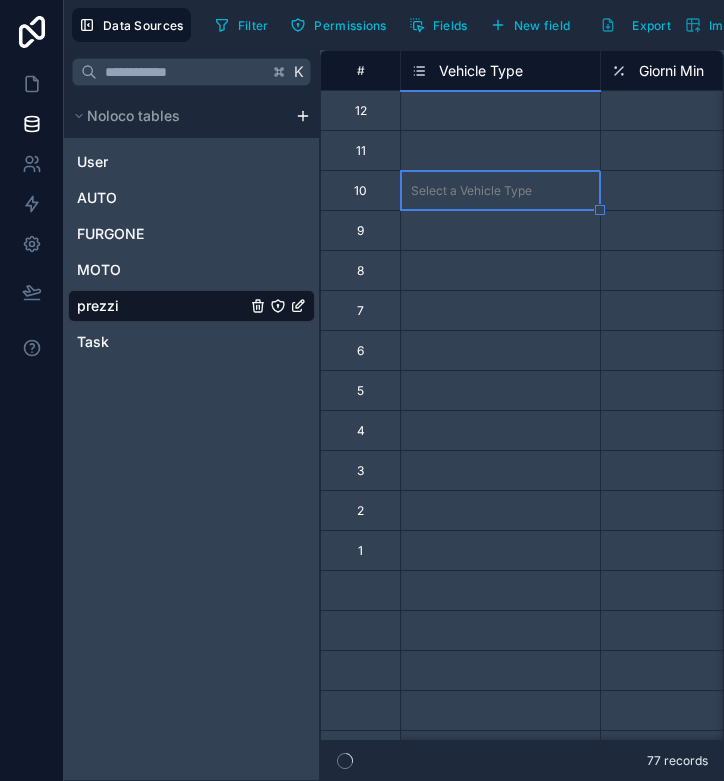 click on "Select a Vehicle Type" at bounding box center (471, 151) 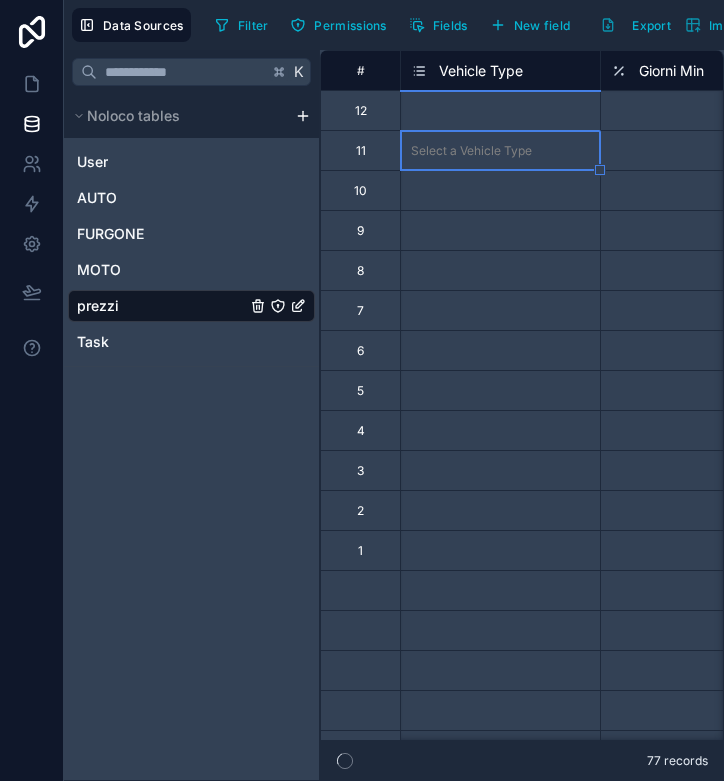 scroll, scrollTop: 0, scrollLeft: 78, axis: horizontal 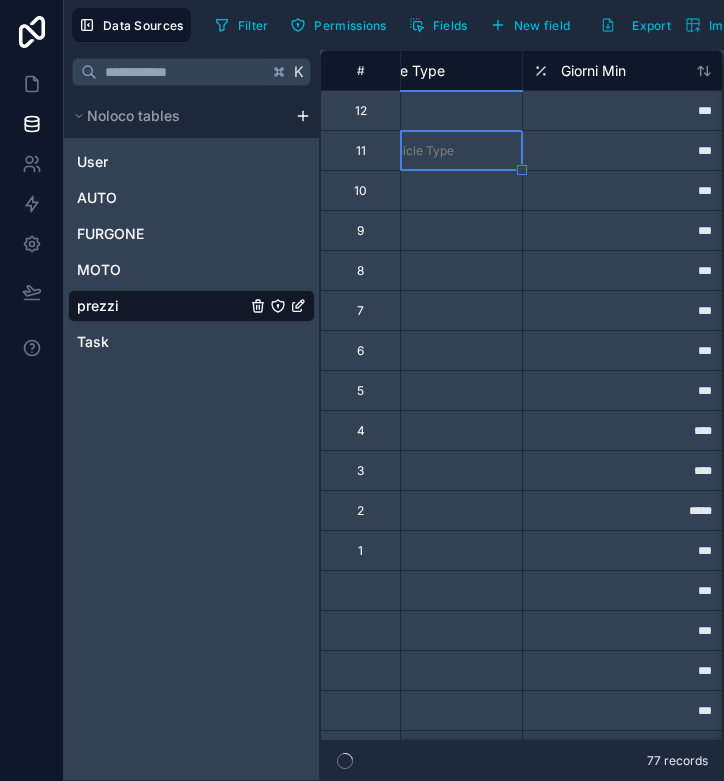 click on "***" at bounding box center [622, 190] 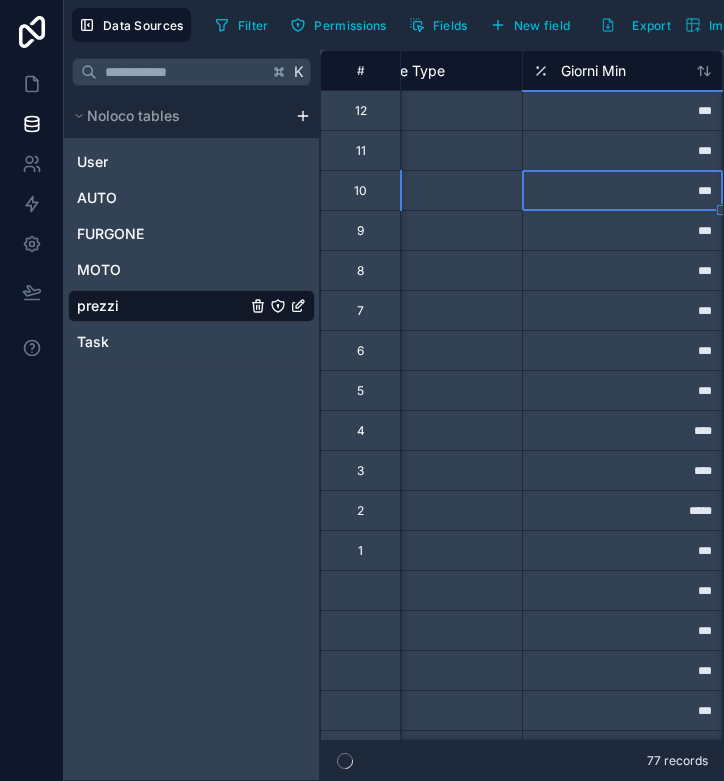 click on "Select a Vehicle Type" at bounding box center [422, 231] 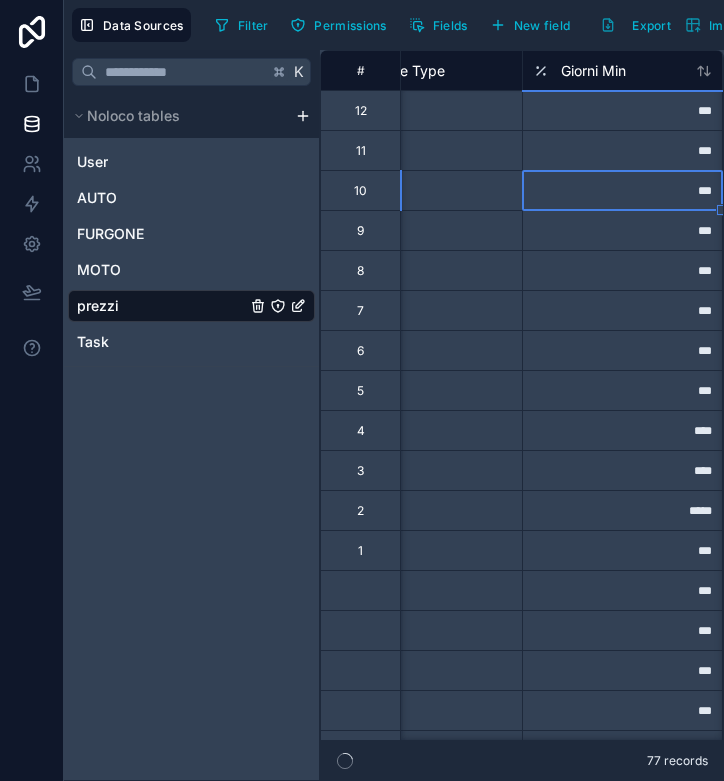 scroll, scrollTop: 0, scrollLeft: 0, axis: both 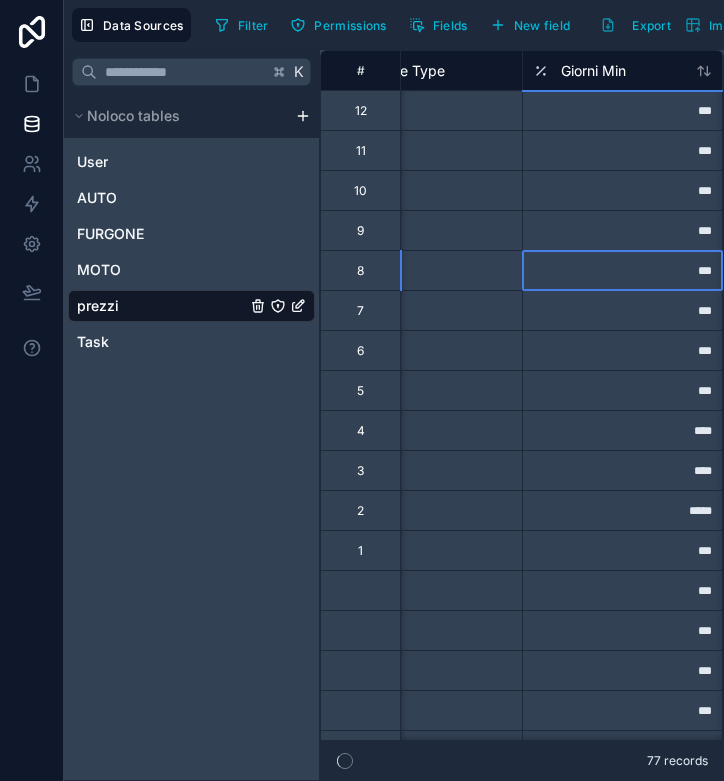 click on "***" at bounding box center (622, 270) 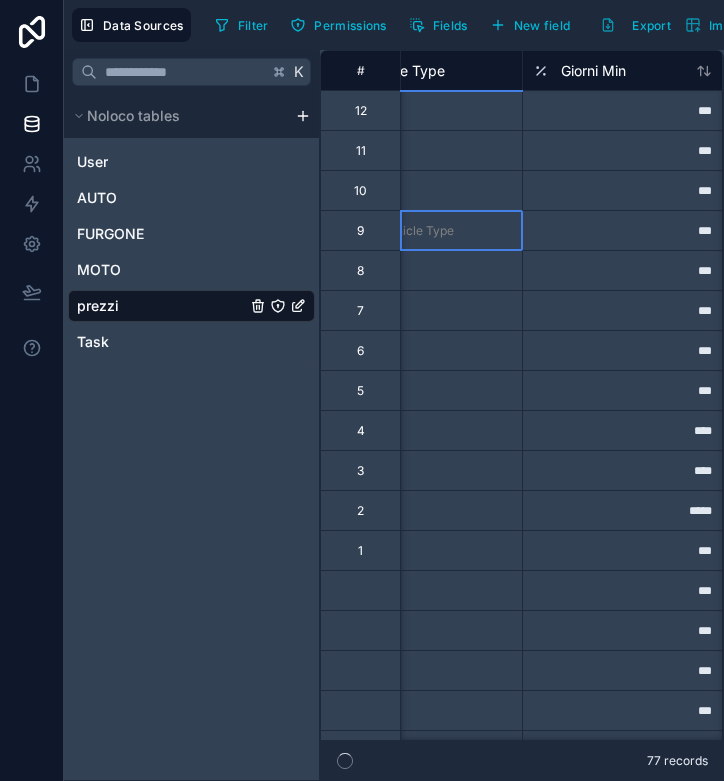 click on "Select a Vehicle Type" at bounding box center [422, 231] 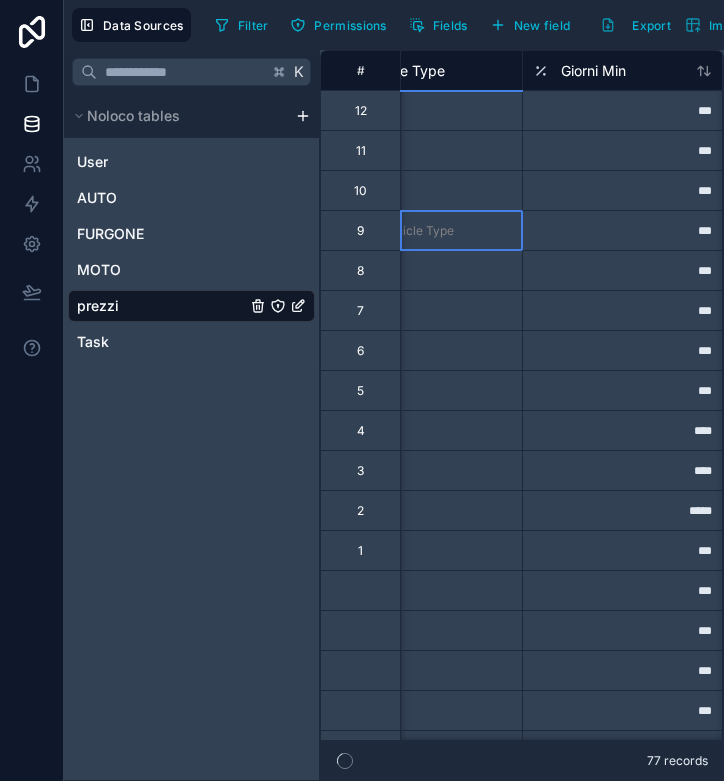 scroll, scrollTop: 0, scrollLeft: 0, axis: both 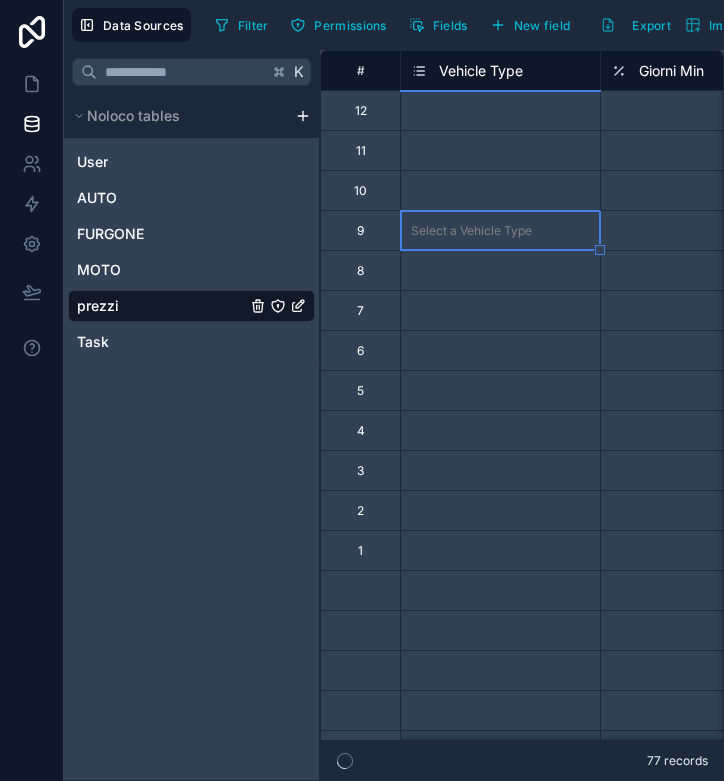 click on "***" at bounding box center (700, 150) 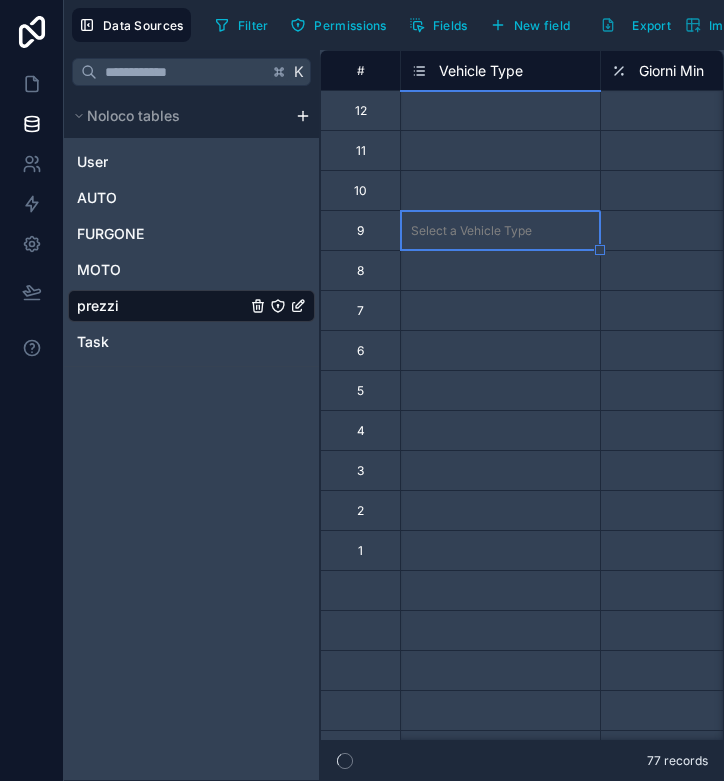 scroll, scrollTop: 0, scrollLeft: 78, axis: horizontal 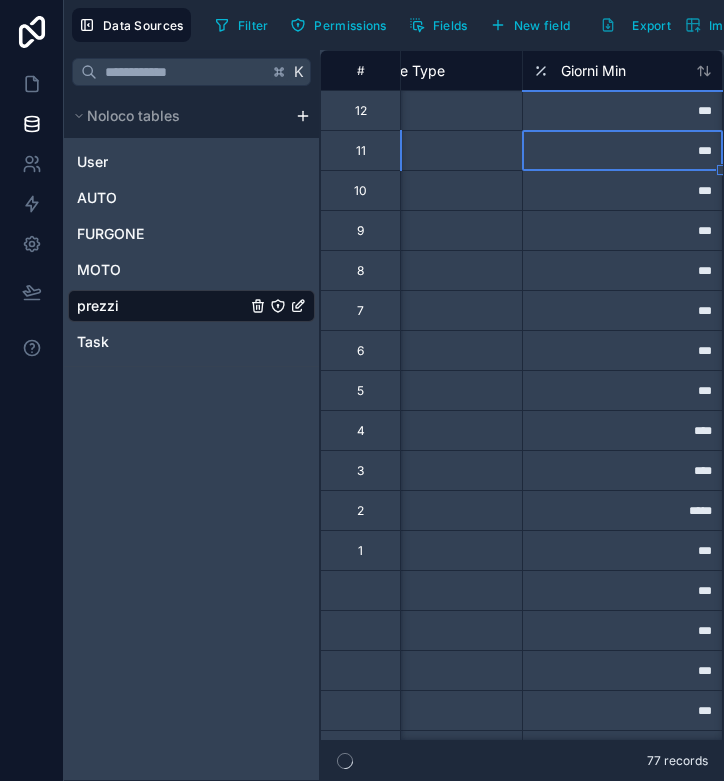click on "***" at bounding box center (622, 190) 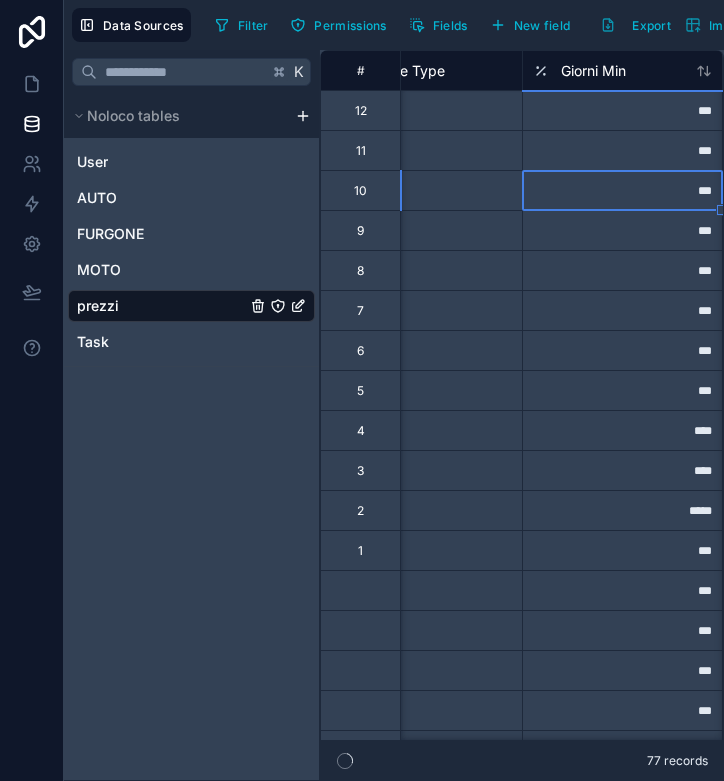 scroll, scrollTop: 0, scrollLeft: 0, axis: both 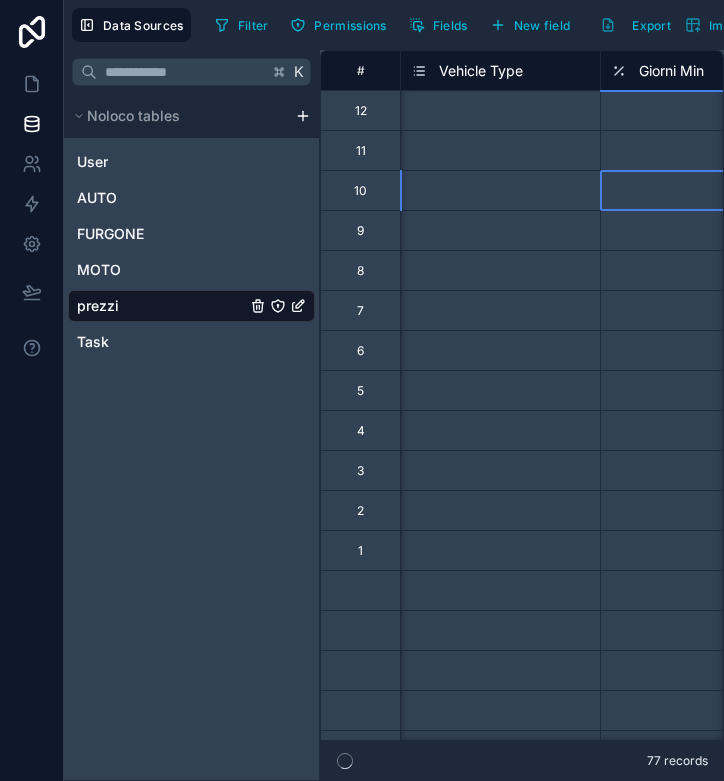 click on "Select a Vehicle Type" at bounding box center [500, 150] 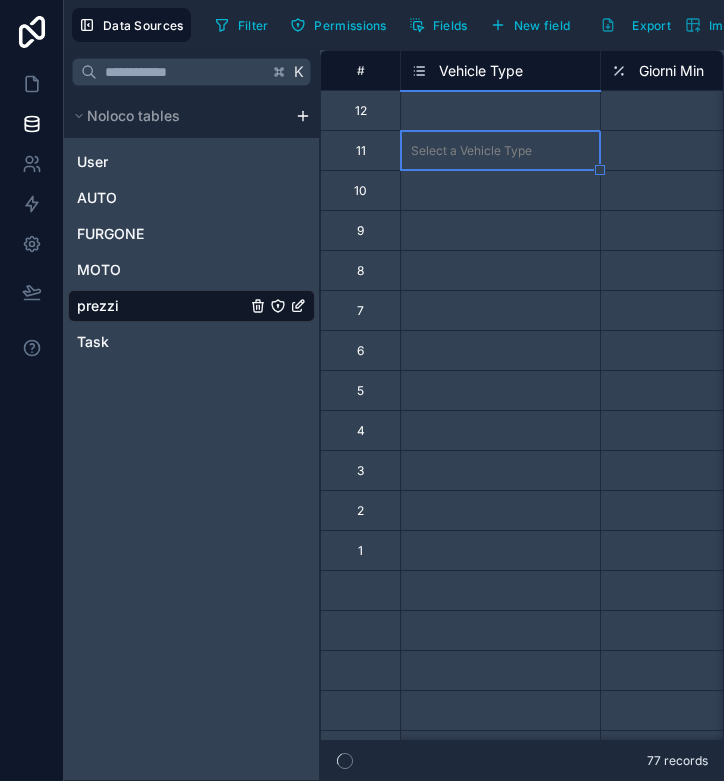 click on "***" at bounding box center (700, 190) 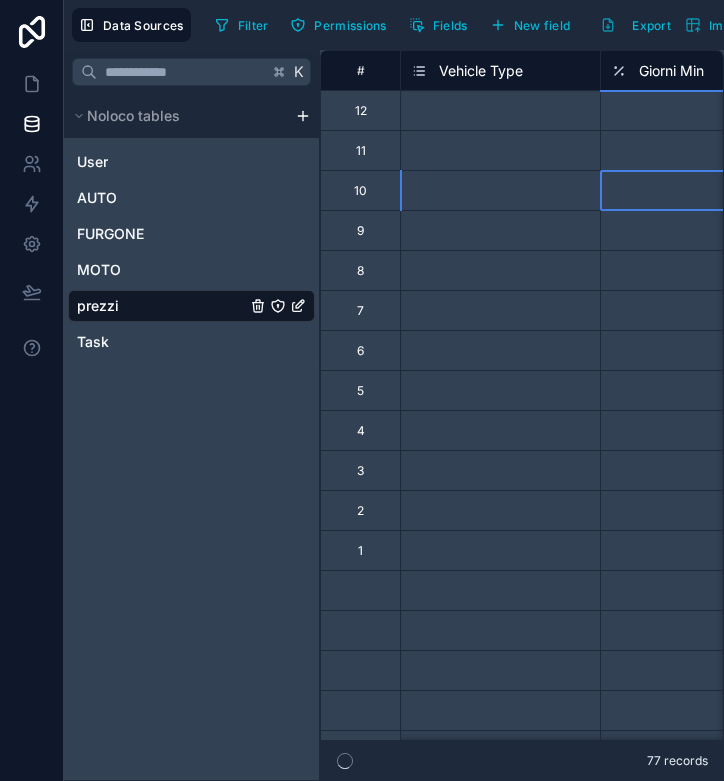 scroll, scrollTop: 0, scrollLeft: 0, axis: both 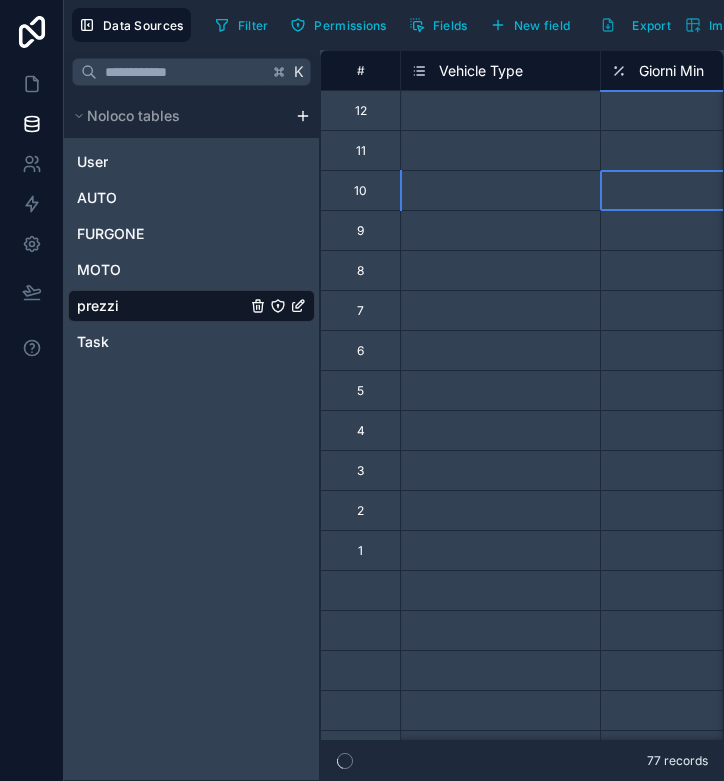 click on "#" at bounding box center (360, 70) 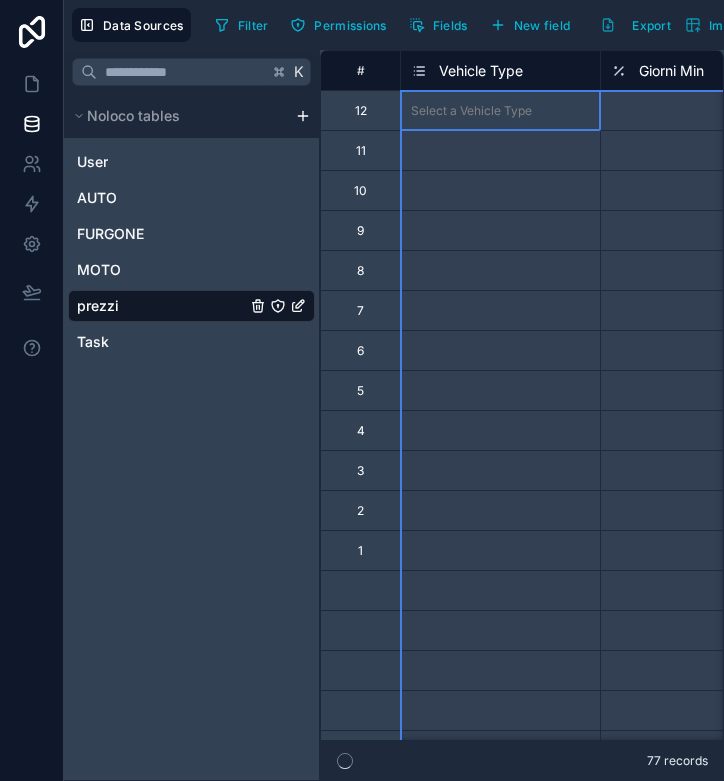 click on "#" at bounding box center (360, 70) 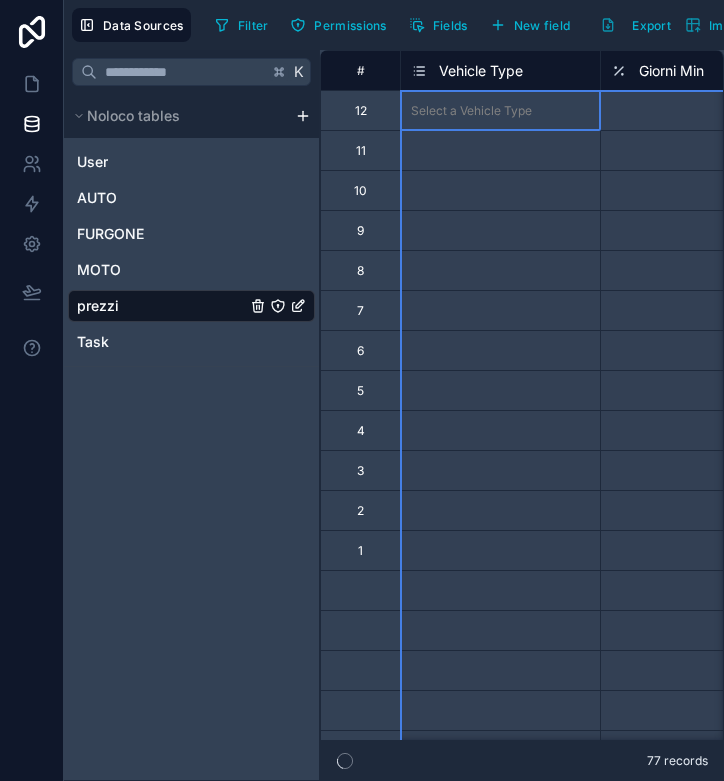 click on "#" at bounding box center [360, 70] 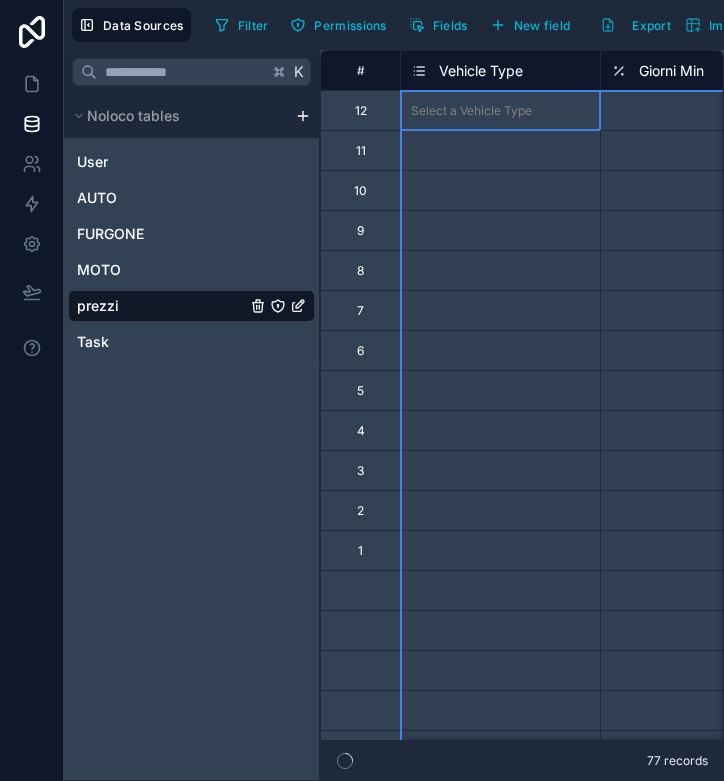 click on "#" at bounding box center [360, 70] 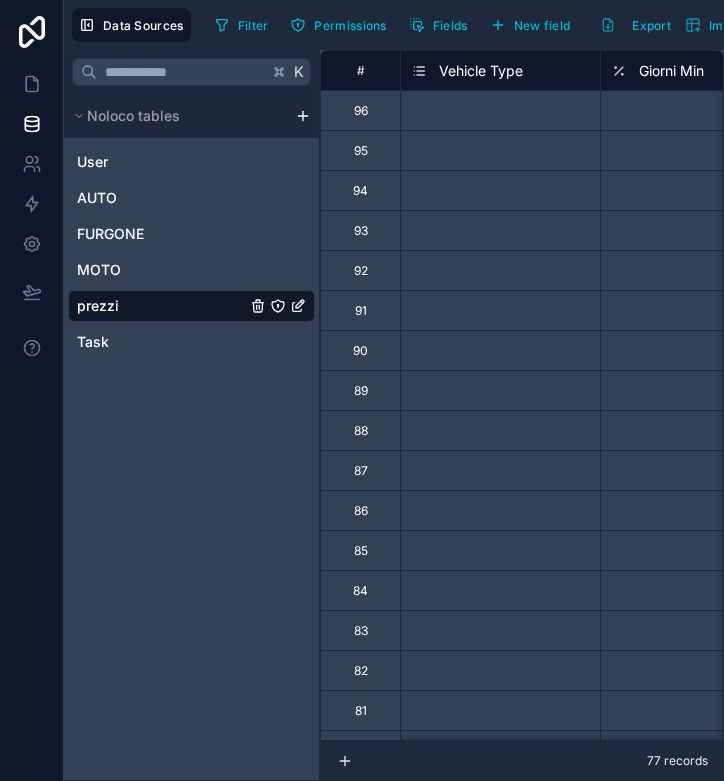 scroll, scrollTop: 0, scrollLeft: 0, axis: both 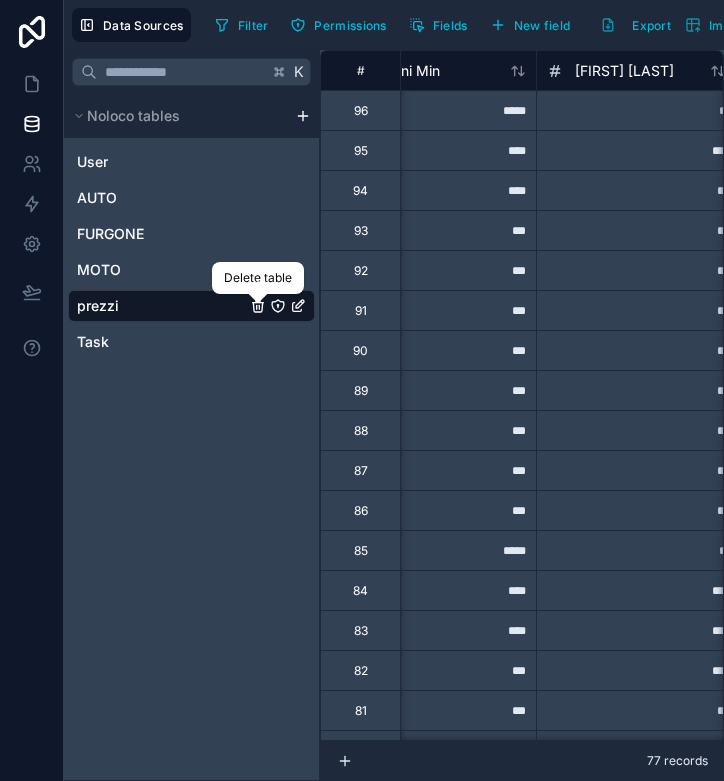 click 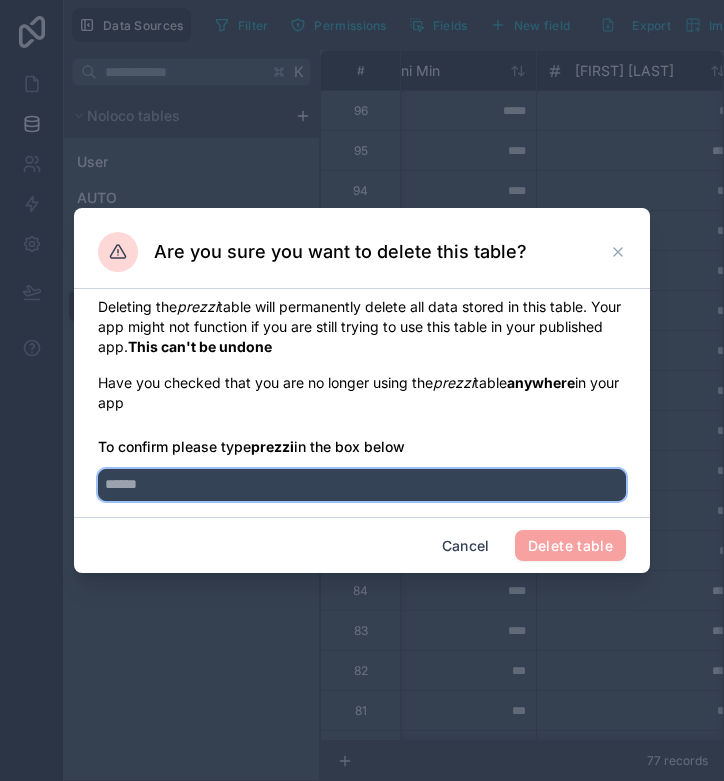 click at bounding box center (362, 485) 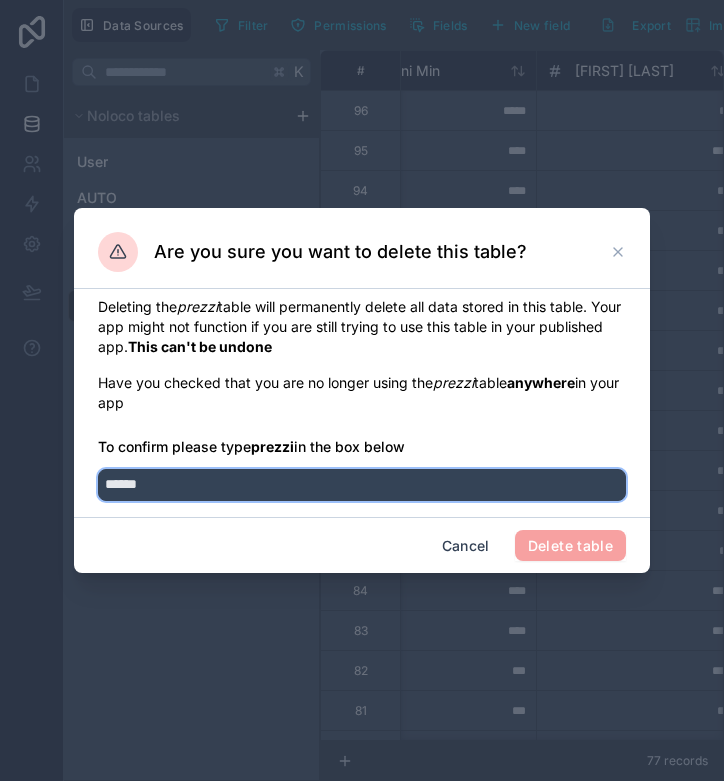 type on "******" 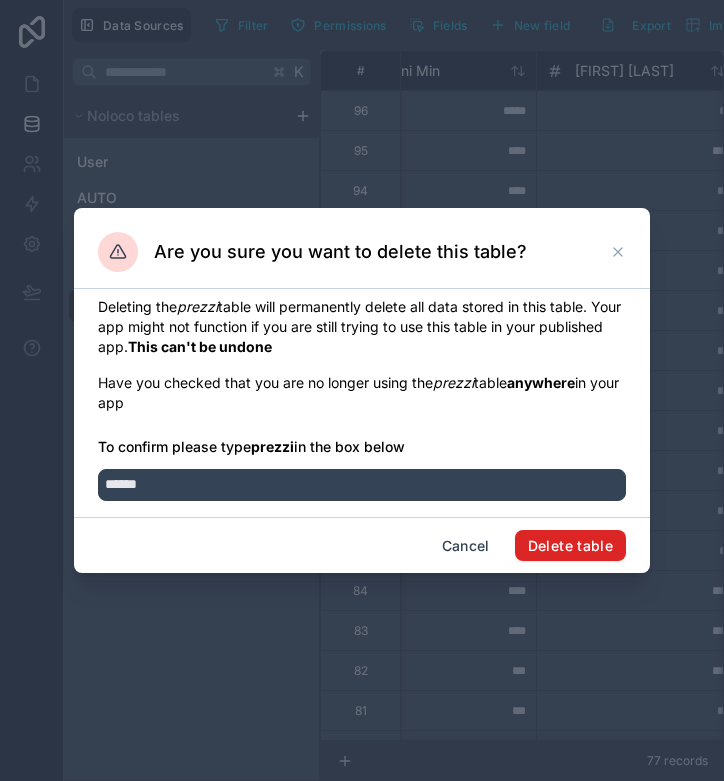 click on "Delete table" at bounding box center (570, 546) 